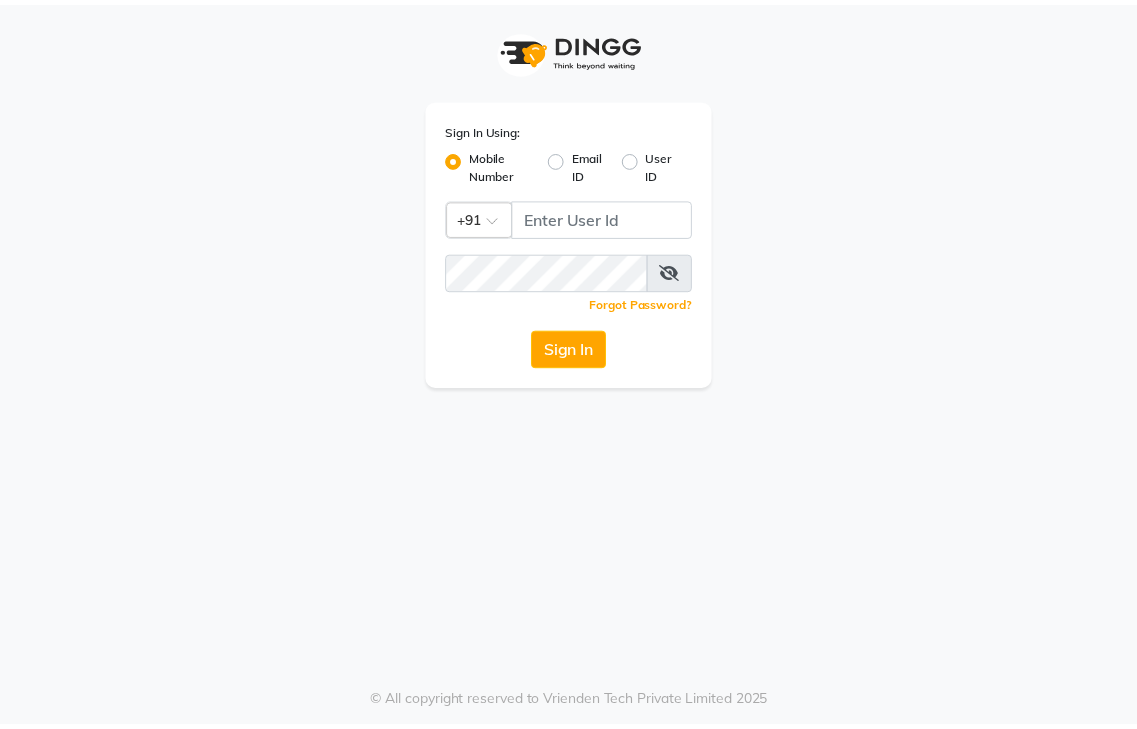 scroll, scrollTop: 0, scrollLeft: 0, axis: both 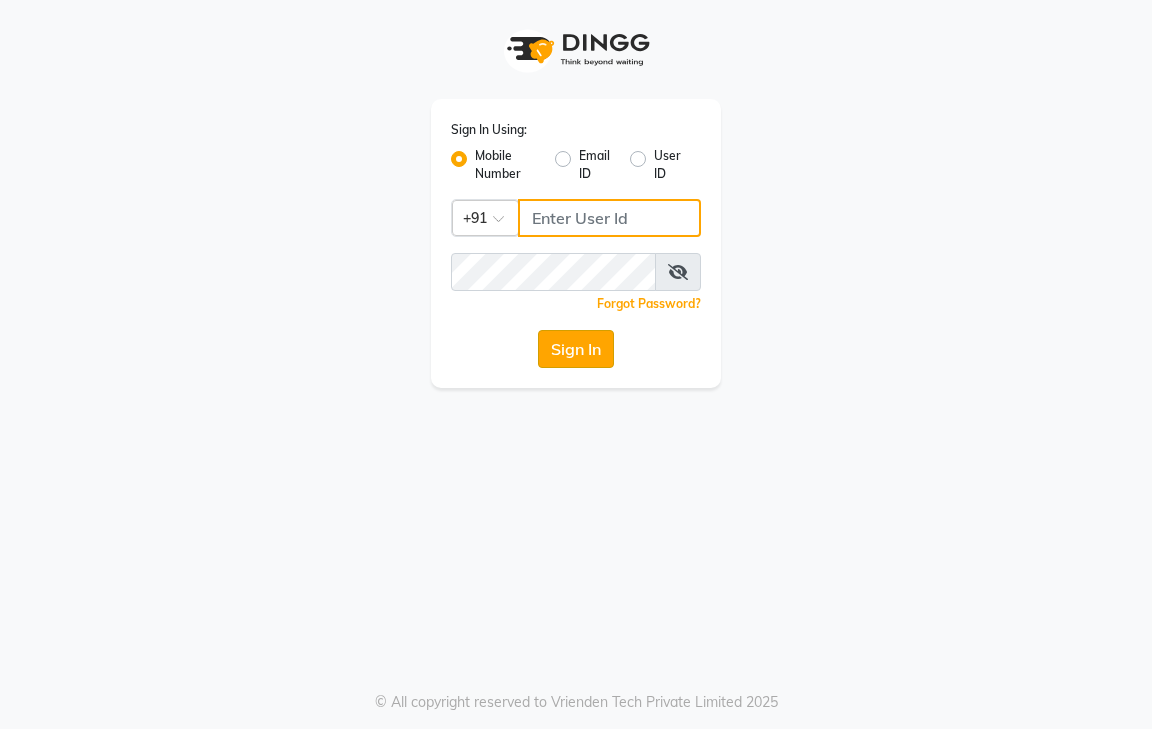 type on "9600622338" 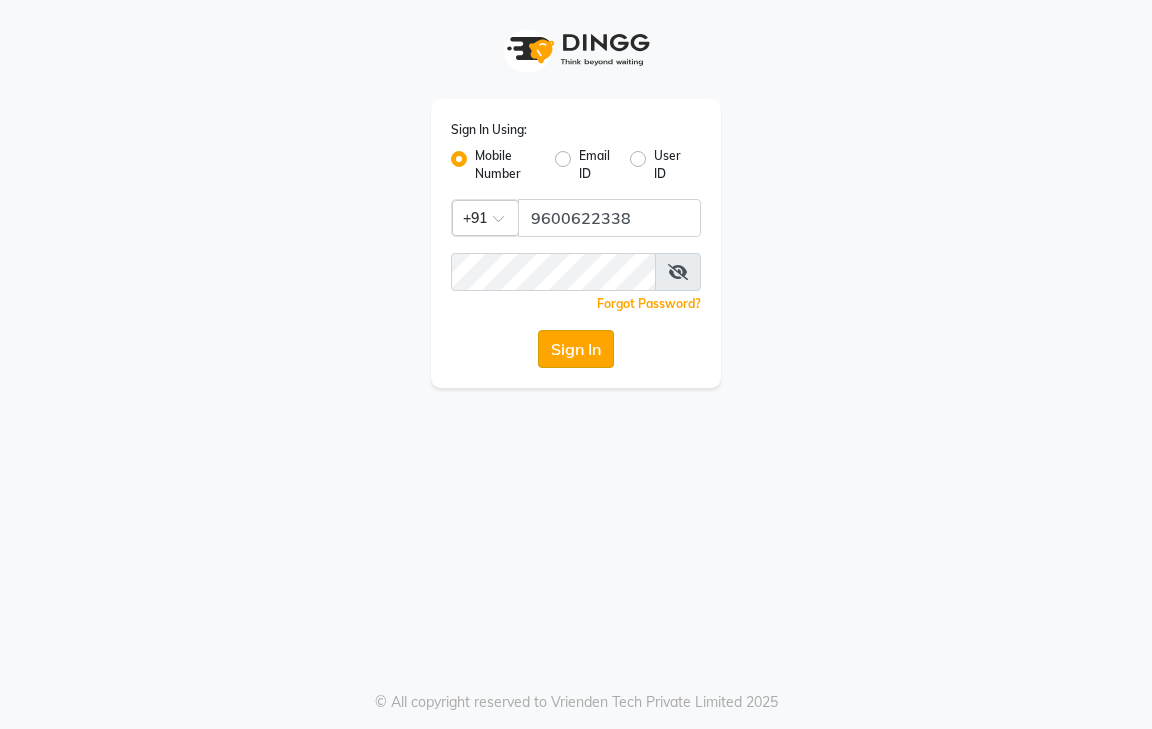 click on "Sign In" 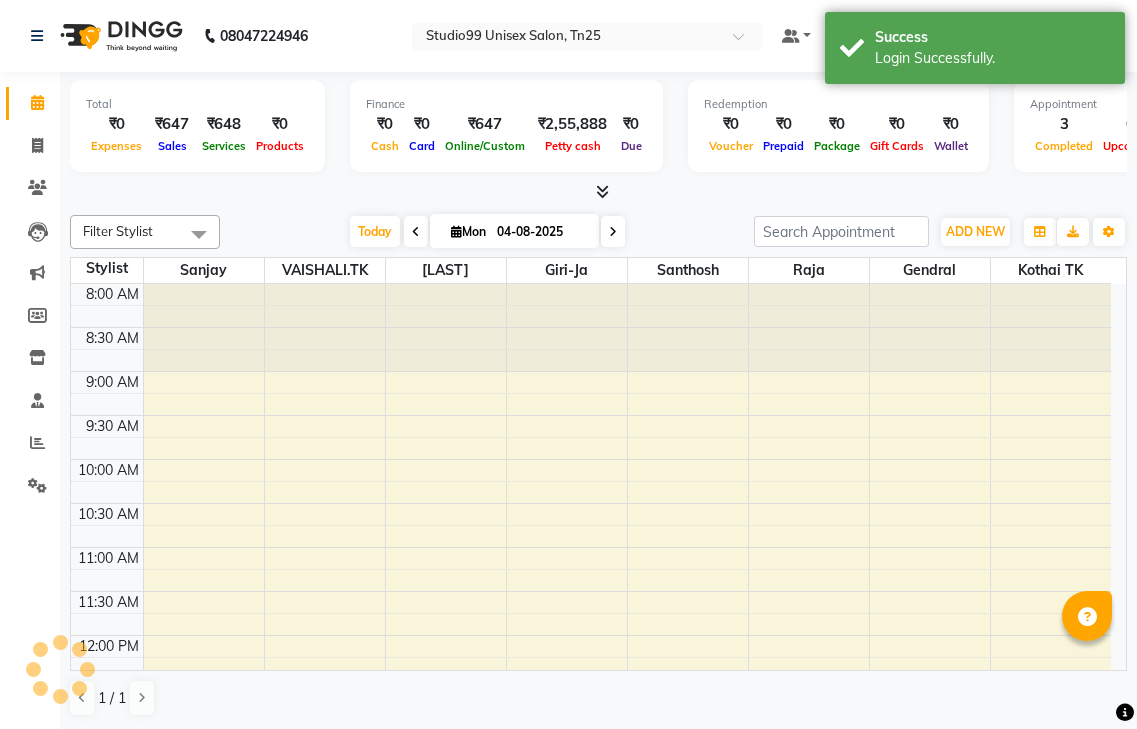 scroll, scrollTop: 0, scrollLeft: 0, axis: both 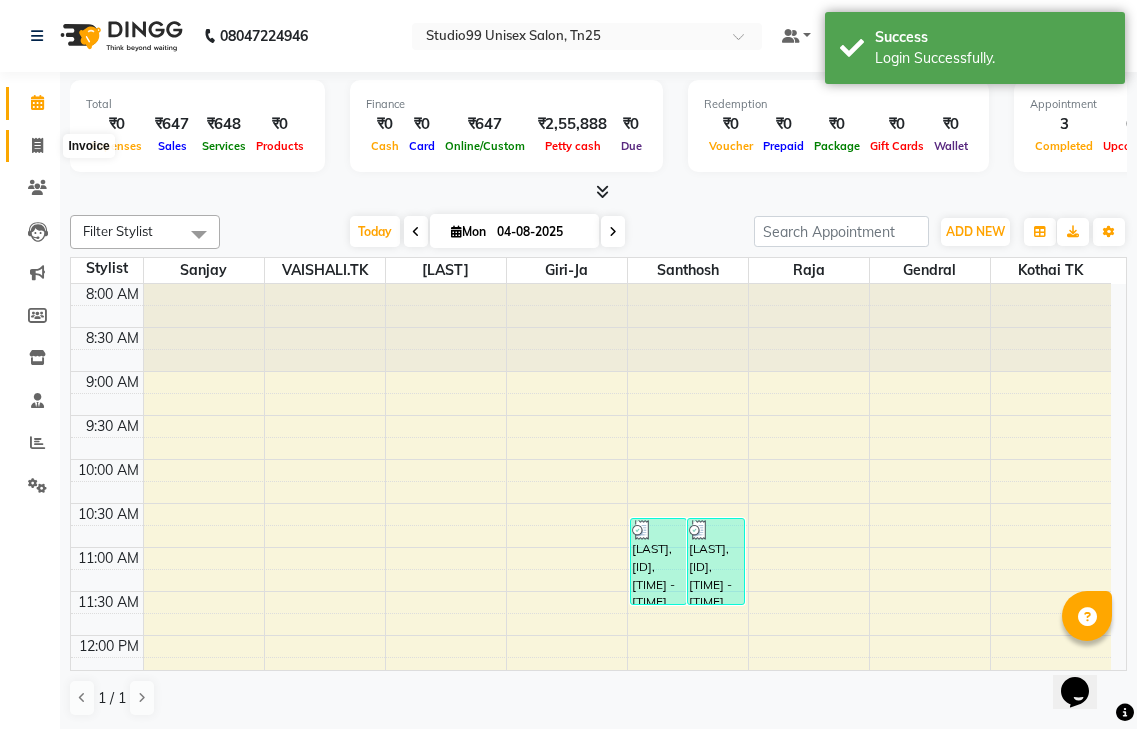 click 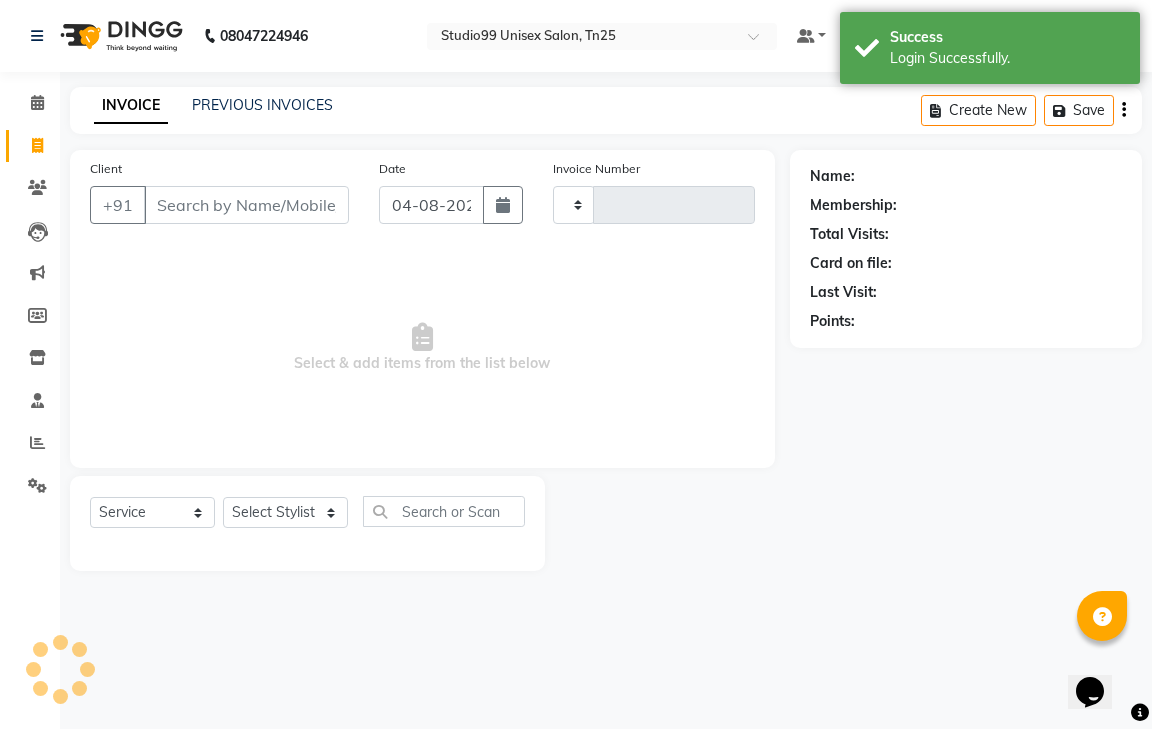 type on "0673" 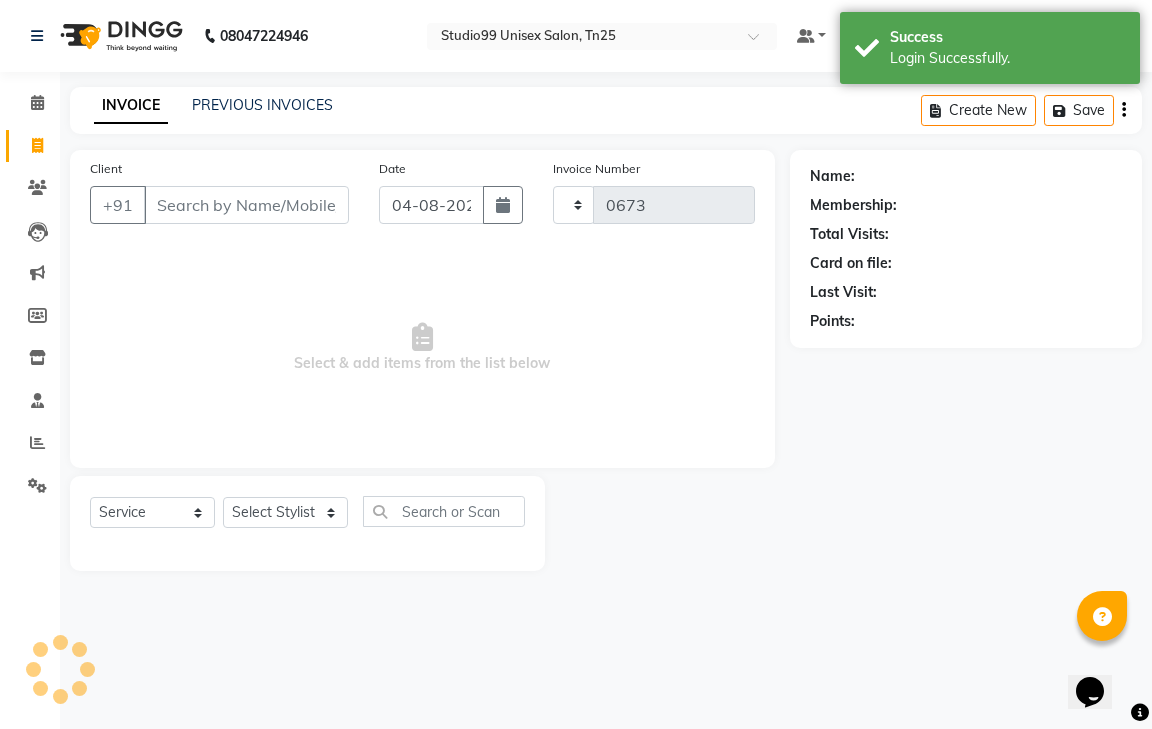 select on "8331" 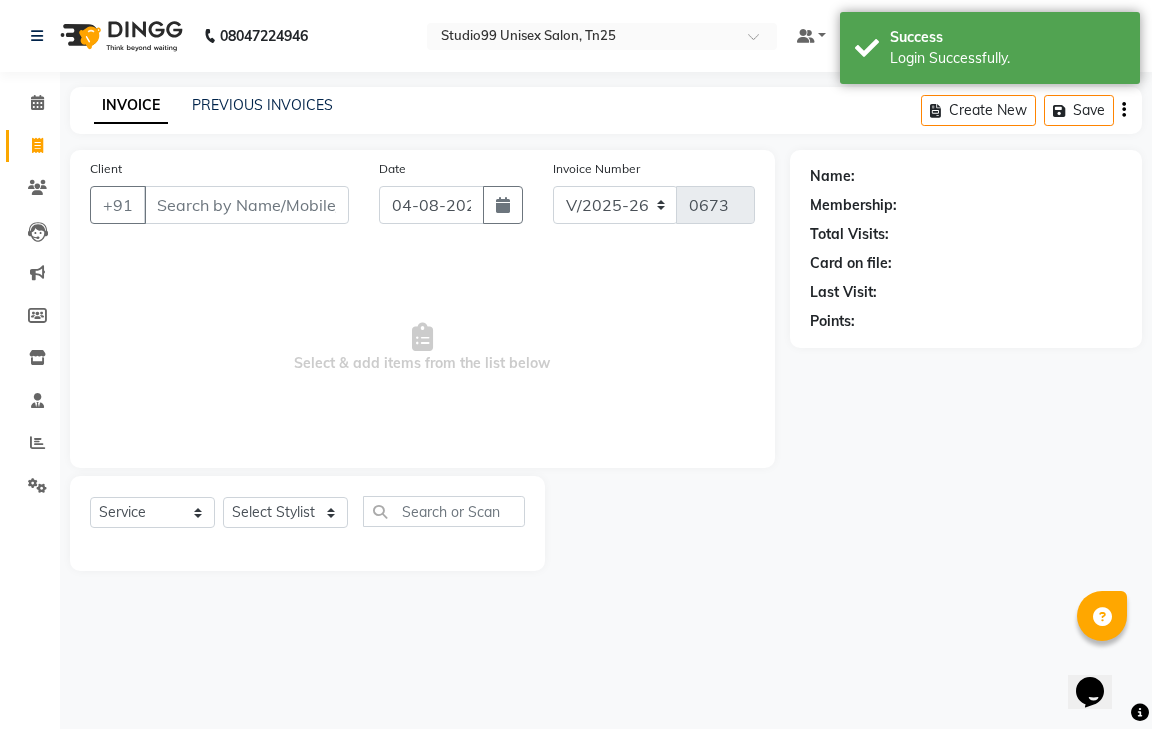 click on "Client" at bounding box center (246, 205) 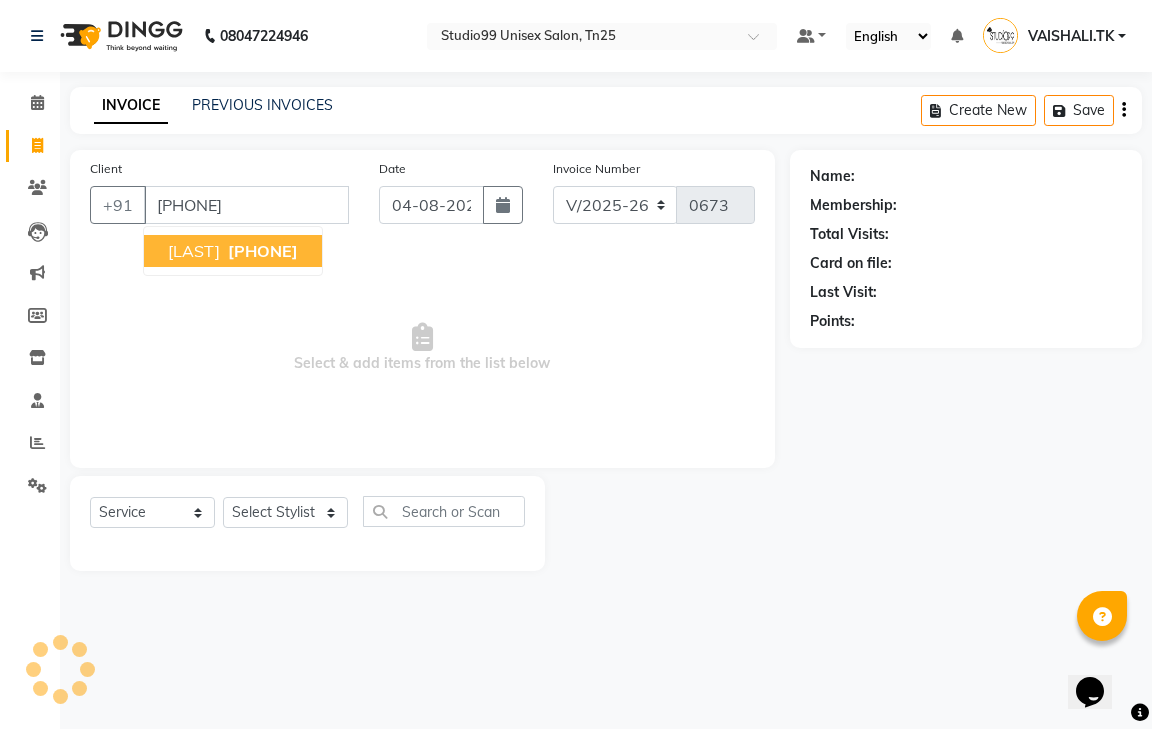 type on "[PHONE]" 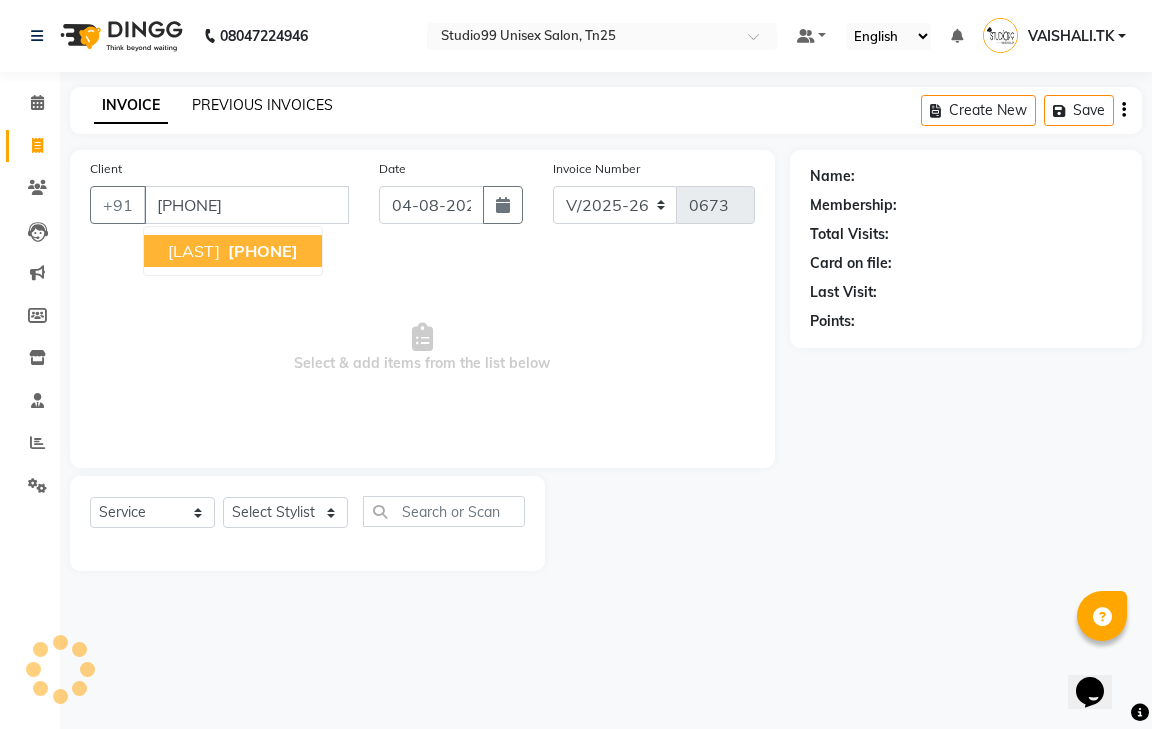 select on "1: Object" 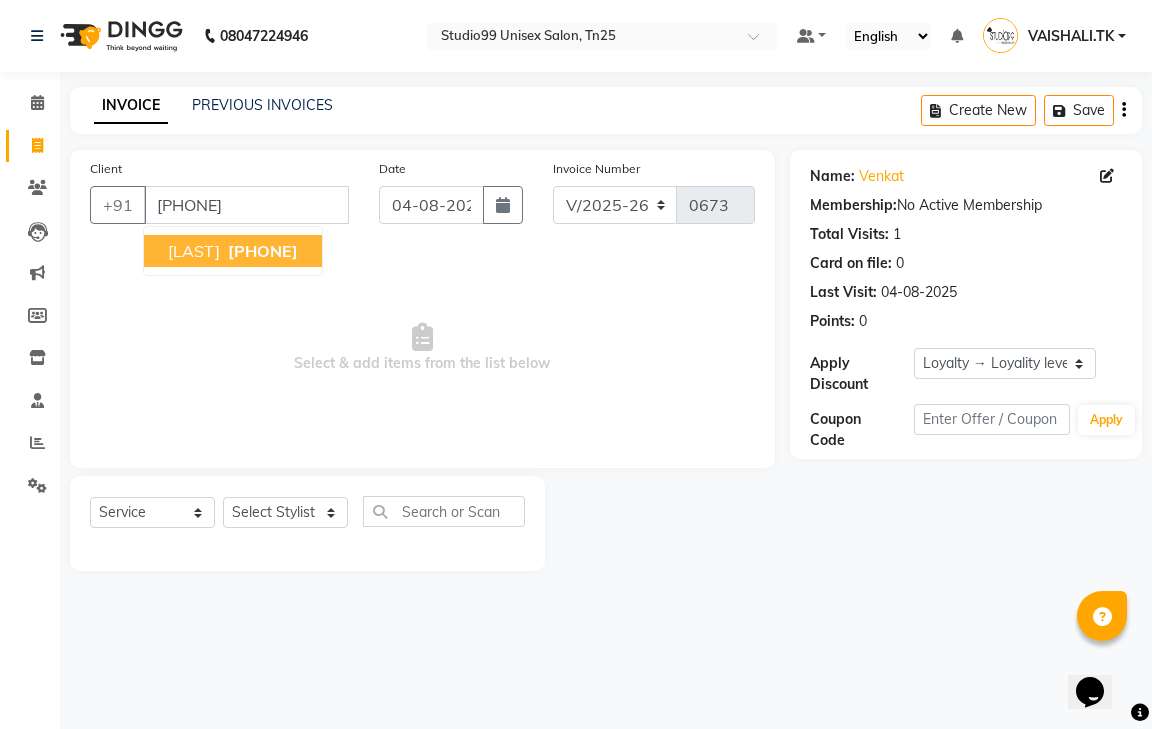 click on "[PHONE]" at bounding box center (263, 251) 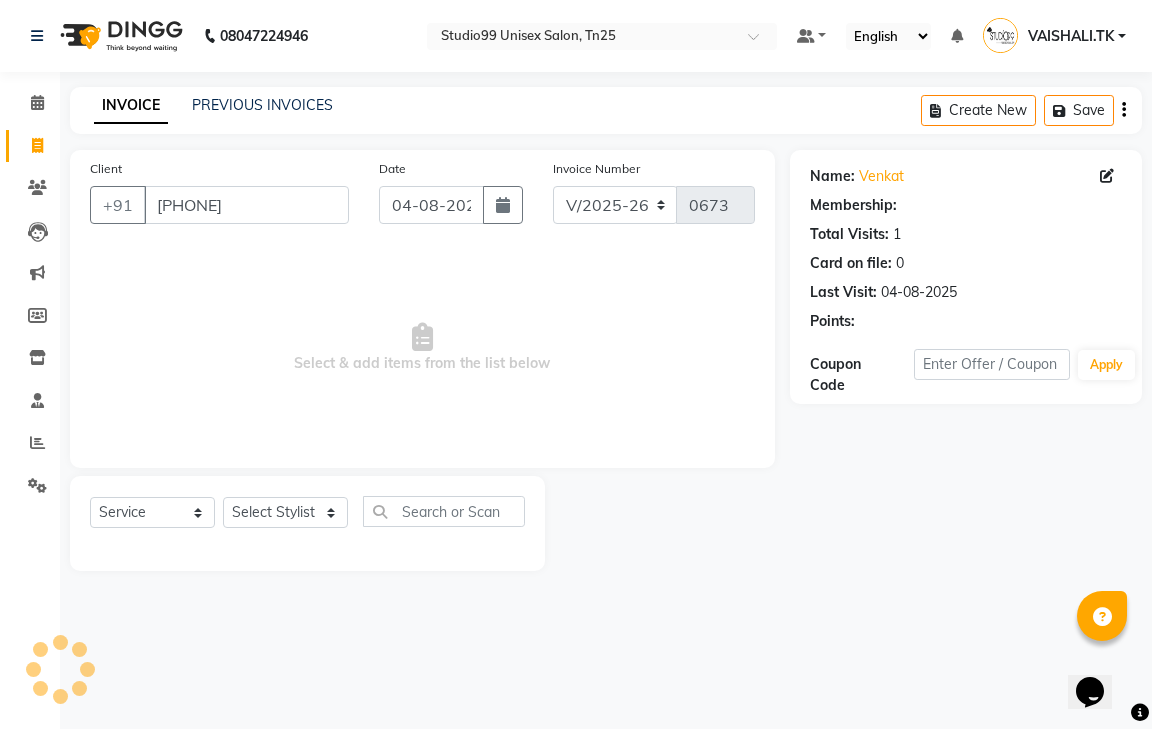 select on "1: Object" 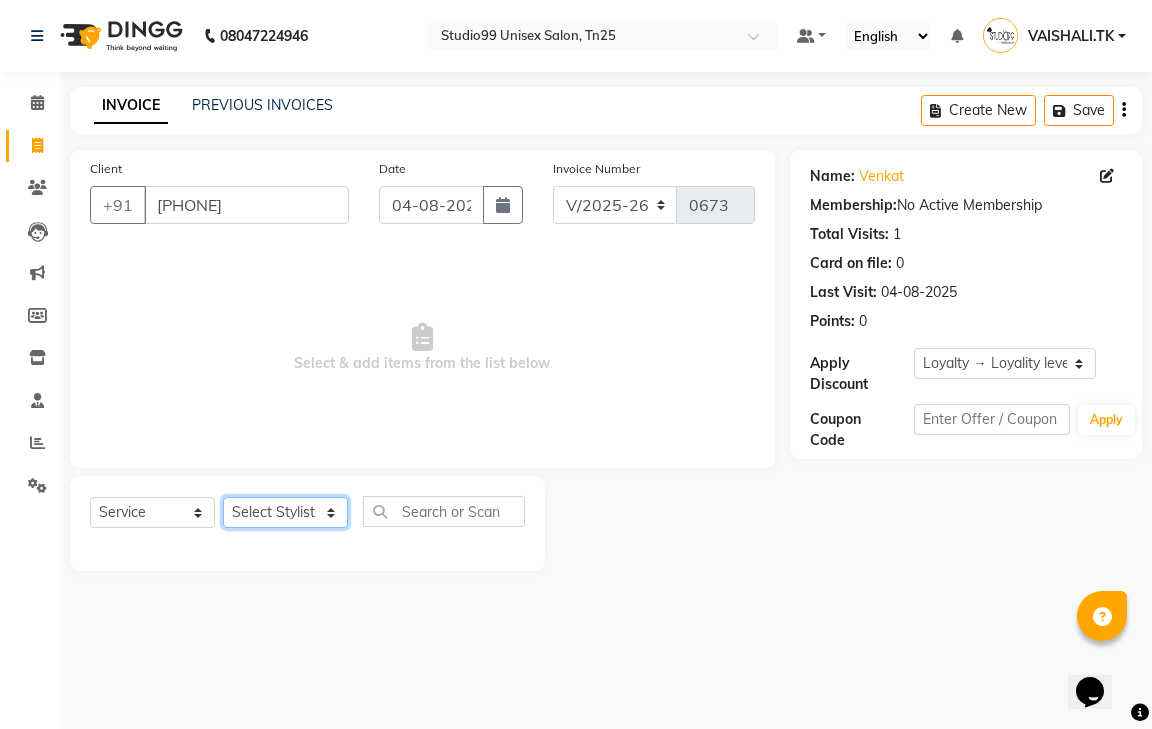 click on "Select Stylist gendral giri-ja  jaya priya kothai TK raja sanjay santhosh VAISHALI.TK" 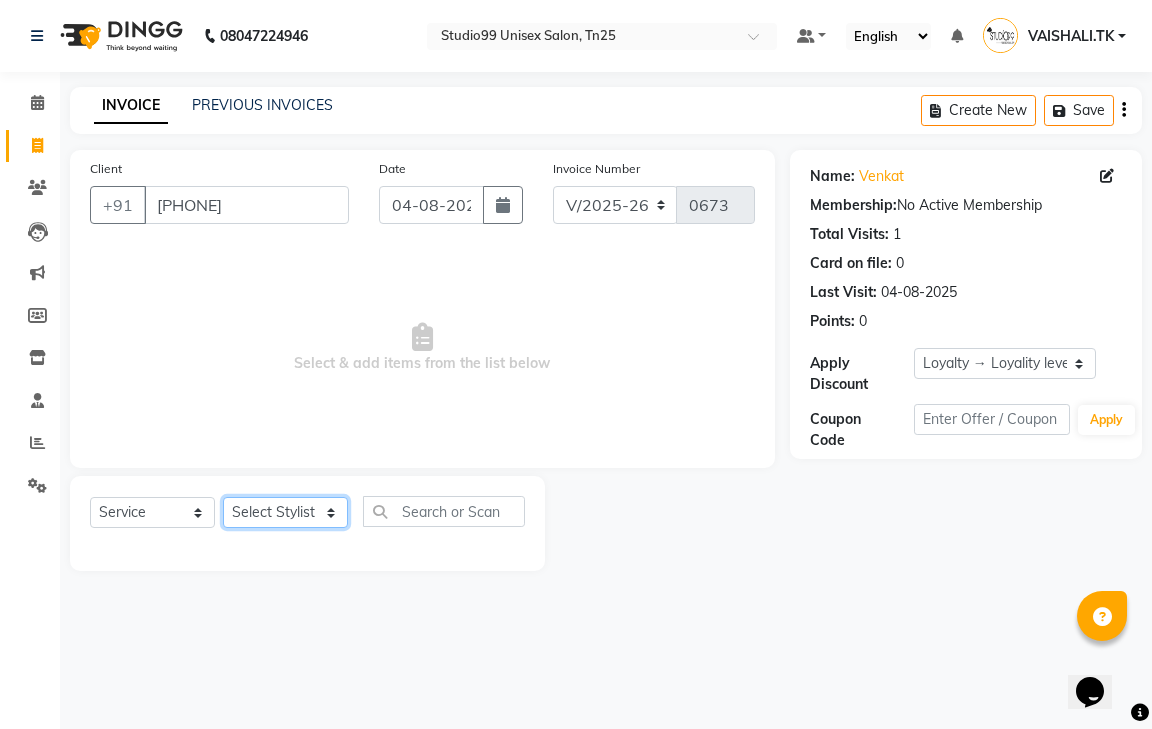 select on "80755" 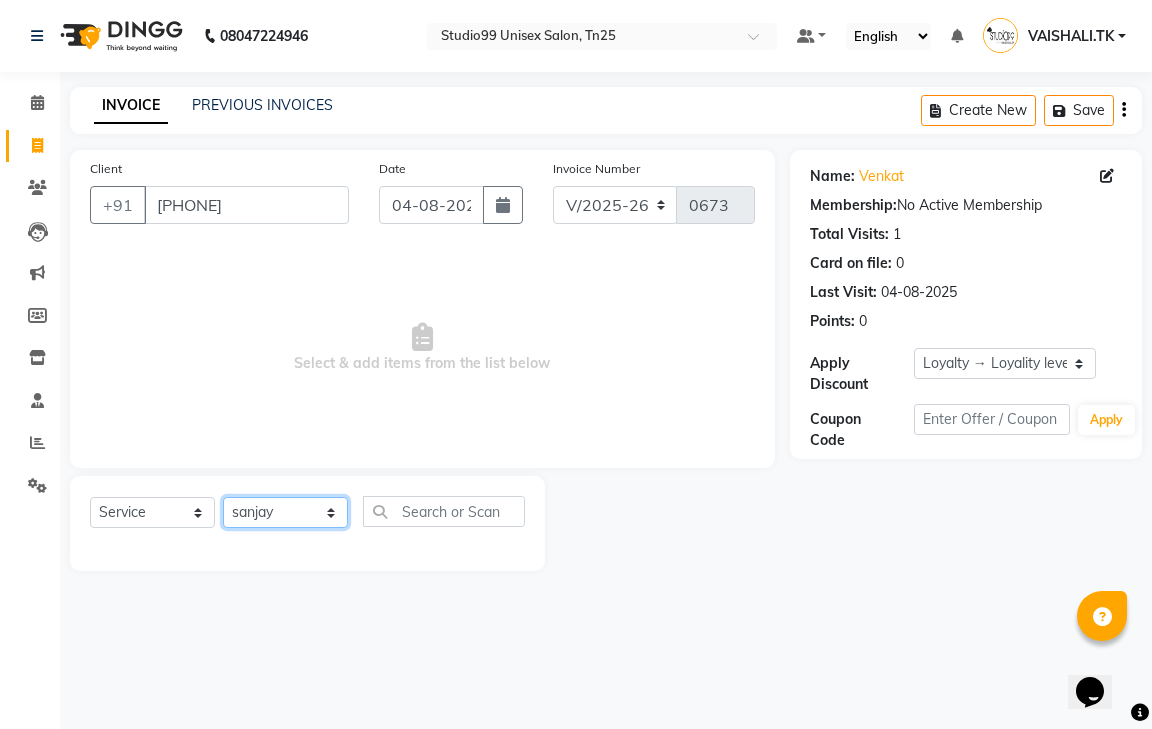 click on "Select Stylist gendral giri-ja  jaya priya kothai TK raja sanjay santhosh VAISHALI.TK" 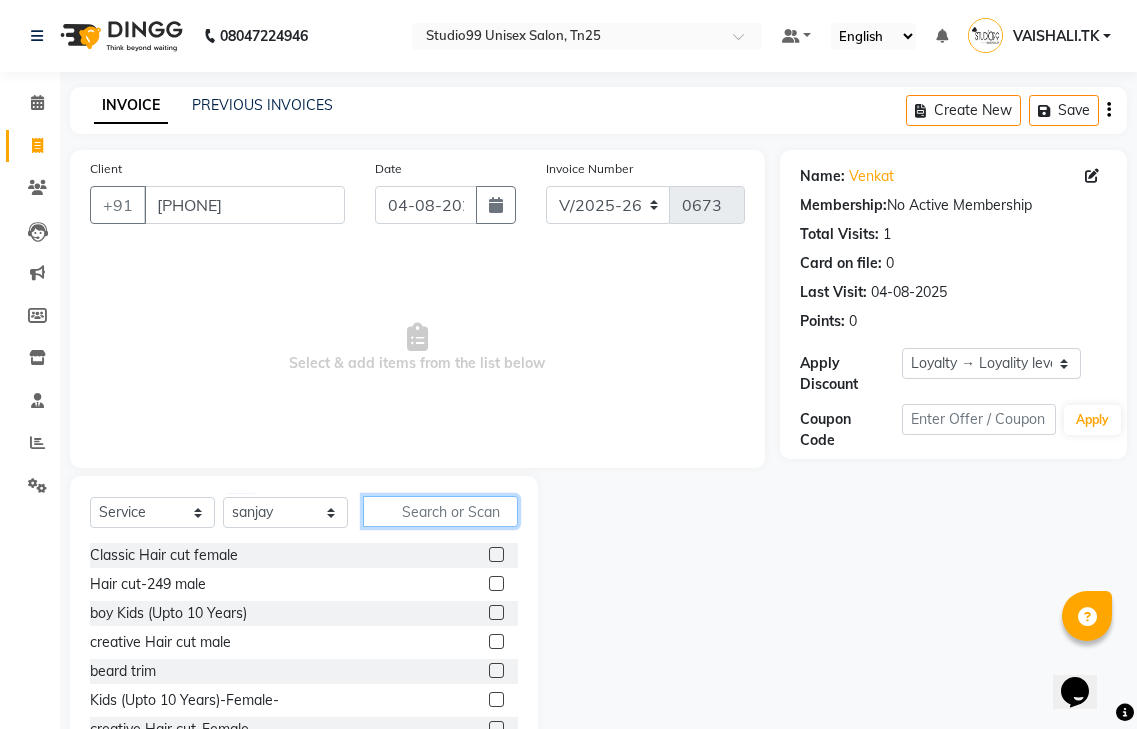 click 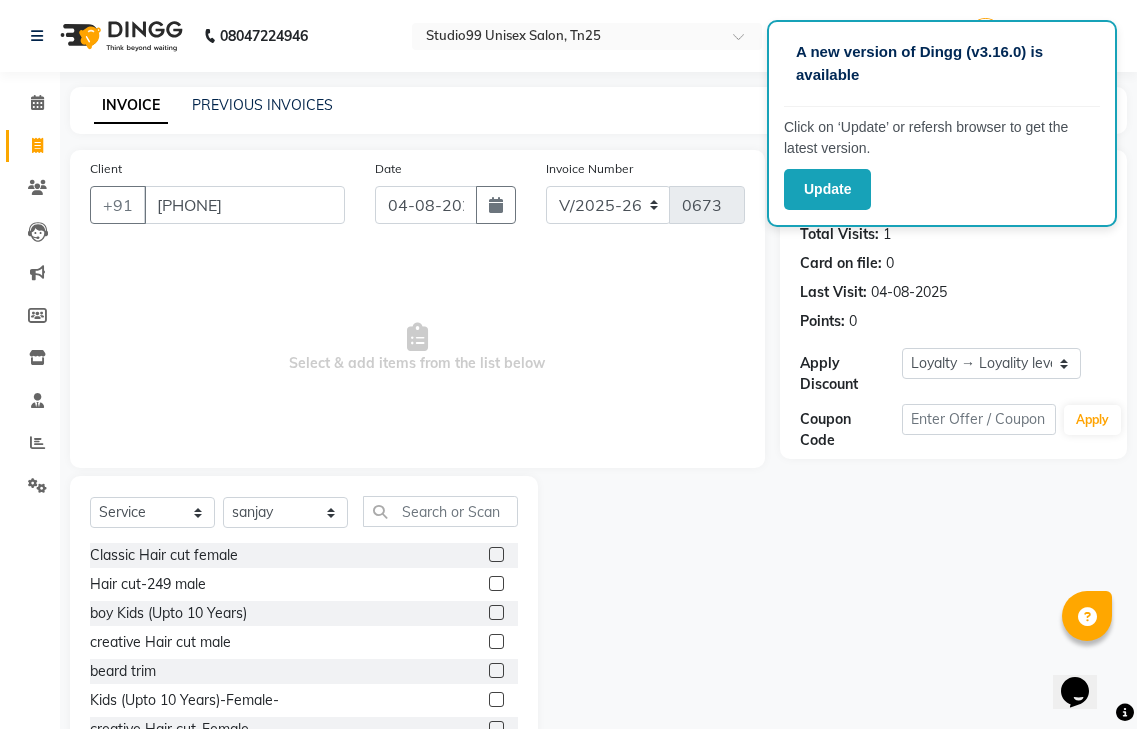 click 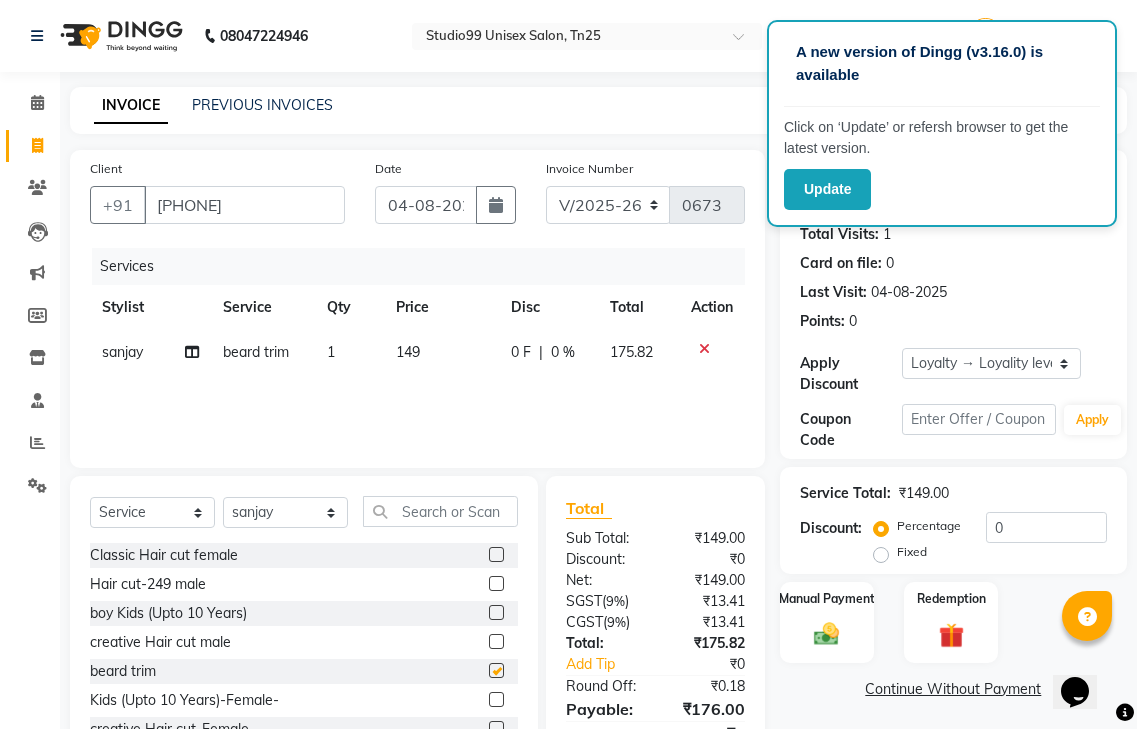 checkbox on "false" 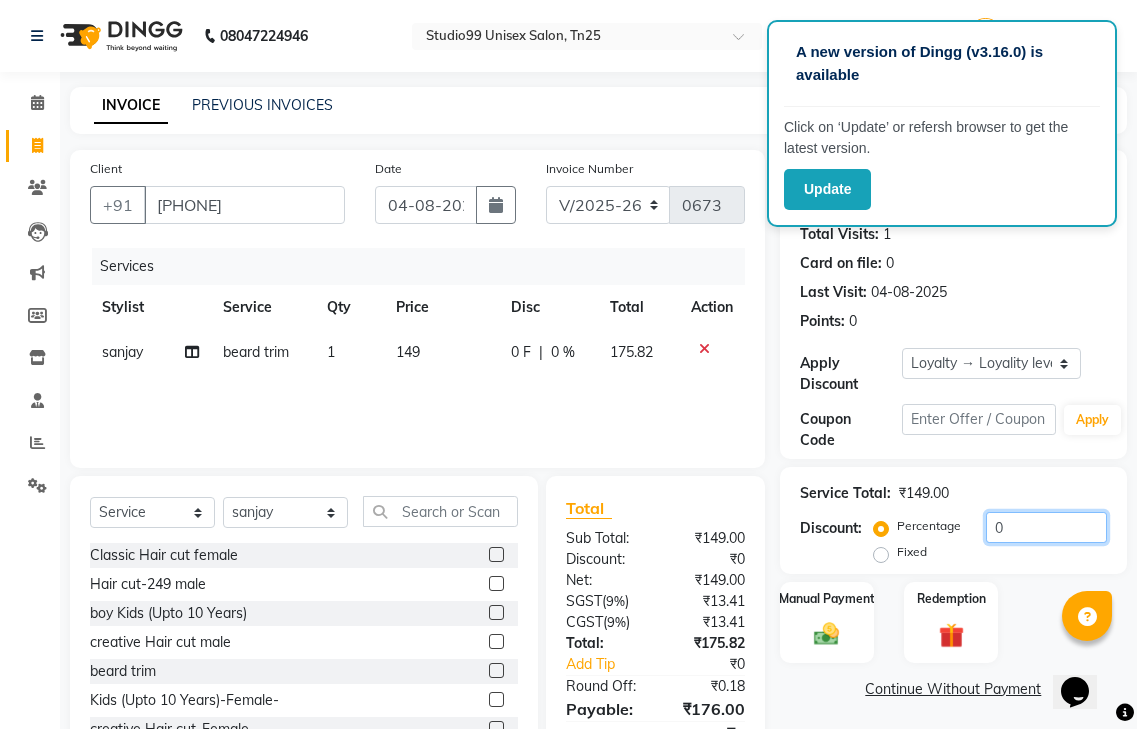 click on "0" 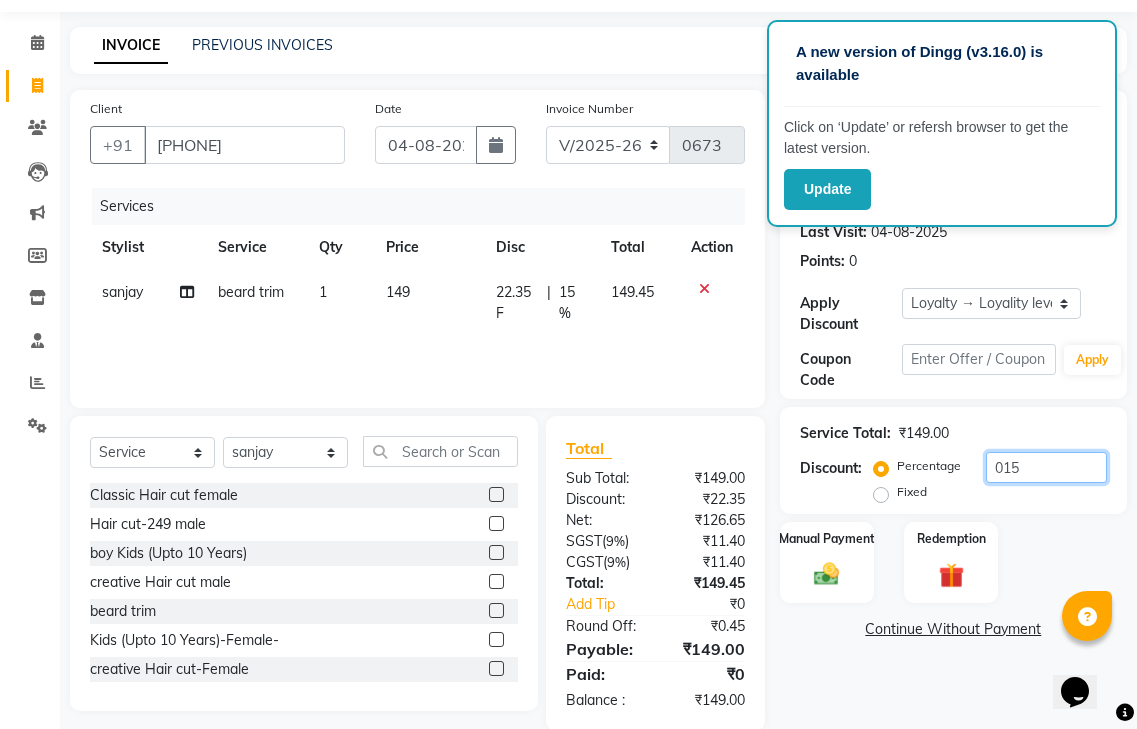 scroll, scrollTop: 92, scrollLeft: 0, axis: vertical 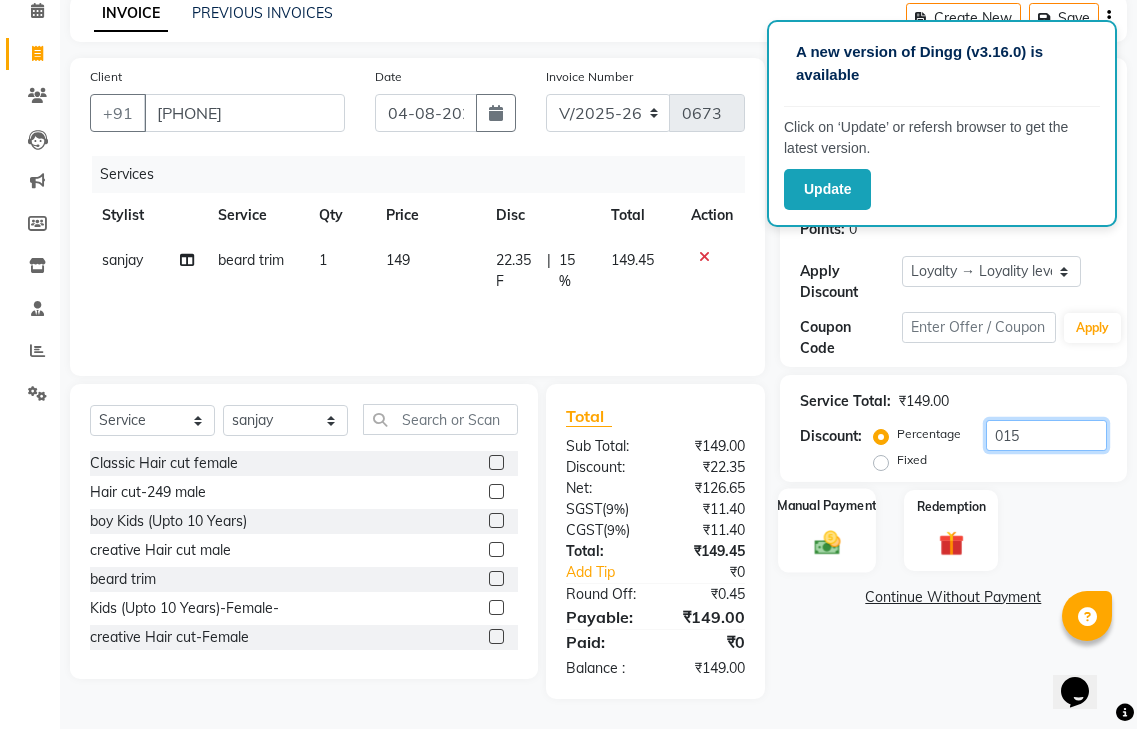 type on "015" 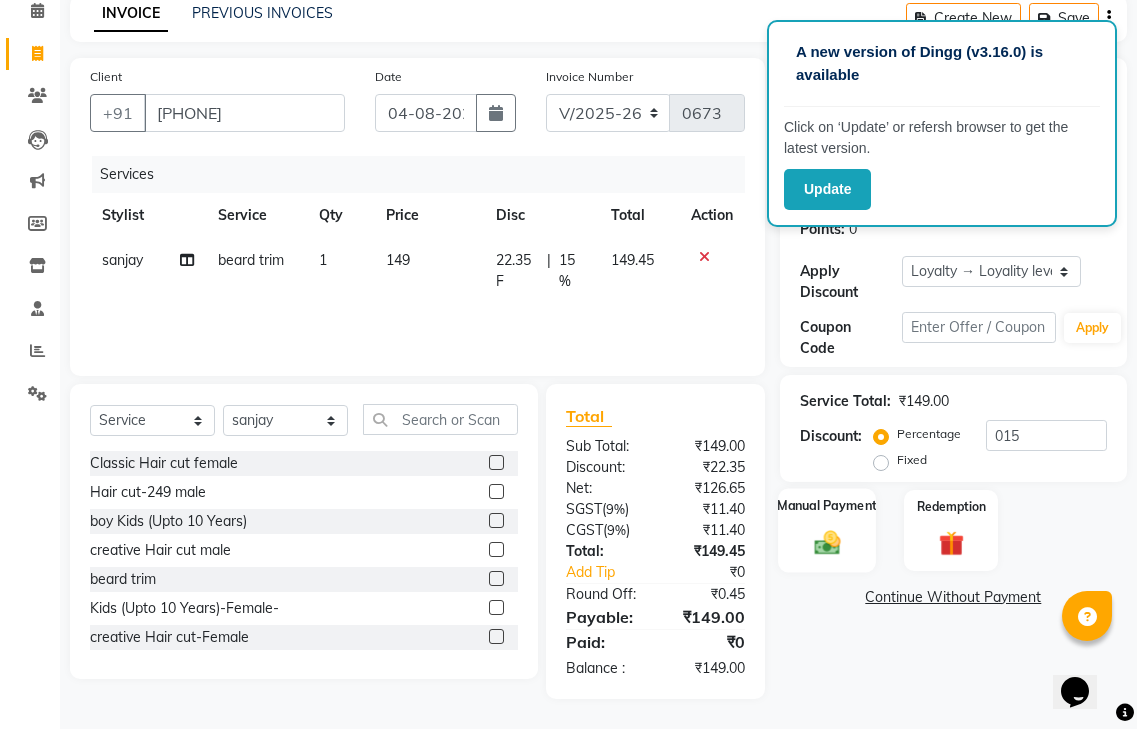click 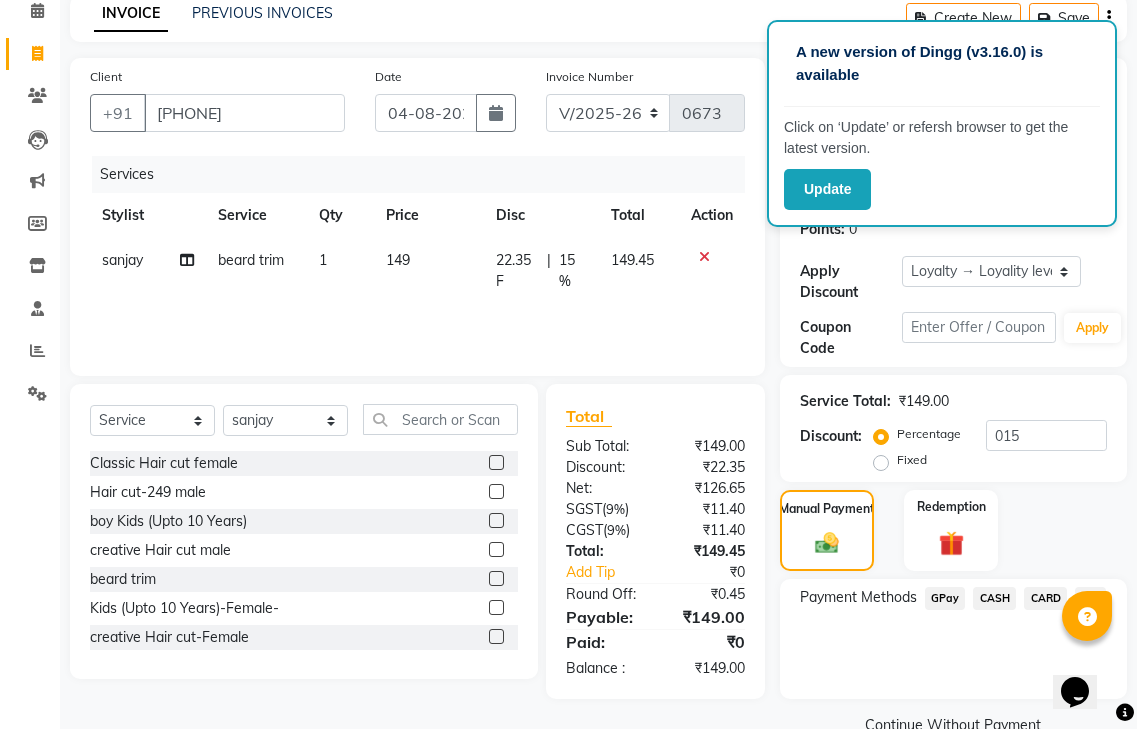 scroll, scrollTop: 133, scrollLeft: 0, axis: vertical 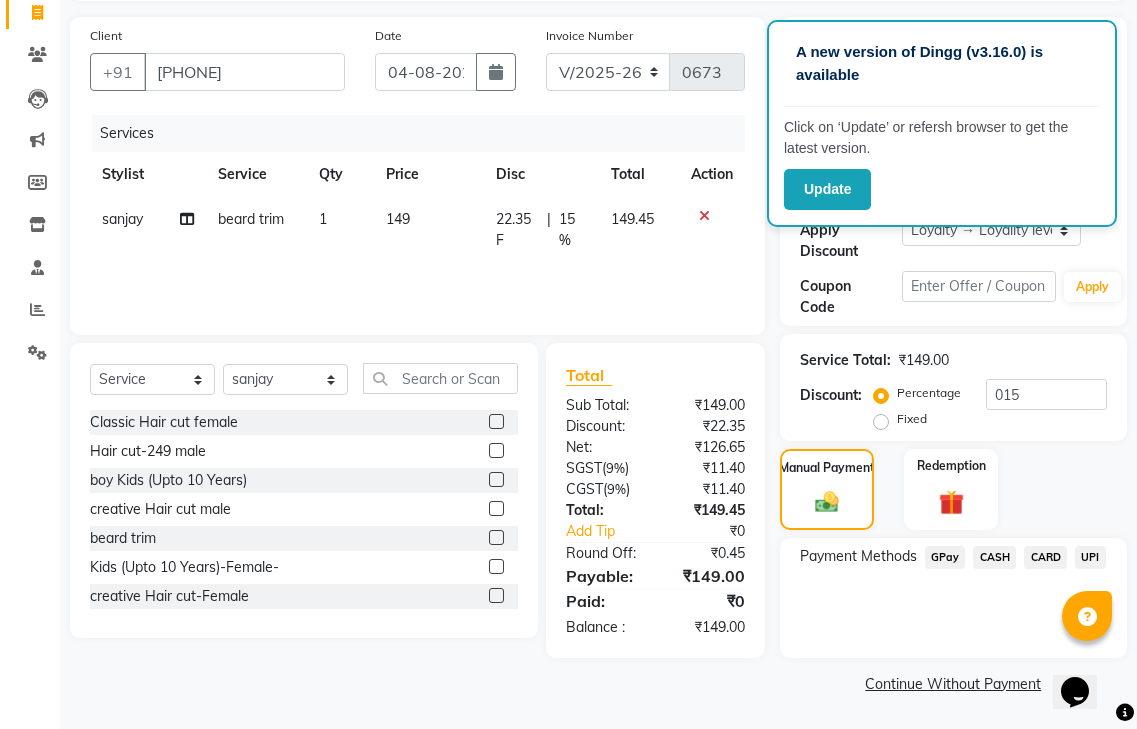click on "GPay" 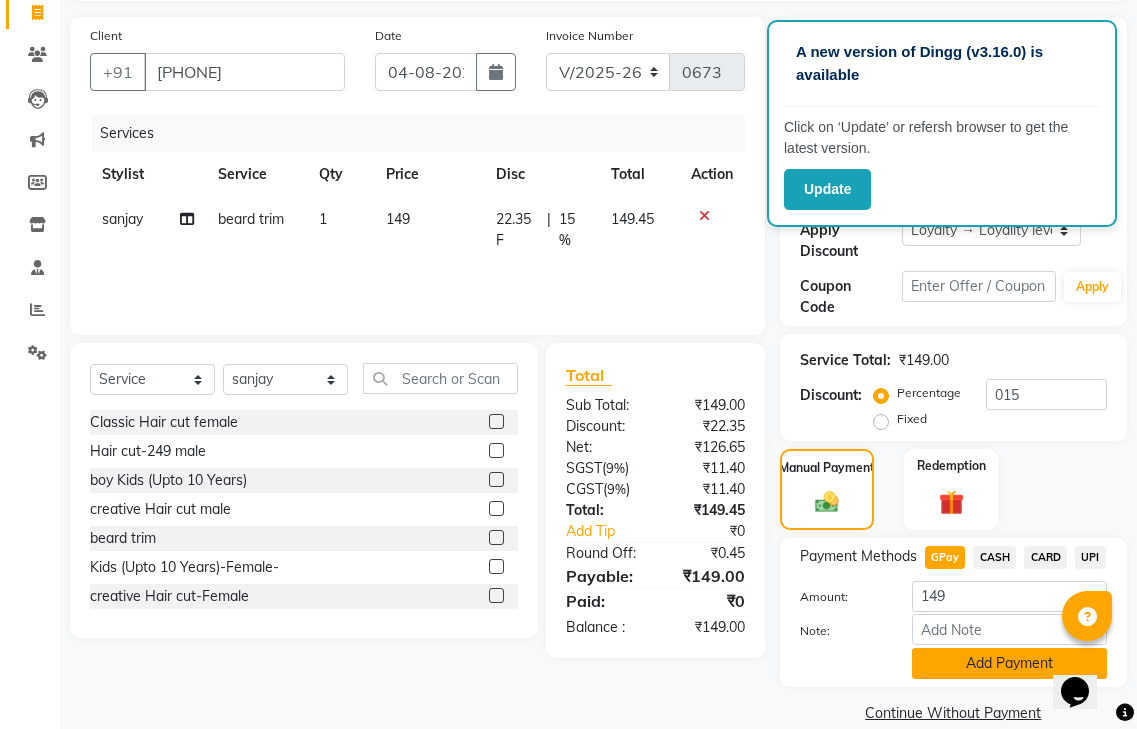 click on "Add Payment" 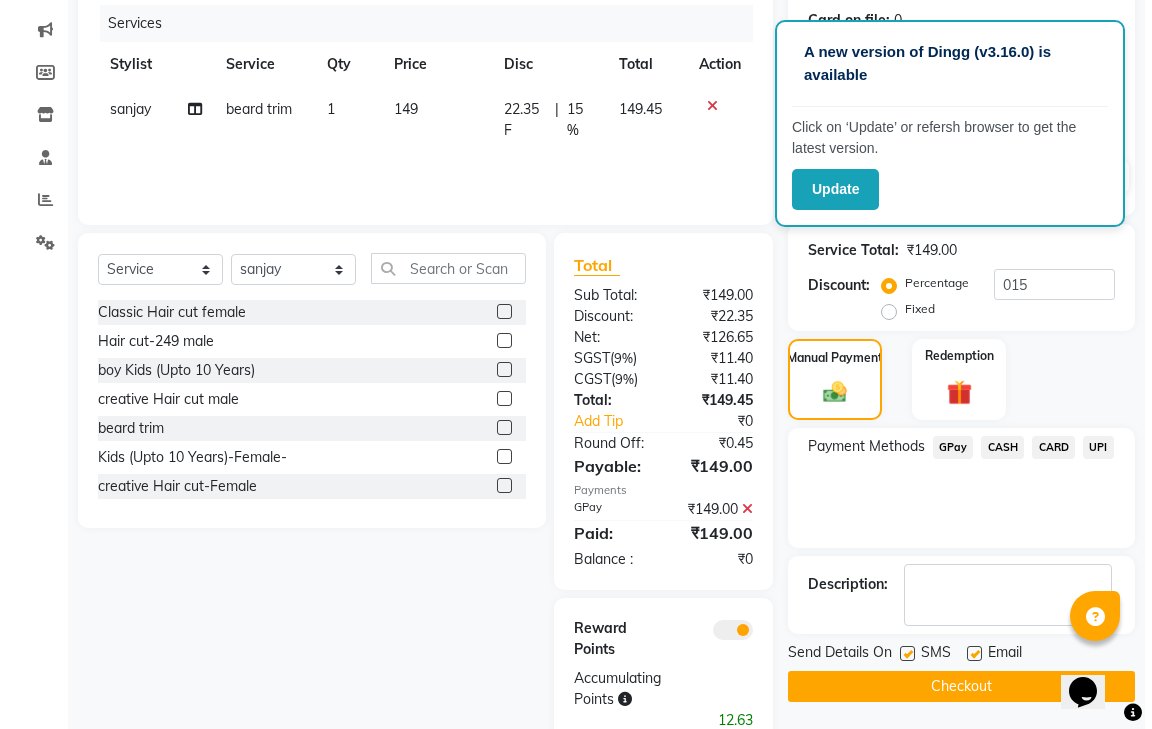 scroll, scrollTop: 295, scrollLeft: 0, axis: vertical 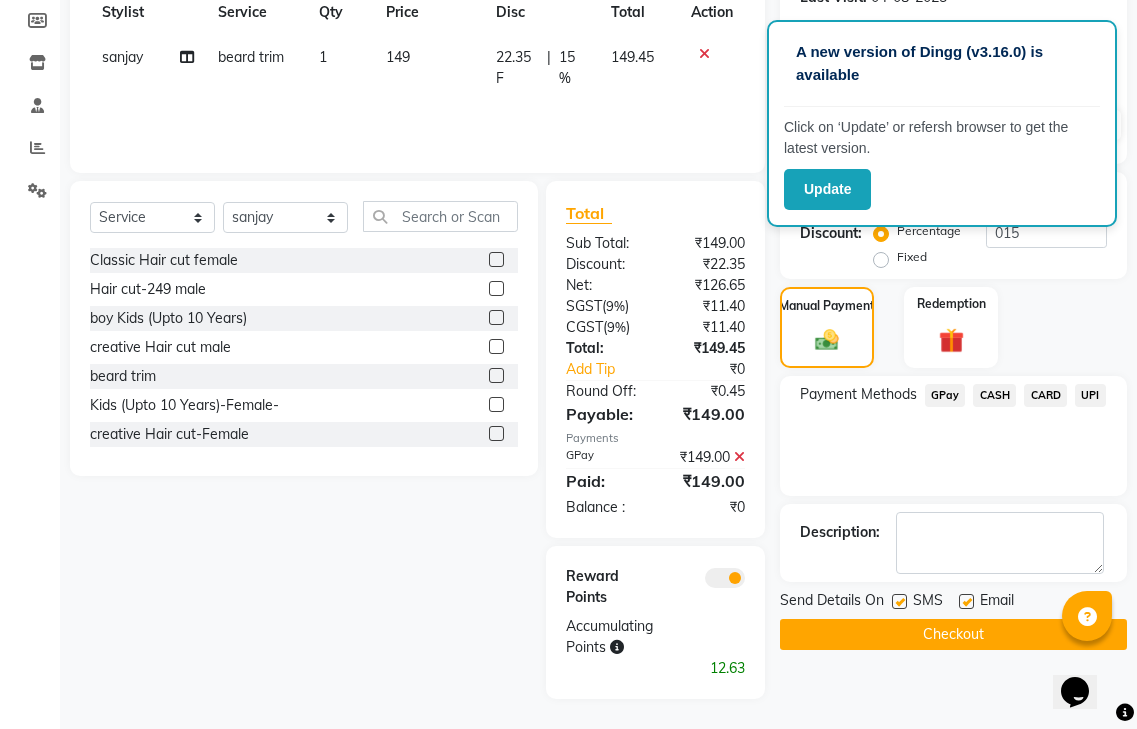 click 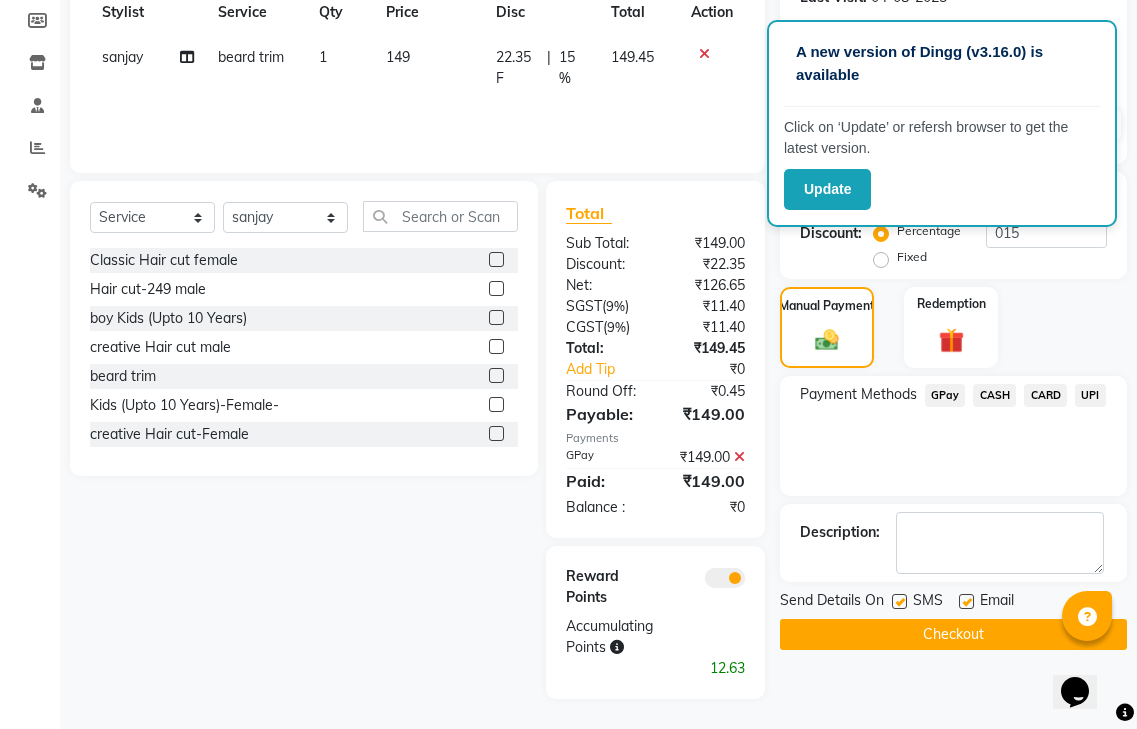 click 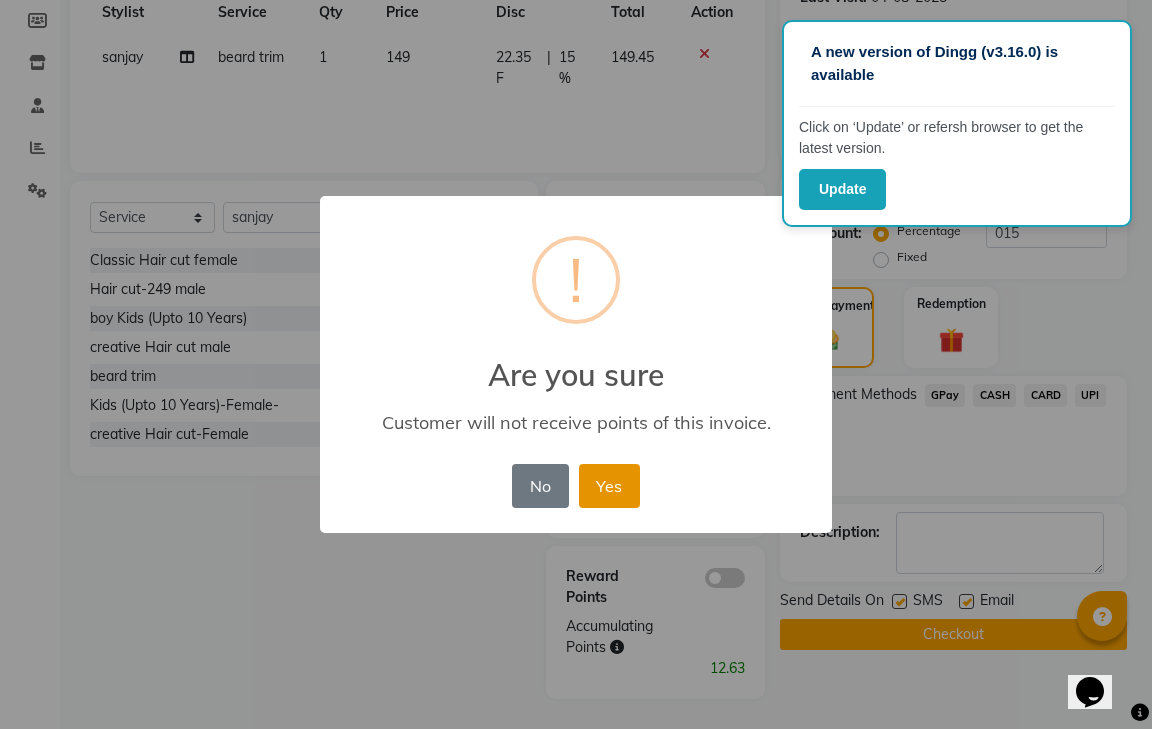 click on "Yes" at bounding box center [609, 486] 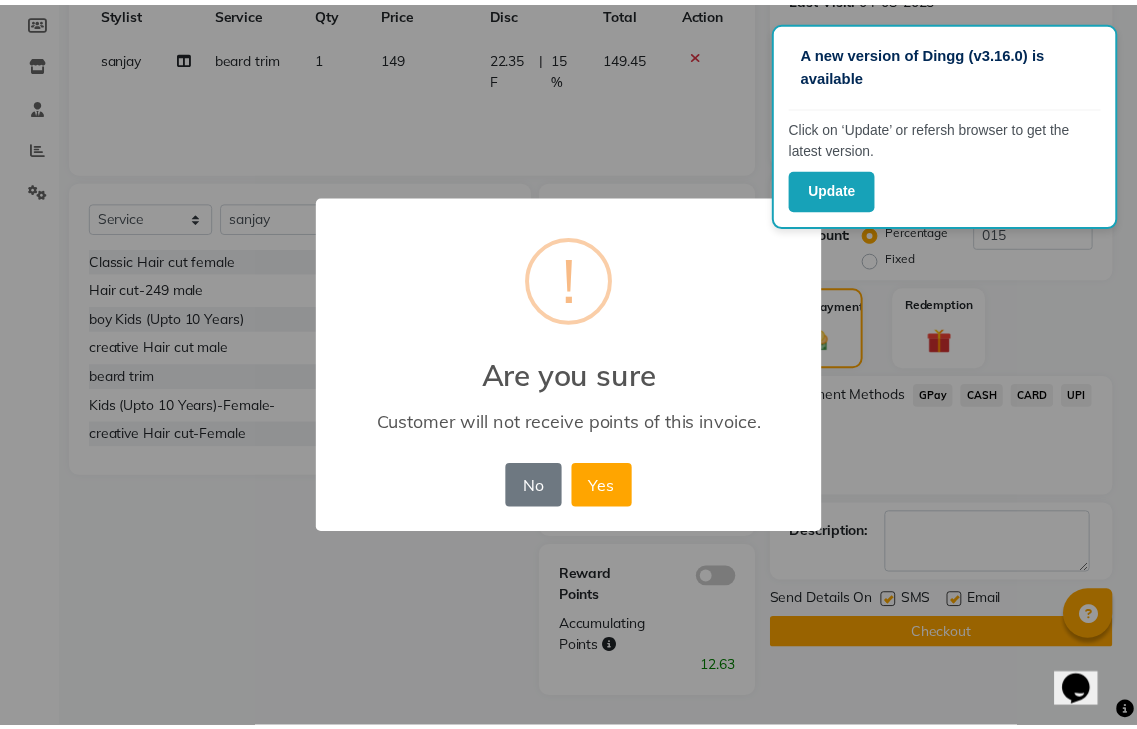 scroll, scrollTop: 246, scrollLeft: 0, axis: vertical 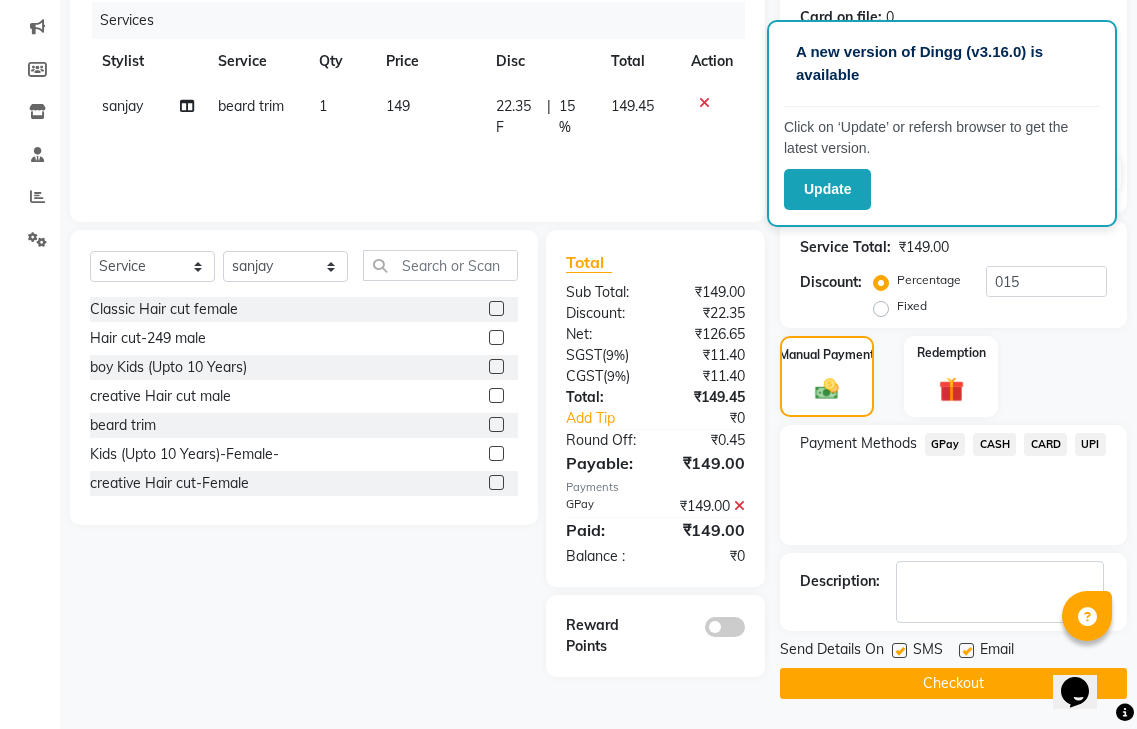 click on "Checkout" 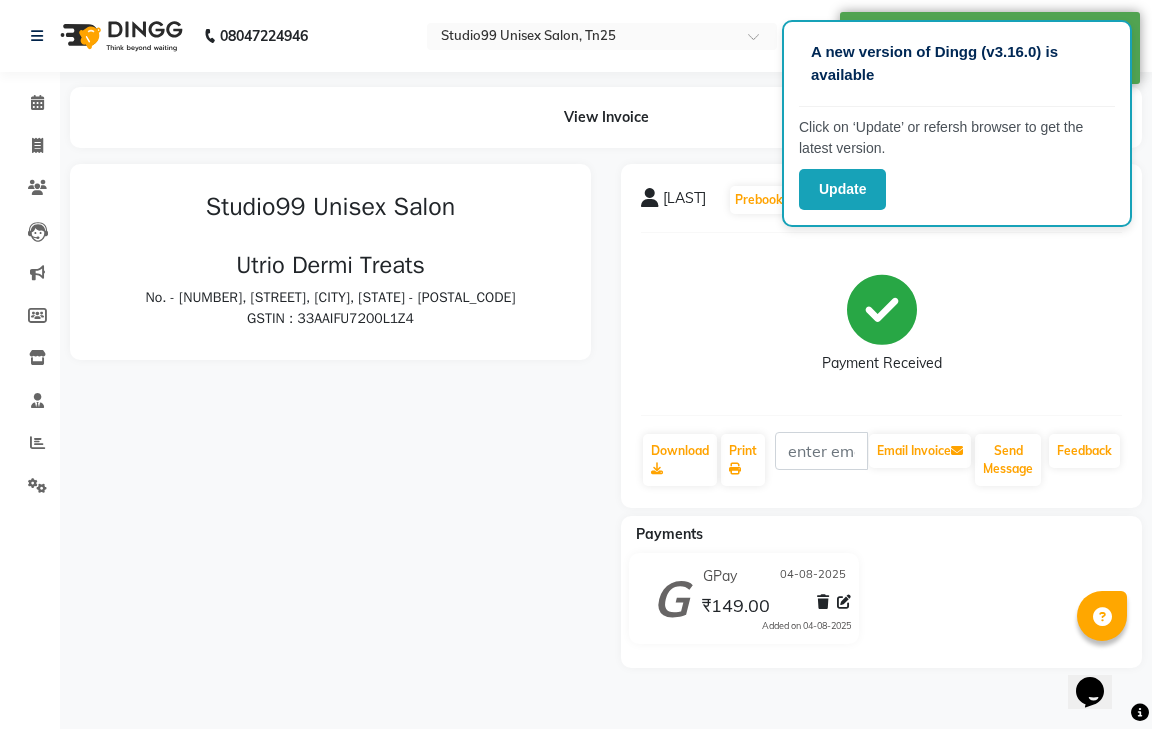 scroll, scrollTop: 0, scrollLeft: 0, axis: both 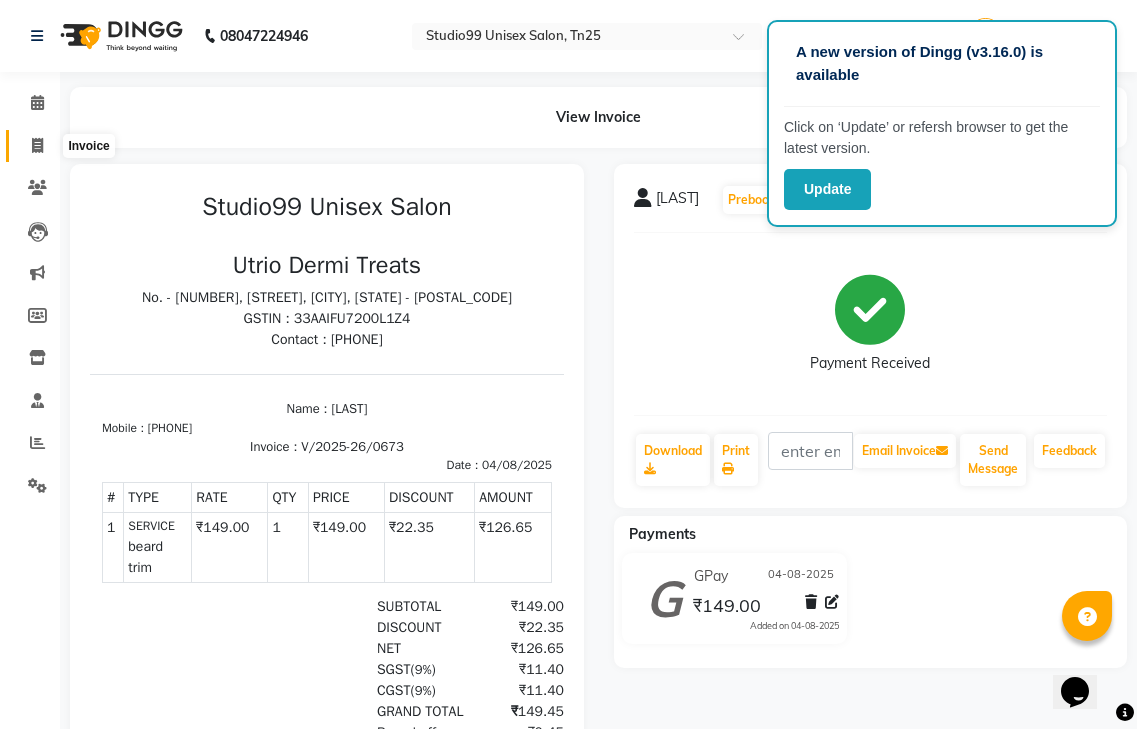 click 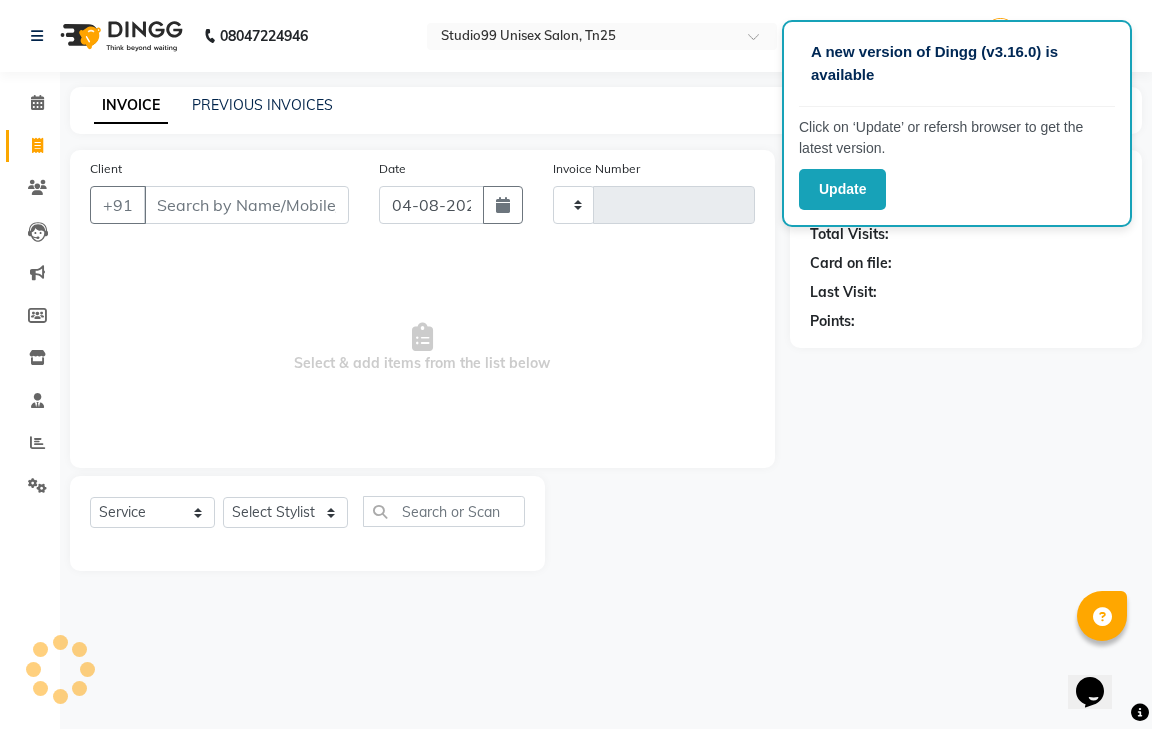type on "0674" 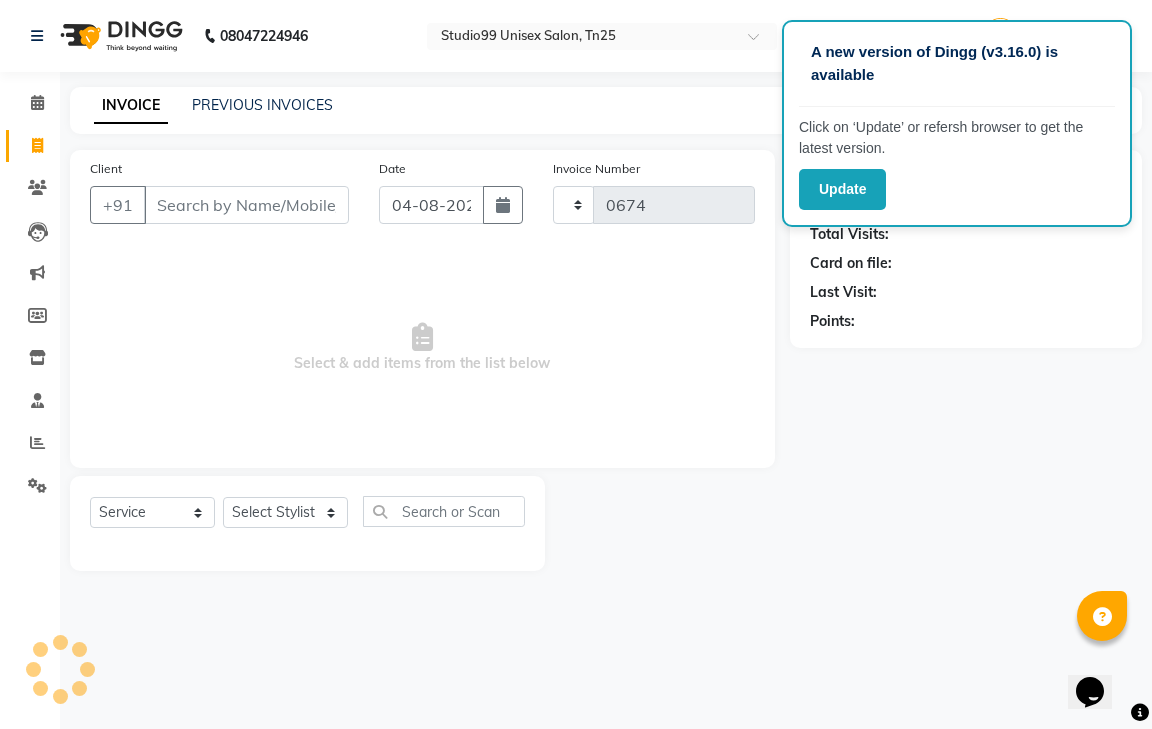 select on "8331" 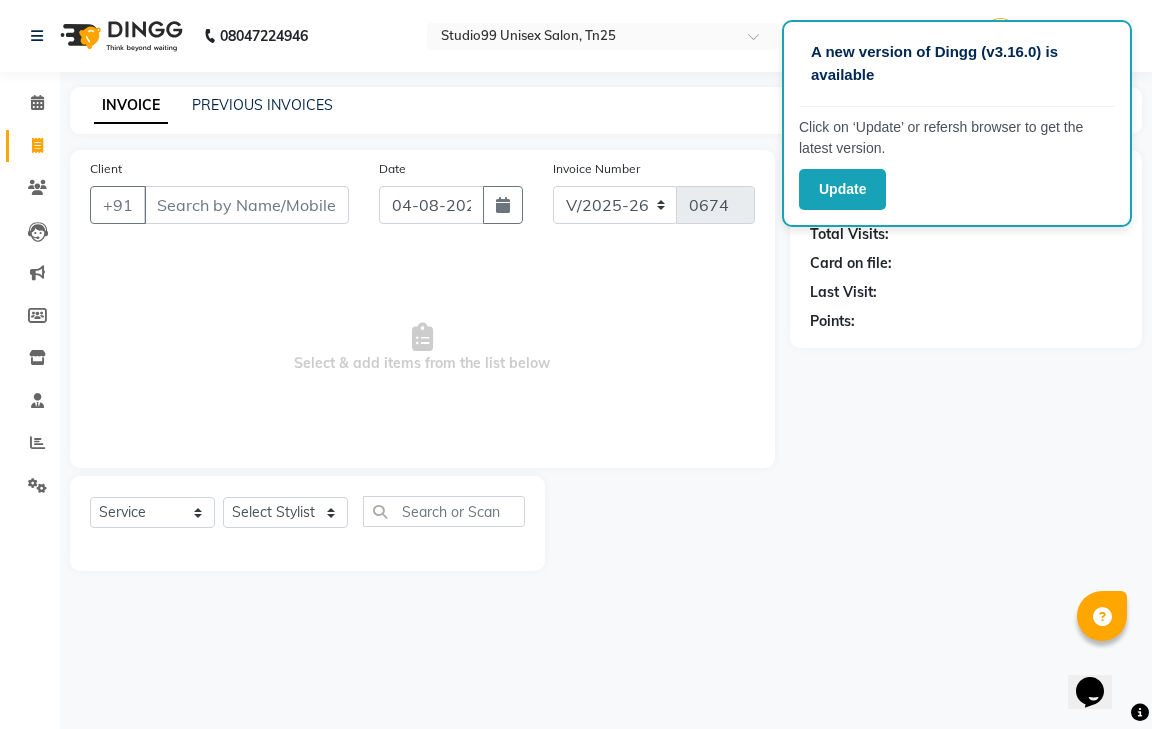 click on "Client" at bounding box center [246, 205] 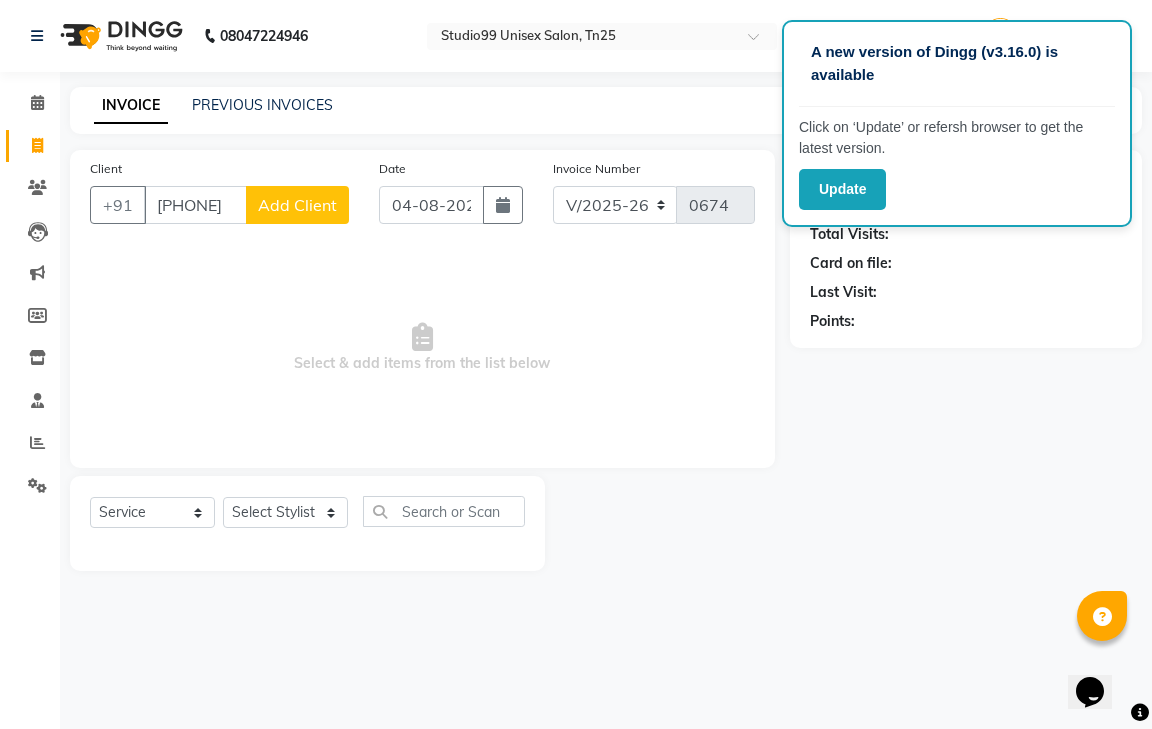 type on "[PHONE]" 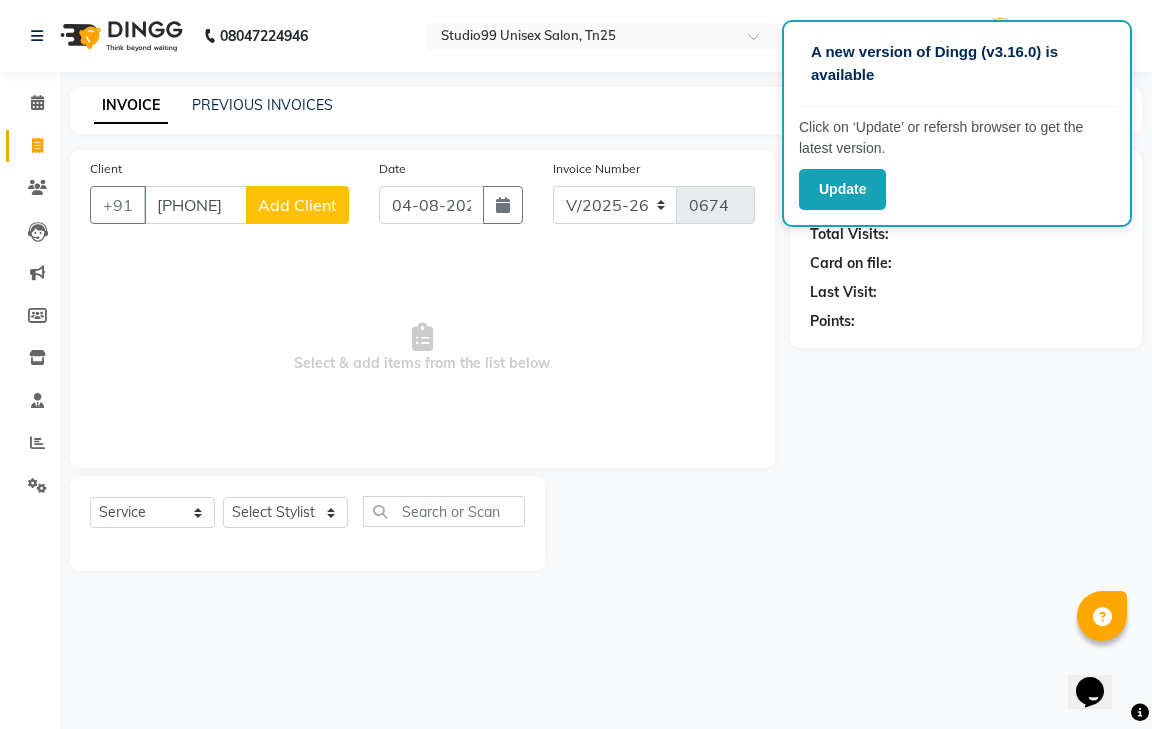 click on "Add Client" 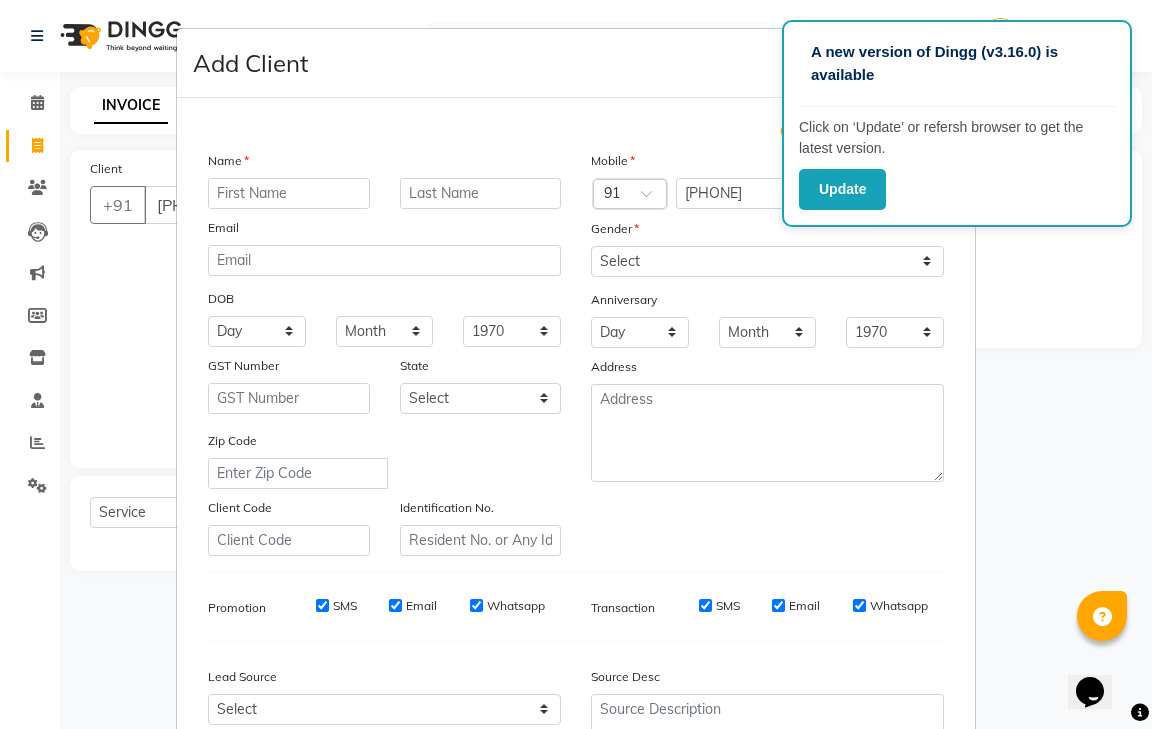 click at bounding box center (289, 193) 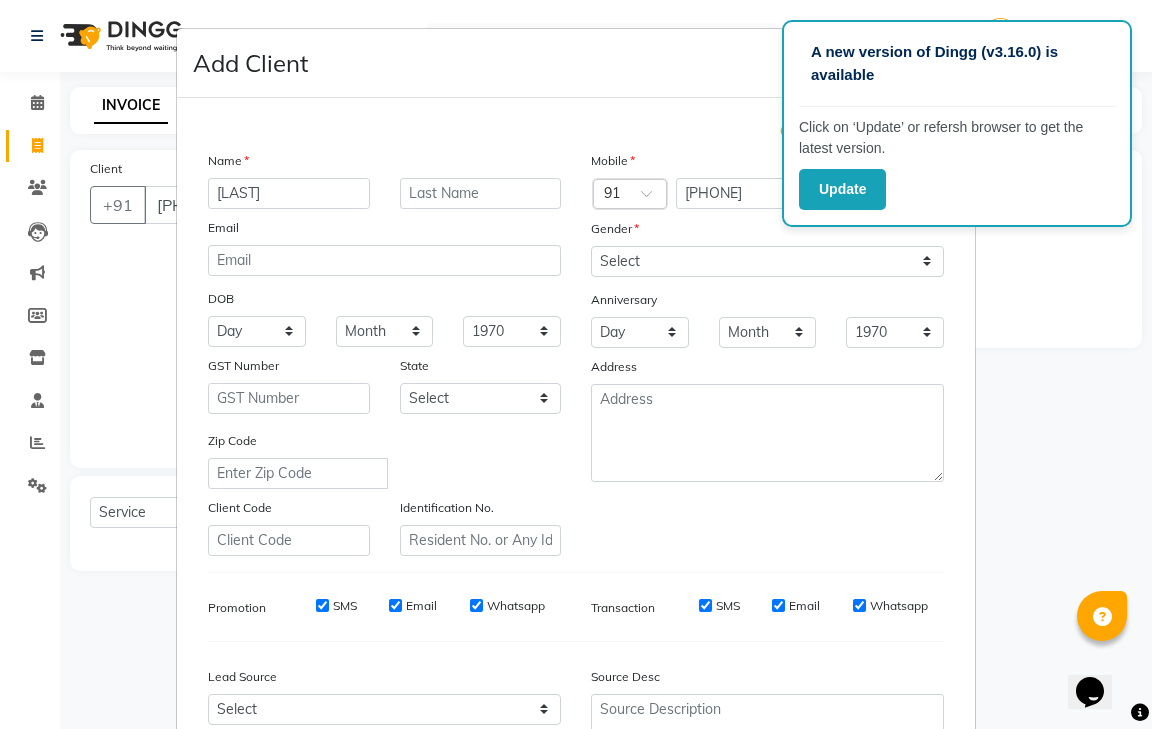 type on "[LAST]" 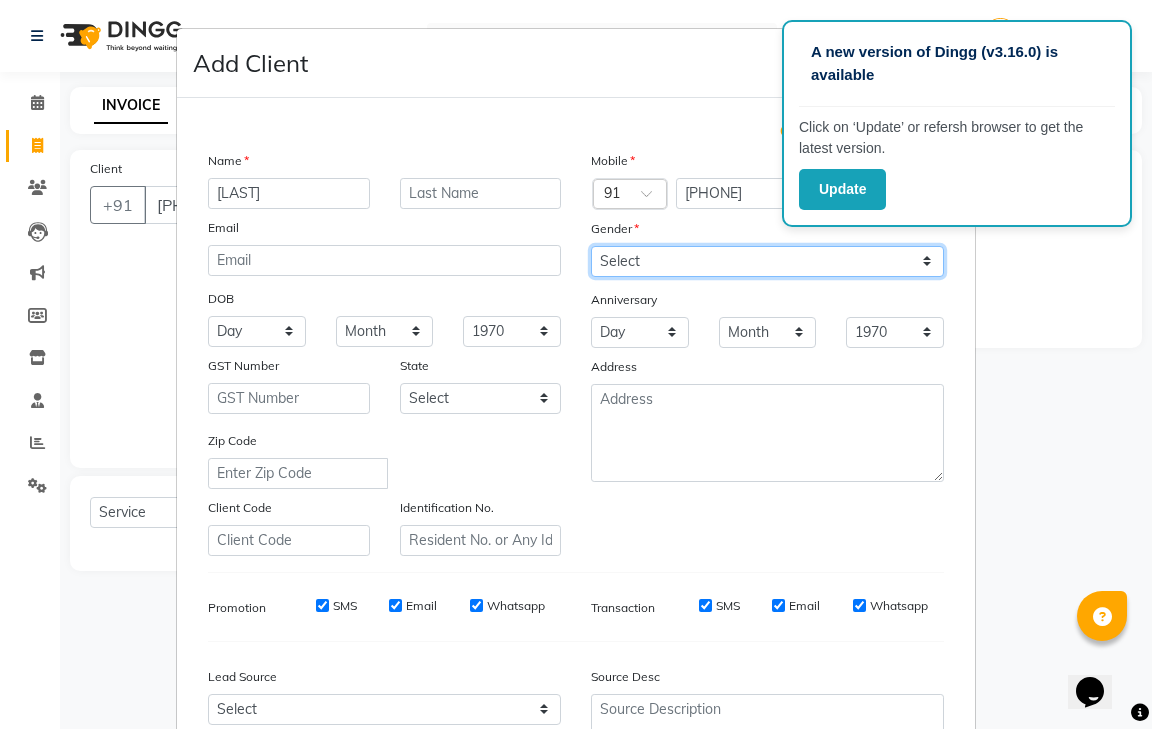 click on "Select Male Female Other Prefer Not To Say" at bounding box center (767, 261) 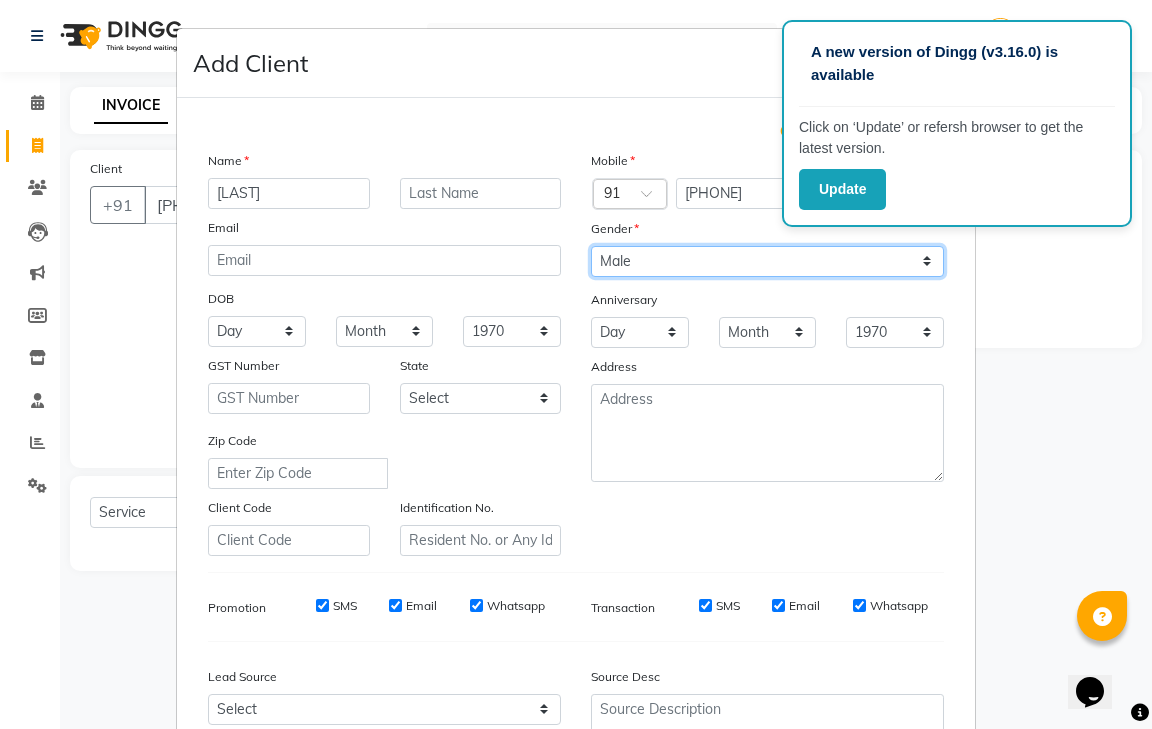 click on "Select Male Female Other Prefer Not To Say" at bounding box center (767, 261) 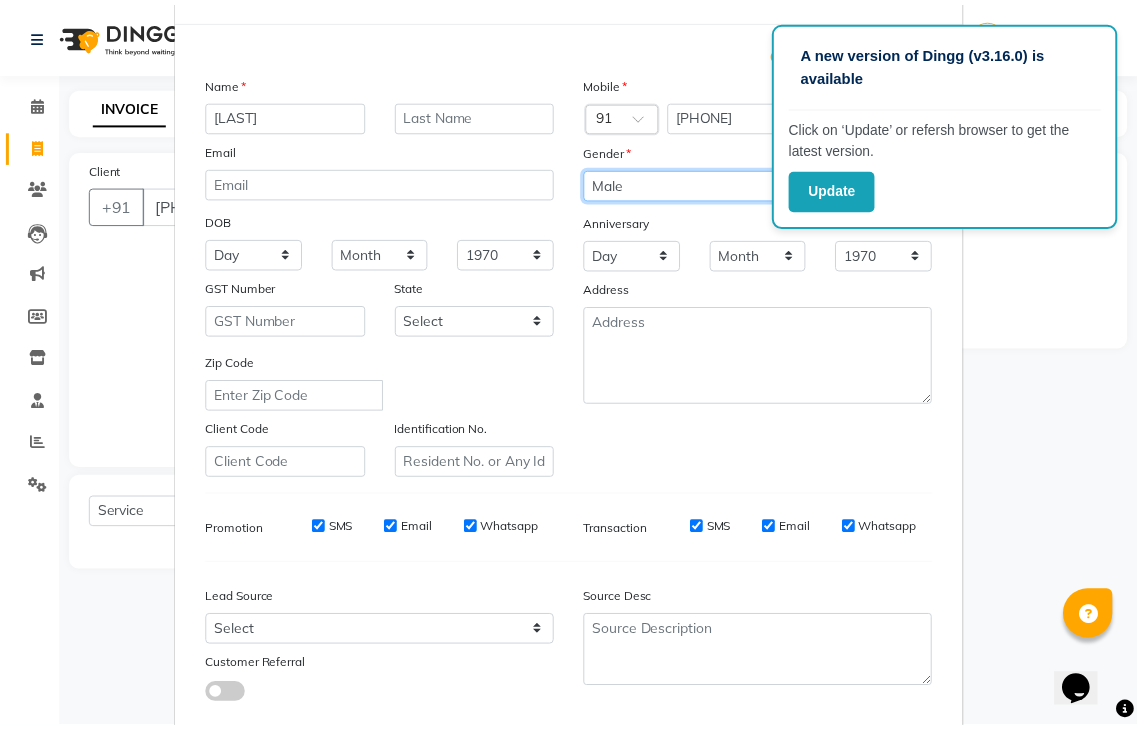 scroll, scrollTop: 194, scrollLeft: 0, axis: vertical 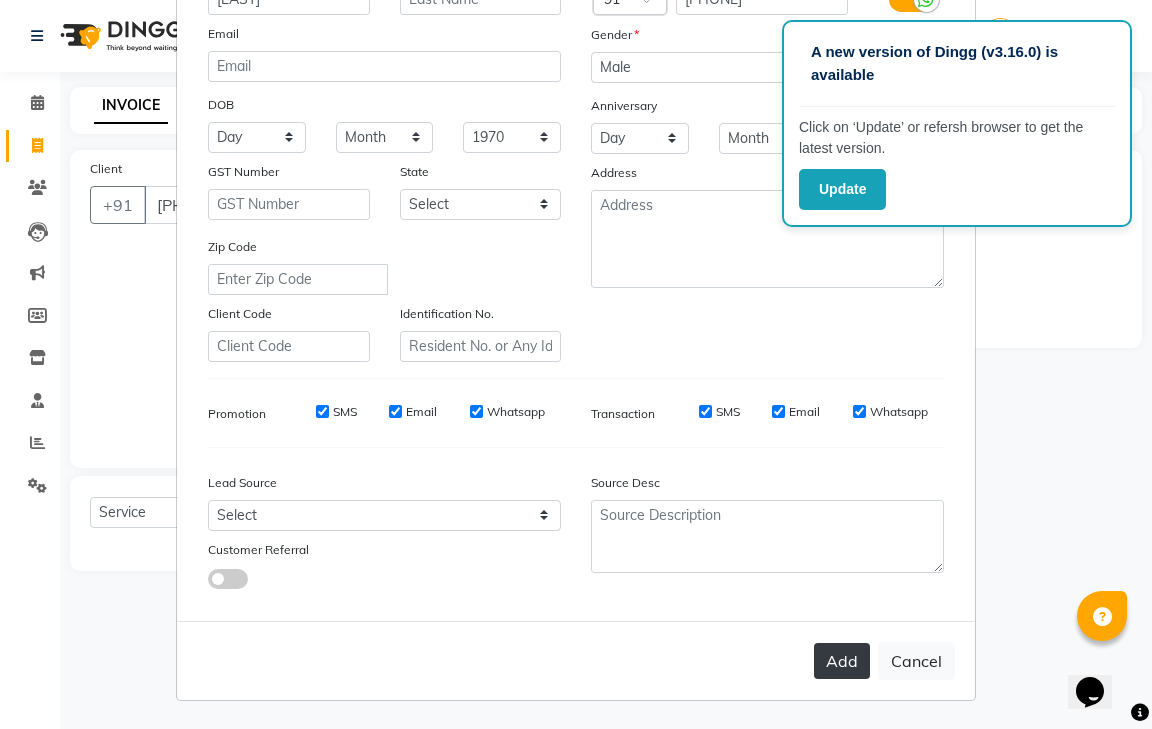 click on "Add" at bounding box center (842, 661) 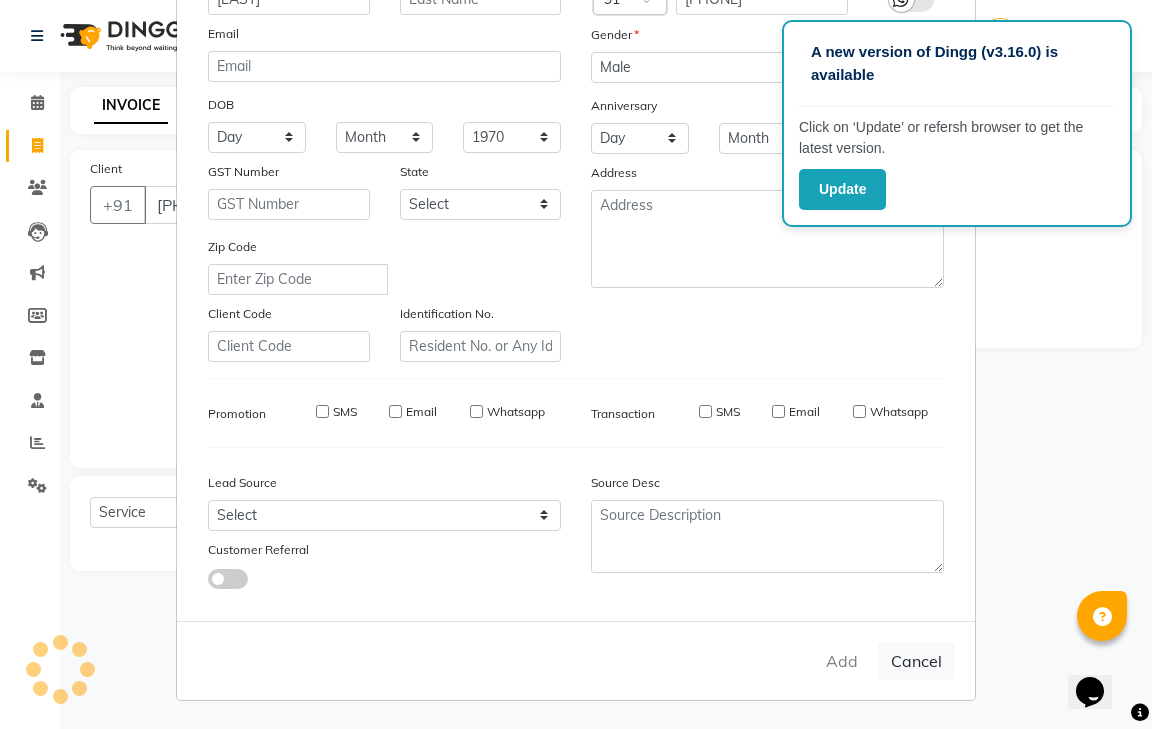 type 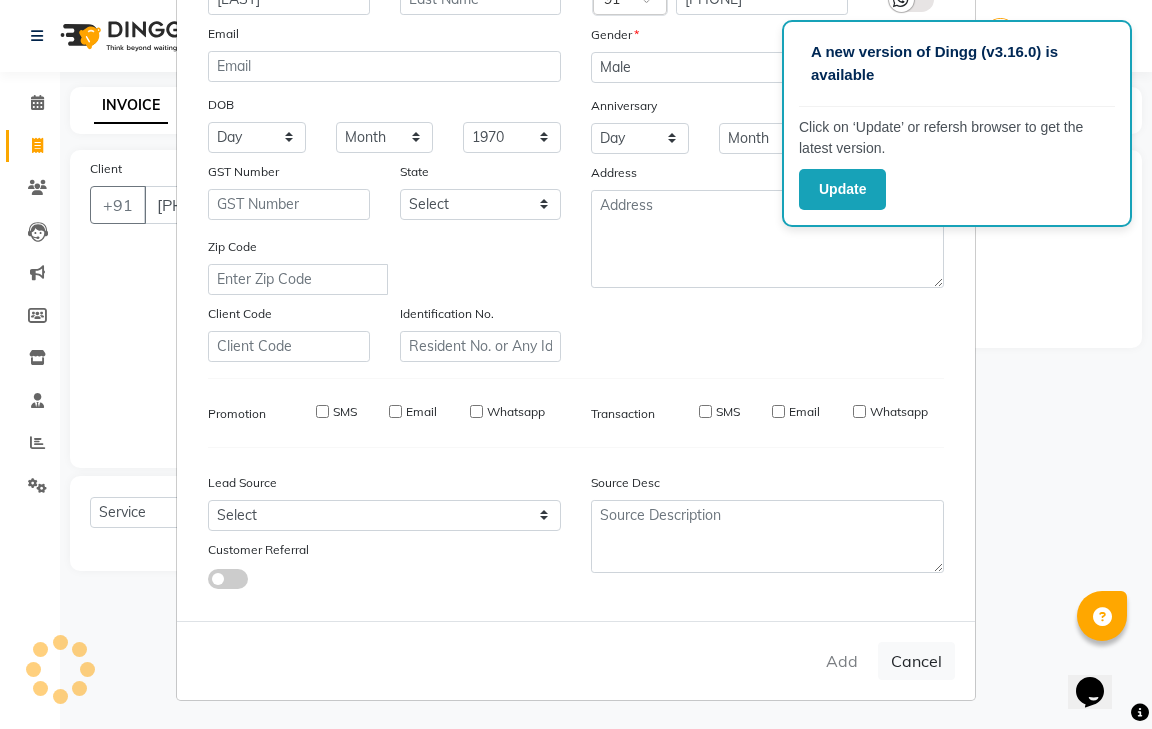 select 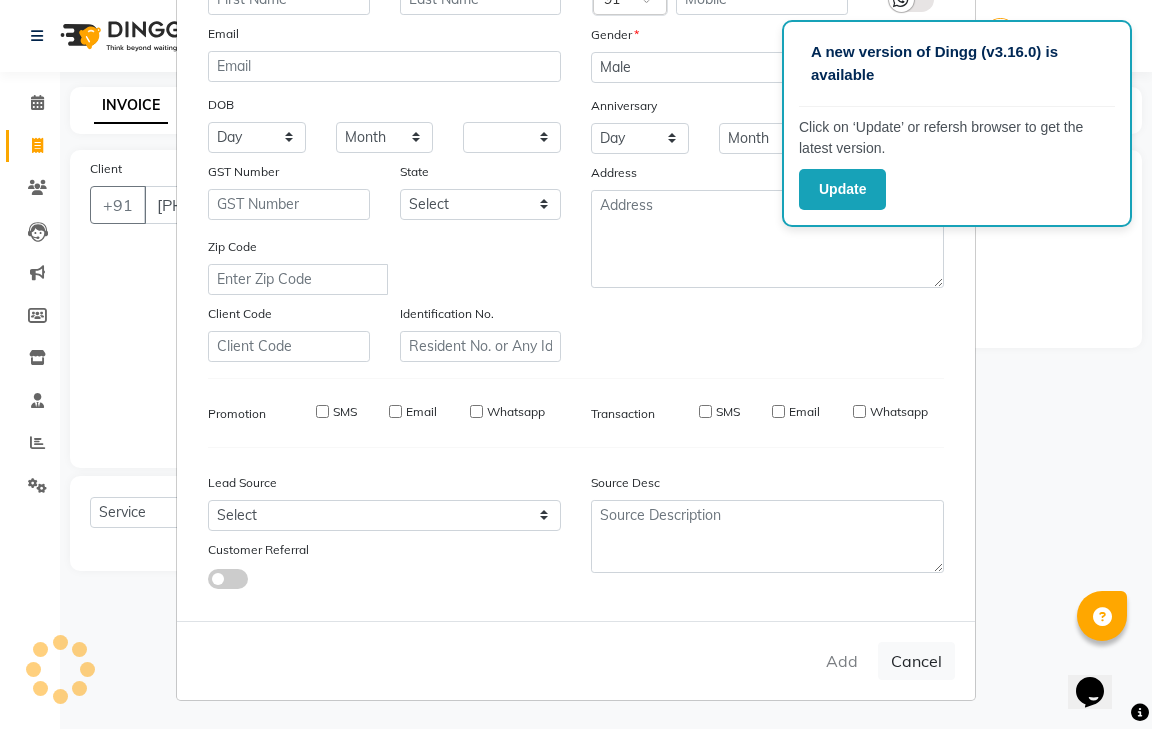 select 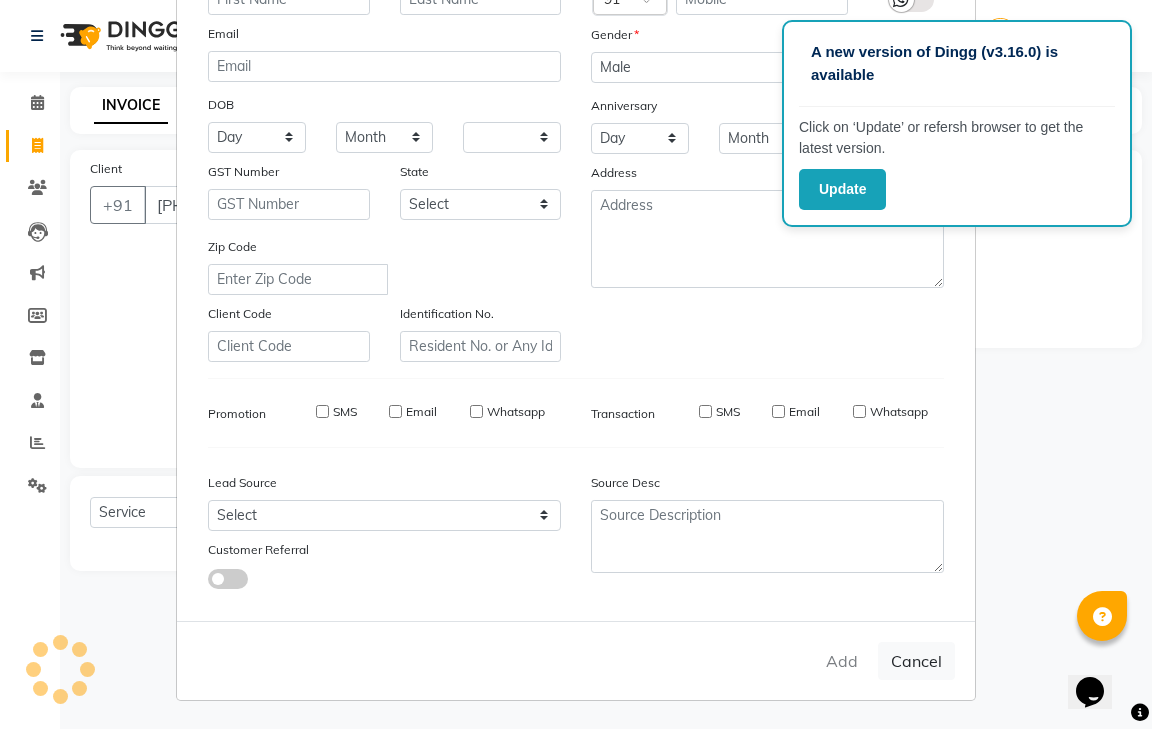 select 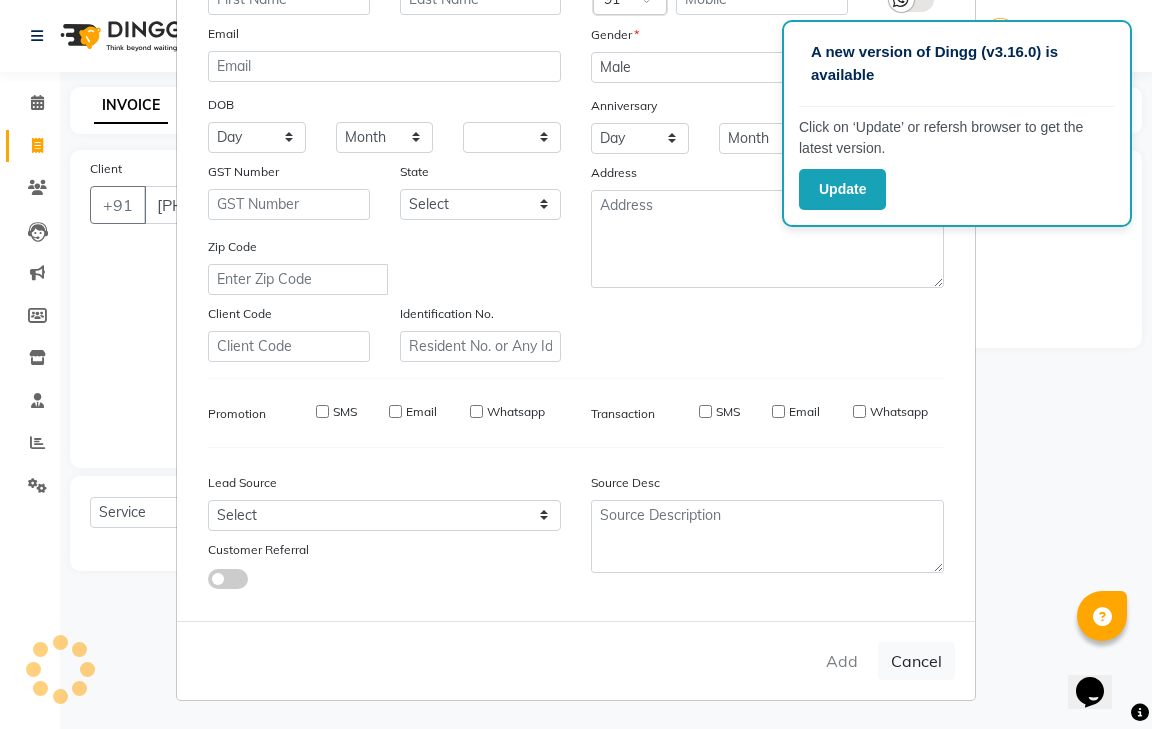 select 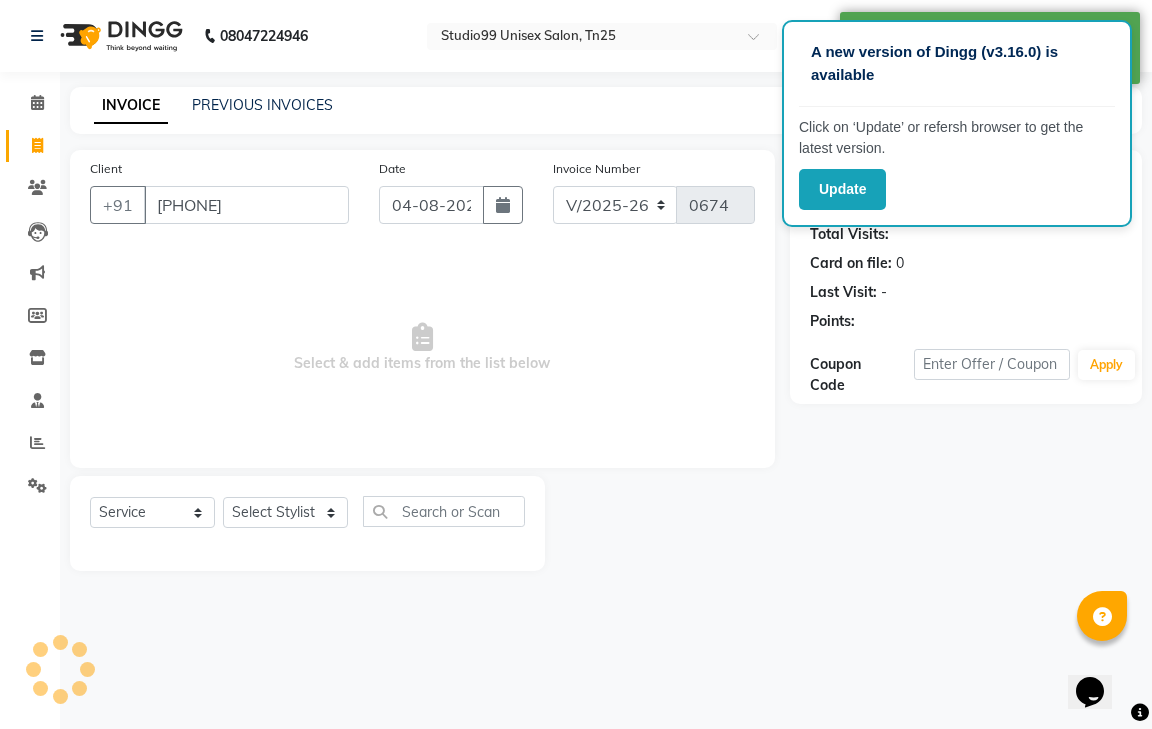select on "1: Object" 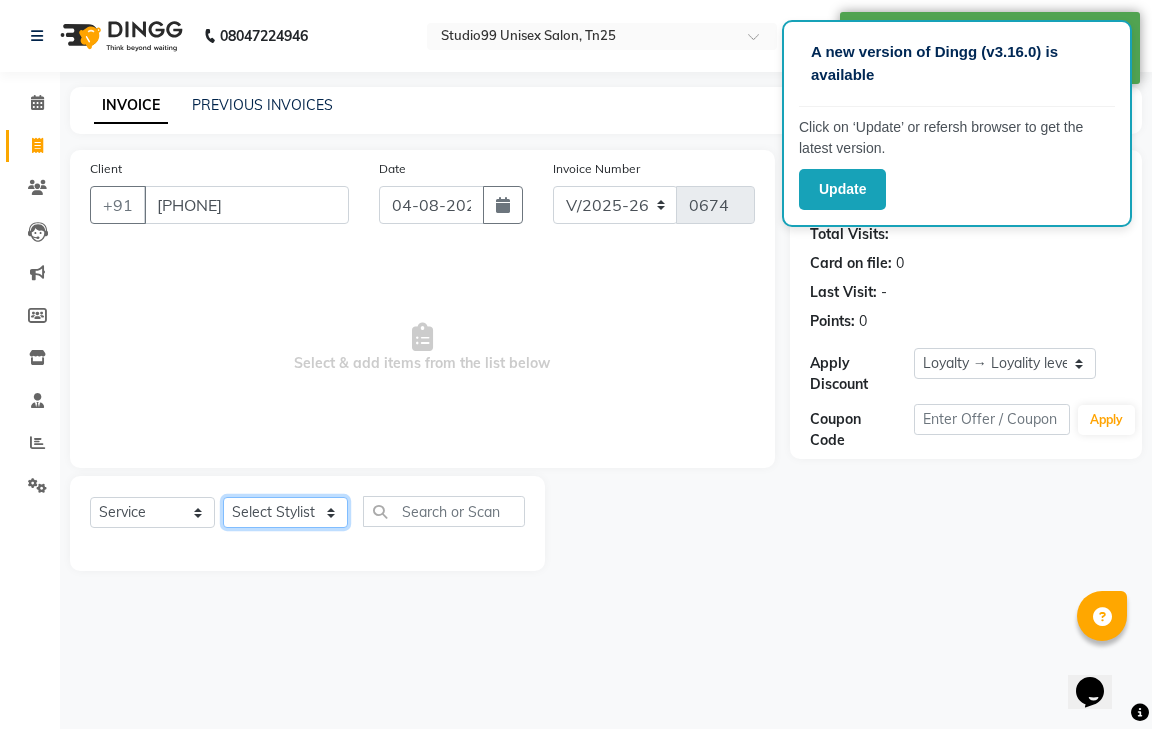 click on "Select Stylist gendral giri-ja  jaya priya kothai TK raja sanjay santhosh VAISHALI.TK" 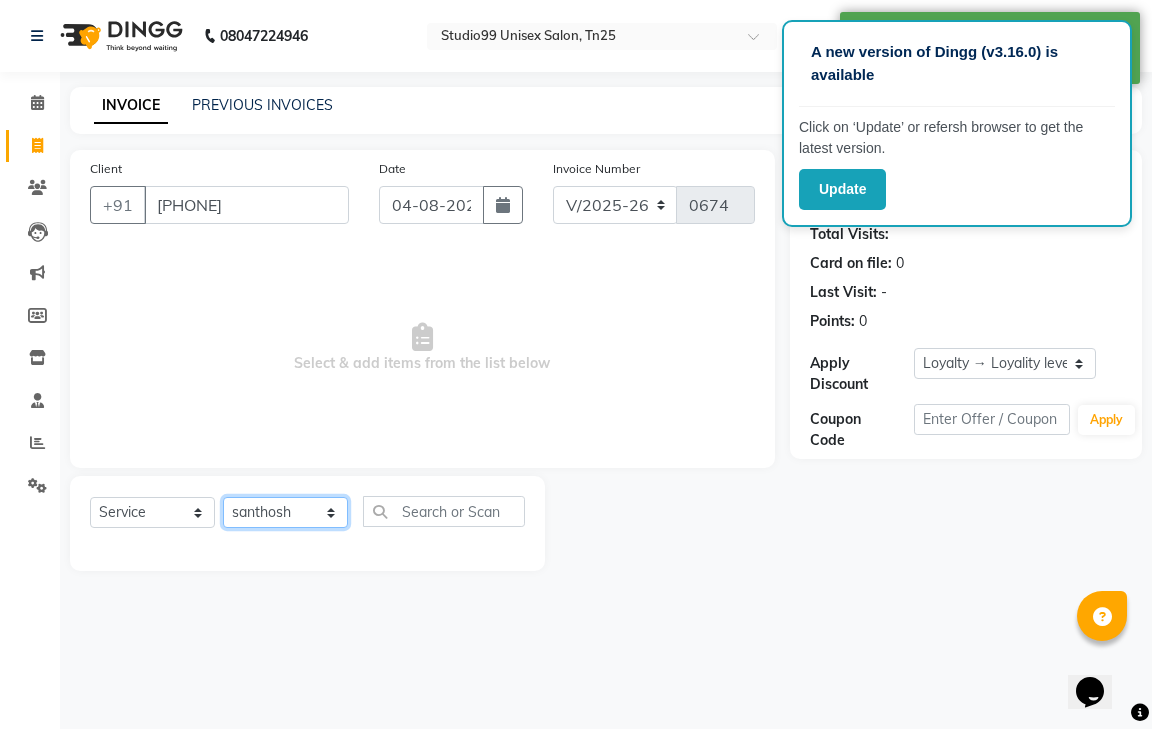 click on "Select Stylist gendral giri-ja  jaya priya kothai TK raja sanjay santhosh VAISHALI.TK" 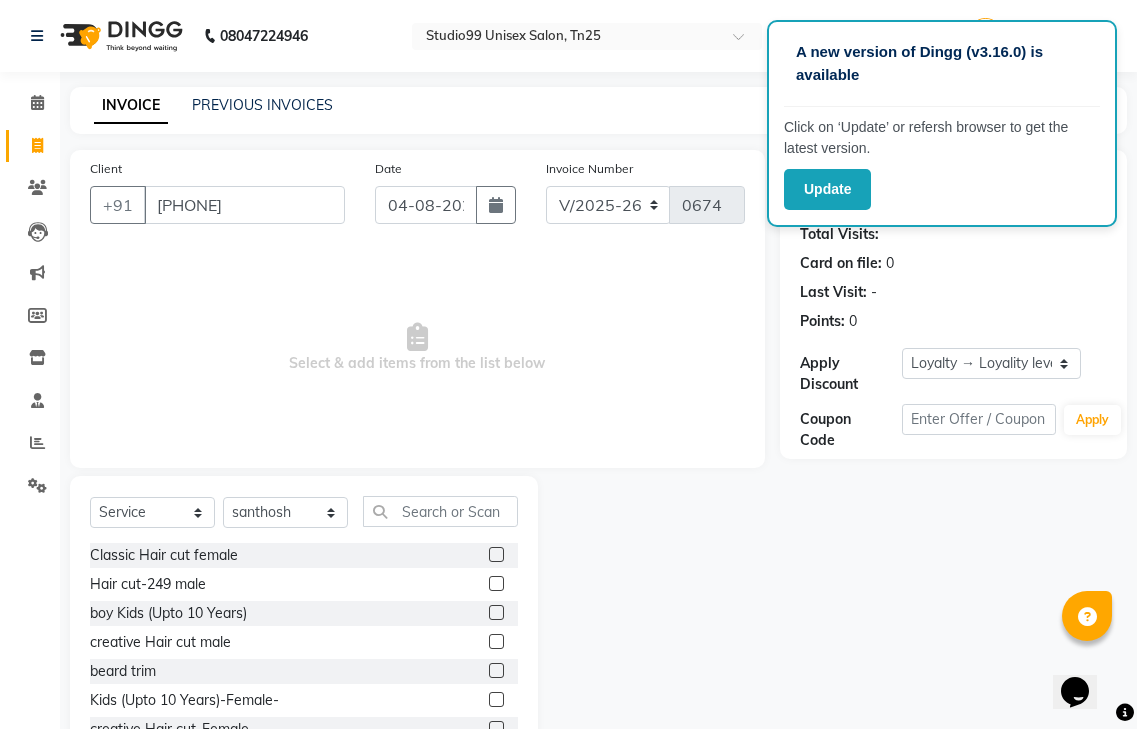 click 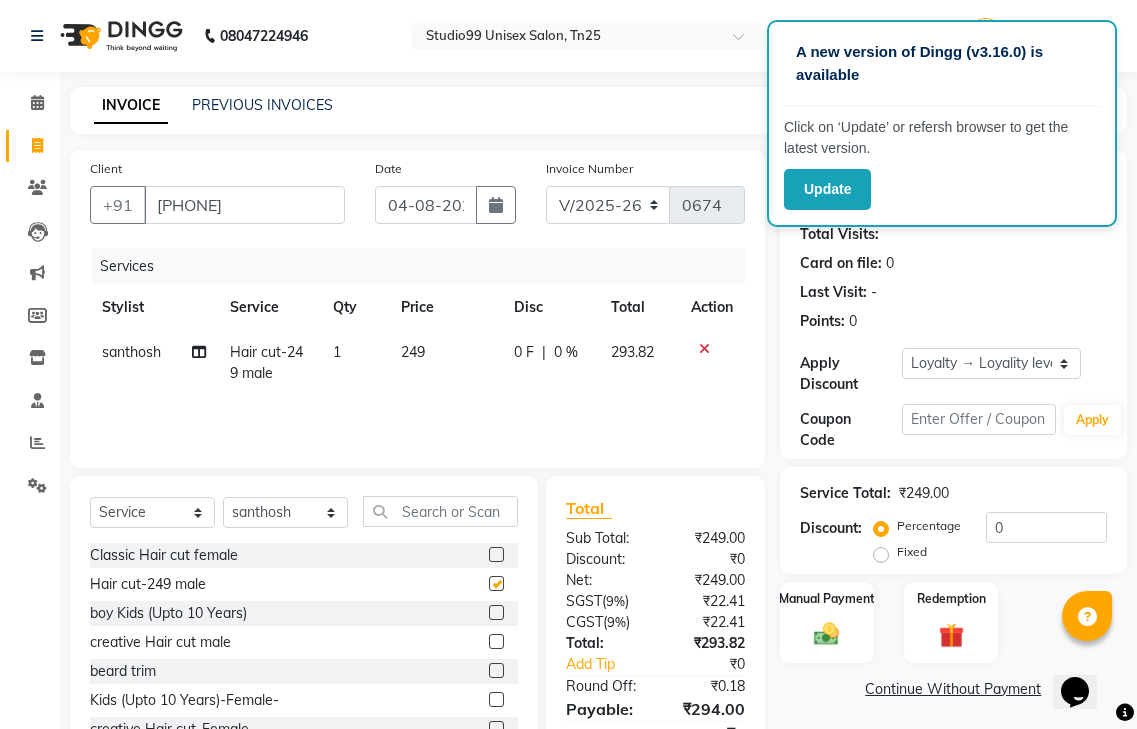 checkbox on "false" 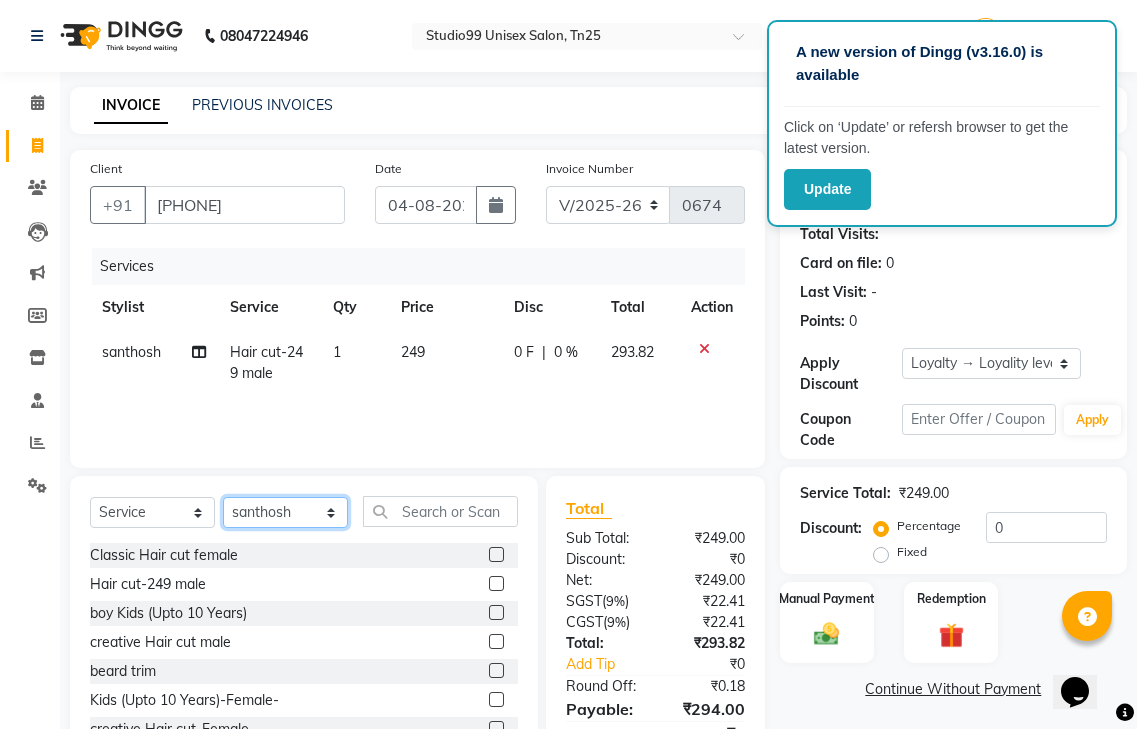 click on "Select Stylist gendral giri-ja  jaya priya kothai TK raja sanjay santhosh VAISHALI.TK" 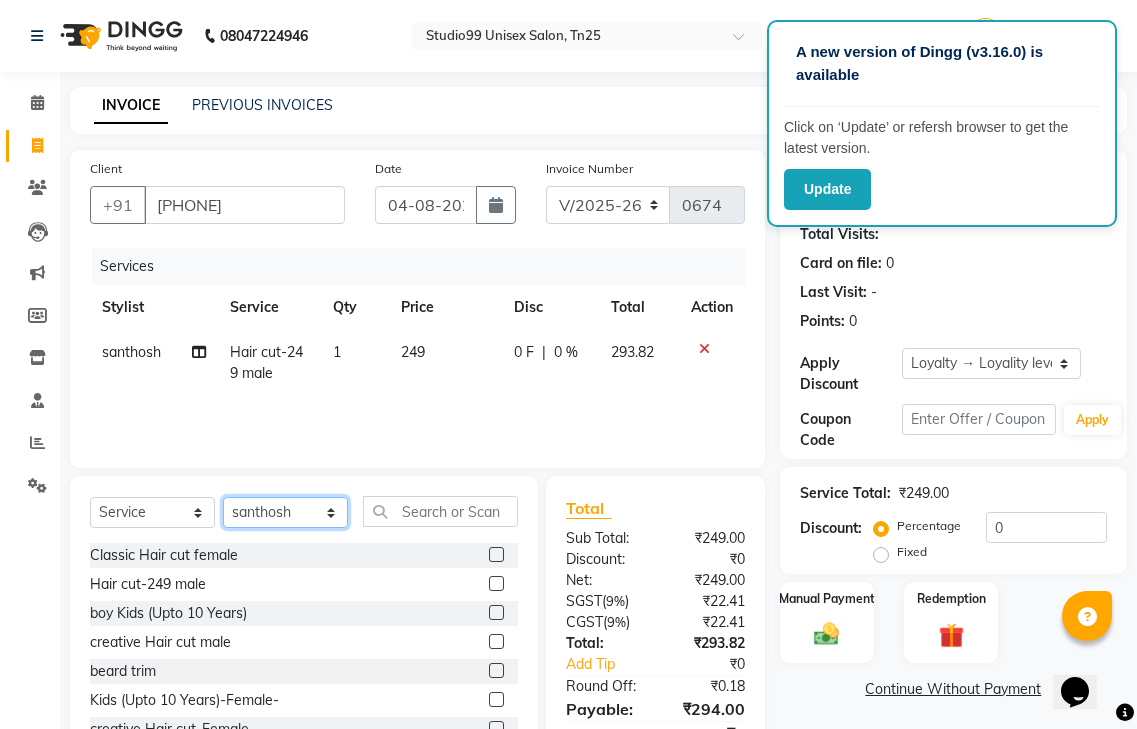 select on "80755" 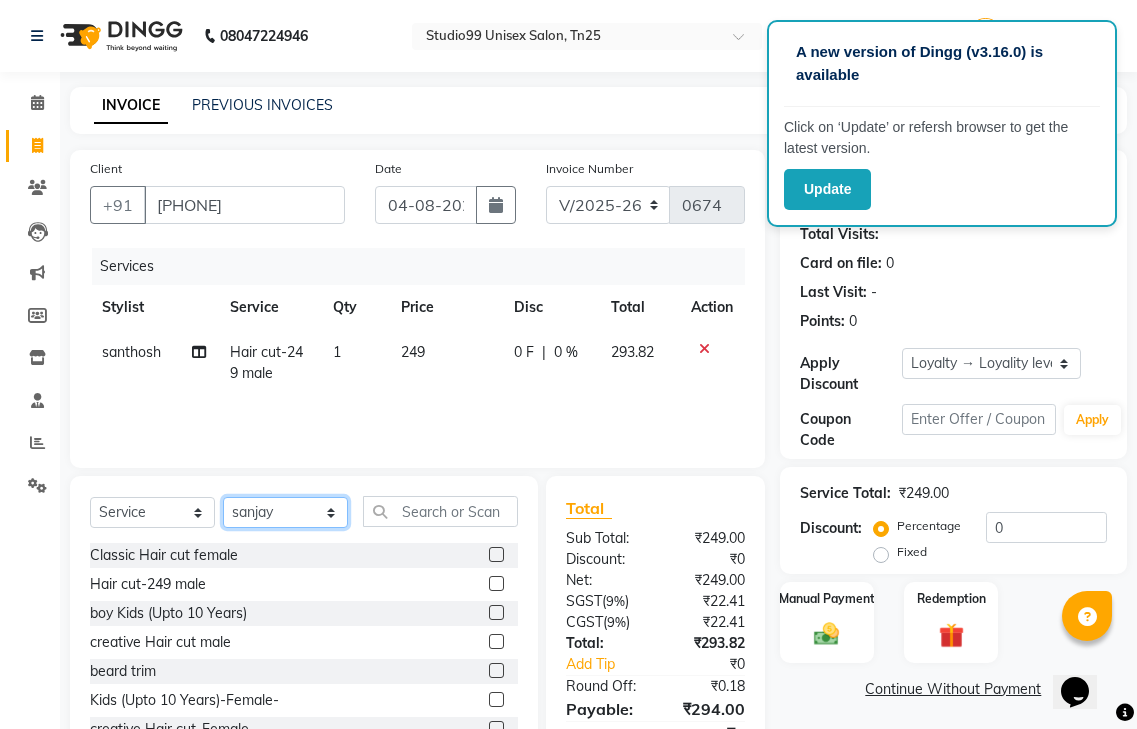 click on "Select Stylist gendral giri-ja  jaya priya kothai TK raja sanjay santhosh VAISHALI.TK" 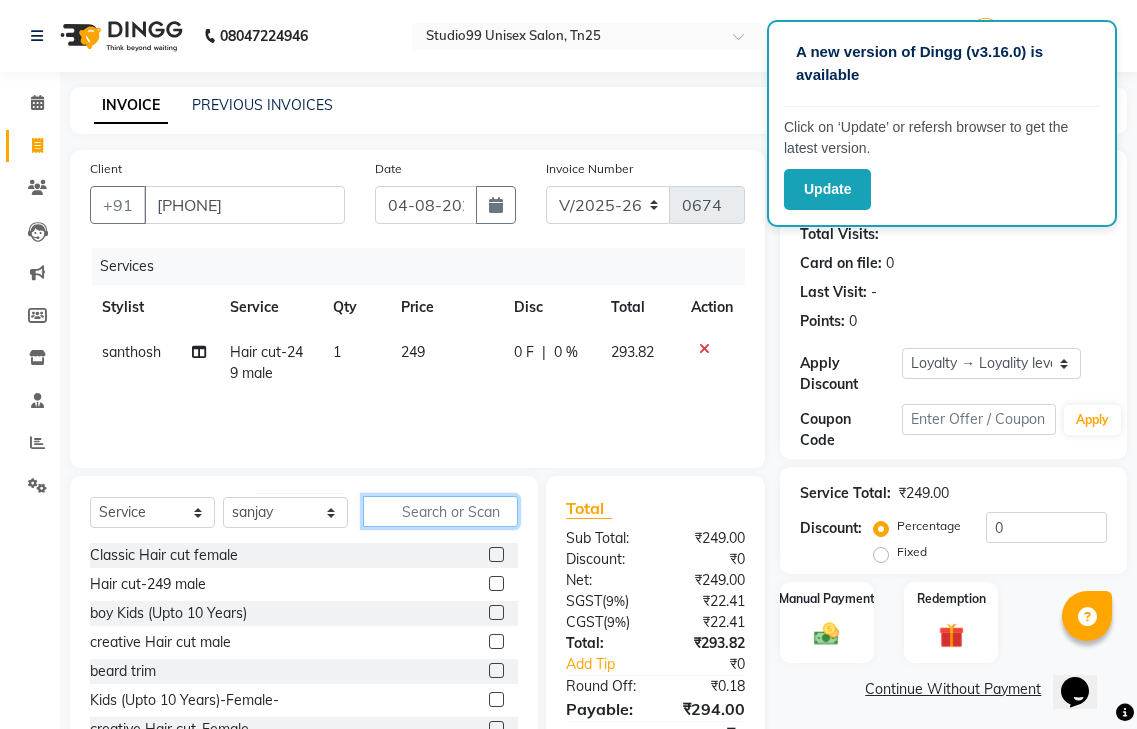 click 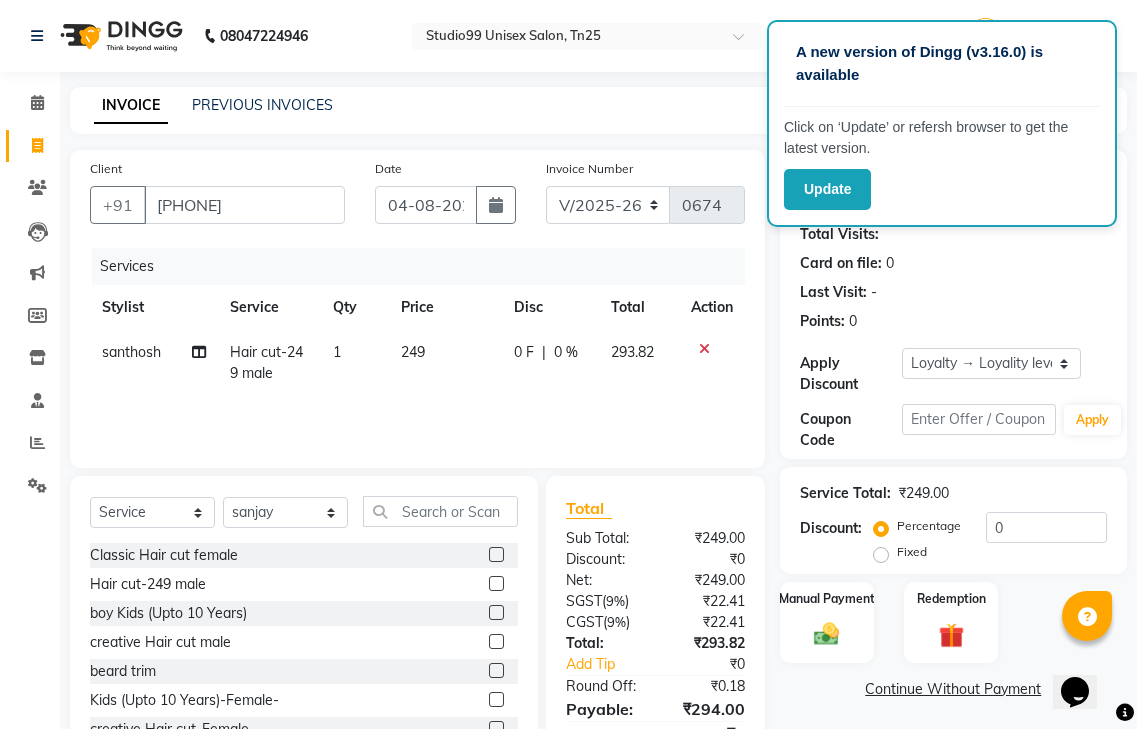 click 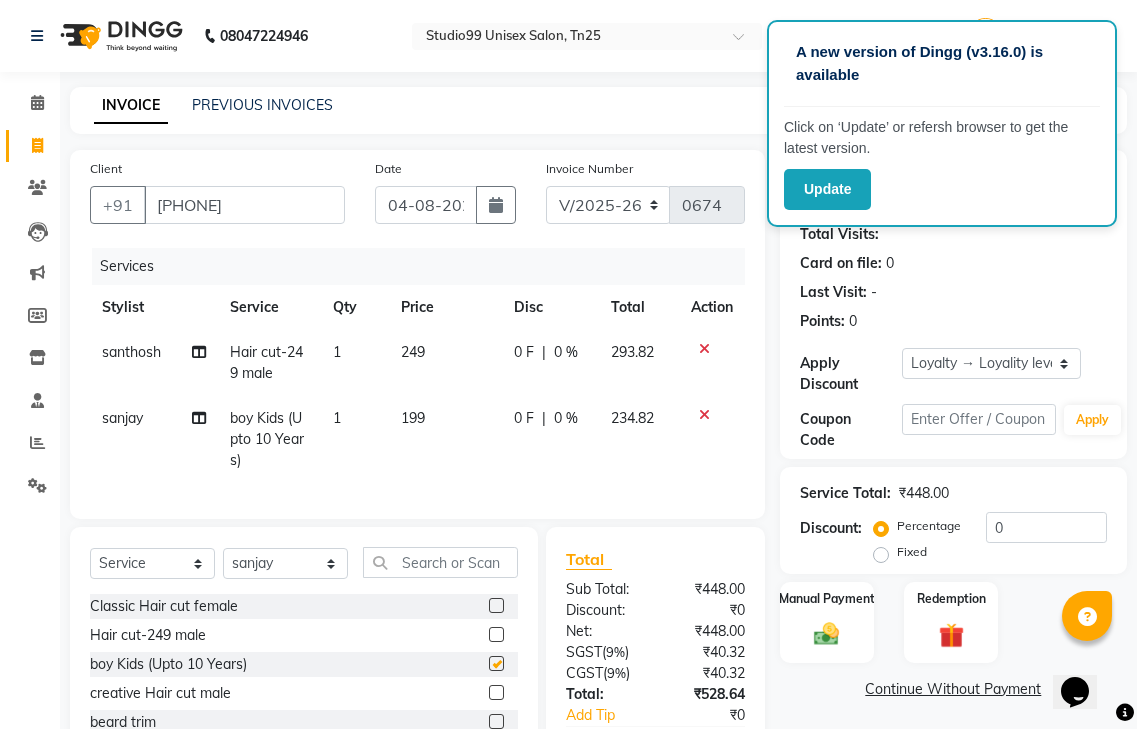checkbox on "false" 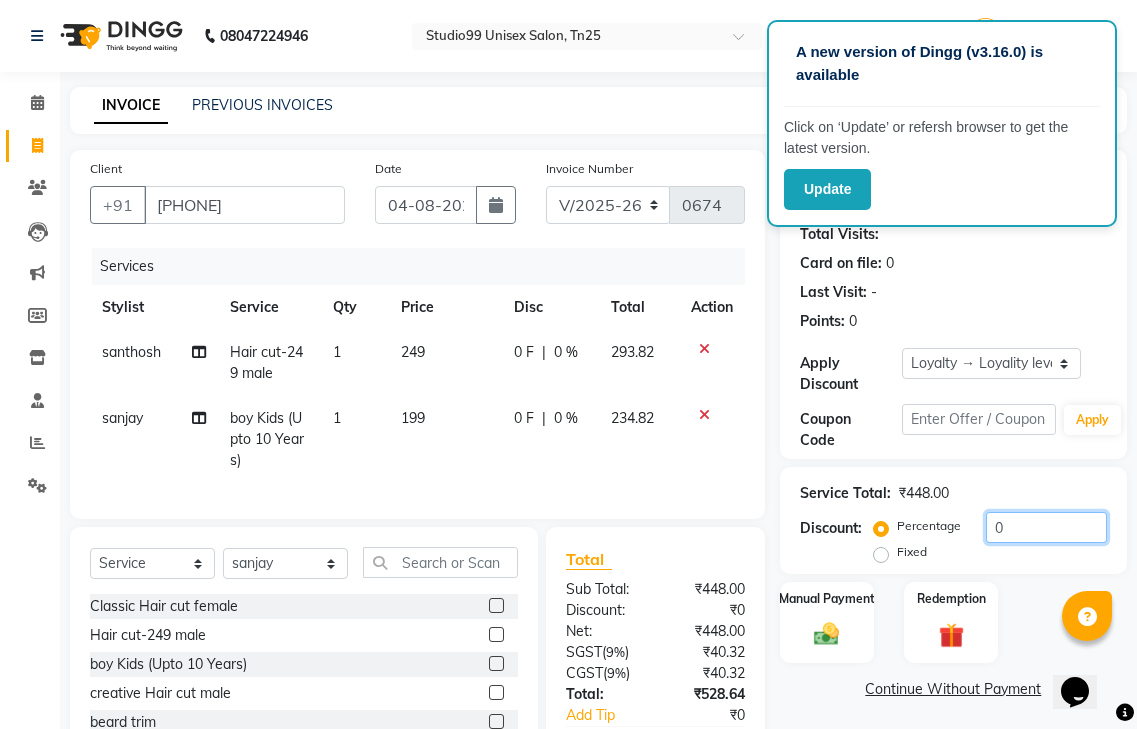 click on "0" 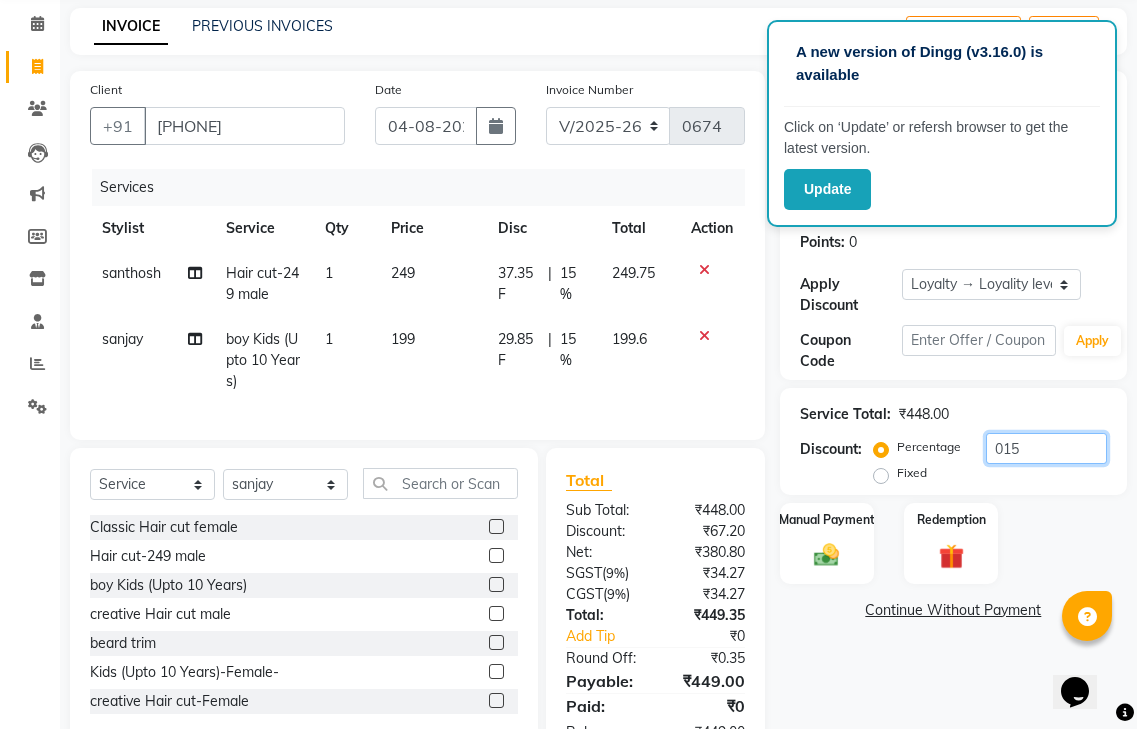 scroll, scrollTop: 158, scrollLeft: 0, axis: vertical 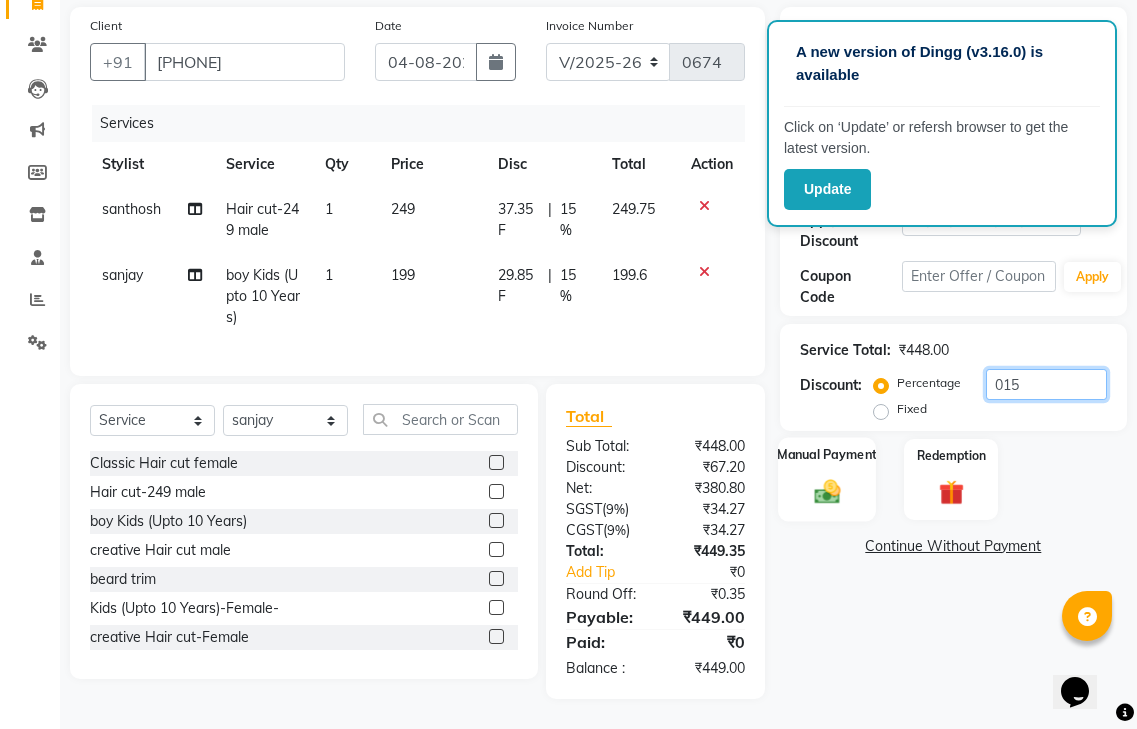 type on "015" 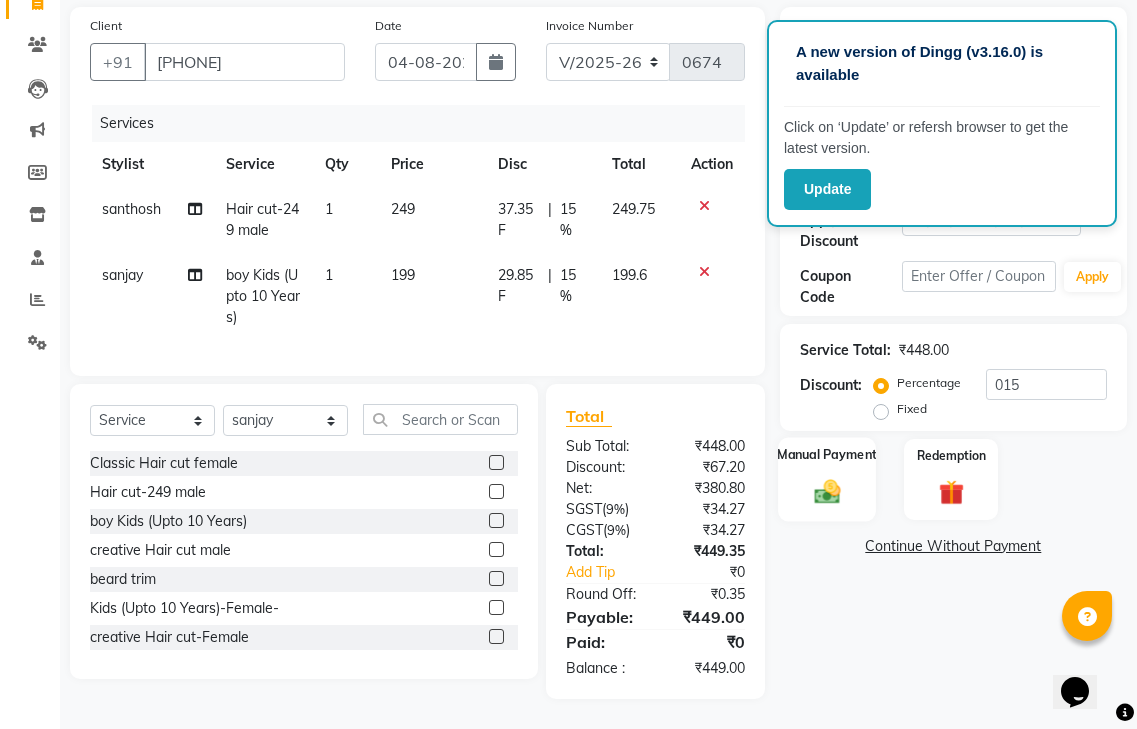 click 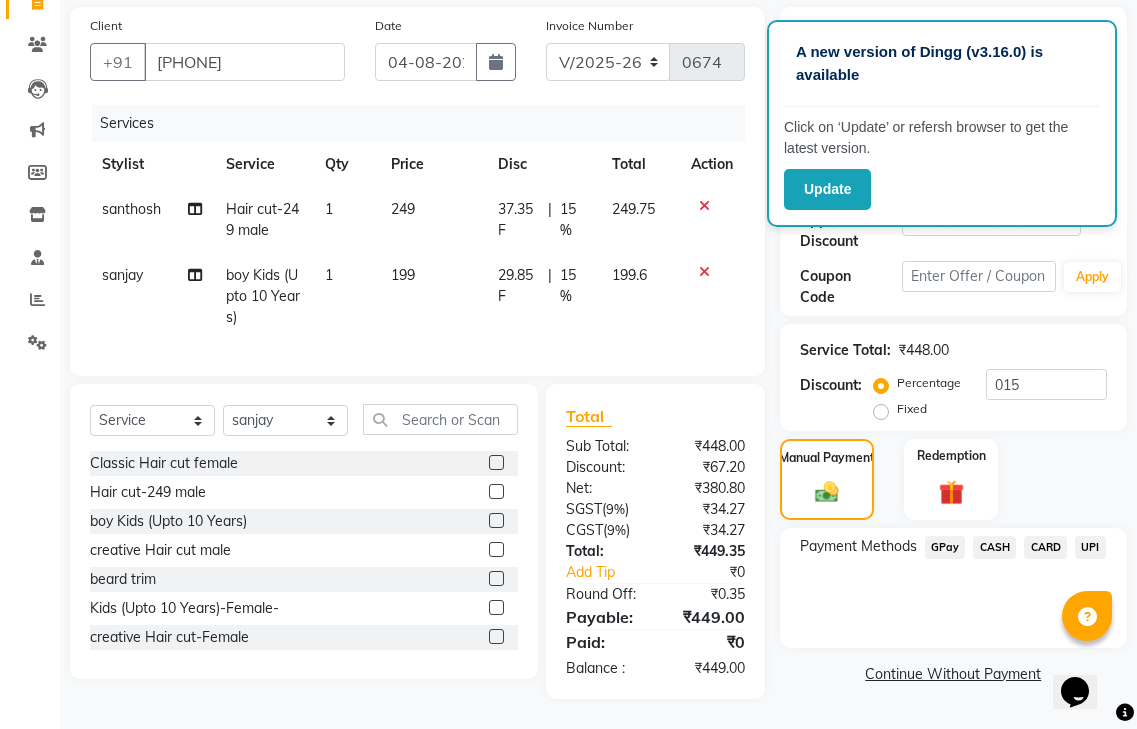 click on "GPay" 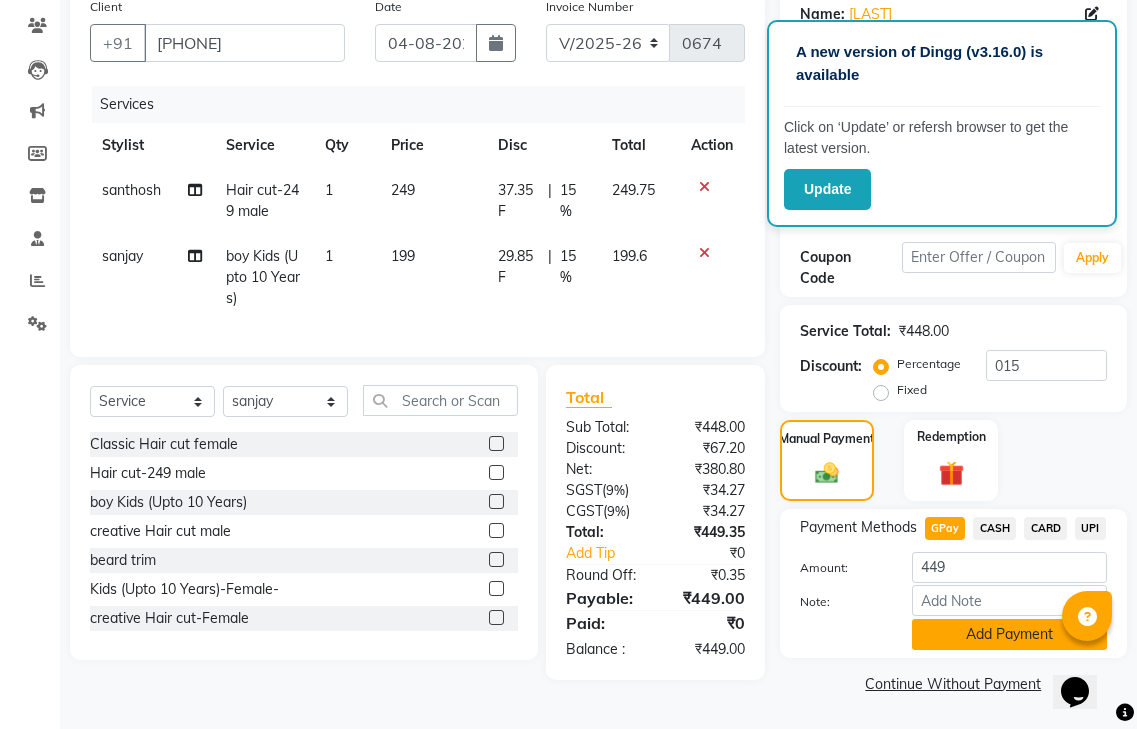 click on "Add Payment" 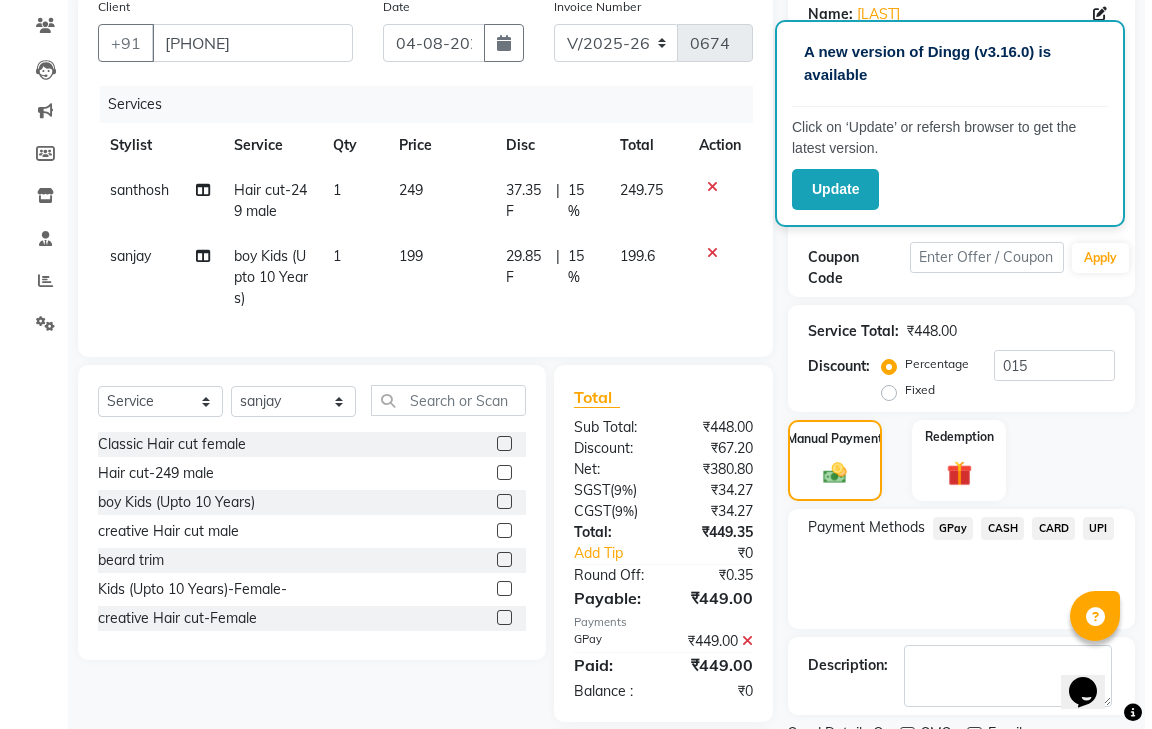 scroll, scrollTop: 361, scrollLeft: 0, axis: vertical 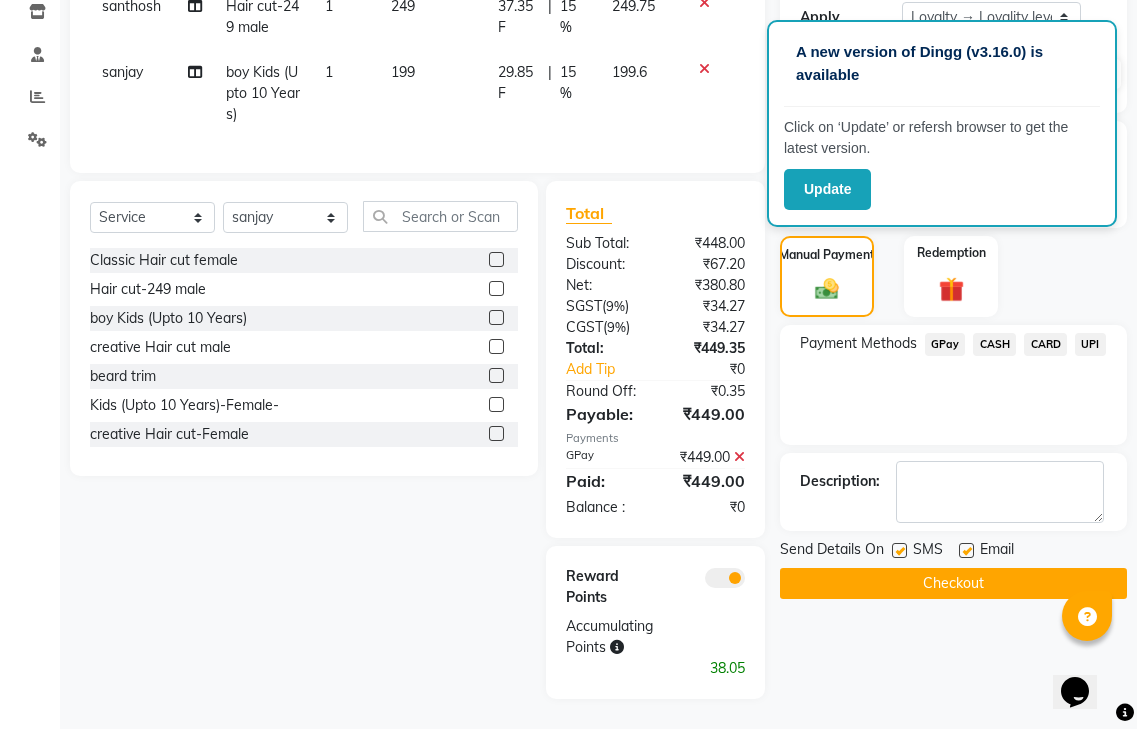 click 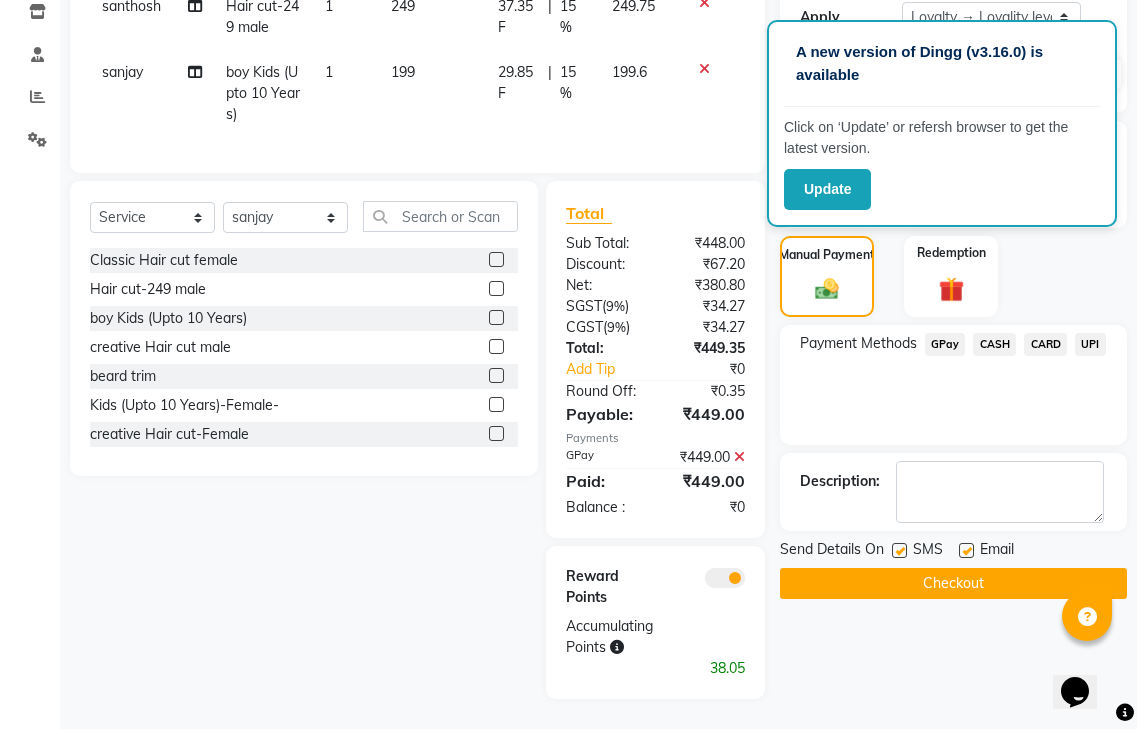click 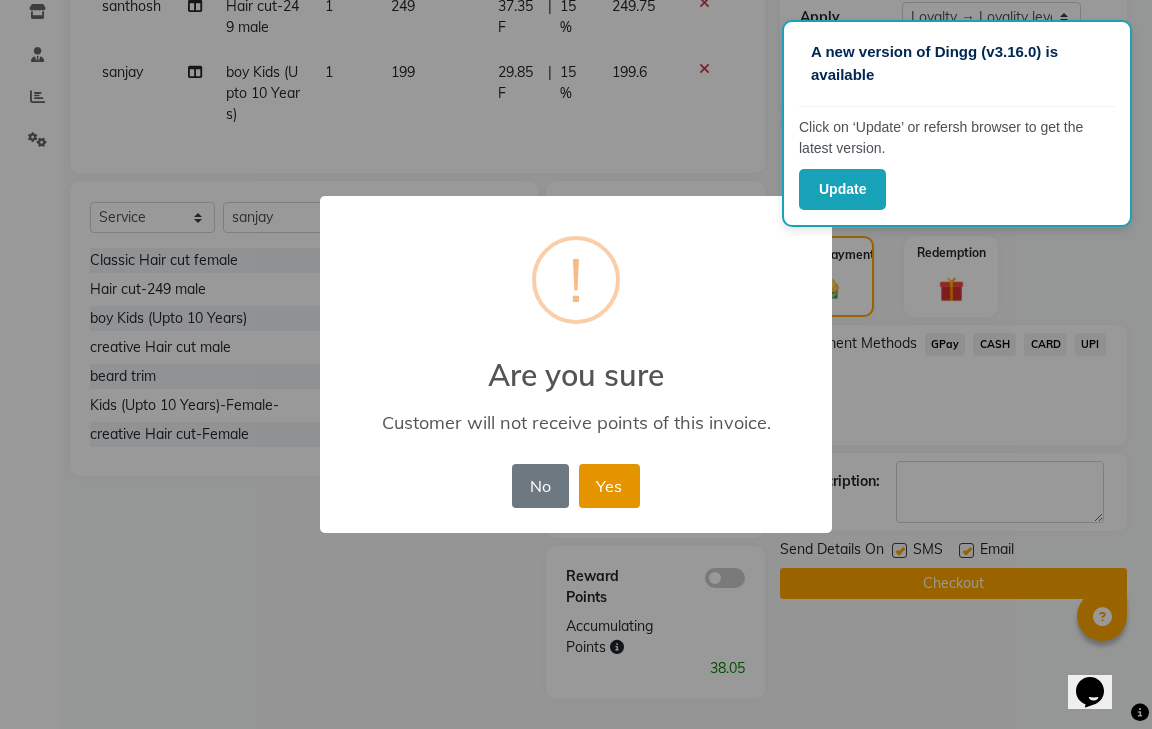 click on "Yes" at bounding box center (609, 486) 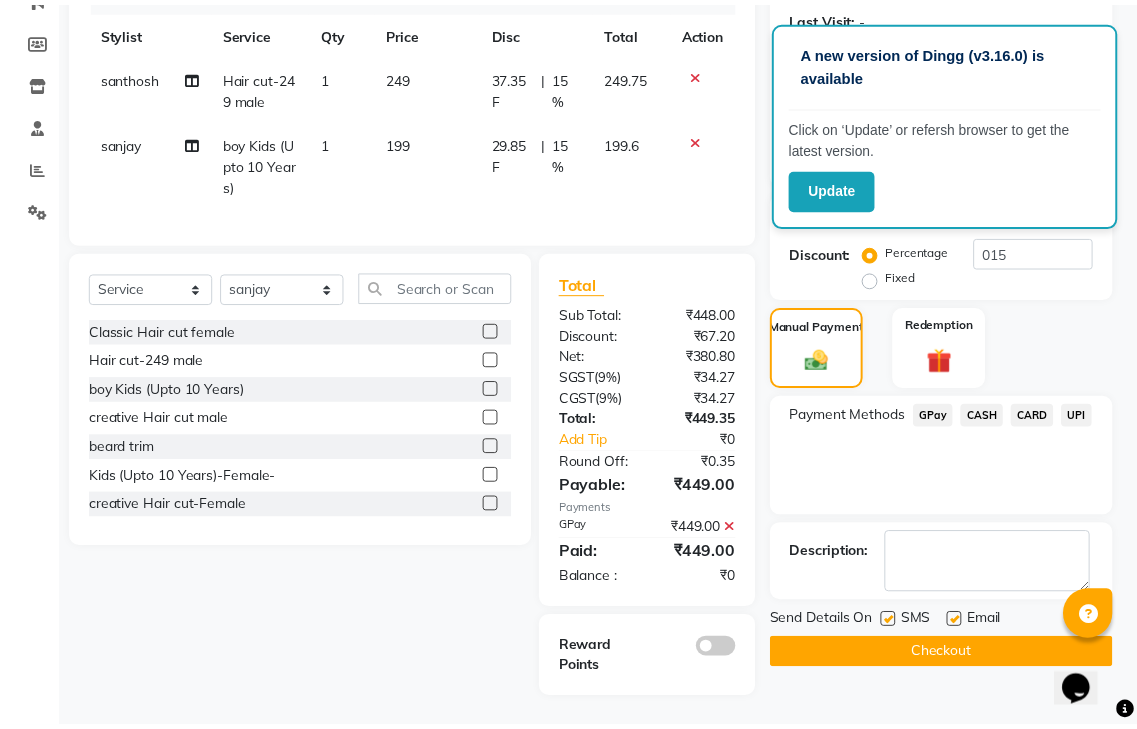 scroll, scrollTop: 290, scrollLeft: 0, axis: vertical 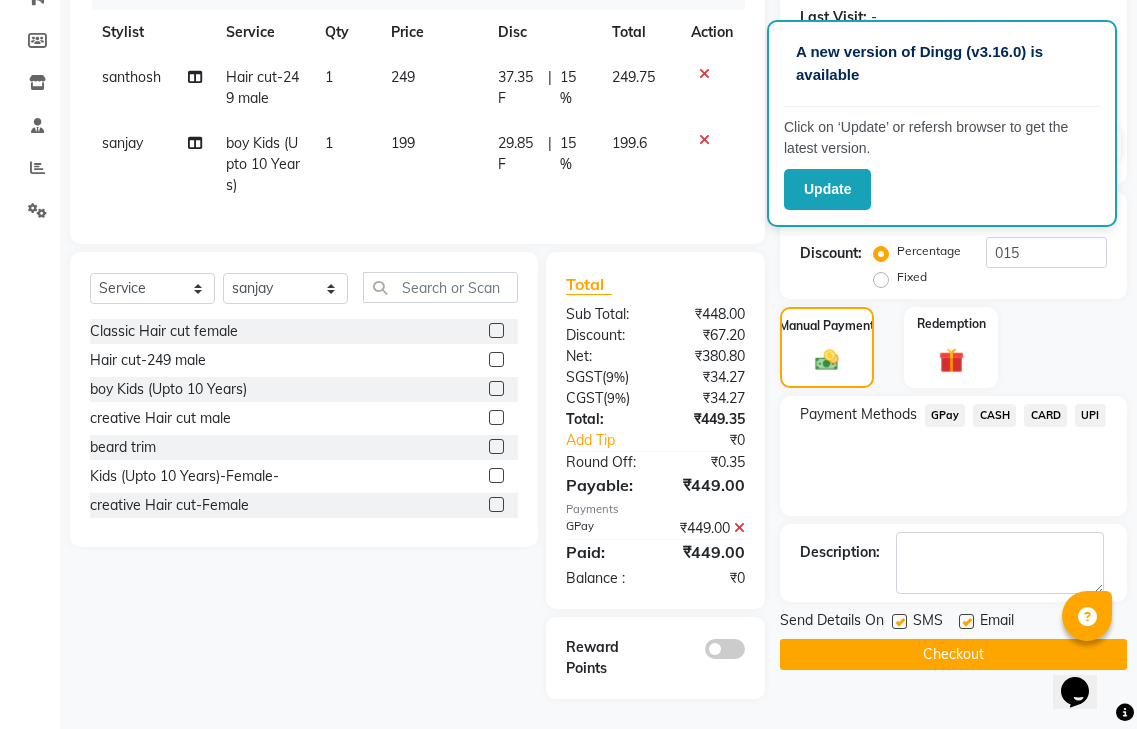 click on "Checkout" 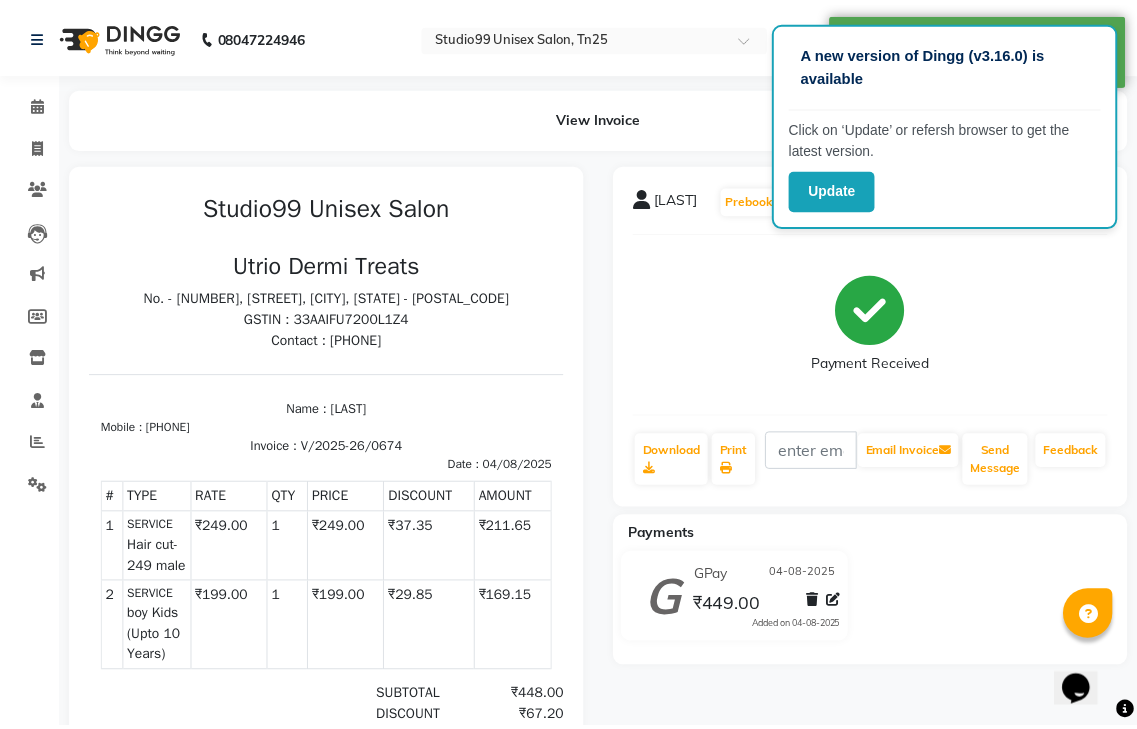 scroll, scrollTop: 0, scrollLeft: 0, axis: both 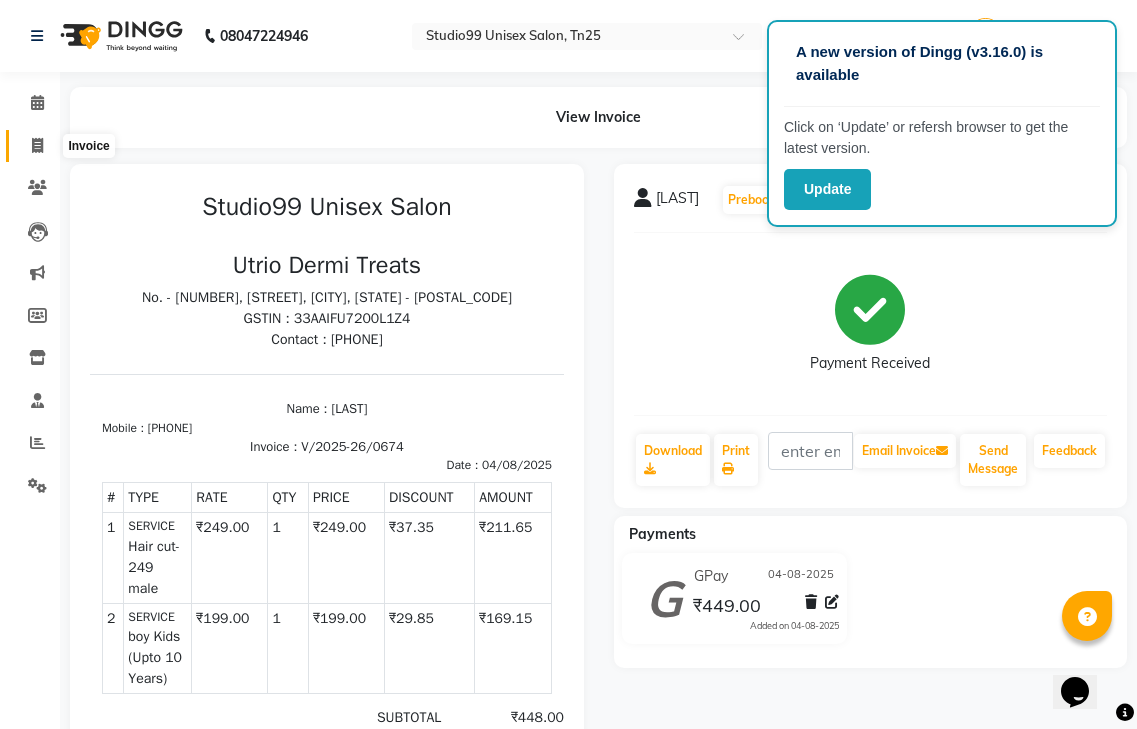 click 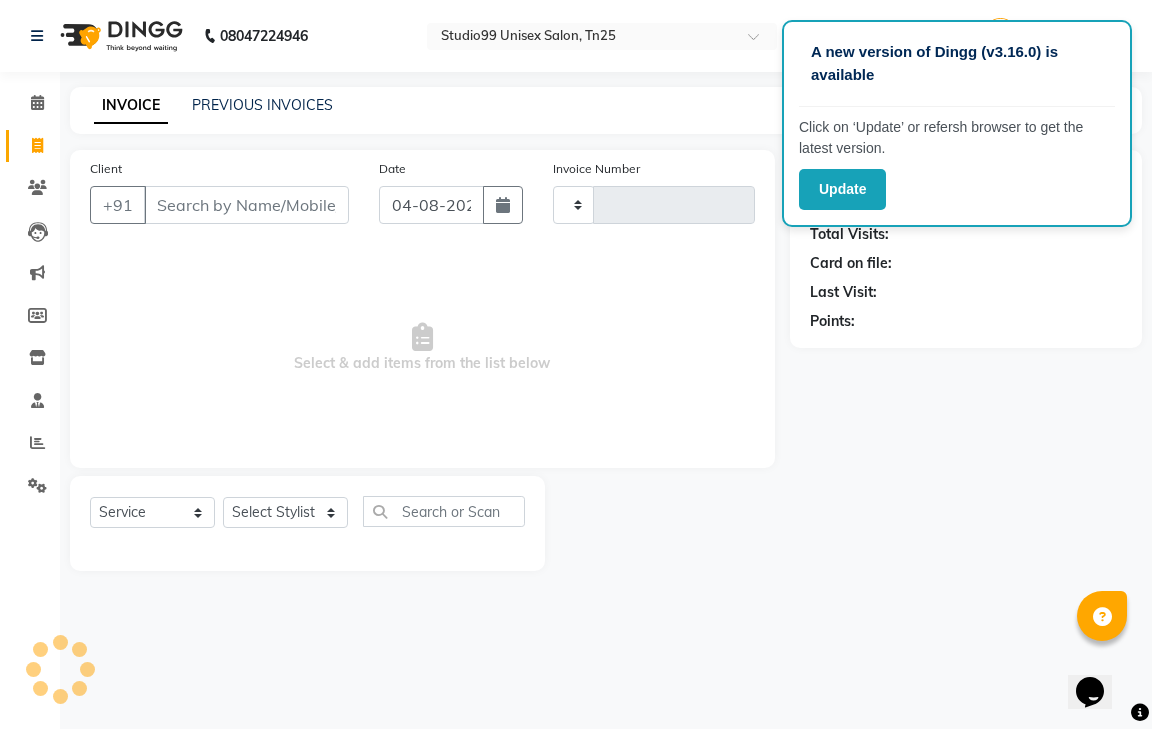 type on "0675" 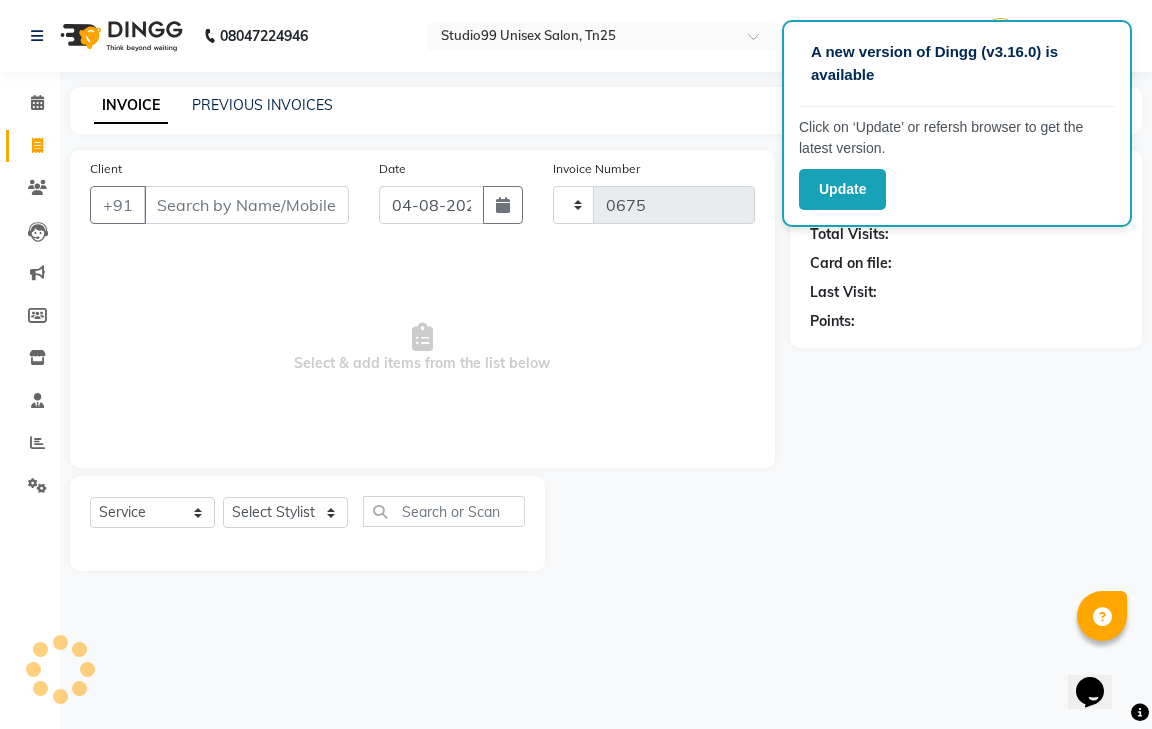 select on "8331" 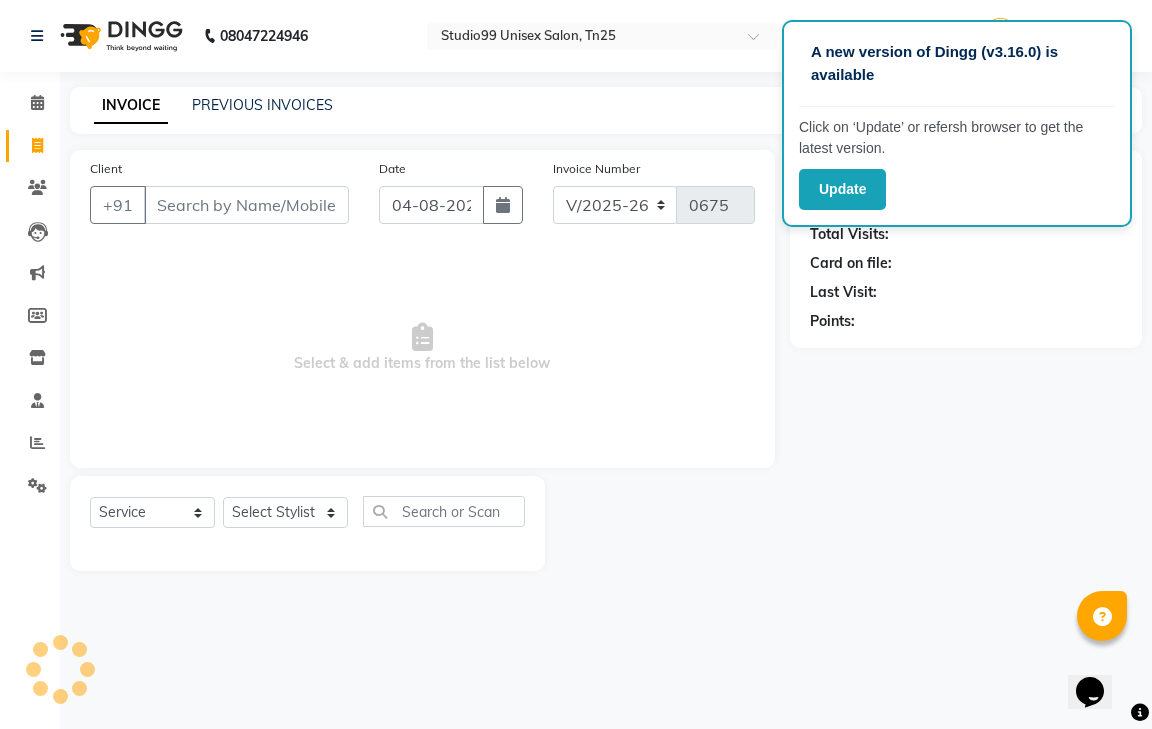 click on "Client" at bounding box center [246, 205] 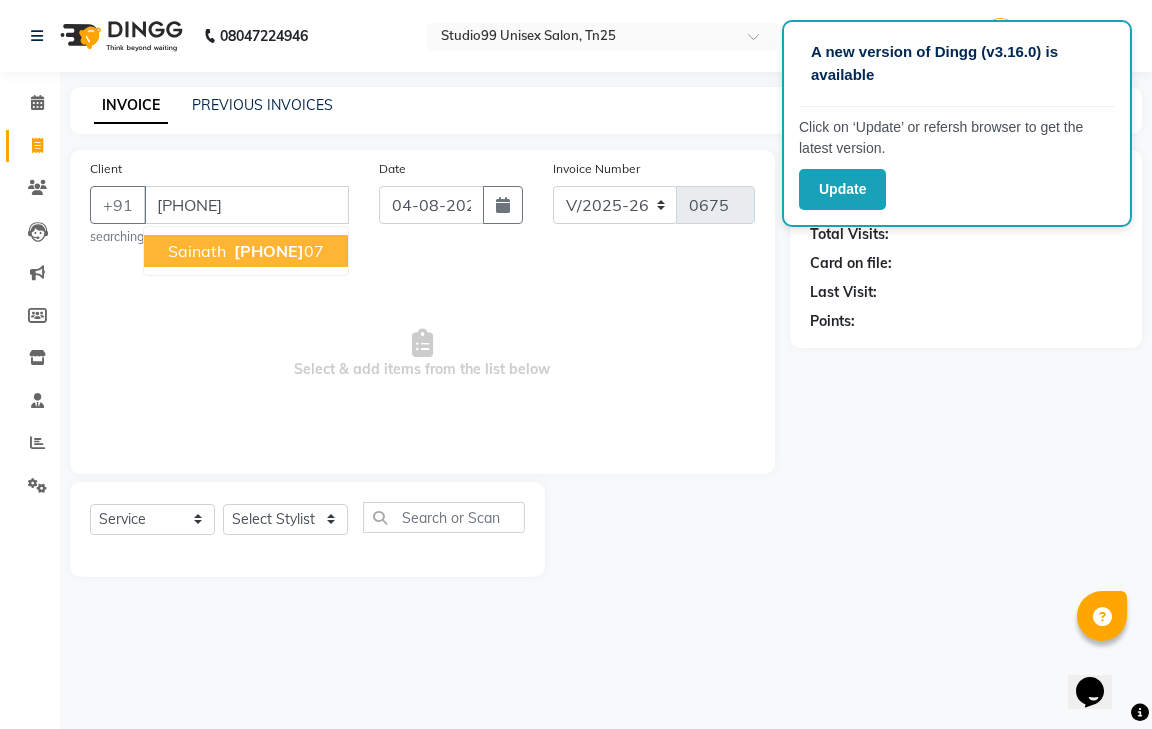 type on "[PHONE]" 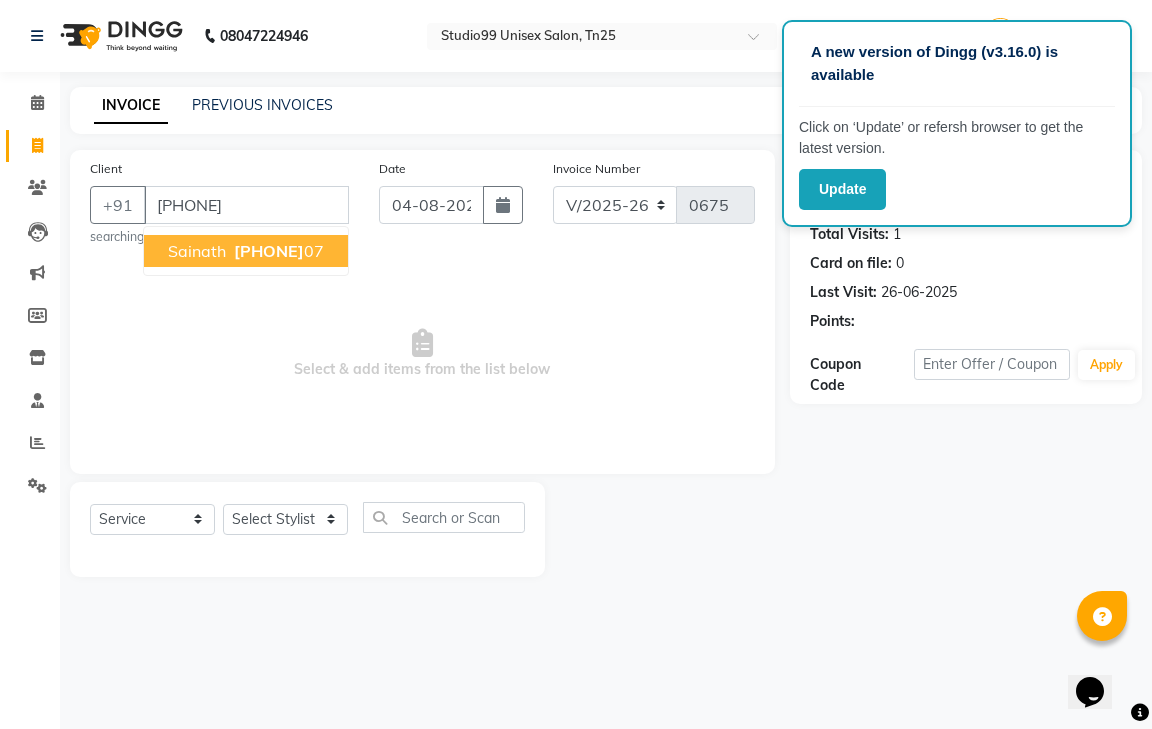 select on "1: Object" 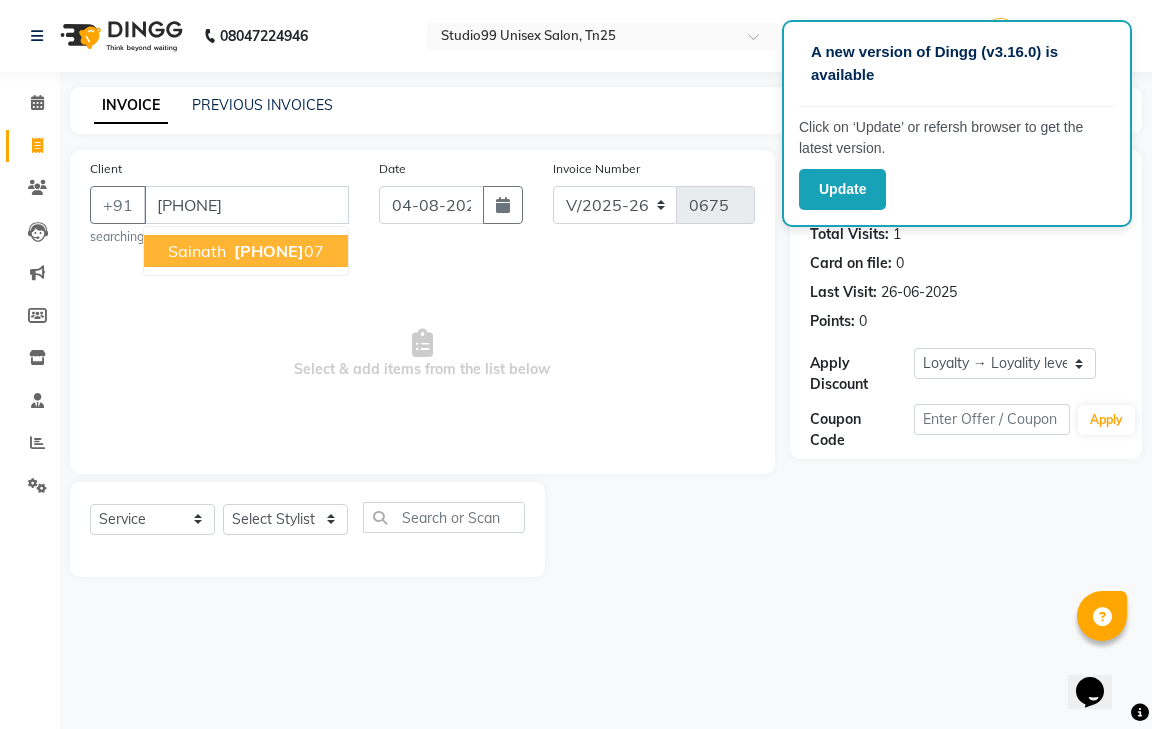click on "sainath   97893169 07" at bounding box center [246, 251] 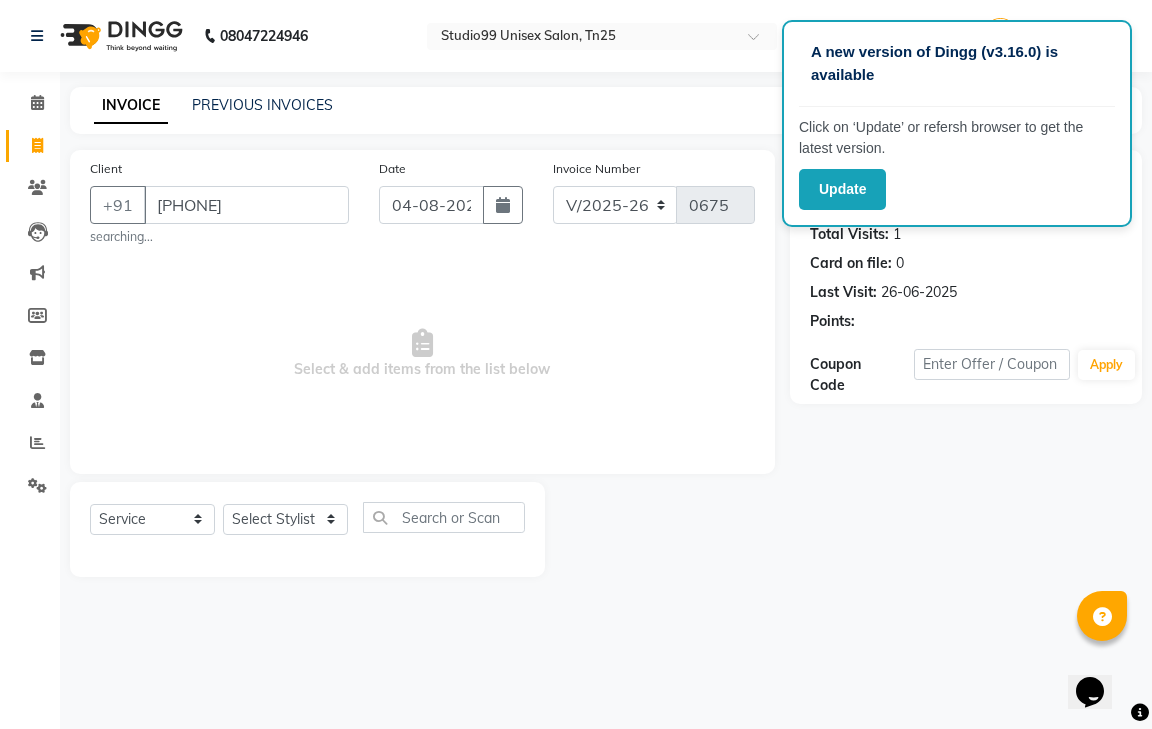 select on "1: Object" 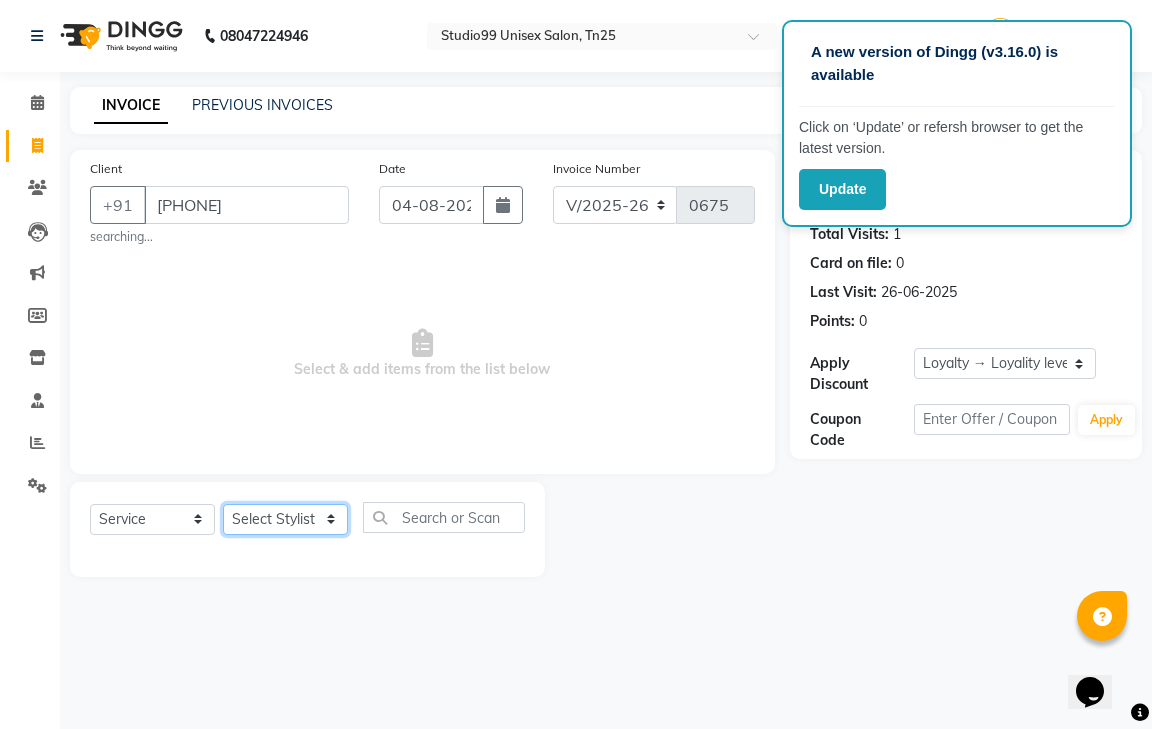 click on "Select Stylist gendral giri-ja  jaya priya kothai TK raja sanjay santhosh VAISHALI.TK" 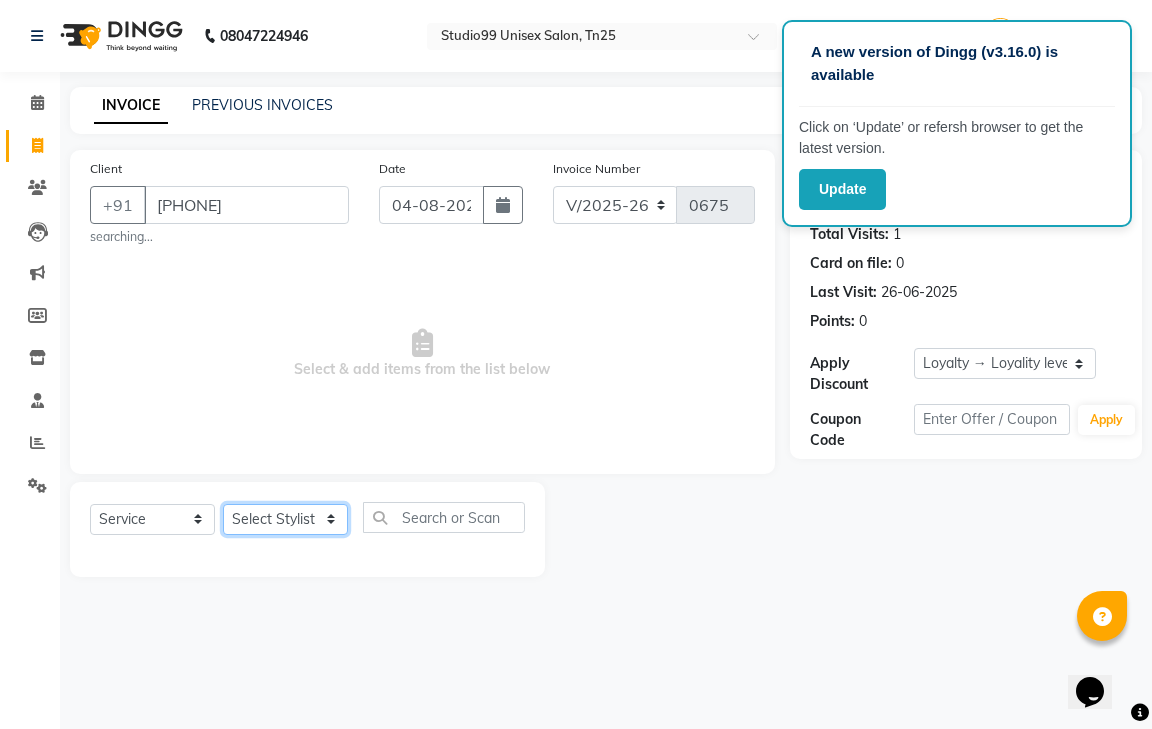 select on "80760" 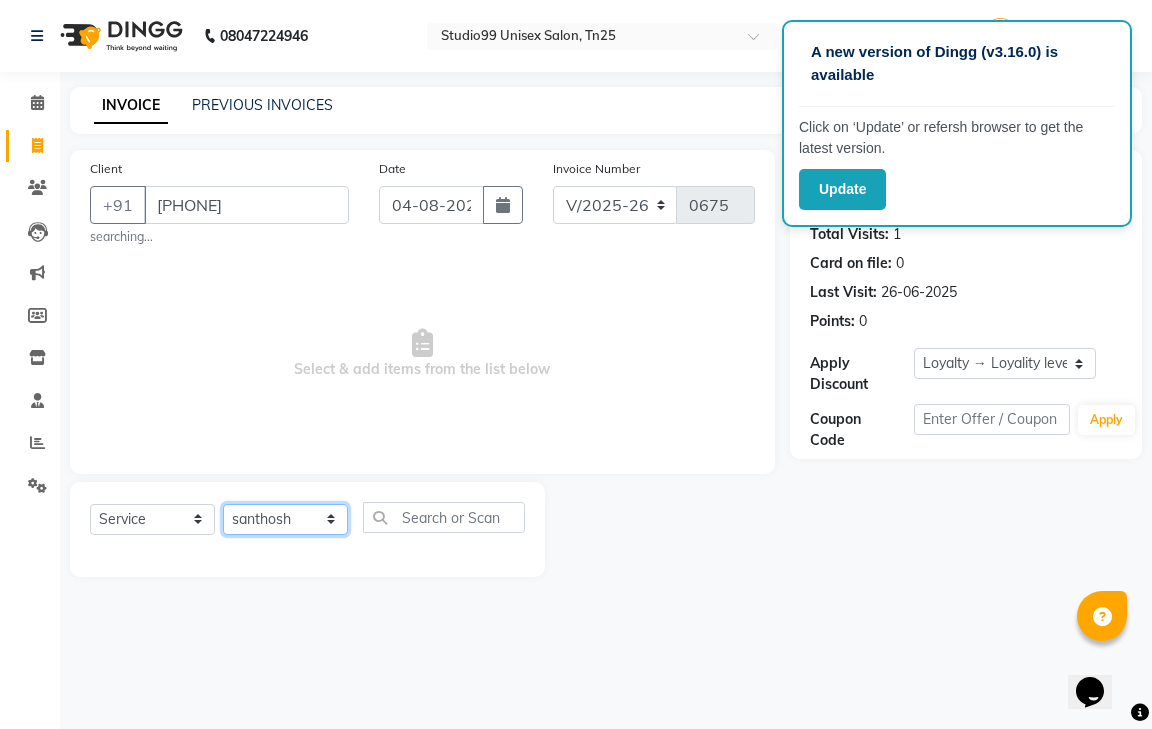 click on "Select Stylist gendral giri-ja  jaya priya kothai TK raja sanjay santhosh VAISHALI.TK" 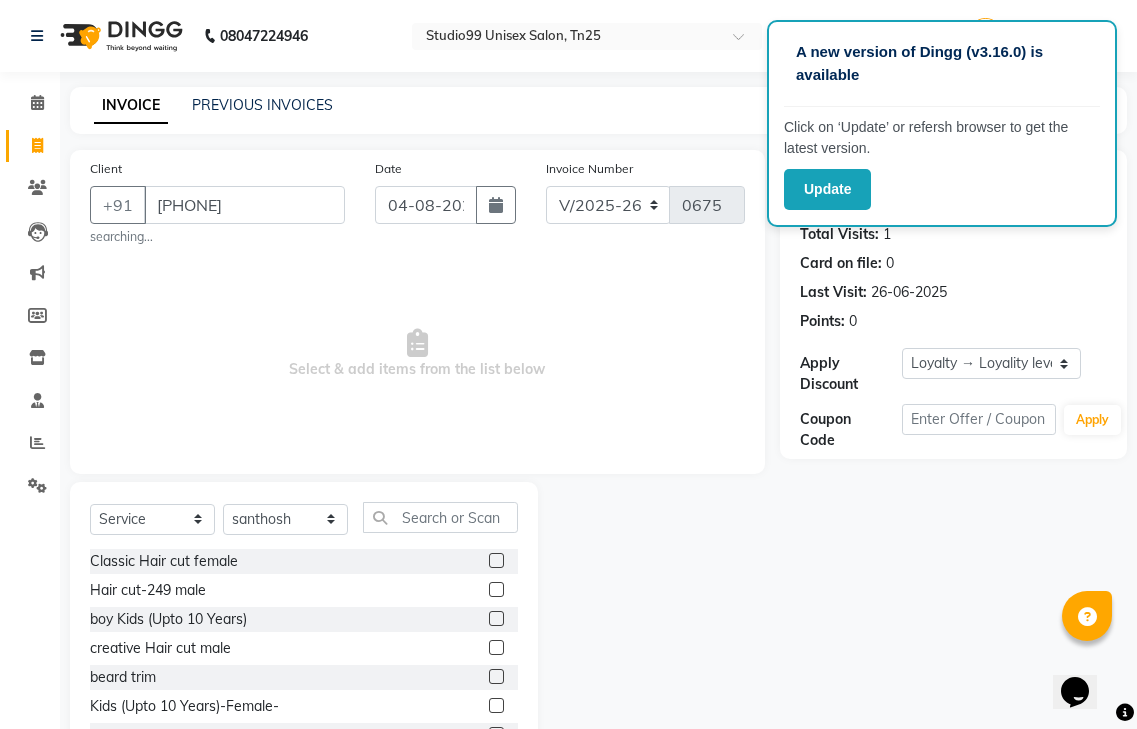 click 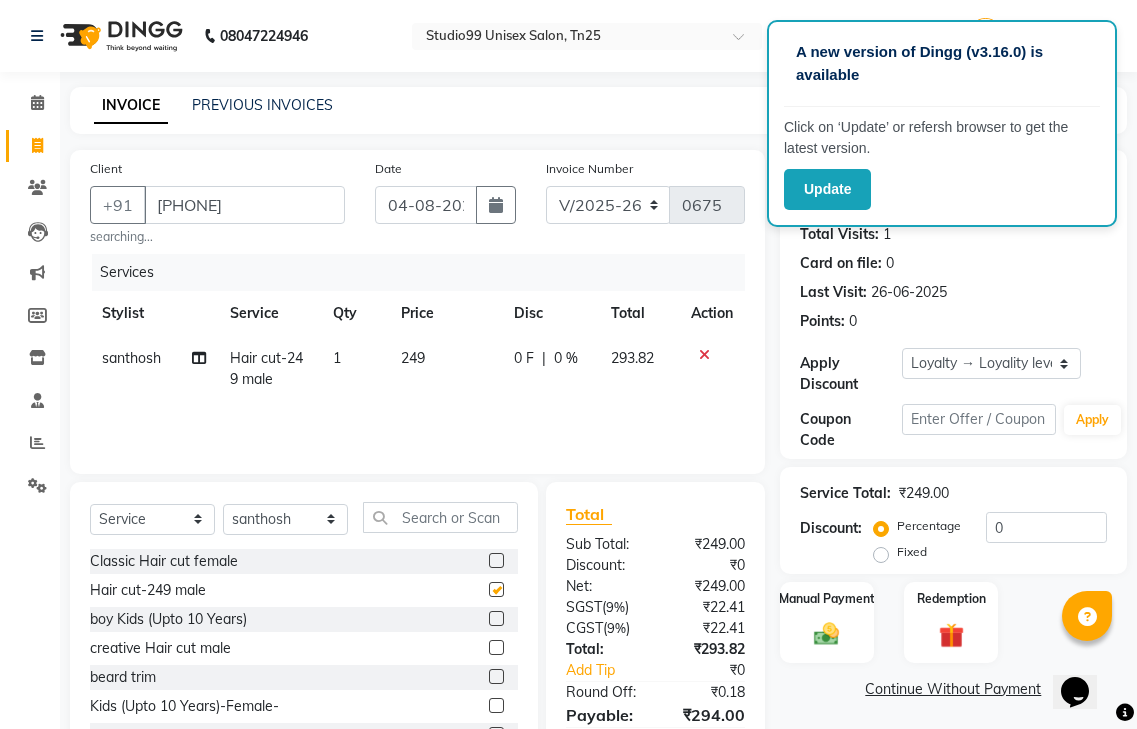 checkbox on "false" 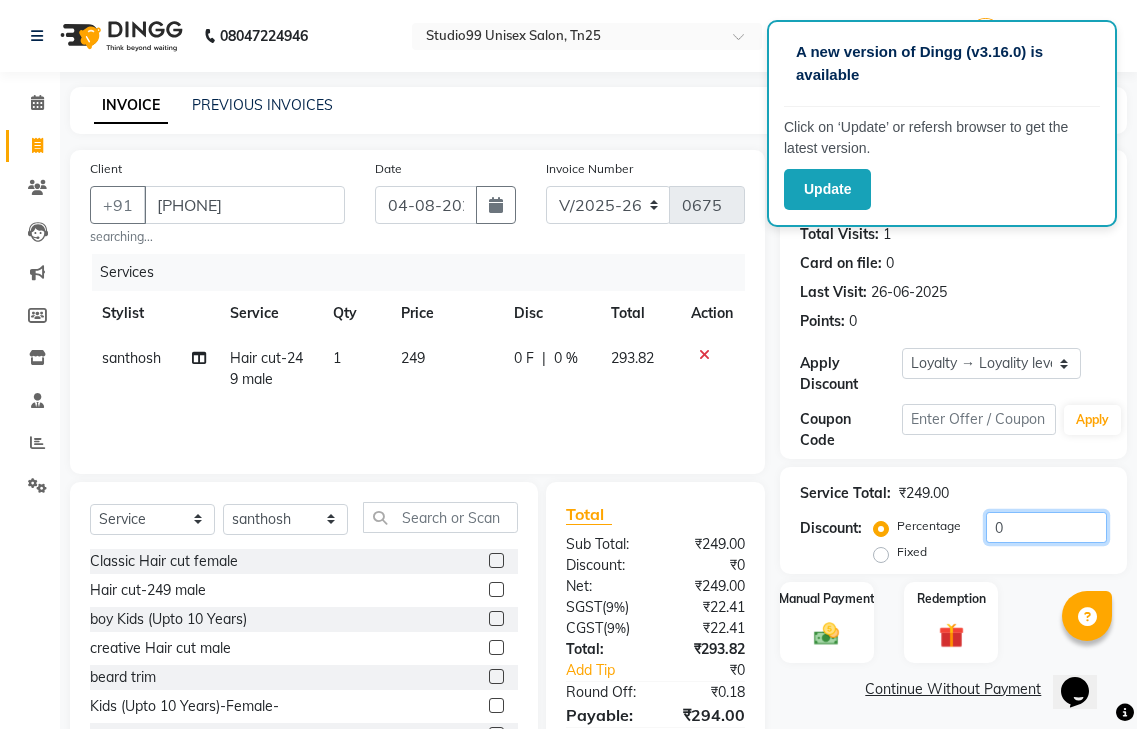 click on "0" 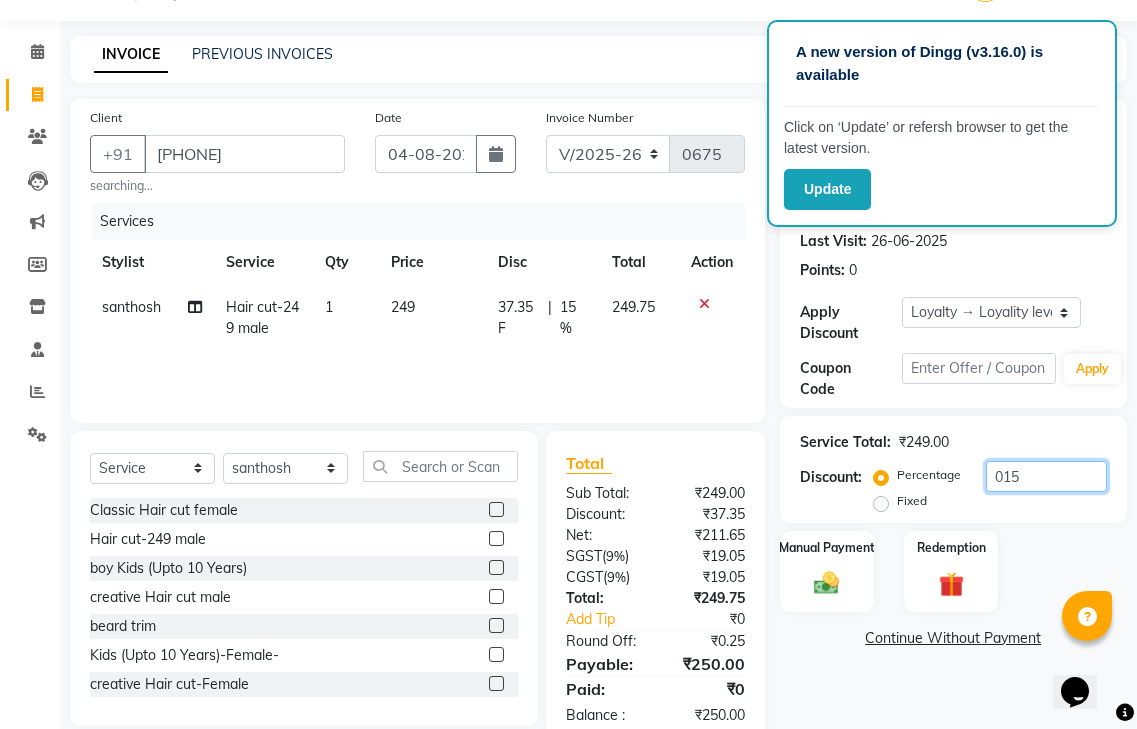 scroll, scrollTop: 98, scrollLeft: 0, axis: vertical 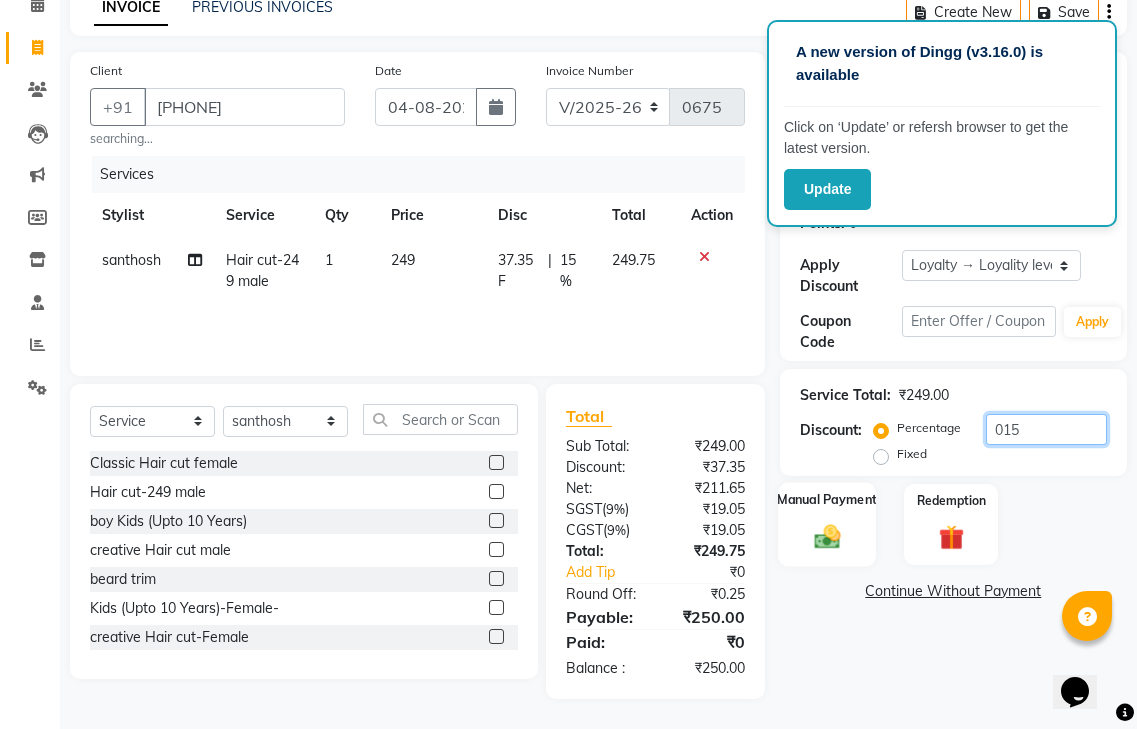 type on "015" 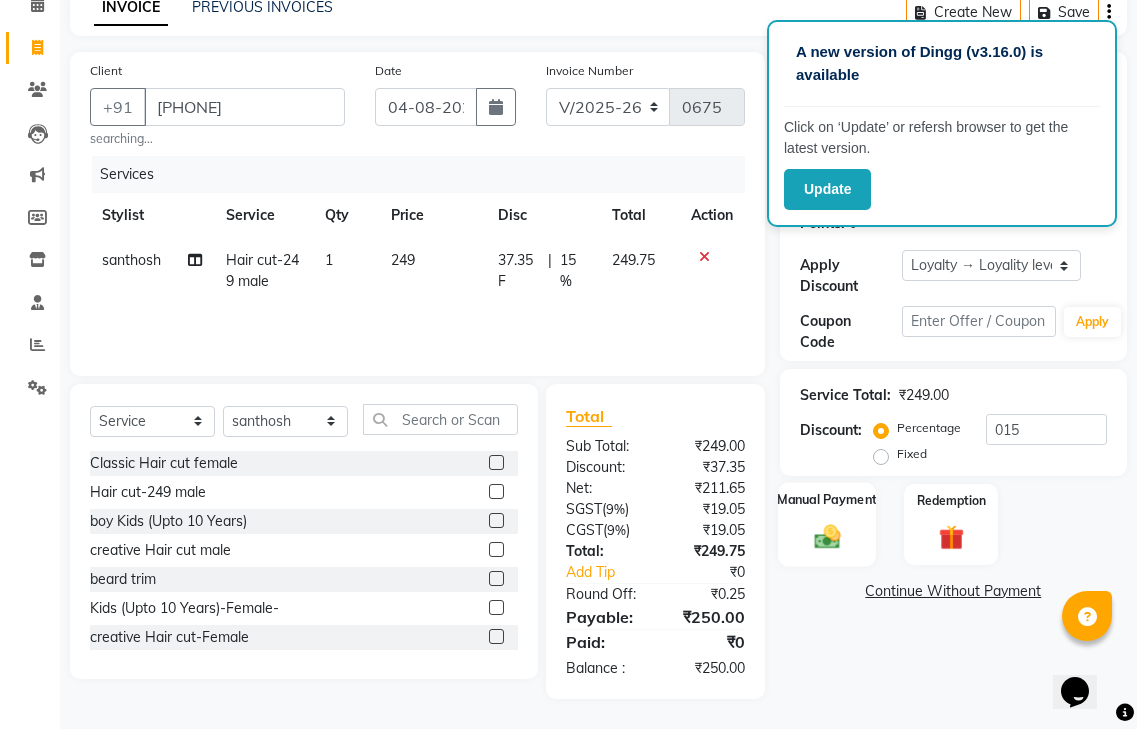 click 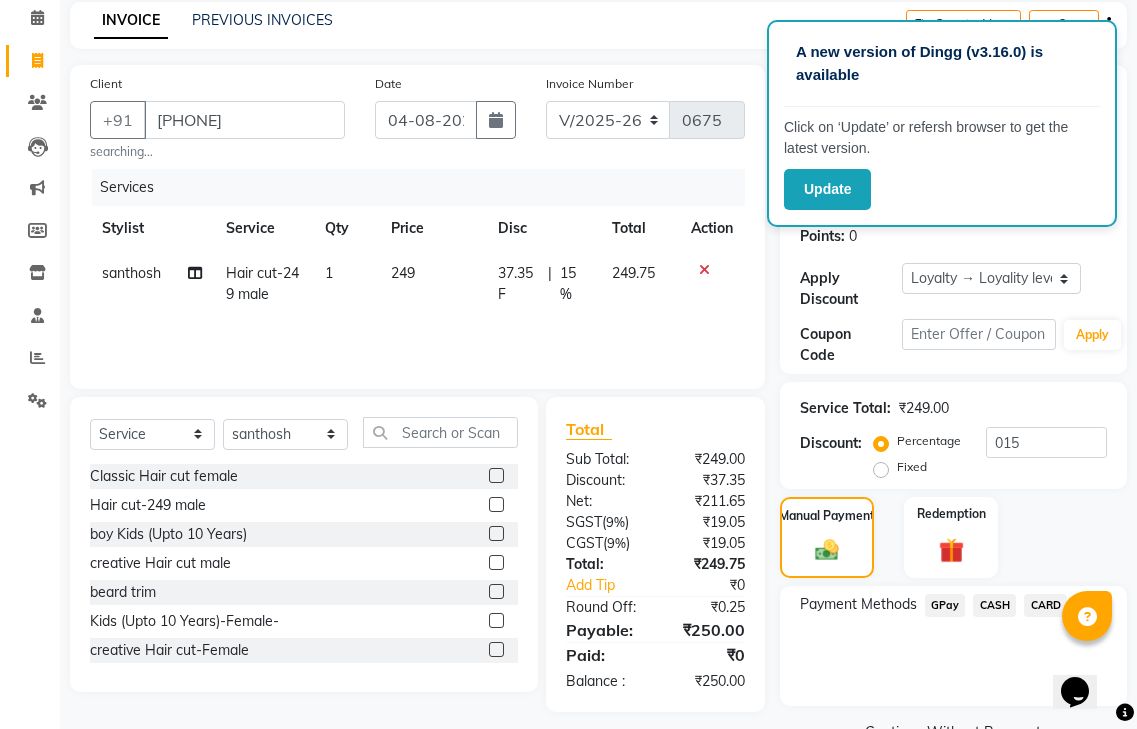 scroll, scrollTop: 133, scrollLeft: 0, axis: vertical 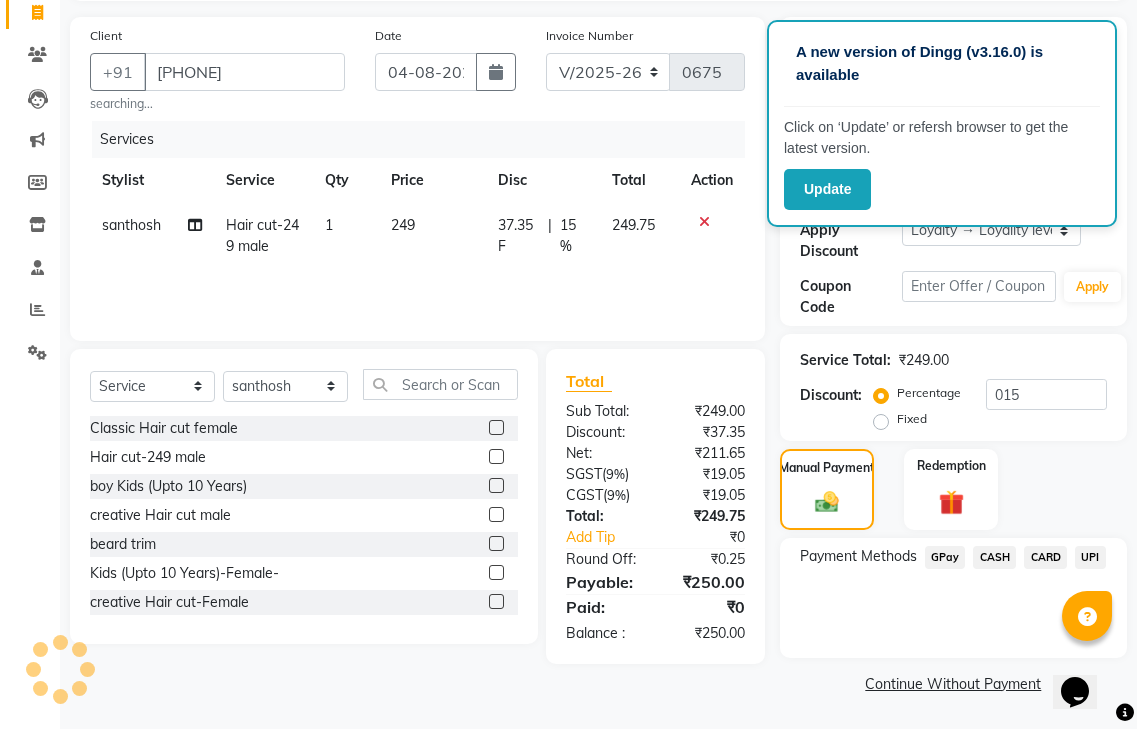 click on "GPay" 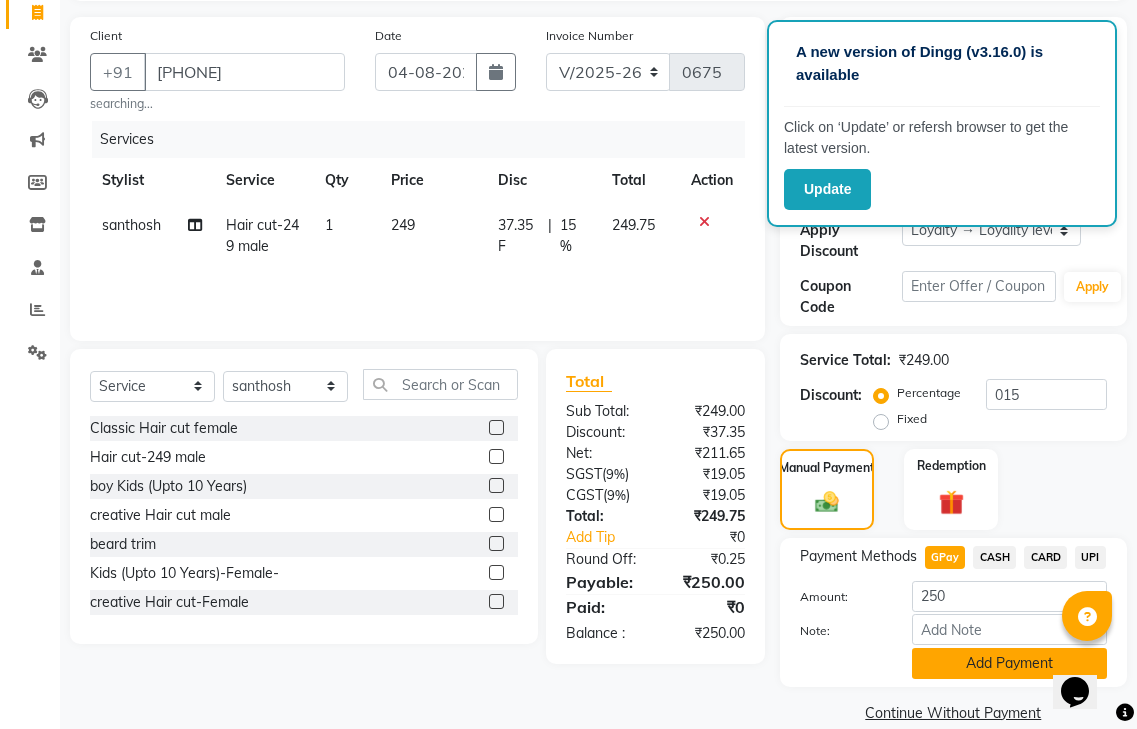 click on "Add Payment" 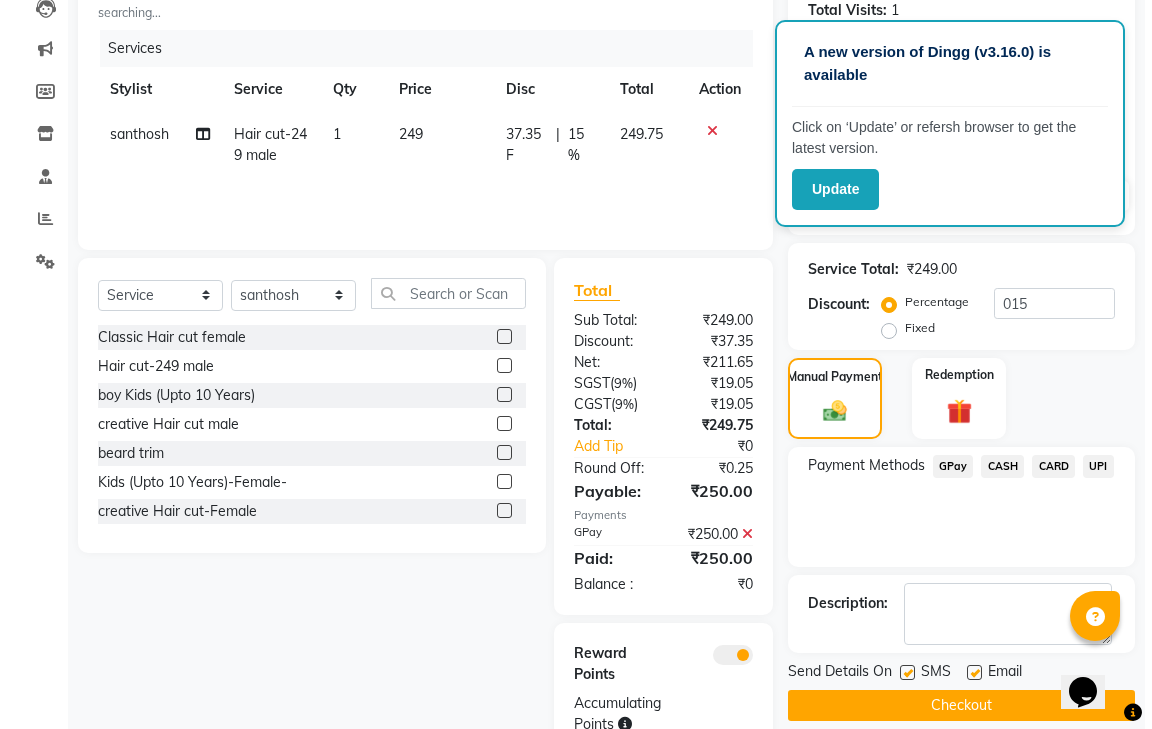 scroll, scrollTop: 301, scrollLeft: 0, axis: vertical 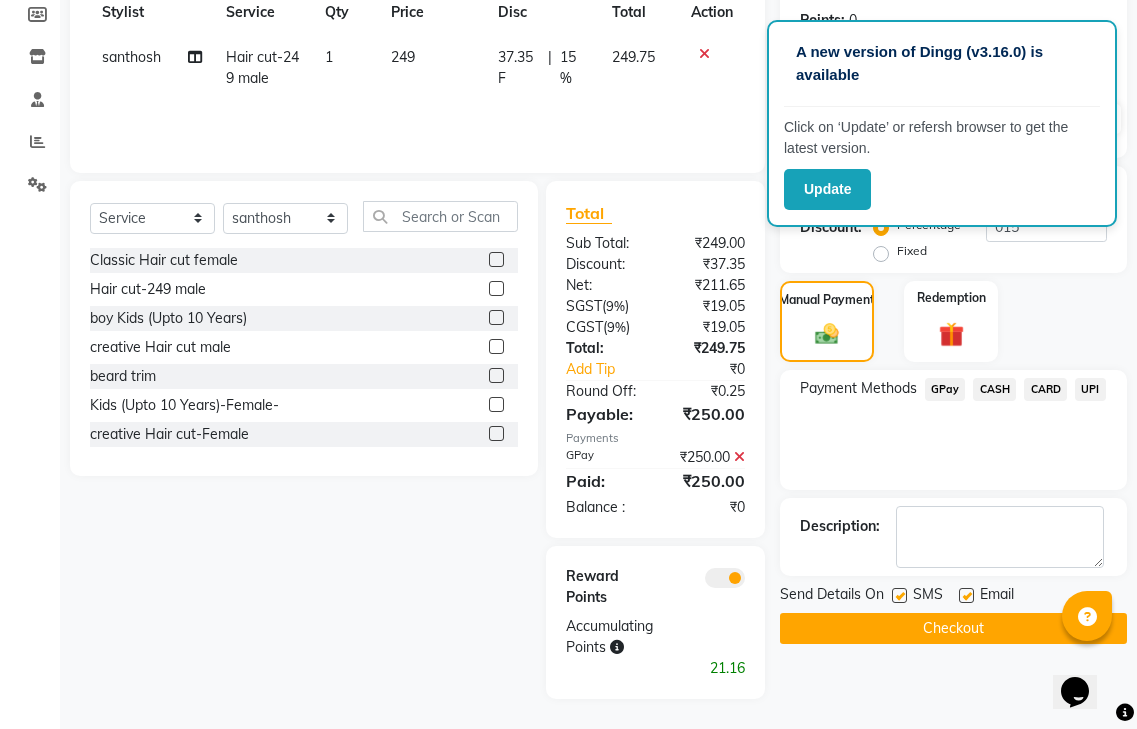 click 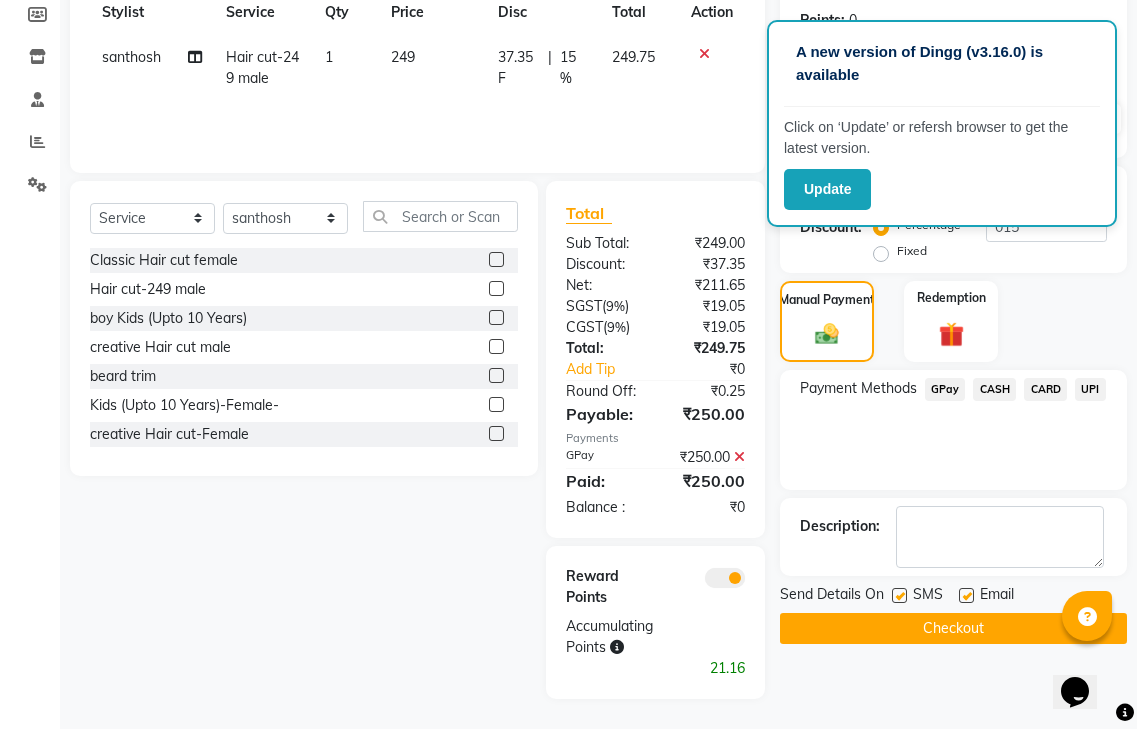 click 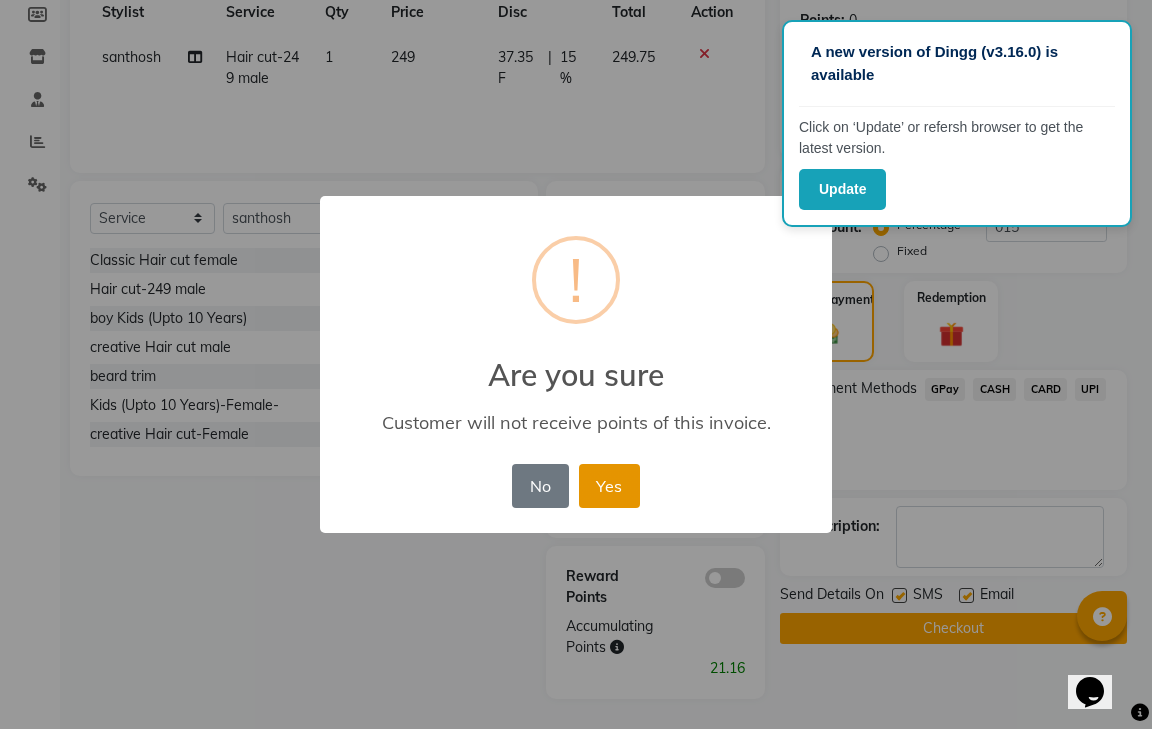 click on "Yes" at bounding box center (609, 486) 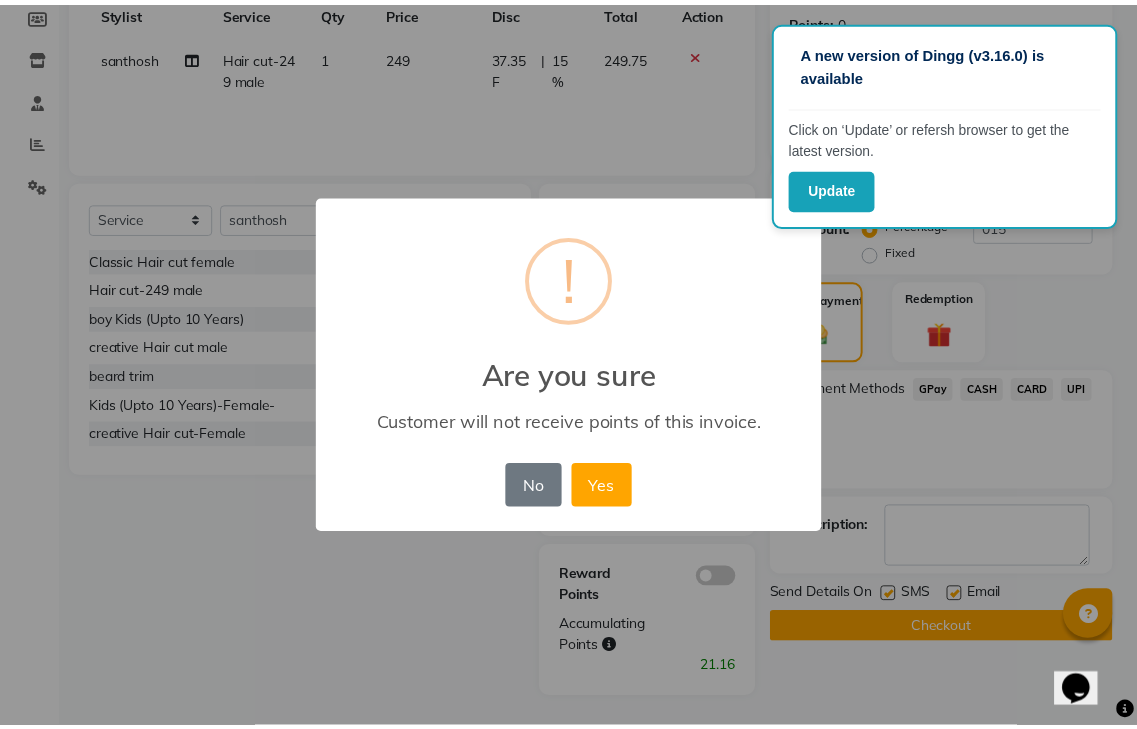 scroll, scrollTop: 246, scrollLeft: 0, axis: vertical 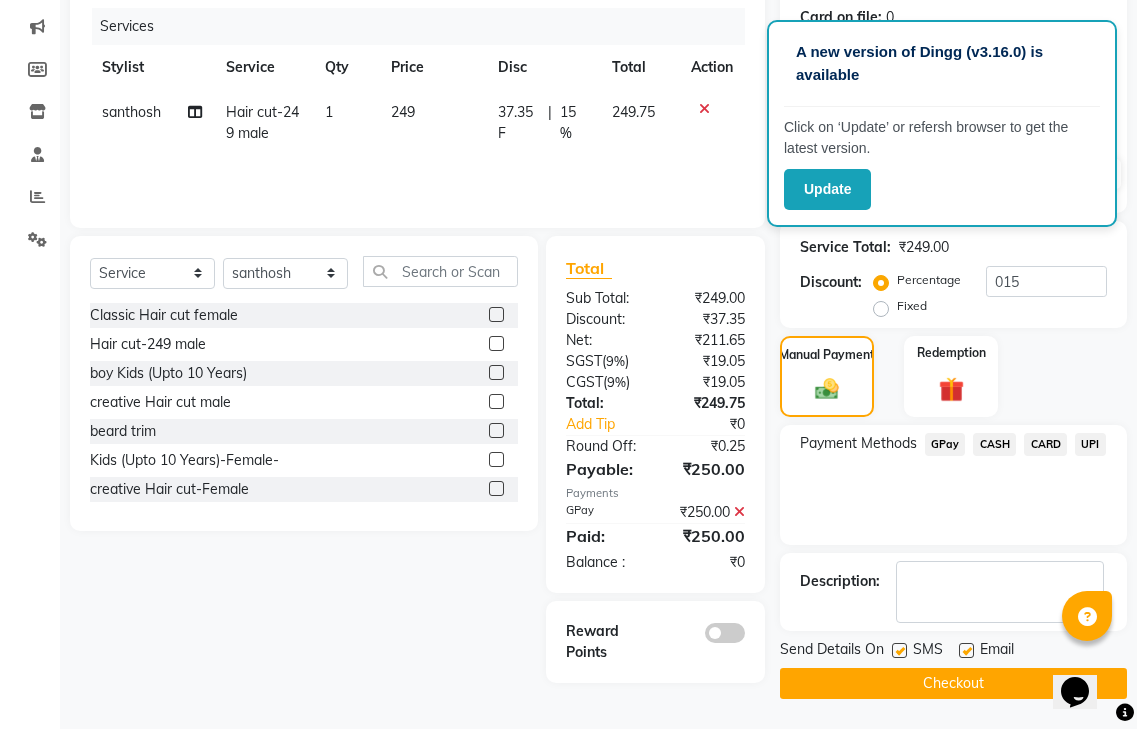 click on "Checkout" 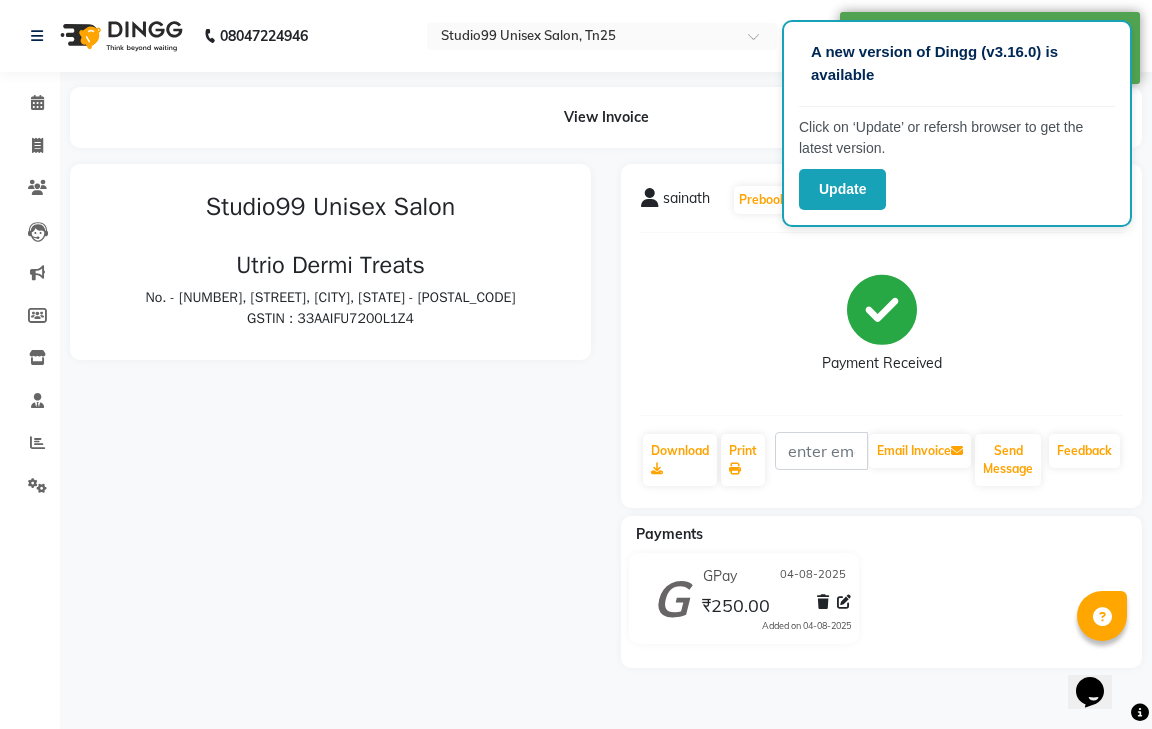 scroll, scrollTop: 0, scrollLeft: 0, axis: both 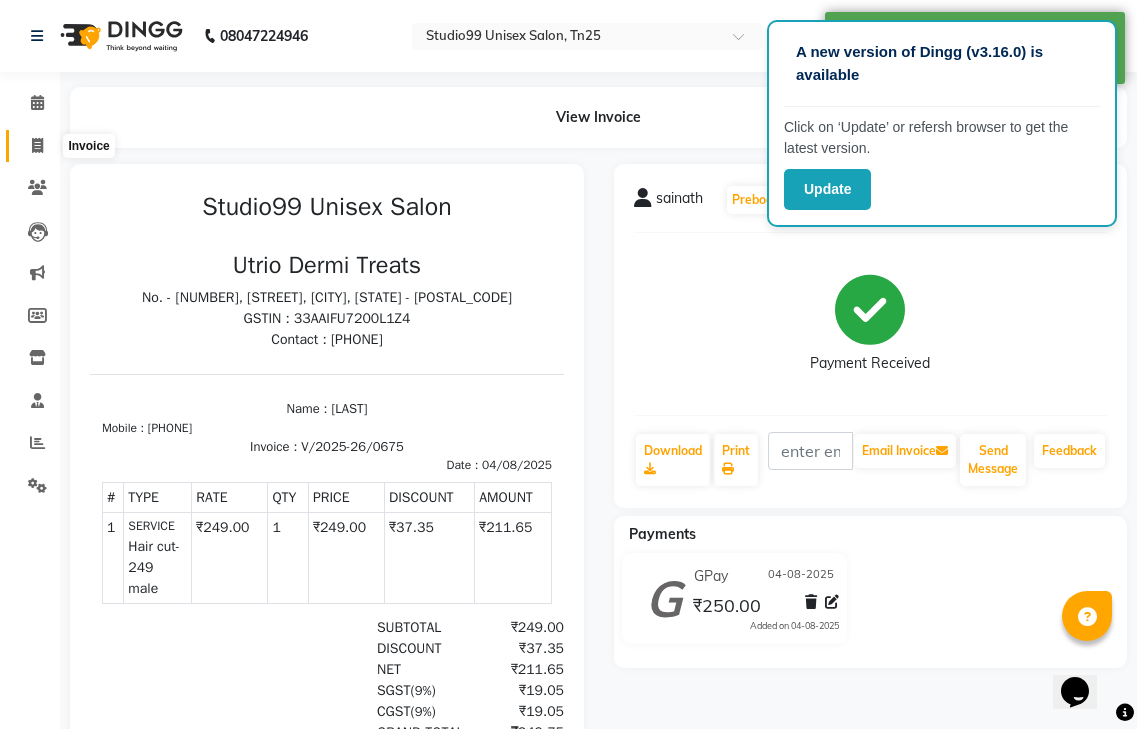 click 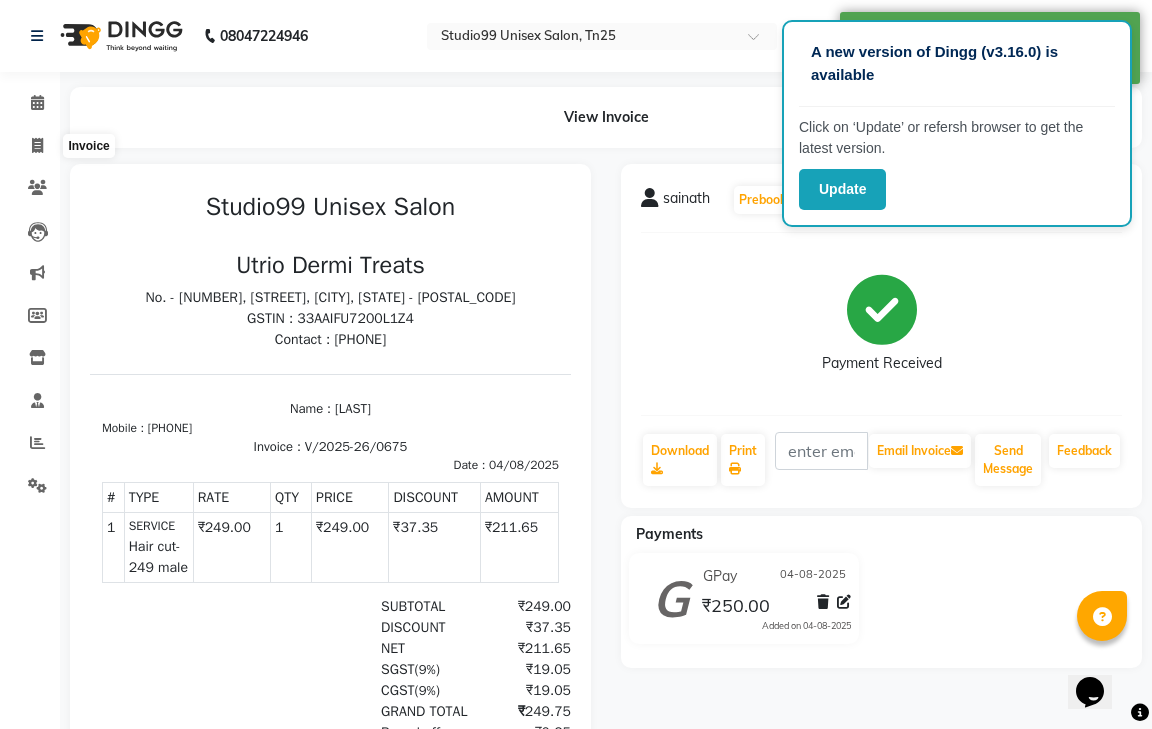 select on "8331" 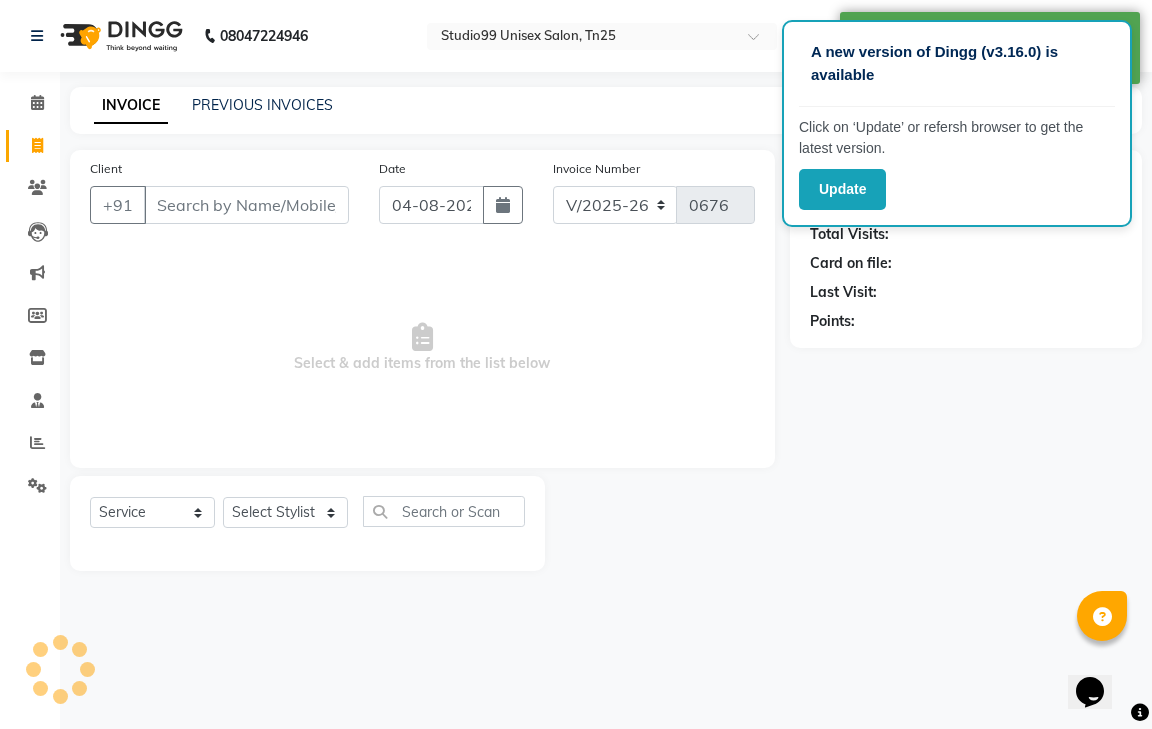 click on "Client" at bounding box center [246, 205] 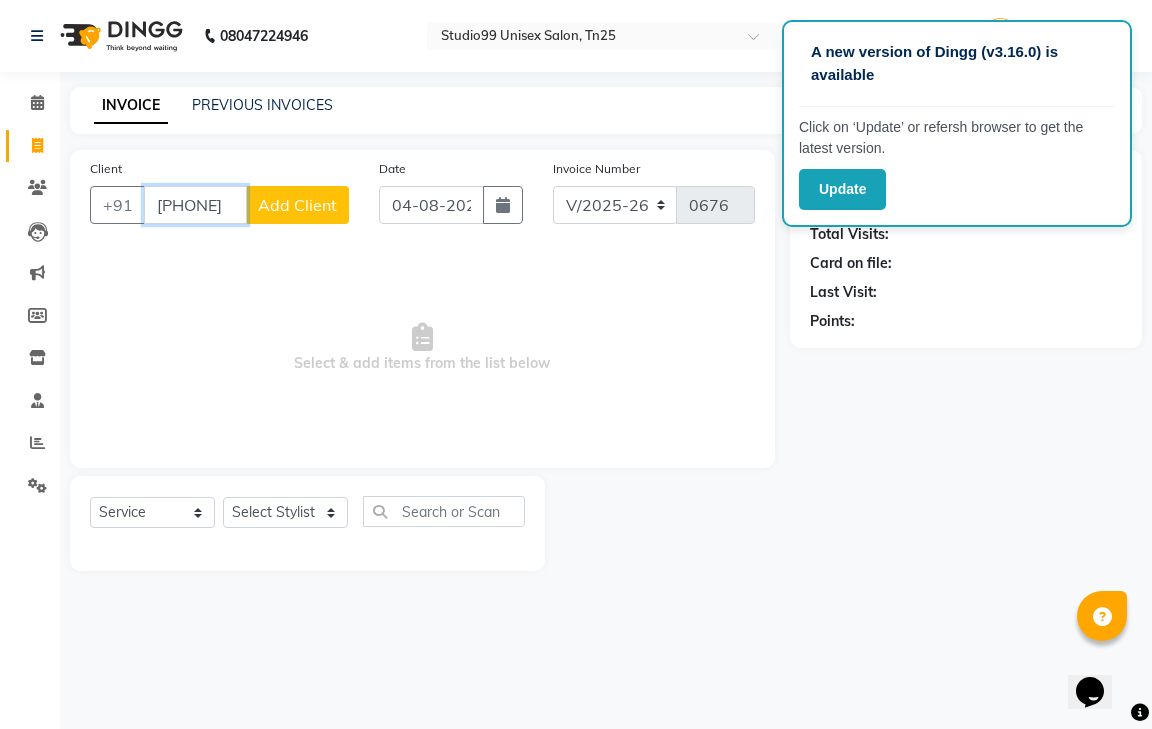 click on "763948" at bounding box center [195, 205] 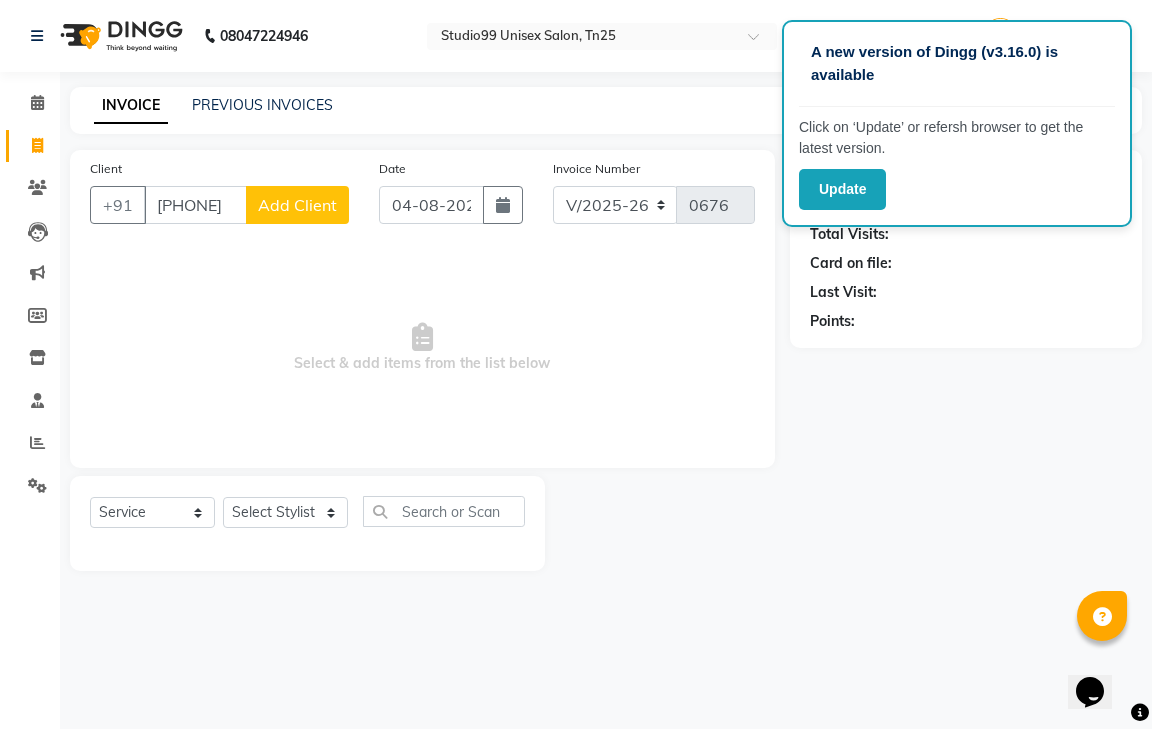 click on "Add Client" 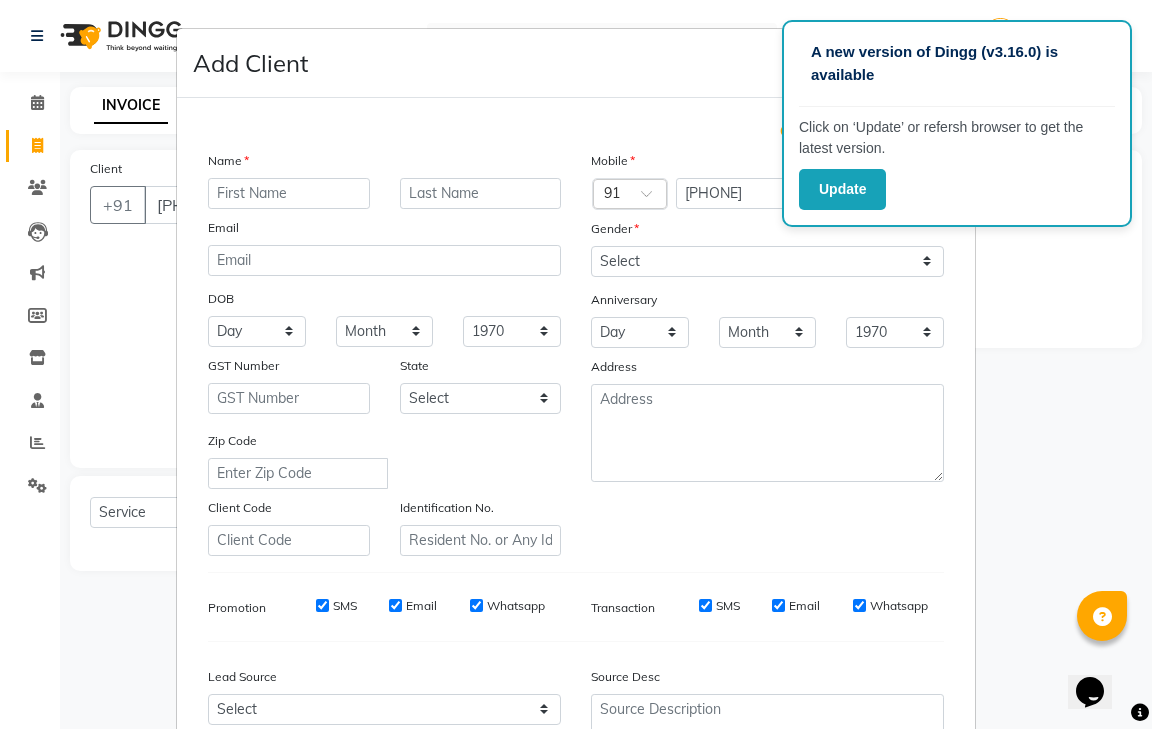 click at bounding box center [289, 193] 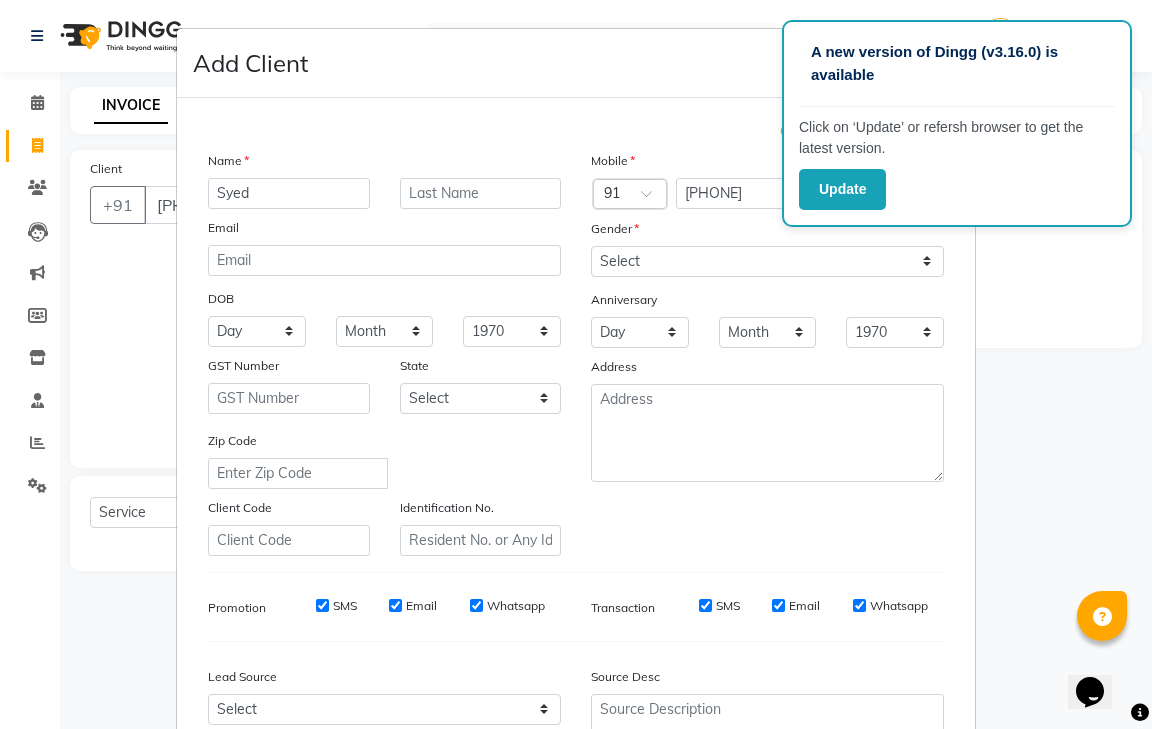 type on "Syed" 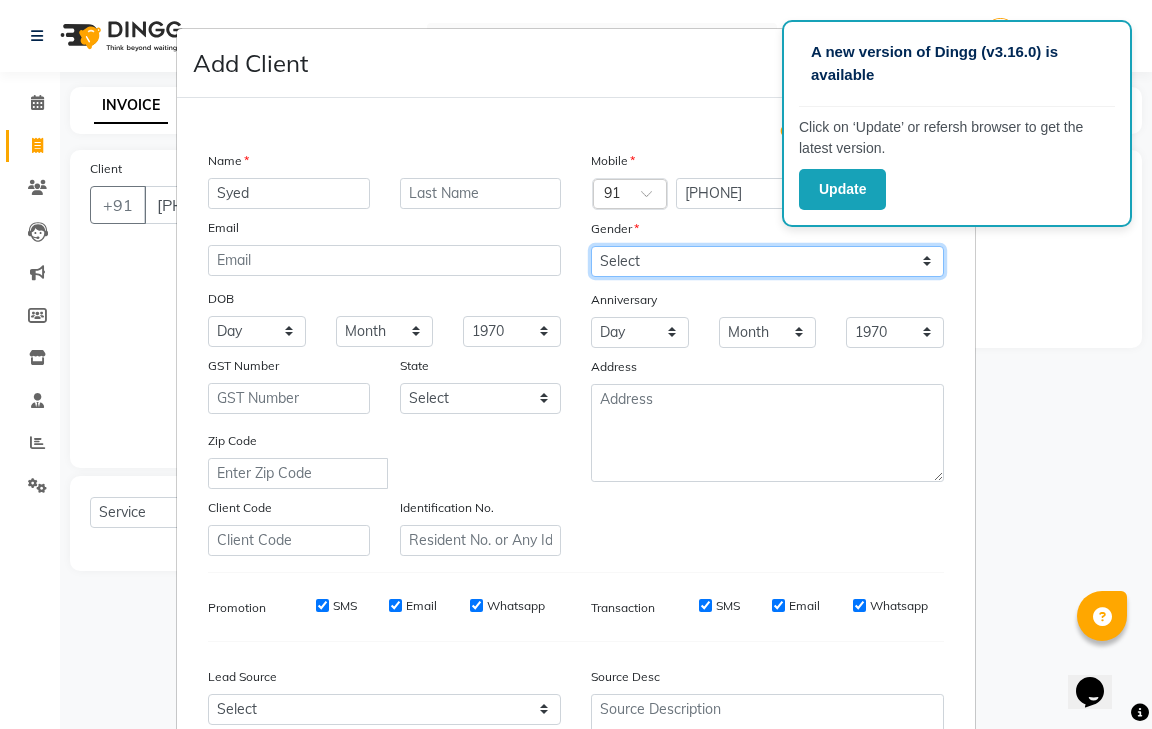 click on "Select Male Female Other Prefer Not To Say" at bounding box center (767, 261) 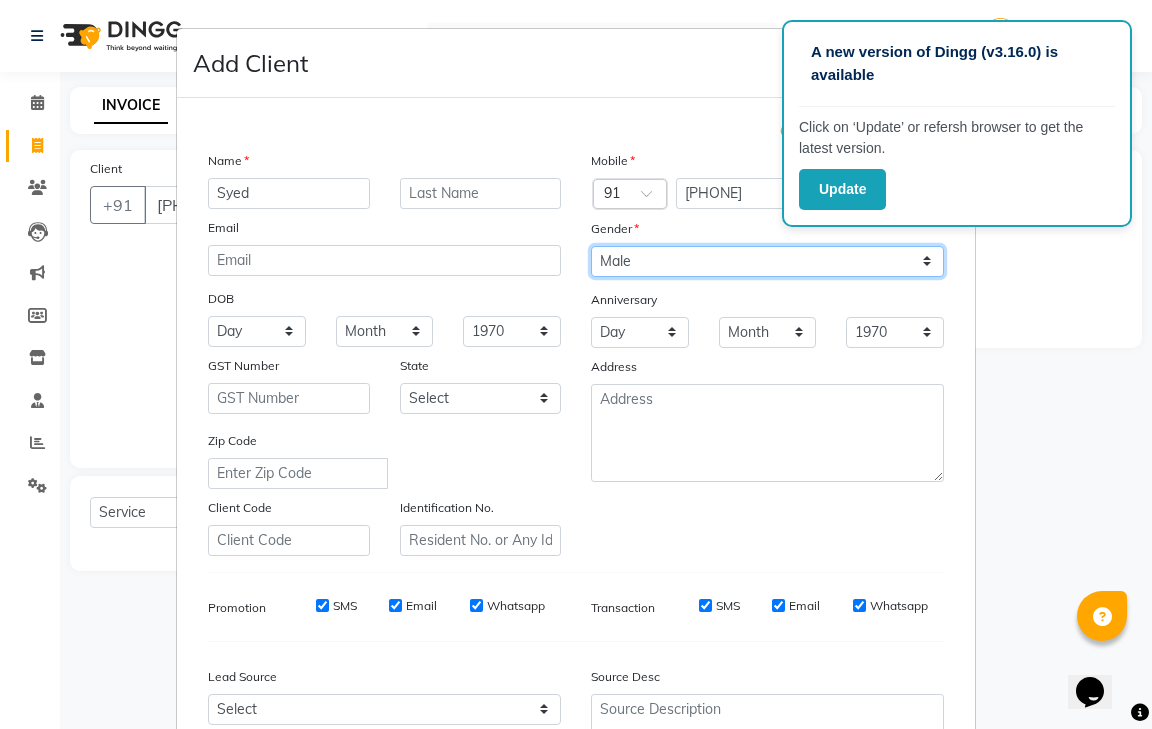click on "Select Male Female Other Prefer Not To Say" at bounding box center (767, 261) 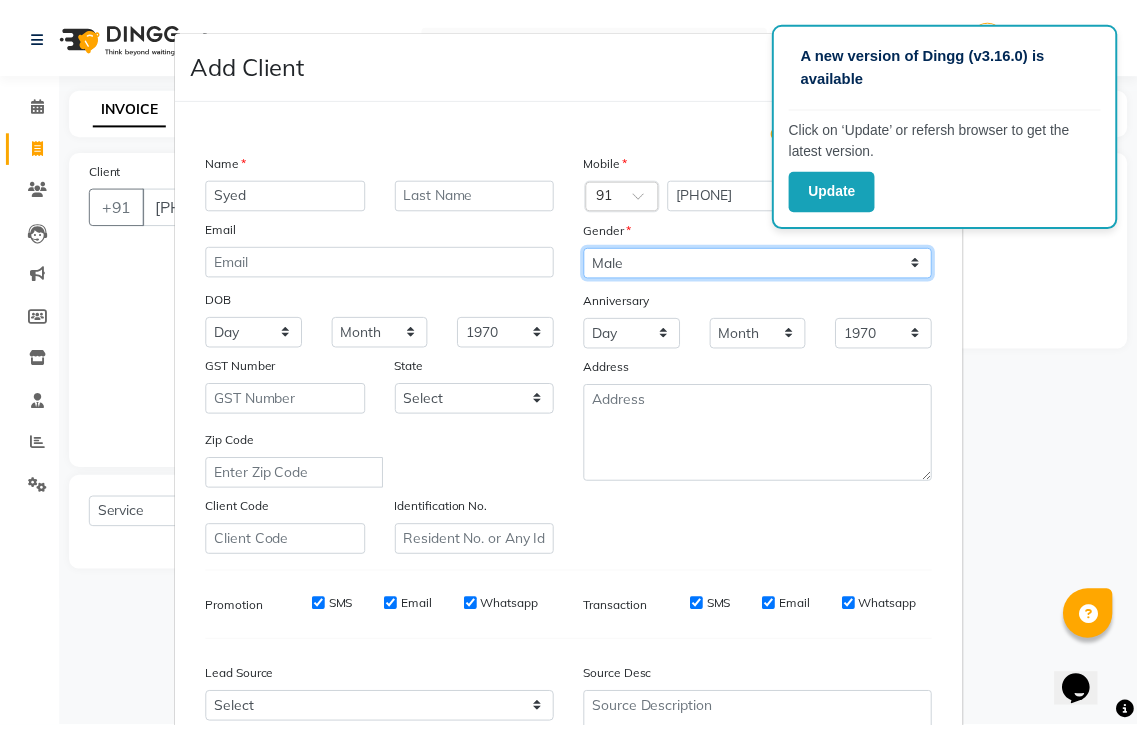 scroll, scrollTop: 194, scrollLeft: 0, axis: vertical 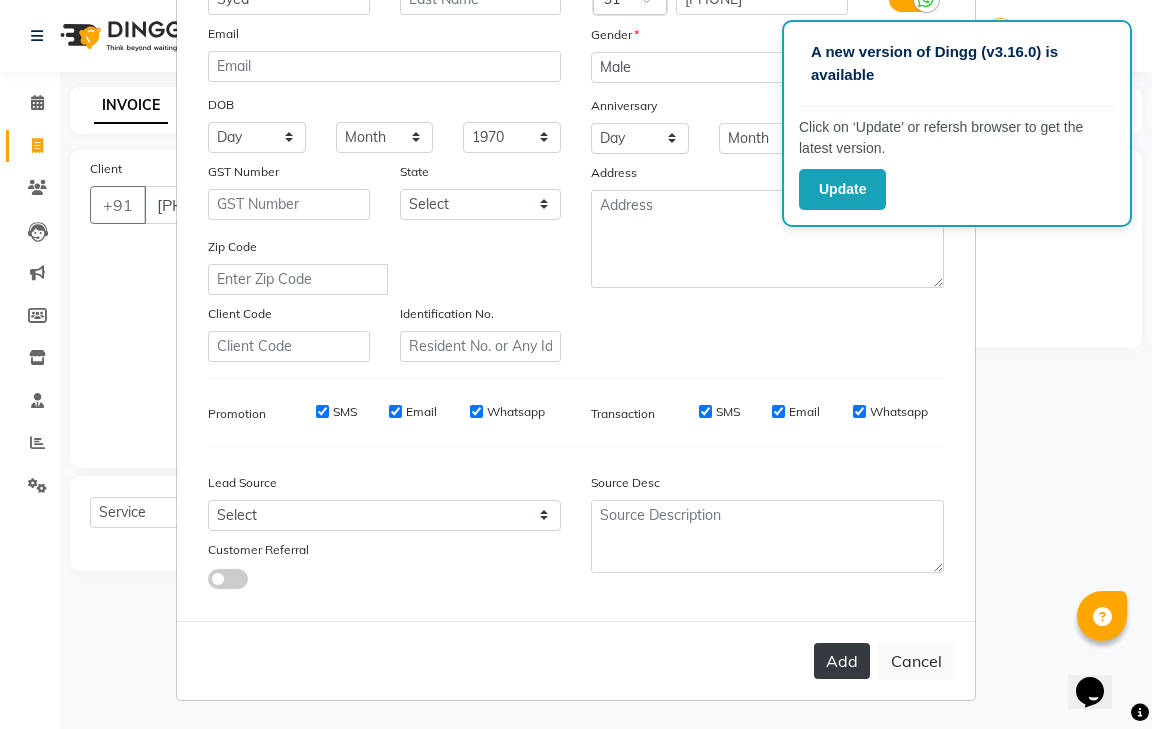 click on "Add" at bounding box center [842, 661] 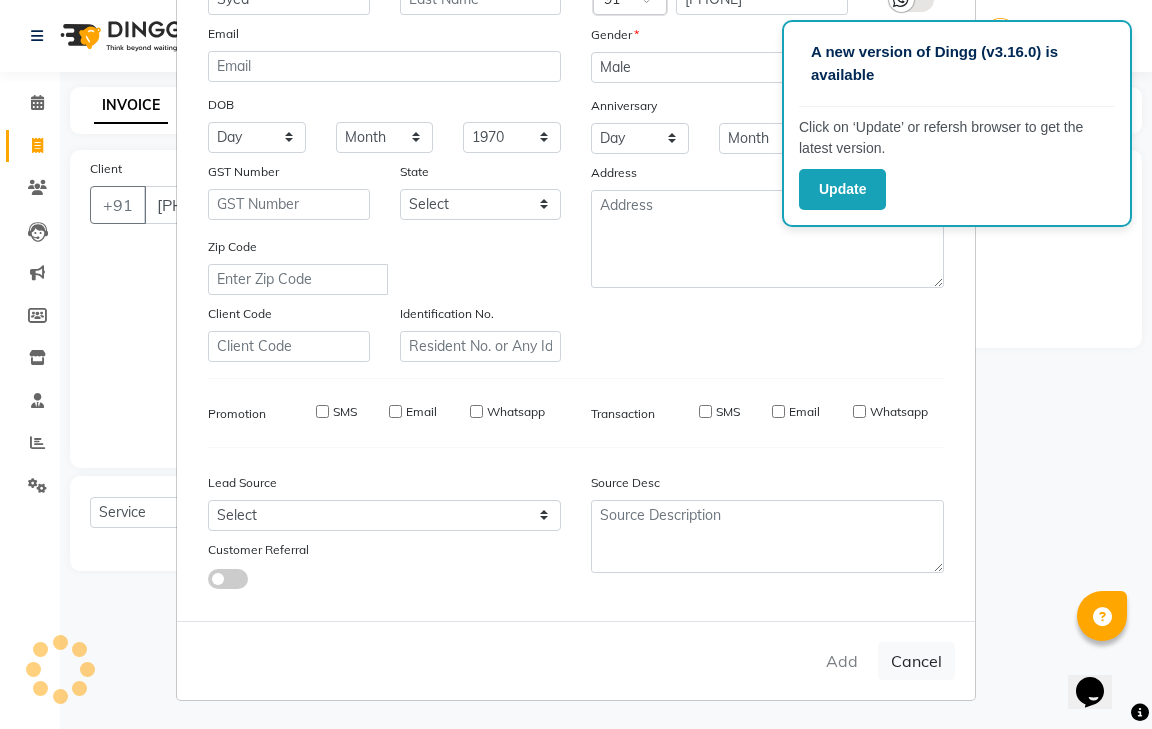 type 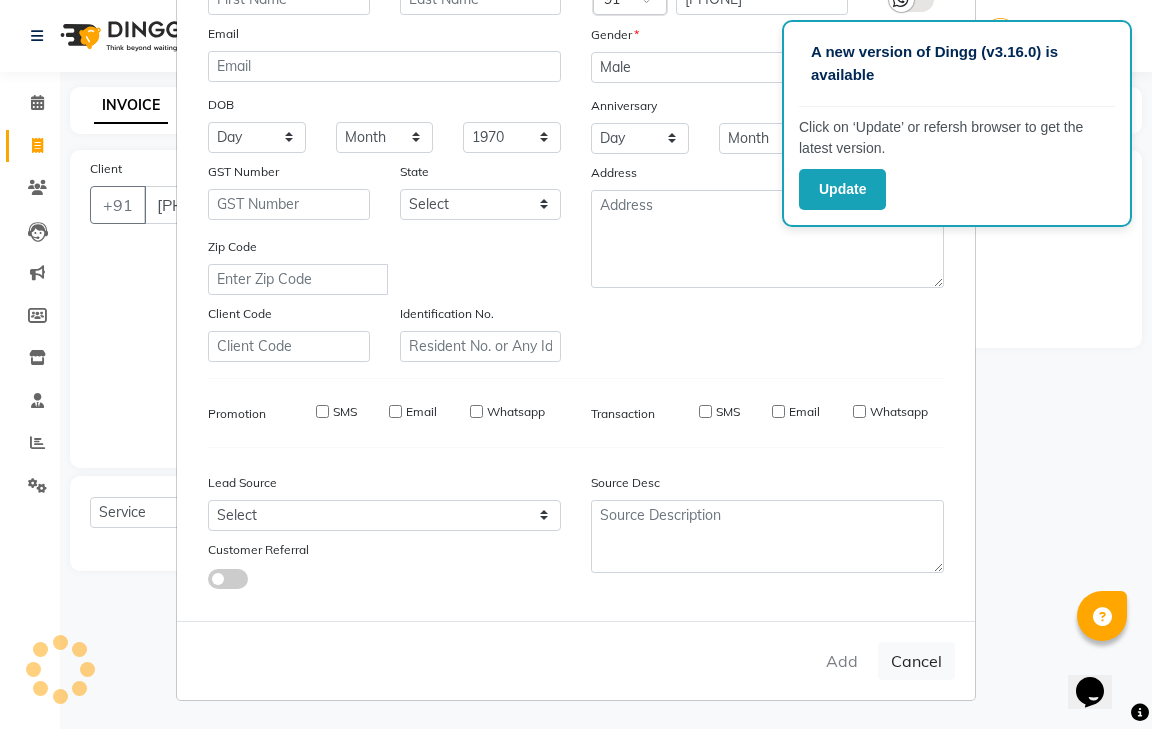 select 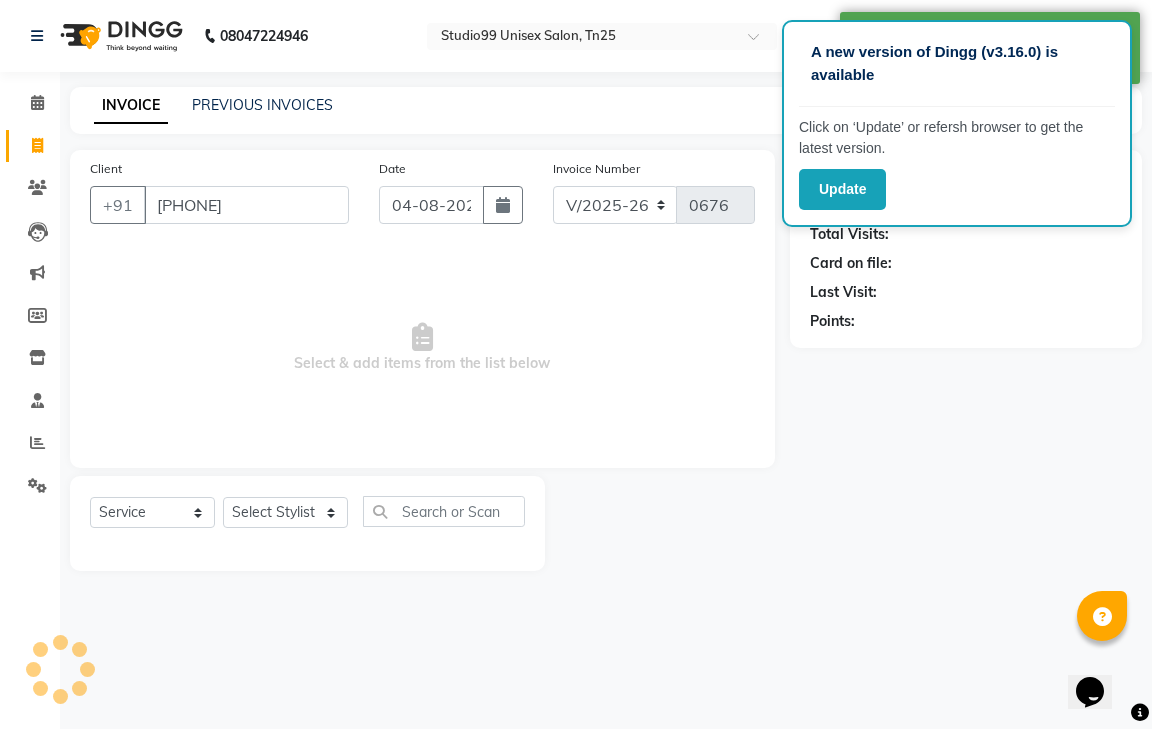 select on "1: Object" 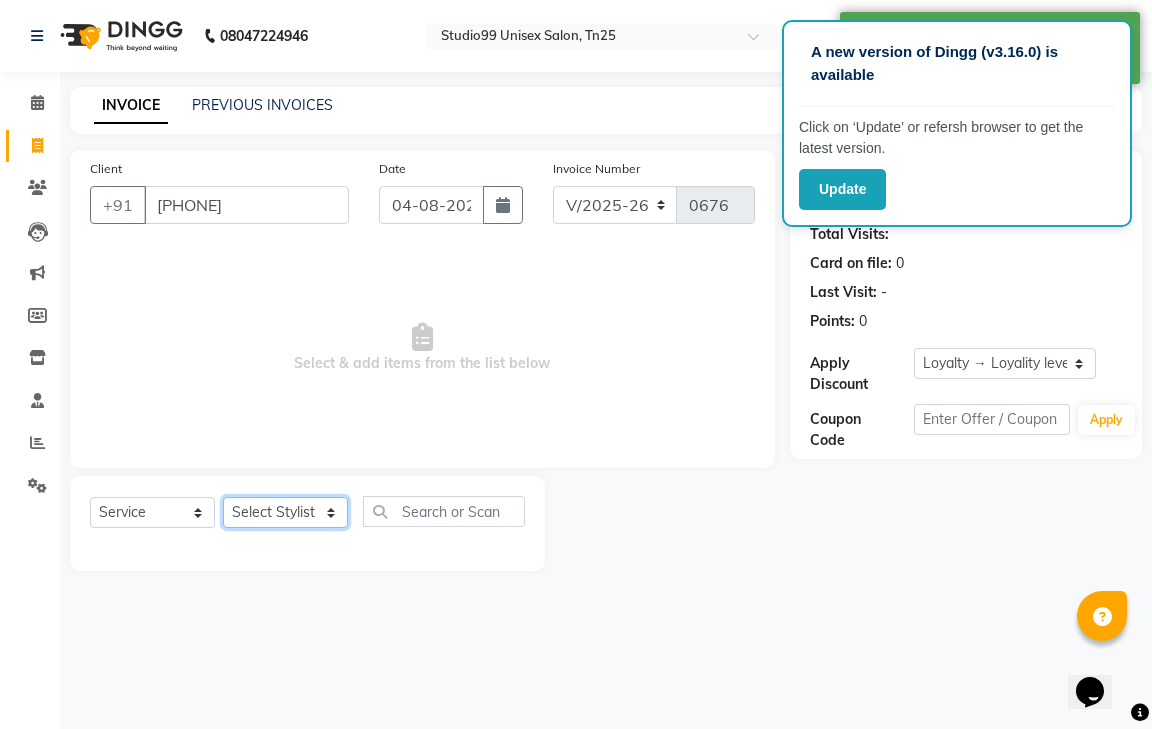 click on "Select Stylist gendral giri-ja  jaya priya kothai TK raja sanjay santhosh VAISHALI.TK" 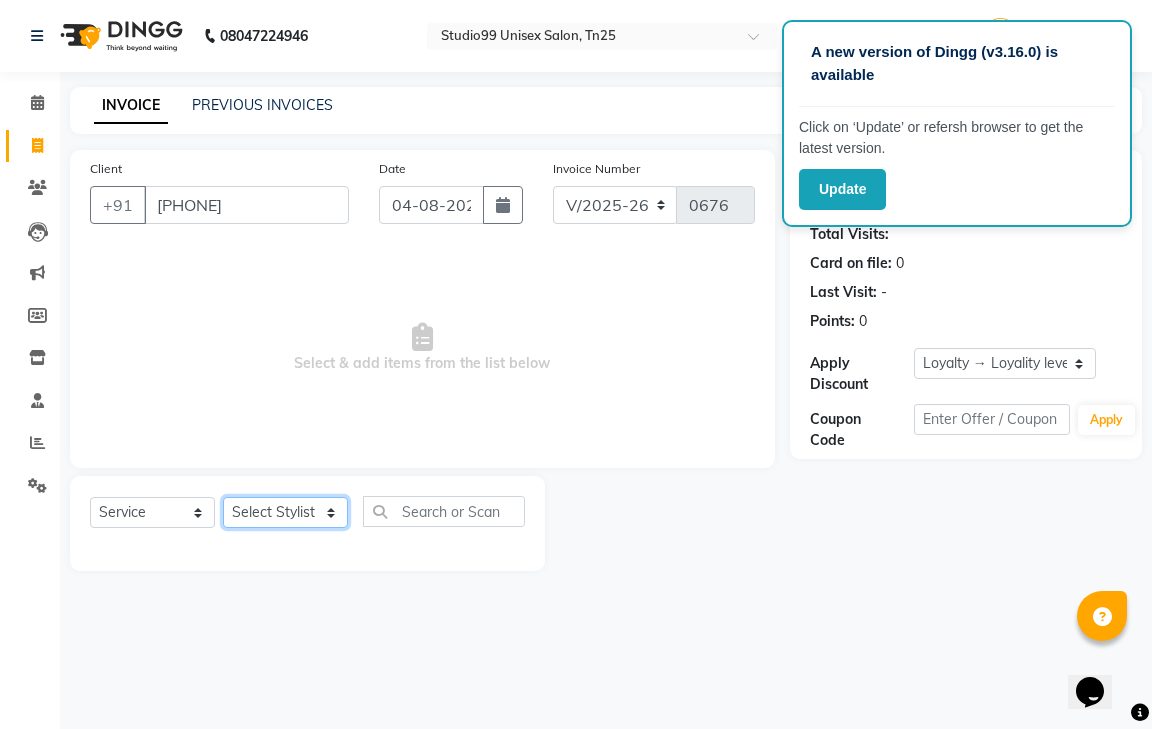 select on "80760" 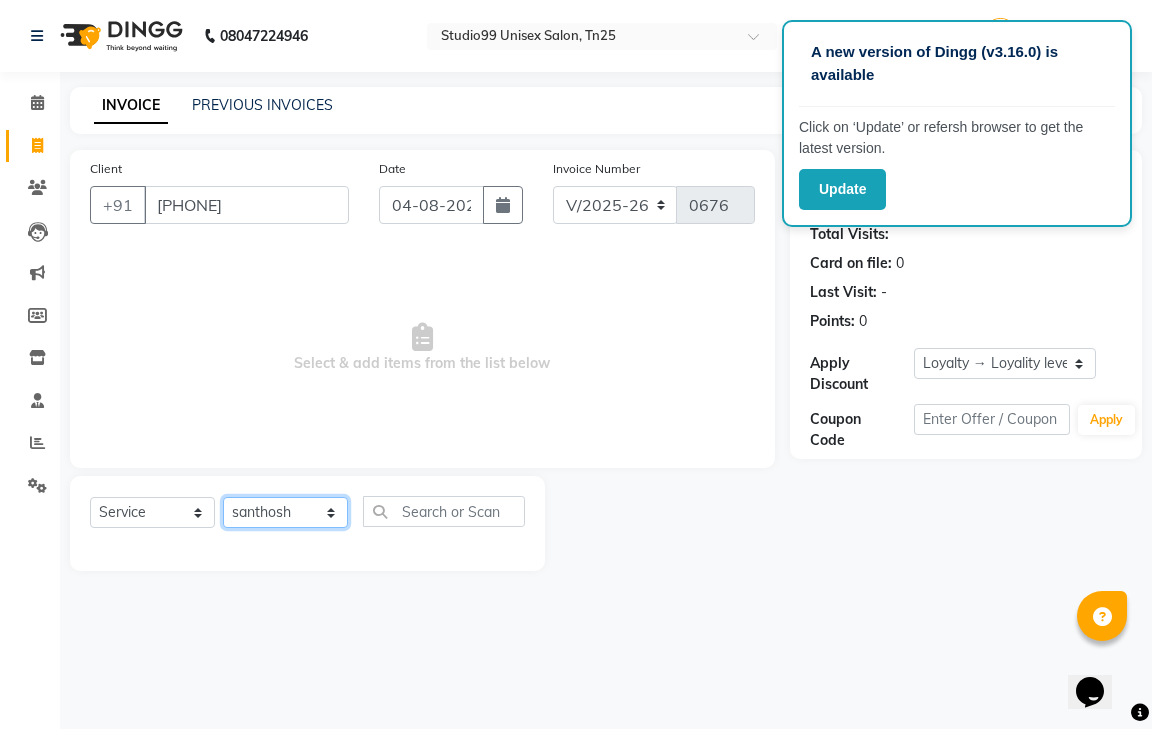 click on "Select Stylist gendral giri-ja  jaya priya kothai TK raja sanjay santhosh VAISHALI.TK" 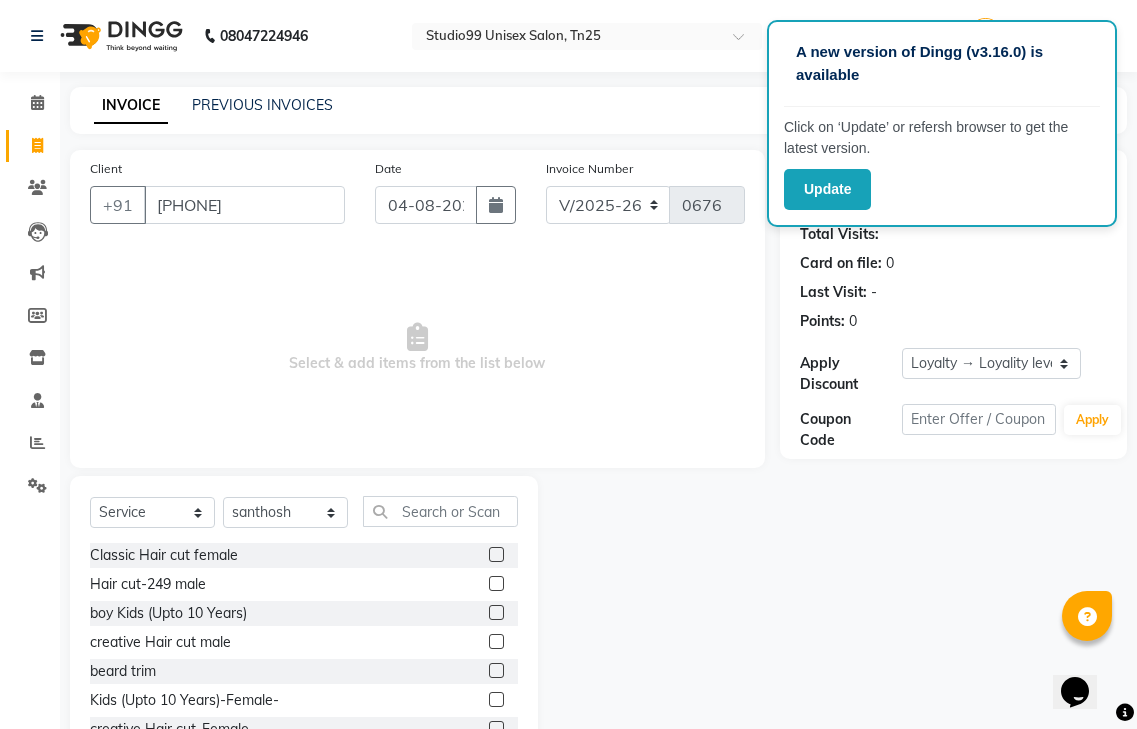 click 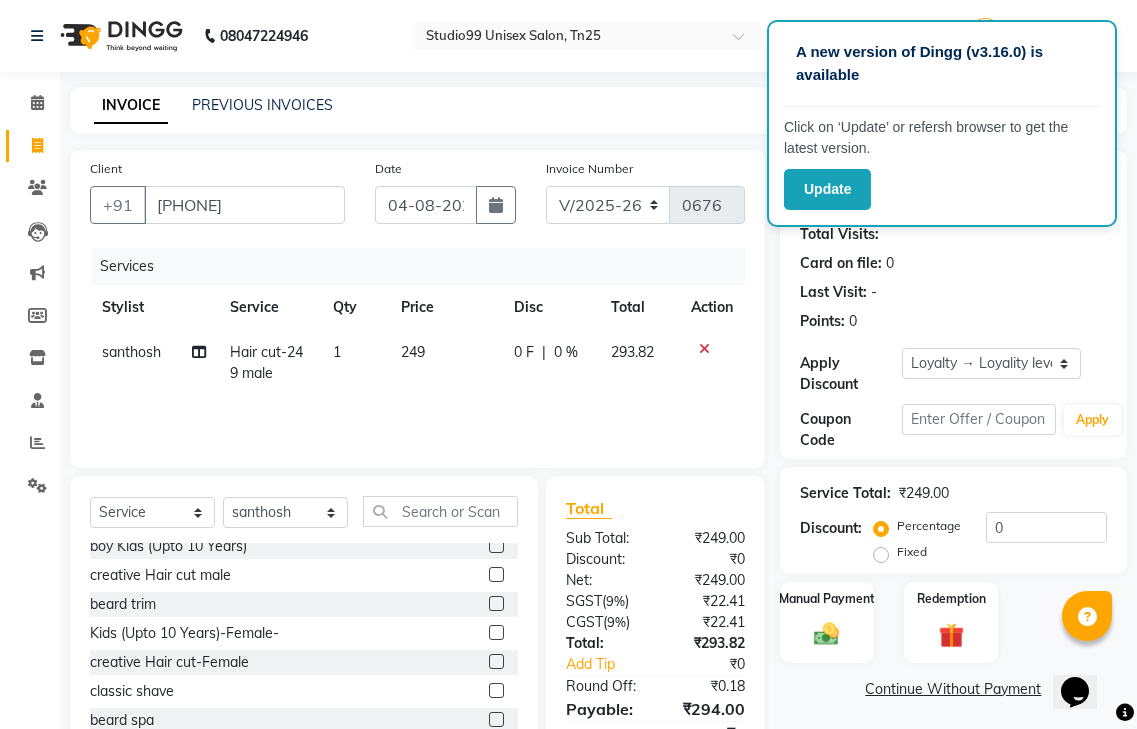 checkbox on "false" 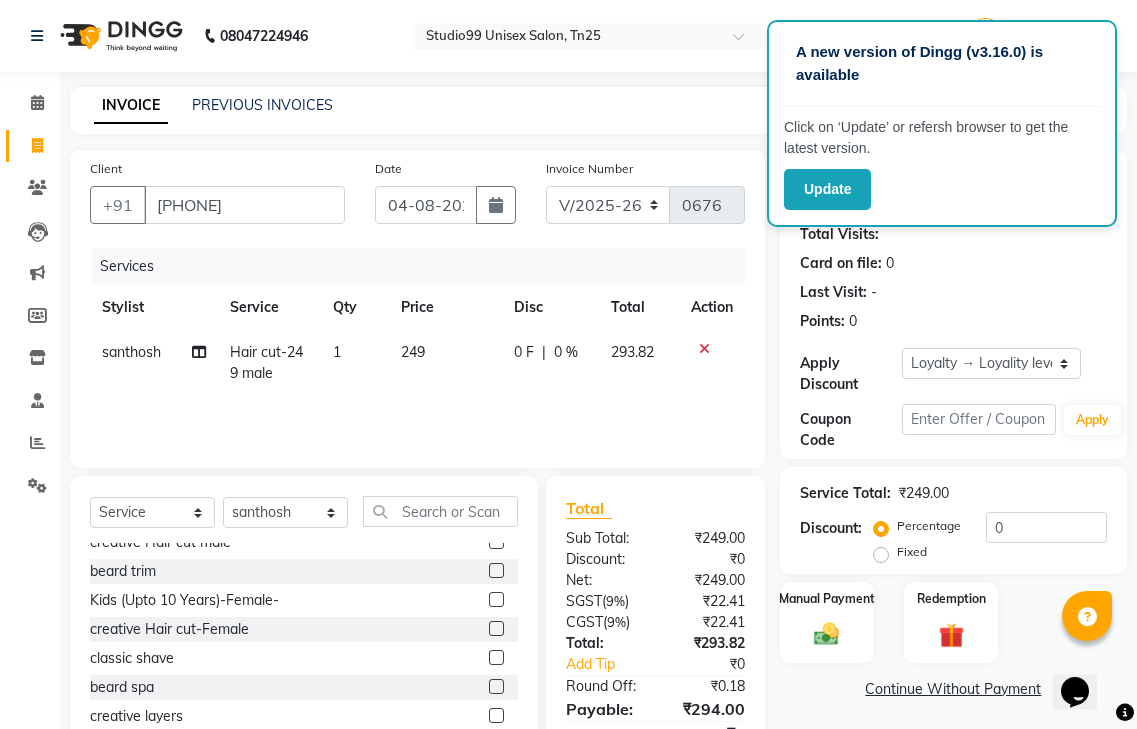 click 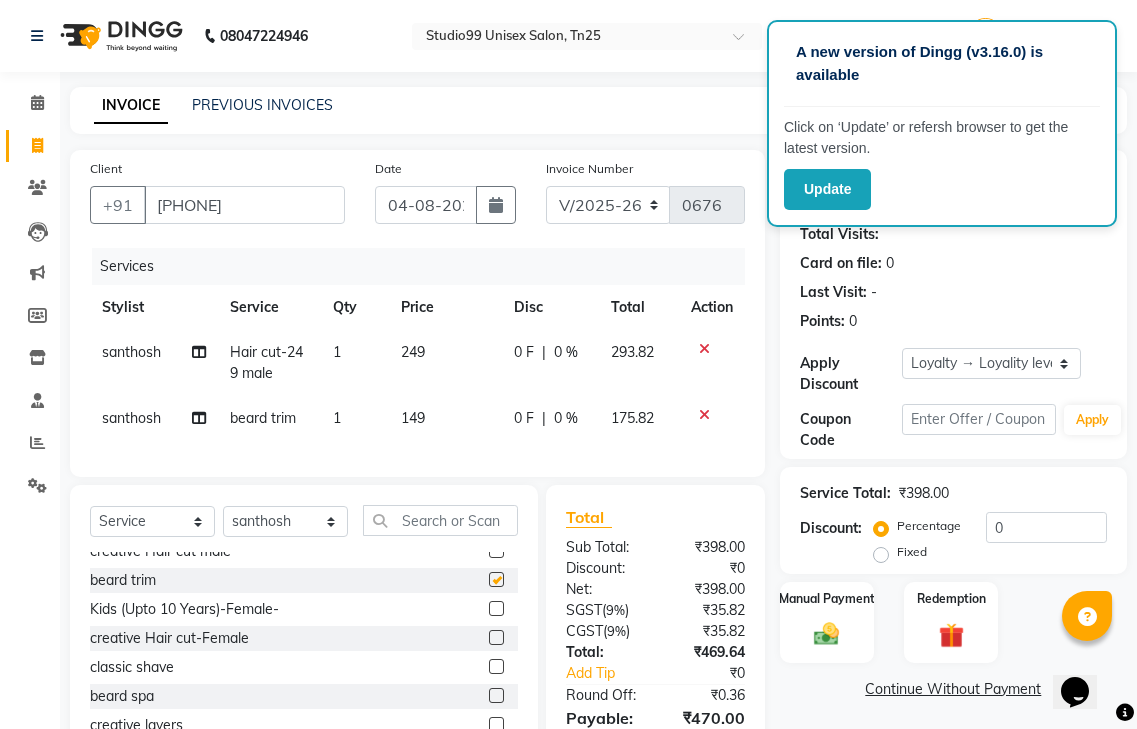 checkbox on "false" 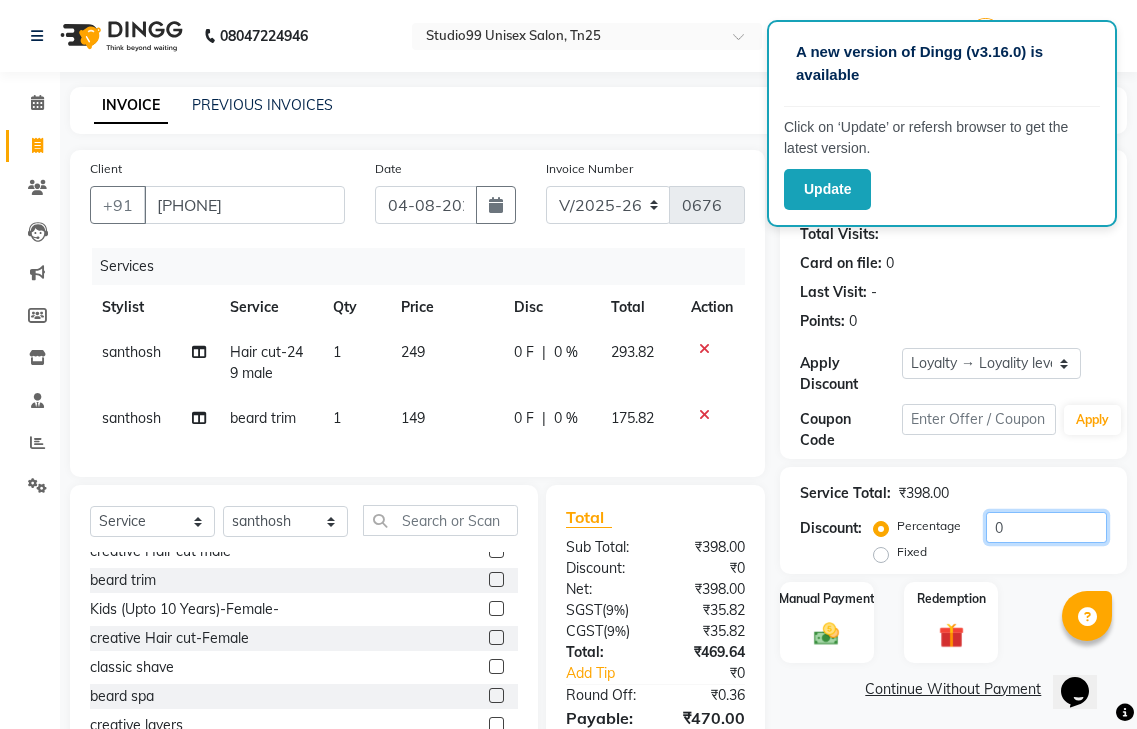 click on "0" 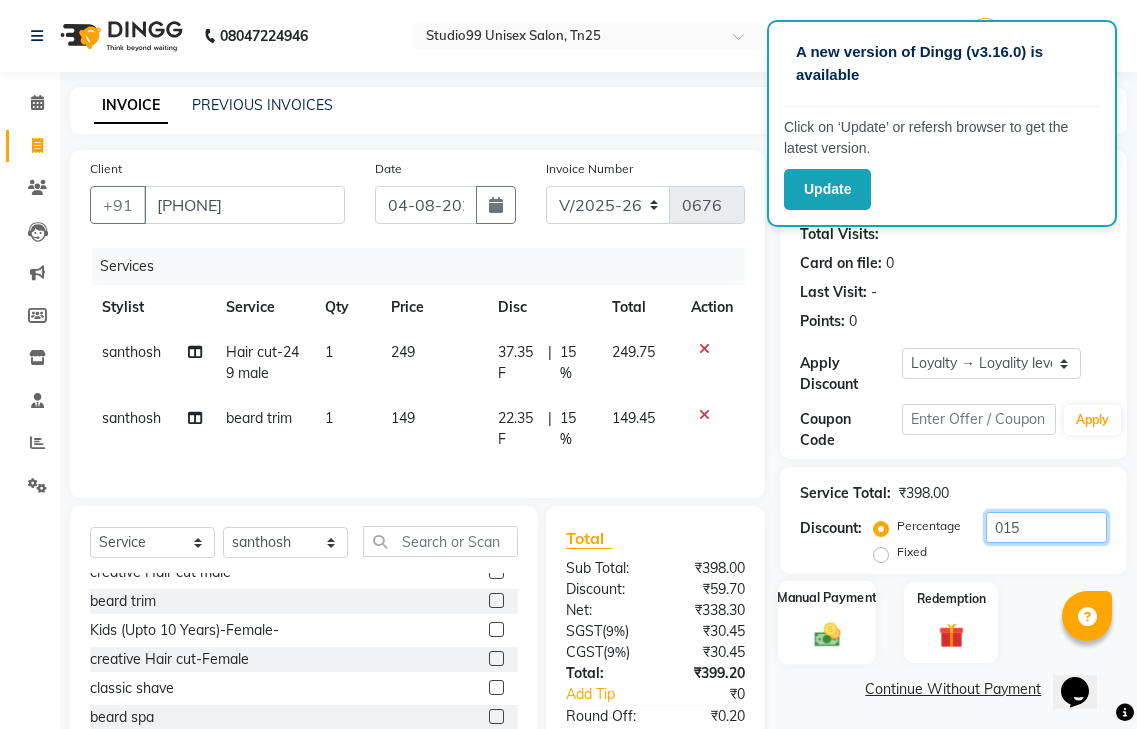 type on "015" 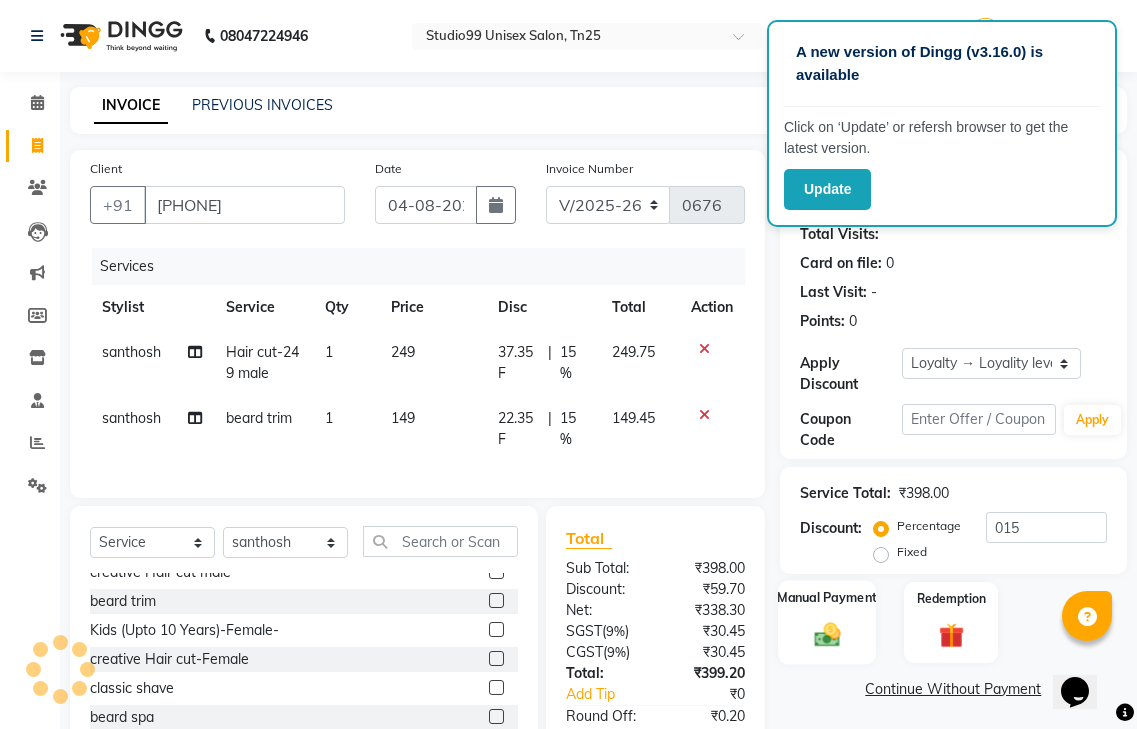 click 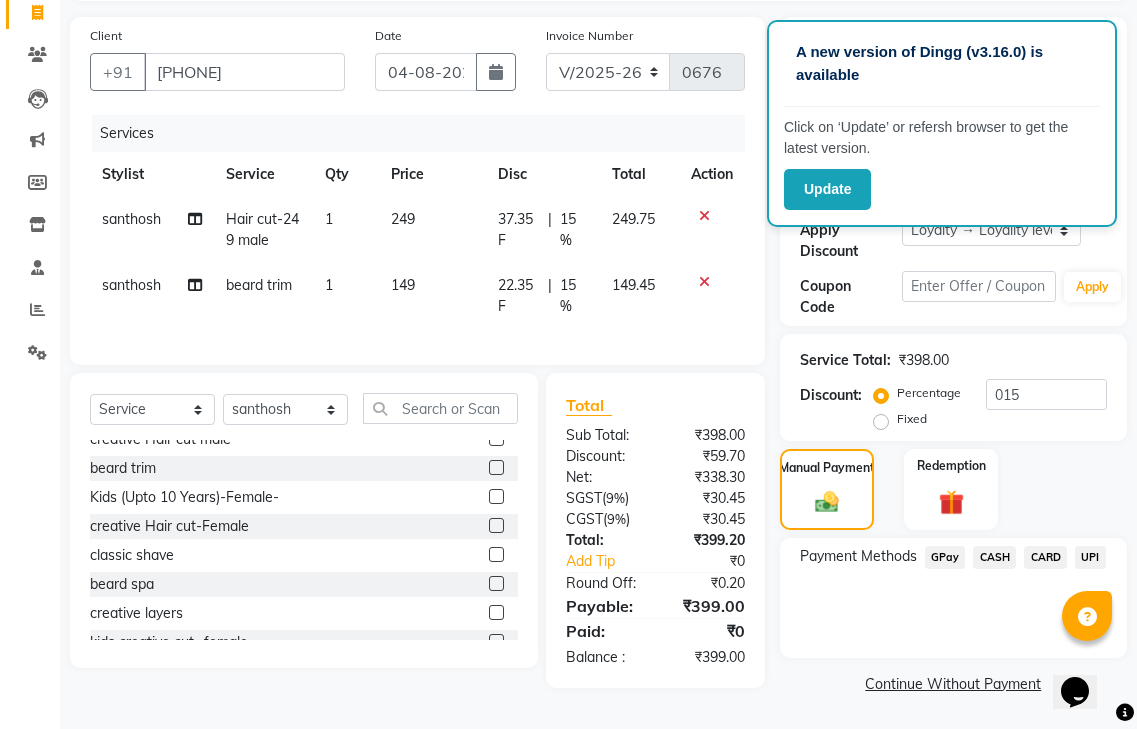 scroll, scrollTop: 137, scrollLeft: 0, axis: vertical 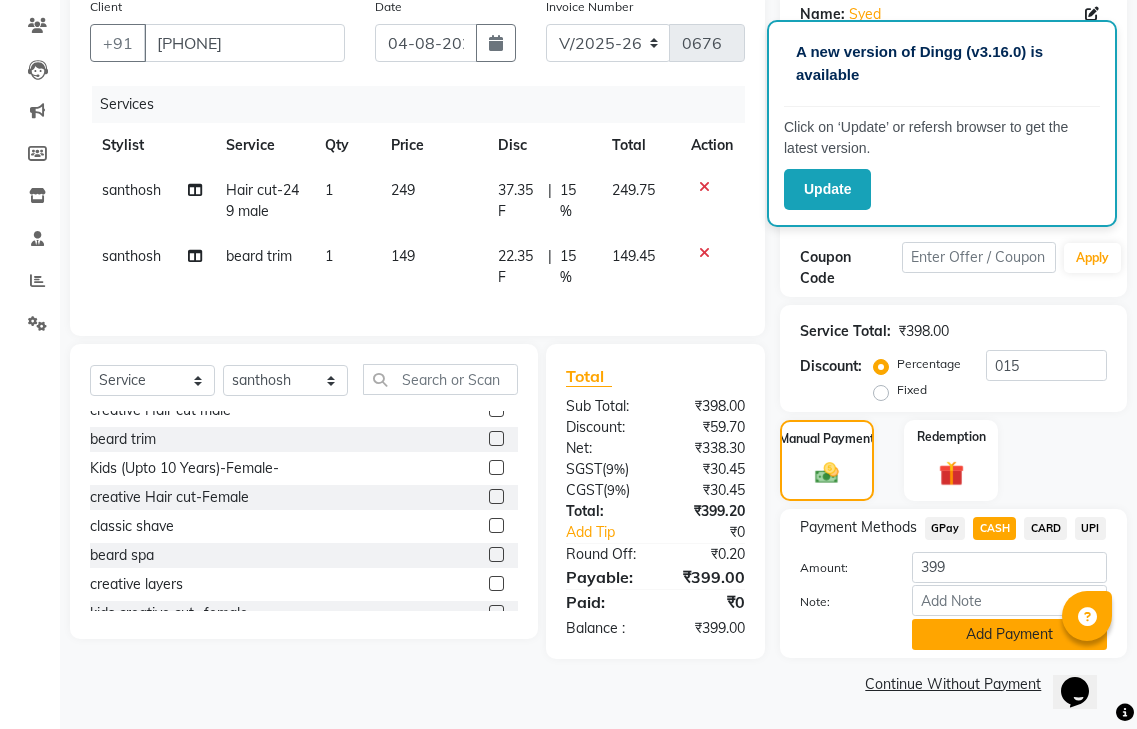 click on "Add Payment" 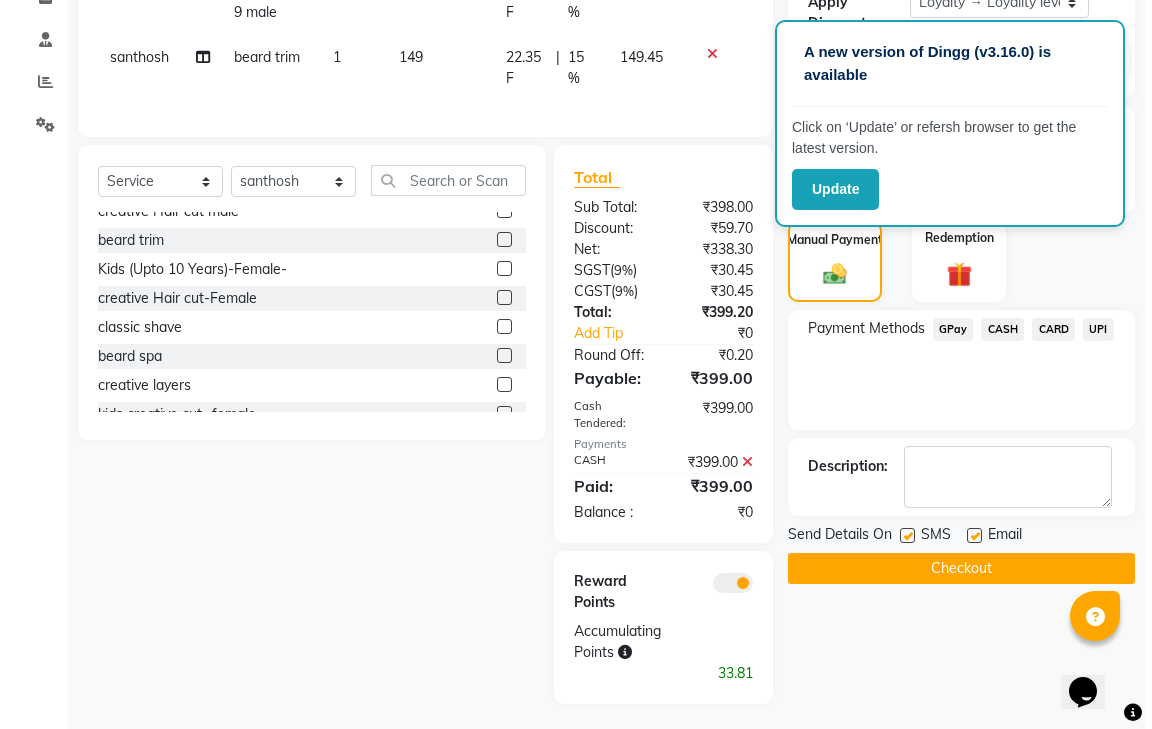 scroll, scrollTop: 362, scrollLeft: 0, axis: vertical 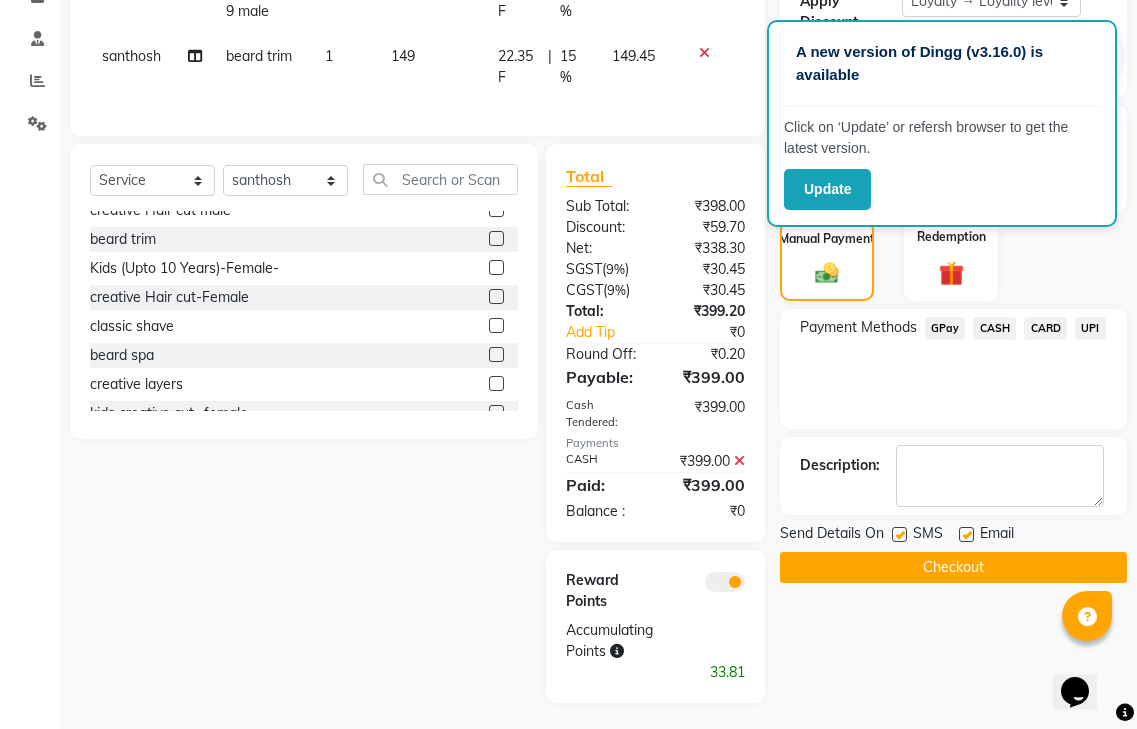 click 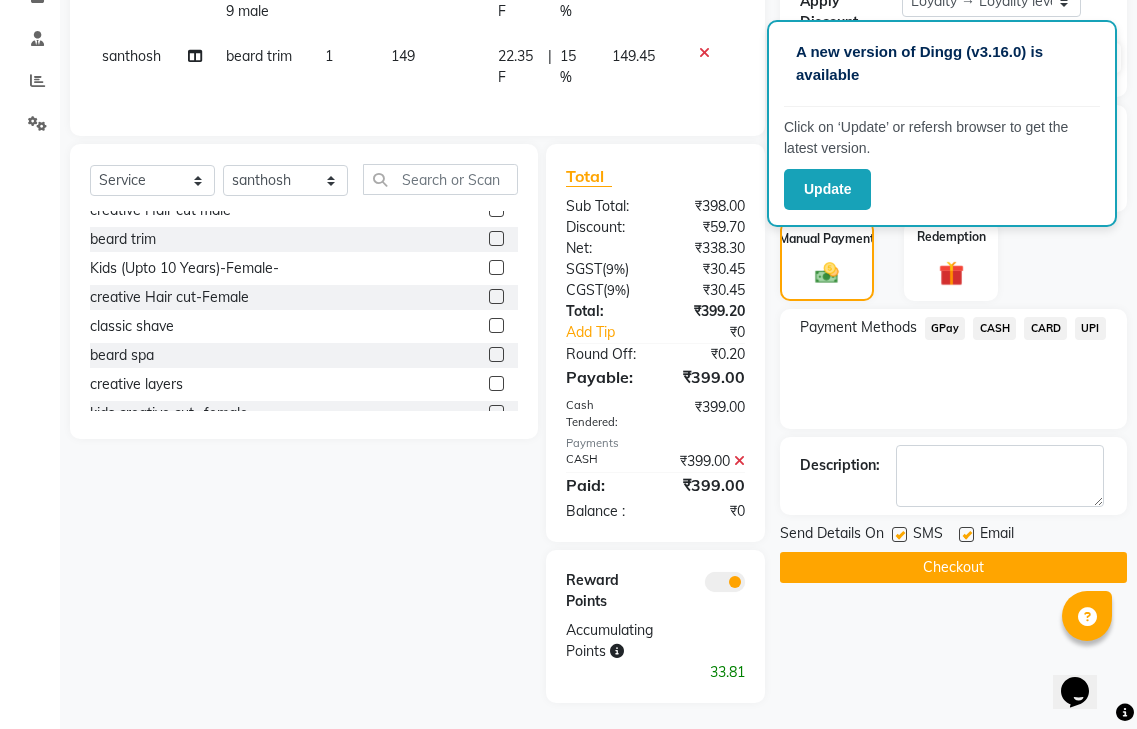 click 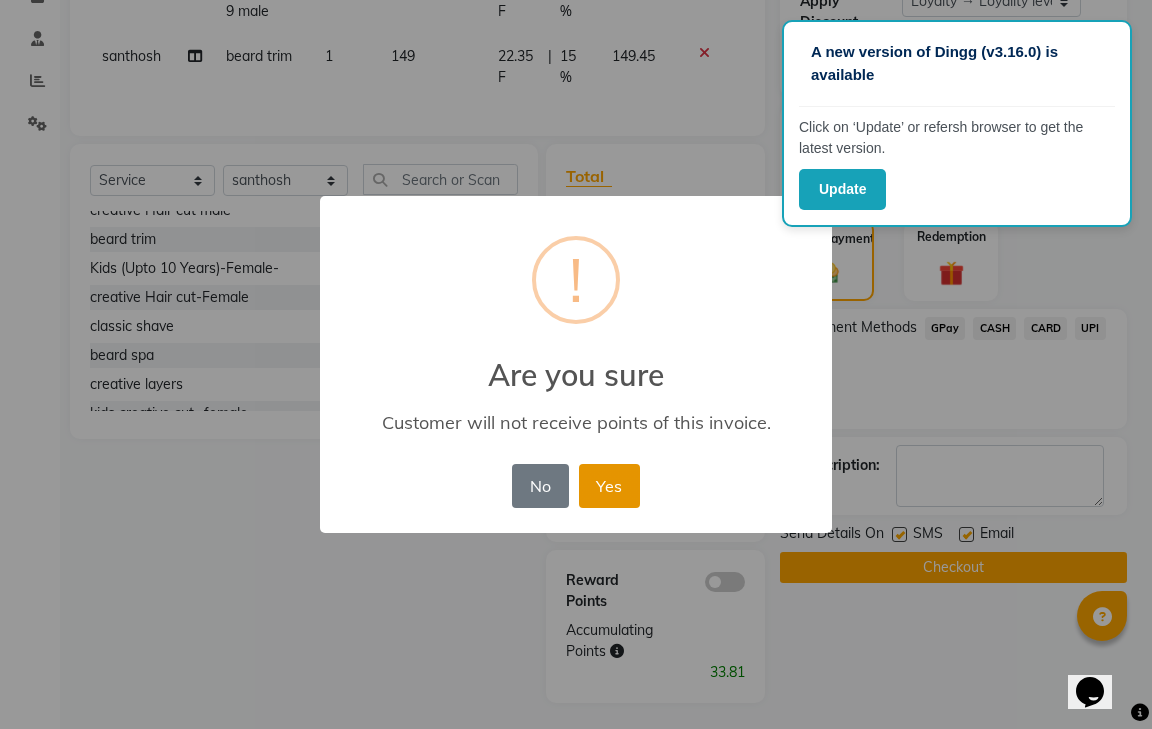 click on "Yes" at bounding box center (609, 486) 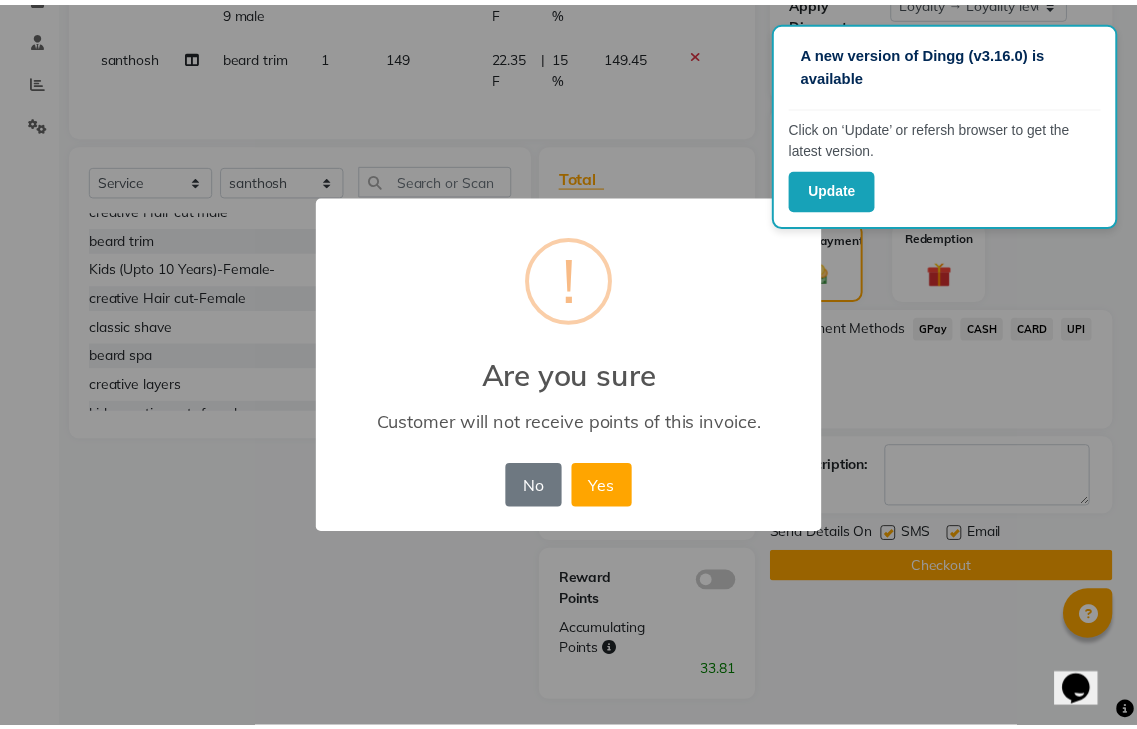 scroll, scrollTop: 310, scrollLeft: 0, axis: vertical 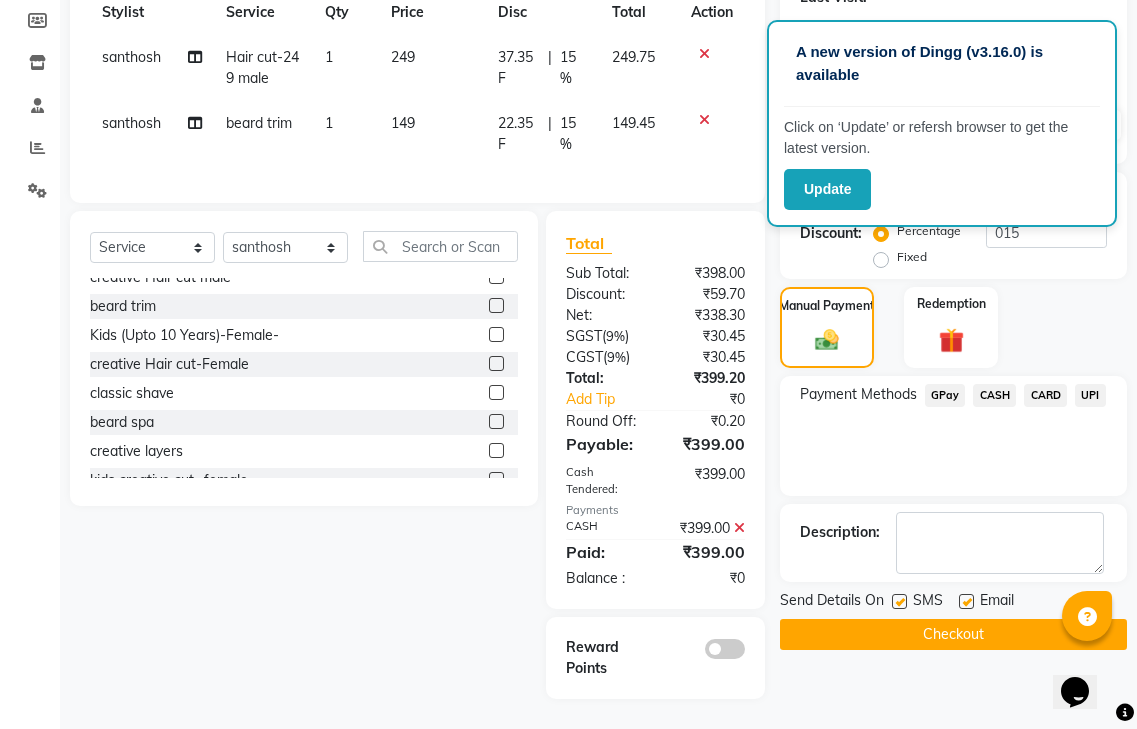 click on "Checkout" 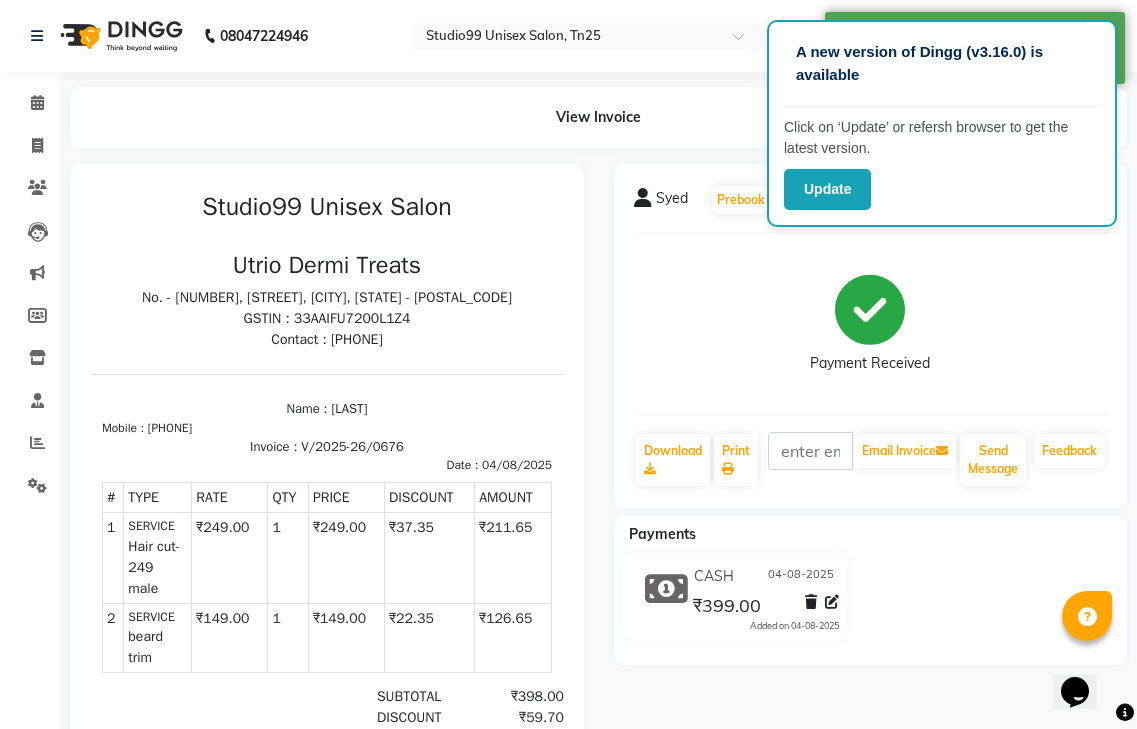 scroll, scrollTop: 0, scrollLeft: 0, axis: both 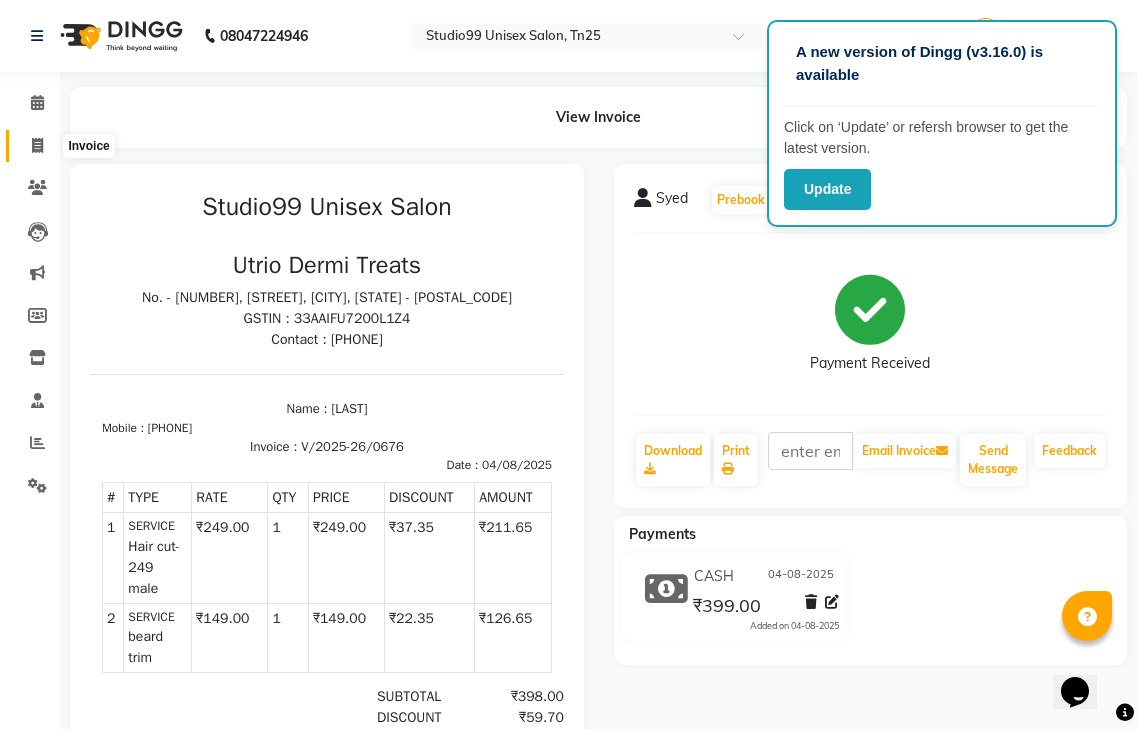 click 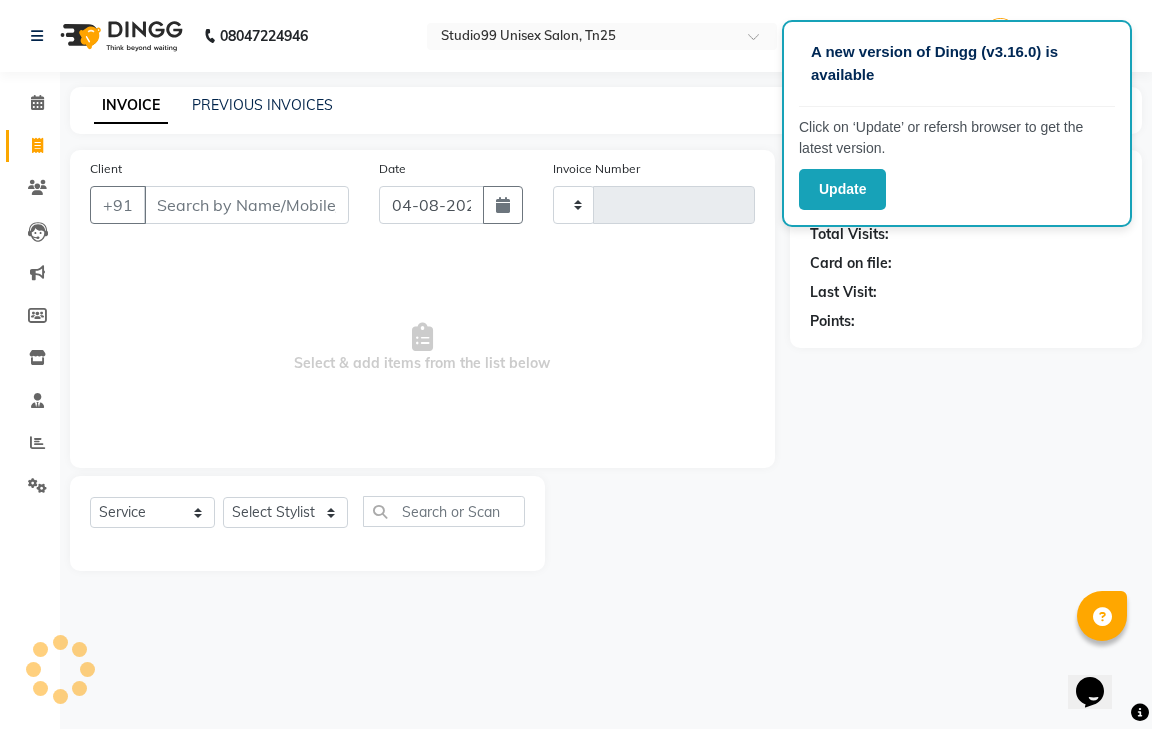 type on "0677" 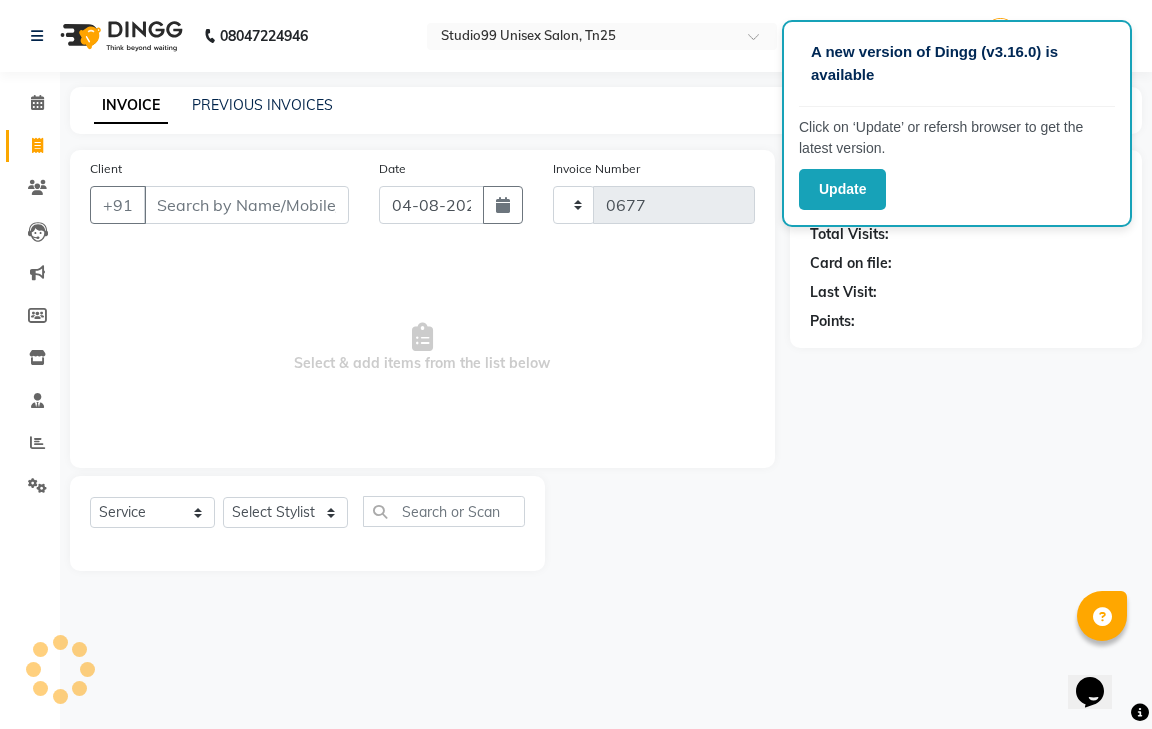 select on "8331" 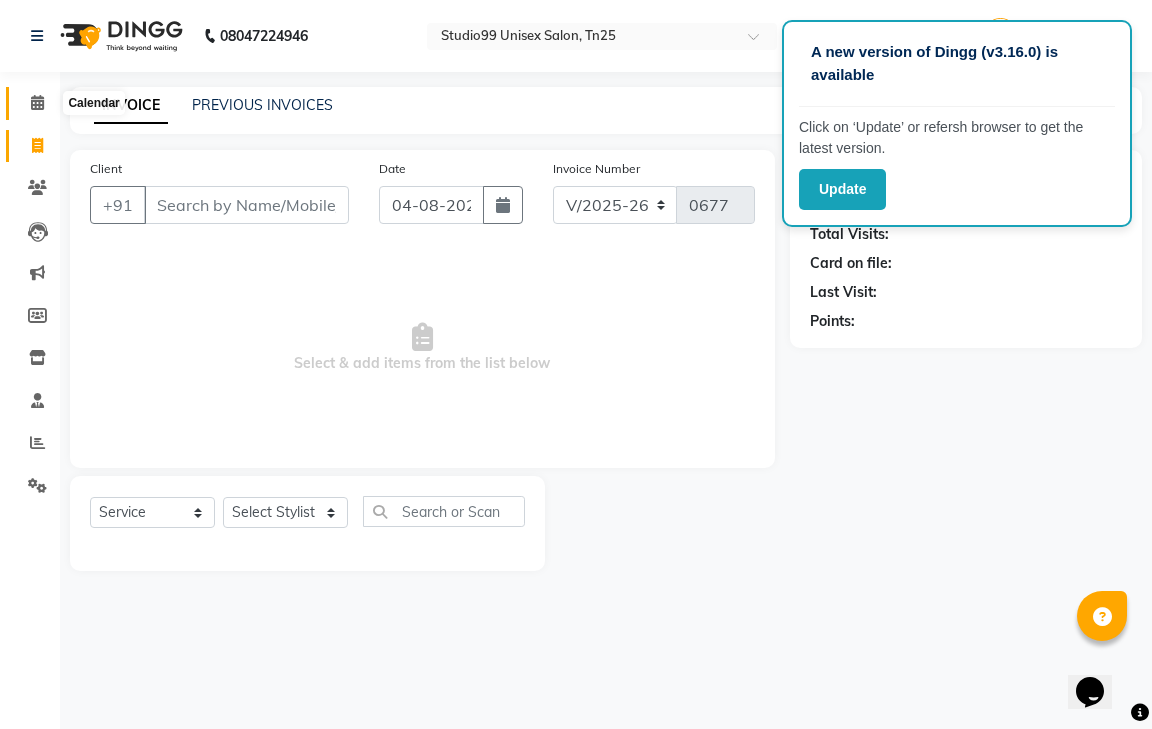 drag, startPoint x: 39, startPoint y: 104, endPoint x: 79, endPoint y: 101, distance: 40.112343 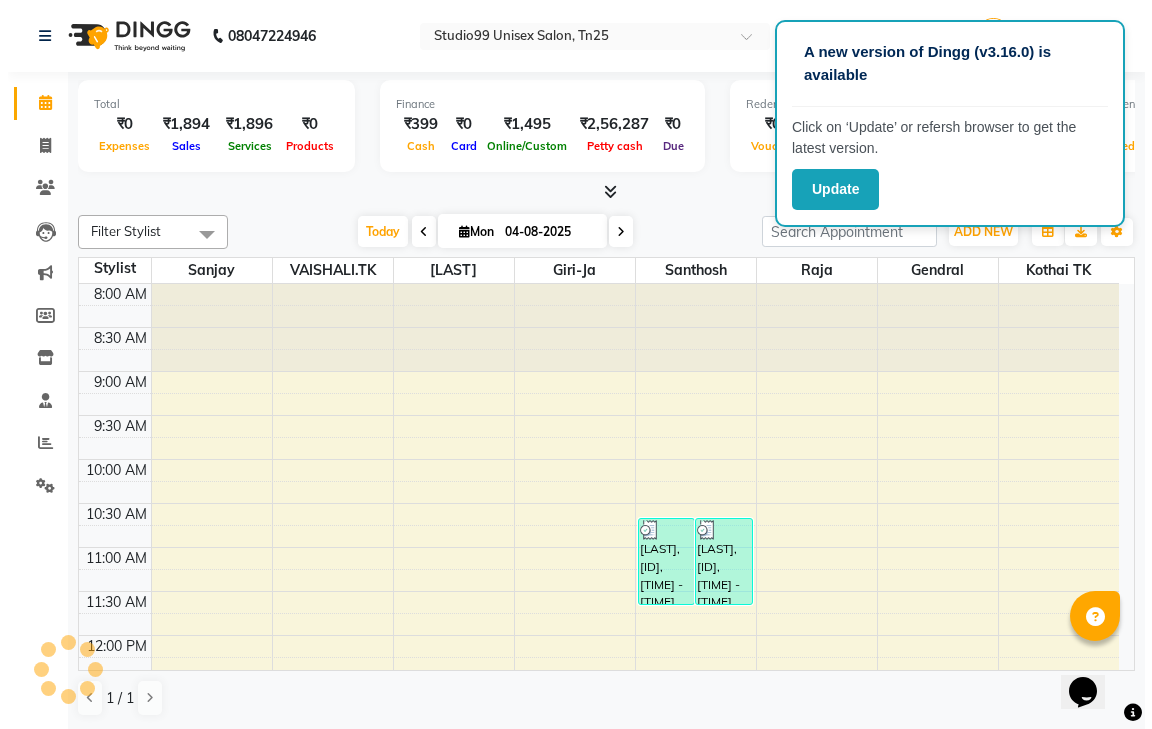 scroll, scrollTop: 0, scrollLeft: 0, axis: both 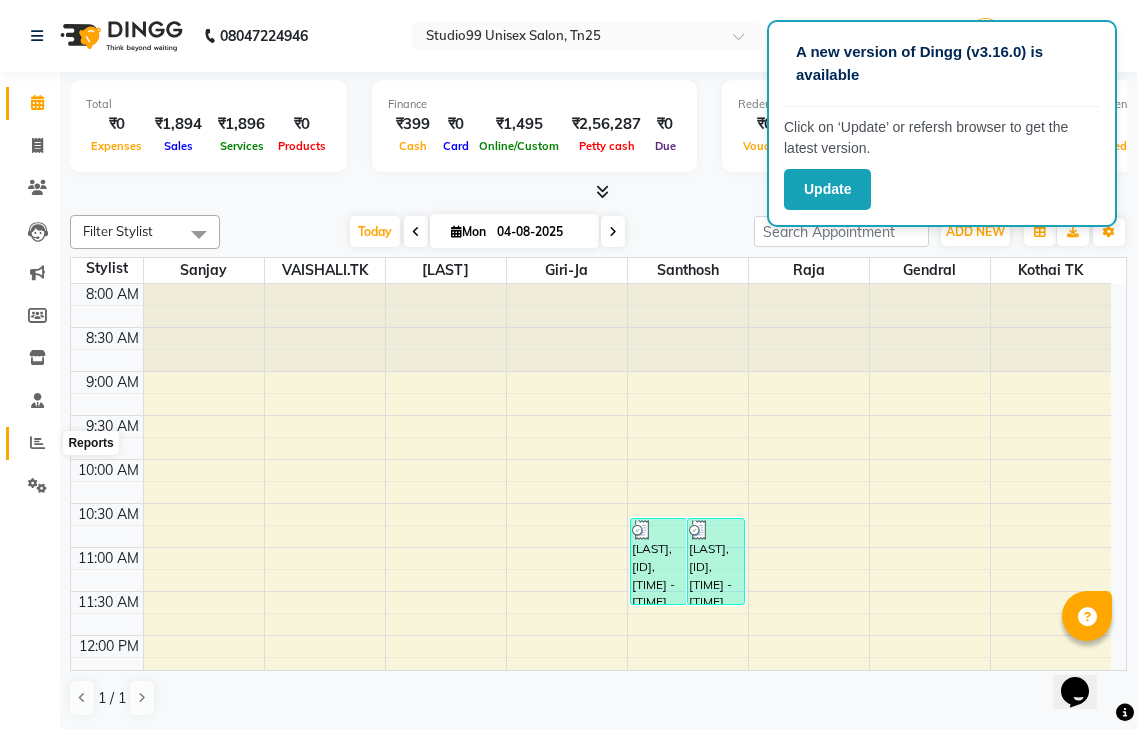 click 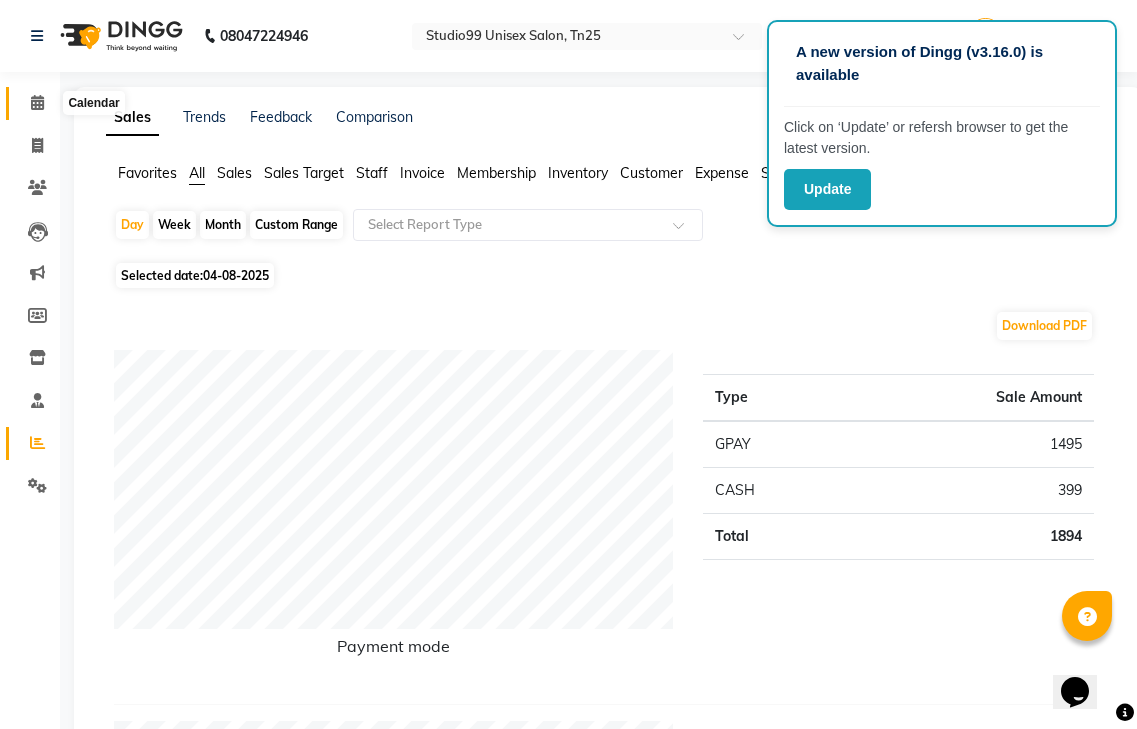 click 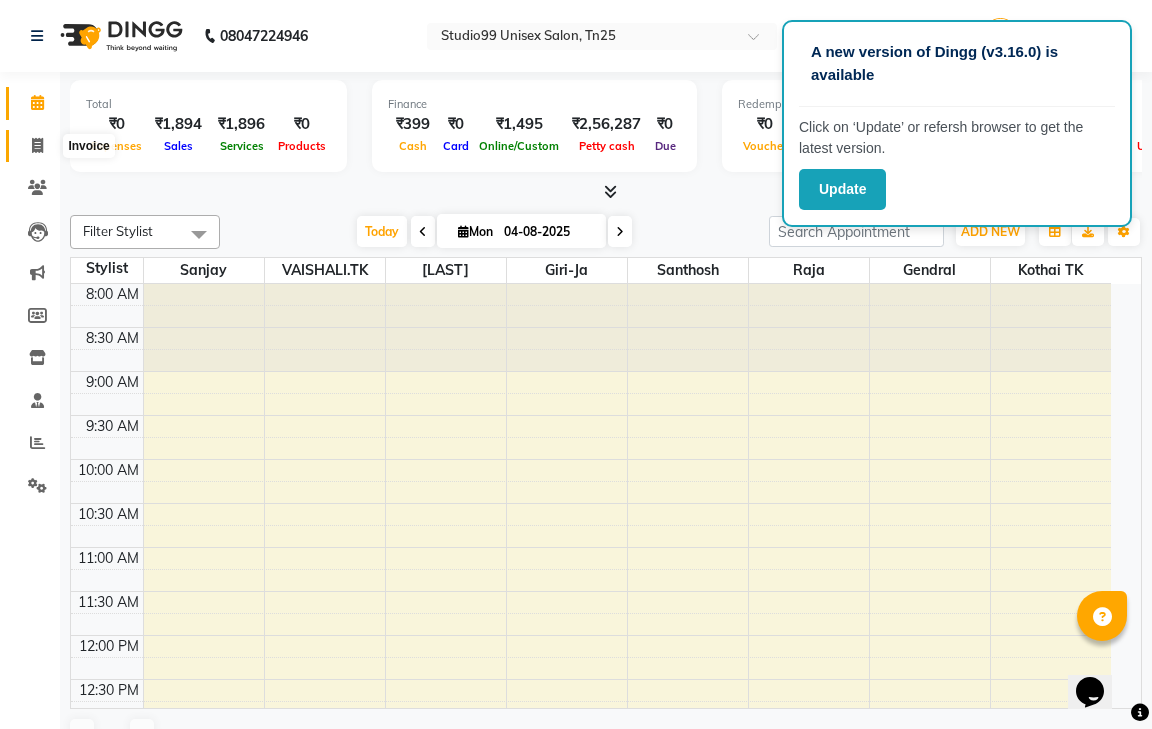 click 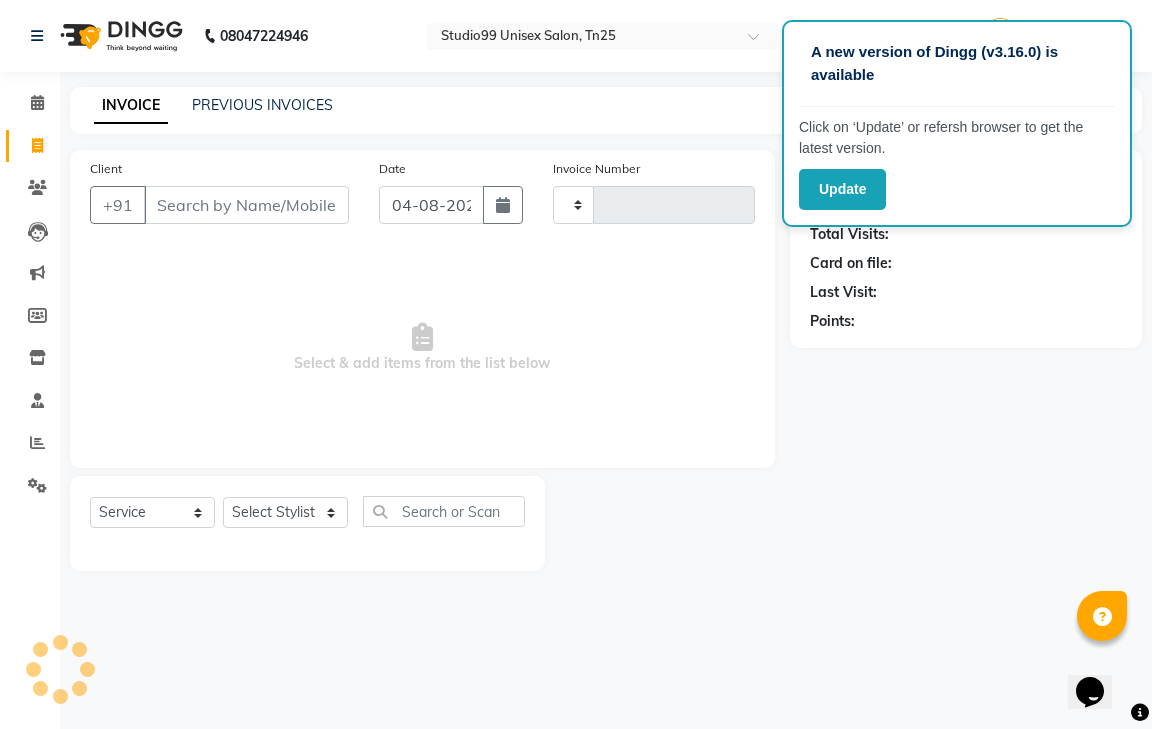 type on "0677" 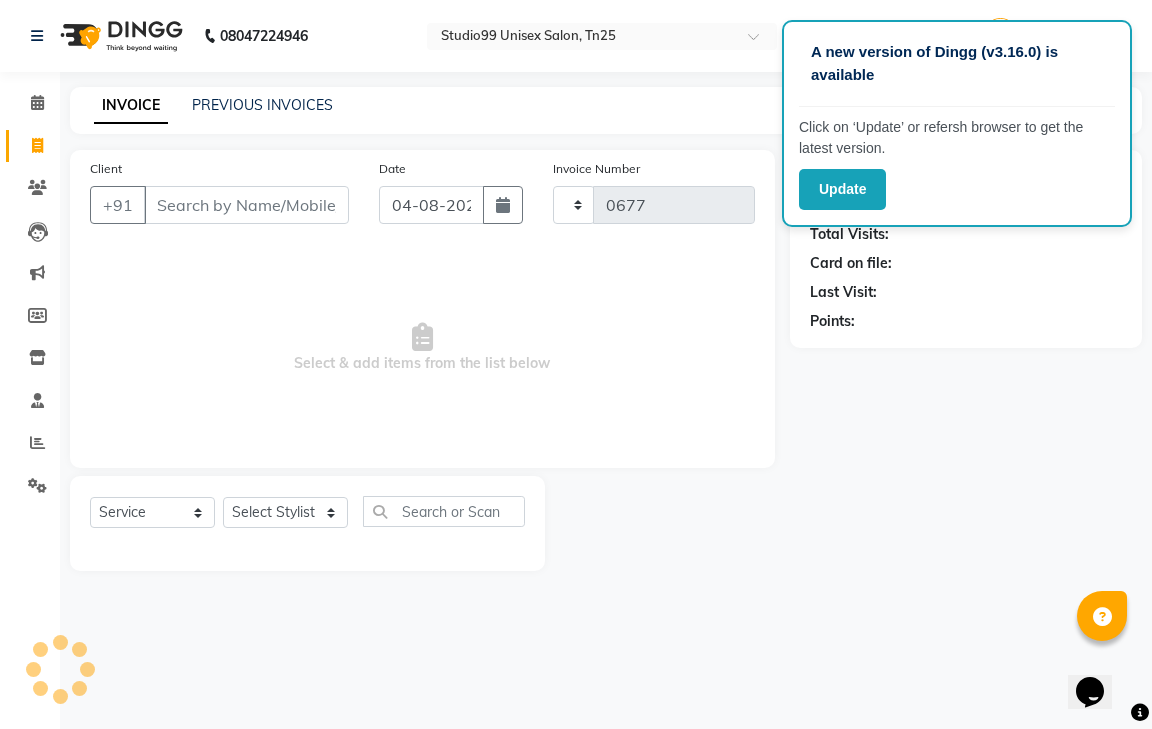 select on "8331" 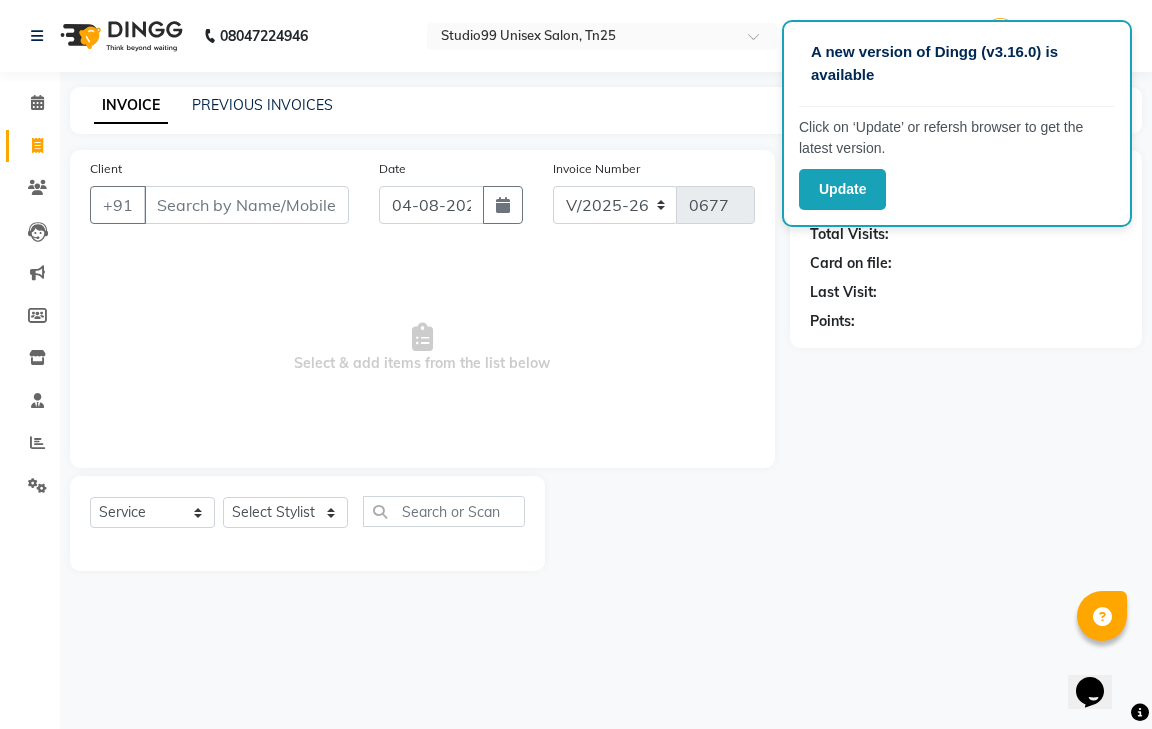 click on "INVOICE PREVIOUS INVOICES" 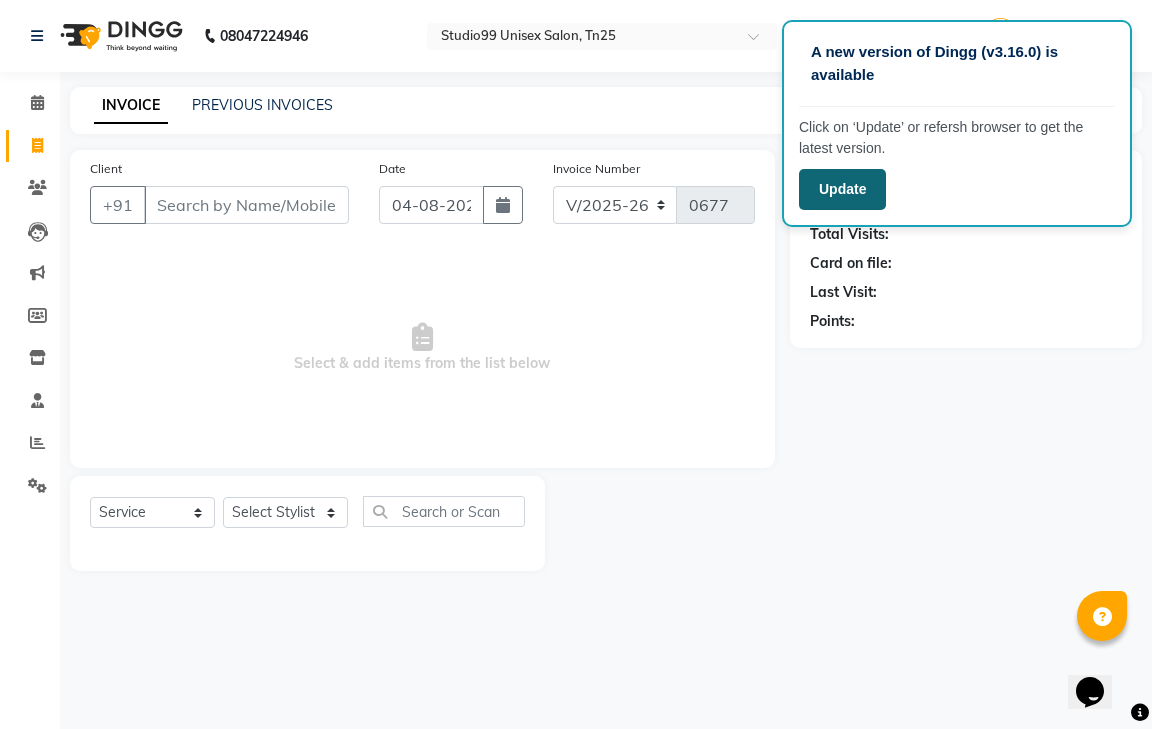 click on "Update" 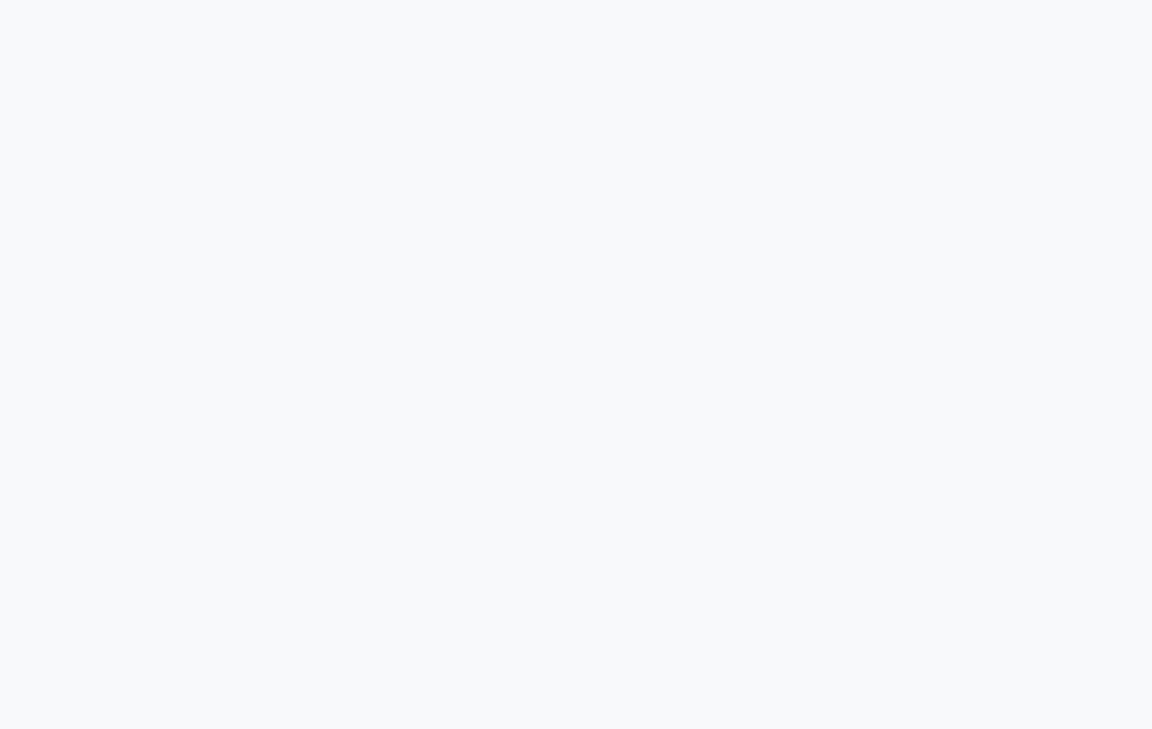 scroll, scrollTop: 0, scrollLeft: 0, axis: both 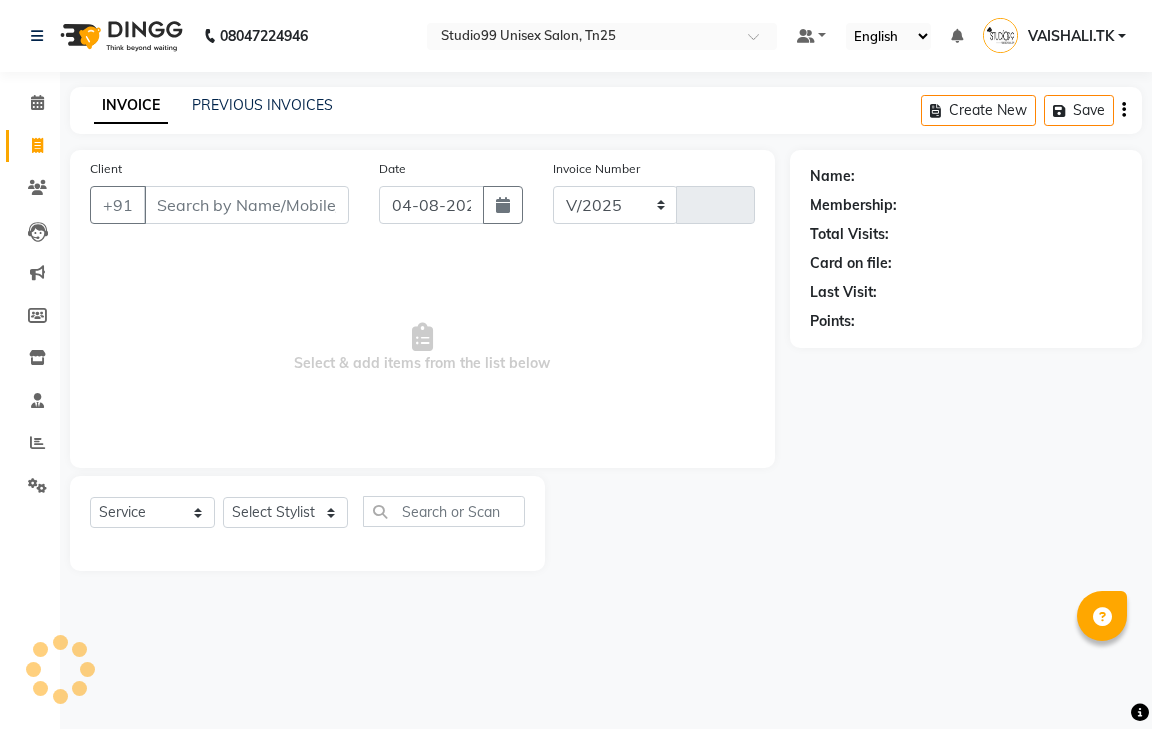 select on "8331" 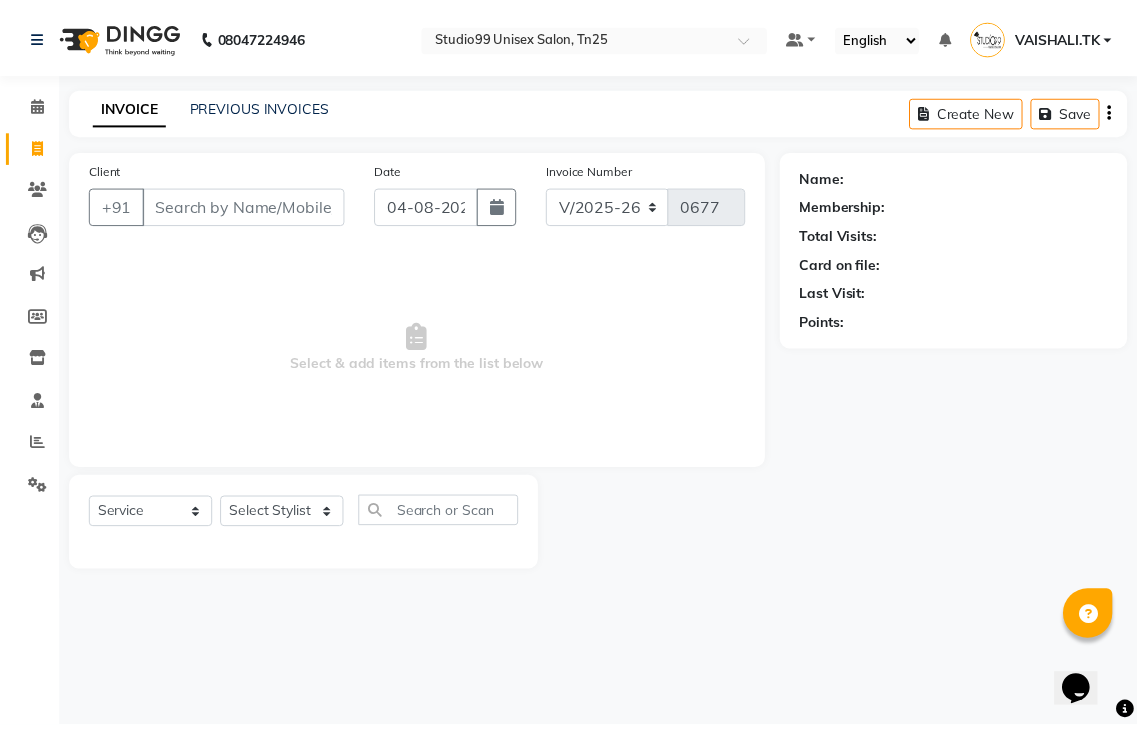 scroll, scrollTop: 0, scrollLeft: 0, axis: both 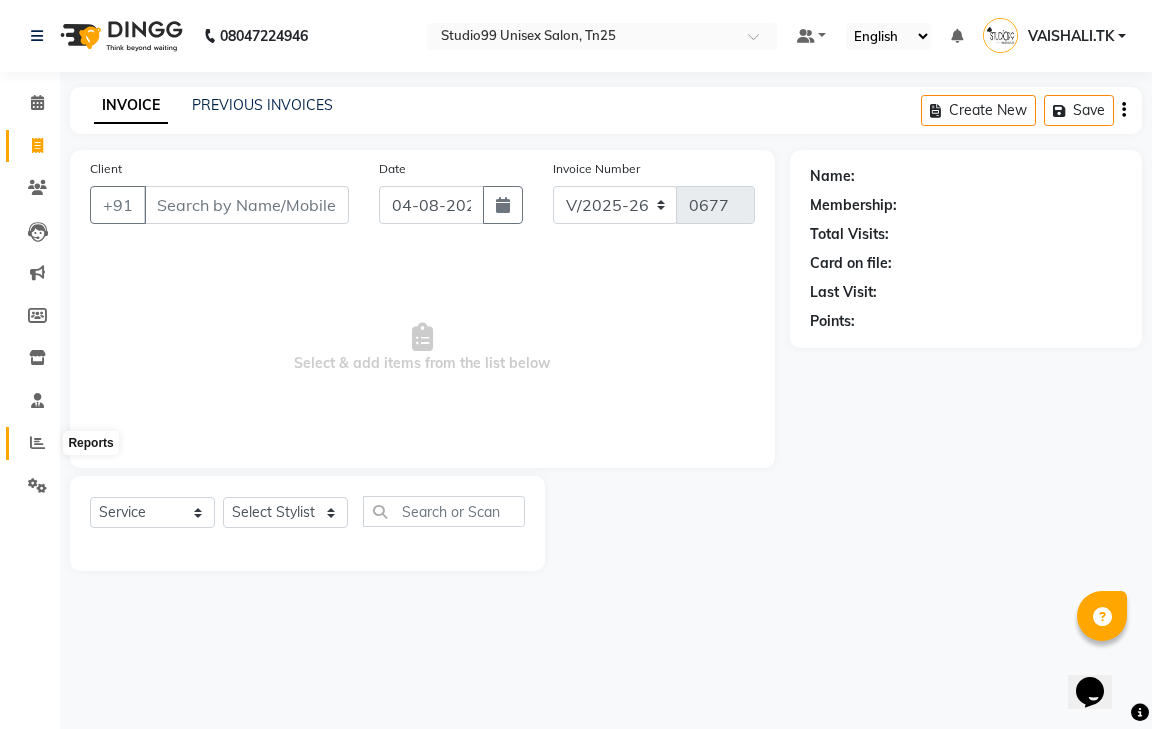 click 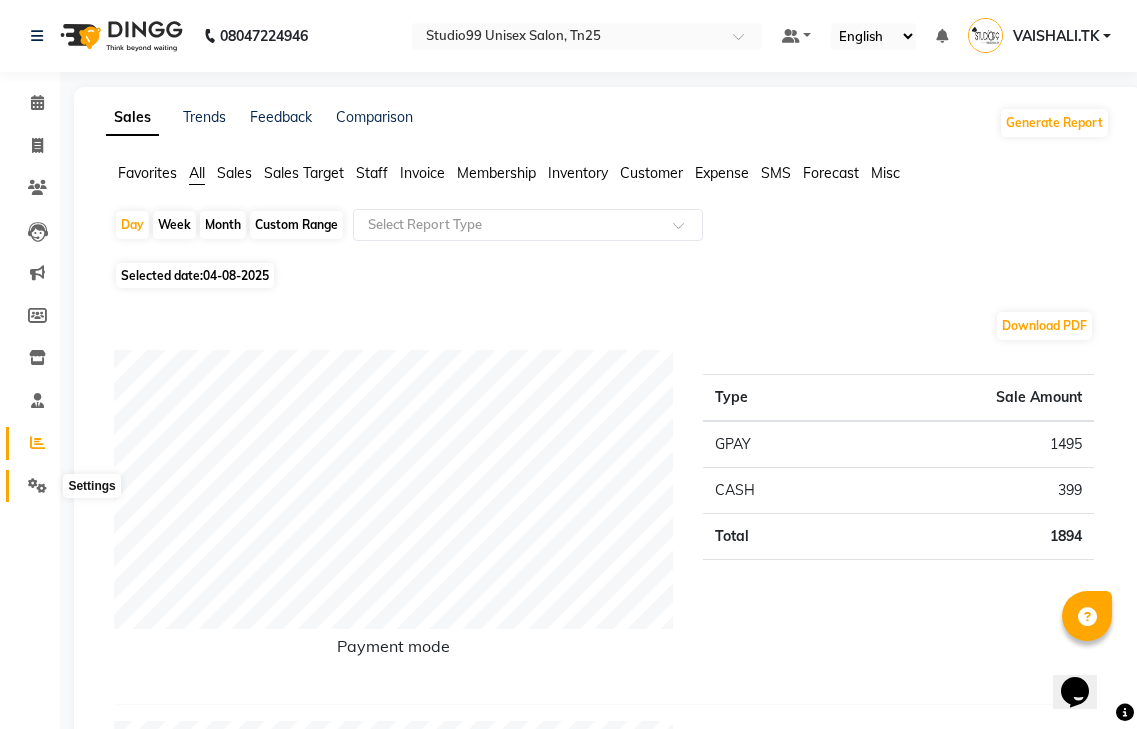 click 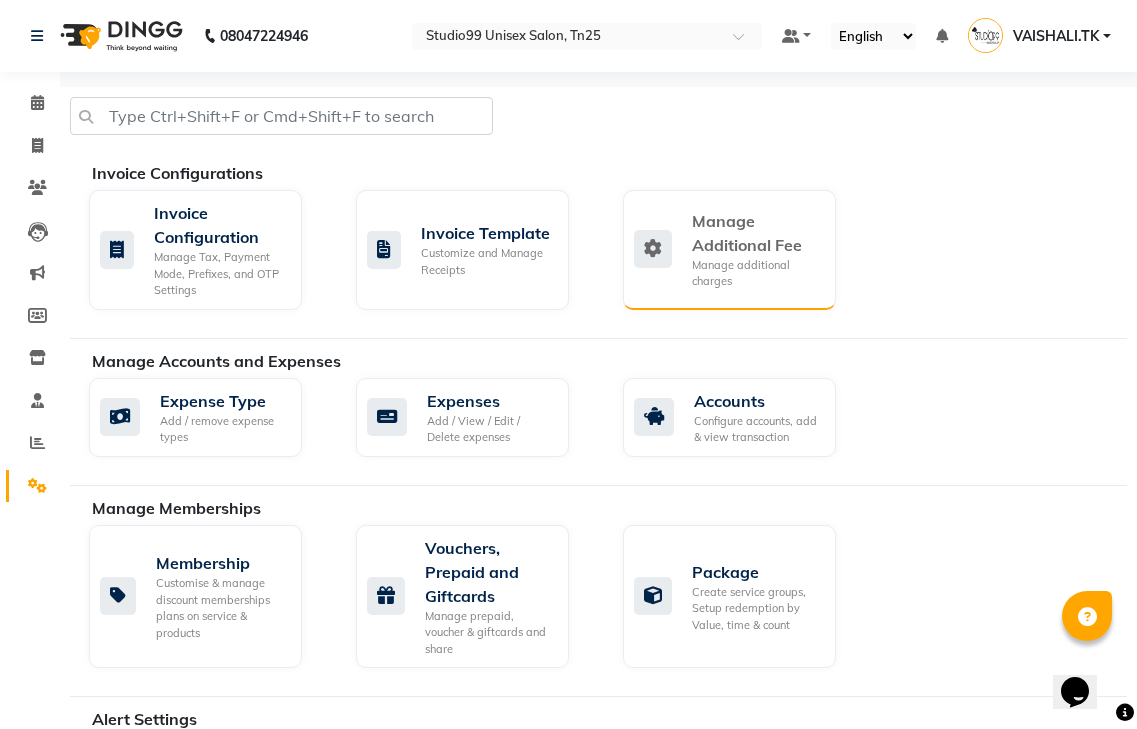 click on "Manage Additional Fee" 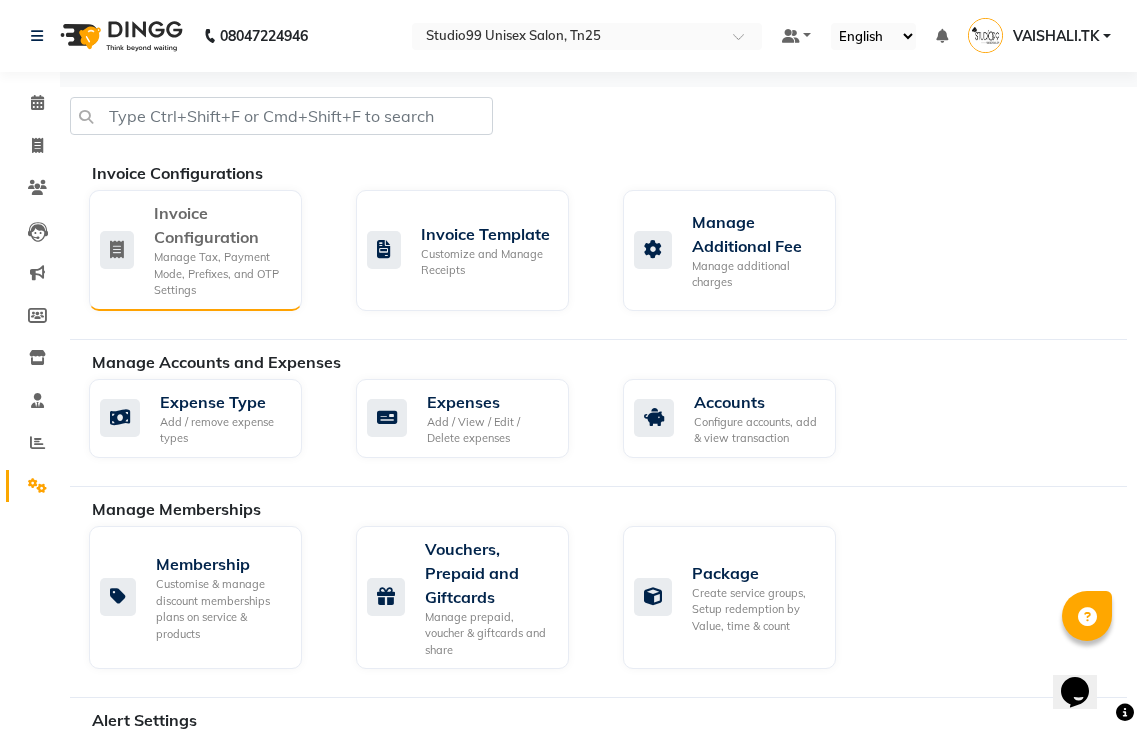 click on "Invoice Configuration" 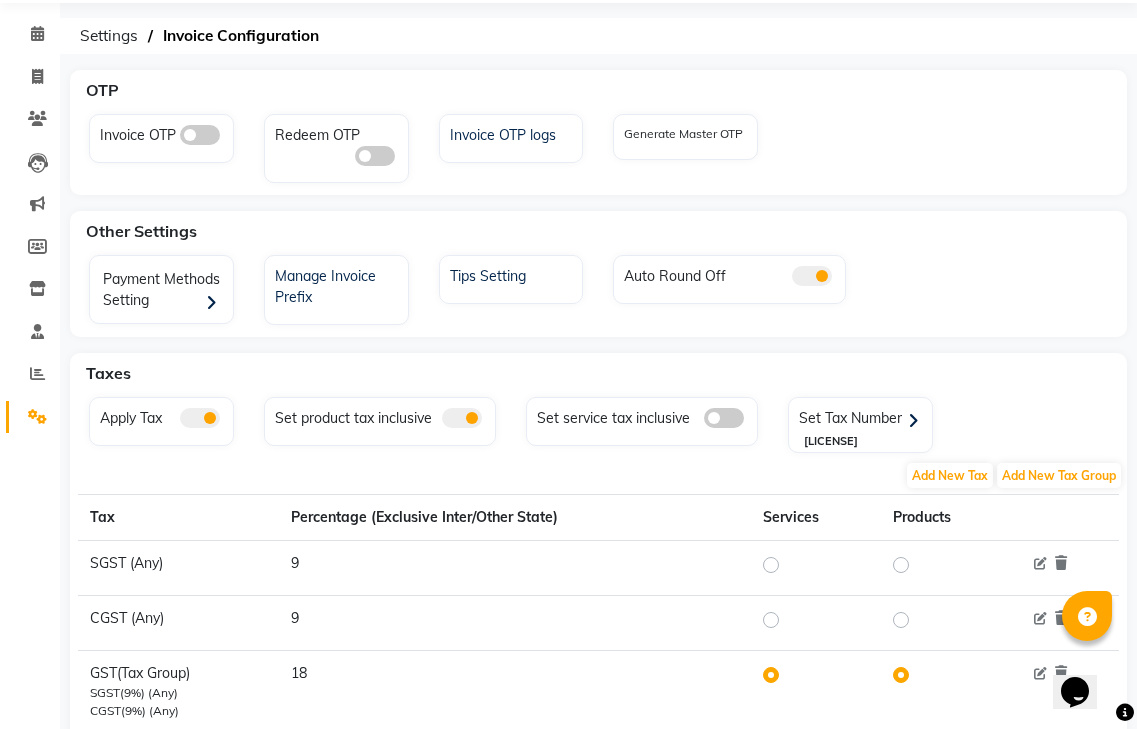 scroll, scrollTop: 0, scrollLeft: 0, axis: both 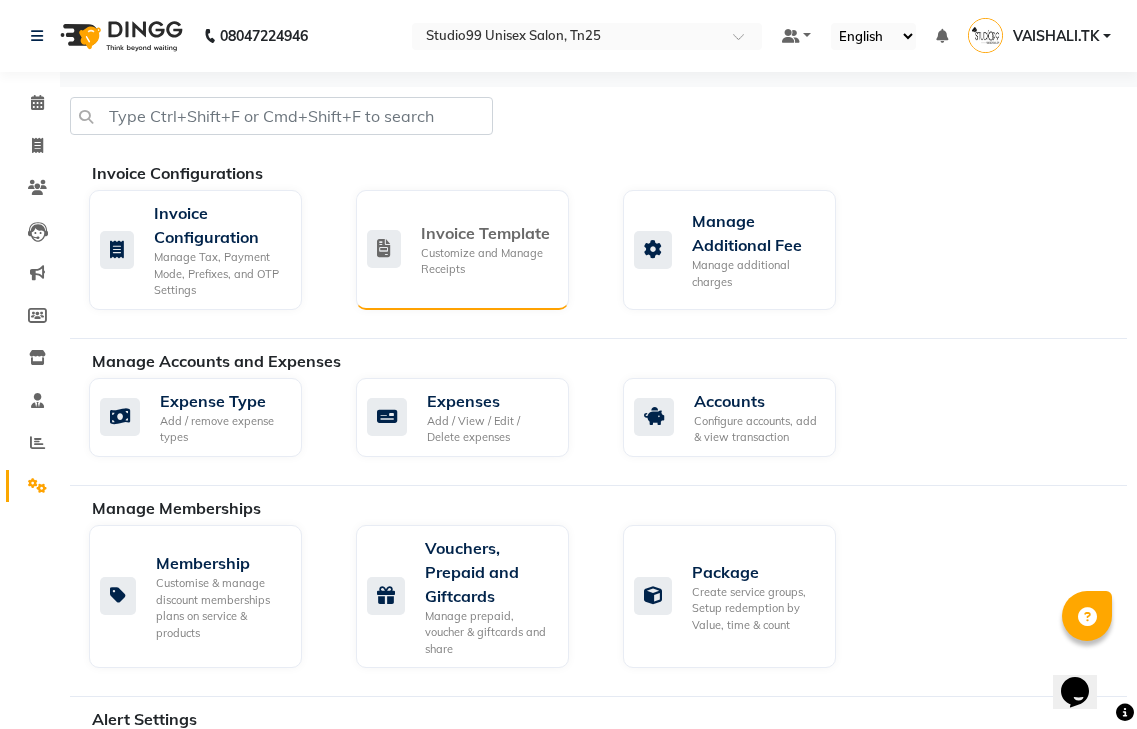 click on "Customize and Manage Receipts" 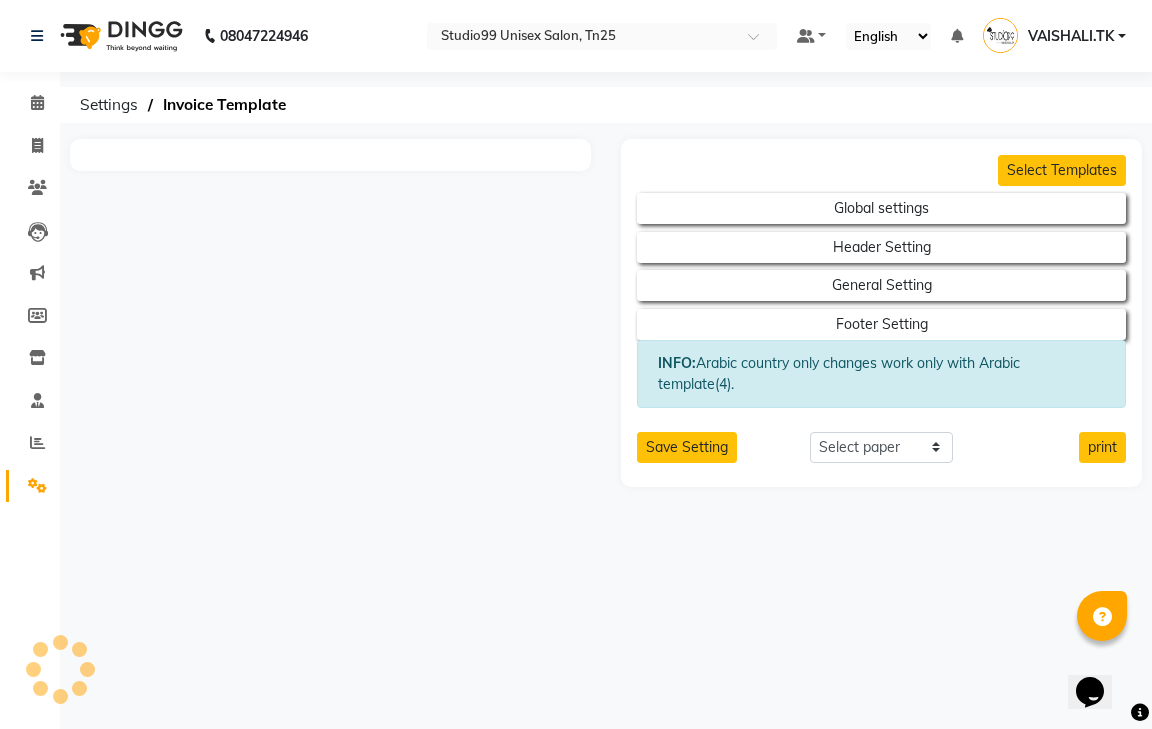 select on "thermal" 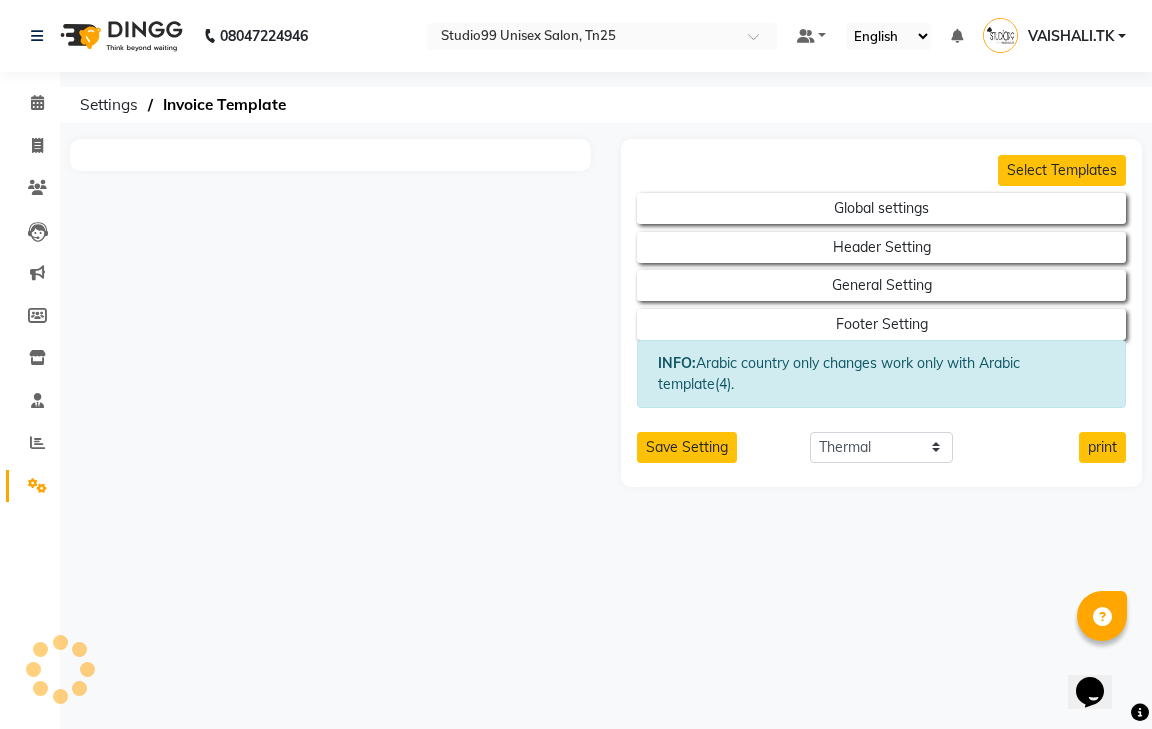 click 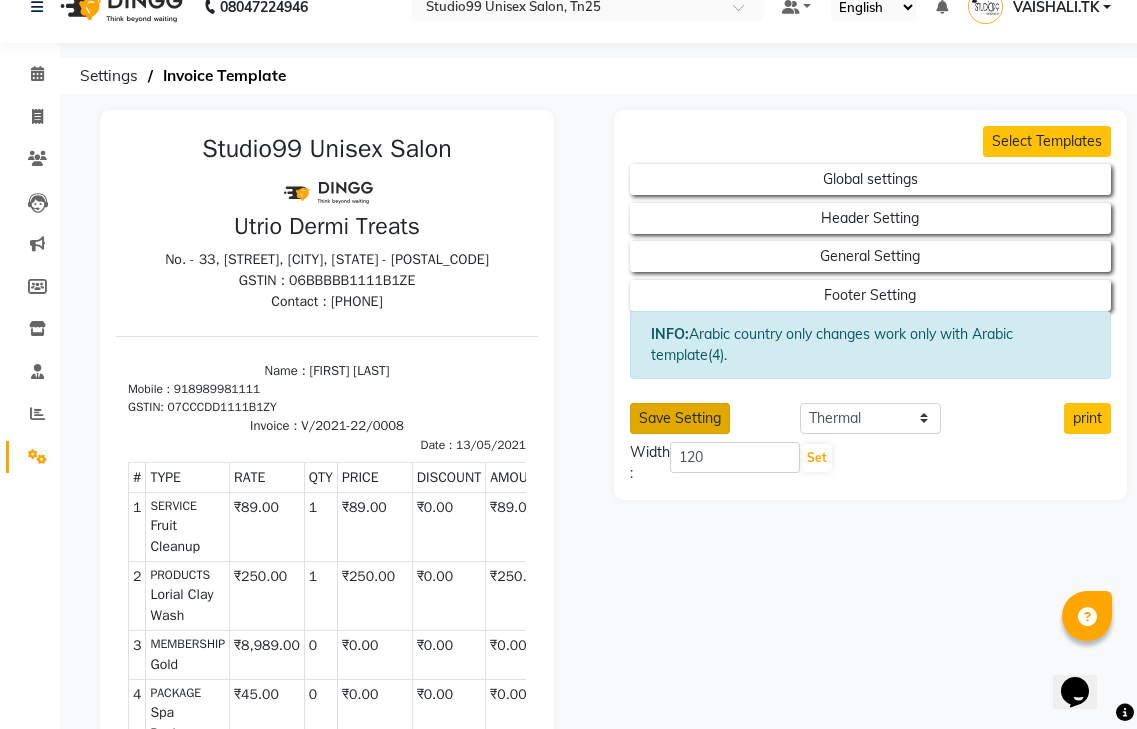 scroll, scrollTop: 0, scrollLeft: 0, axis: both 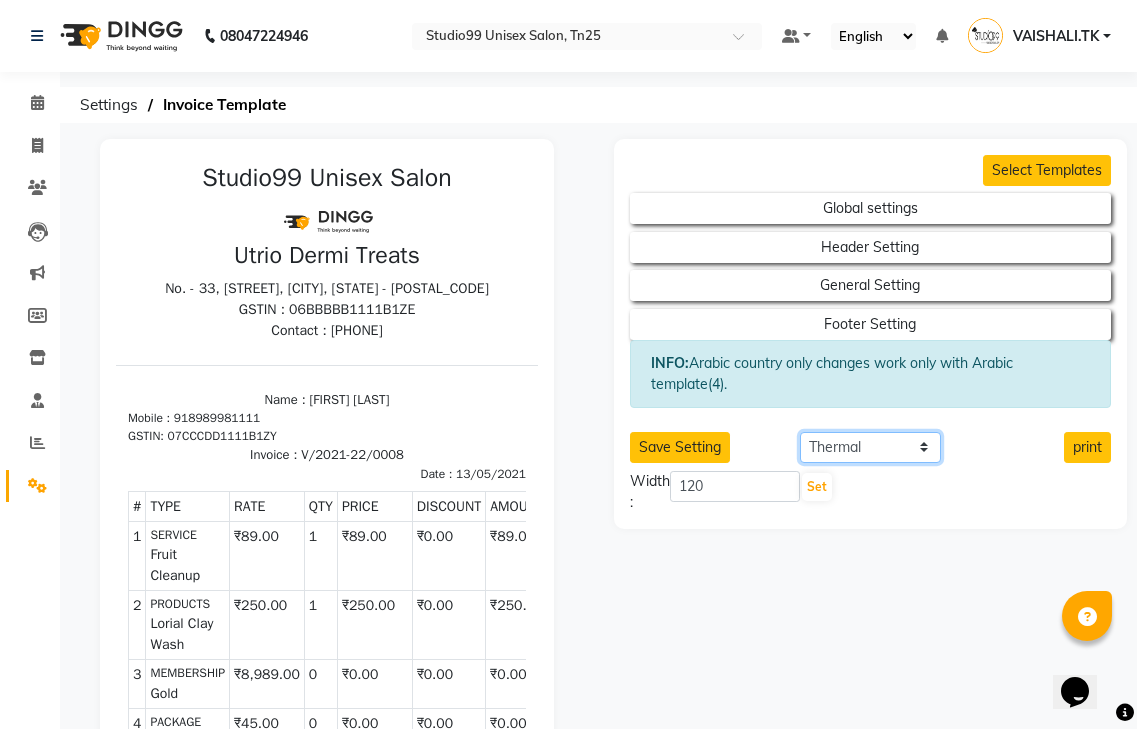 click on "Select paper A4 A5 A6 A7 Thermal Custom" 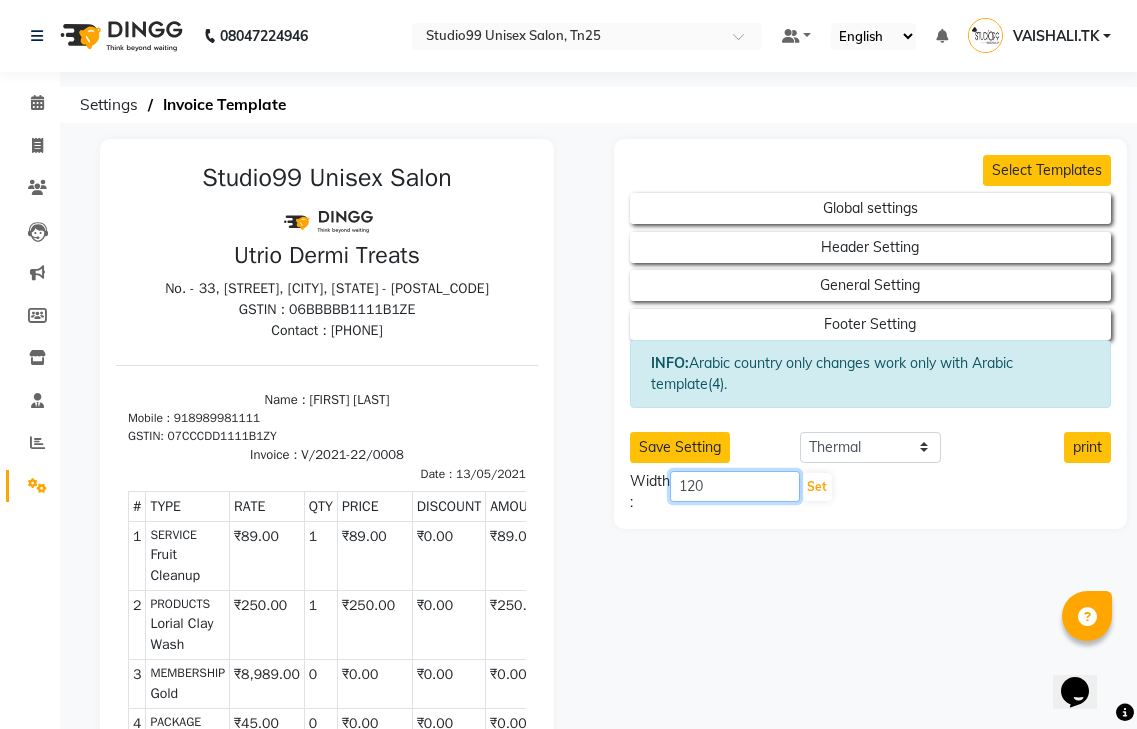 click on "120" 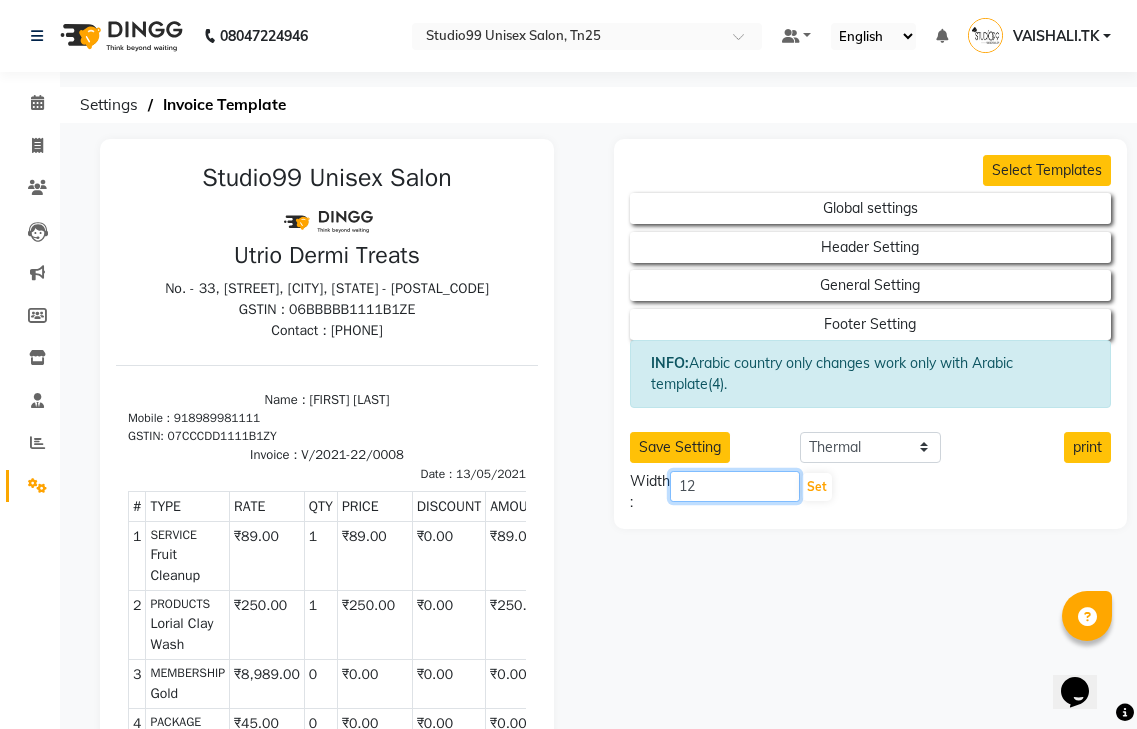 type on "1" 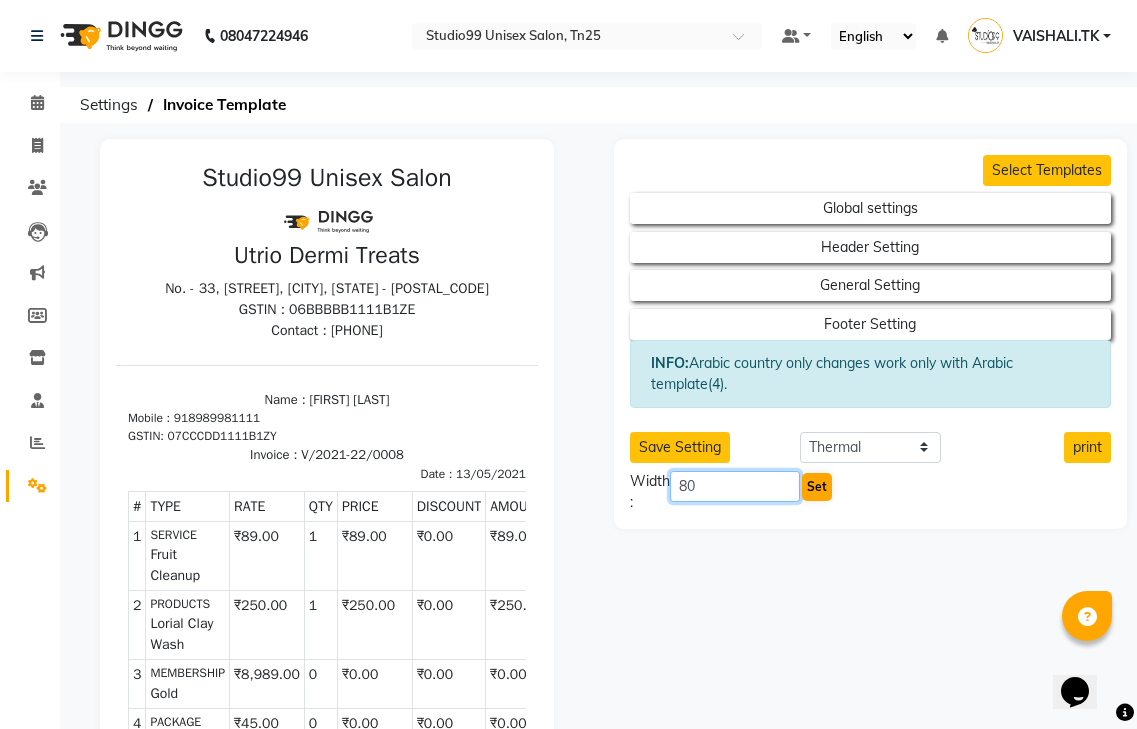 type on "80" 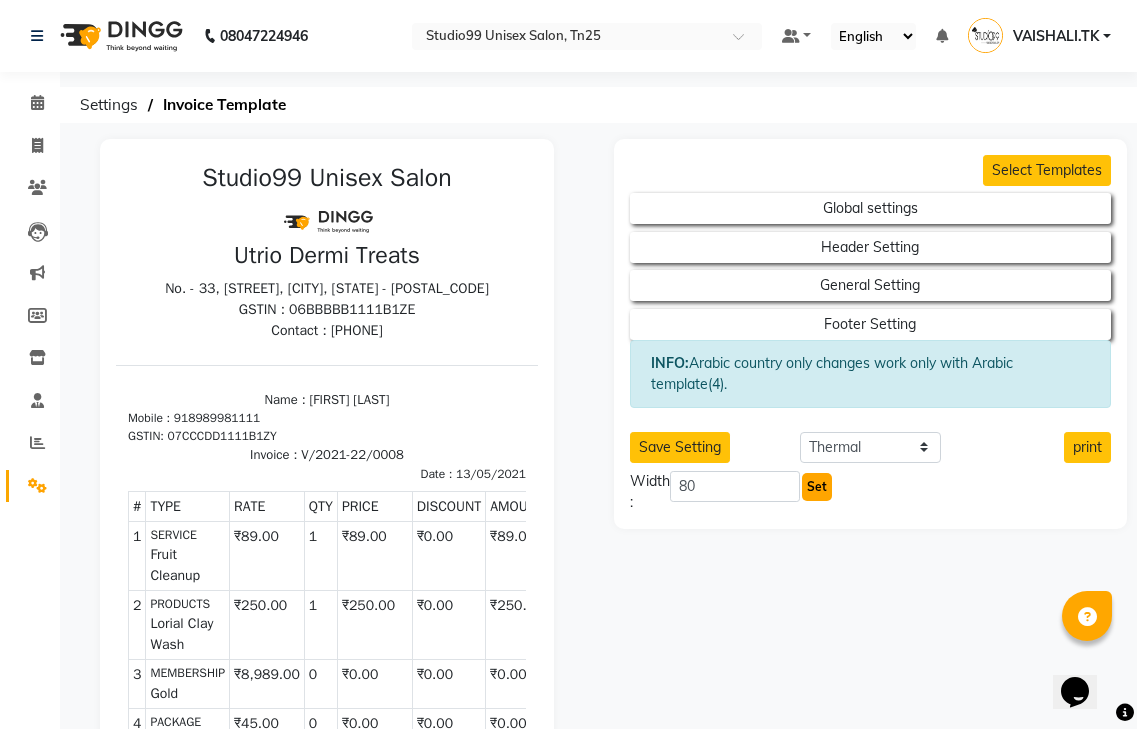 click on "Set" 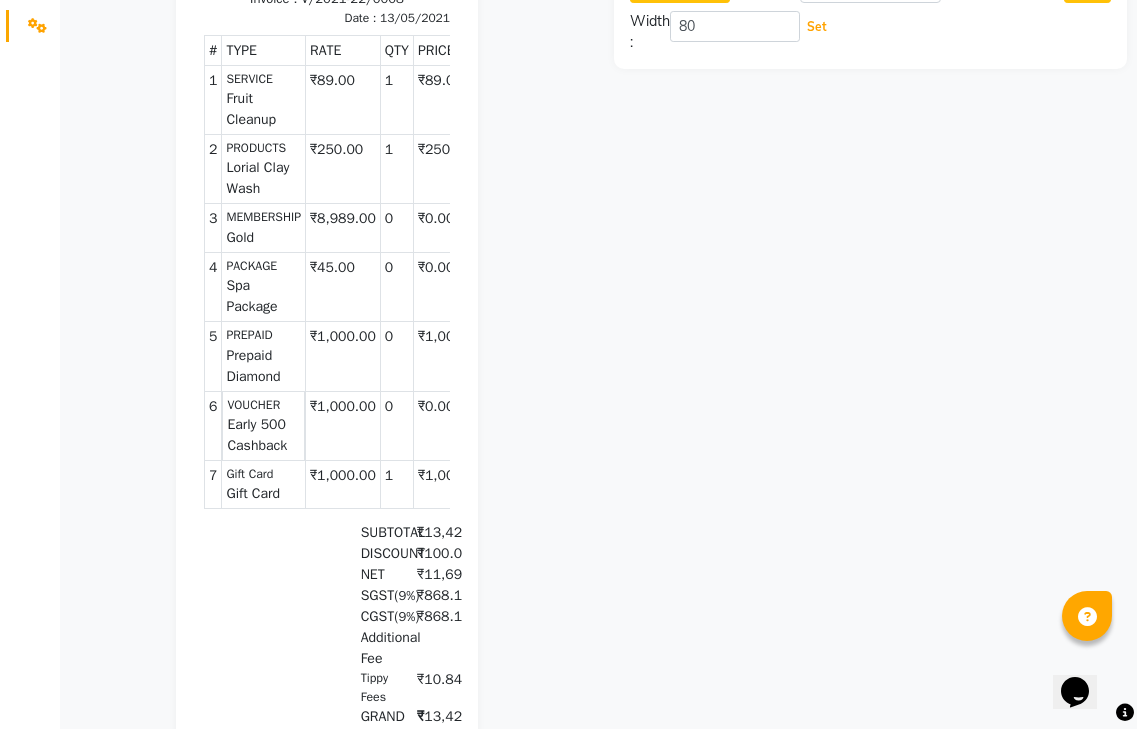 scroll, scrollTop: 500, scrollLeft: 0, axis: vertical 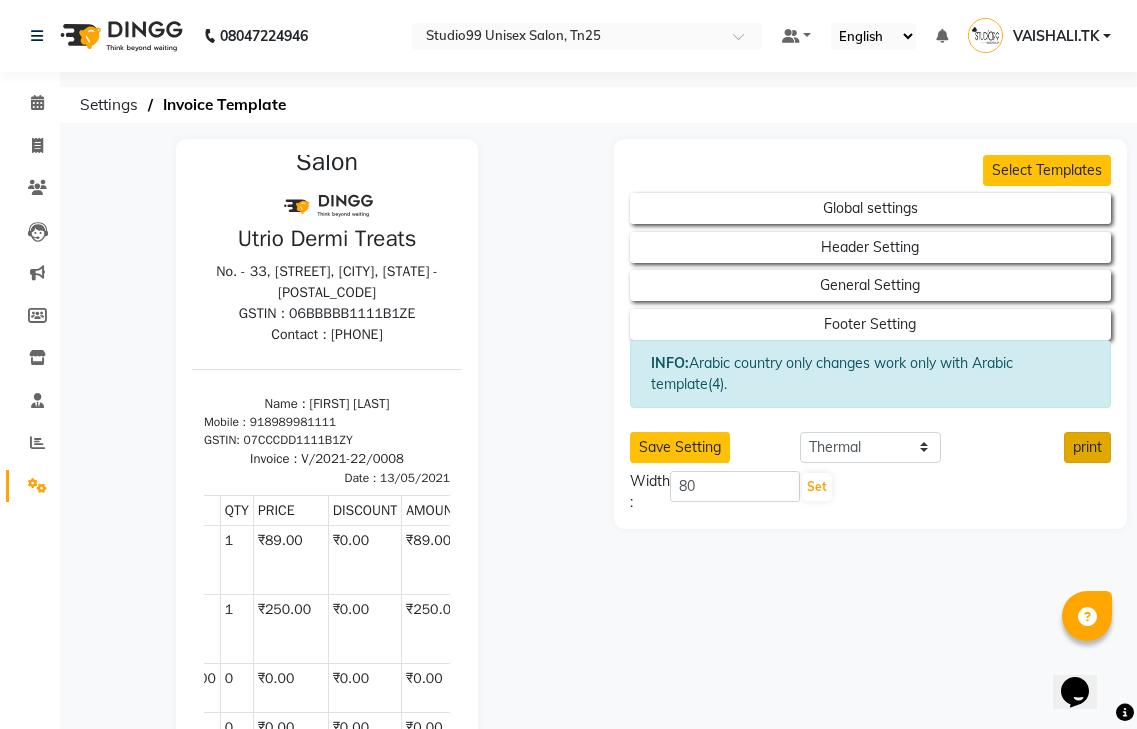 click on "print" 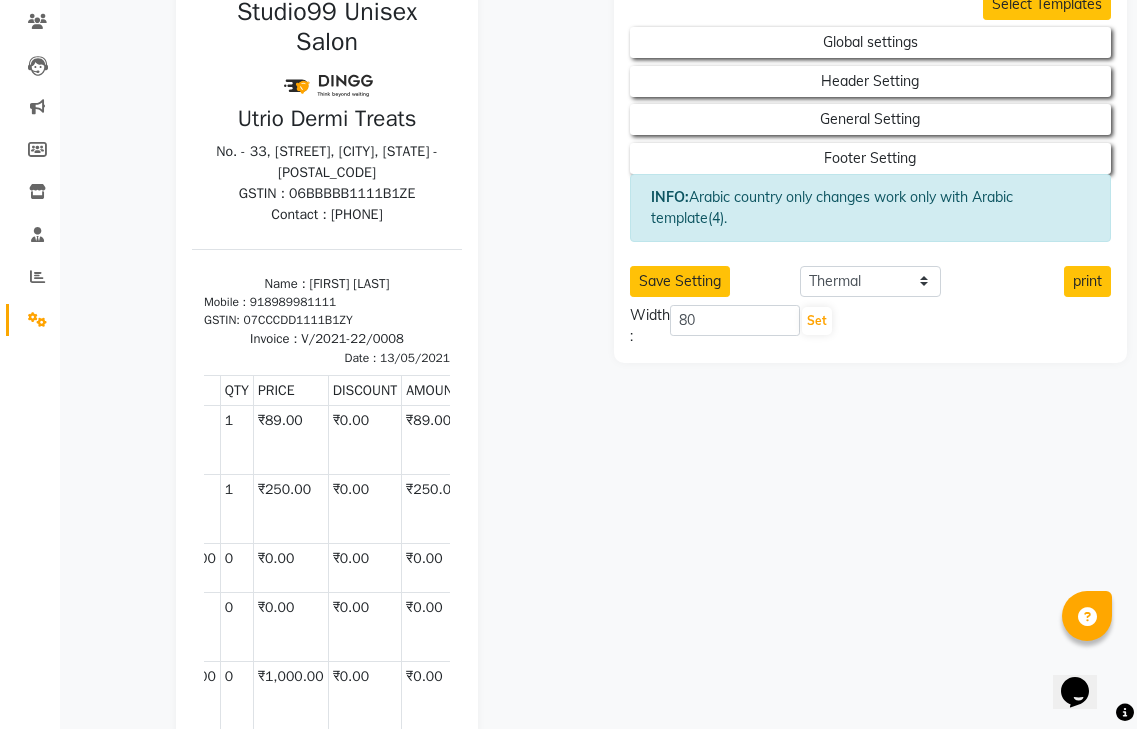 scroll, scrollTop: 0, scrollLeft: 0, axis: both 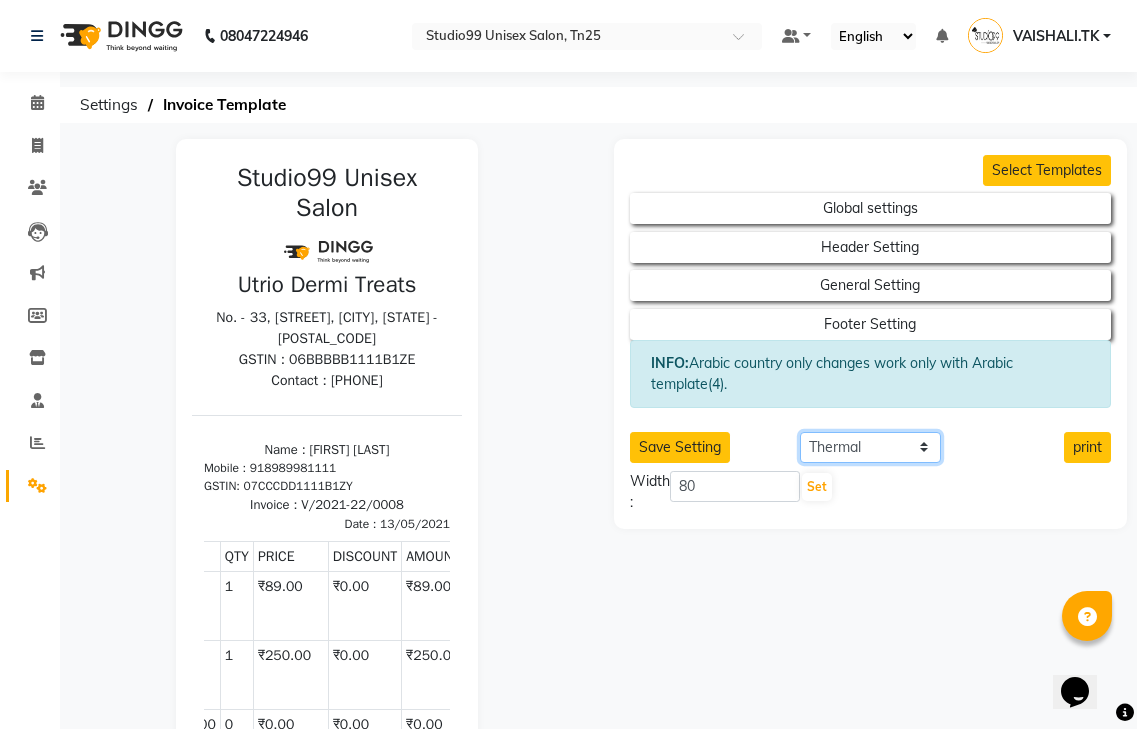 click on "Select paper A4 A5 A6 A7 Thermal Custom" 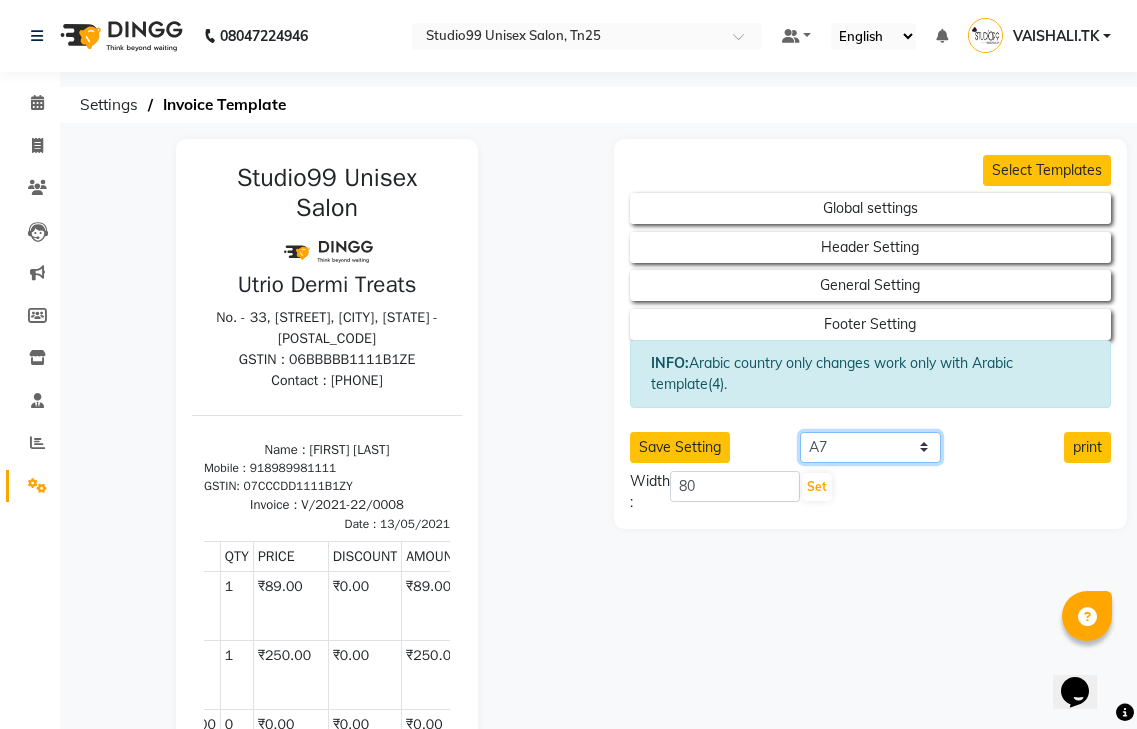 click on "Select paper A4 A5 A6 A7 Thermal Custom" 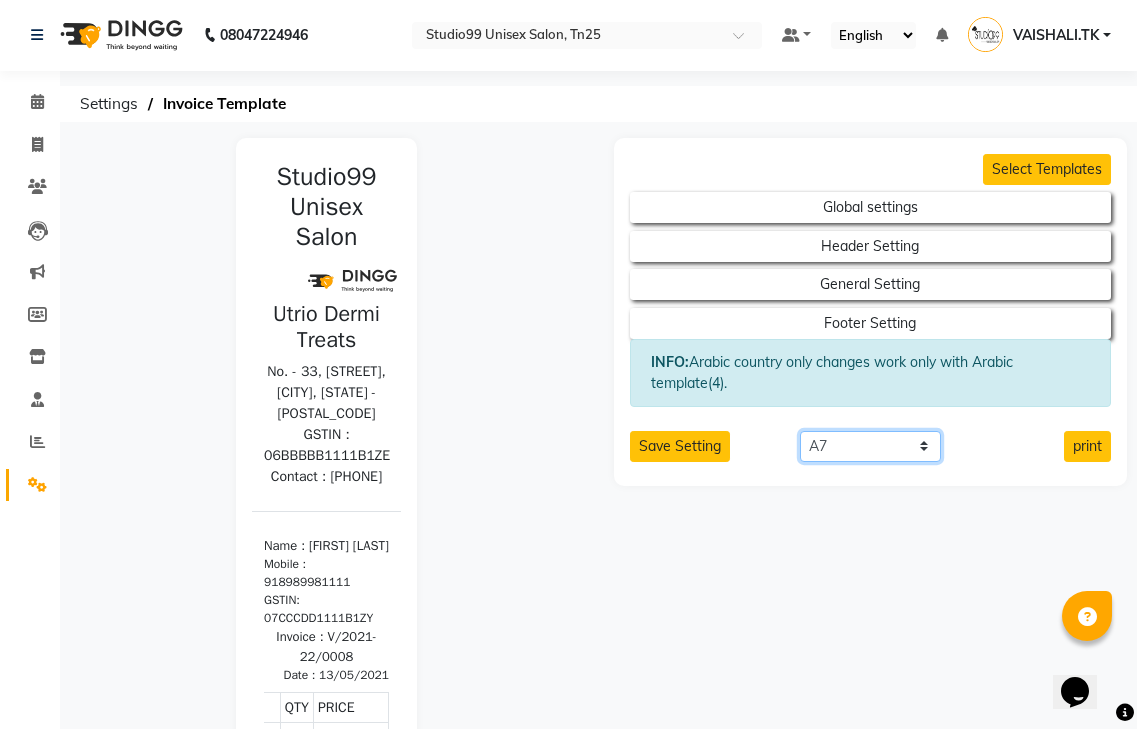 scroll, scrollTop: 0, scrollLeft: 0, axis: both 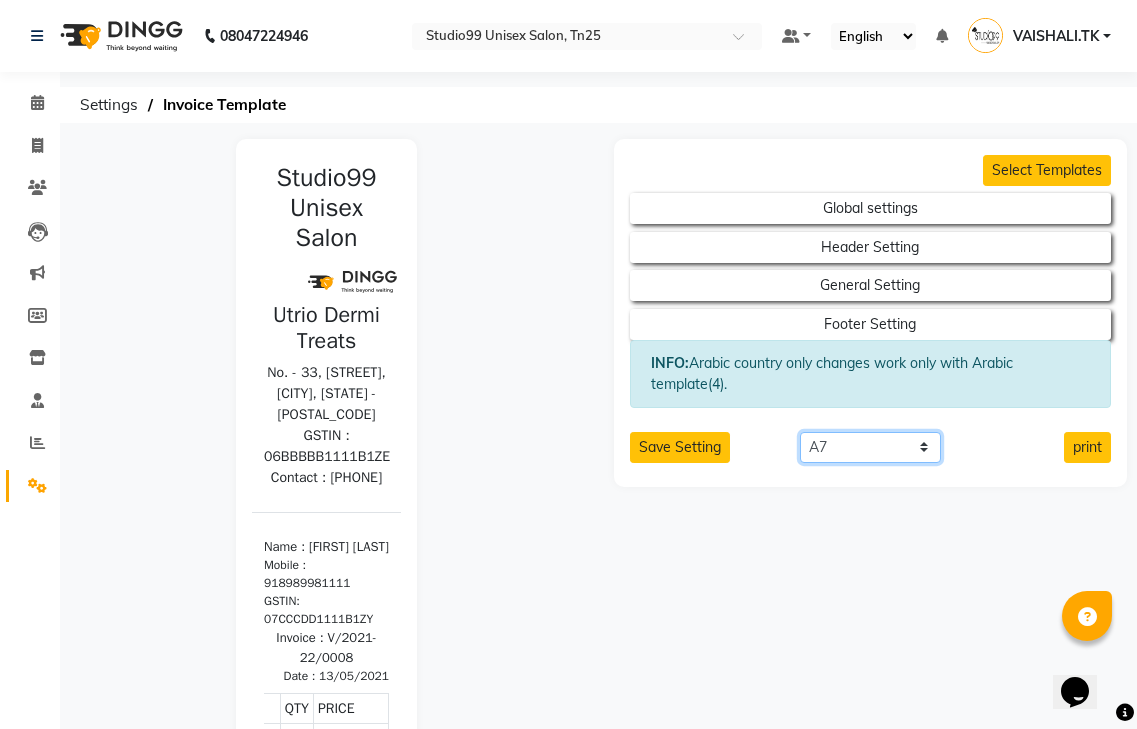 click on "Select paper A4 A5 A6 A7 Thermal Custom" 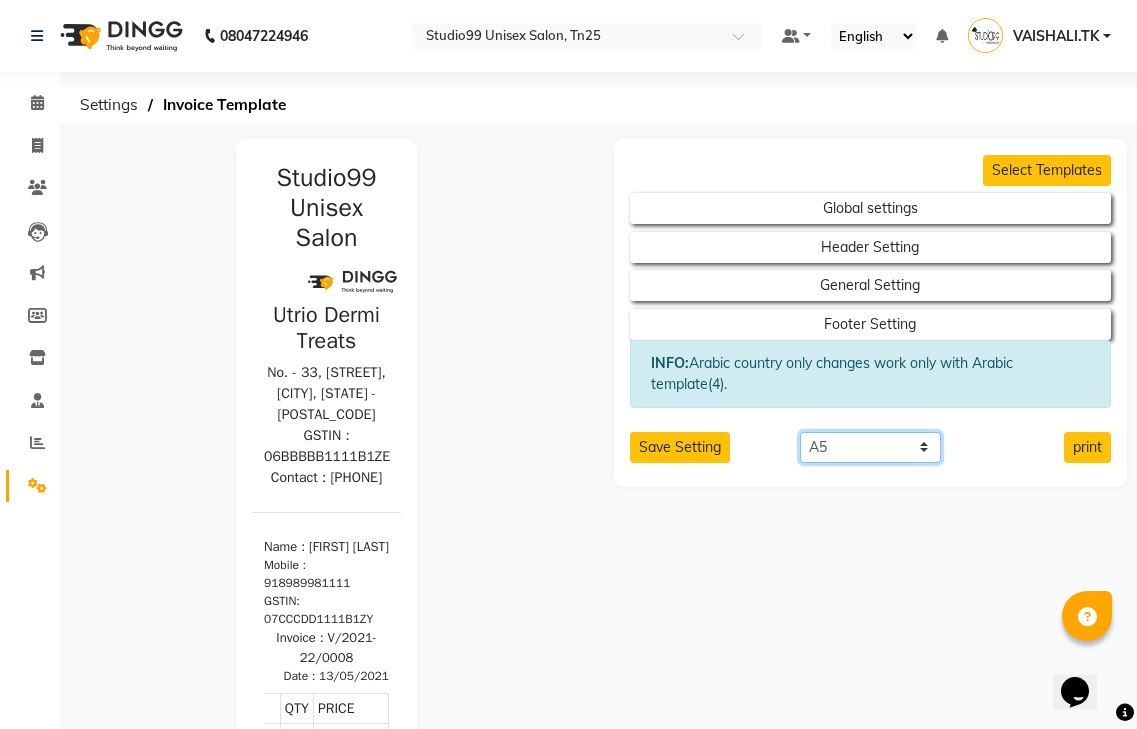 click on "Select paper A4 A5 A6 A7 Thermal Custom" 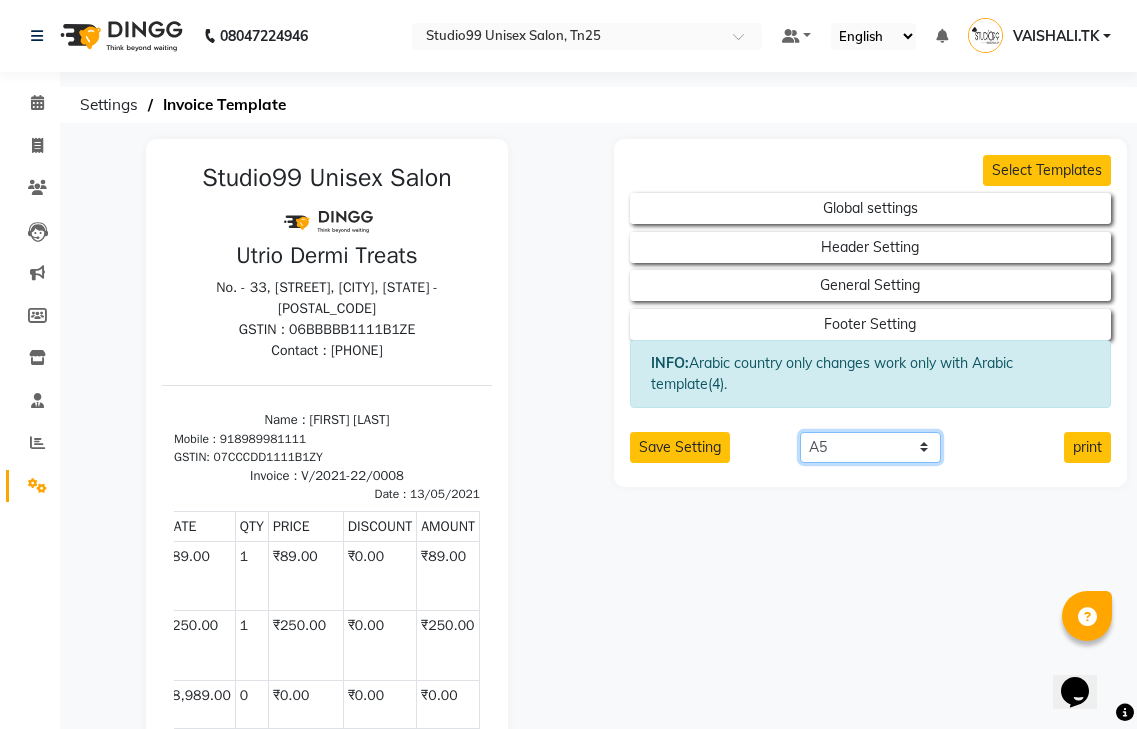 scroll, scrollTop: 0, scrollLeft: 150, axis: horizontal 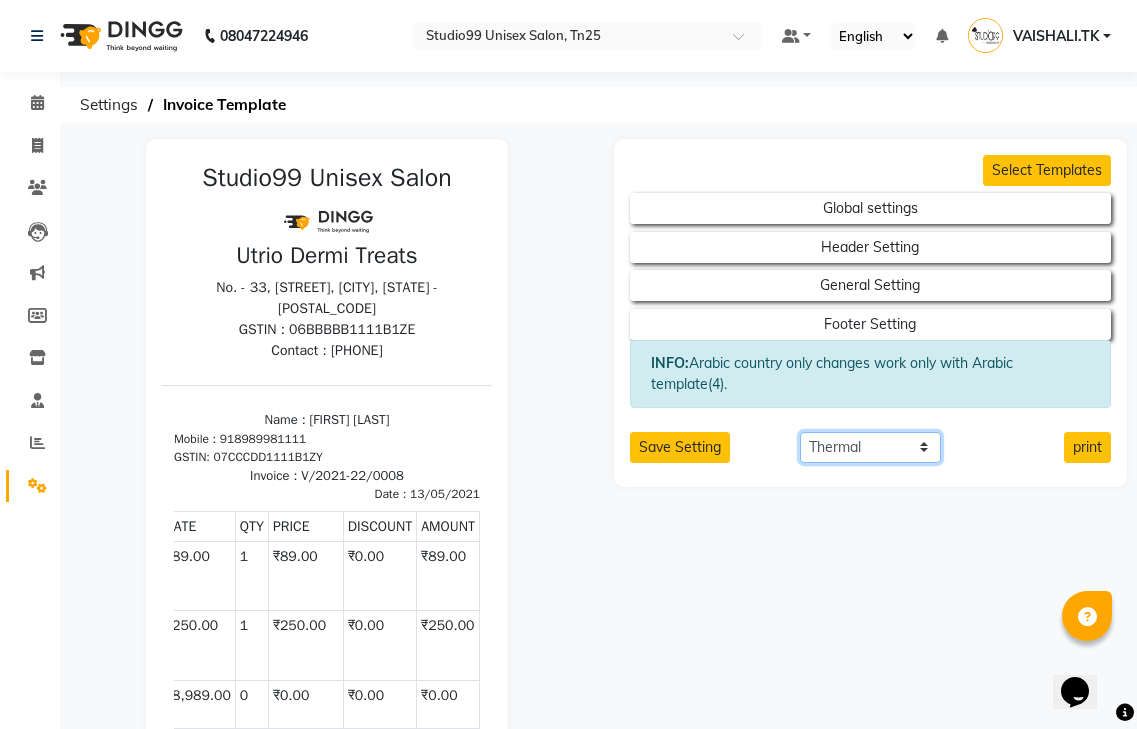 click on "Select paper A4 A5 A6 A7 Thermal Custom" 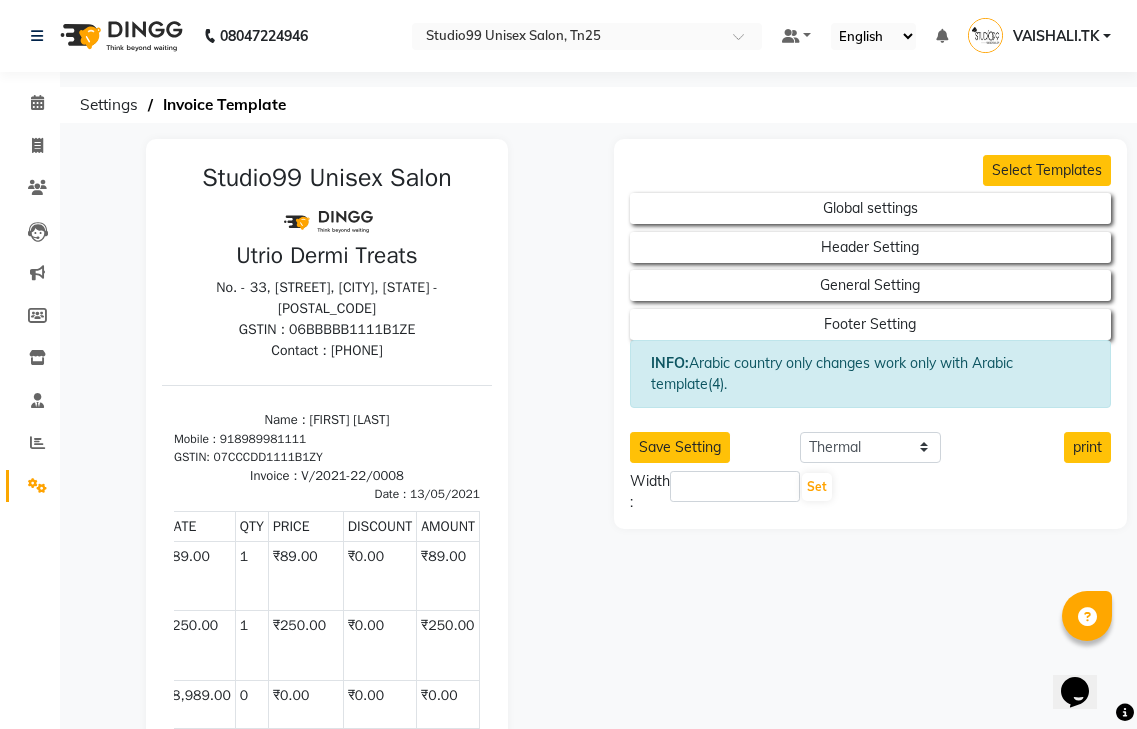 click on "Select Templates  Global settings   Header Setting   General Setting   Footer Setting  INFO:  Arabic country only changes work only with Arabic template(4).  Save Setting Select paper A4 A5 A6 A7 Thermal Custom print Width :  Set" 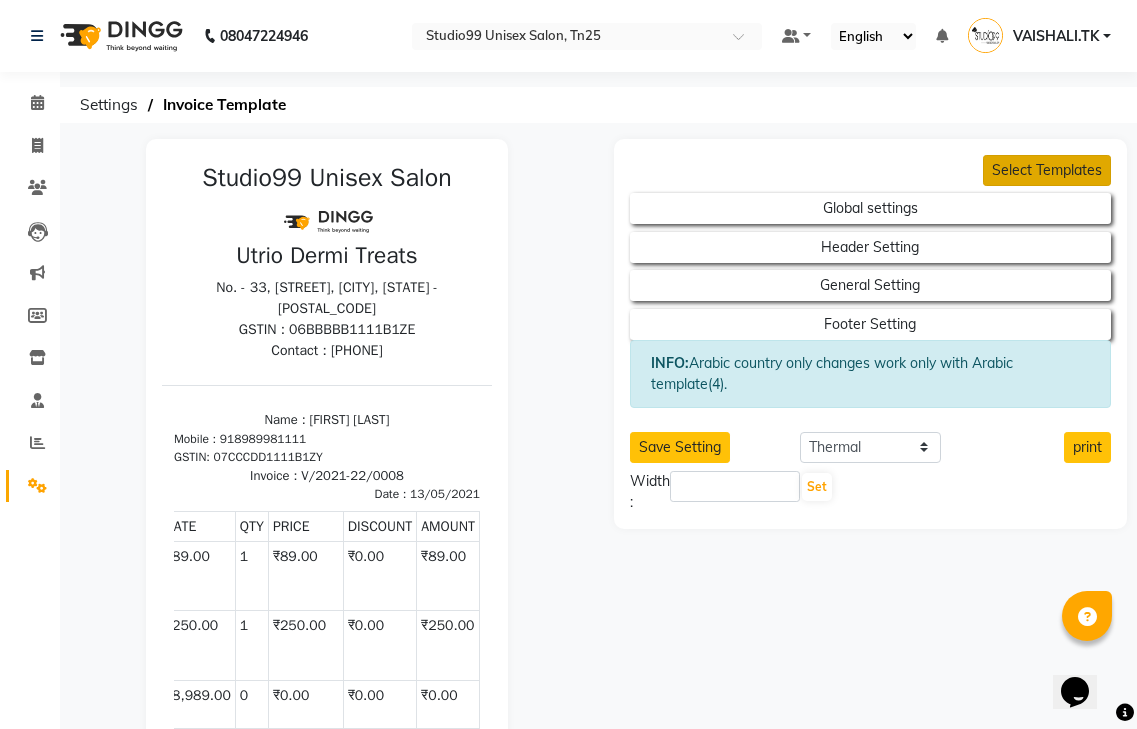 click on "Select Templates" 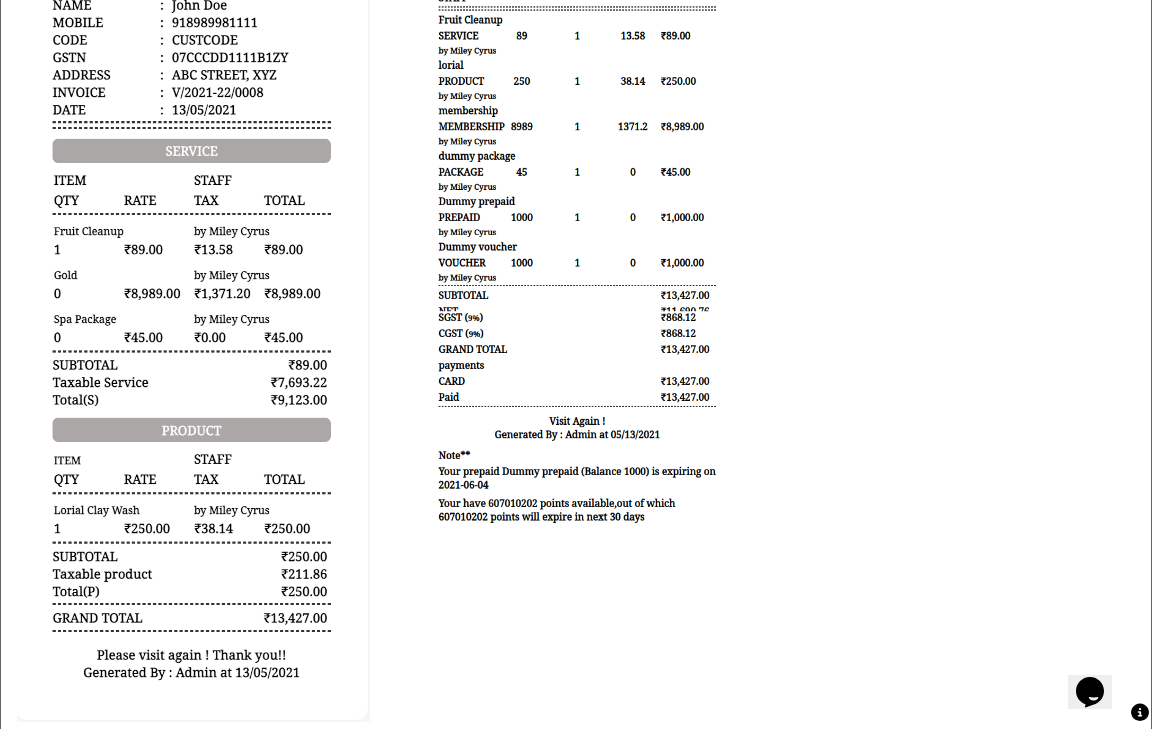 scroll, scrollTop: 1236, scrollLeft: 0, axis: vertical 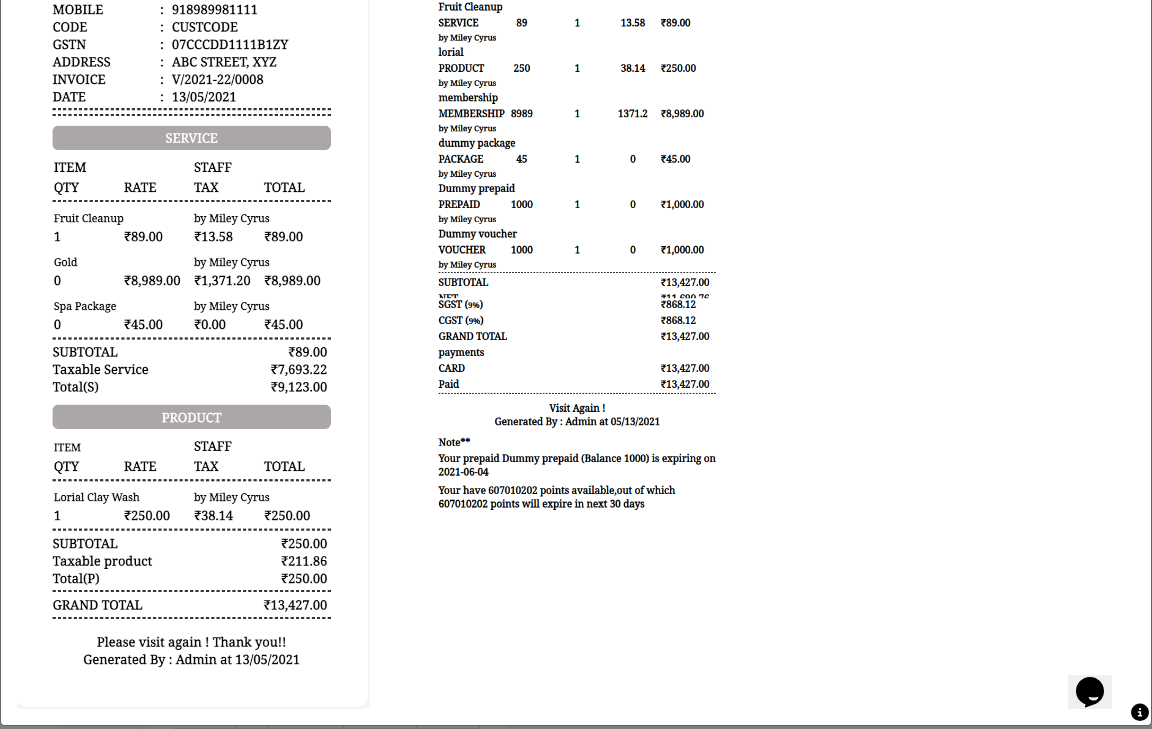 click 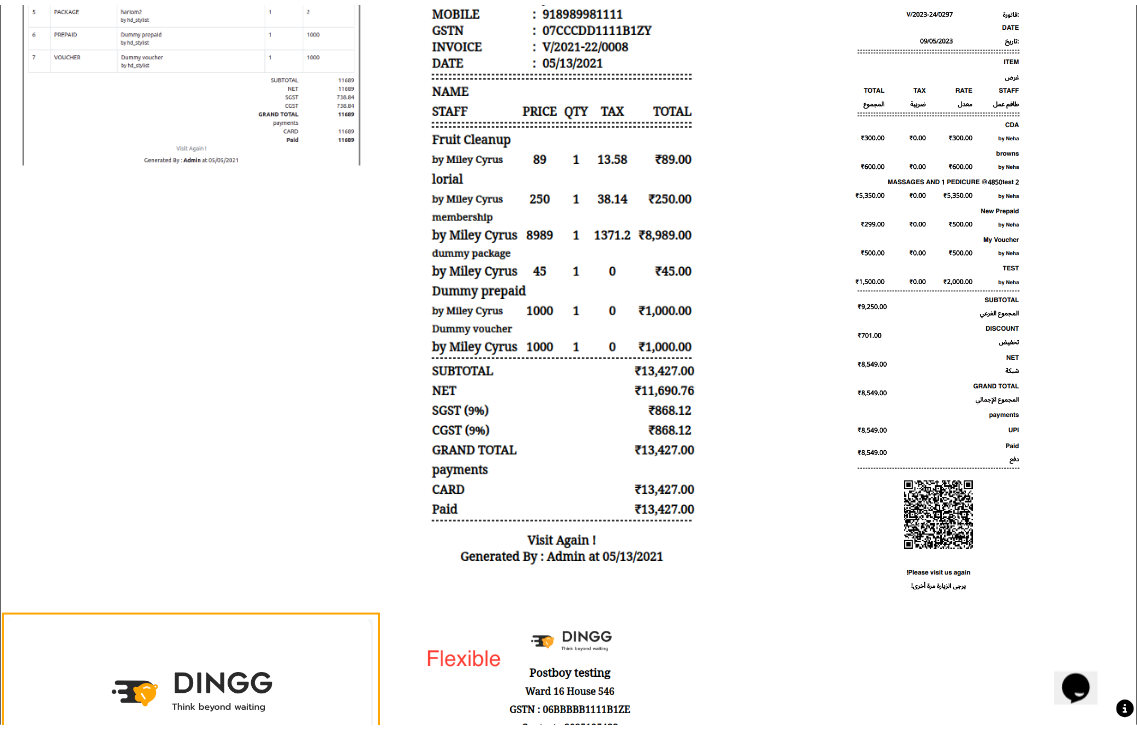 scroll, scrollTop: 0, scrollLeft: 0, axis: both 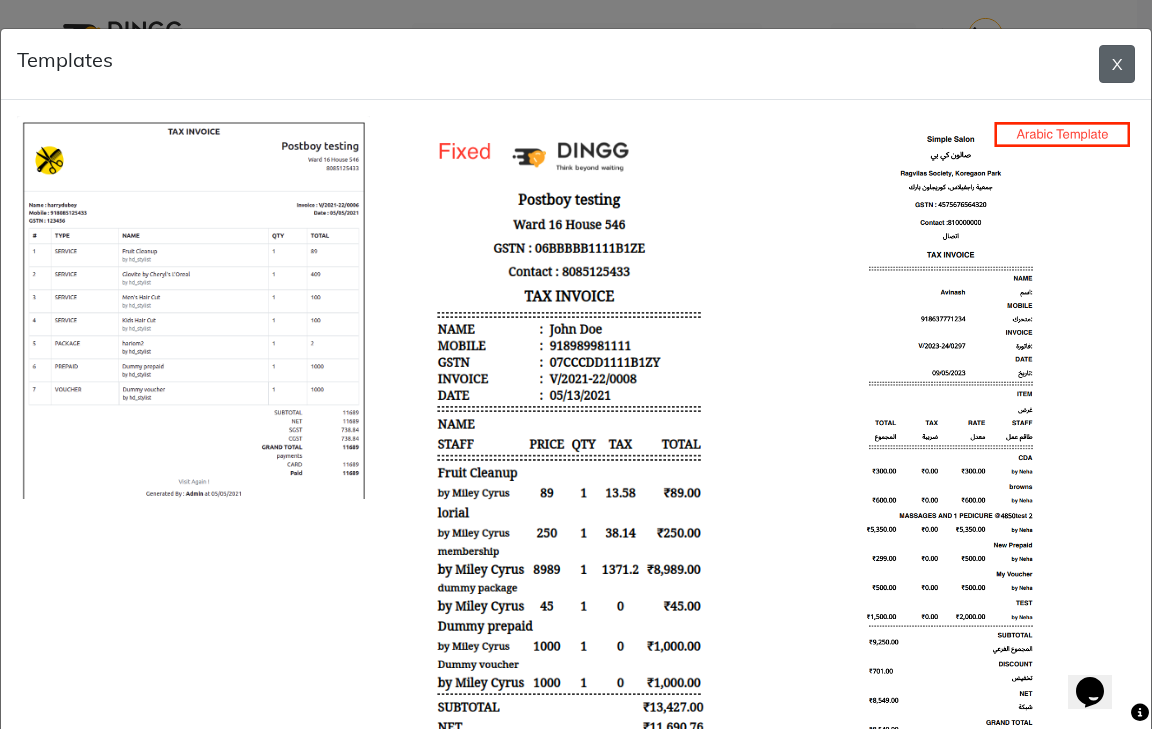 click on "X" 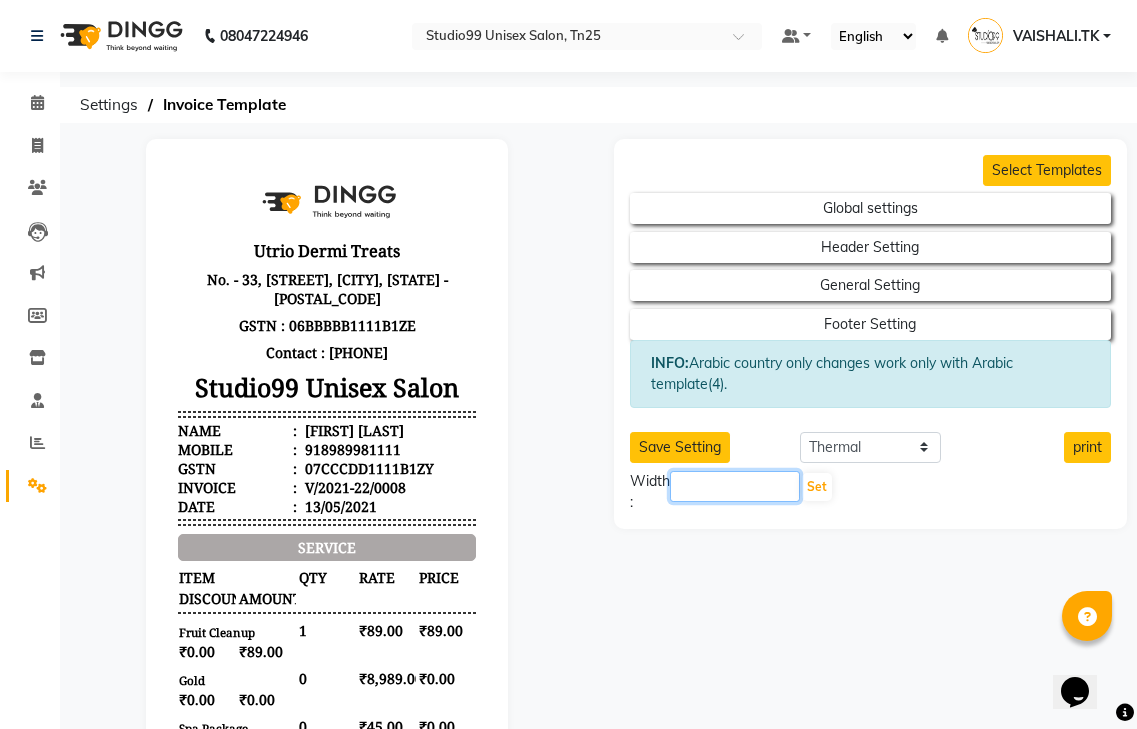 click 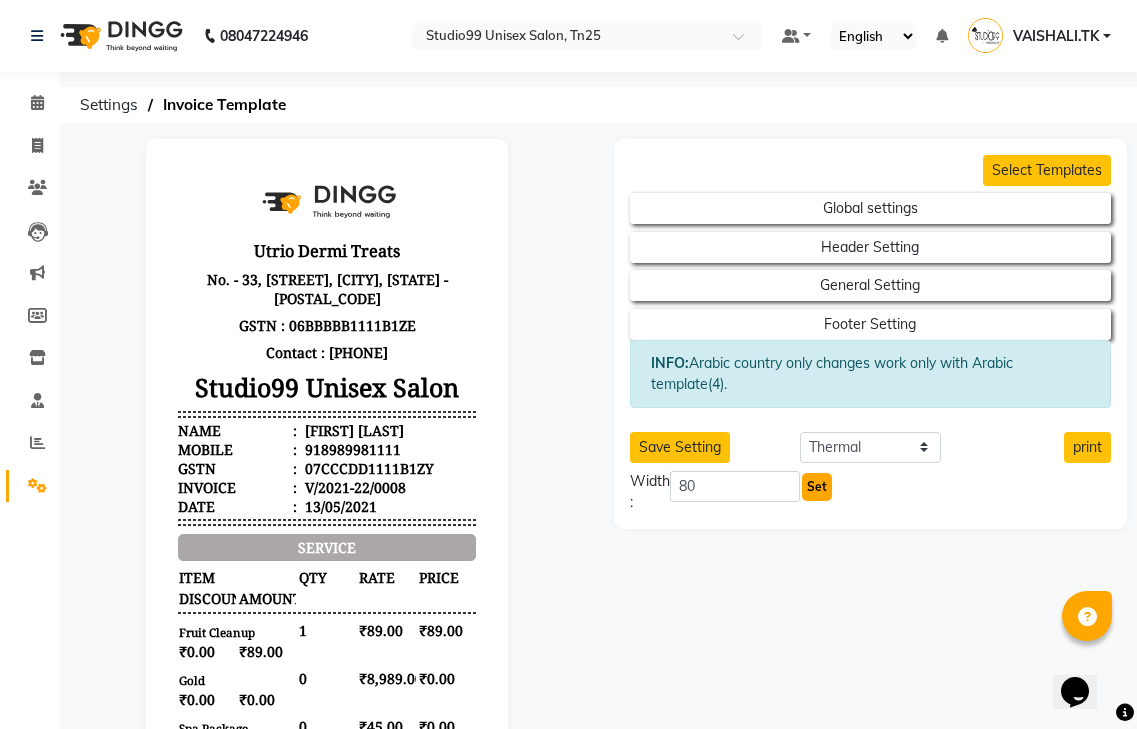 click on "Set" 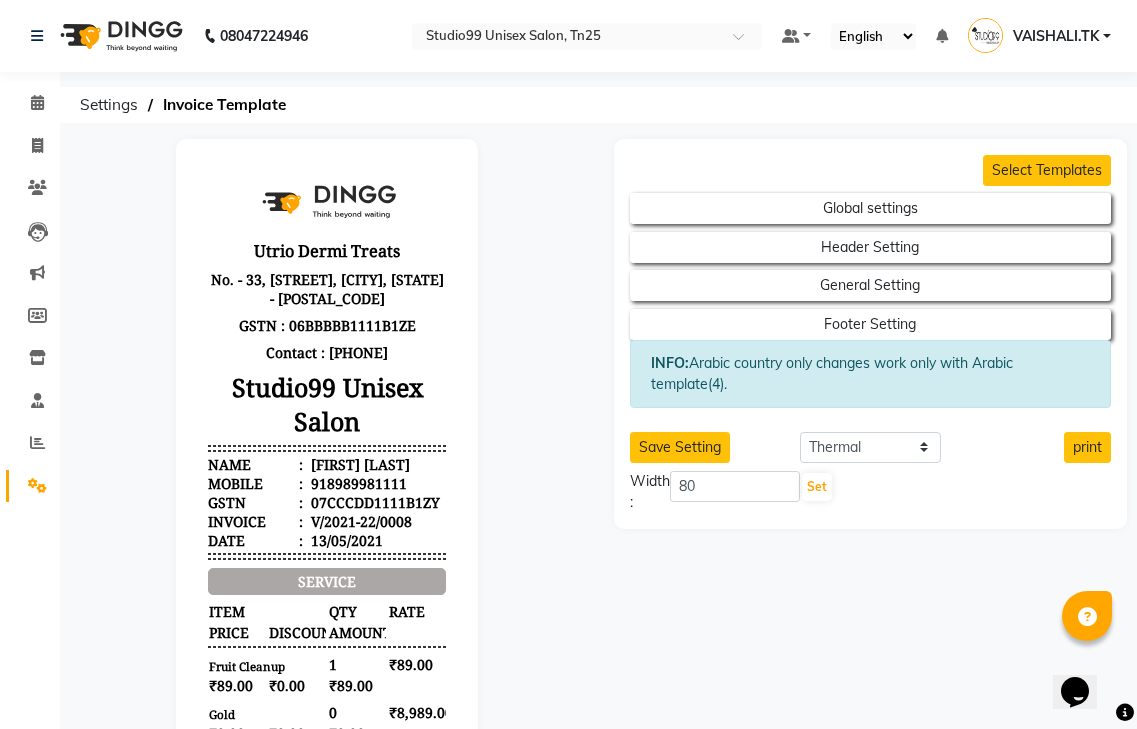 click on "Select Templates  Global settings   Header Setting   General Setting   Footer Setting  INFO:  Arabic country only changes work only with Arabic template(4).  Save Setting Select paper A4 A5 A6 A7 Thermal Custom print Width :  80 Set" 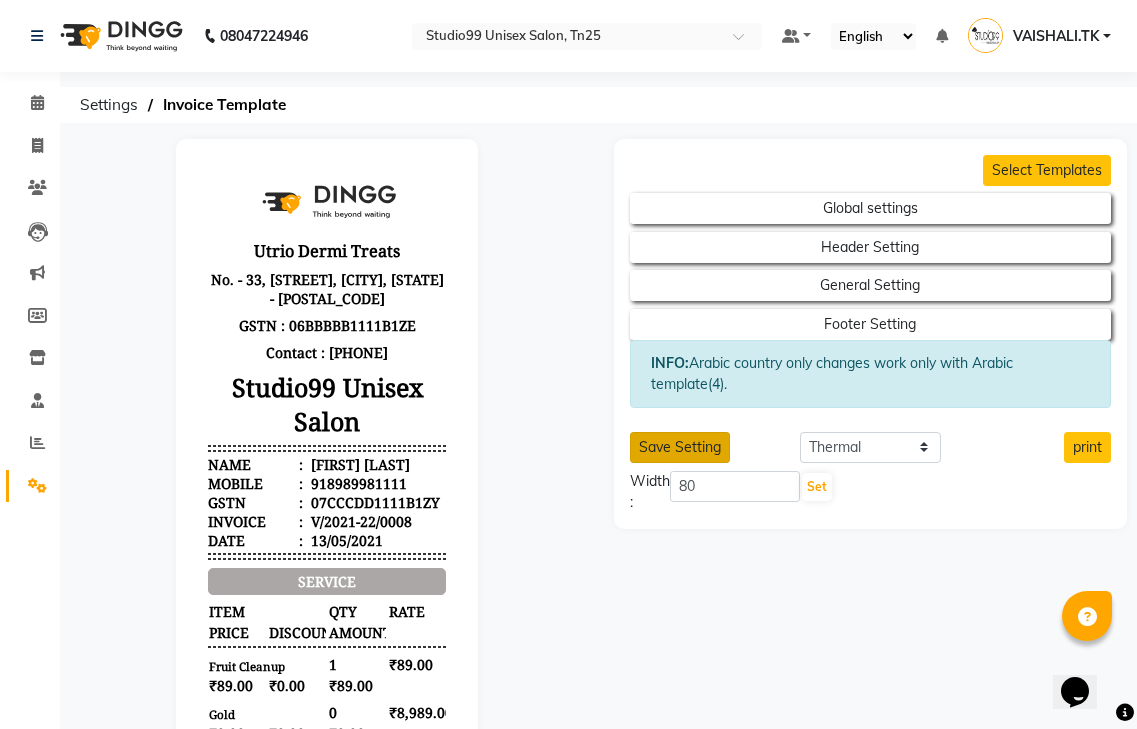 click on "Save Setting" 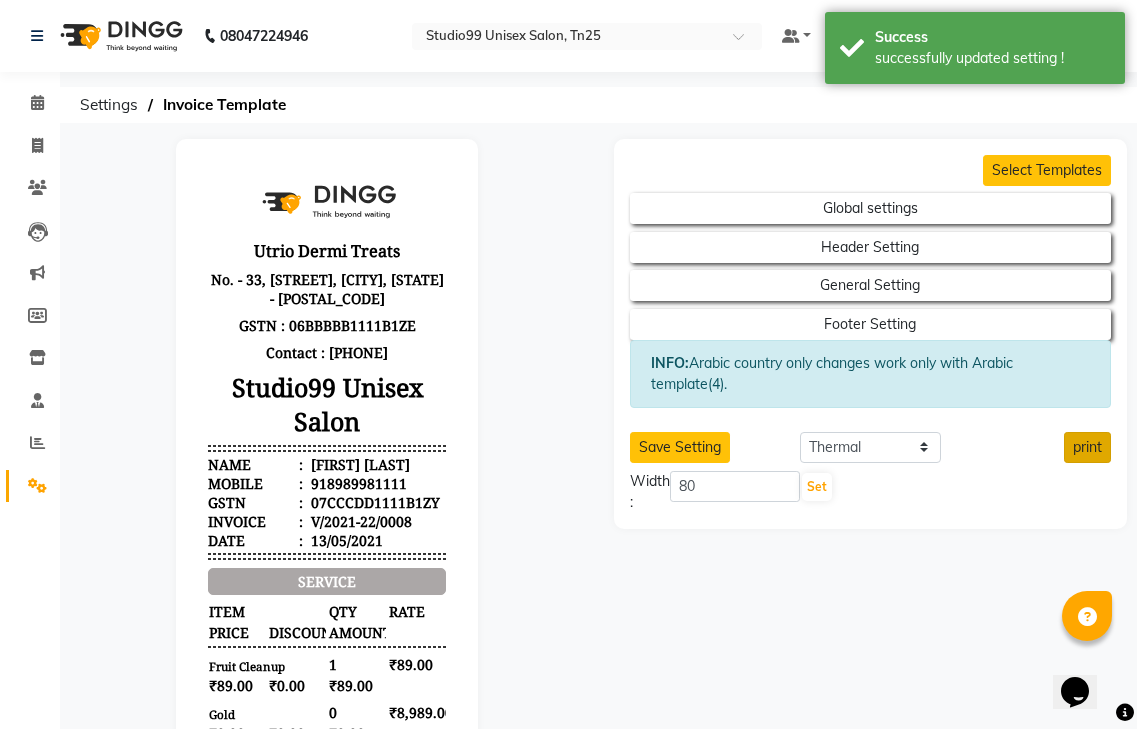 click on "print" 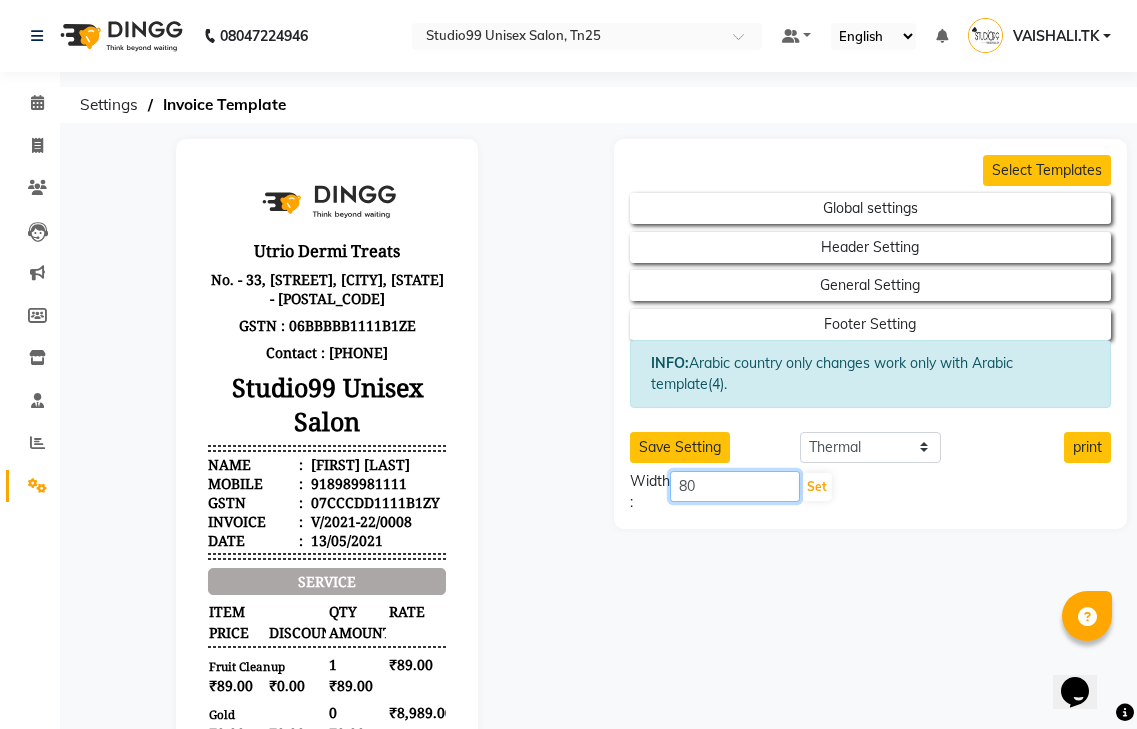 click on "80" 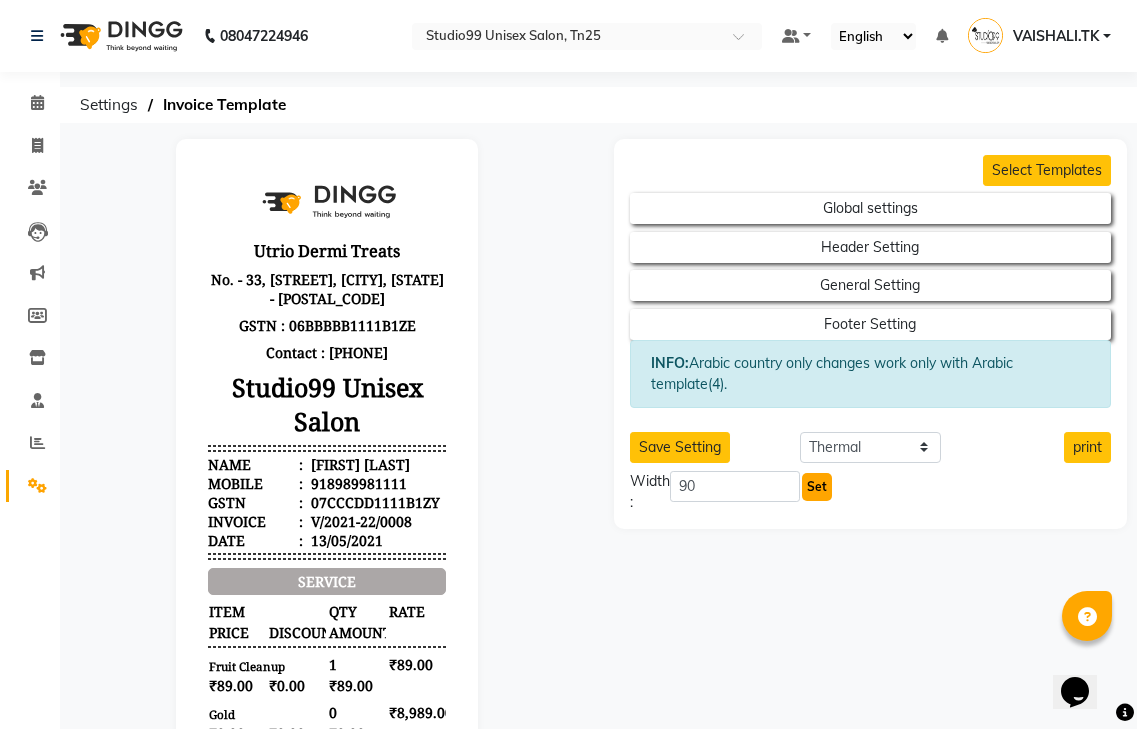 click on "Set" 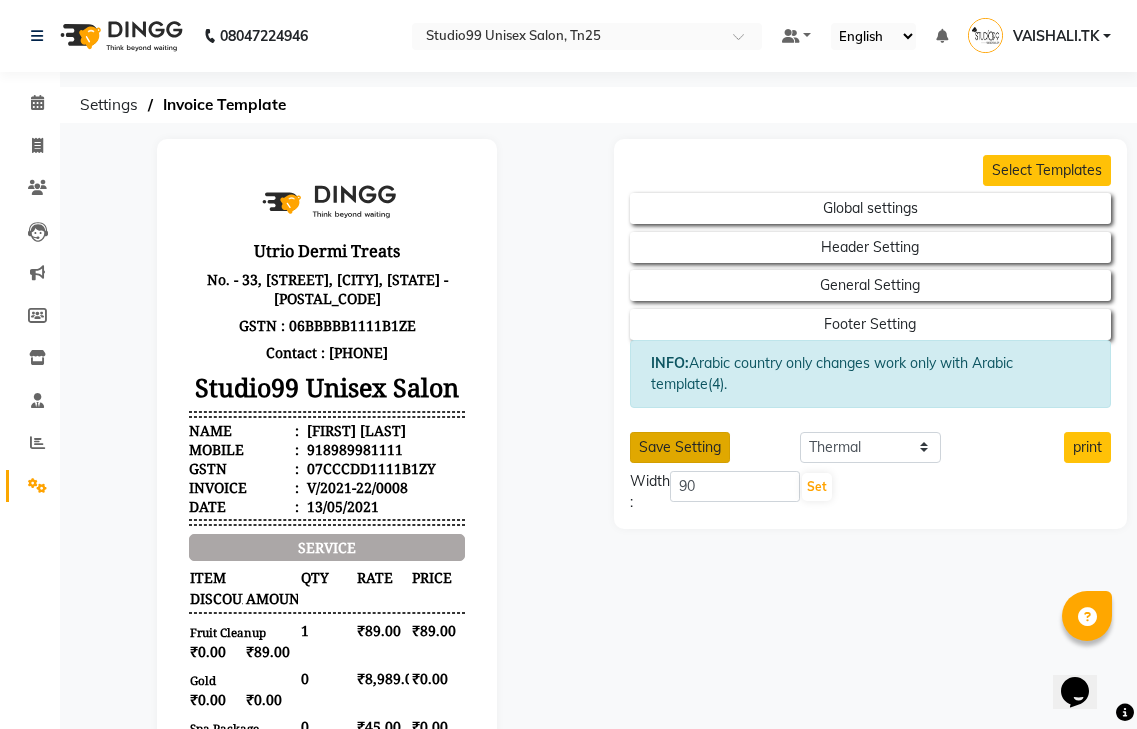 click on "Save Setting" 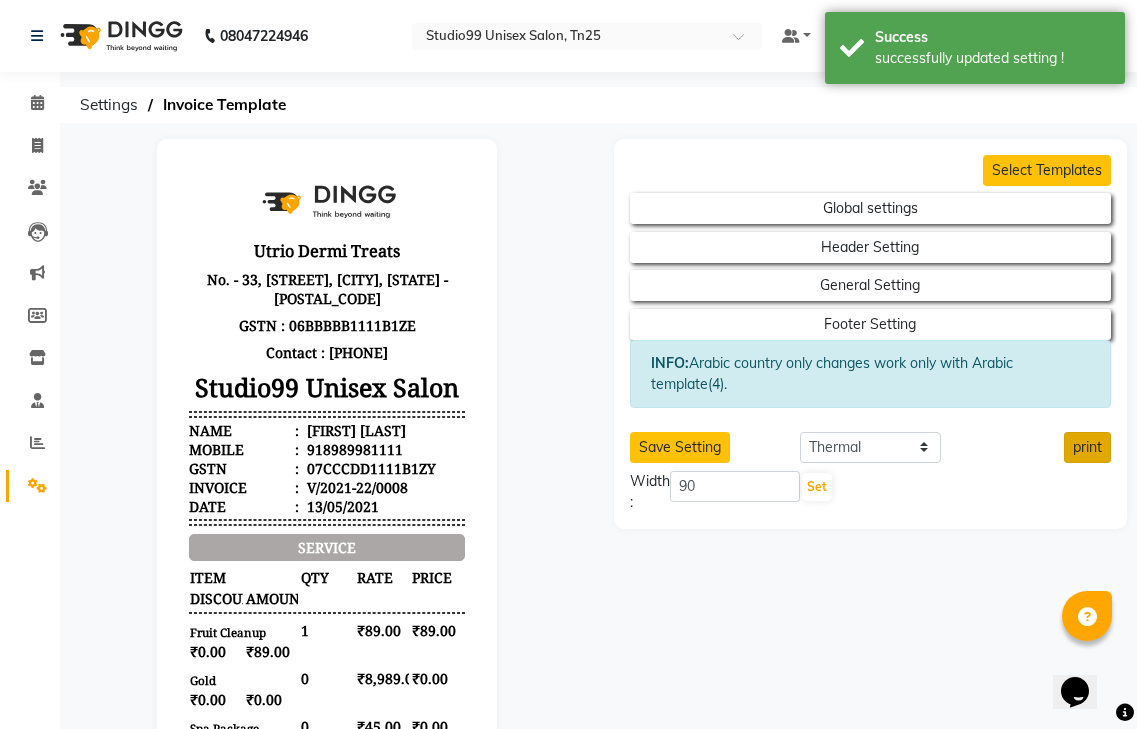 click on "print" 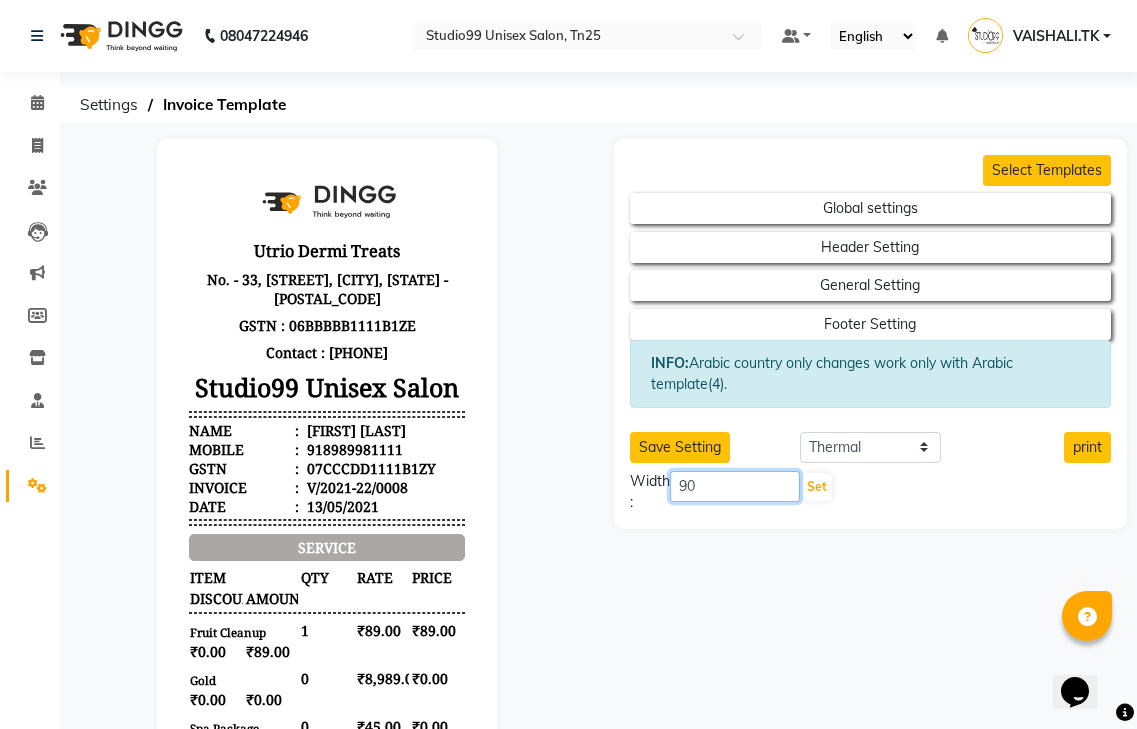 click on "90" 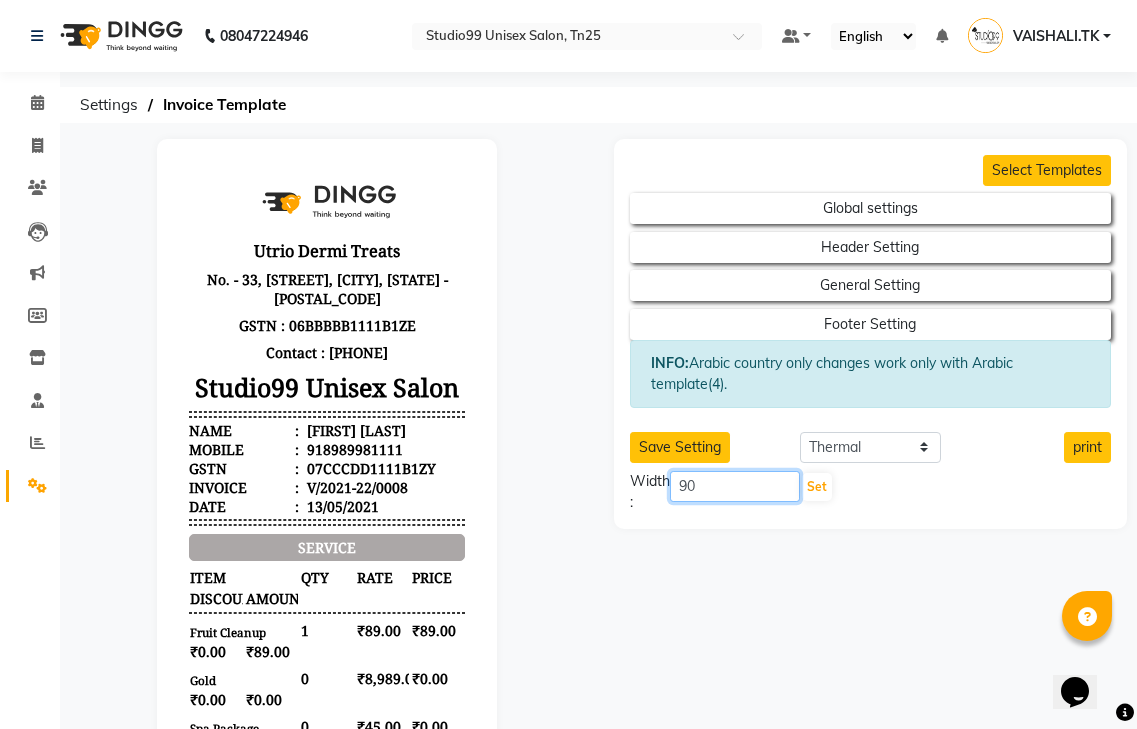 type on "9" 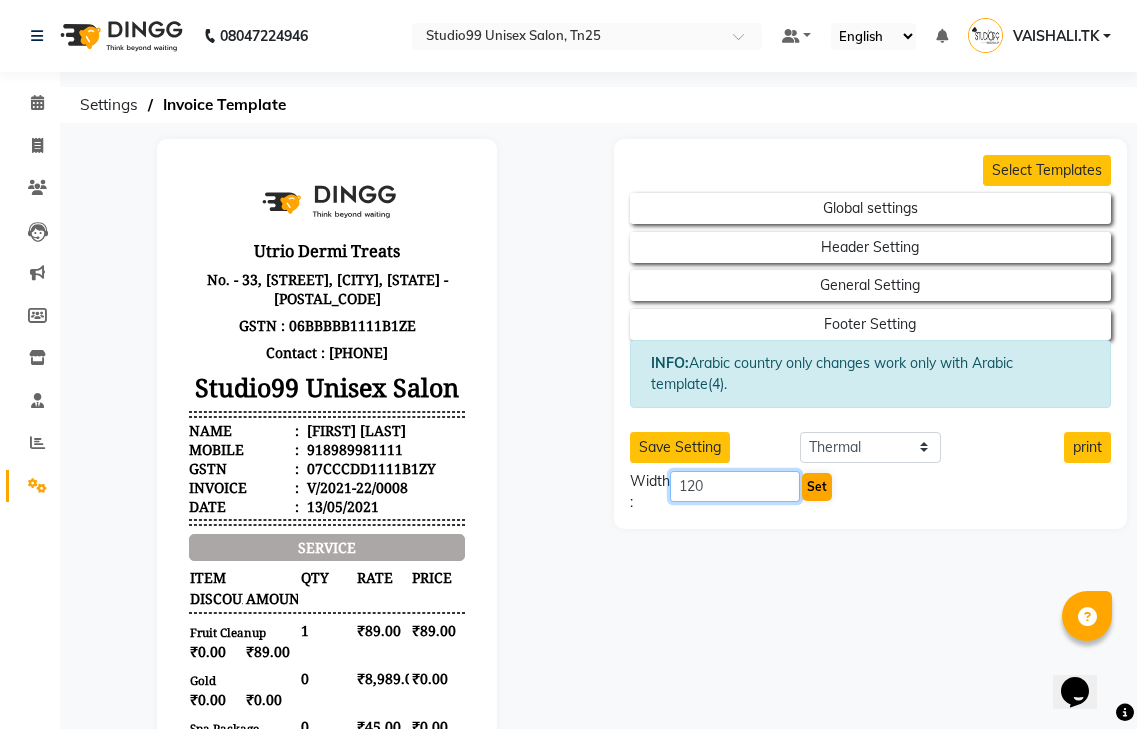 type on "120" 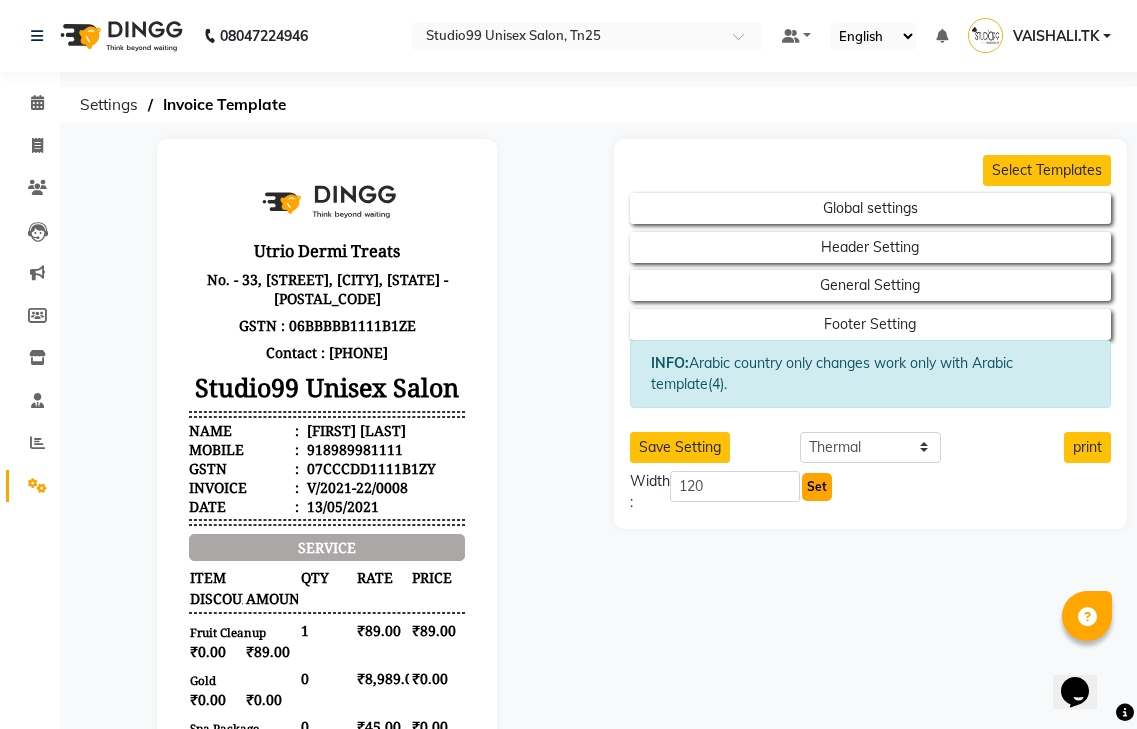 click on "Set" 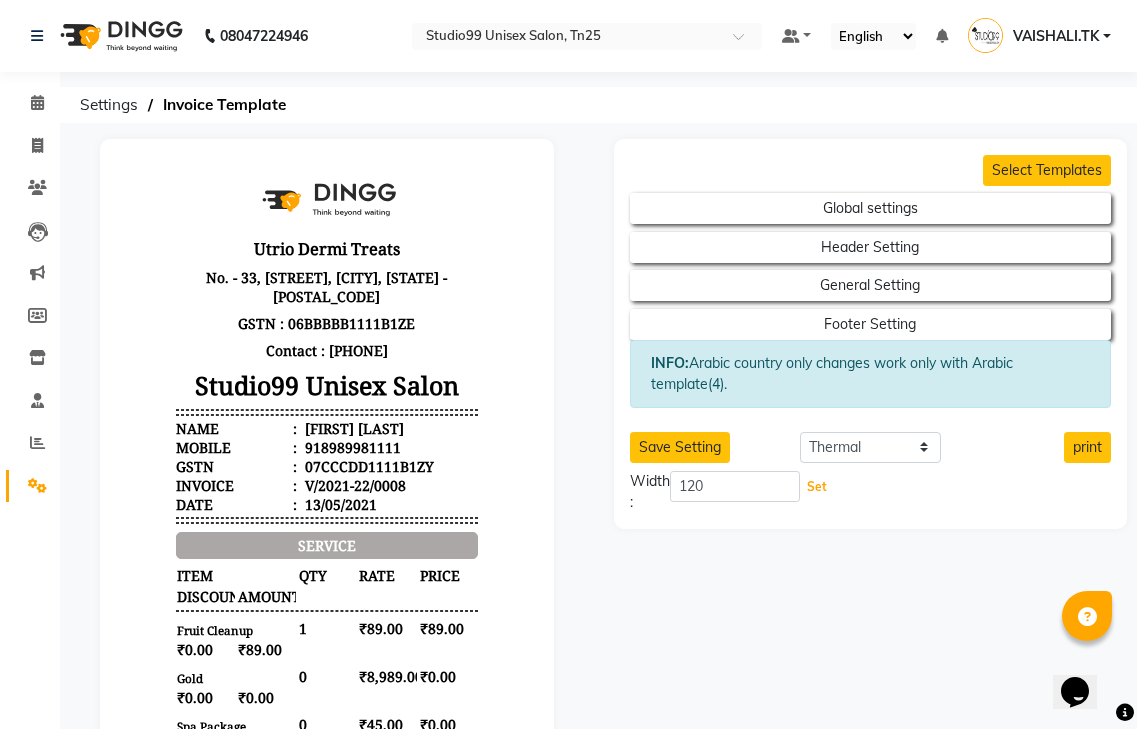 scroll, scrollTop: 5, scrollLeft: 0, axis: vertical 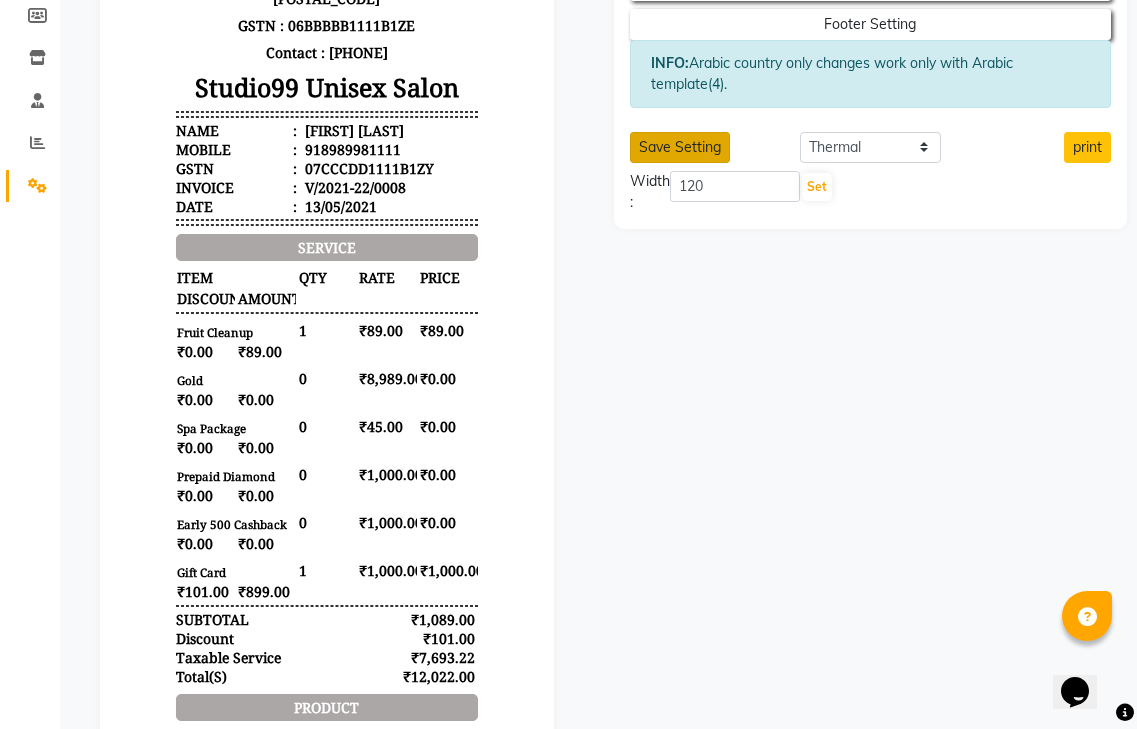 click on "Save Setting" 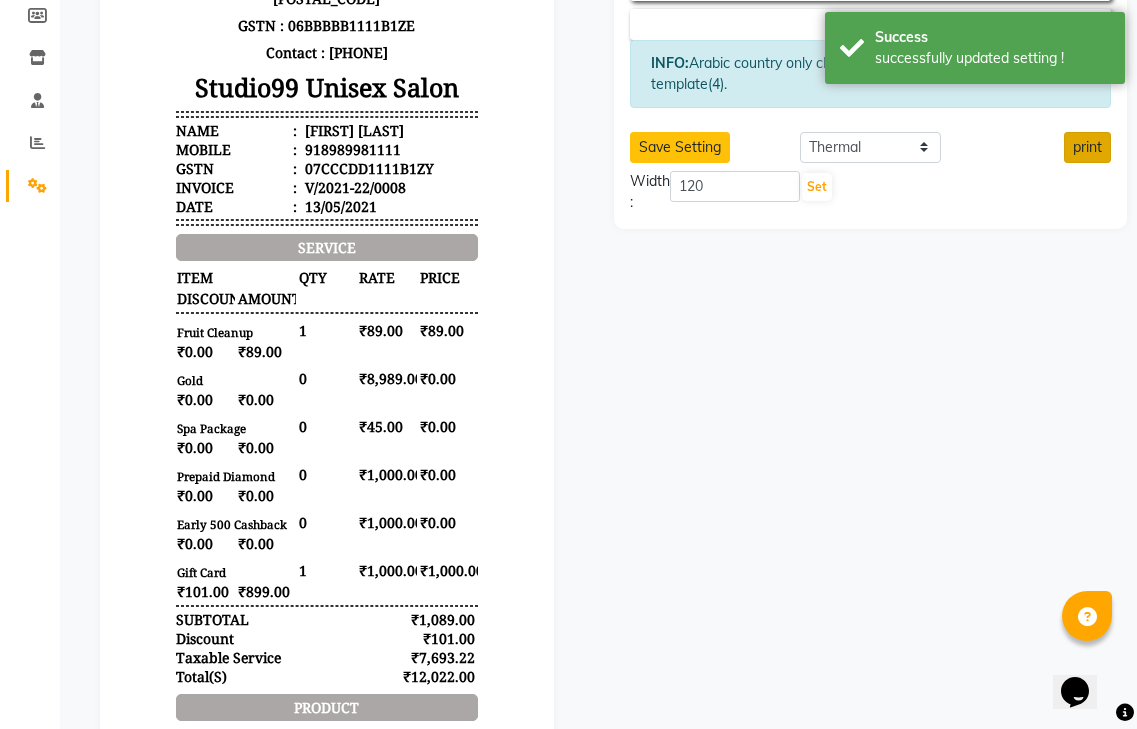 click on "print" 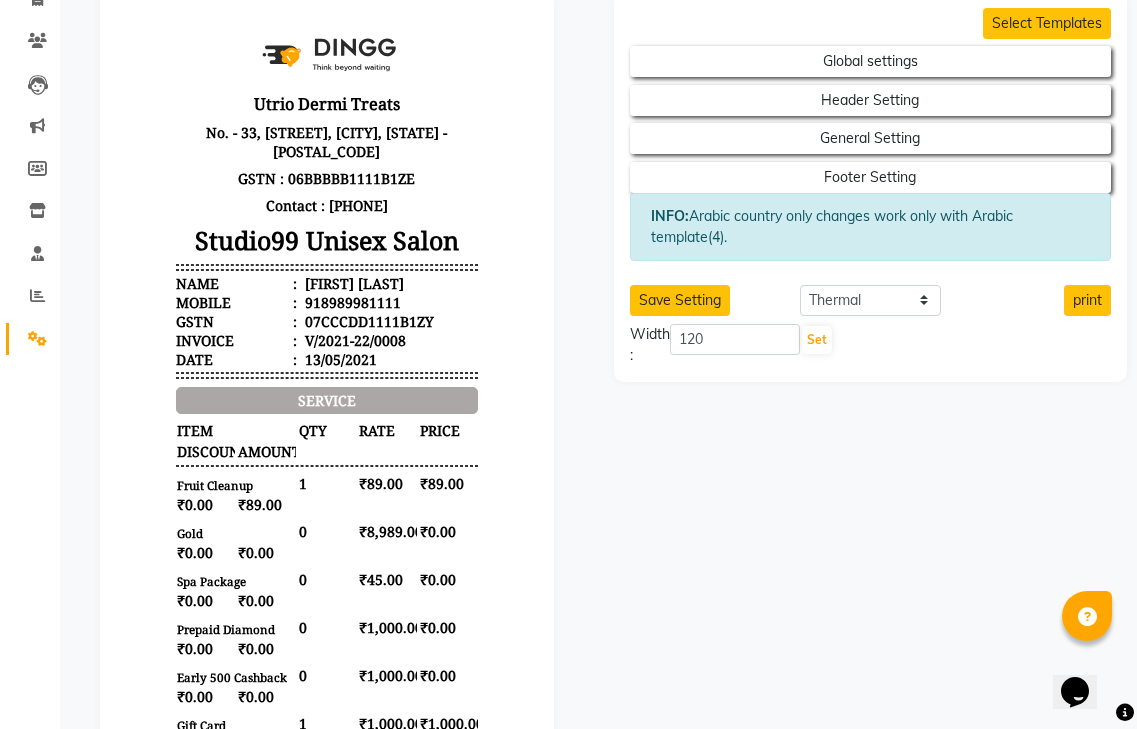 scroll, scrollTop: 0, scrollLeft: 0, axis: both 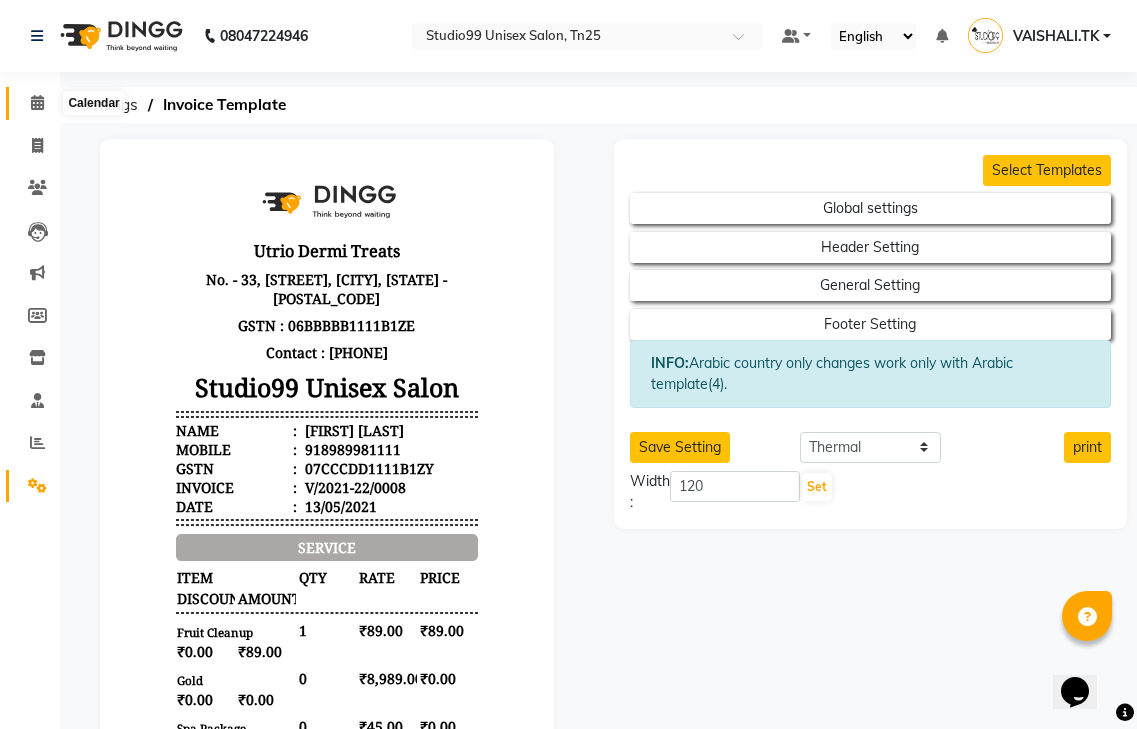 click 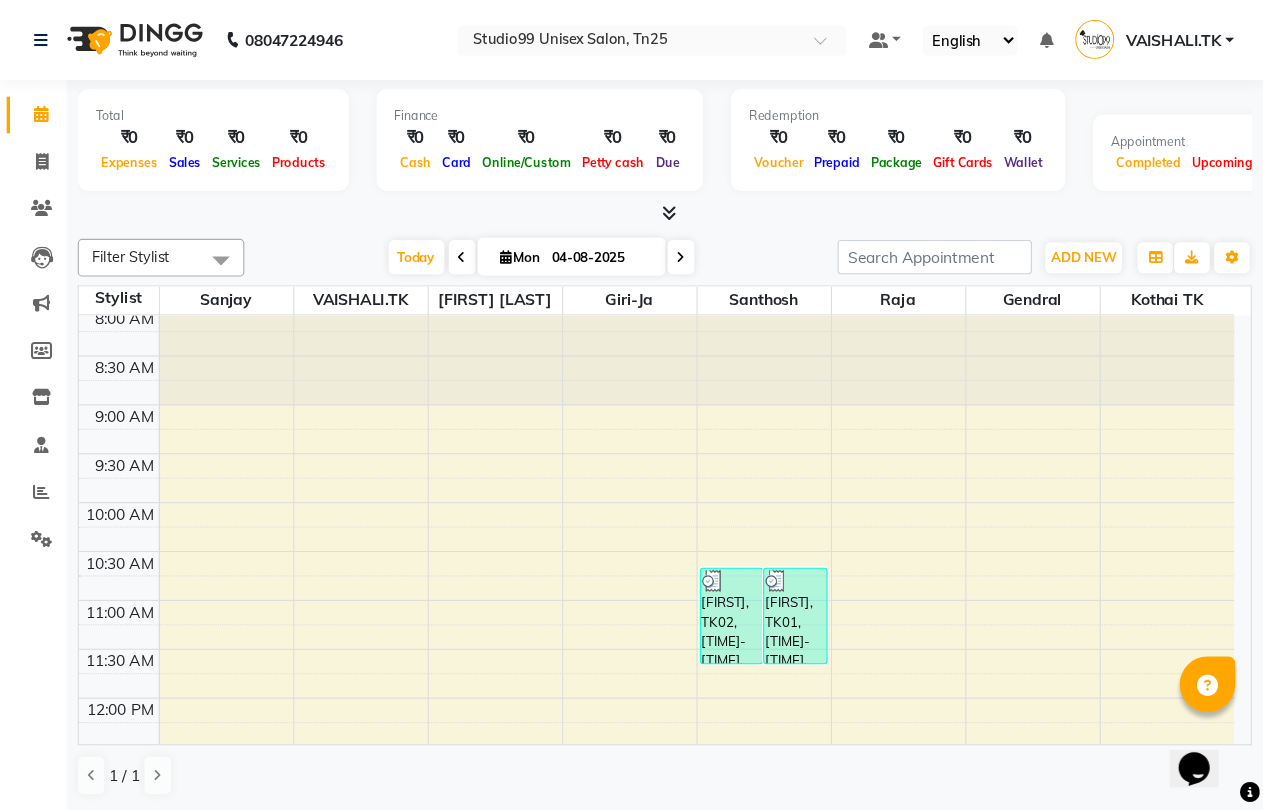 scroll, scrollTop: 0, scrollLeft: 0, axis: both 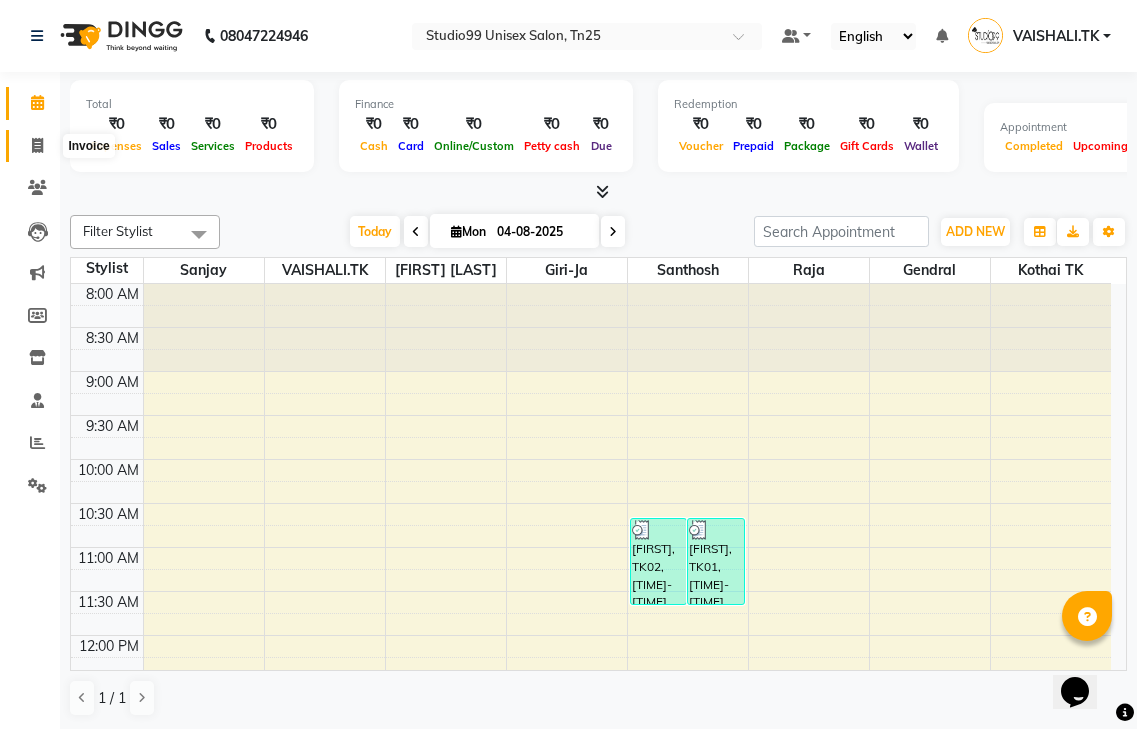 click 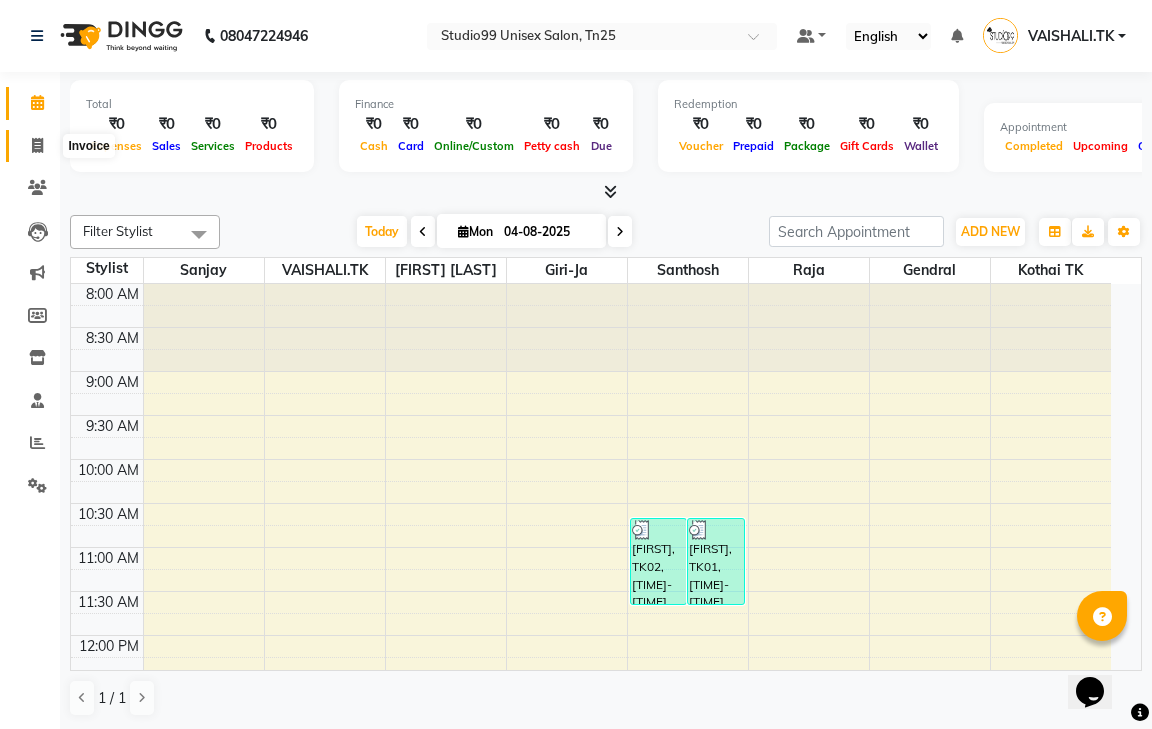 select on "8331" 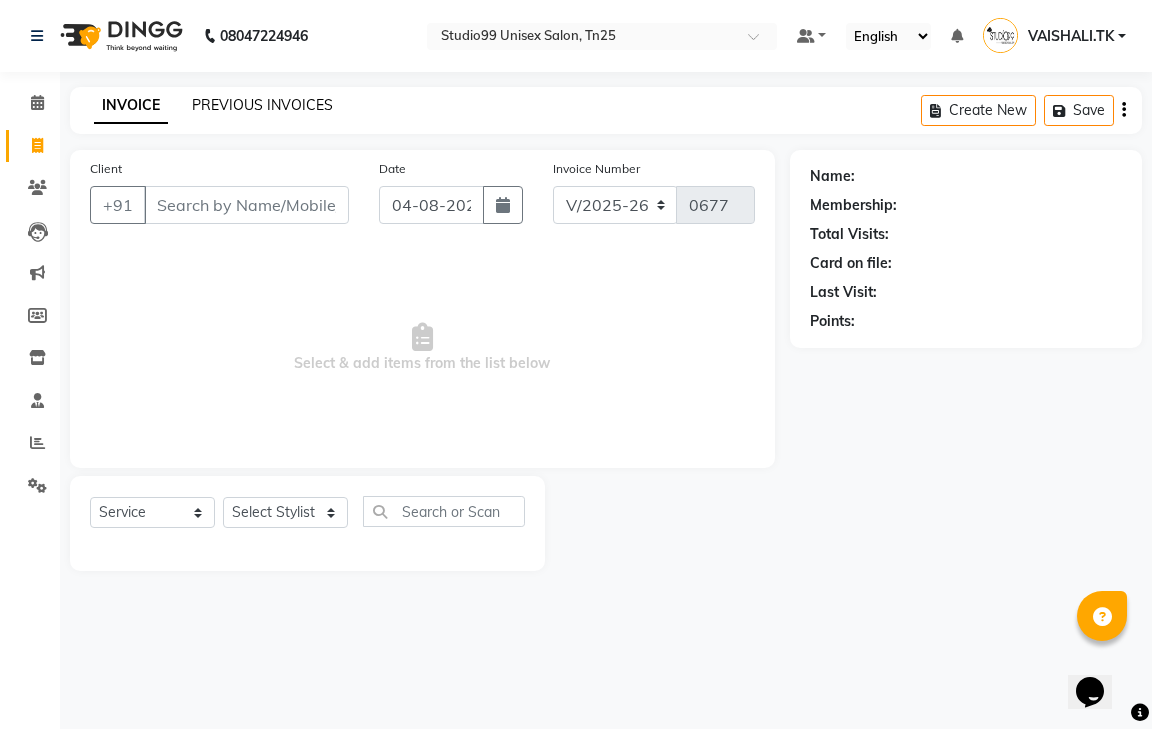 click on "PREVIOUS INVOICES" 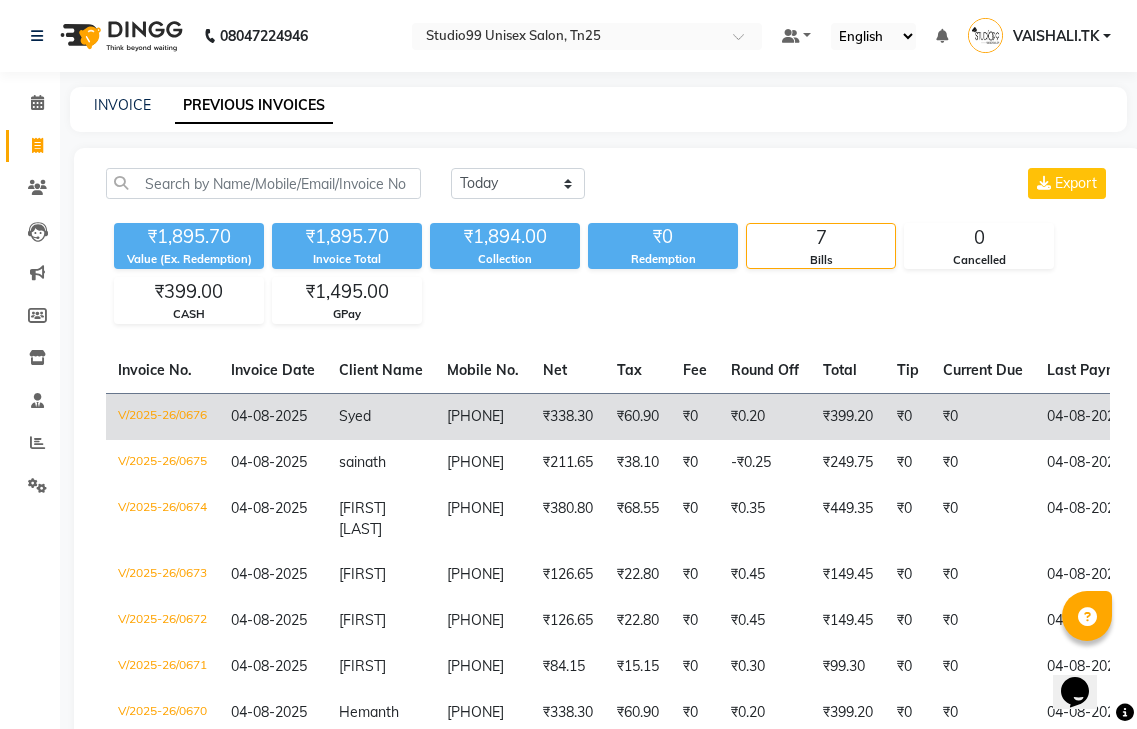 click on "V/2025-26/0676" 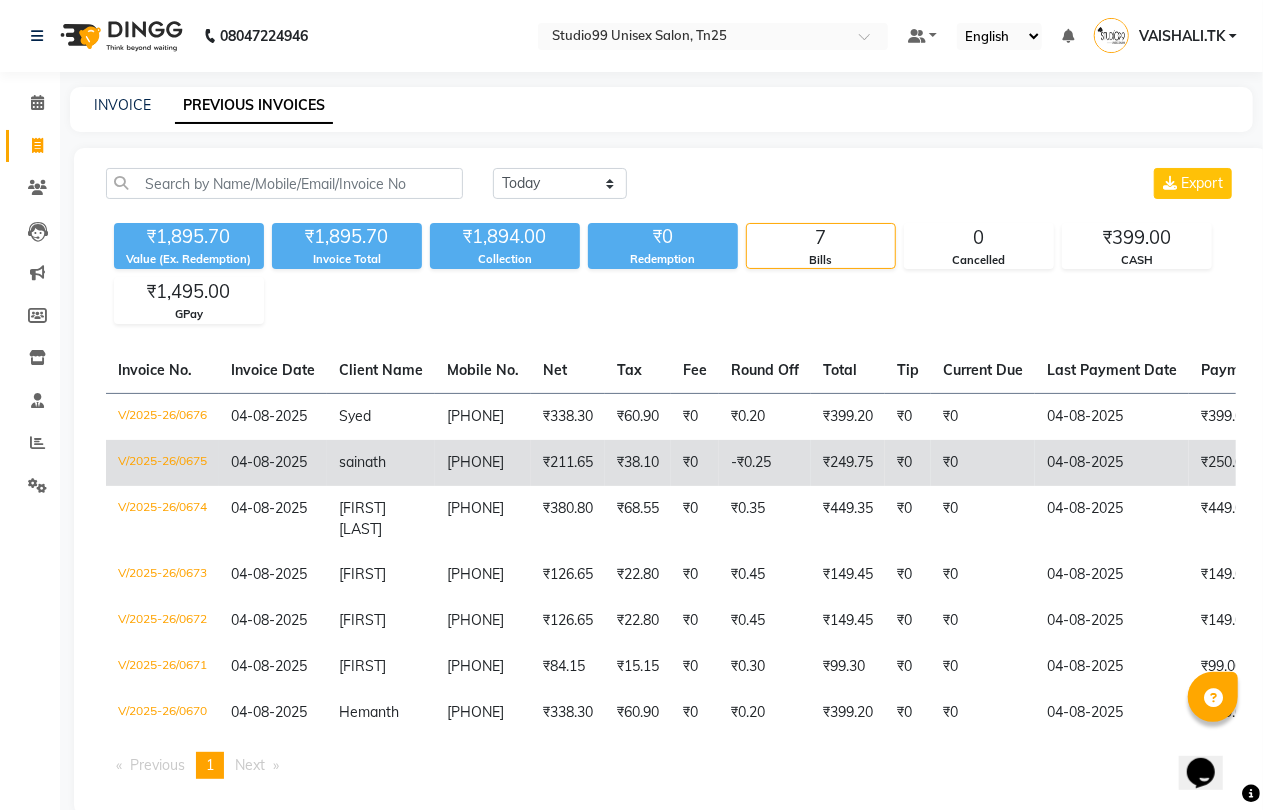 click on "04-08-2025" 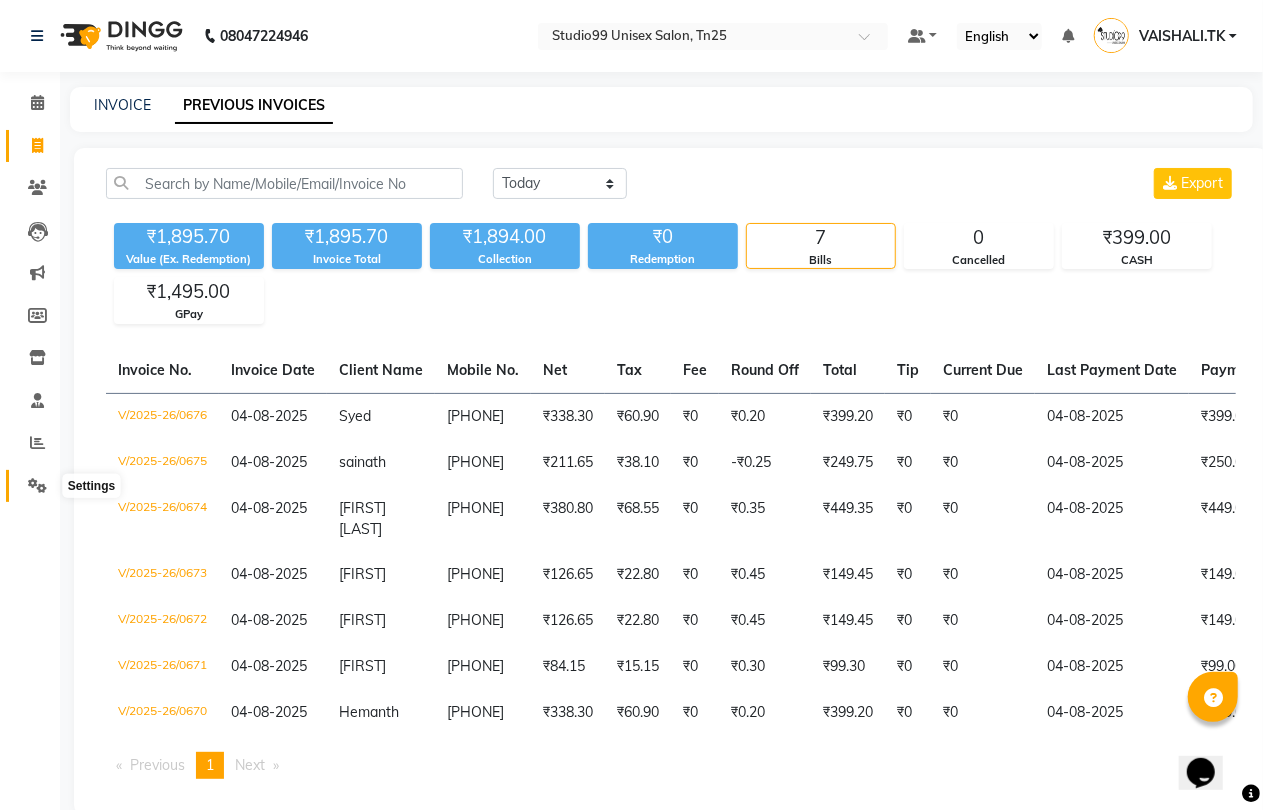 click 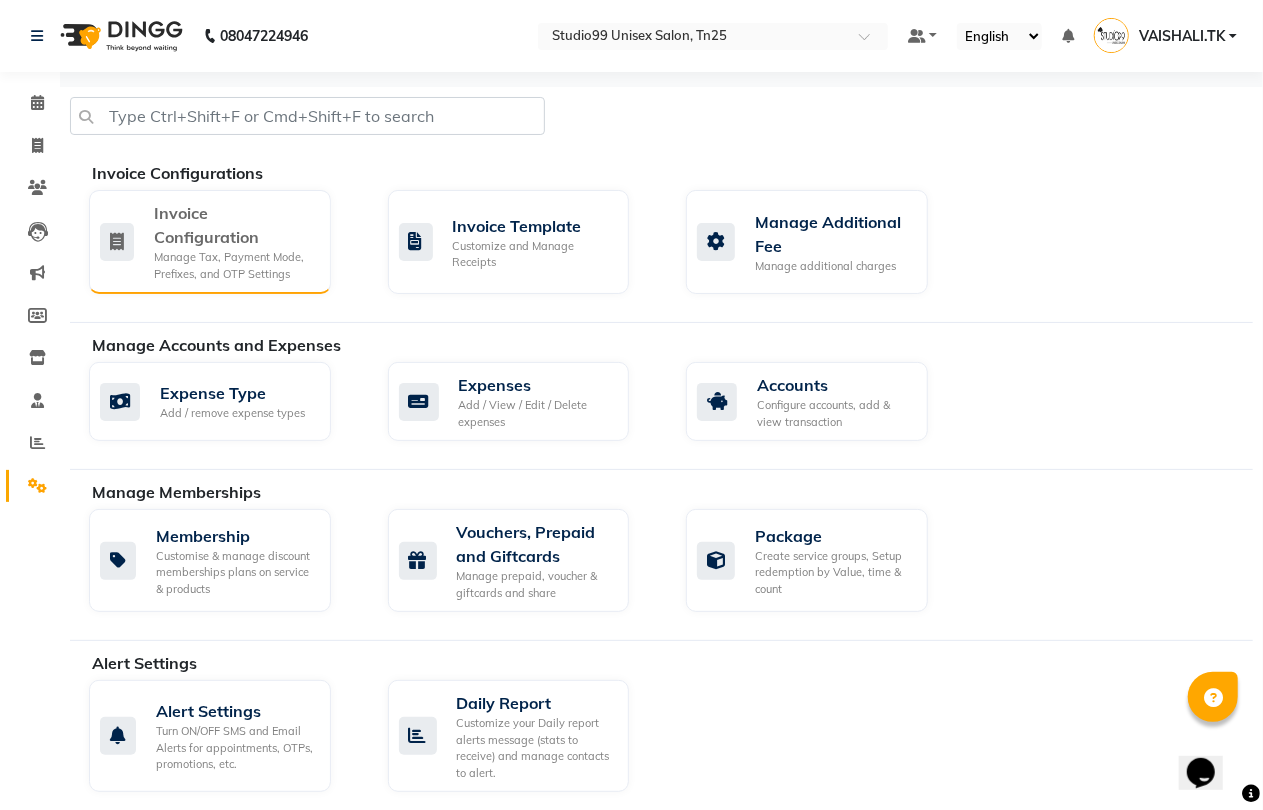 click on "Invoice Configuration" 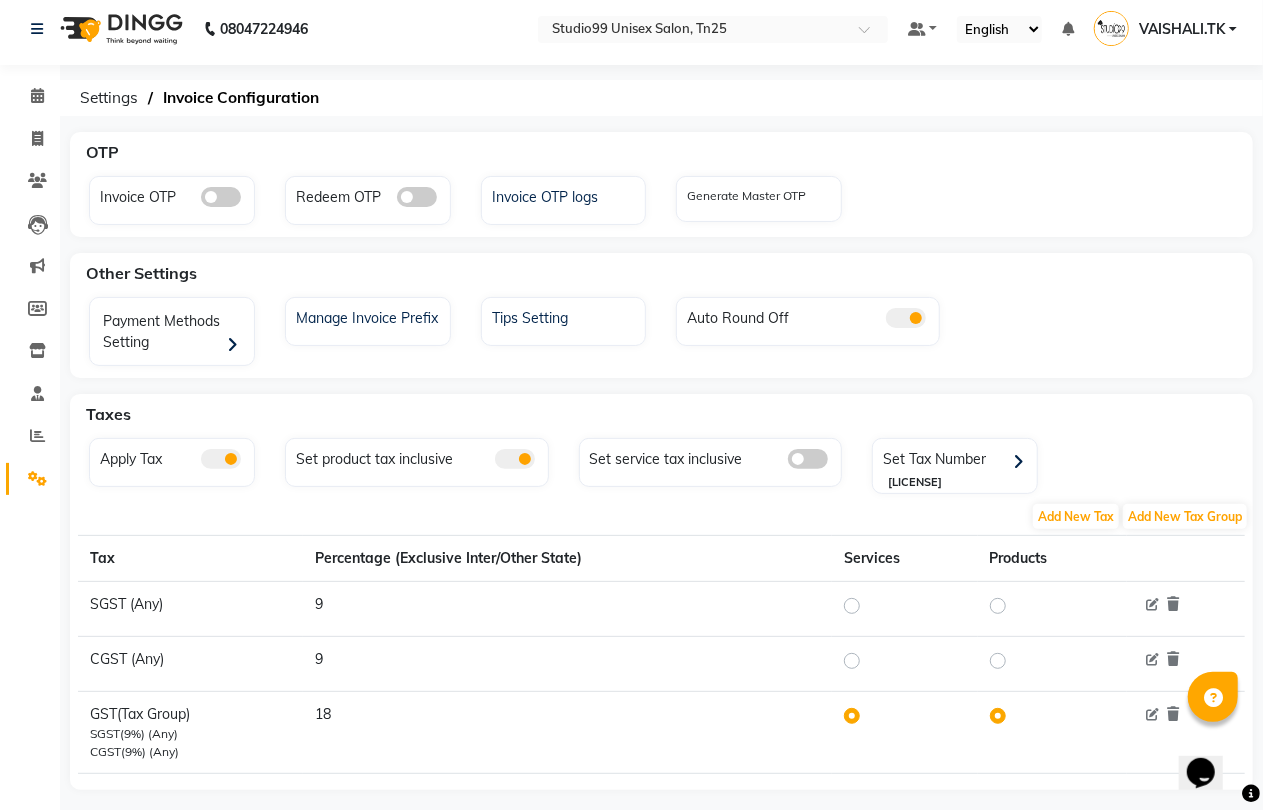 scroll, scrollTop: 0, scrollLeft: 0, axis: both 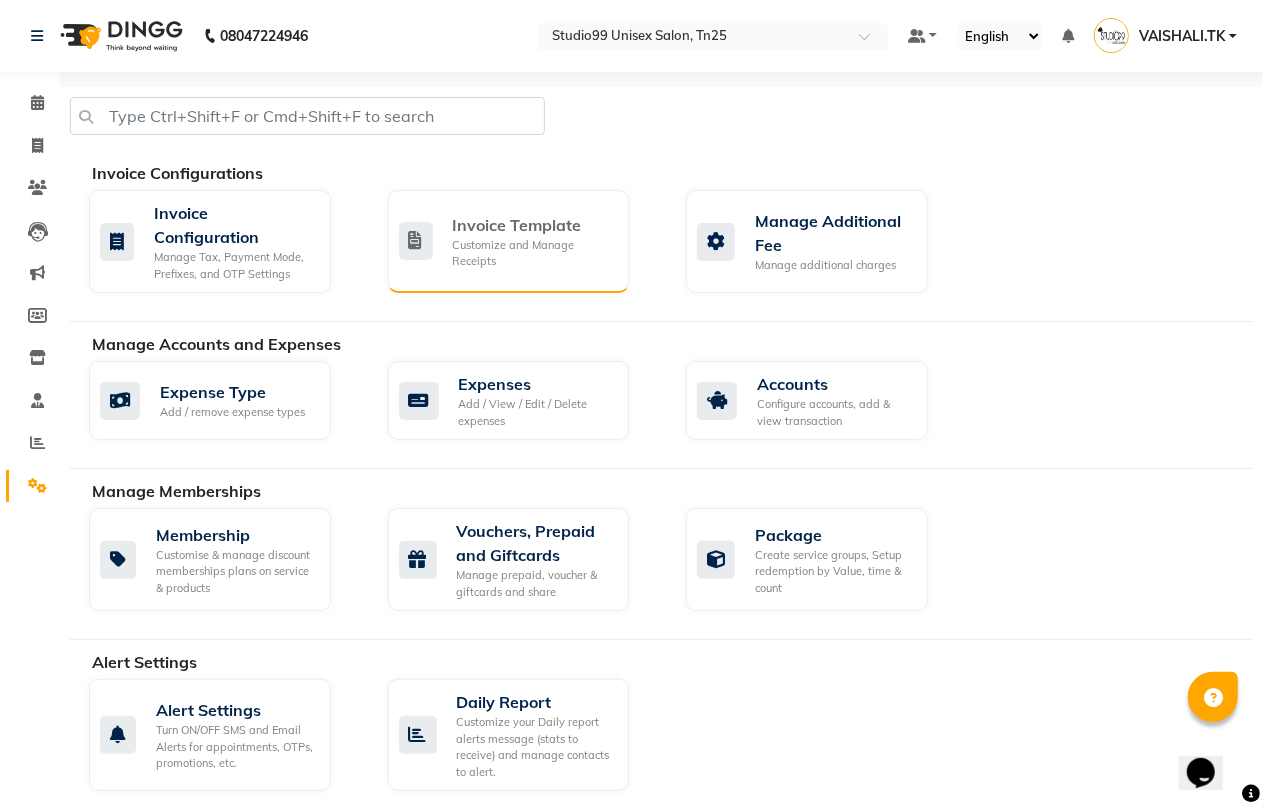 click on "Customize and Manage Receipts" 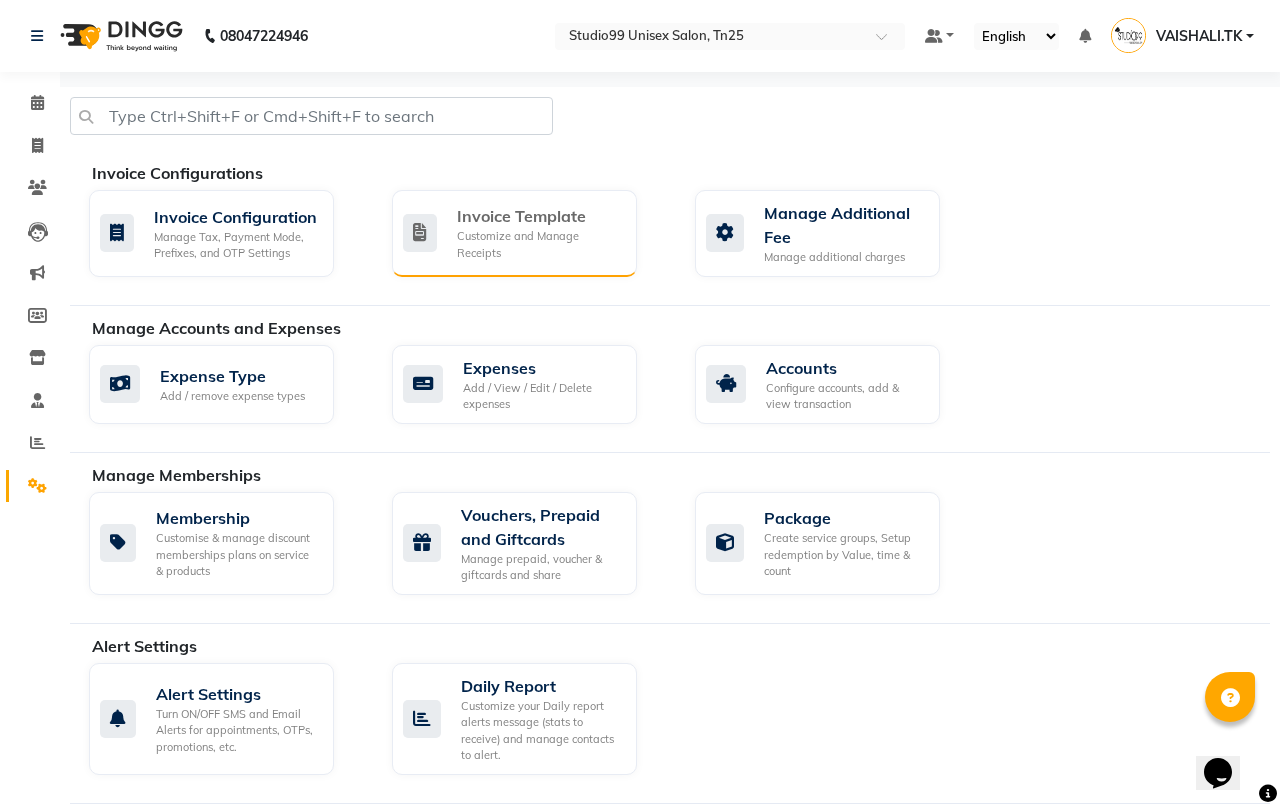 select on "thermal" 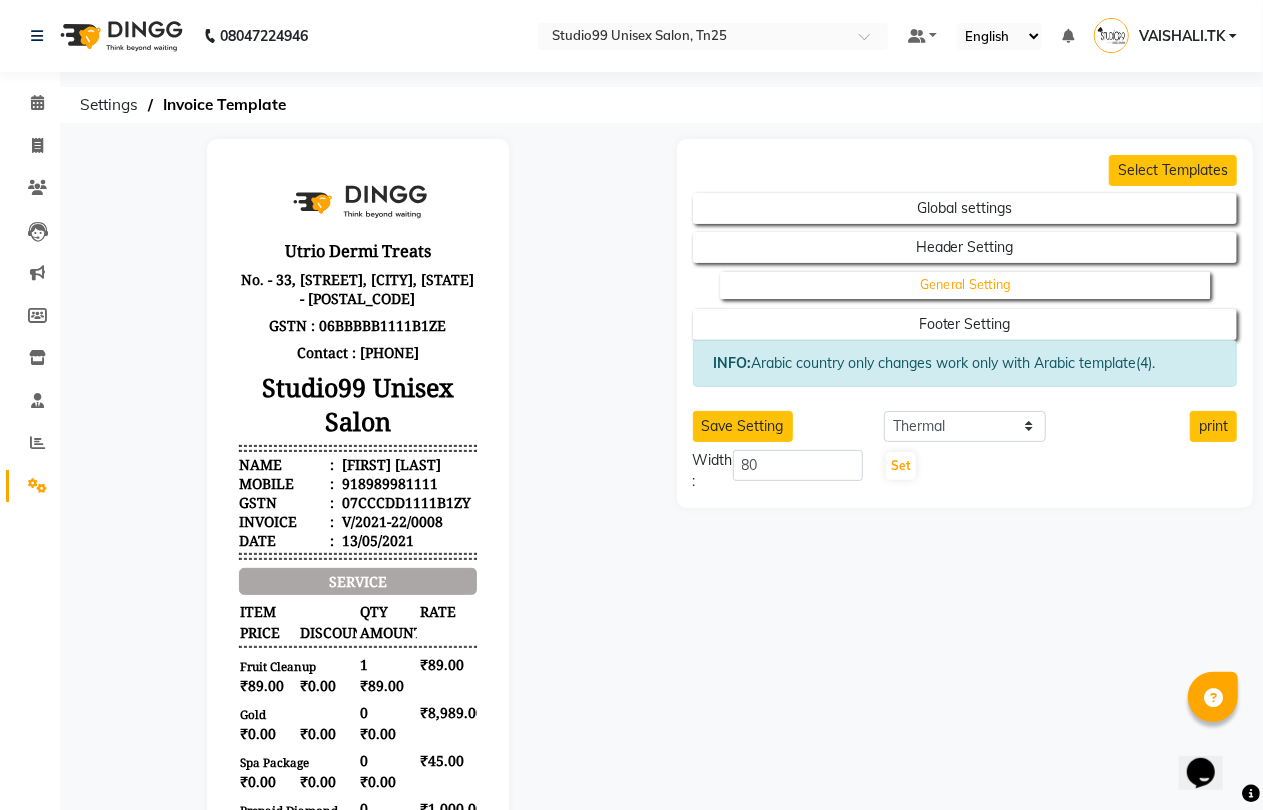 scroll, scrollTop: 0, scrollLeft: 0, axis: both 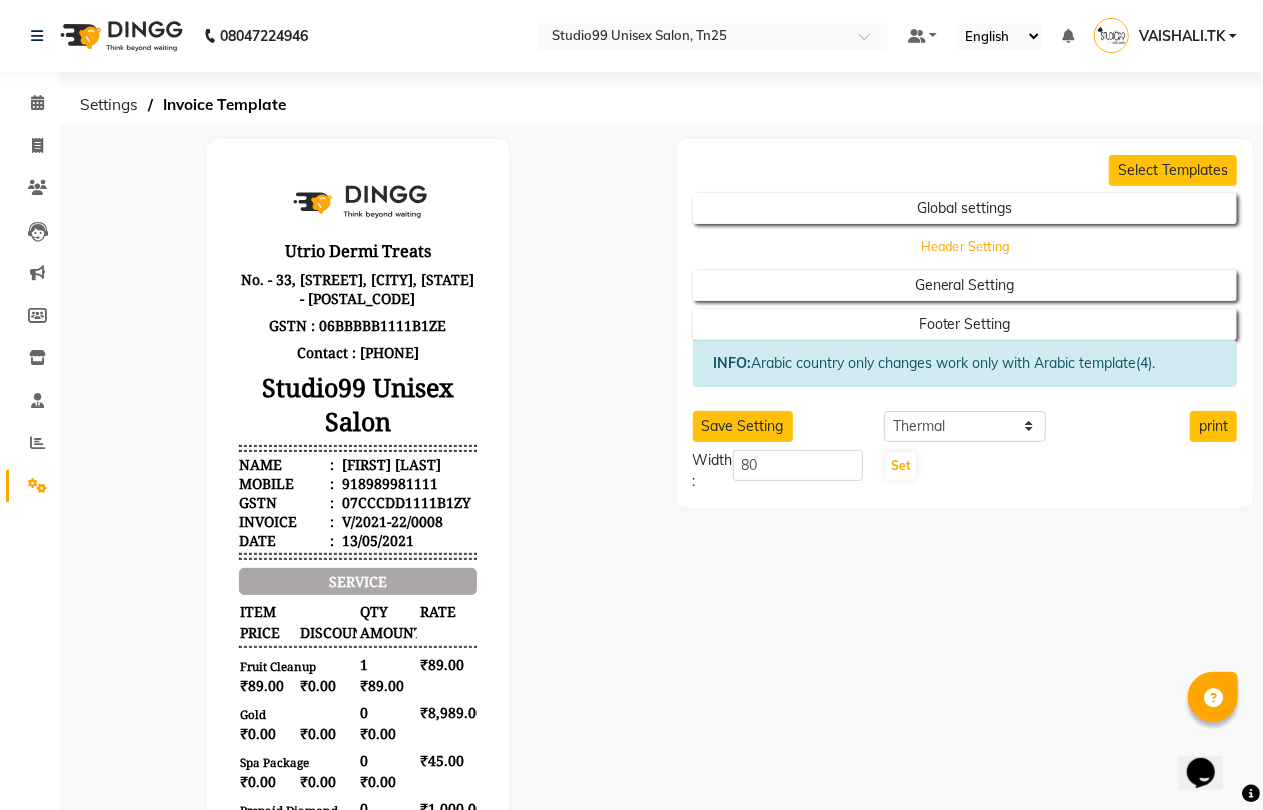 click on "Header Setting" at bounding box center (965, 208) 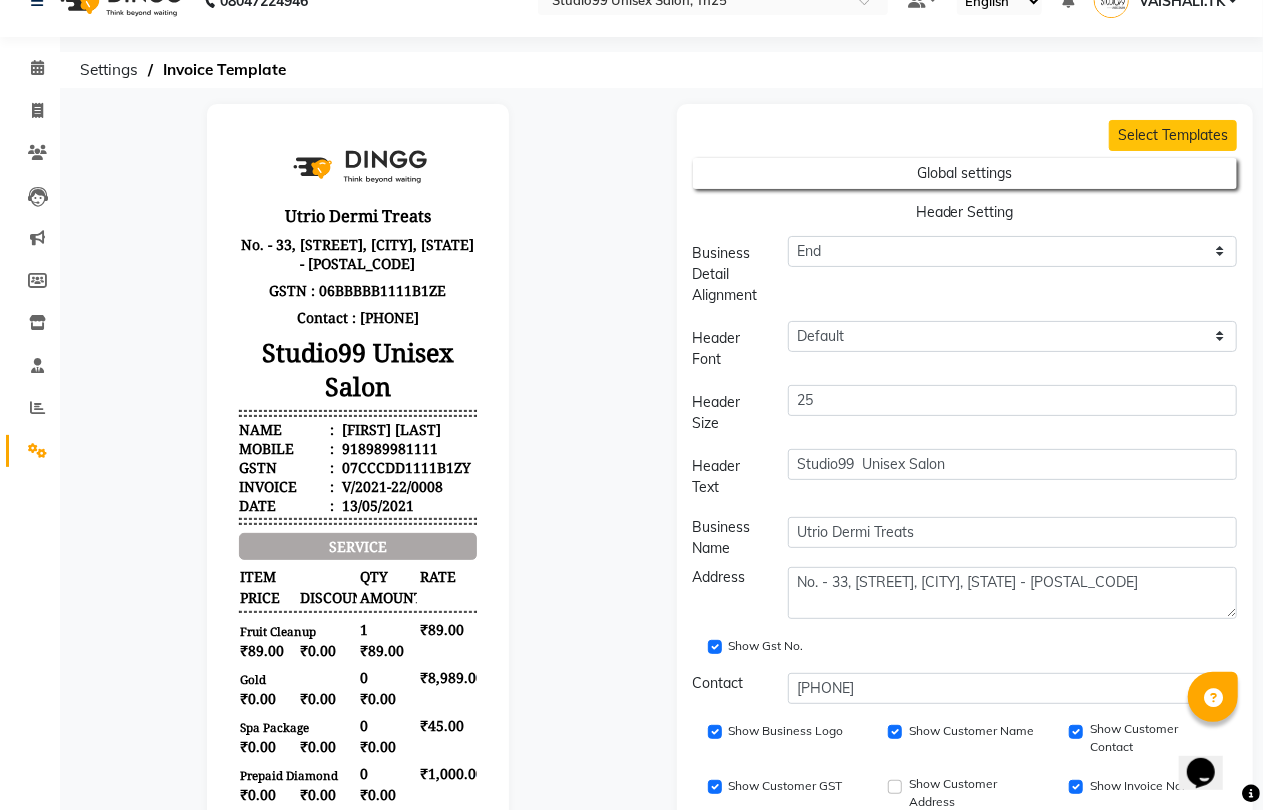 scroll, scrollTop: 0, scrollLeft: 0, axis: both 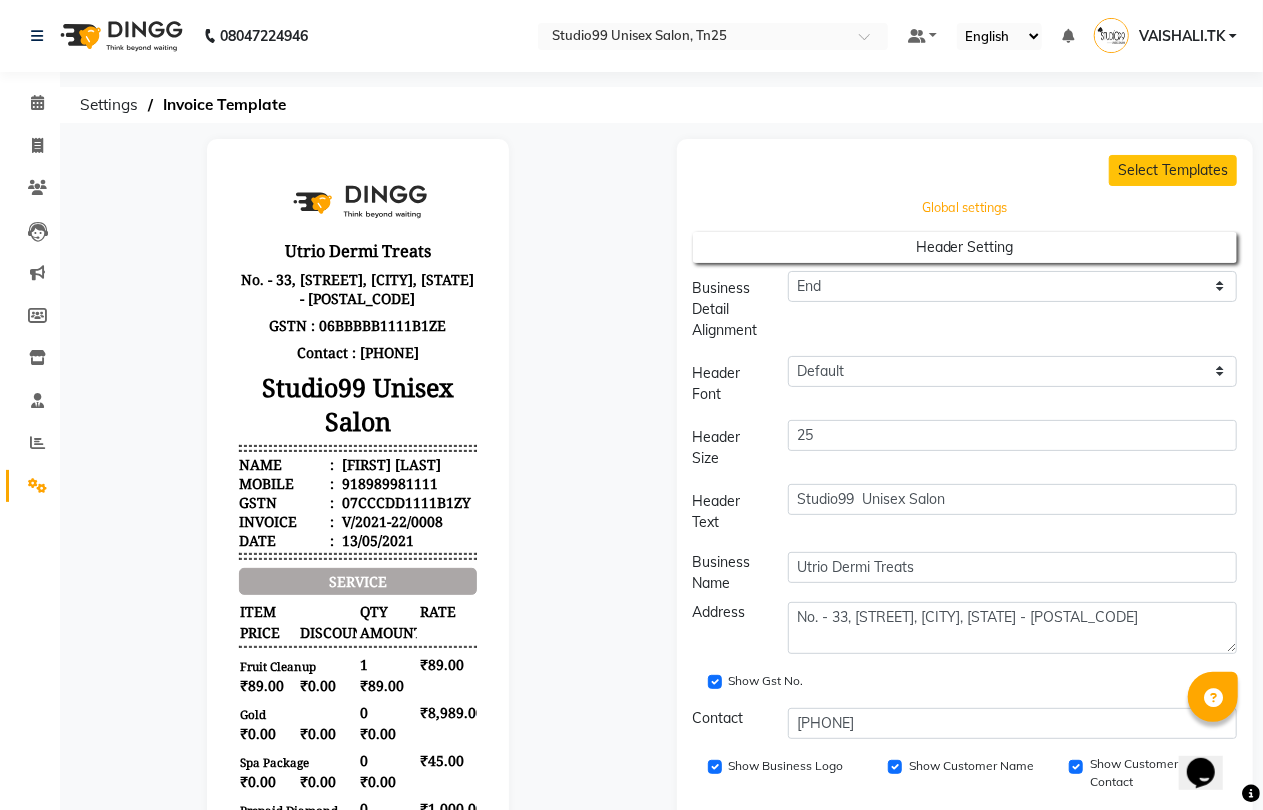 click on "Global settings" at bounding box center [965, 209] 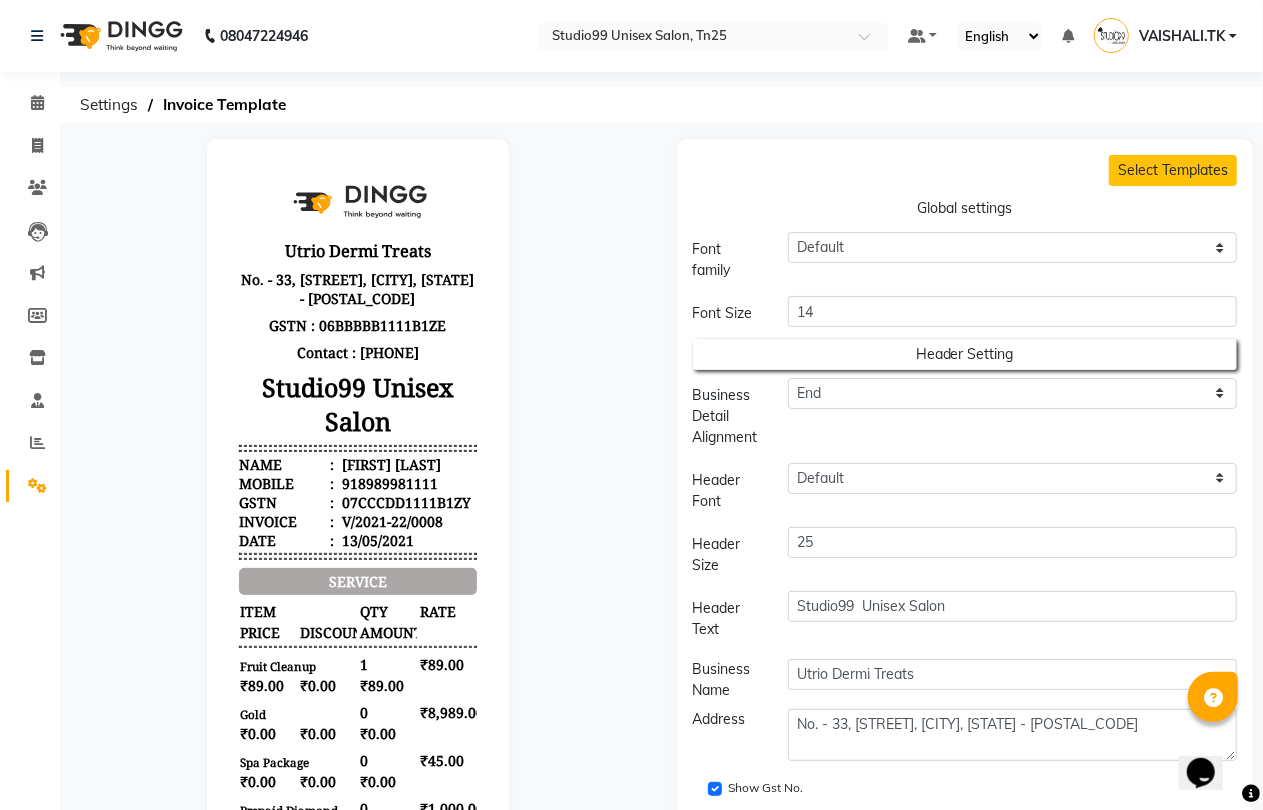 scroll, scrollTop: 222, scrollLeft: 0, axis: vertical 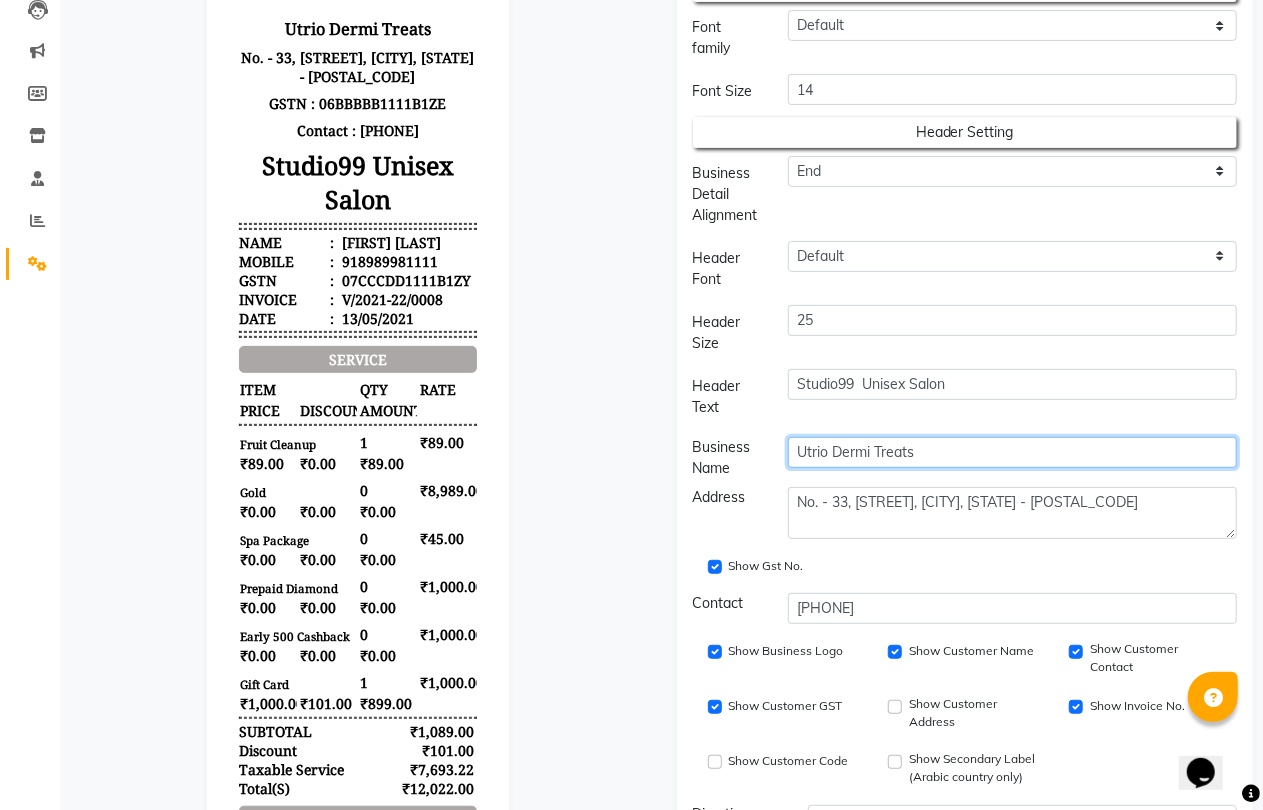 click on "Utrio Dermi Treats" 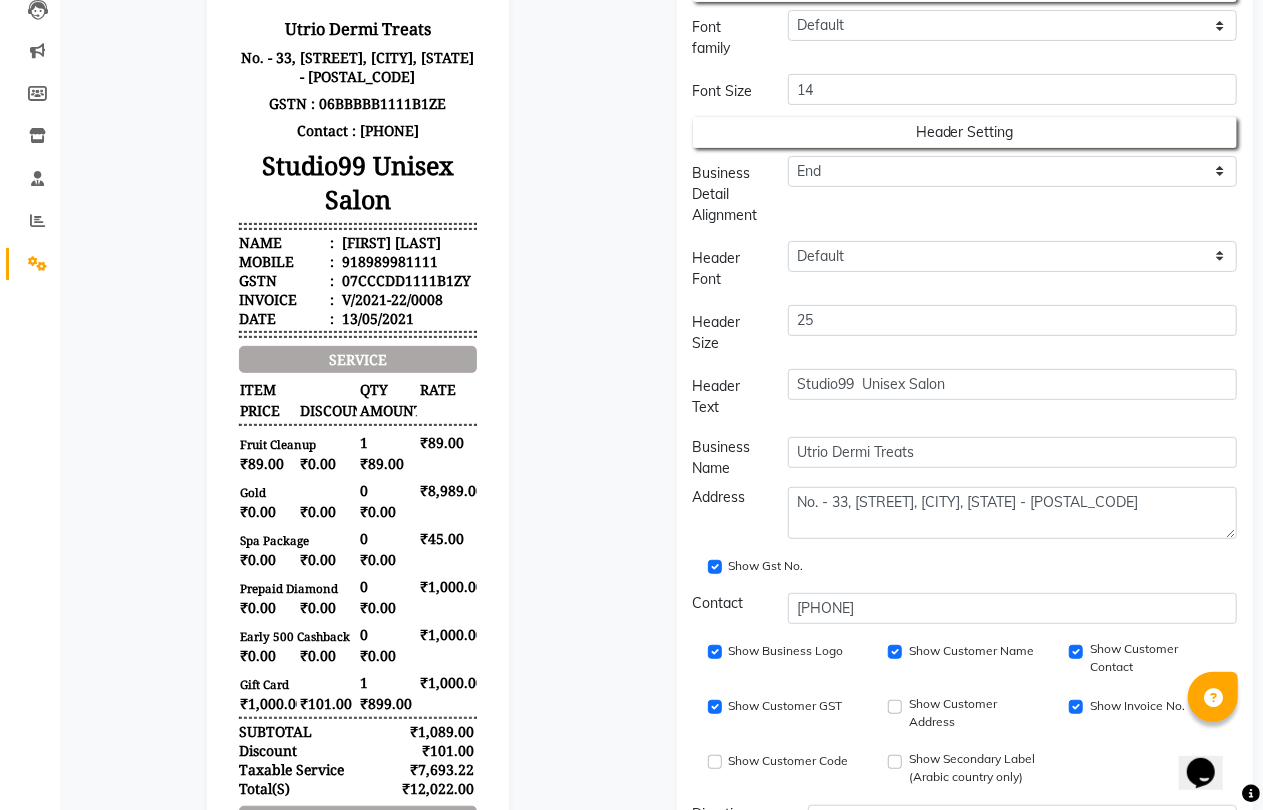 click on "Global settings  Font family Default Roboto Condensed Roboto Mono Roboto Slab Dancing scripts Great Vibes Noto Sans Arabic(Arabic country only) Font Size 14  Header Setting  Business Detail Alignment Center End Start Header Font Default Roboto Condensed Roboto Mono Roboto Slab Dancing scripts Great Vibes Noto Sans Arabic(KSA country only) Header Size 25 Header Text Studio99  Unisex Salon  Business Name  Utrio Dermi Treats  Address  No. - 33, Vellore Road, Tiruvannamalai, Tamil Nadu - 606601  Show Gst No.   Contact  9087777454  Show Business Logo   Show Customer Name   Show Customer Contact   Show Customer GST   Show Customer Address   Show Invoice No.   Show Customer Code   Show Secondary Label (Arabic country only)  Direction (Arabic country only) Auto LTR RTL Date Format 30/04/2021 30-04-2021 04/30/2021 April 30, 2021 April 30,2021 11:45 AM Friday April 30,2021 11:45 AM  General Setting   Footer Setting" 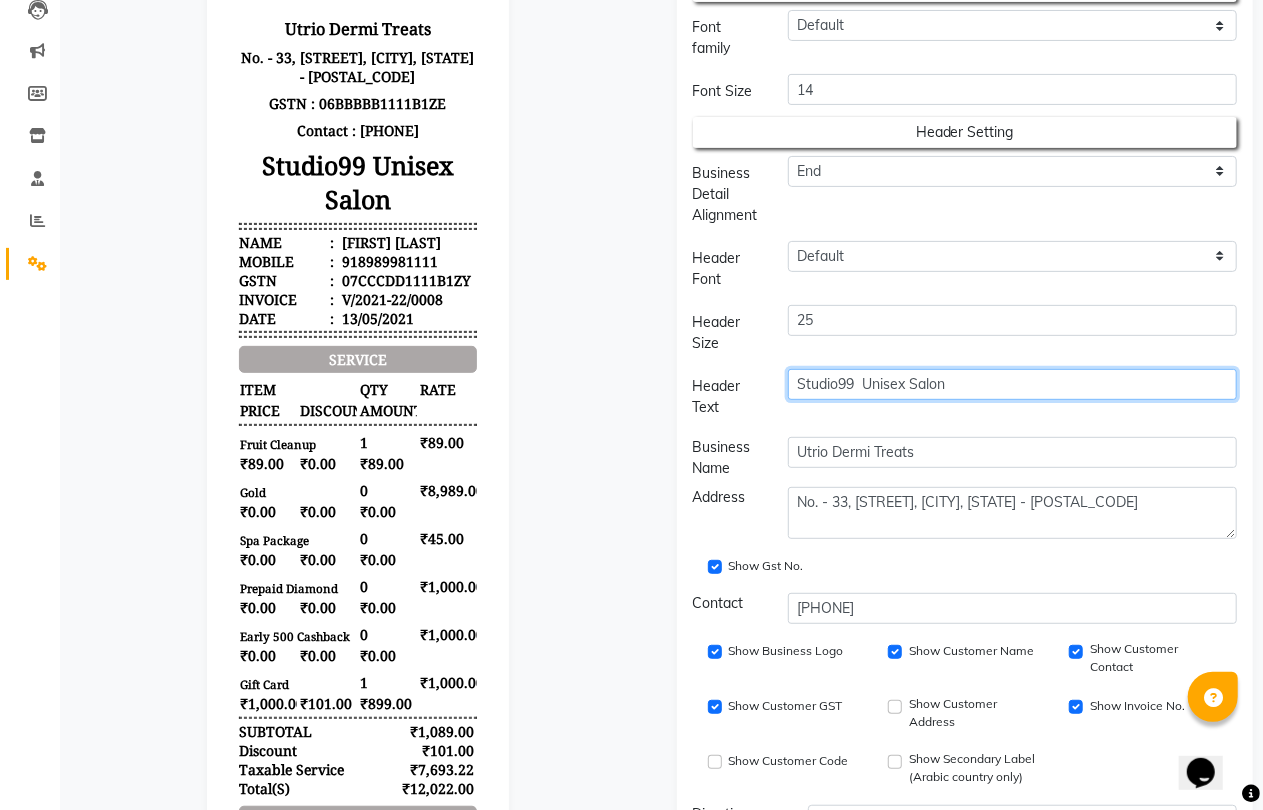 click on "Studio99  Unisex Salon" 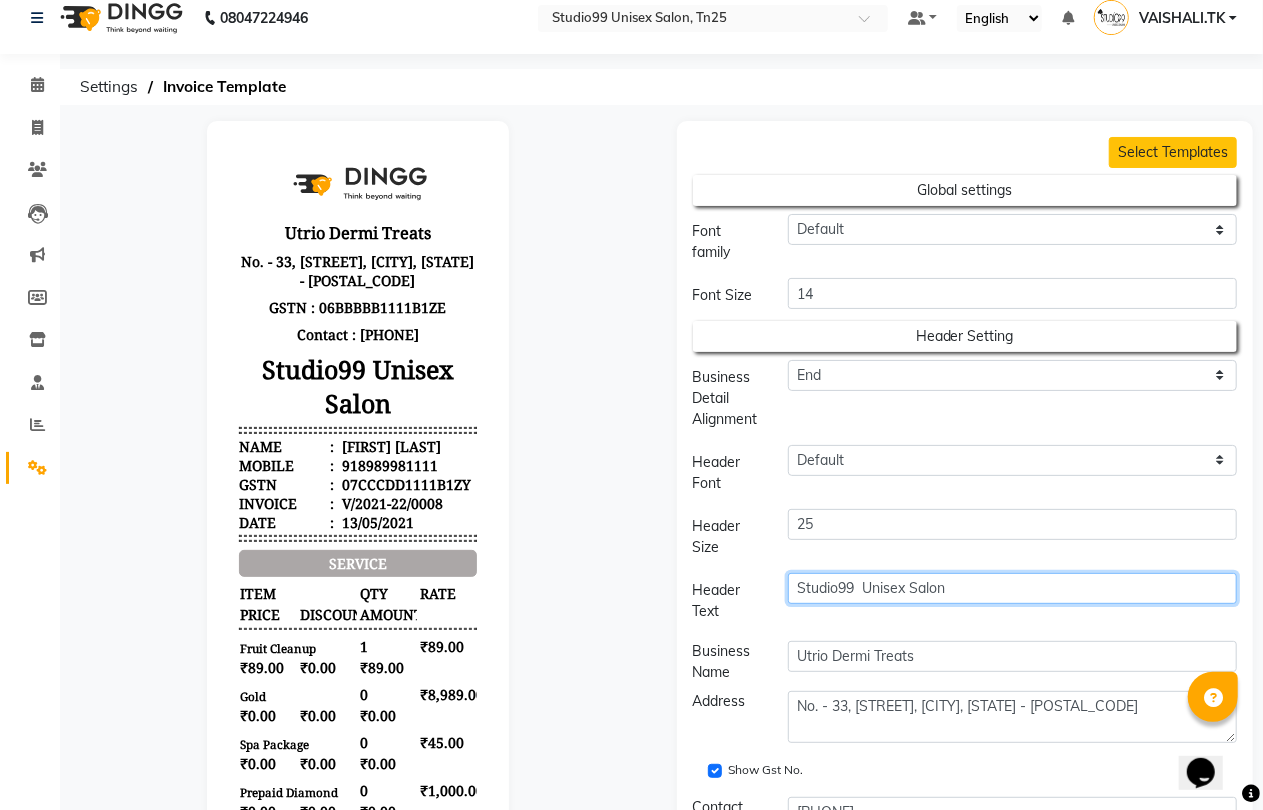 scroll, scrollTop: 0, scrollLeft: 0, axis: both 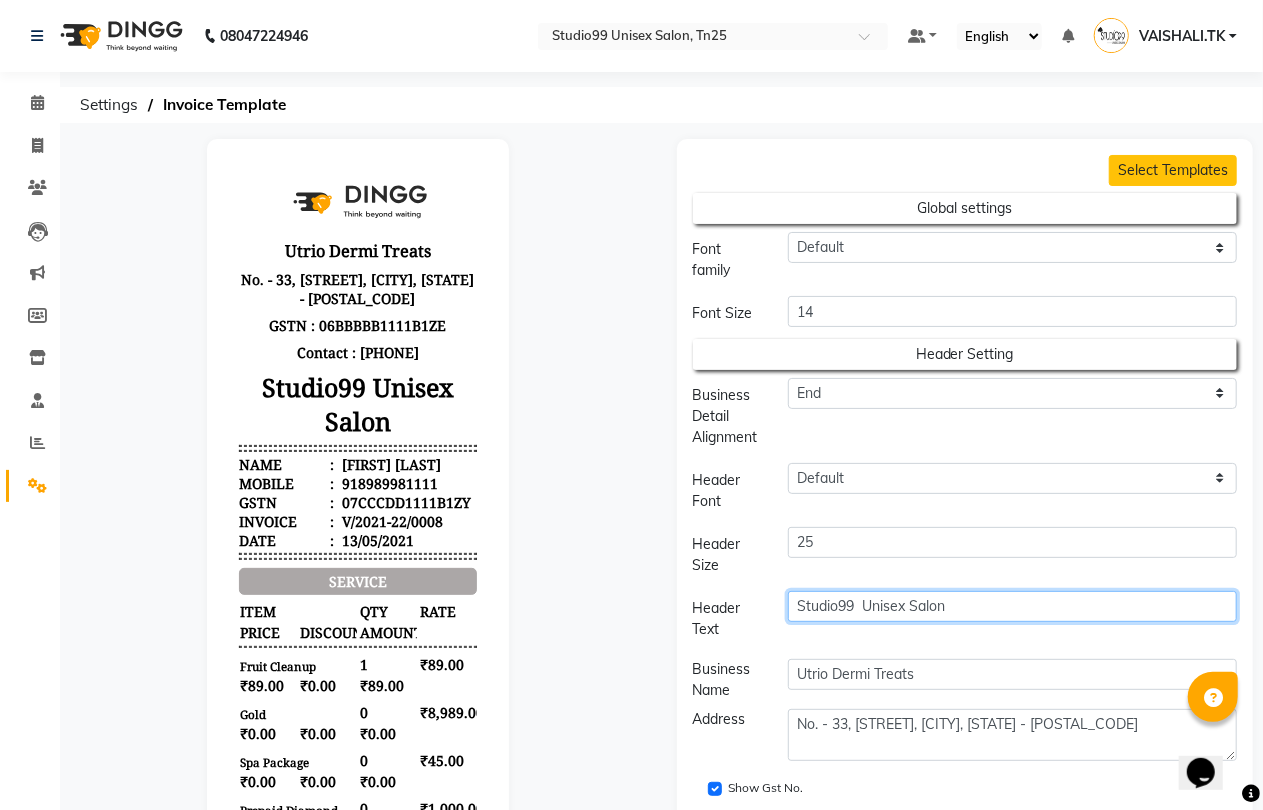 click on "Studio99  Unisex Salon" 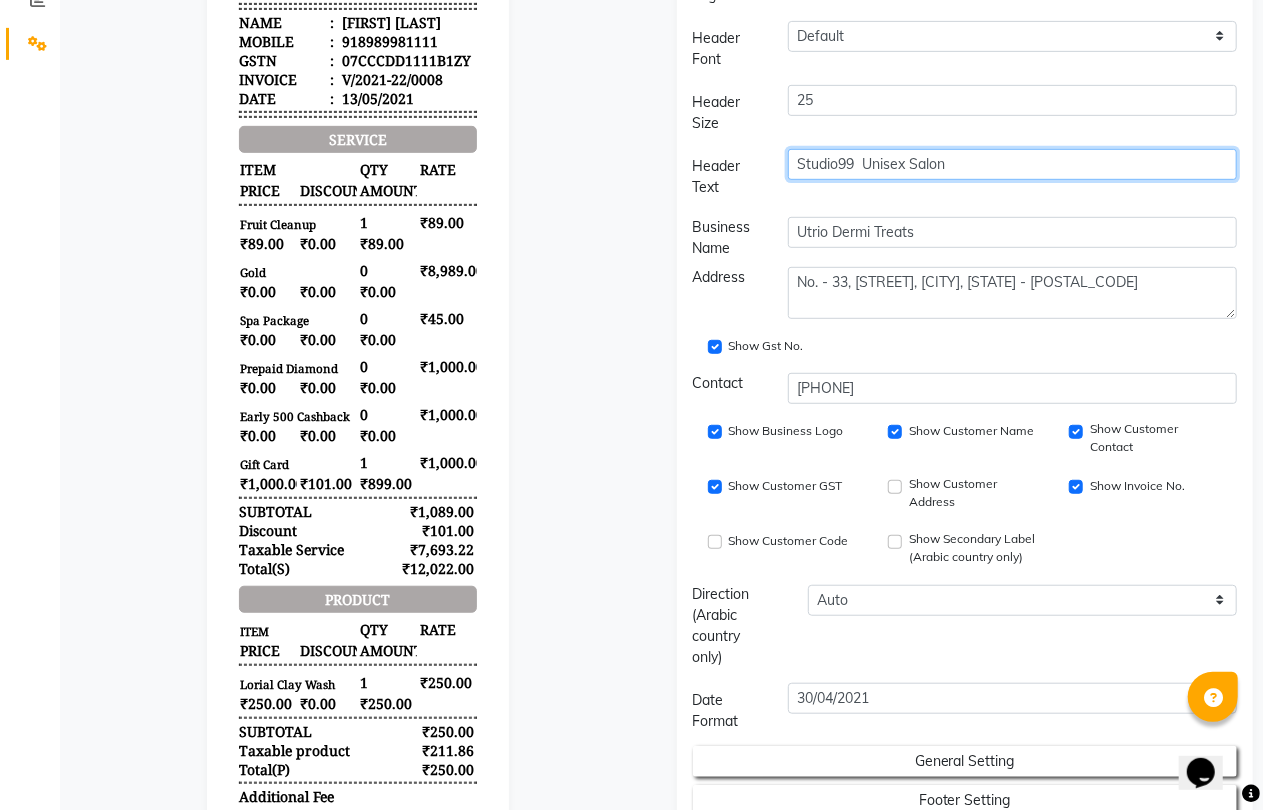 scroll, scrollTop: 444, scrollLeft: 0, axis: vertical 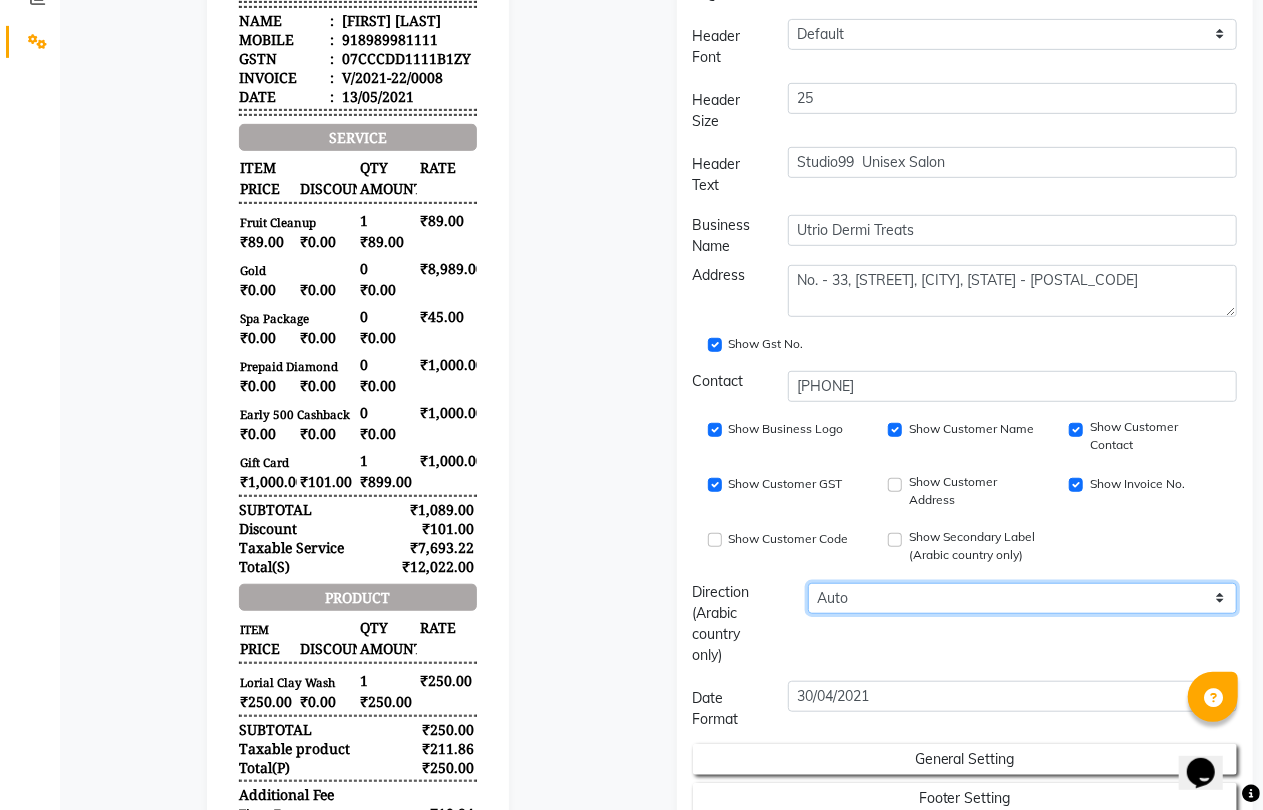 click on "Auto LTR RTL" 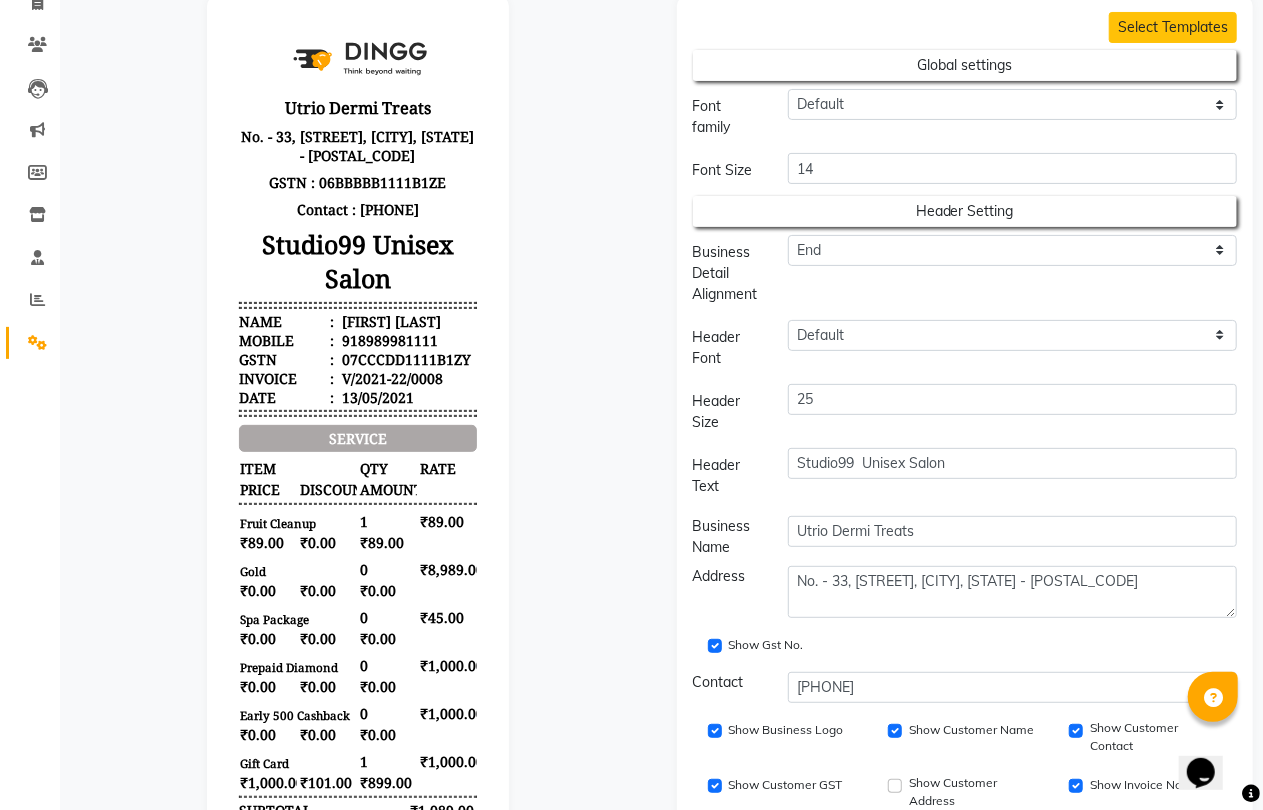 scroll, scrollTop: 0, scrollLeft: 0, axis: both 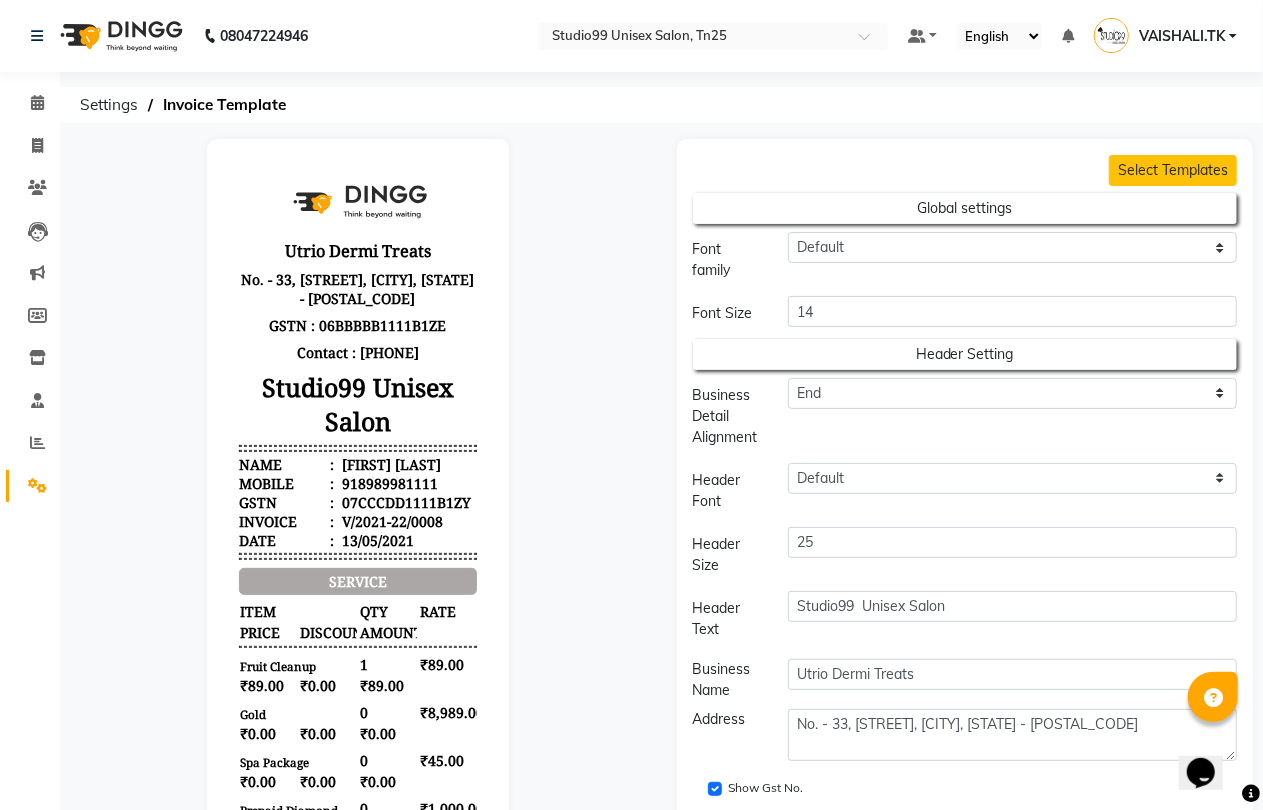 click 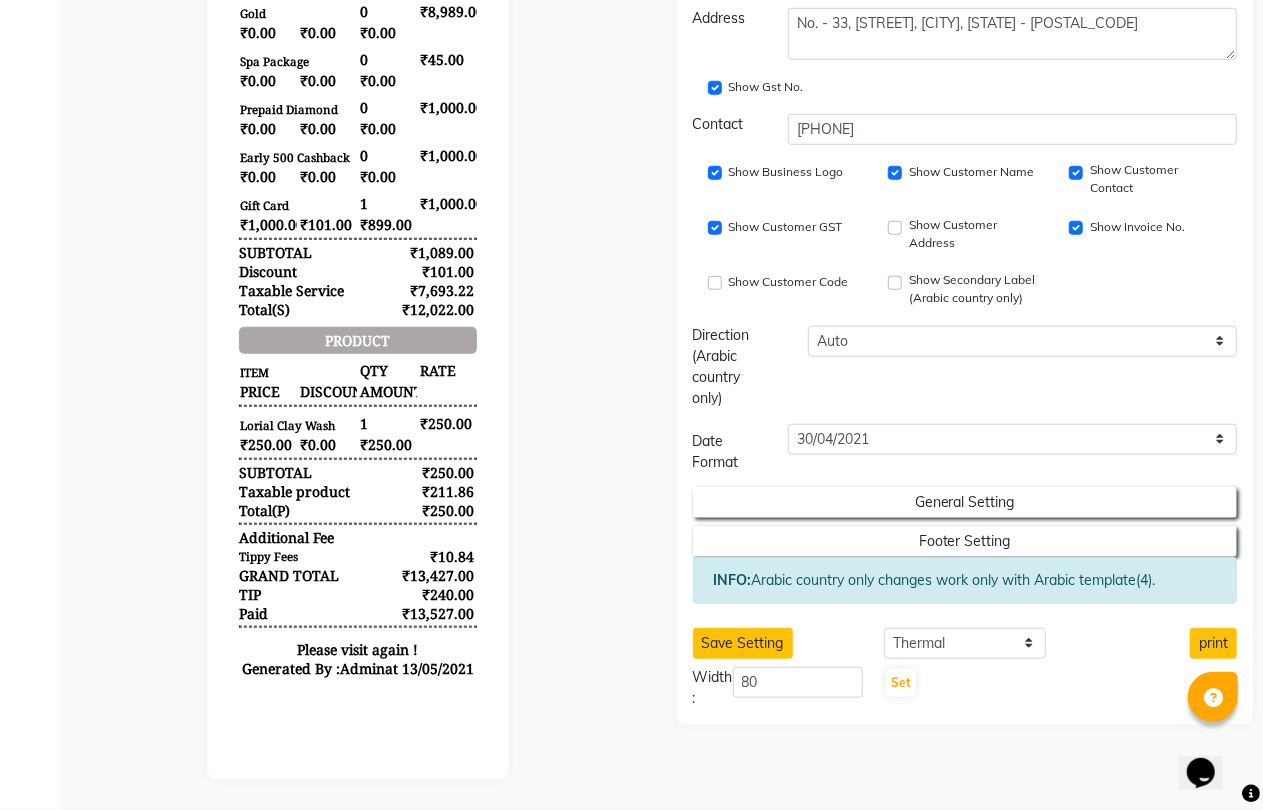 scroll, scrollTop: 716, scrollLeft: 0, axis: vertical 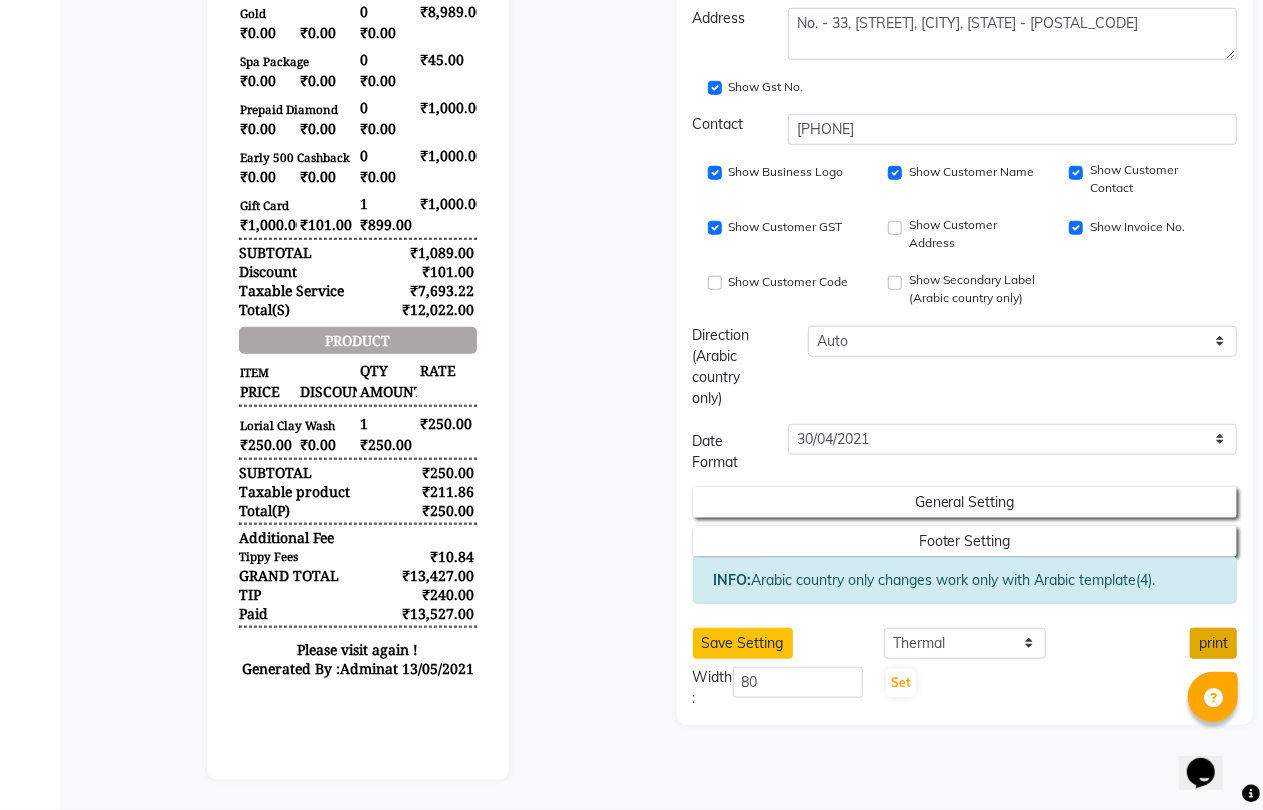 click on "print" 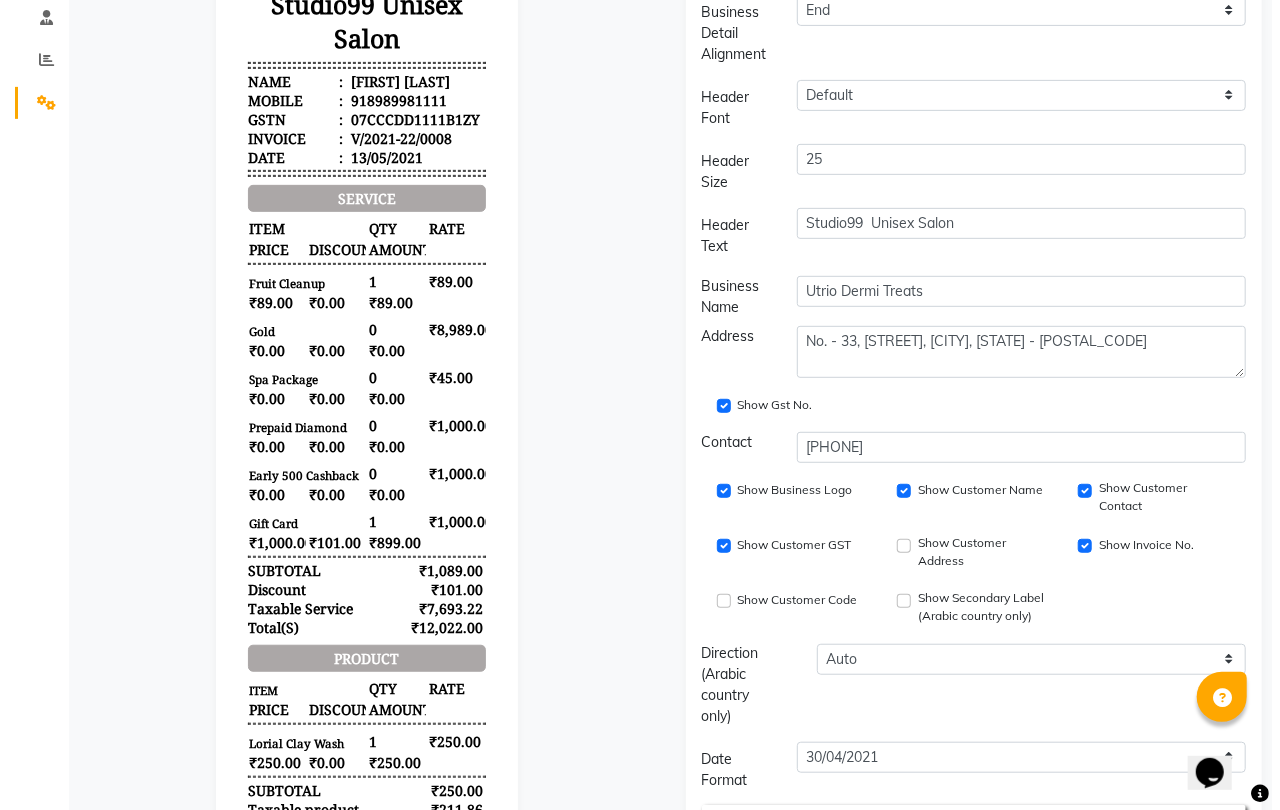 scroll, scrollTop: 0, scrollLeft: 0, axis: both 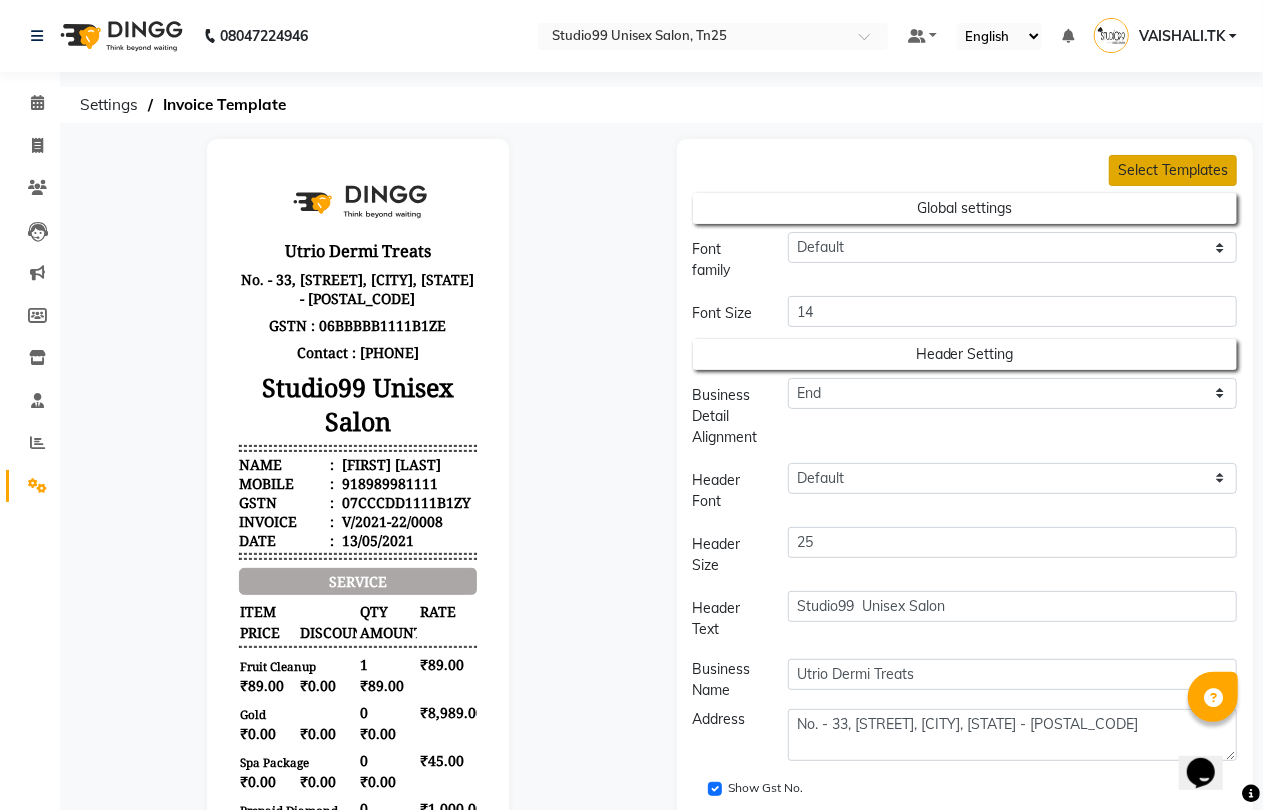click on "Select Templates" 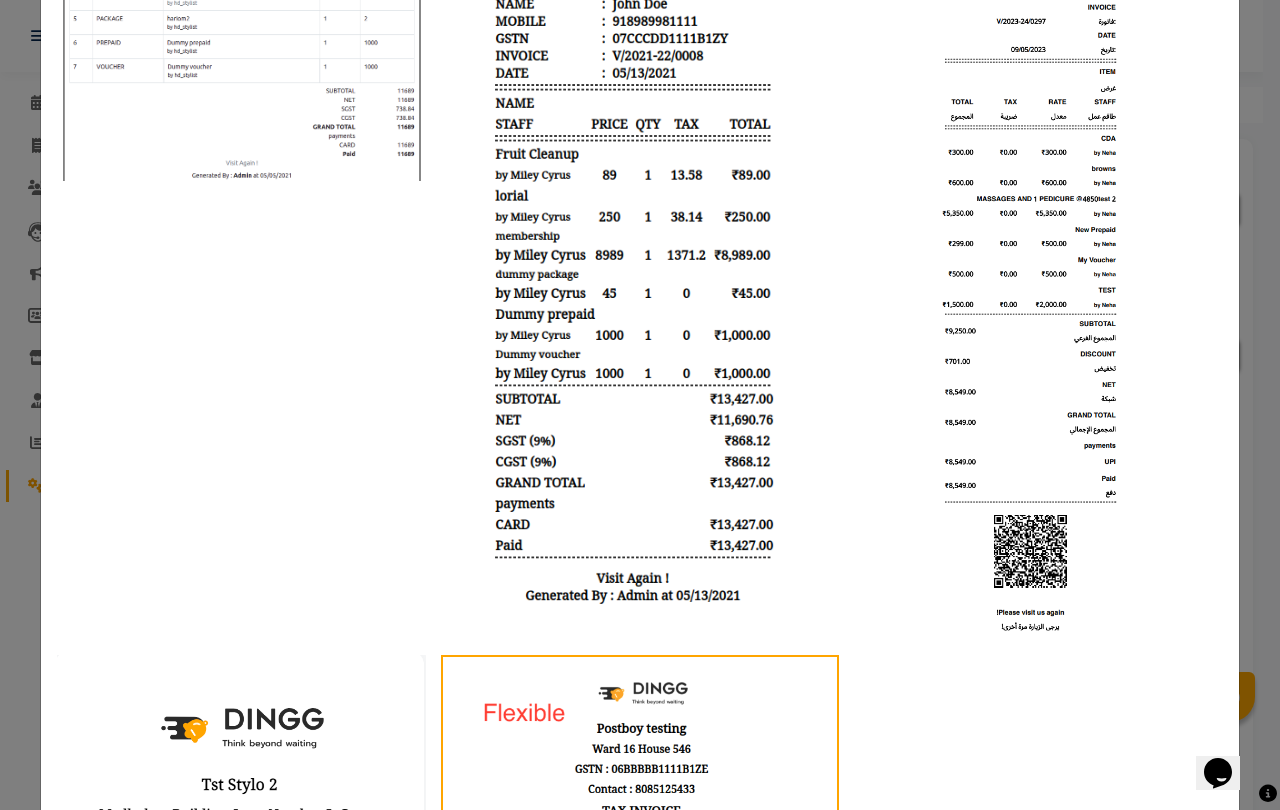 scroll, scrollTop: 374, scrollLeft: 0, axis: vertical 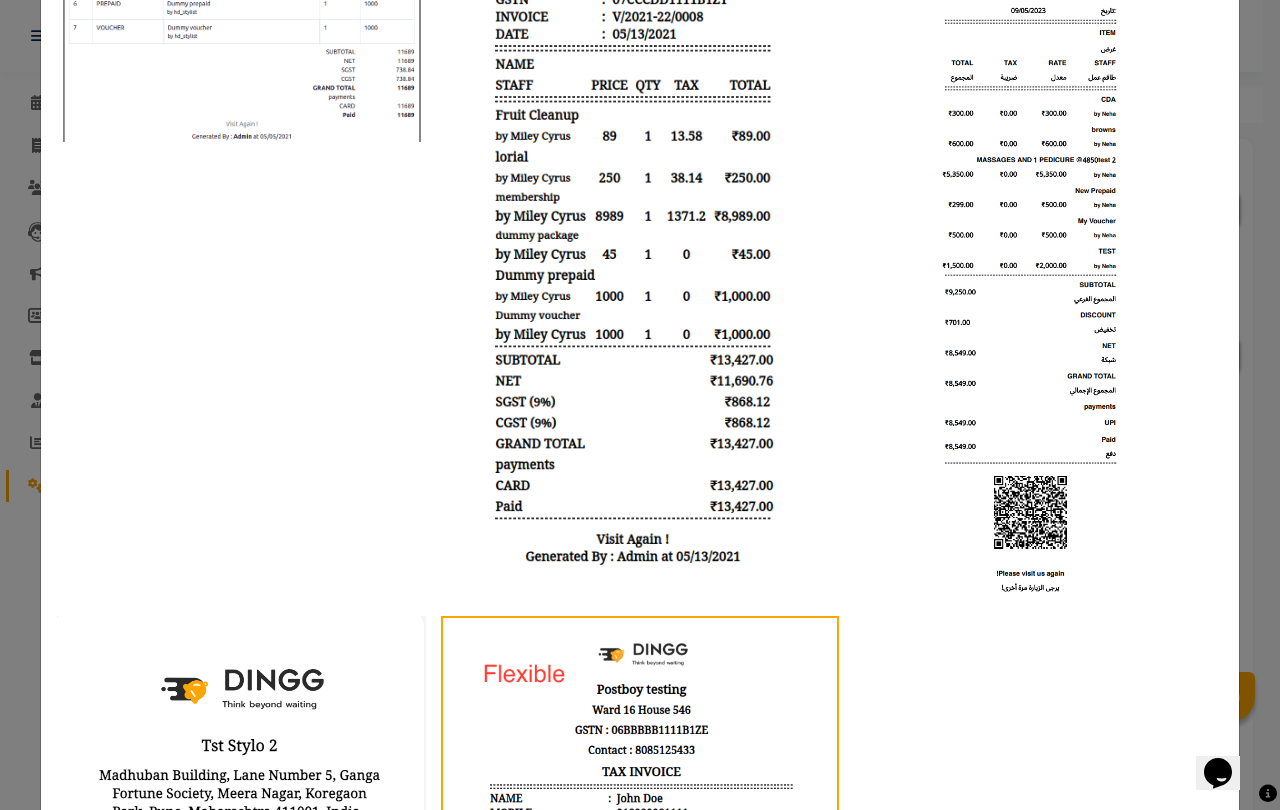 click 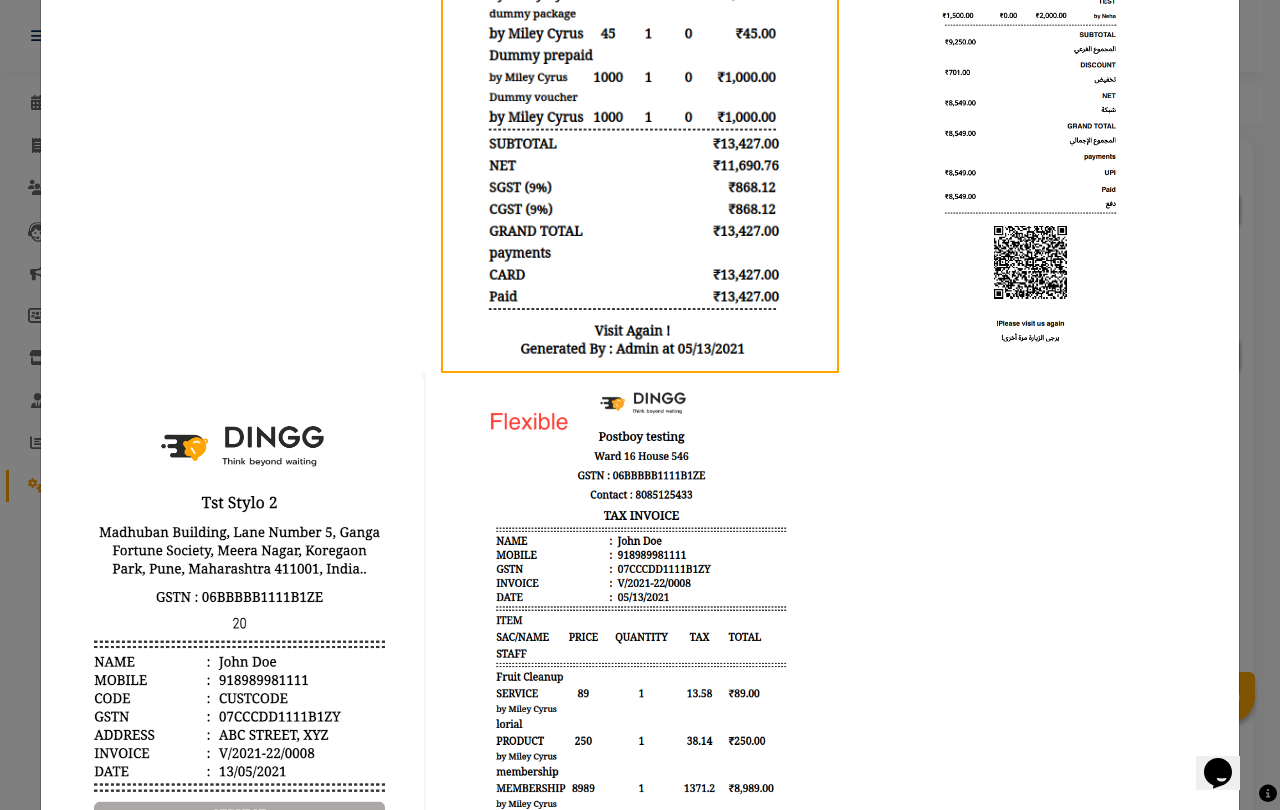 scroll, scrollTop: 707, scrollLeft: 0, axis: vertical 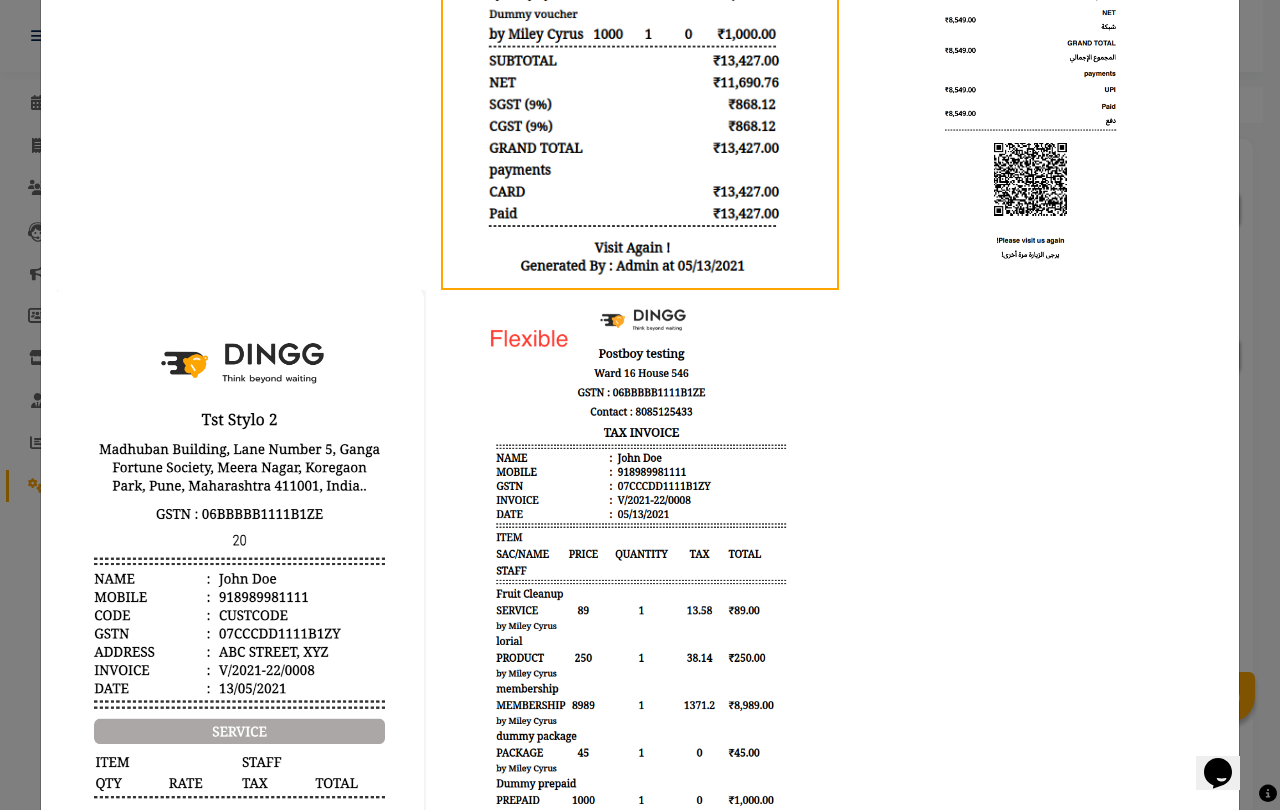 click 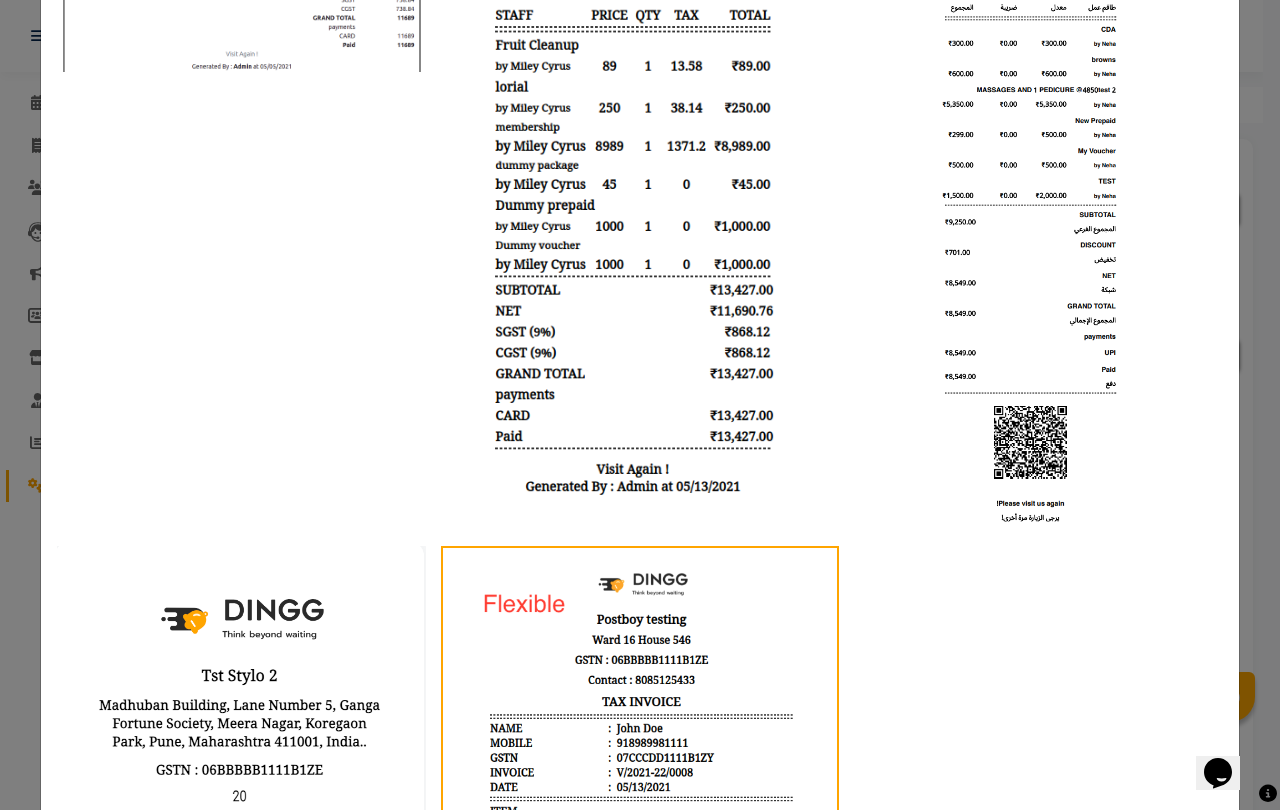 scroll, scrollTop: 888, scrollLeft: 0, axis: vertical 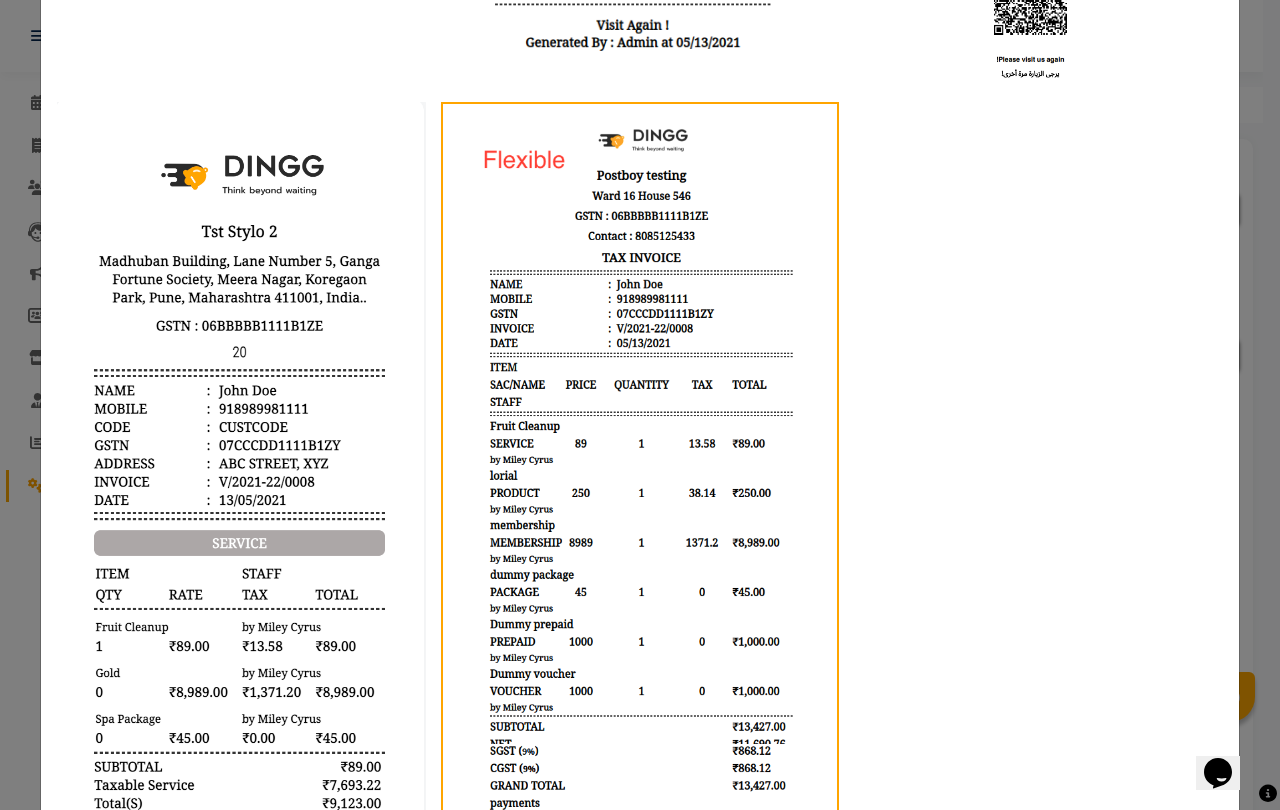 drag, startPoint x: 672, startPoint y: 576, endPoint x: 736, endPoint y: 631, distance: 84.38602 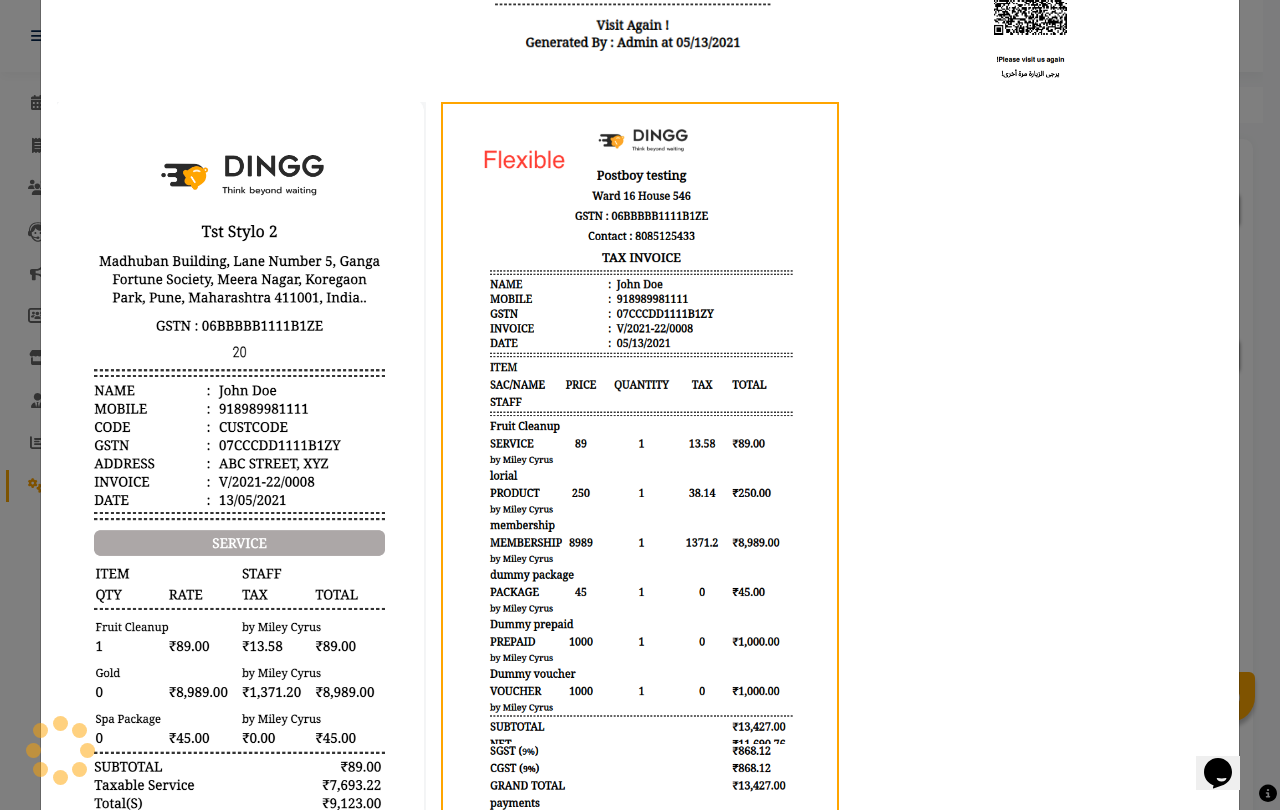 click 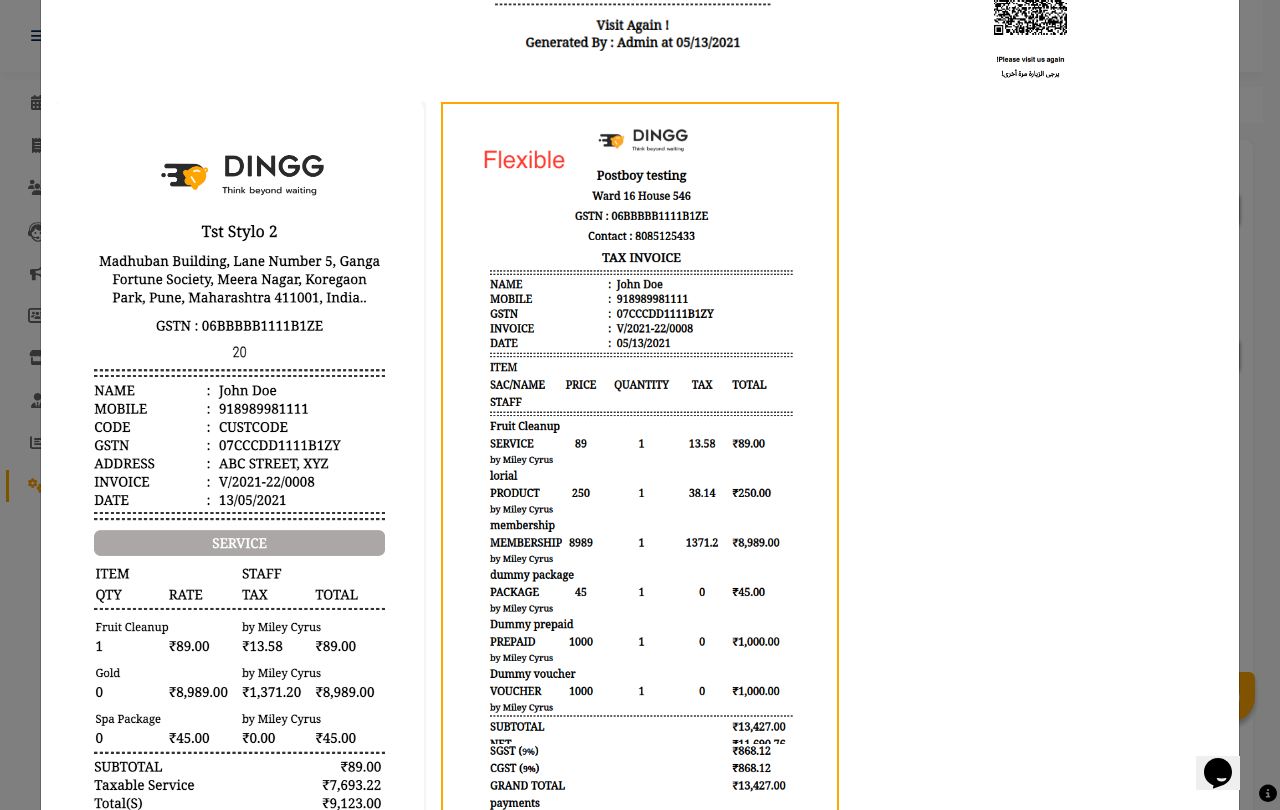 click 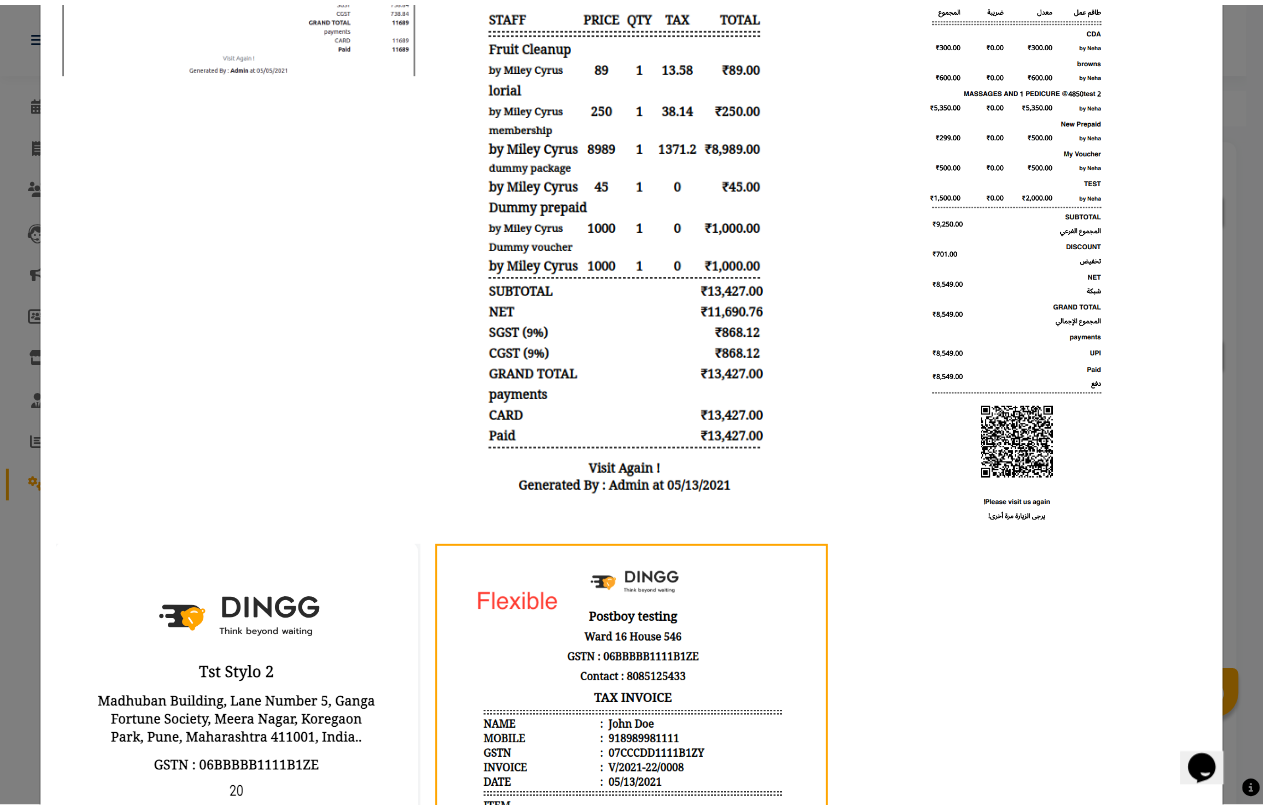 scroll, scrollTop: 0, scrollLeft: 0, axis: both 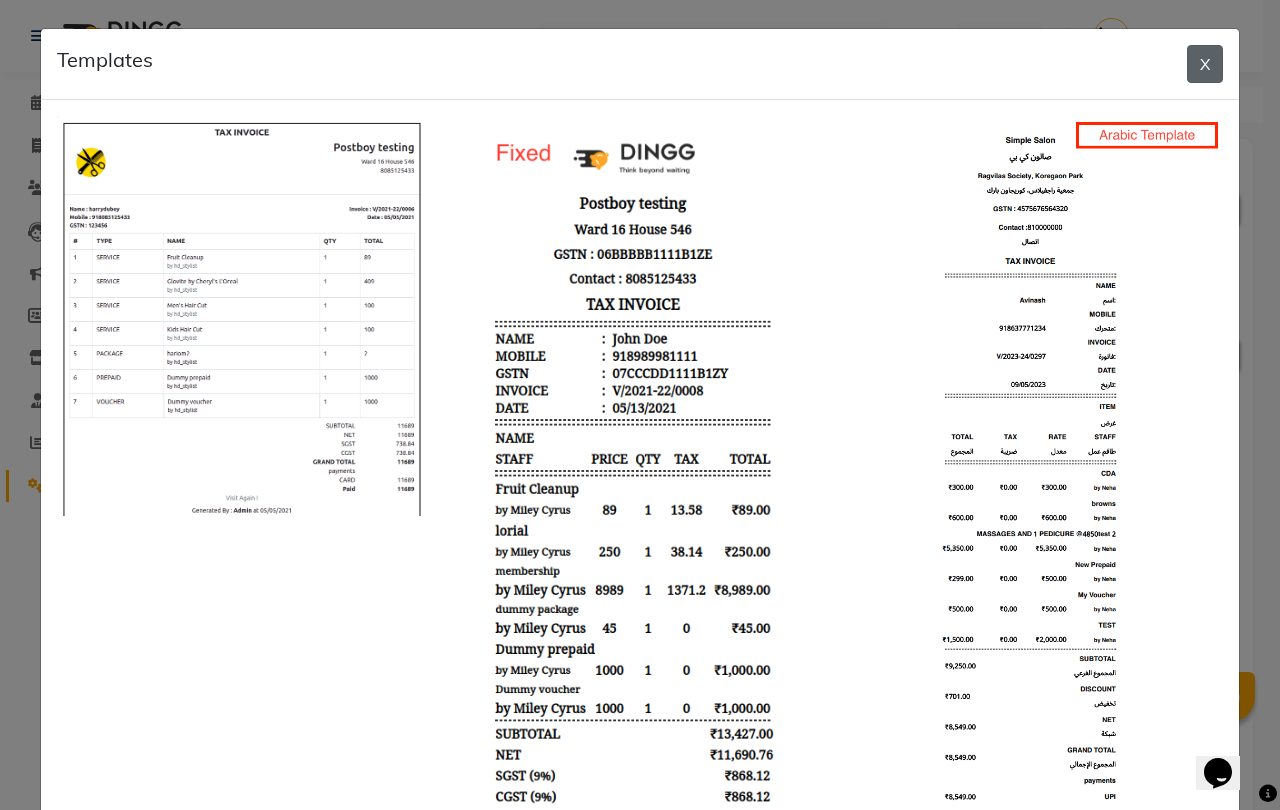 click on "X" 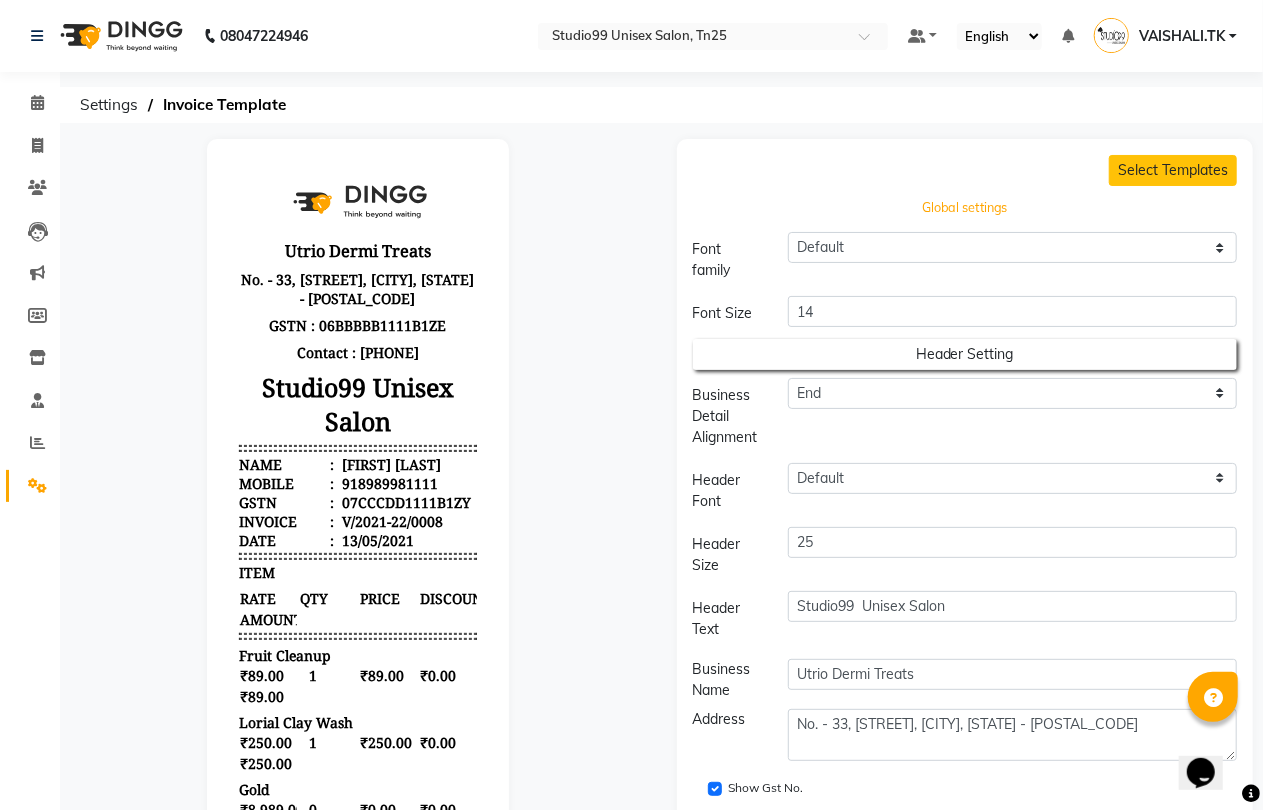 click on "Global settings" at bounding box center (965, 209) 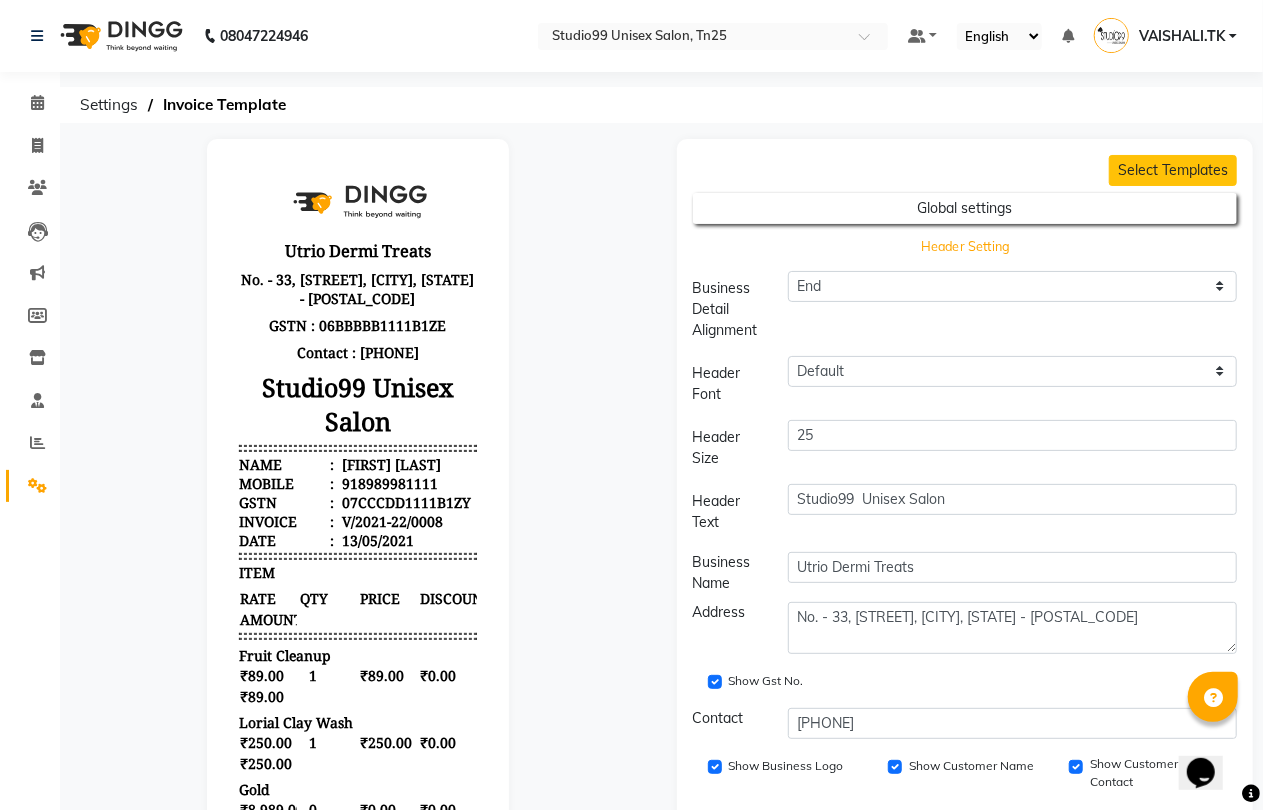 click on "Header Setting" at bounding box center (965, 208) 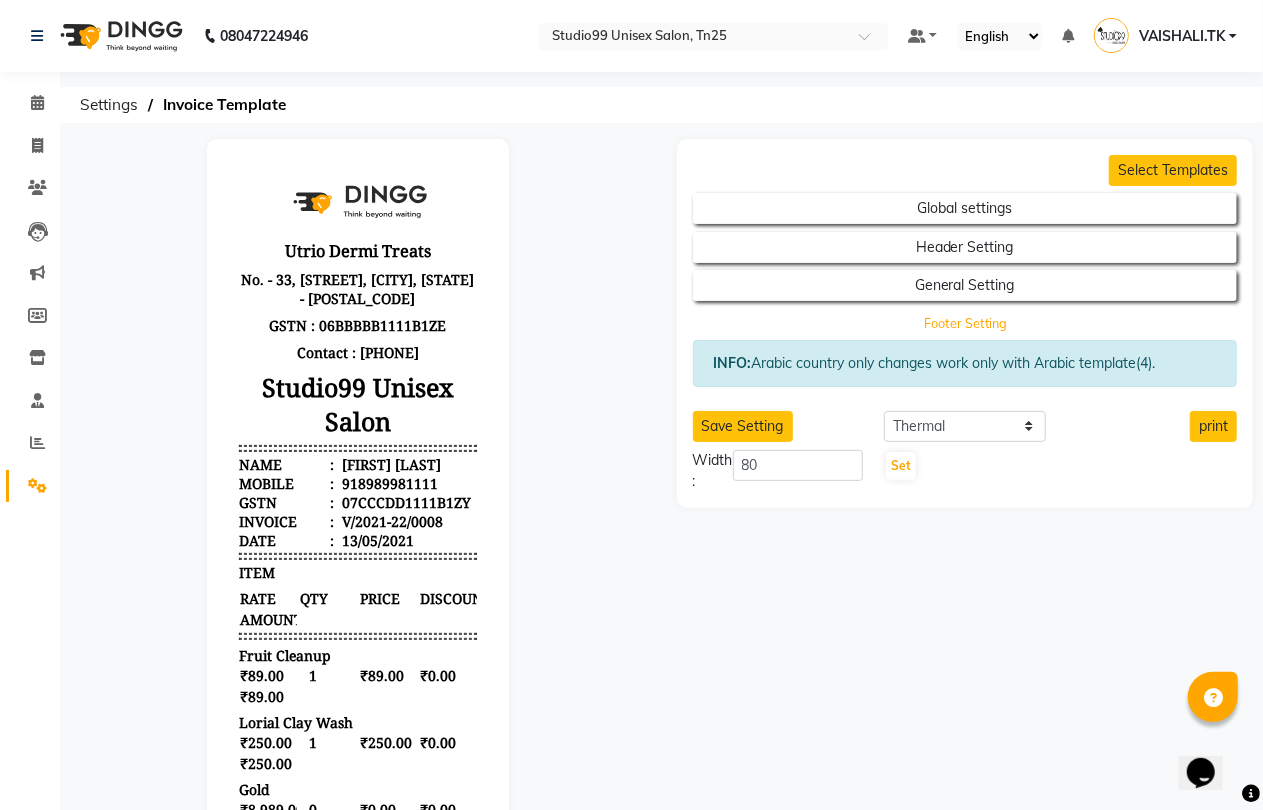 click on "Footer Setting" at bounding box center [965, 208] 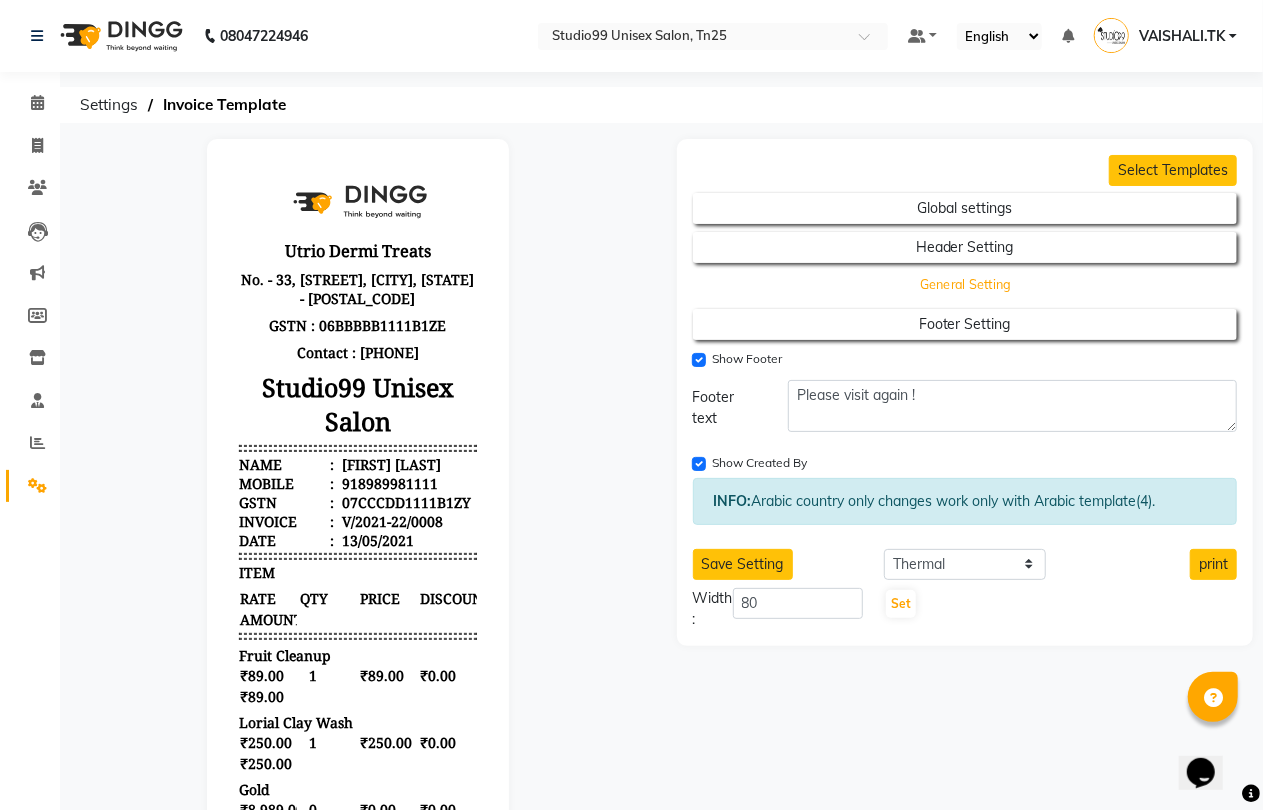 click on "General Setting" at bounding box center (965, 208) 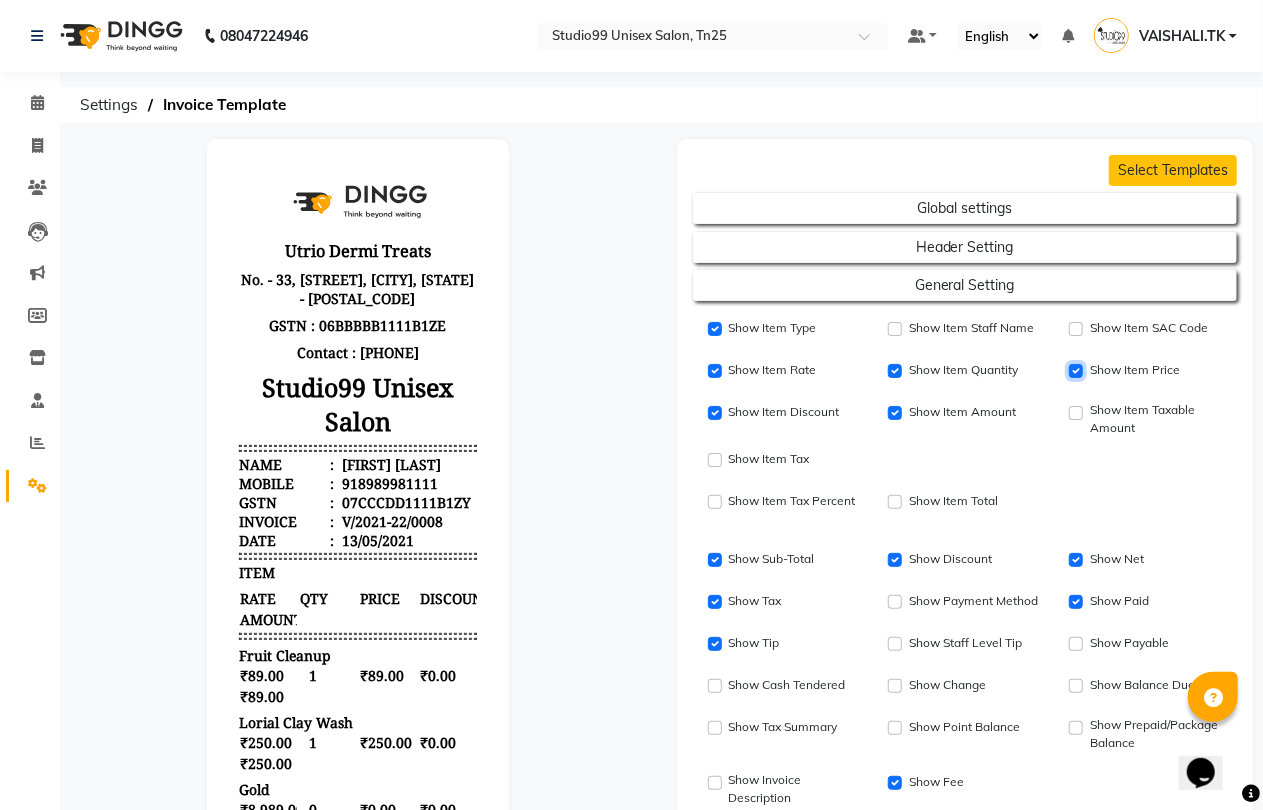 click on "Show Item Price" at bounding box center (1076, 371) 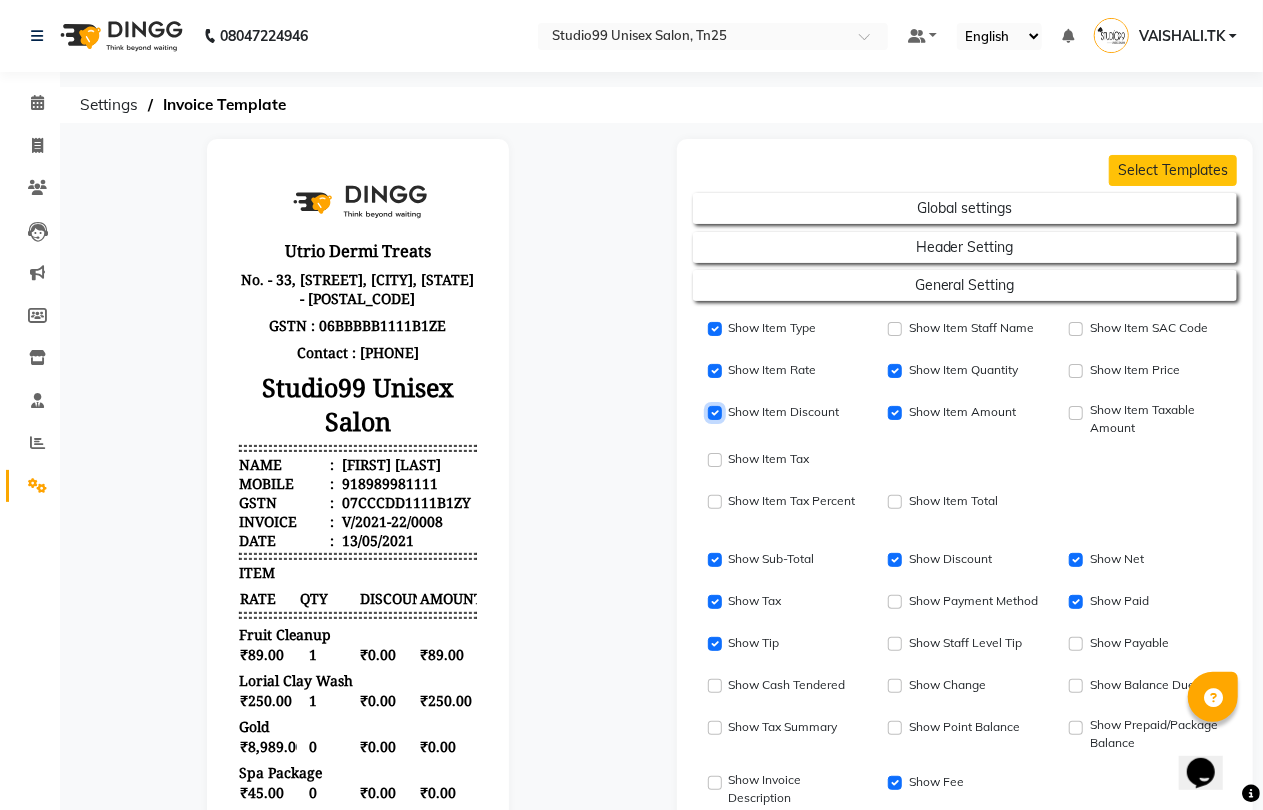 click on "Show Item Discount" at bounding box center [715, 413] 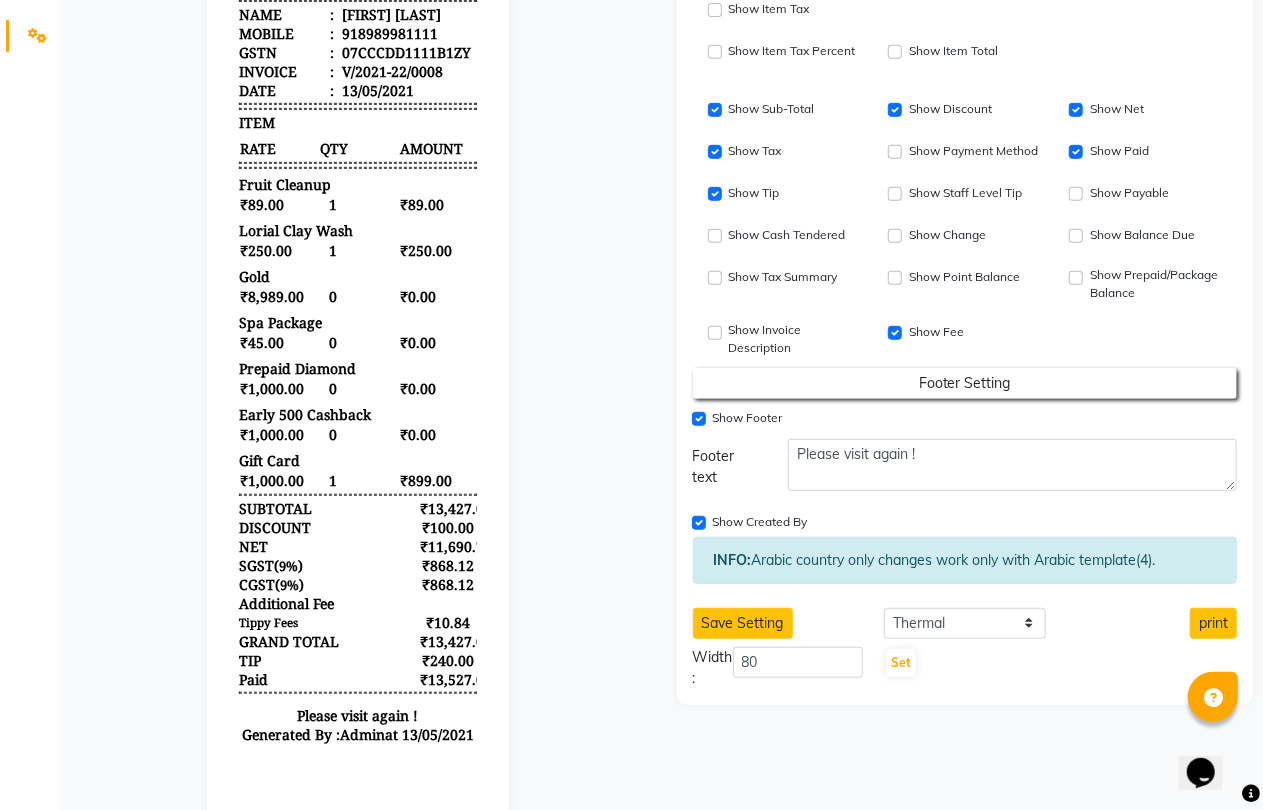 scroll, scrollTop: 518, scrollLeft: 0, axis: vertical 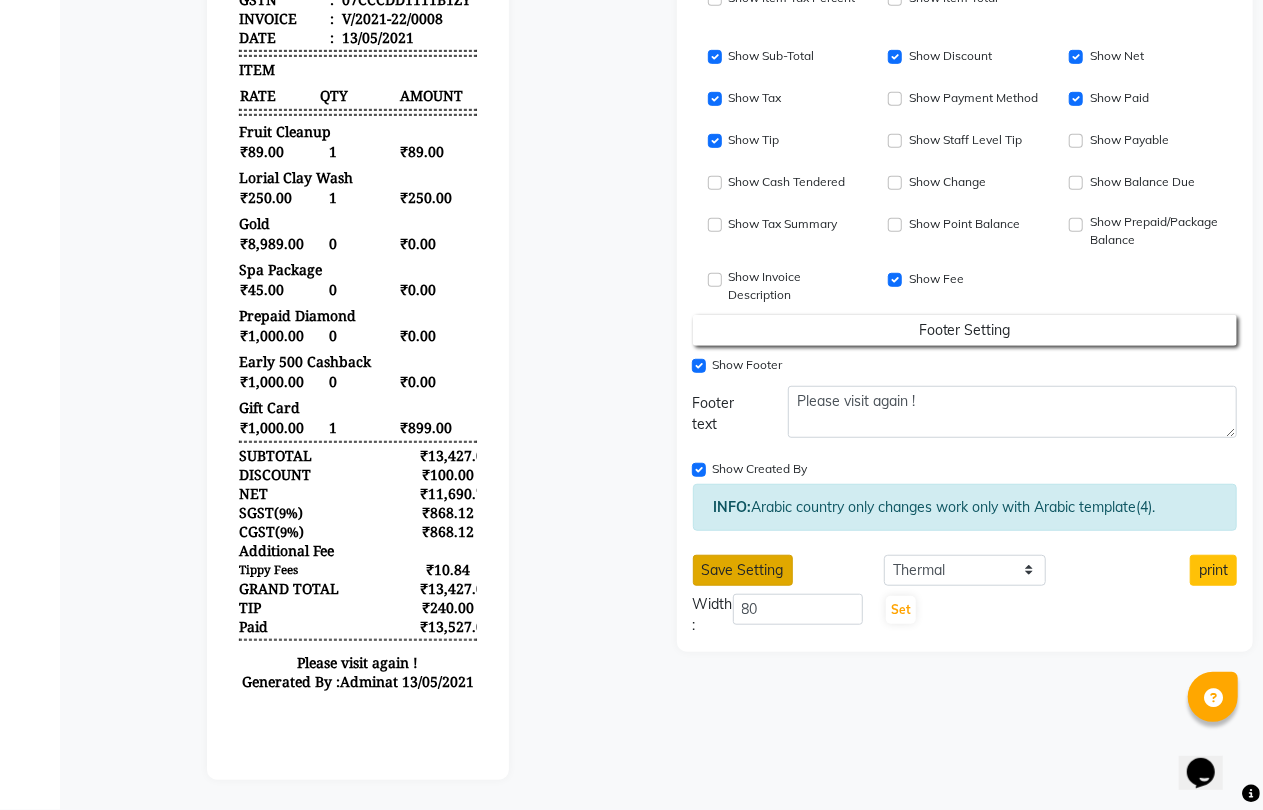 click on "Save Setting" 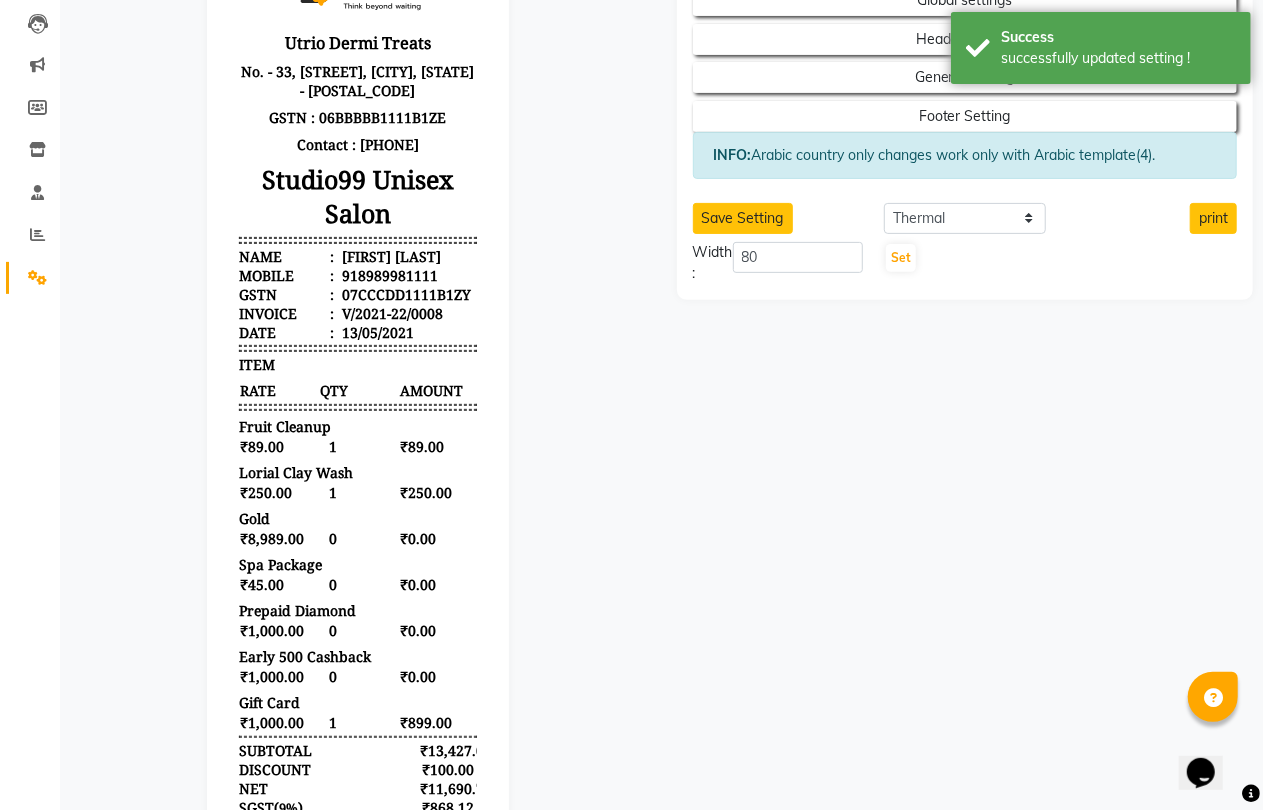 scroll, scrollTop: 185, scrollLeft: 0, axis: vertical 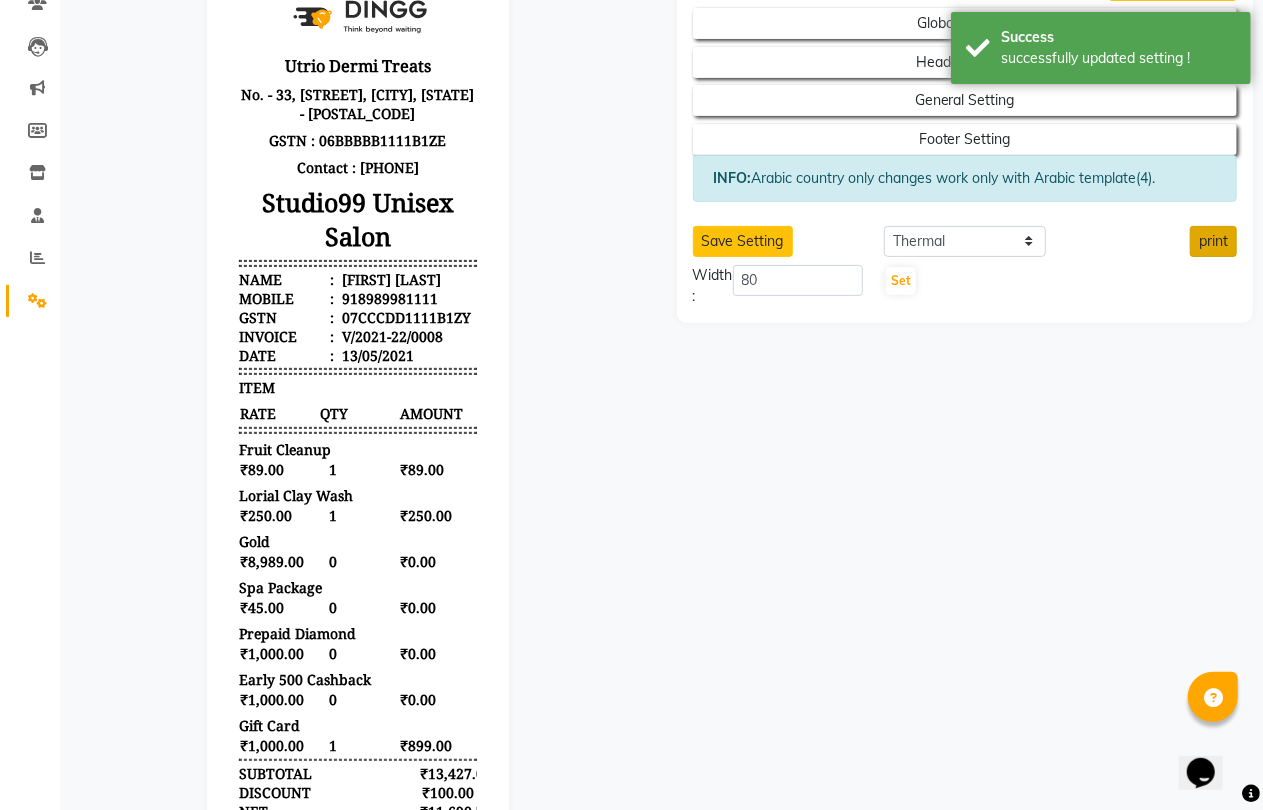 click on "print" 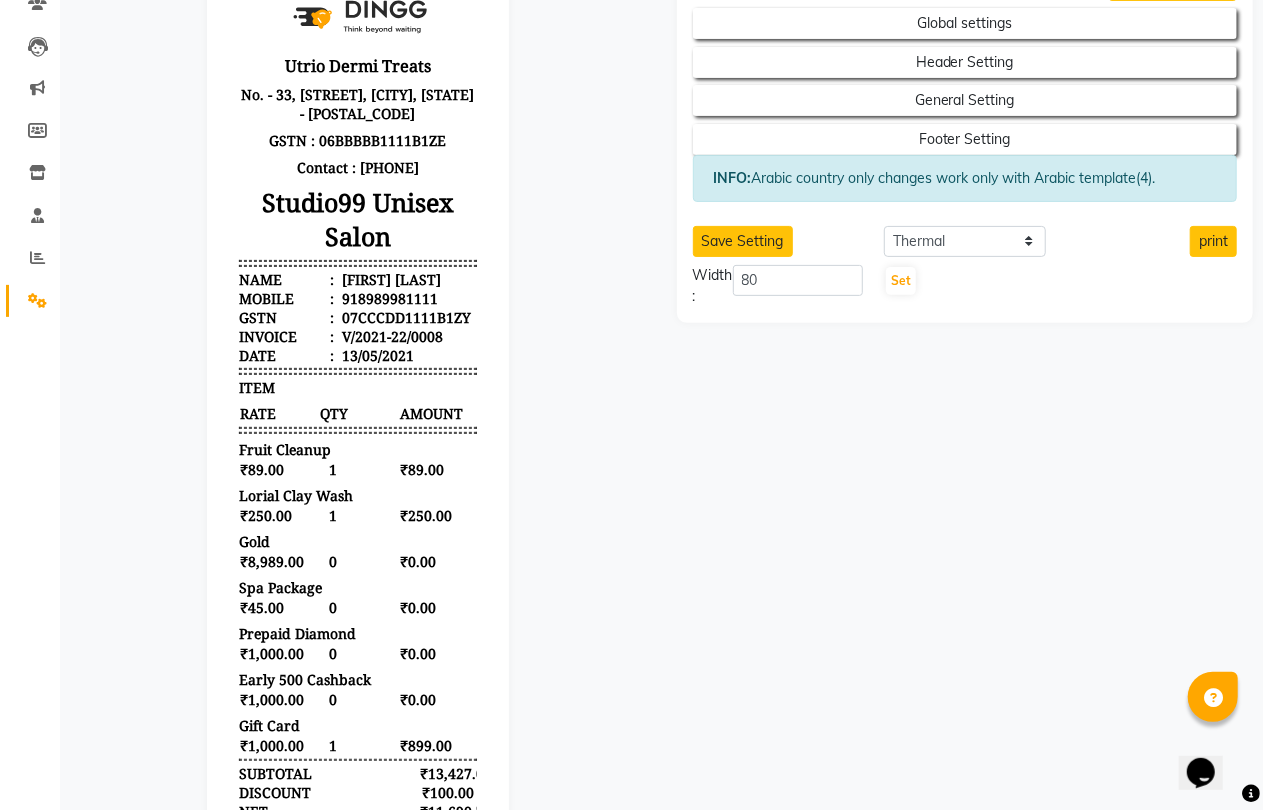 scroll, scrollTop: 0, scrollLeft: 0, axis: both 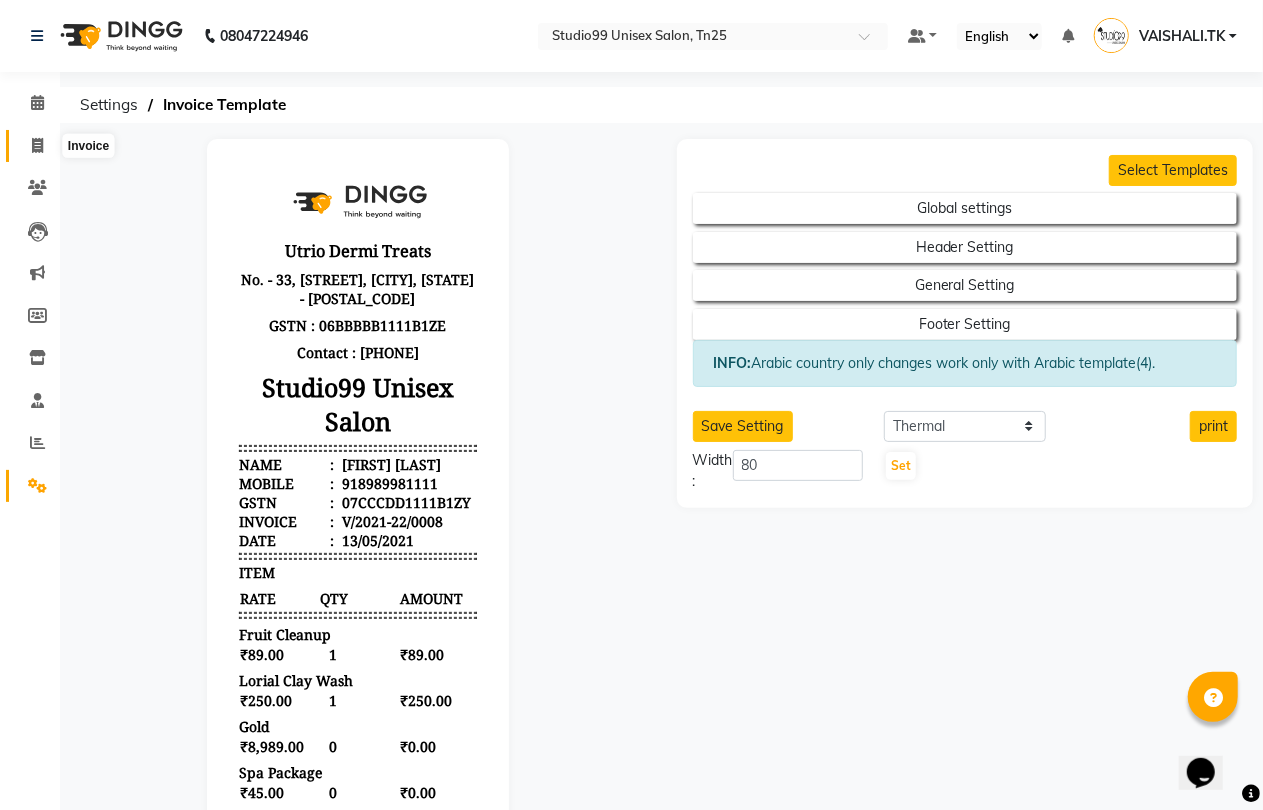 click 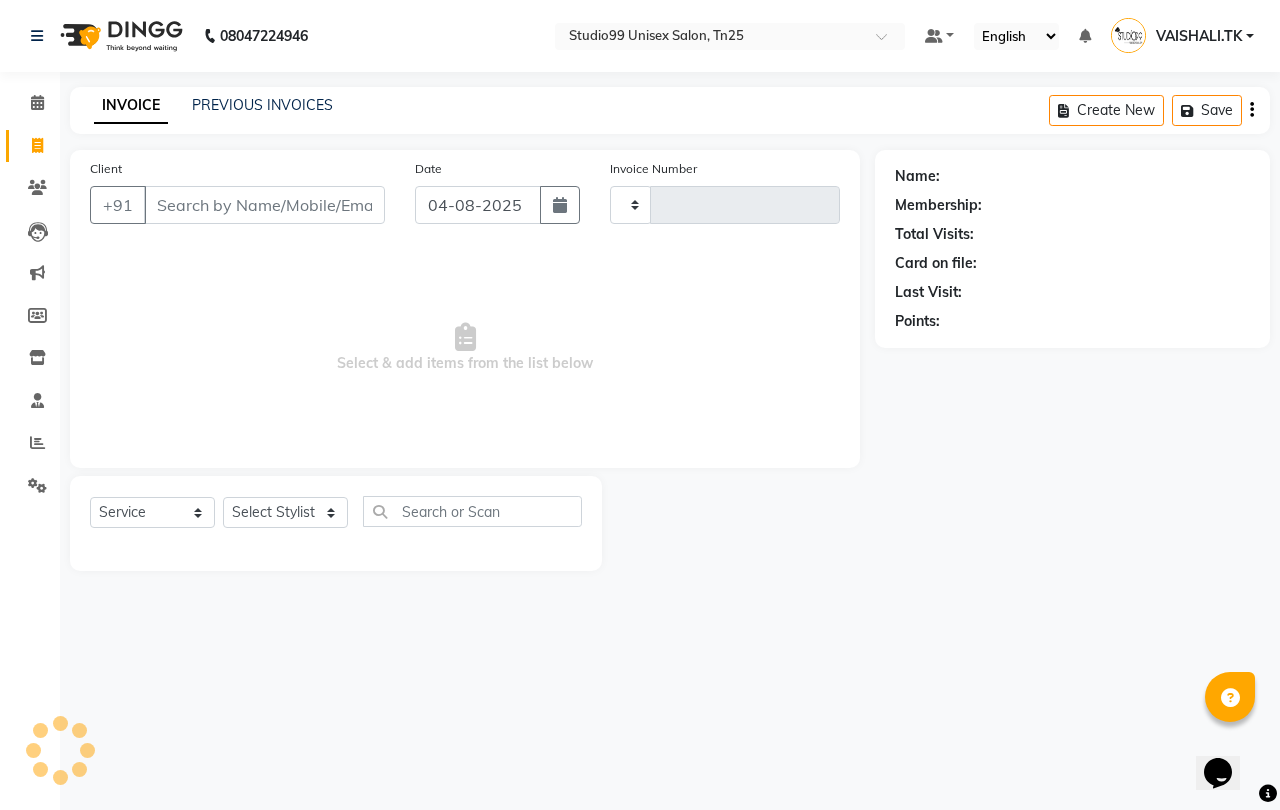 type on "0677" 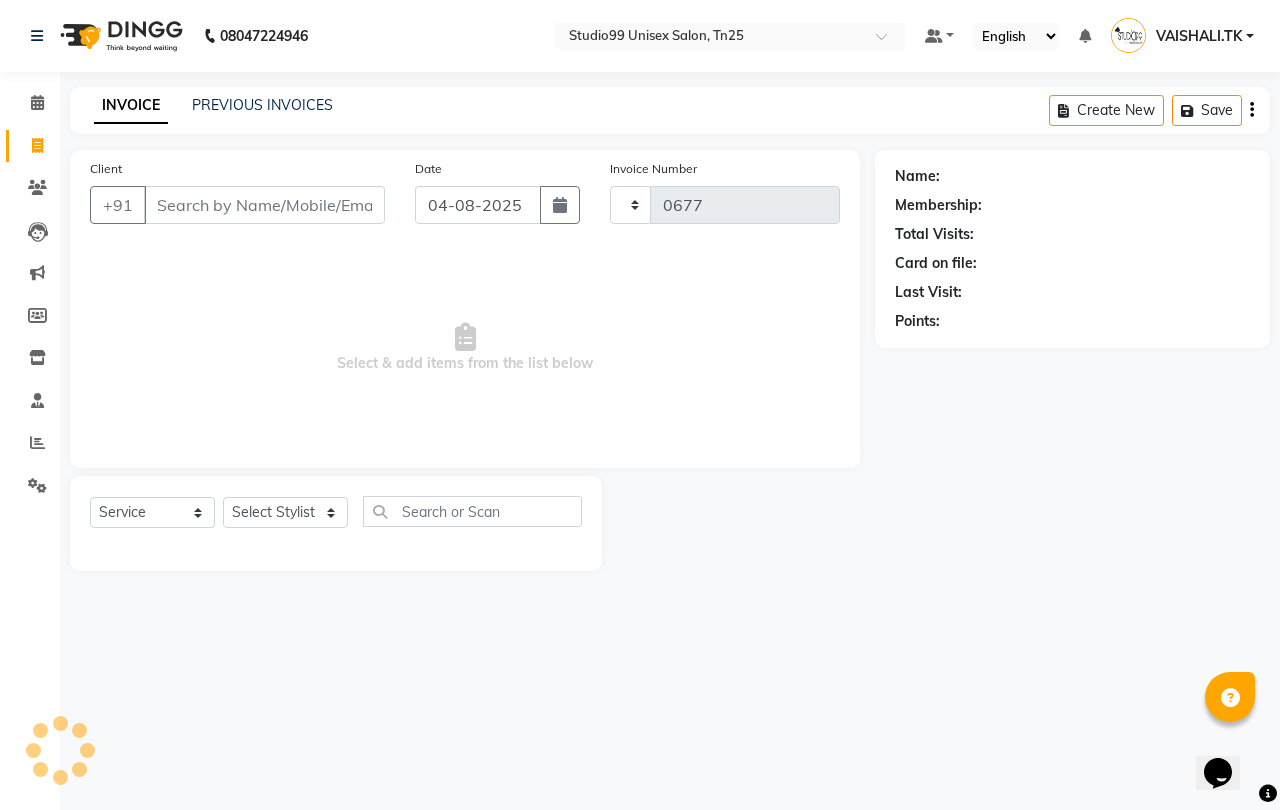 select on "8331" 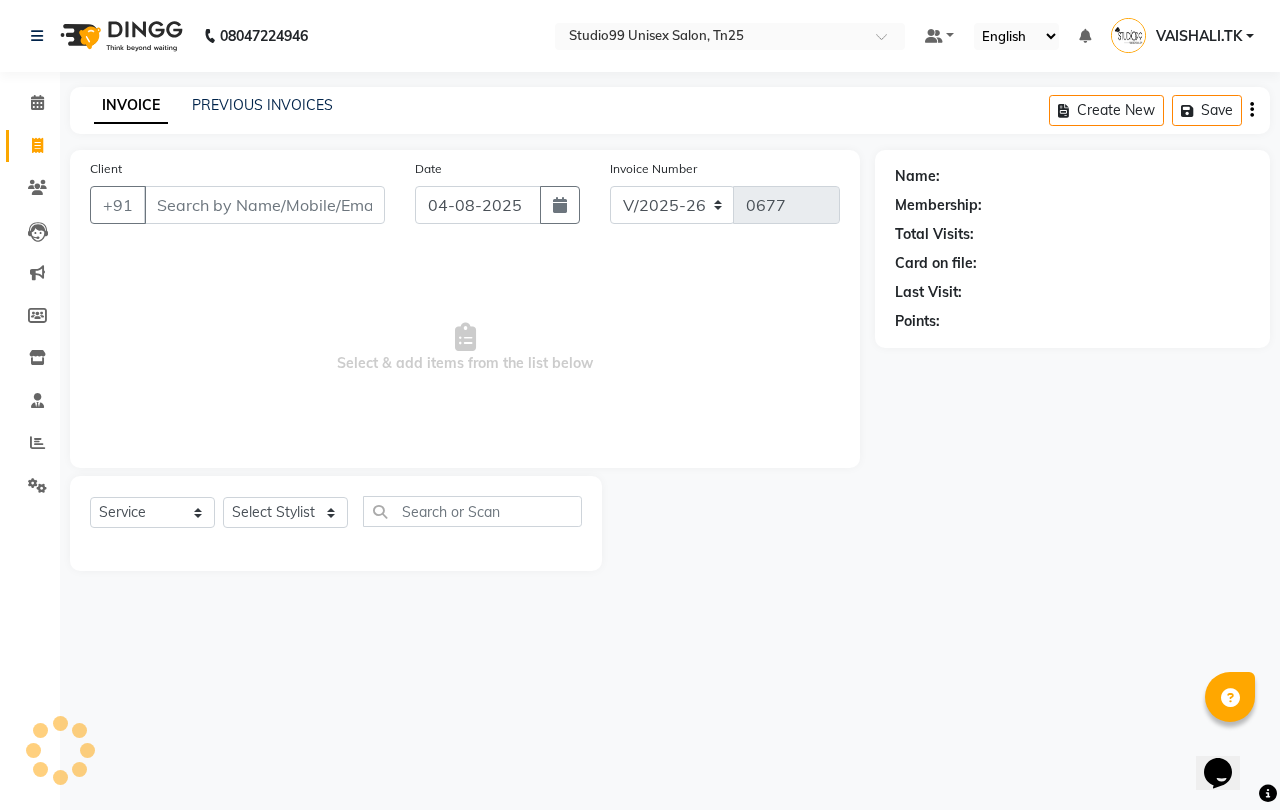 click on "INVOICE PREVIOUS INVOICES" 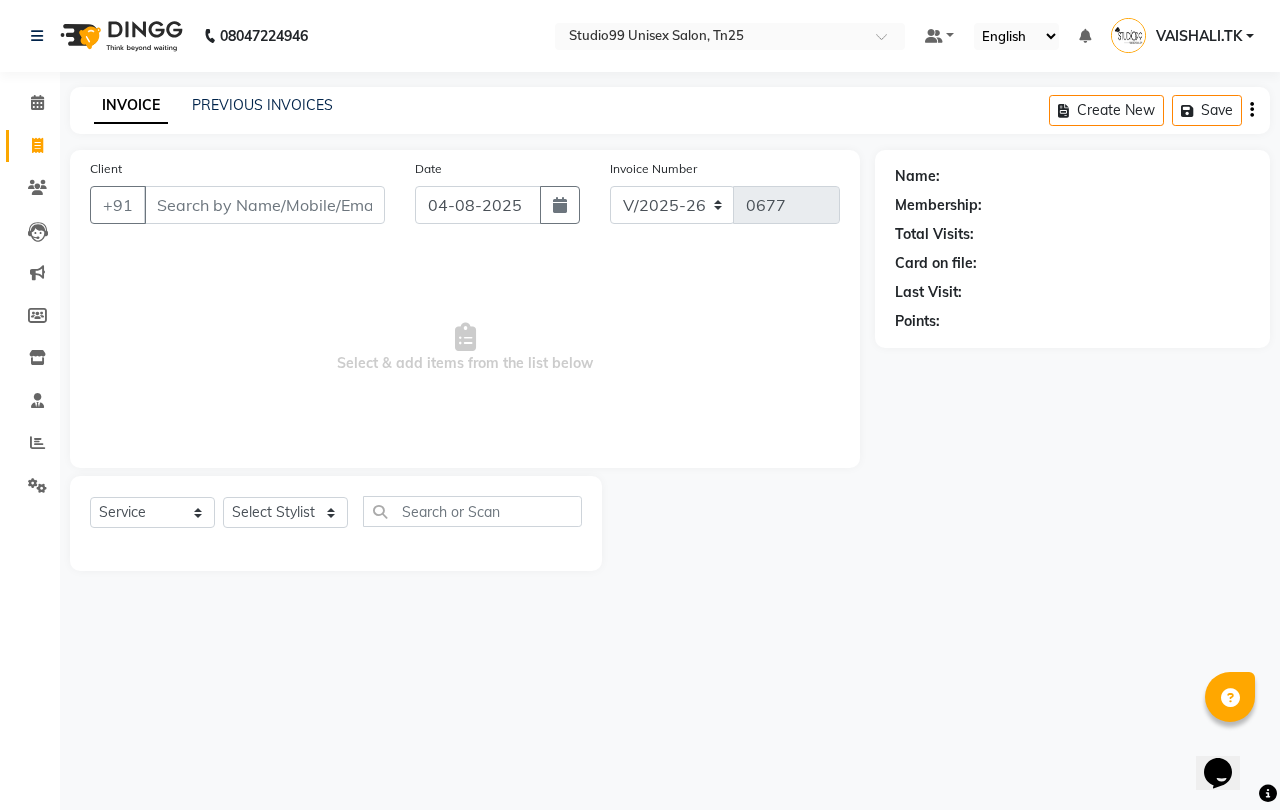 click on "PREVIOUS INVOICES" 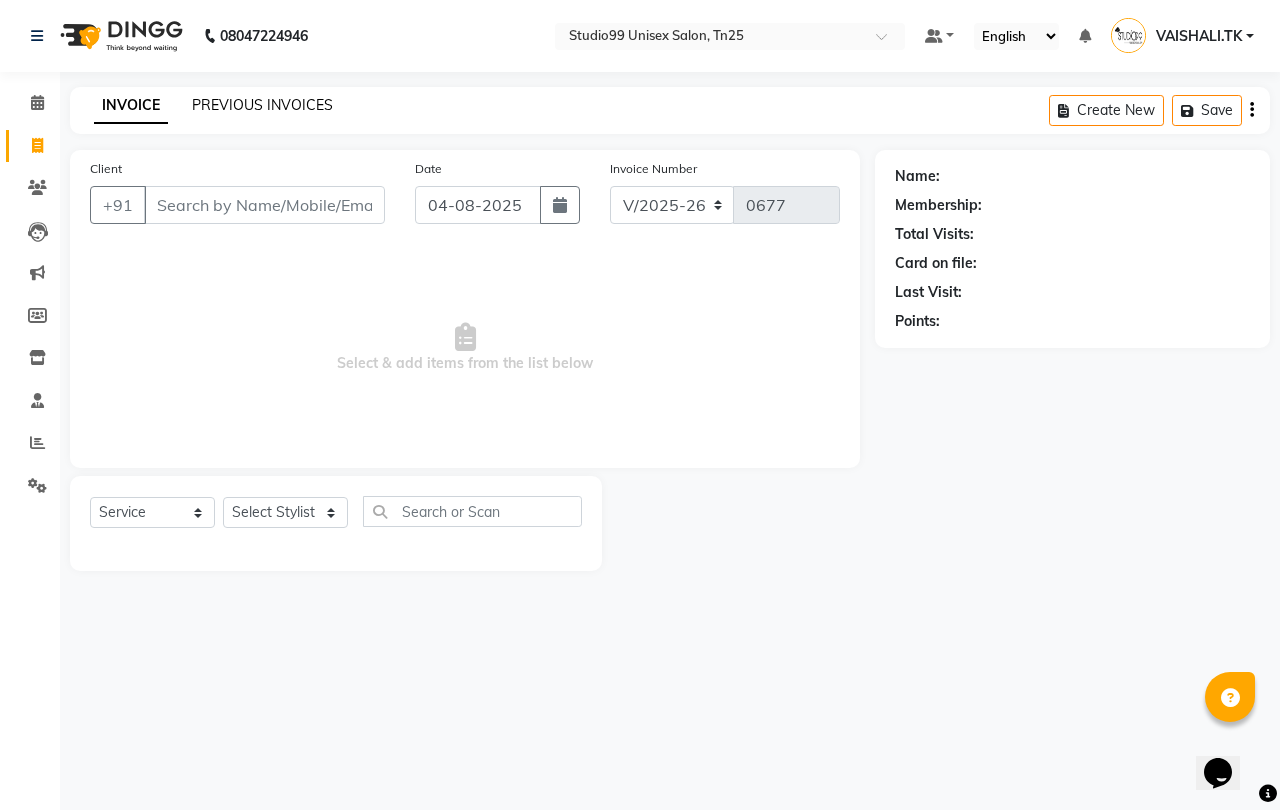 click on "PREVIOUS INVOICES" 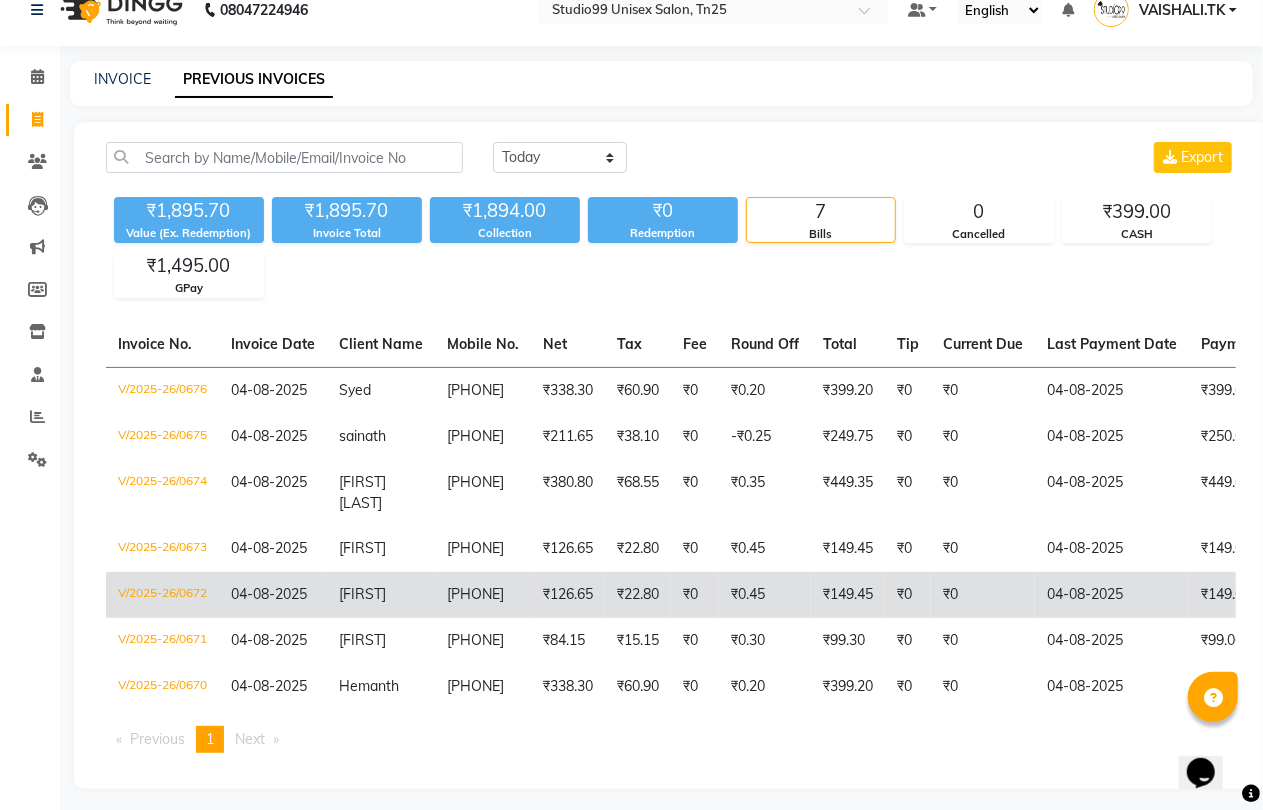 scroll, scrollTop: 28, scrollLeft: 0, axis: vertical 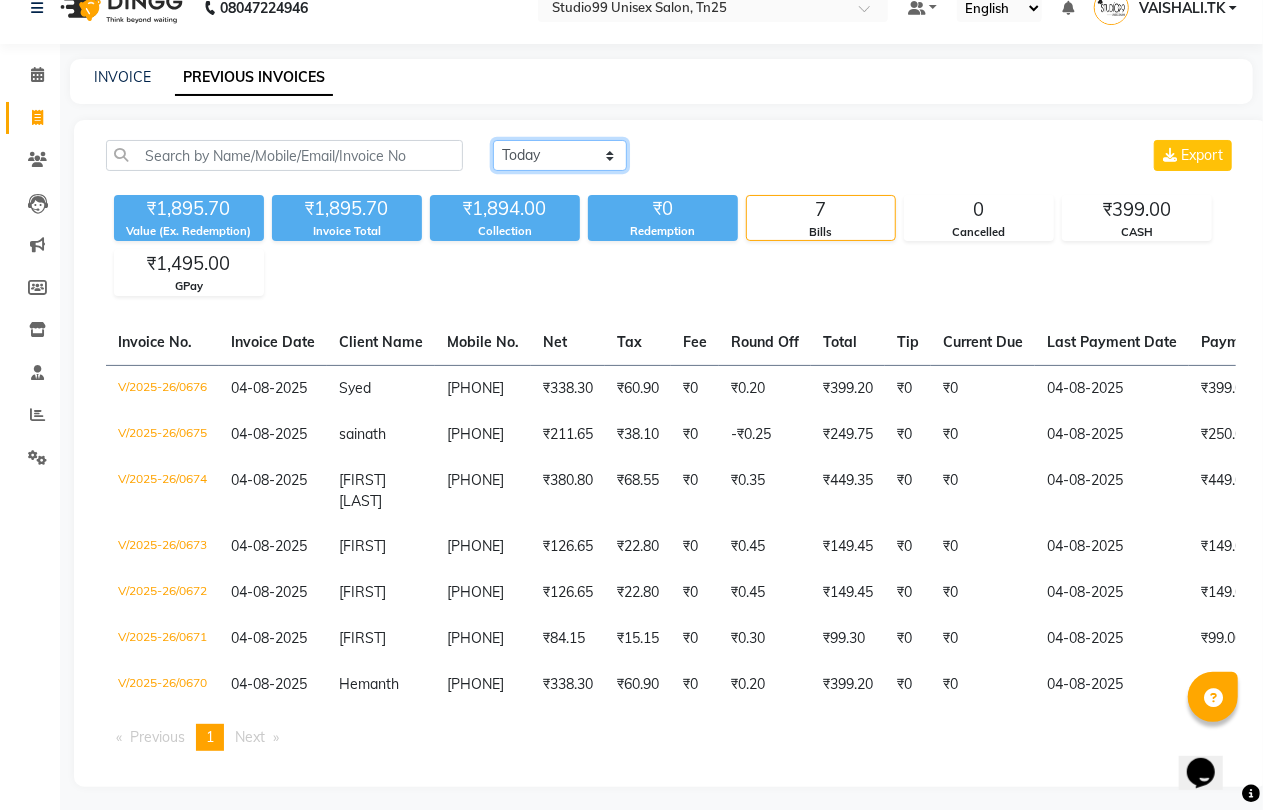 click on "Today Yesterday Custom Range" 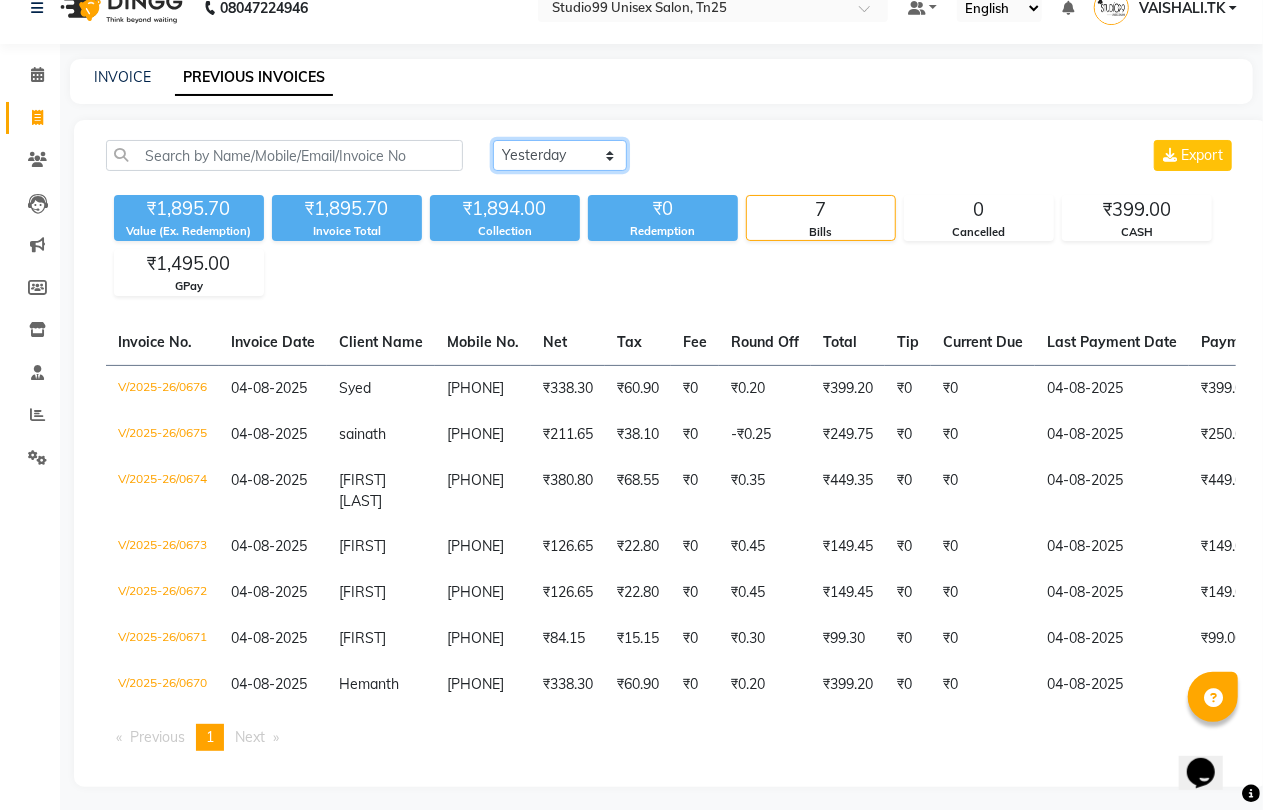 click on "Today Yesterday Custom Range" 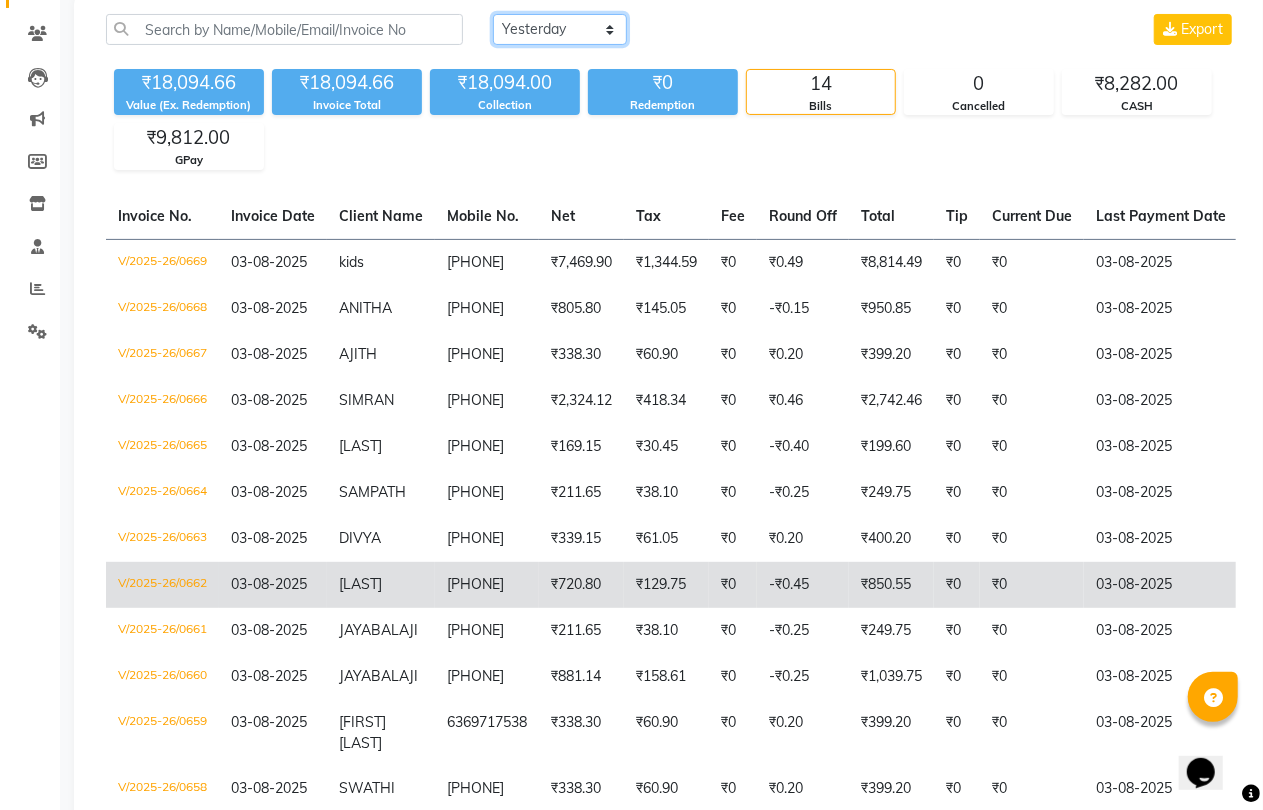 scroll, scrollTop: 251, scrollLeft: 0, axis: vertical 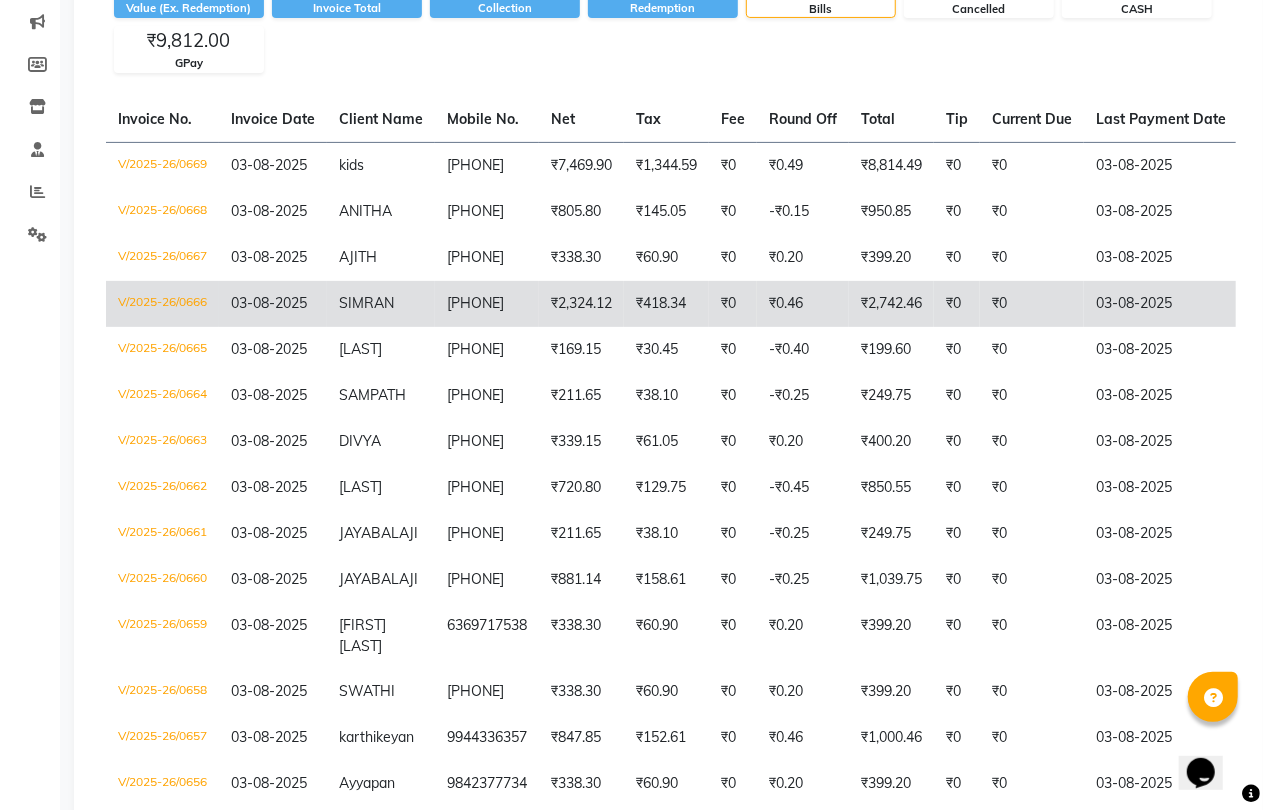 click on "SIMRAN" 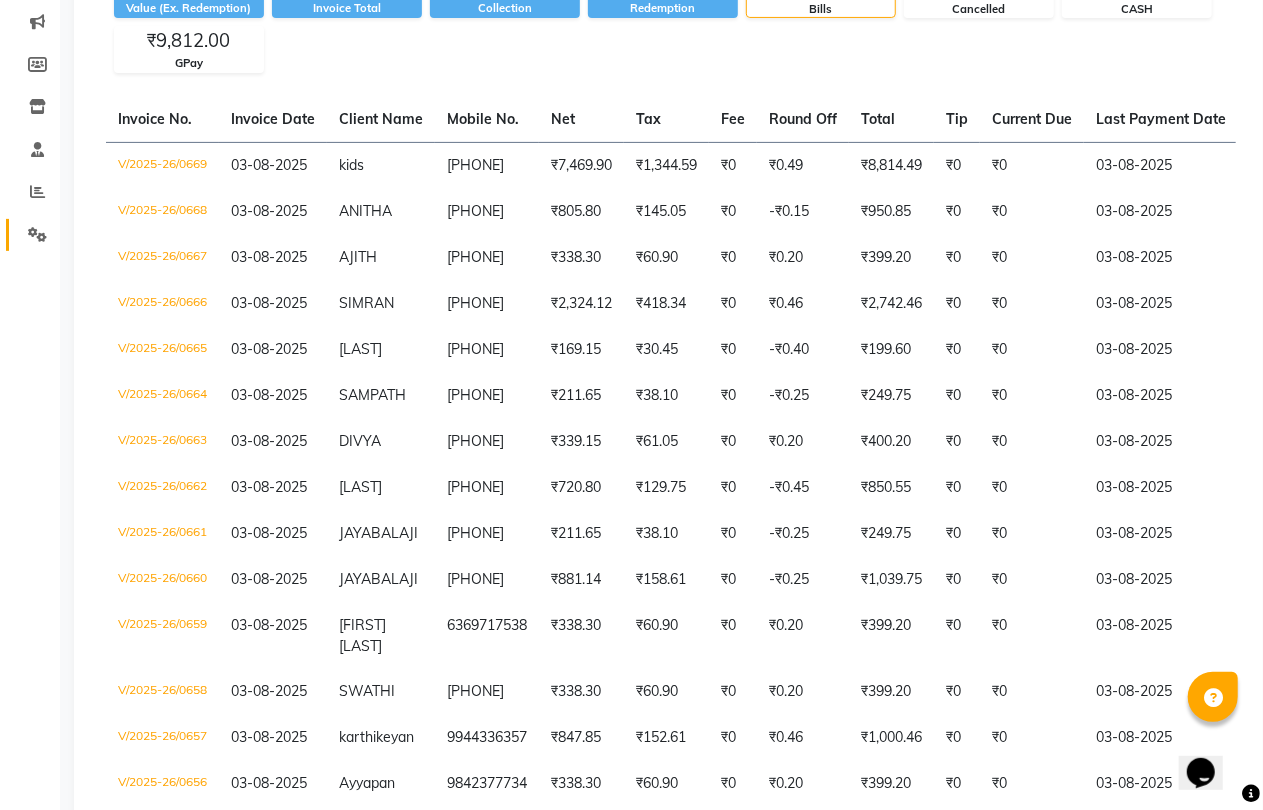click on "Settings" 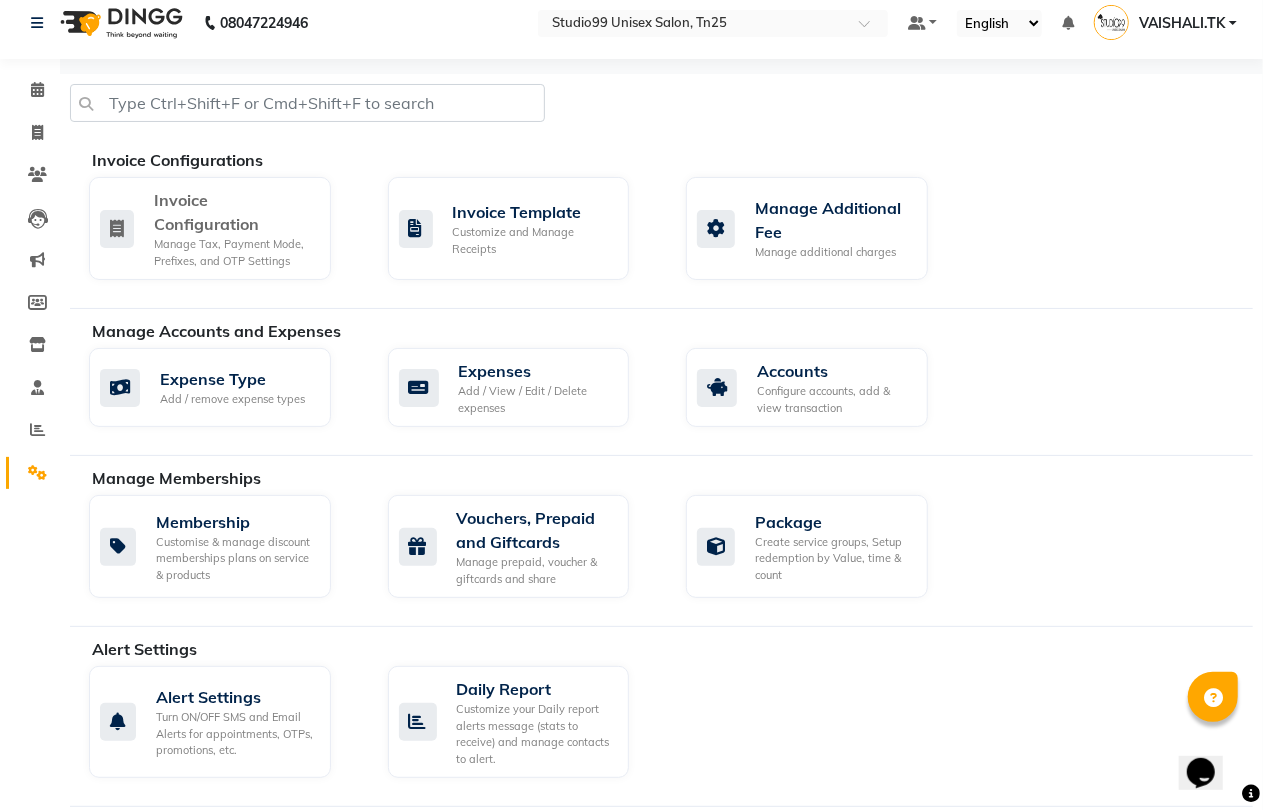 scroll, scrollTop: 0, scrollLeft: 0, axis: both 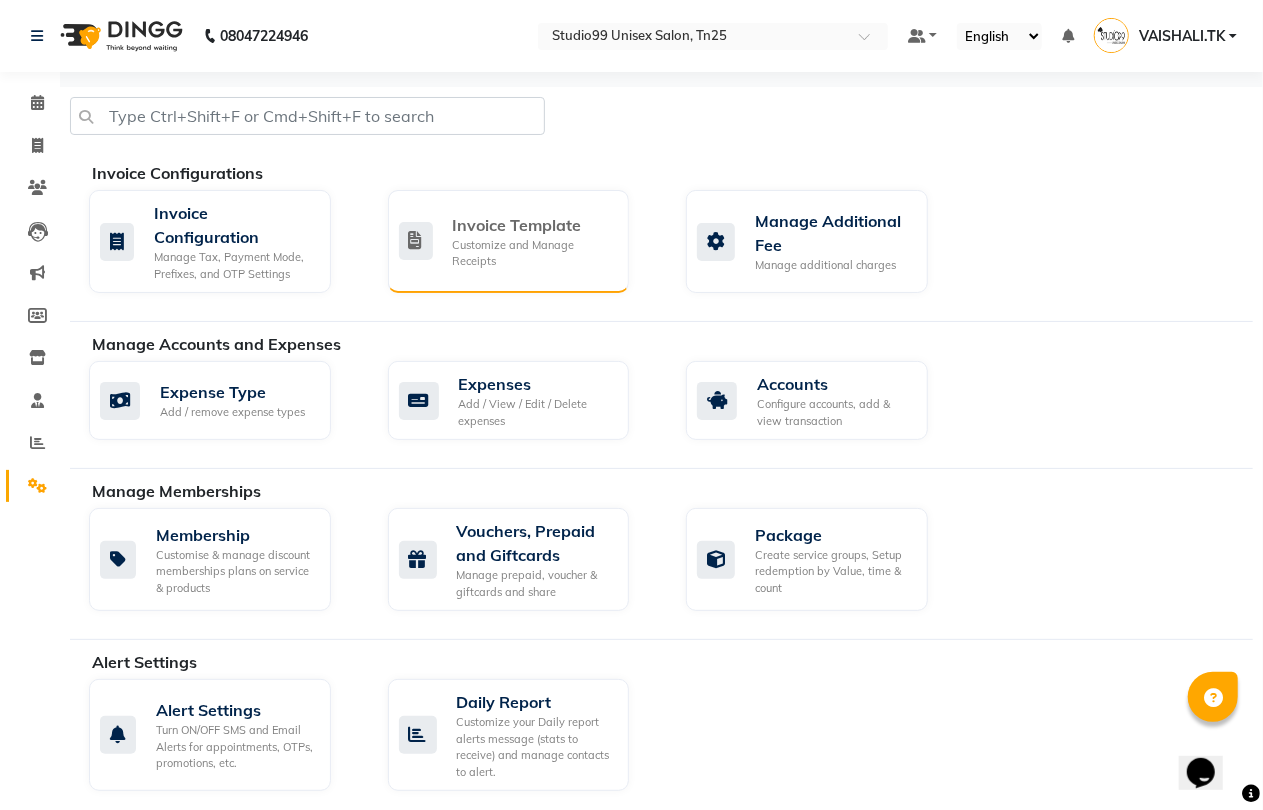 click on "Invoice Template" 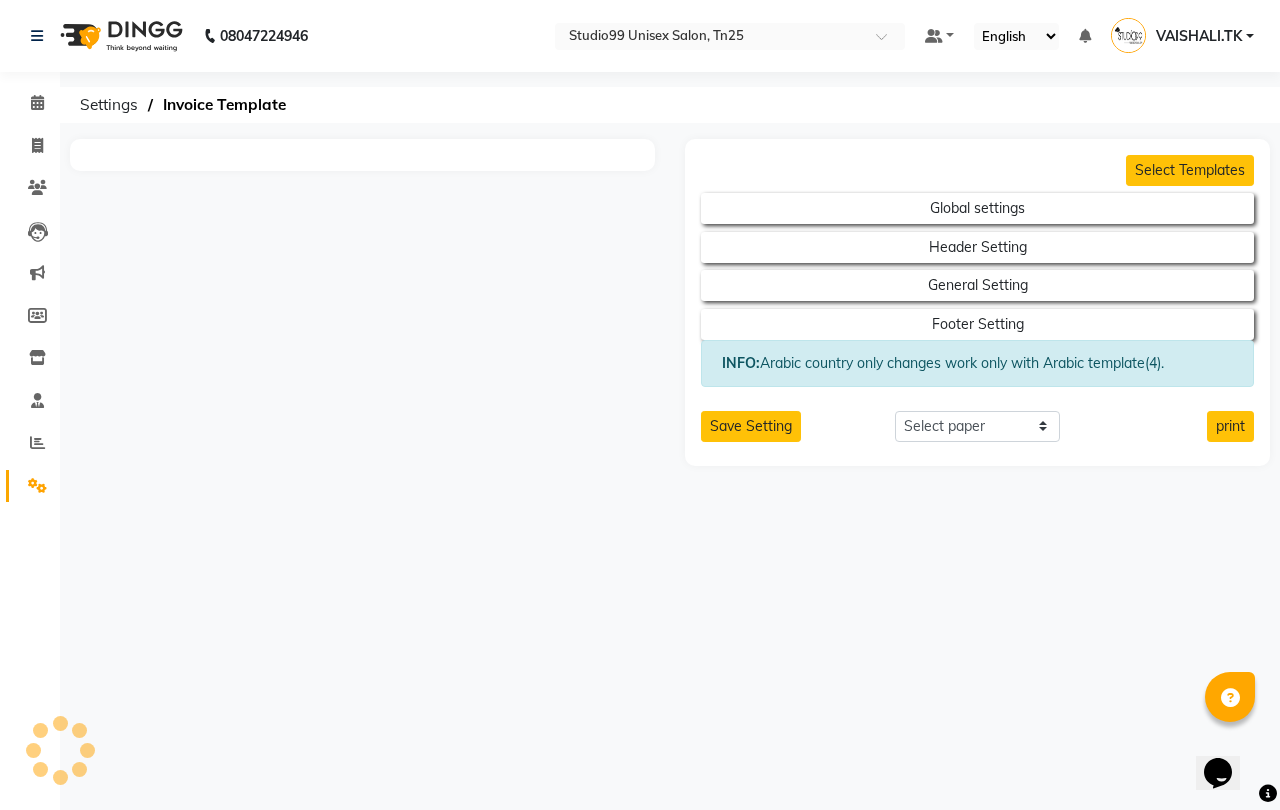 select on "thermal" 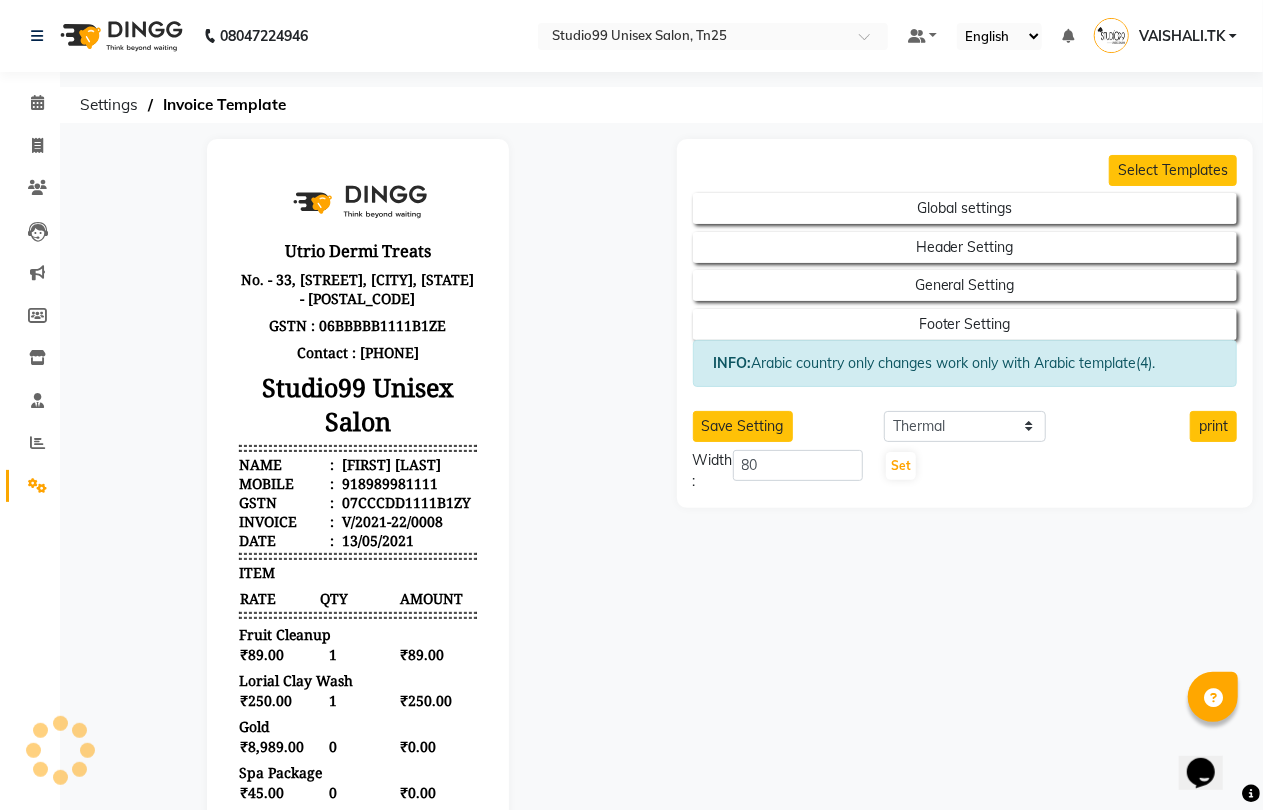 scroll, scrollTop: 0, scrollLeft: 0, axis: both 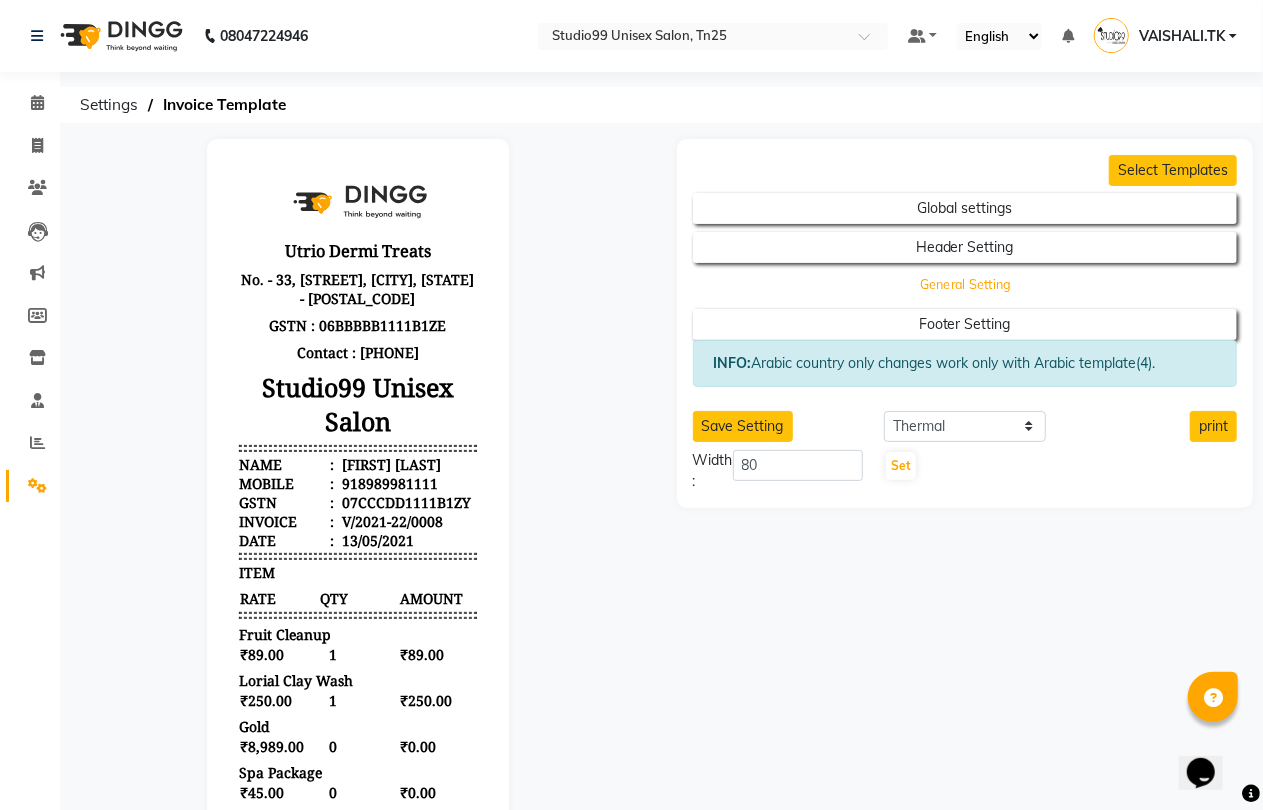 click on "General Setting" at bounding box center [965, 208] 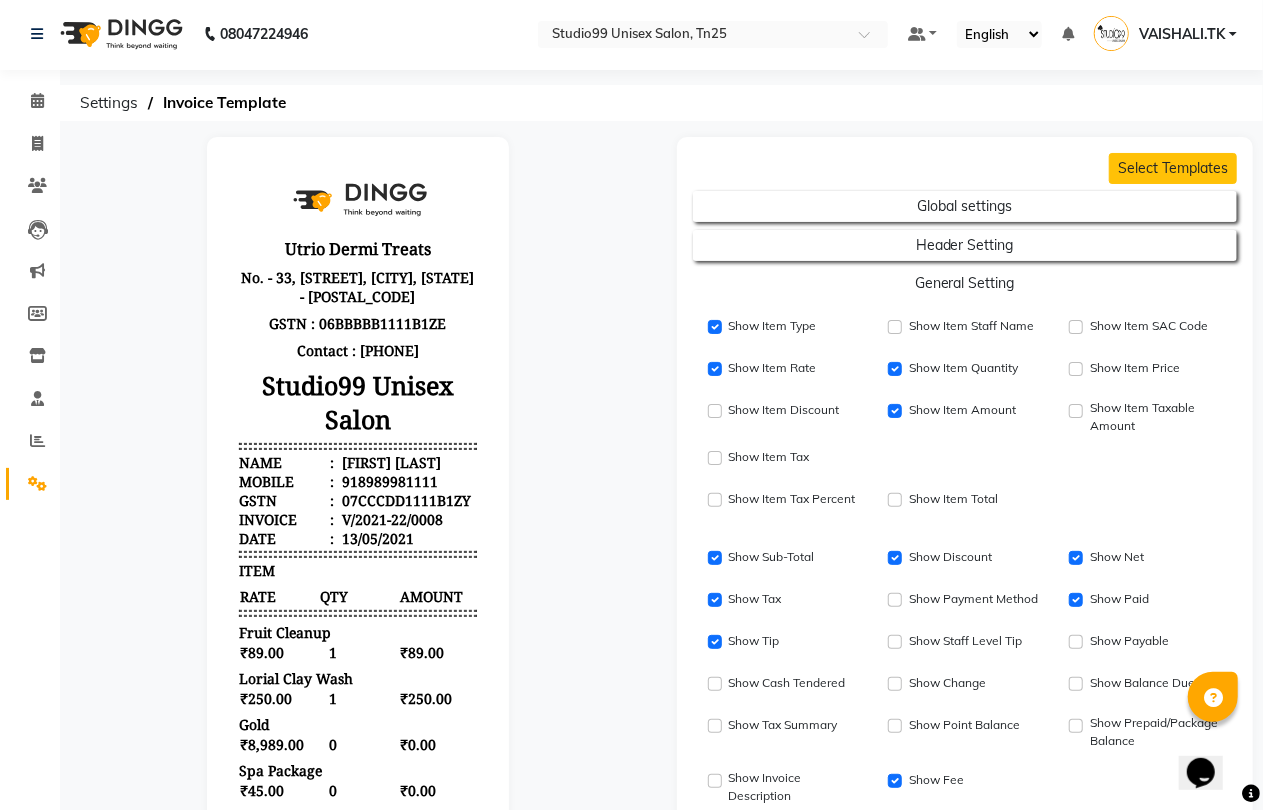 scroll, scrollTop: 0, scrollLeft: 0, axis: both 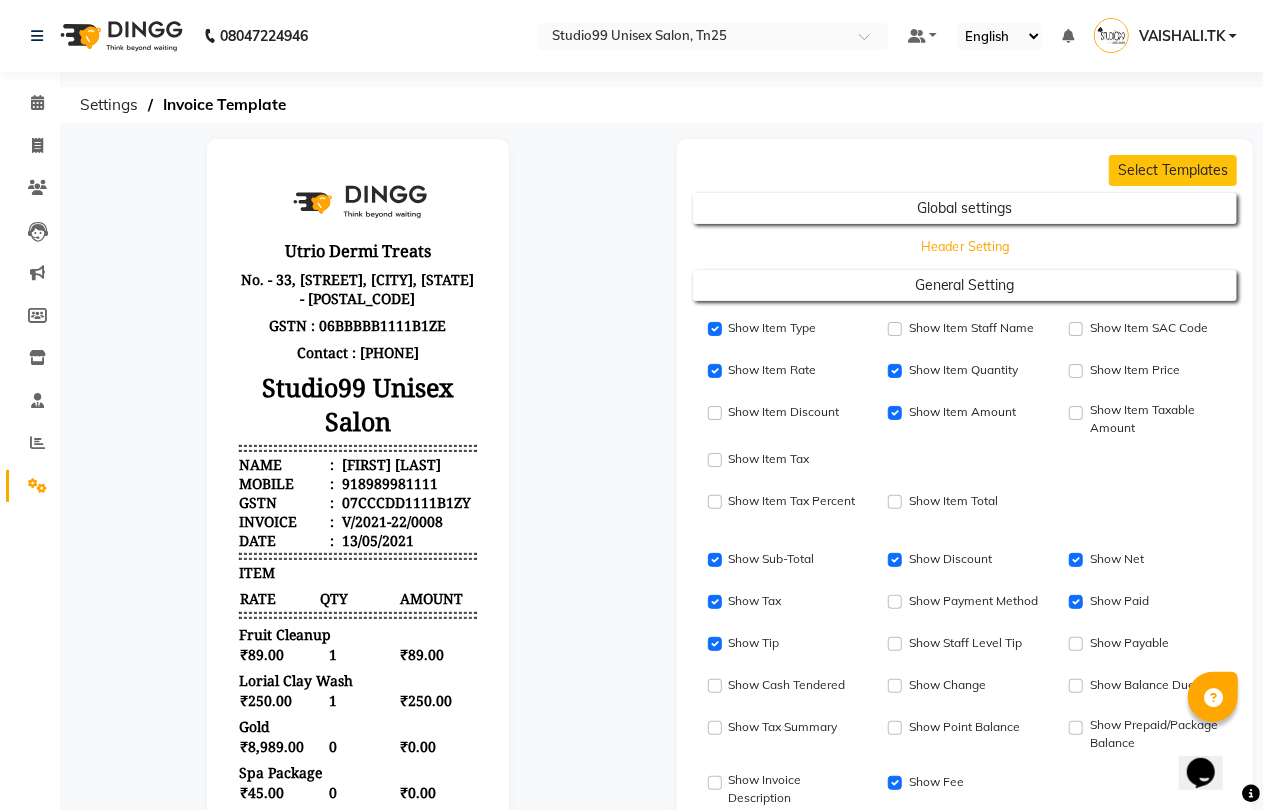 click on "Header Setting" at bounding box center [965, 208] 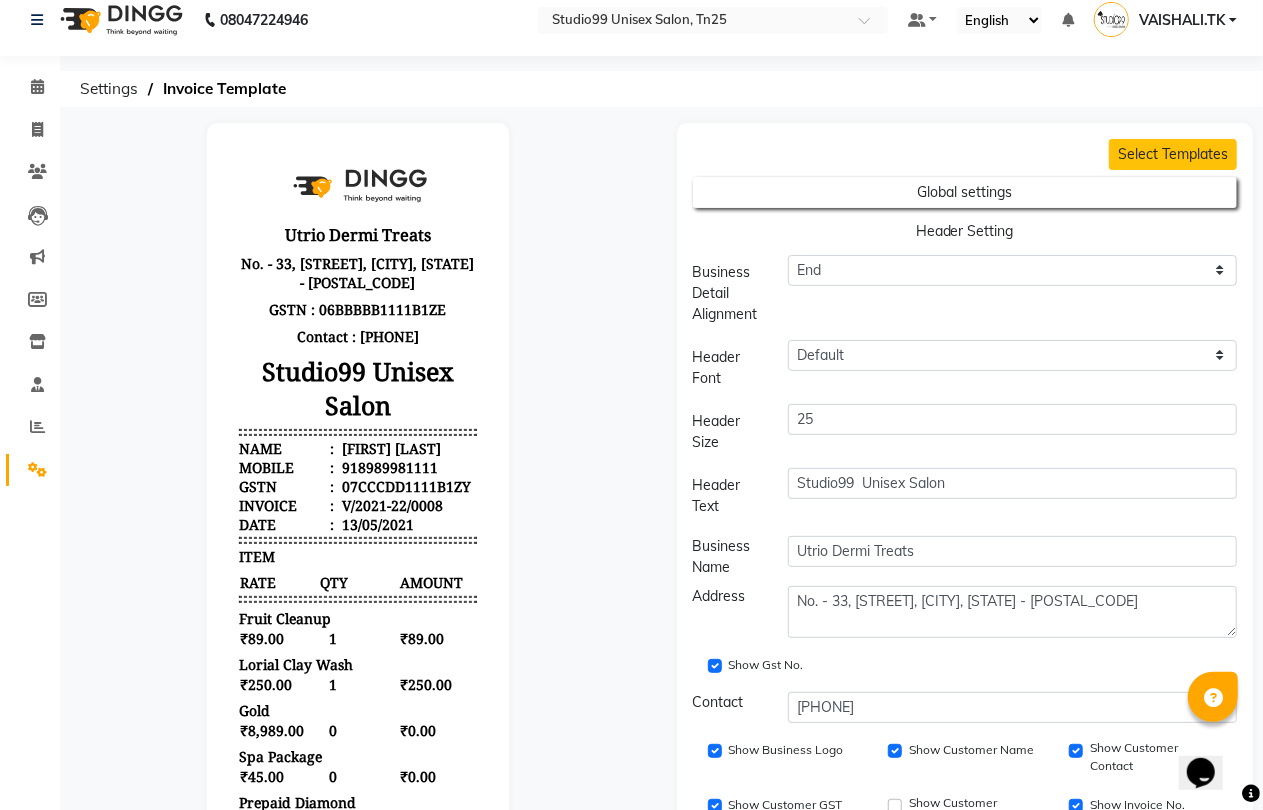 scroll, scrollTop: 0, scrollLeft: 0, axis: both 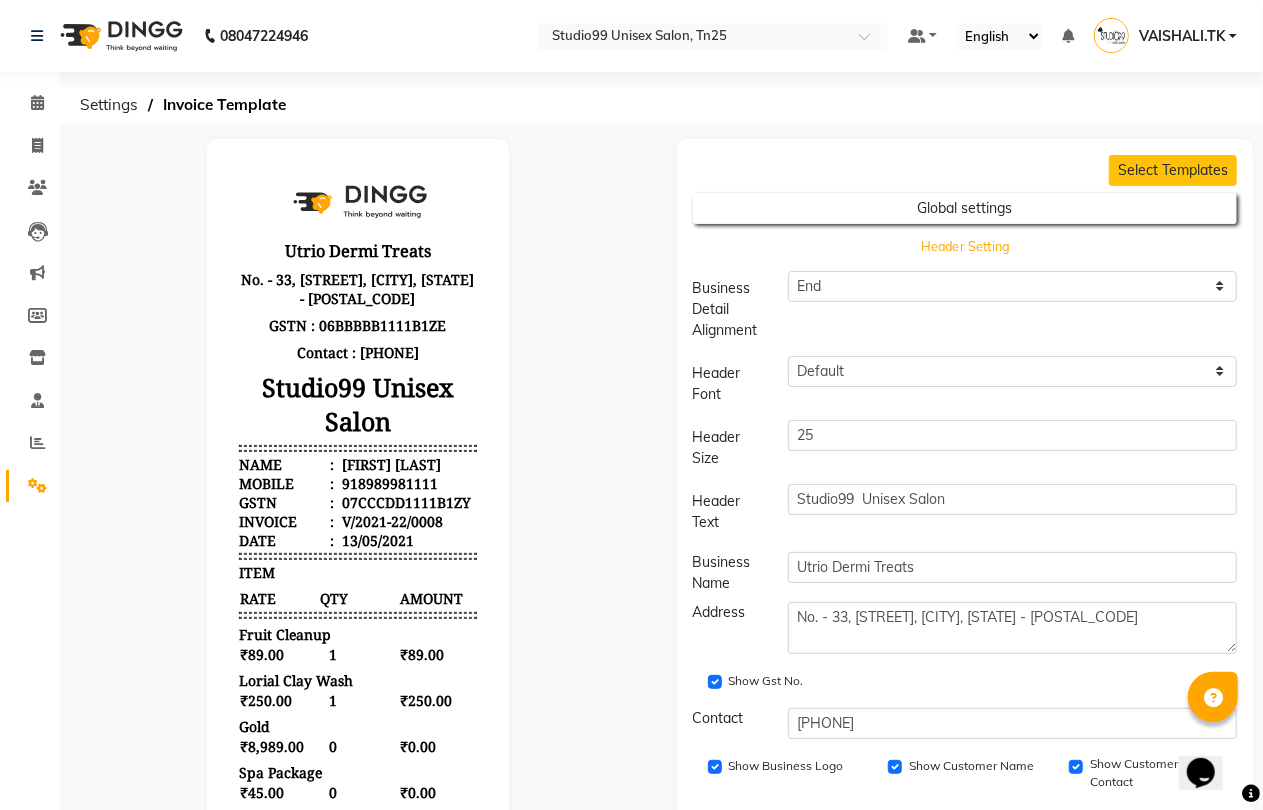 click on "Header Setting" at bounding box center [965, 208] 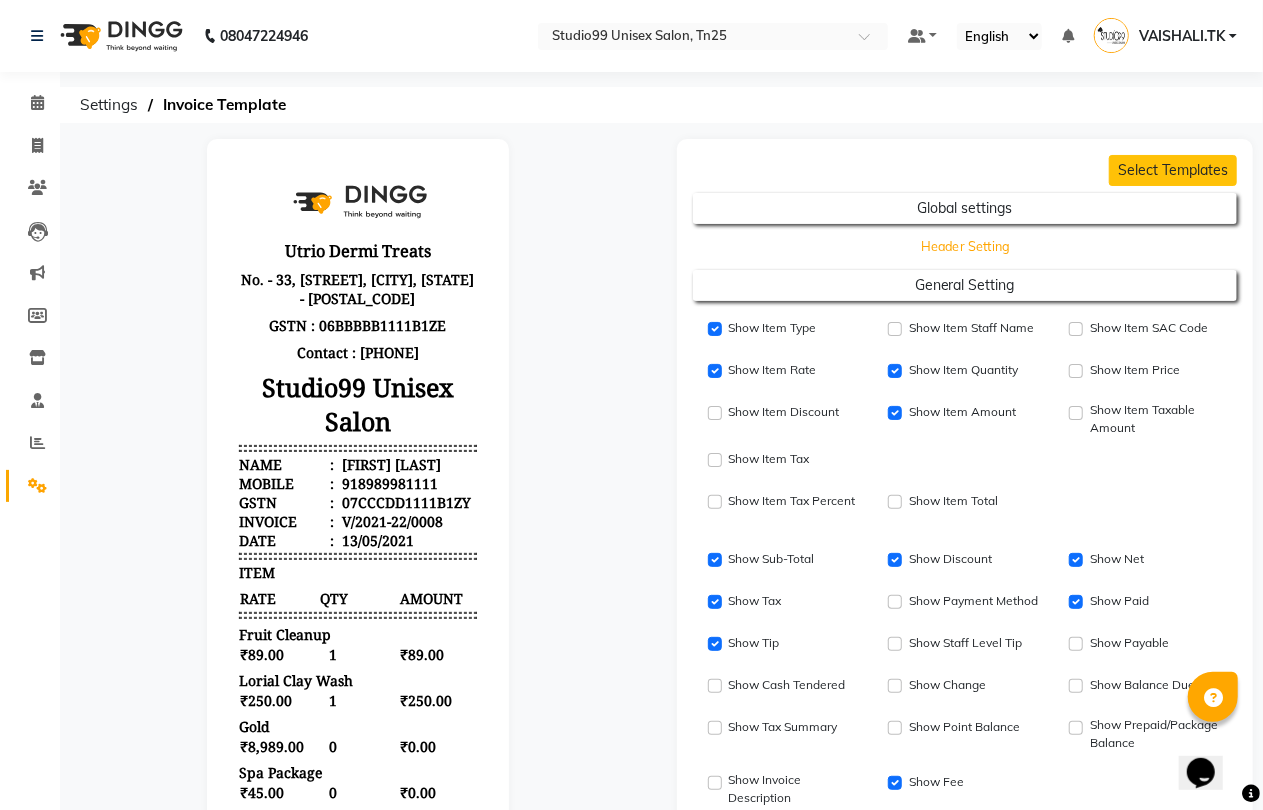 click on "Header Setting" at bounding box center (965, 208) 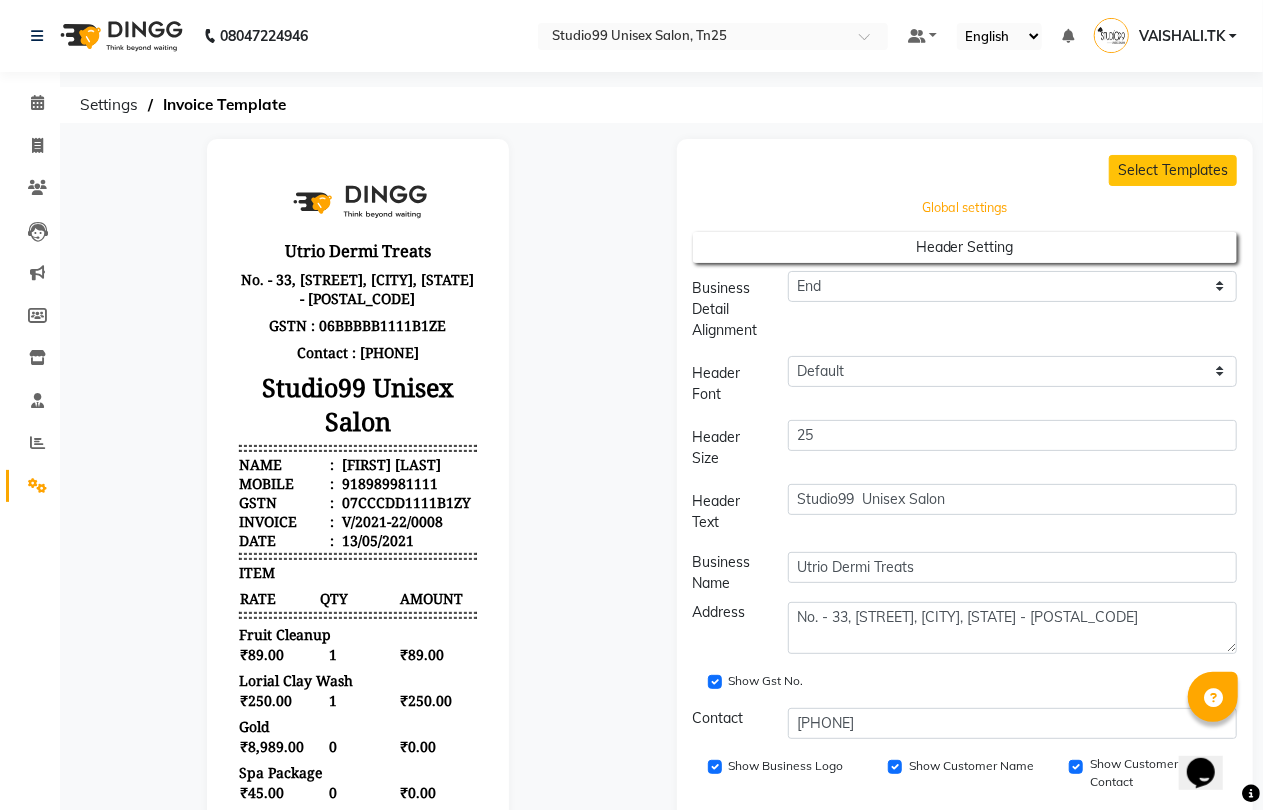 click on "Global settings" at bounding box center (965, 209) 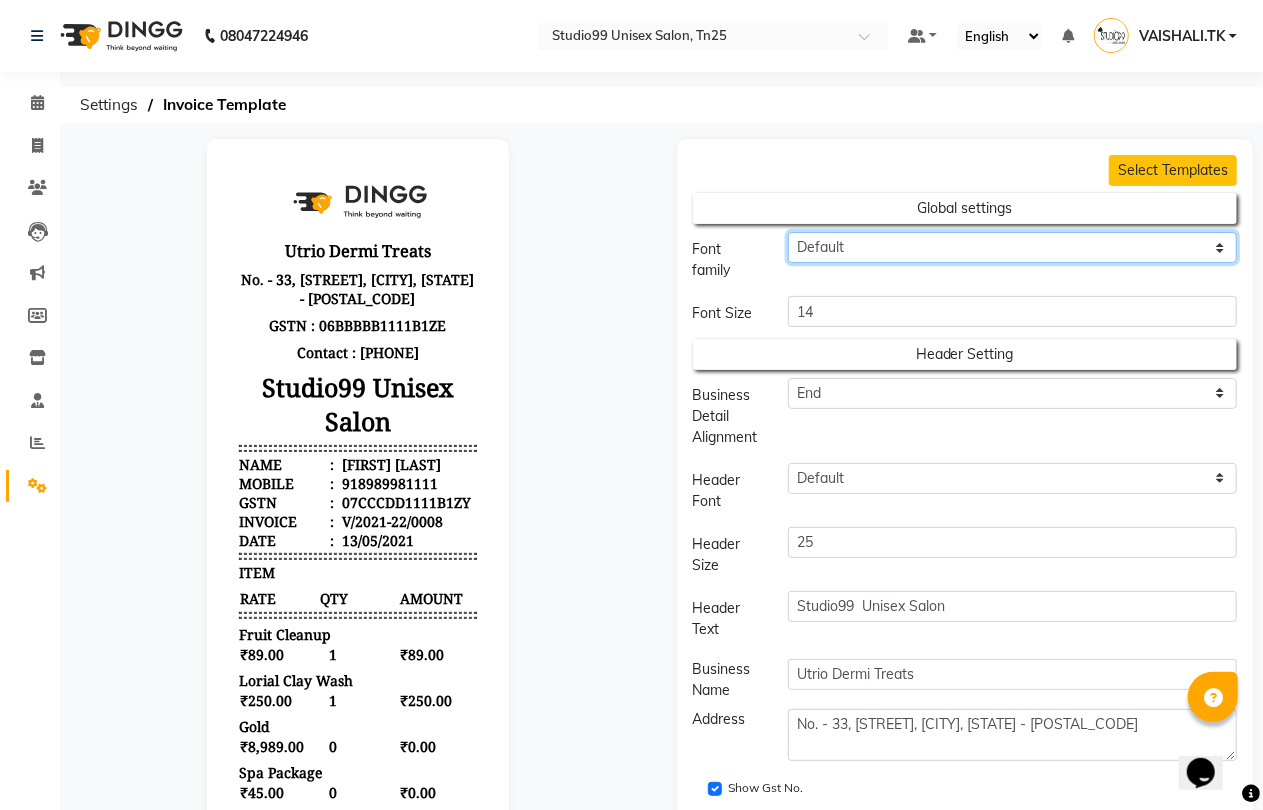 click on "Default Roboto Condensed Roboto Mono Roboto Slab Dancing scripts Great Vibes Noto Sans Arabic(Arabic country only)" 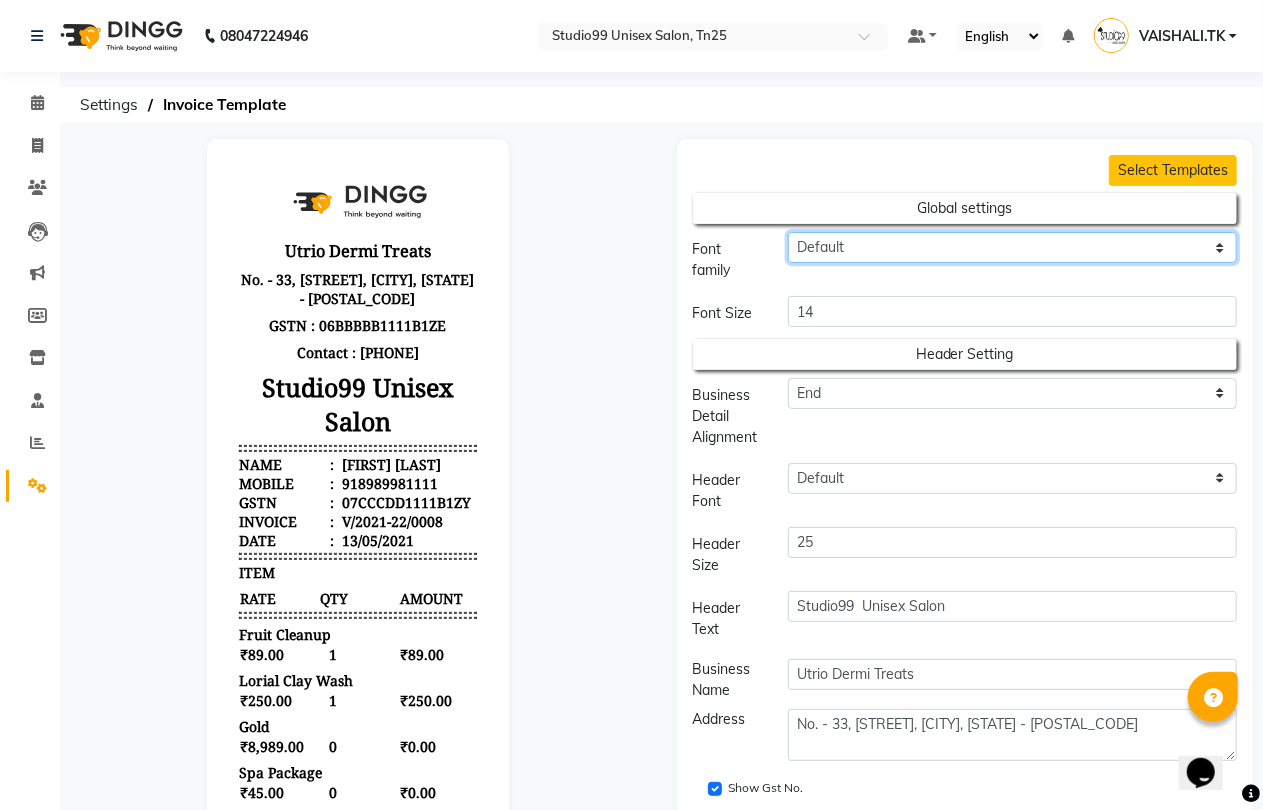 click on "Default Roboto Condensed Roboto Mono Roboto Slab Dancing scripts Great Vibes Noto Sans Arabic(Arabic country only)" 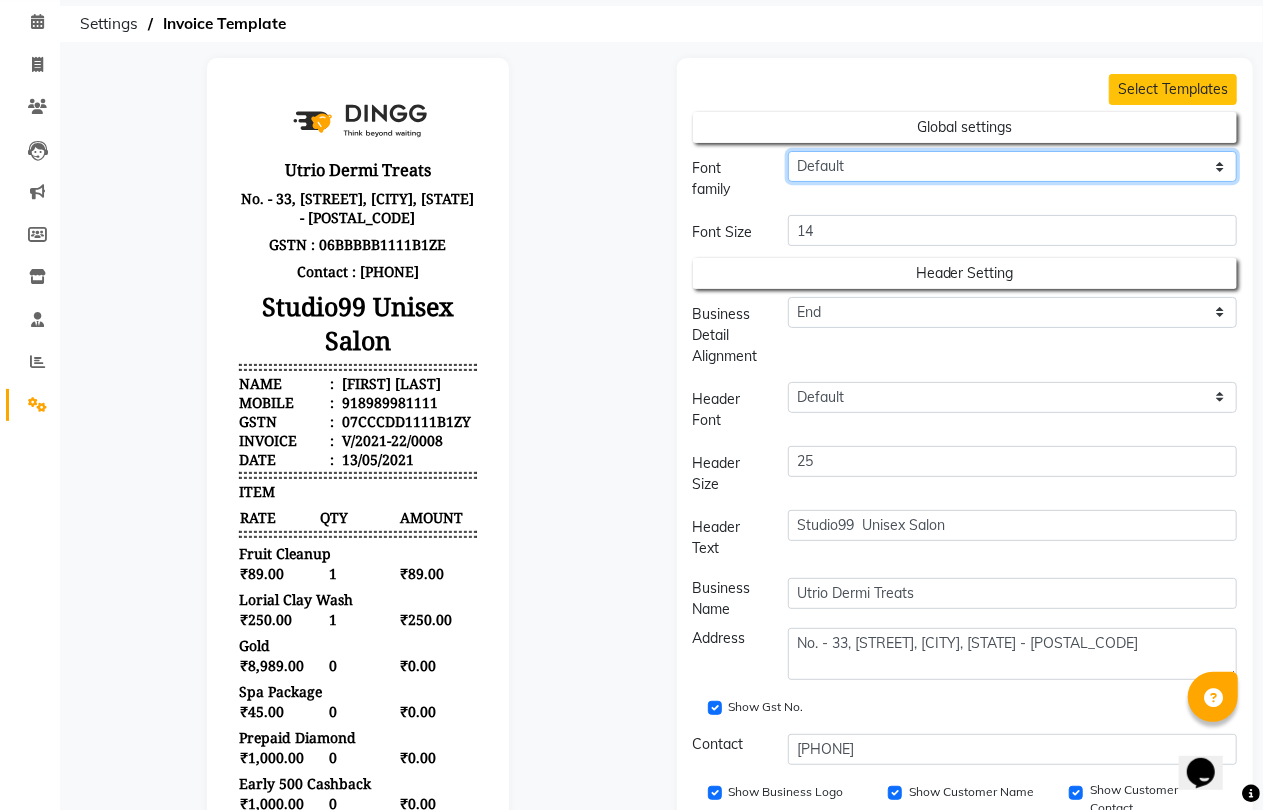 scroll, scrollTop: 0, scrollLeft: 0, axis: both 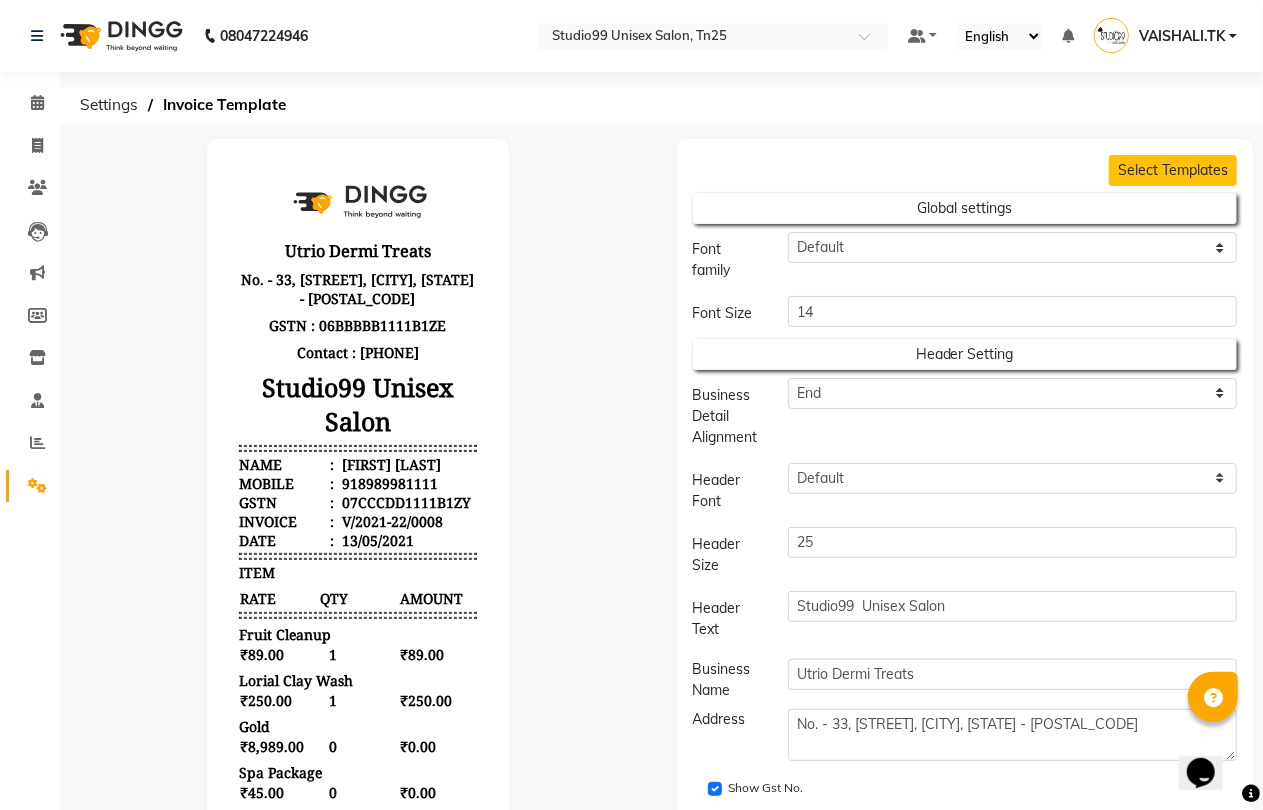 click on "Settings  Invoice Template" 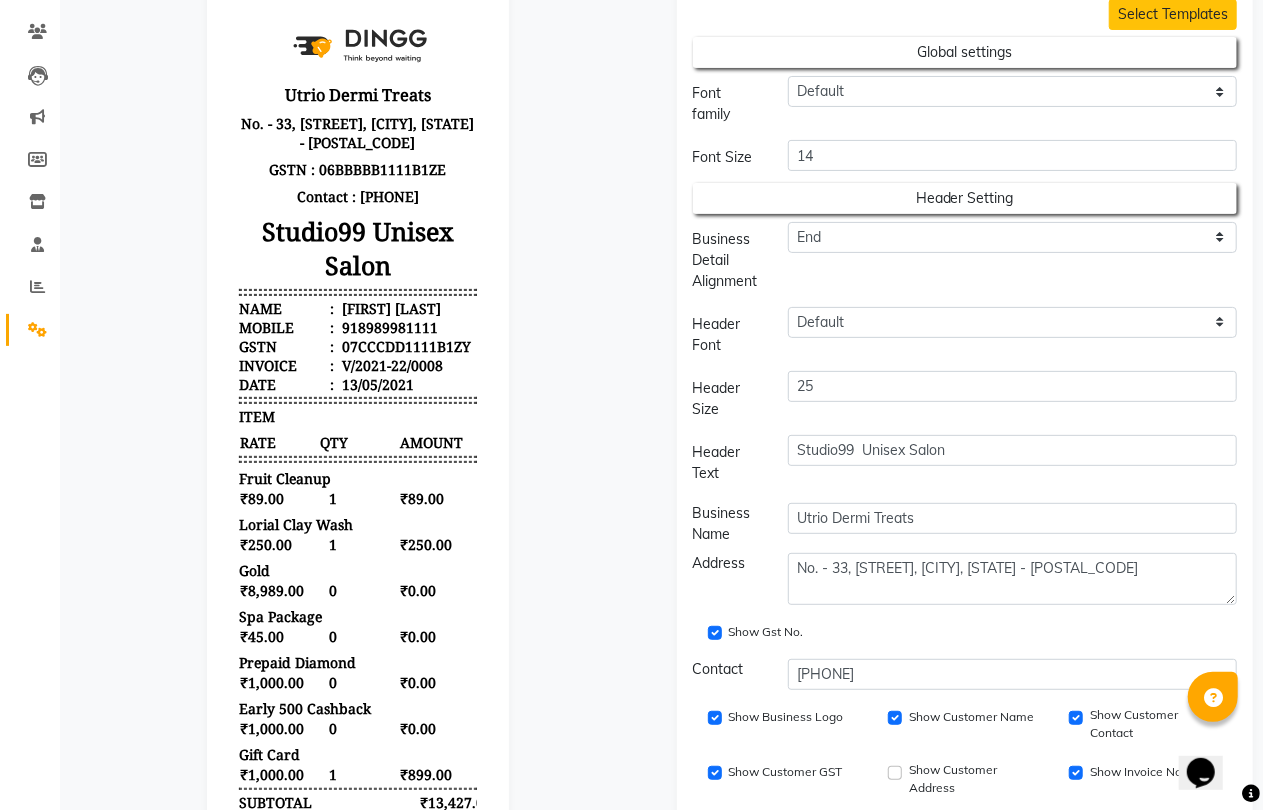 scroll, scrollTop: 0, scrollLeft: 0, axis: both 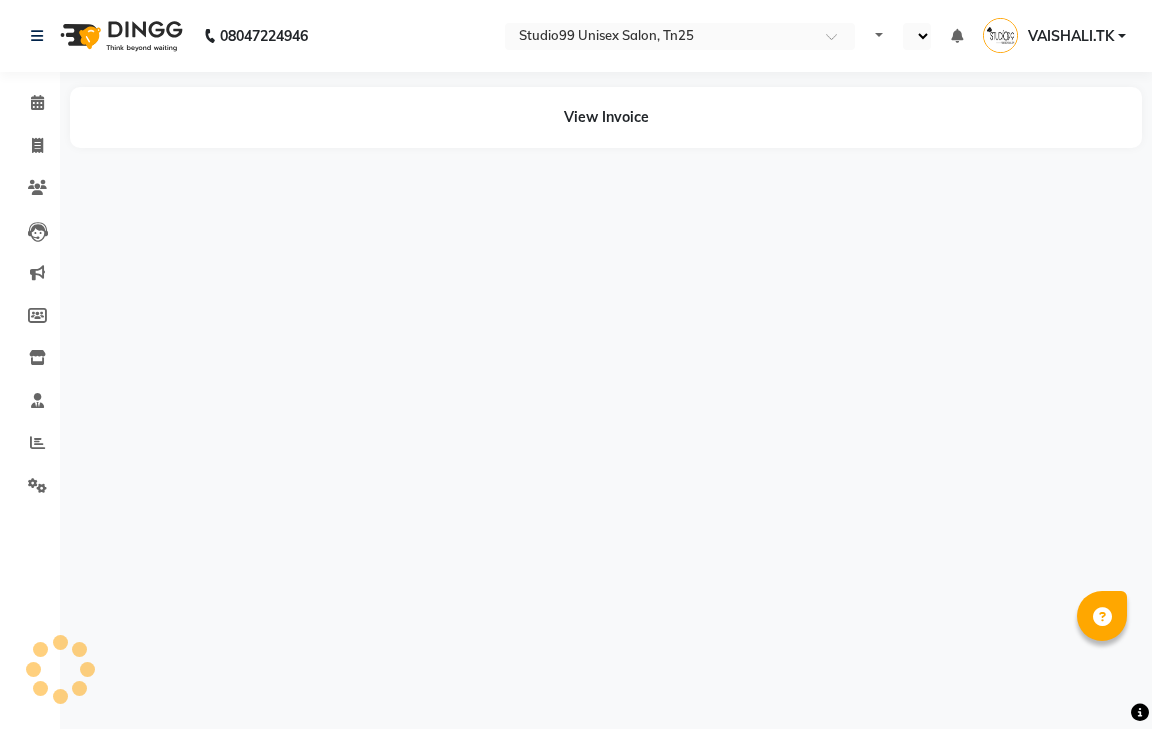 select on "en" 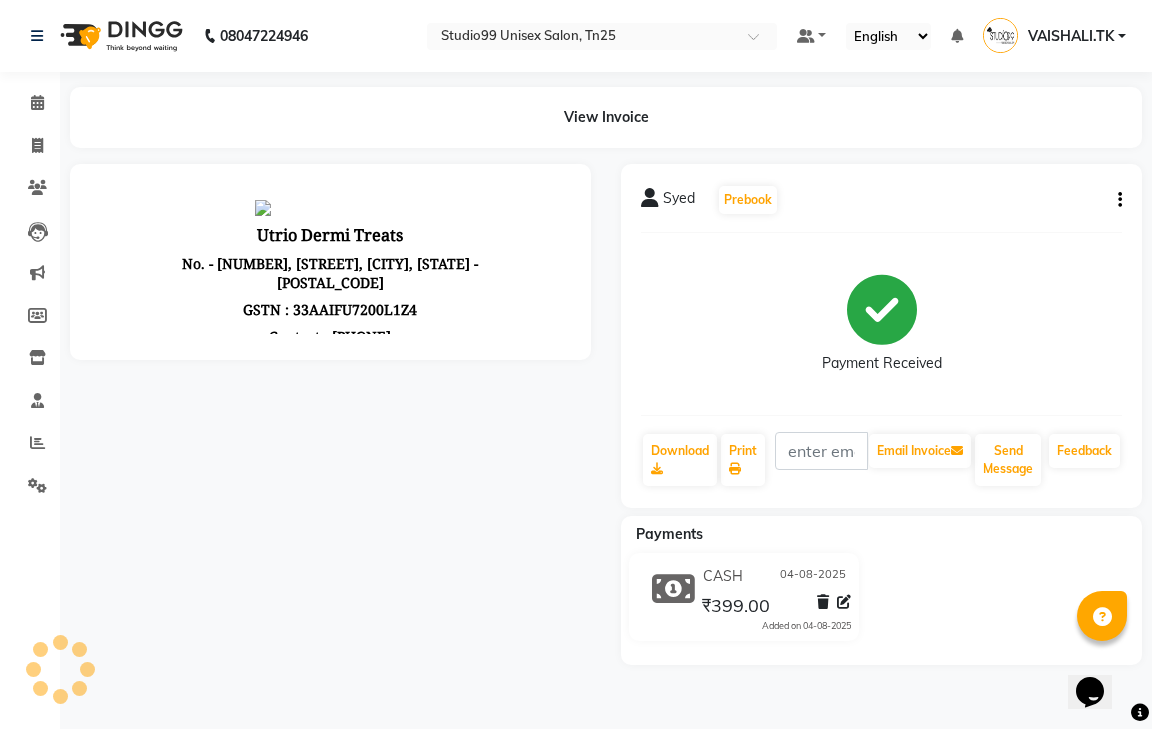 scroll, scrollTop: 0, scrollLeft: 0, axis: both 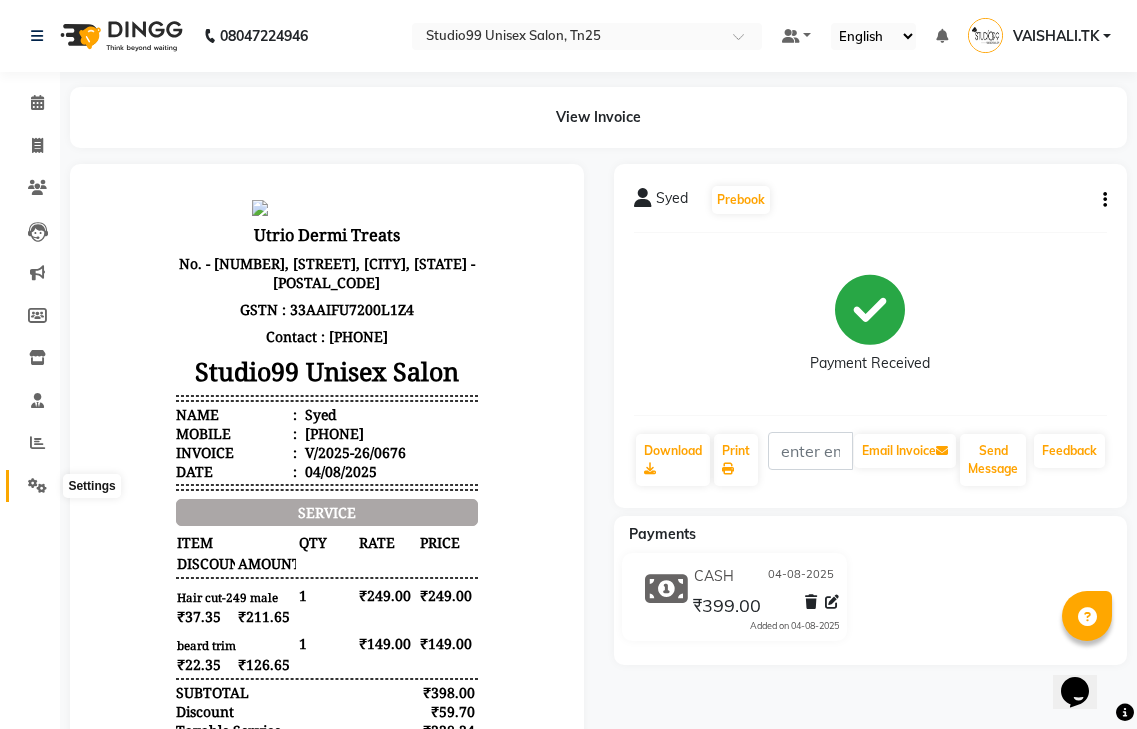 click 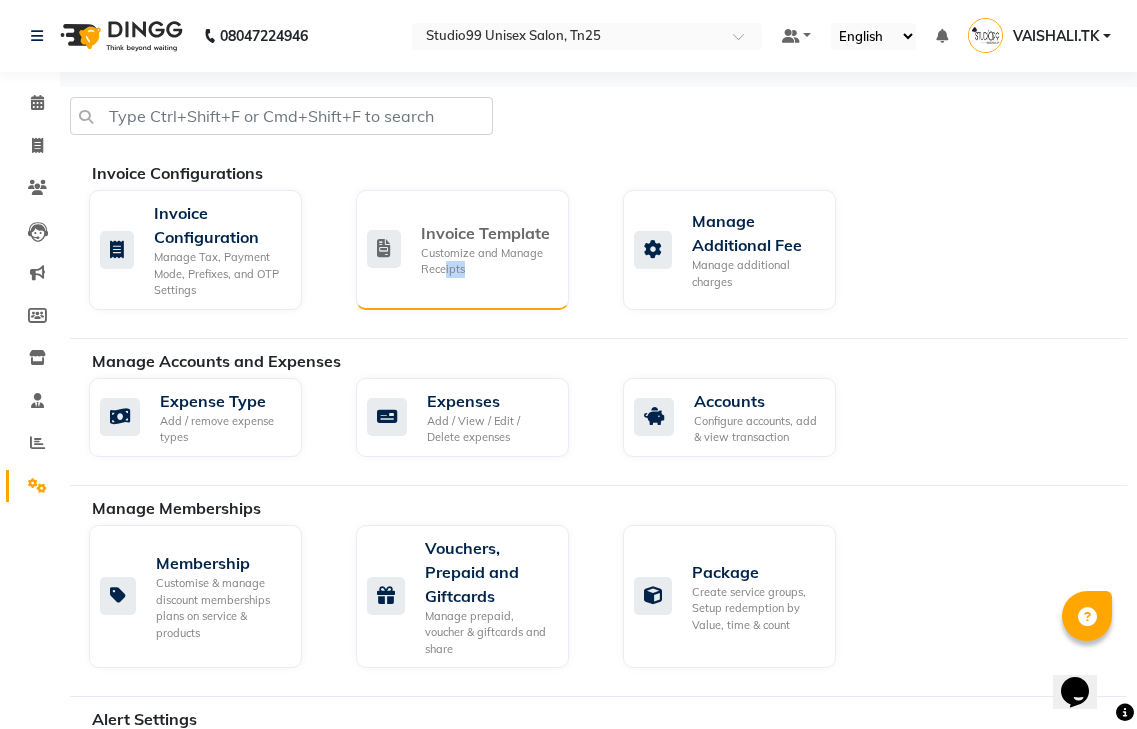 drag, startPoint x: 443, startPoint y: 313, endPoint x: 466, endPoint y: 271, distance: 47.88528 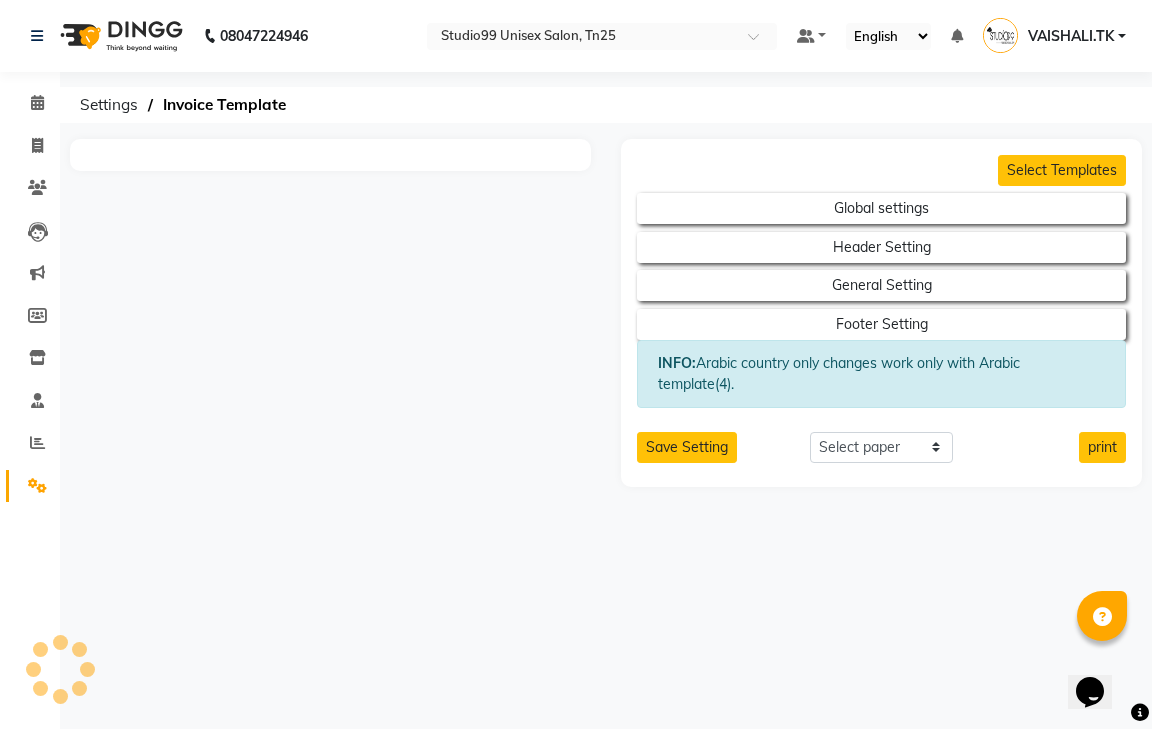 select on "thermal" 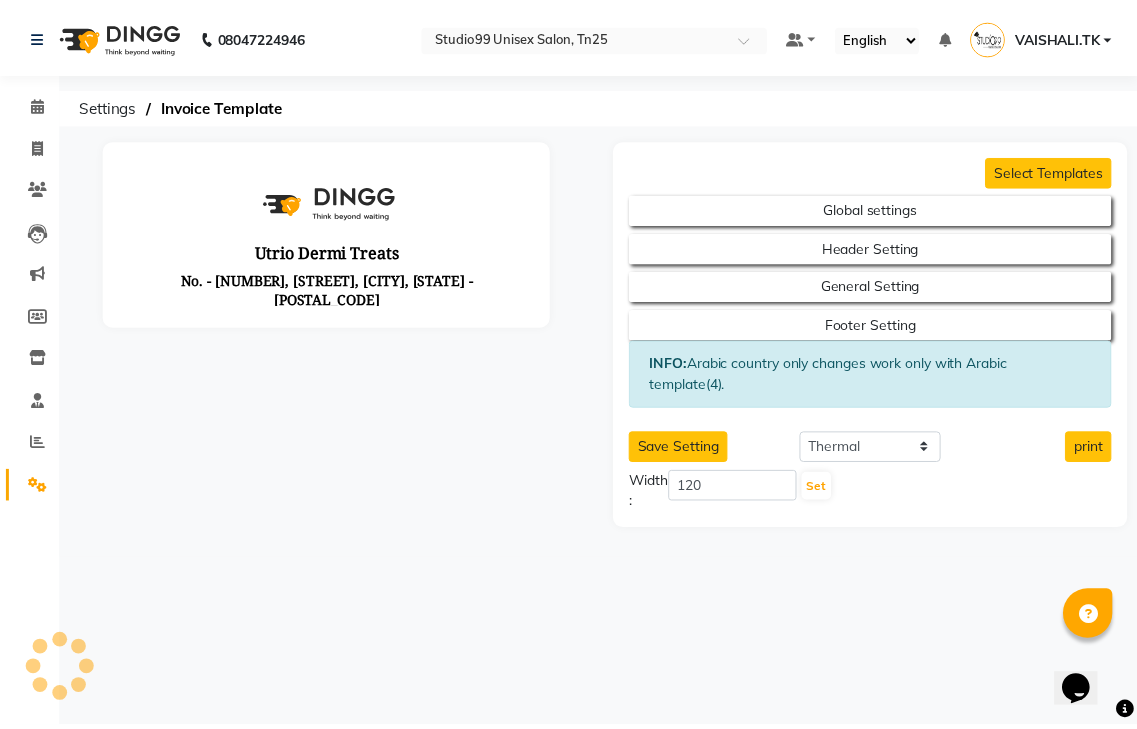 scroll, scrollTop: 0, scrollLeft: 0, axis: both 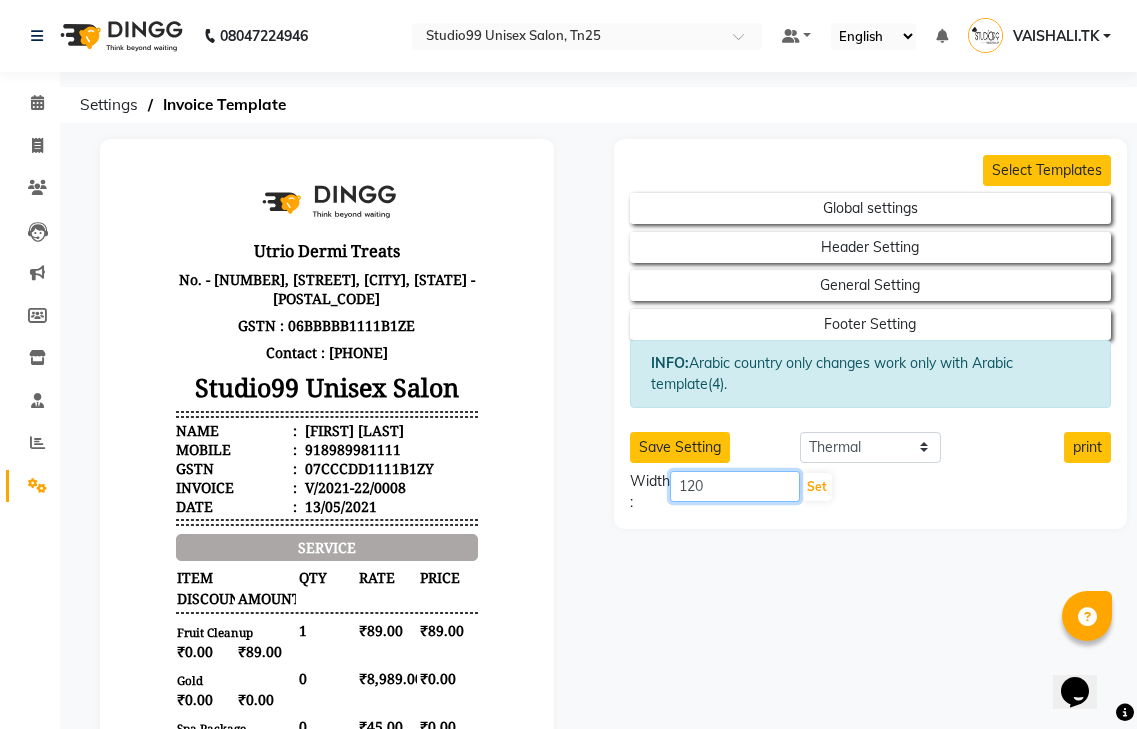 click on "120" 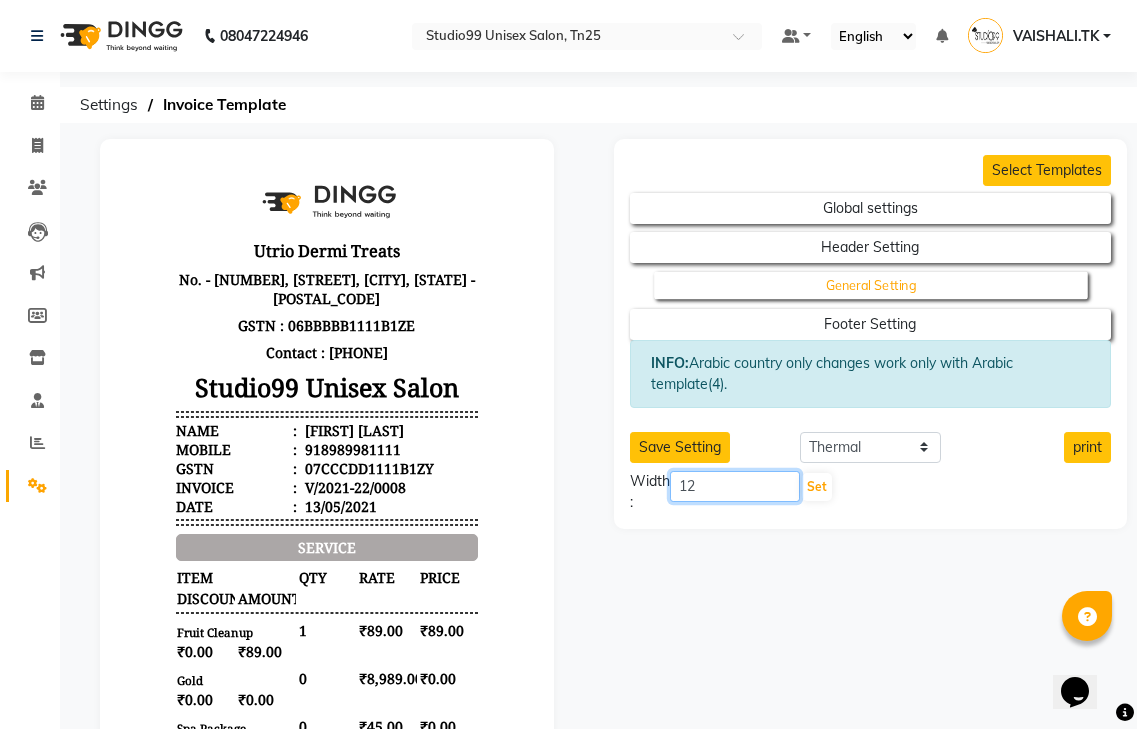 type on "1" 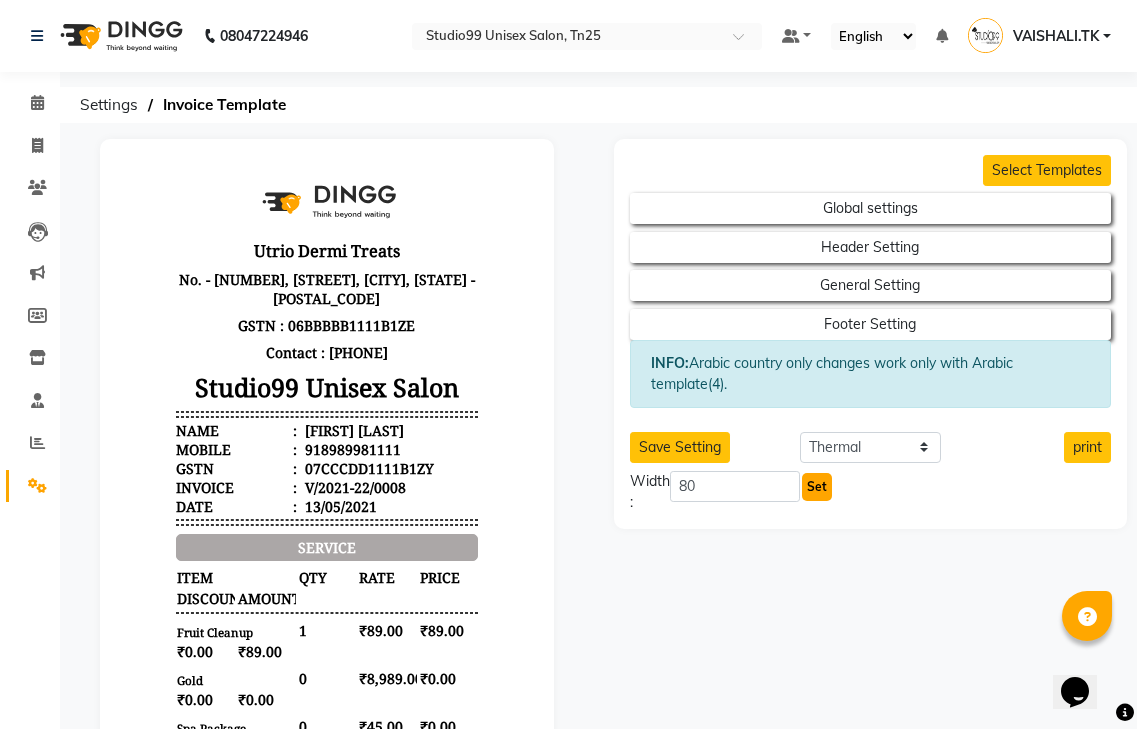 click on "Set" 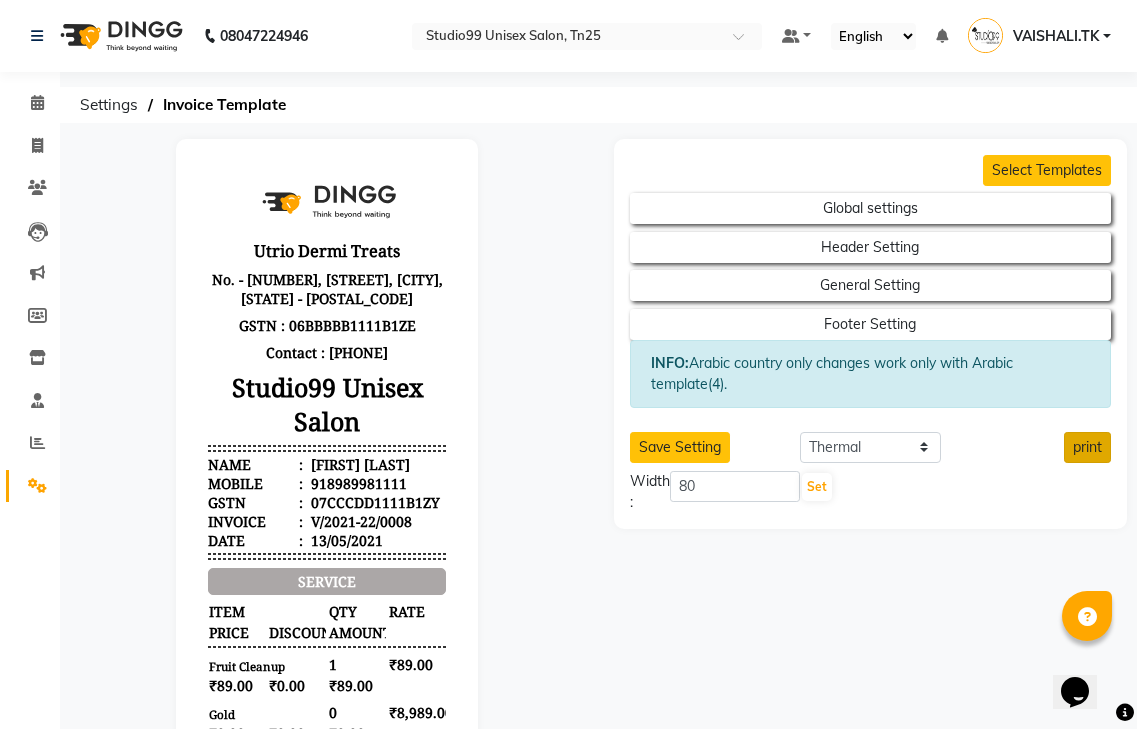 click on "print" 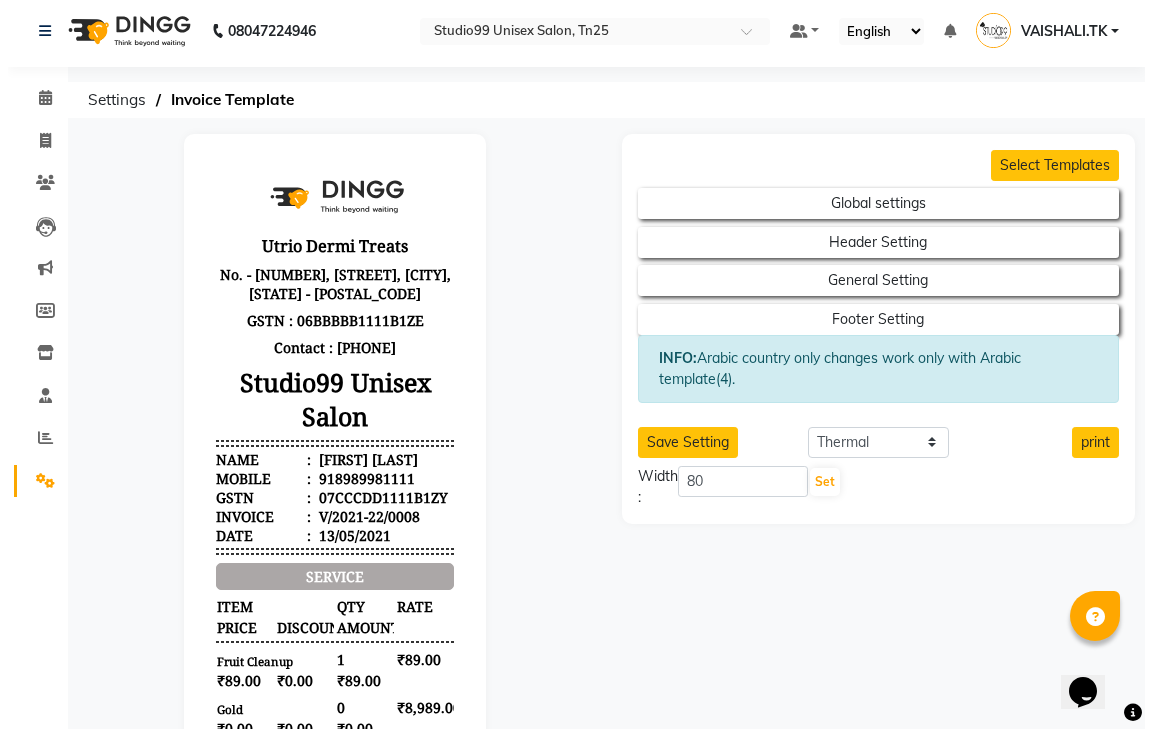 scroll, scrollTop: 0, scrollLeft: 0, axis: both 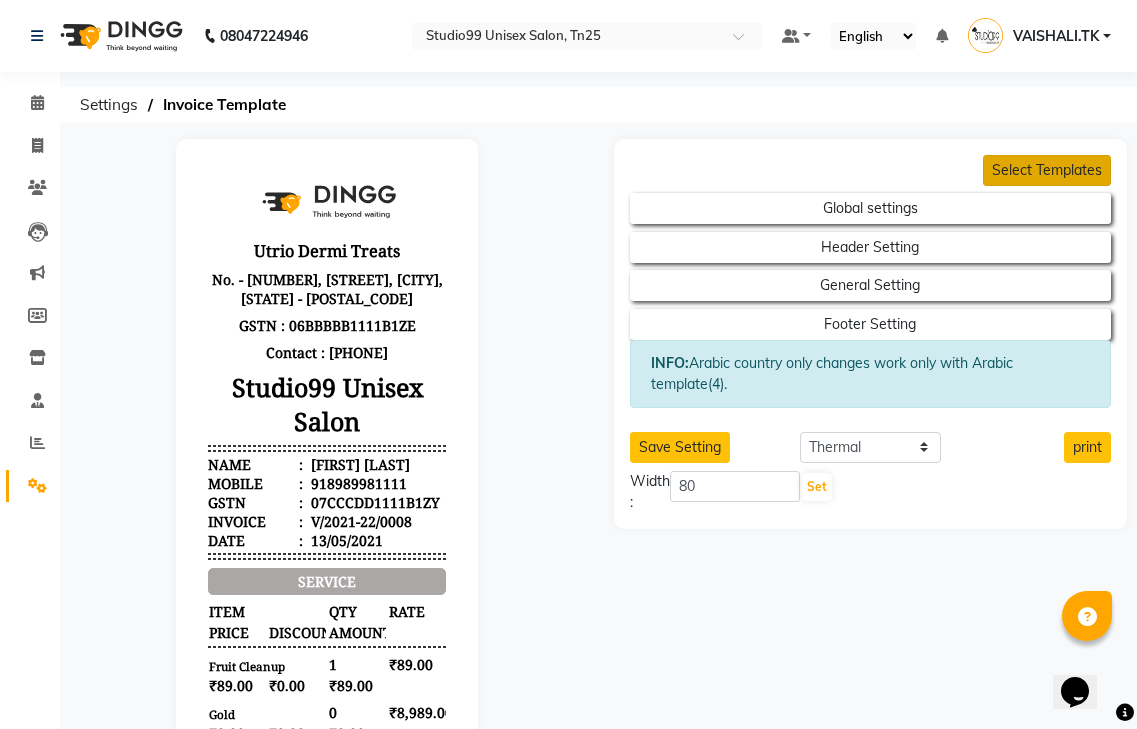 click on "Select Templates" 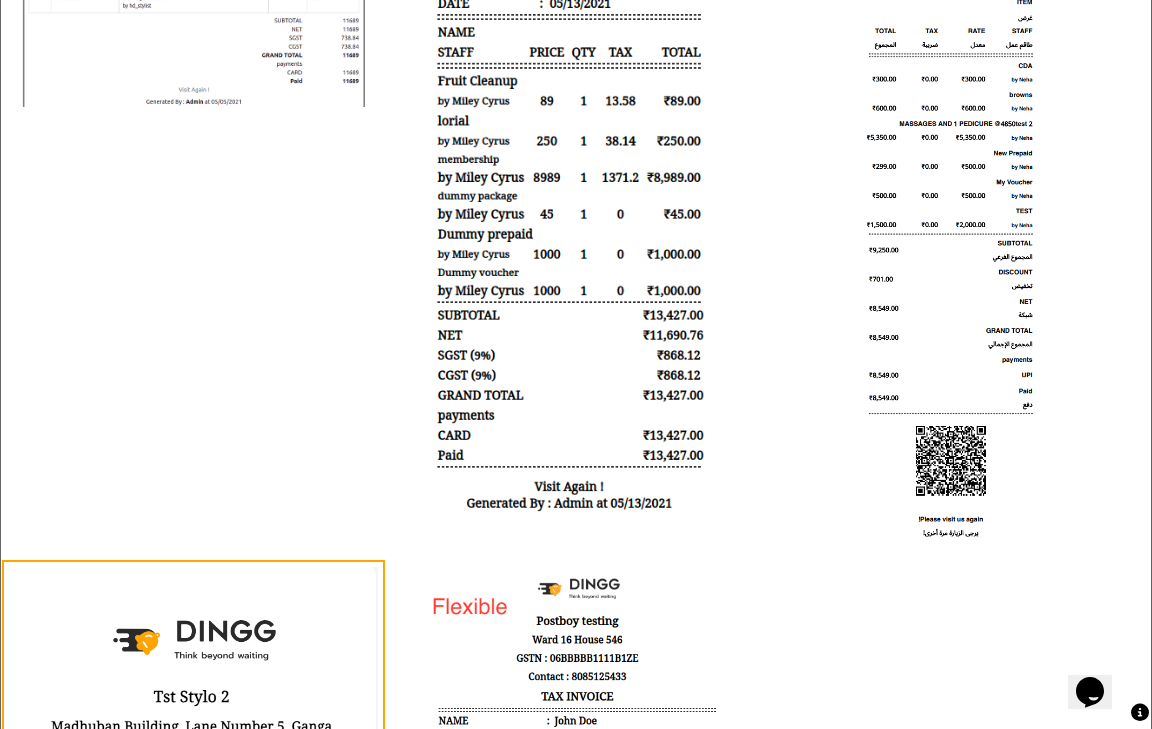 scroll, scrollTop: 393, scrollLeft: 0, axis: vertical 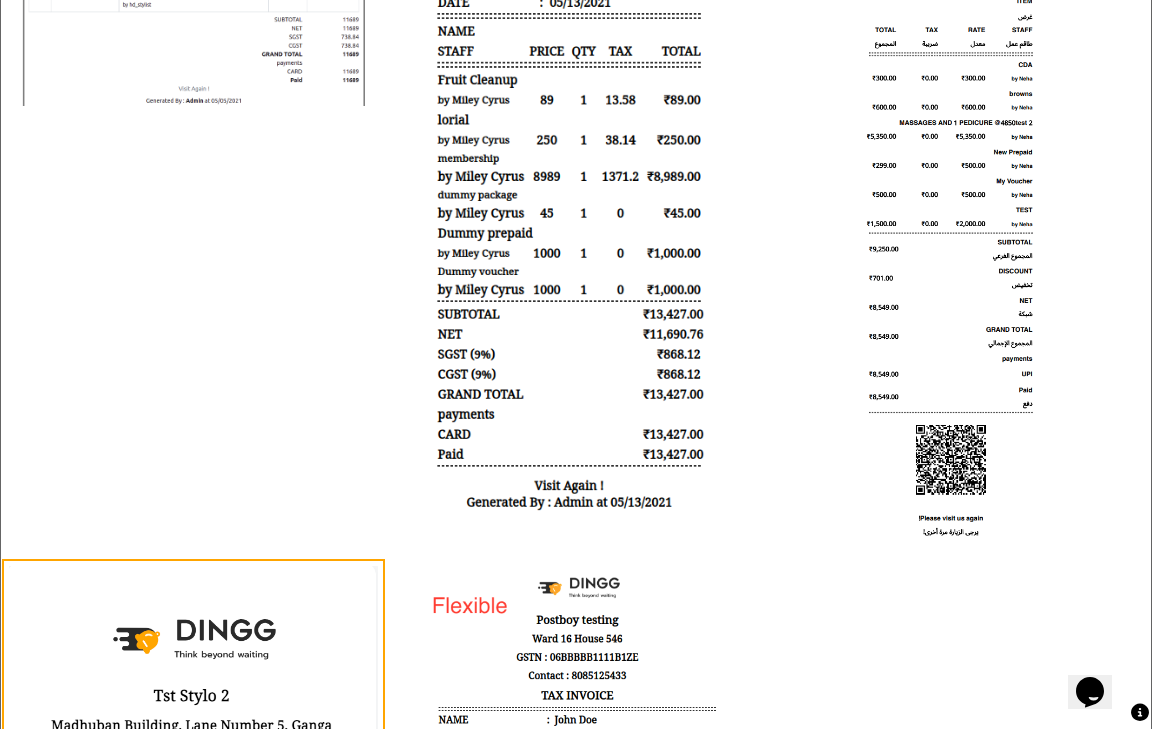 click 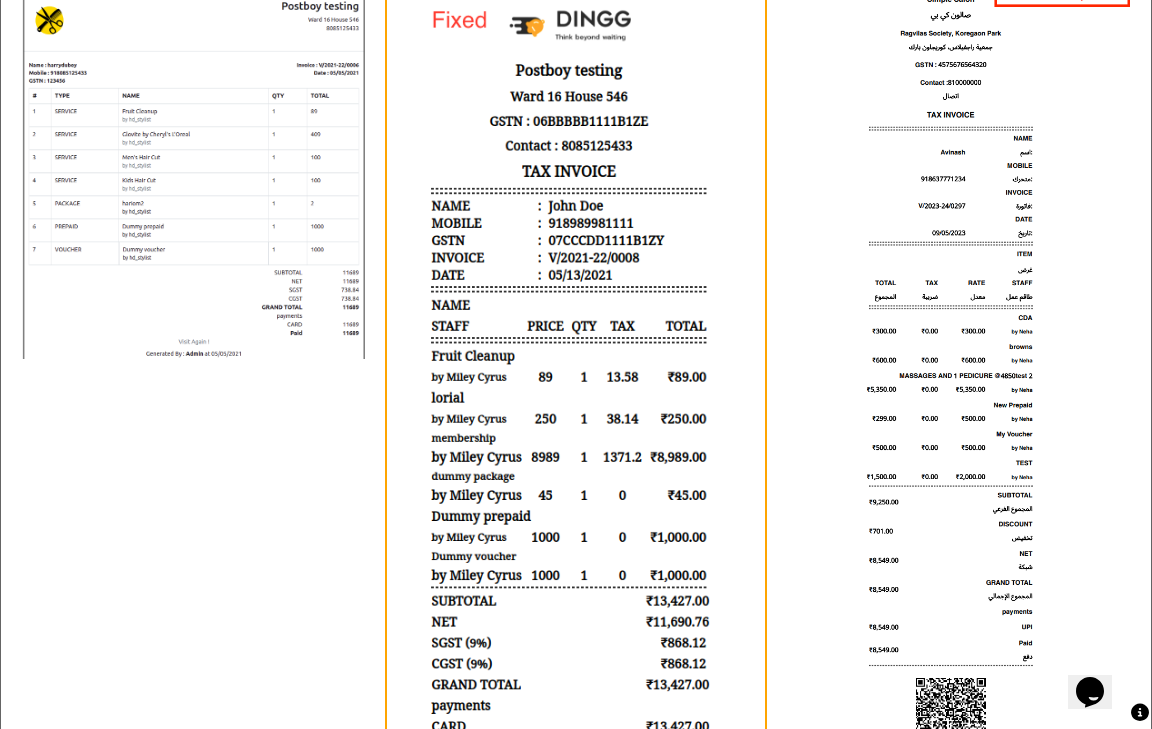 scroll, scrollTop: 0, scrollLeft: 0, axis: both 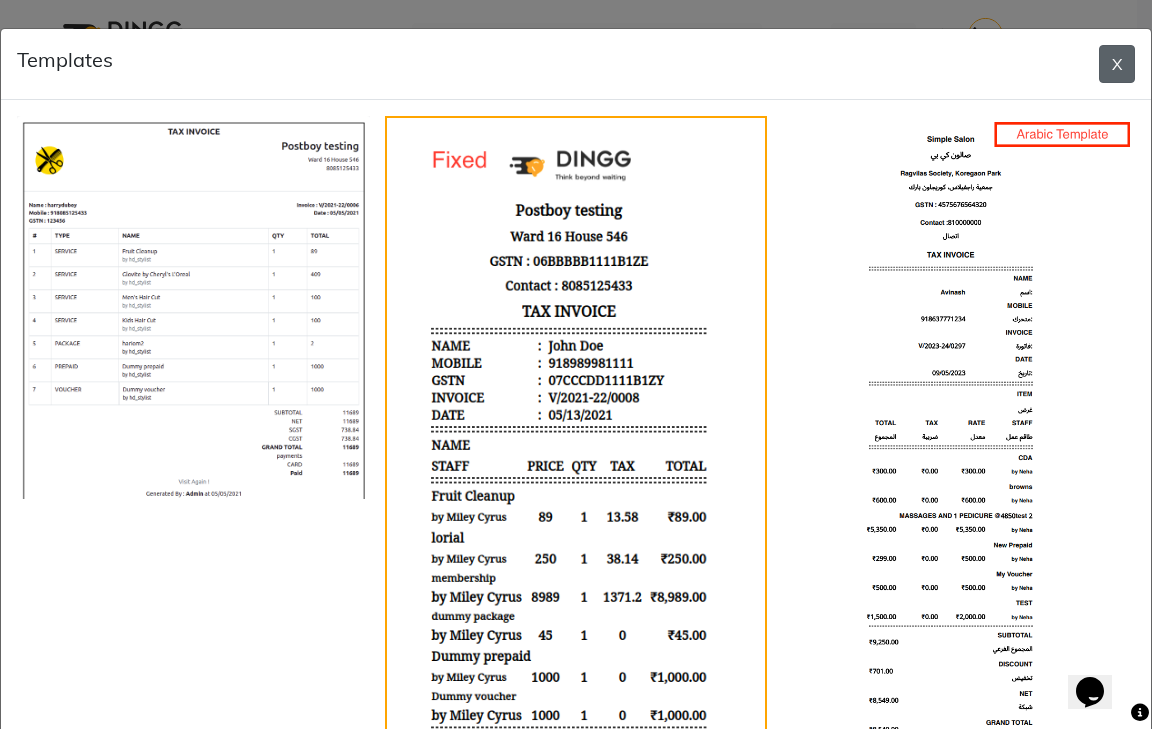 click on "X" 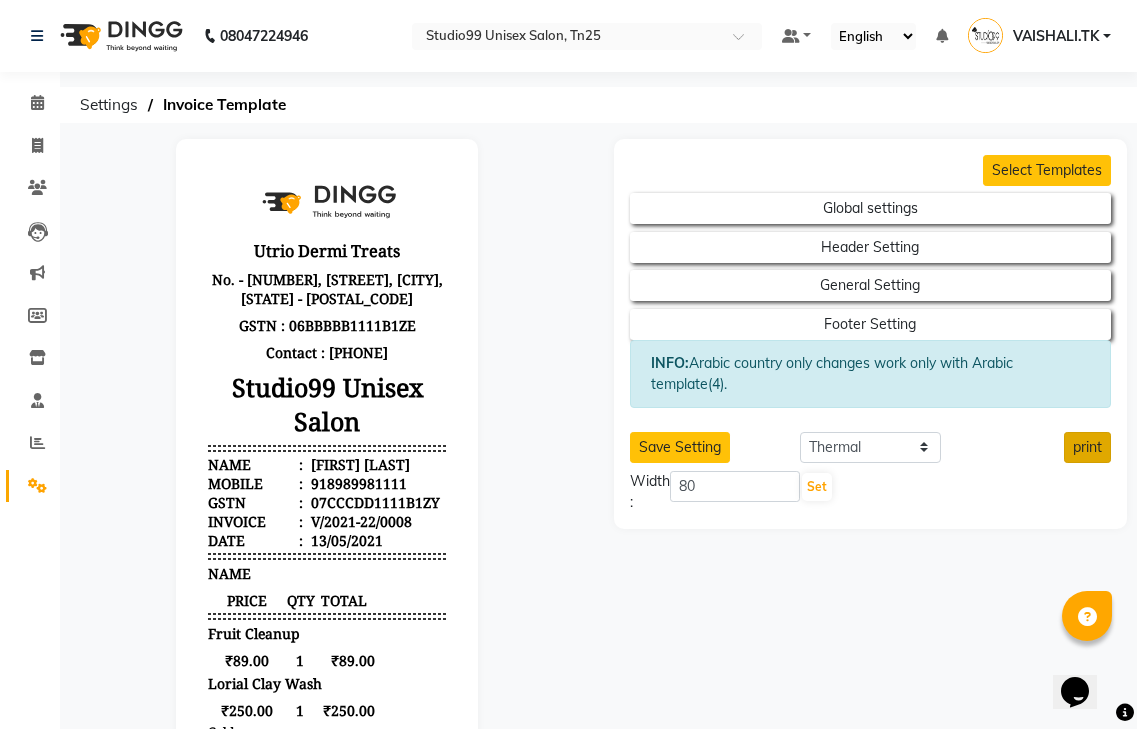 click on "print" 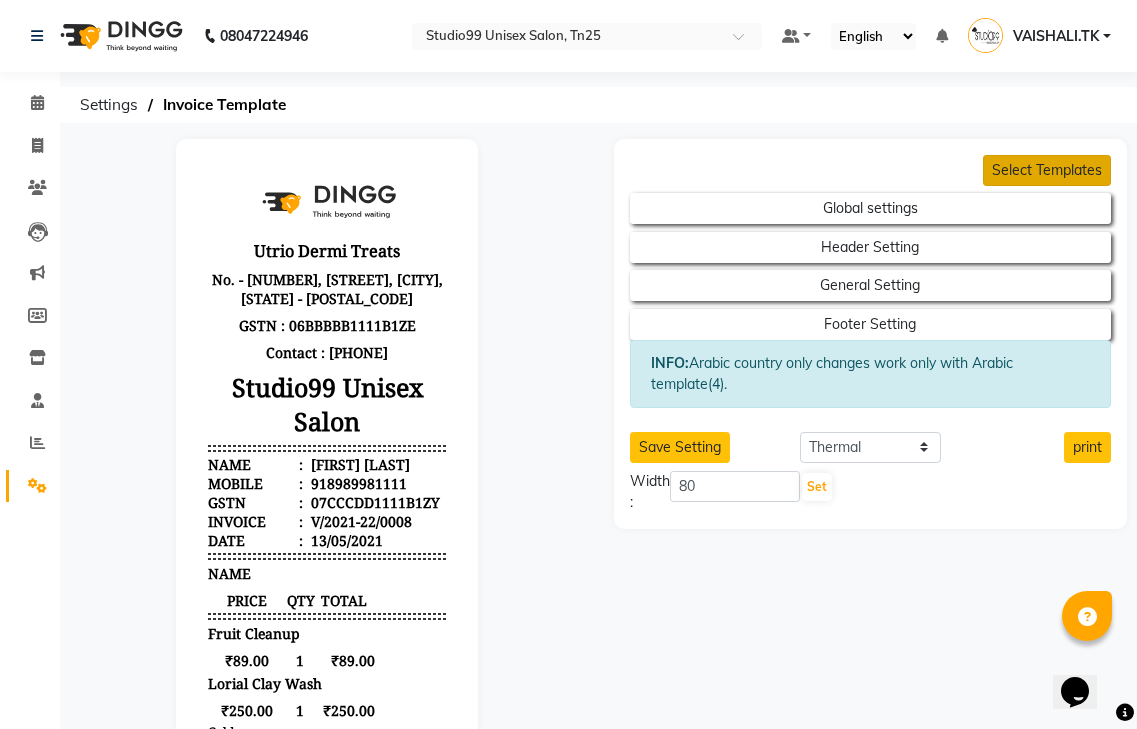 click on "Select Templates" 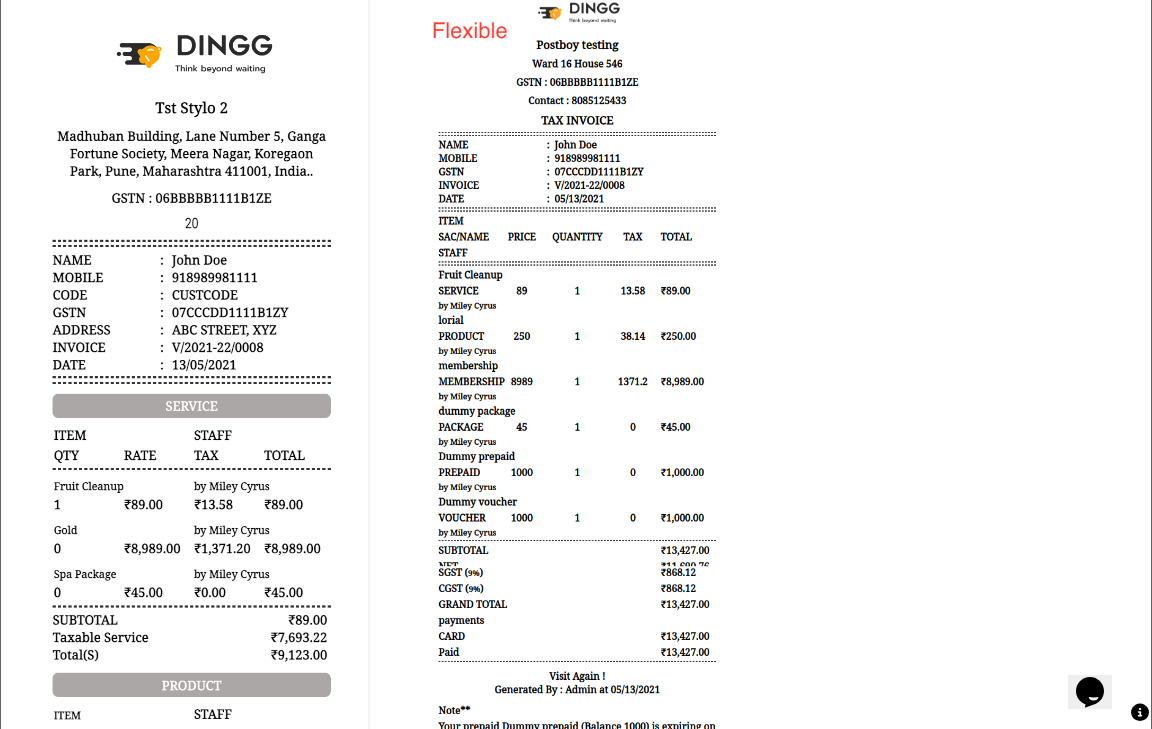 scroll, scrollTop: 1000, scrollLeft: 0, axis: vertical 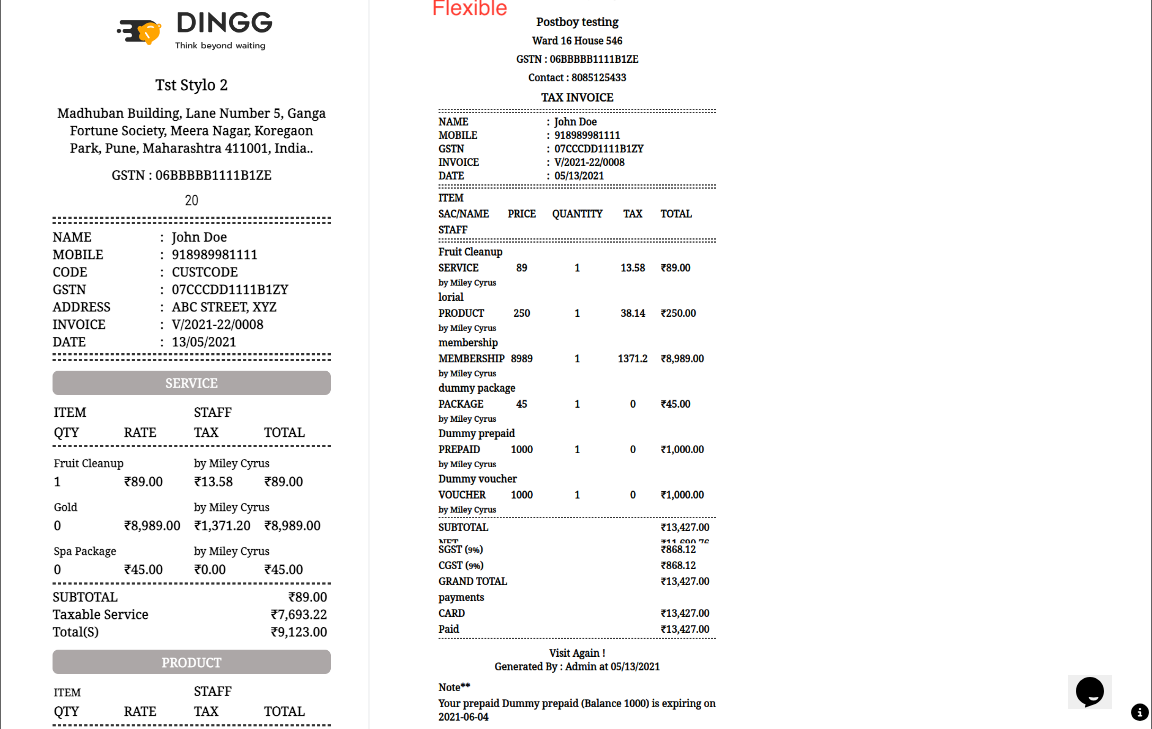 click 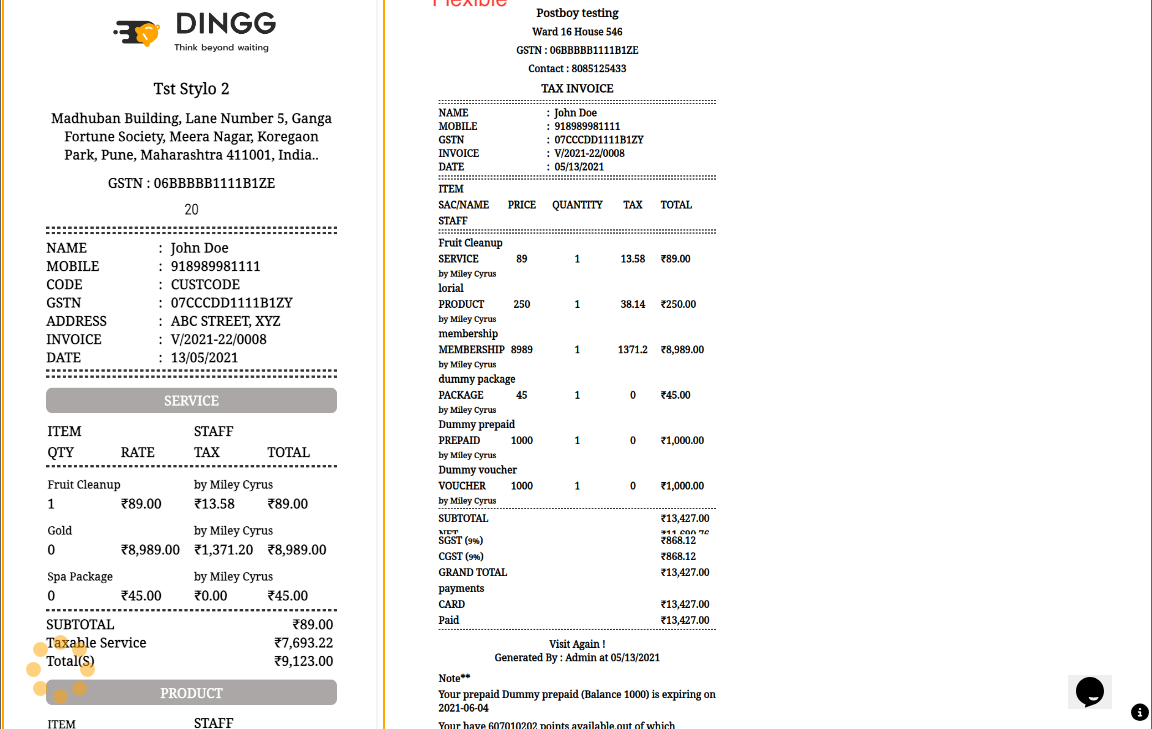 scroll, scrollTop: 16, scrollLeft: 0, axis: vertical 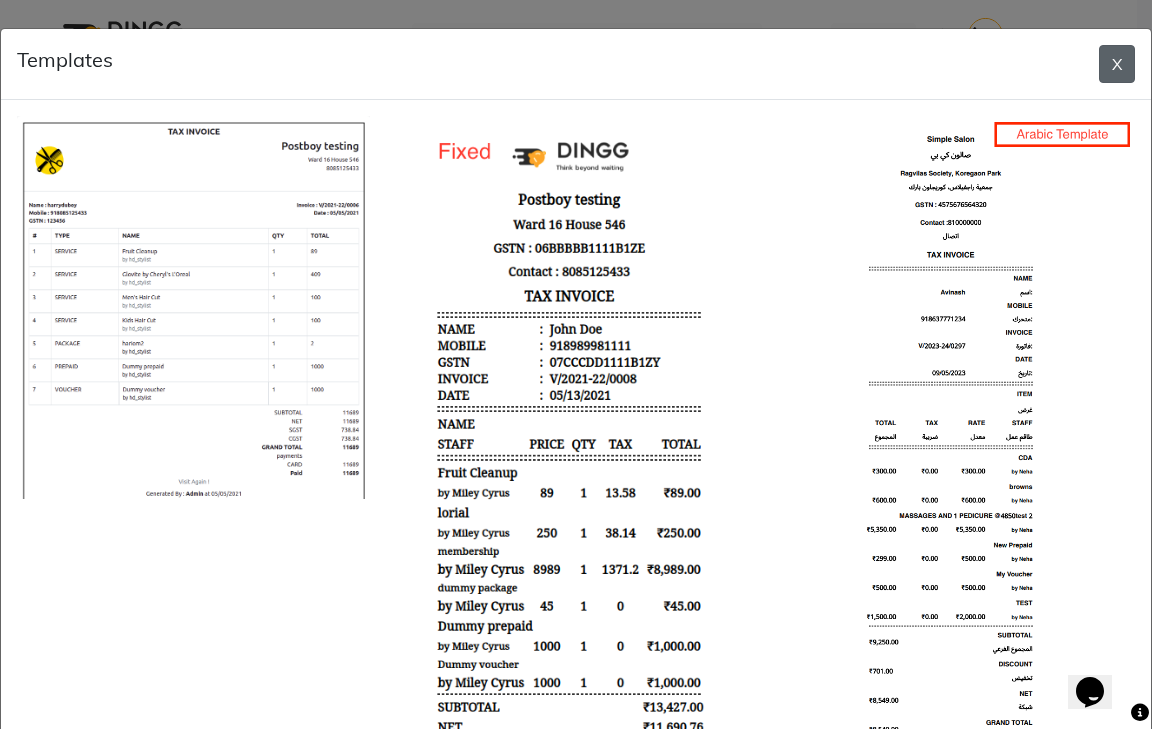 click on "X" 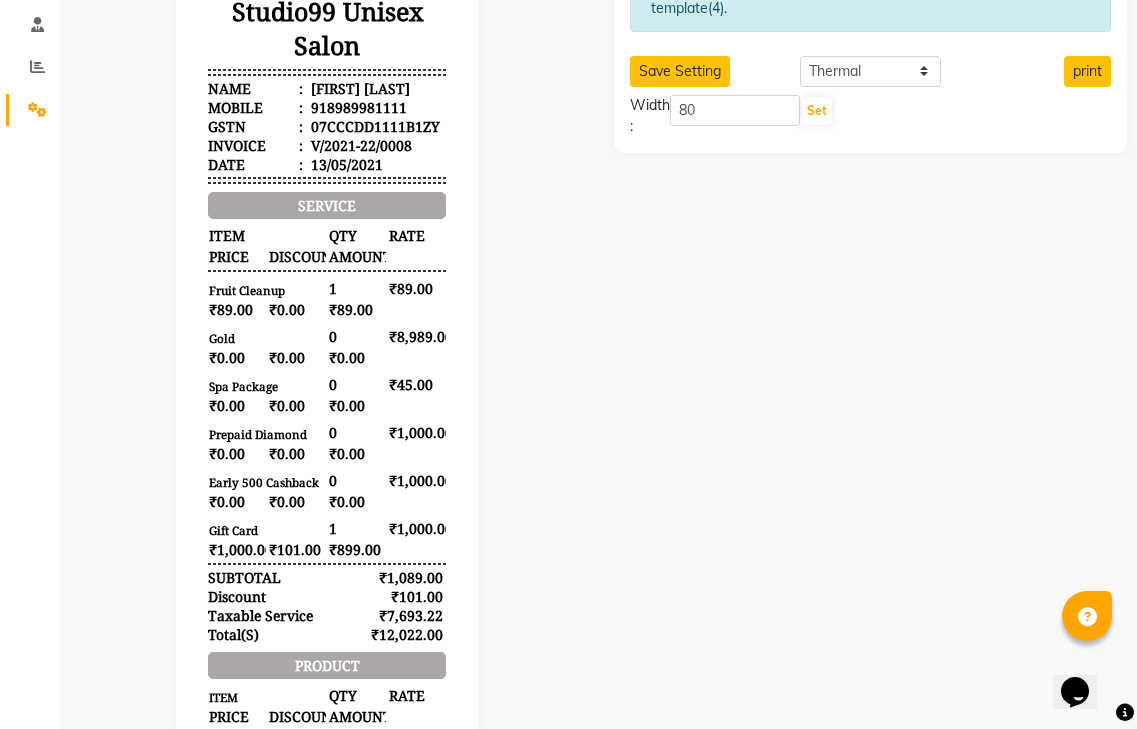 scroll, scrollTop: 400, scrollLeft: 0, axis: vertical 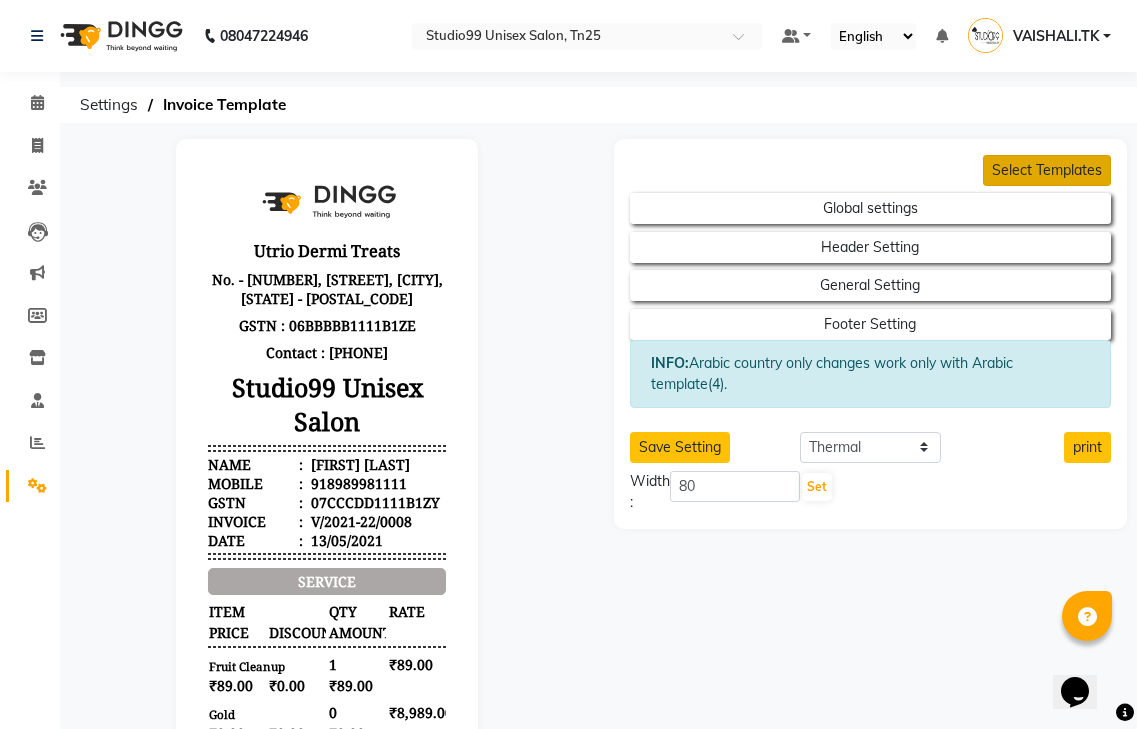 click on "Select Templates" 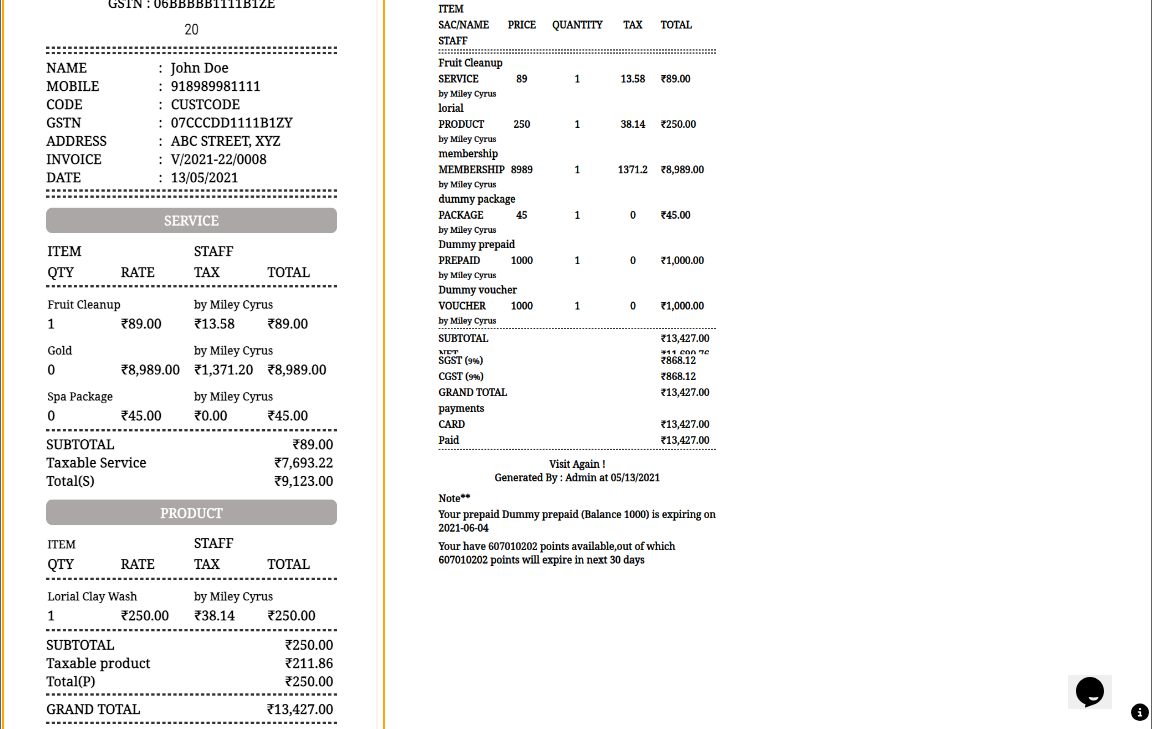 scroll, scrollTop: 1182, scrollLeft: 0, axis: vertical 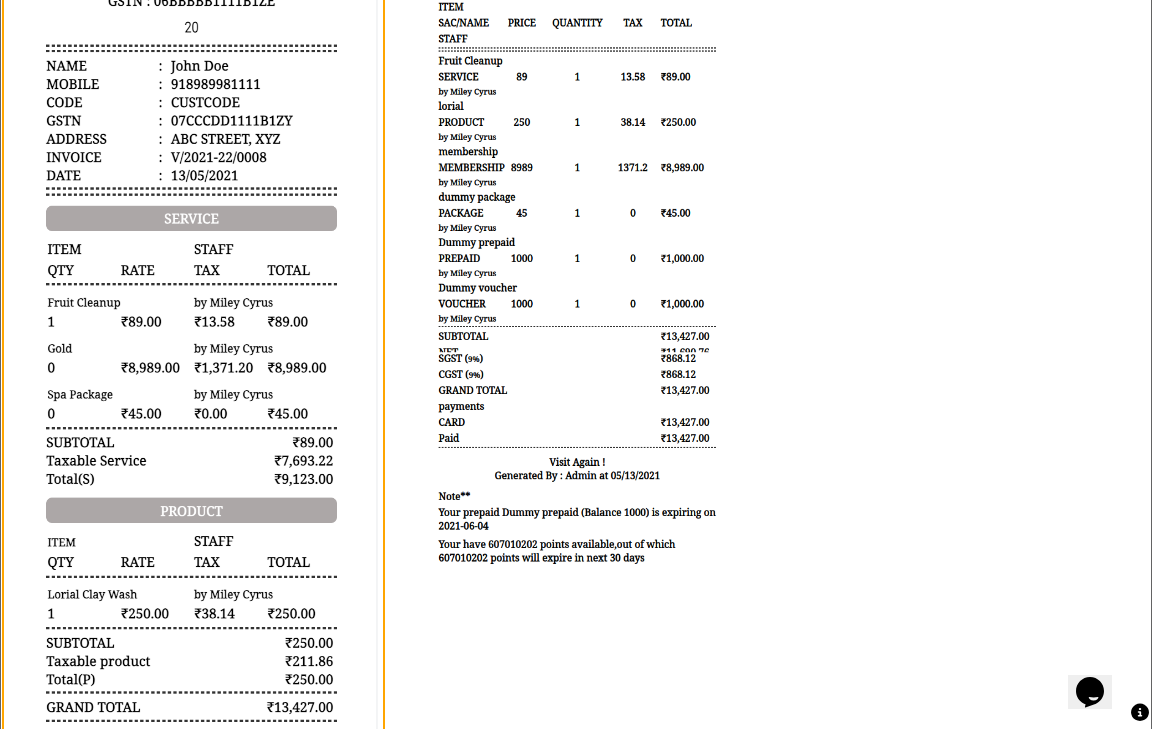 click 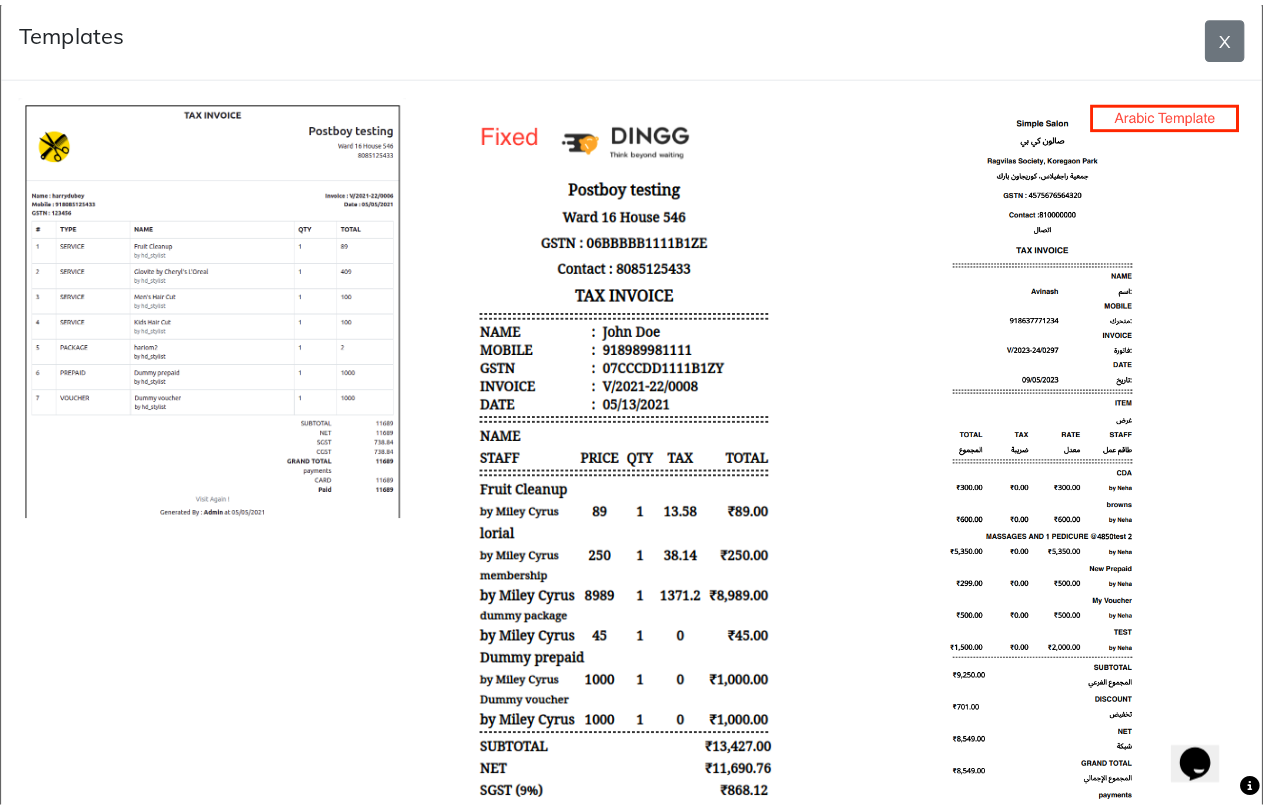 scroll, scrollTop: 0, scrollLeft: 0, axis: both 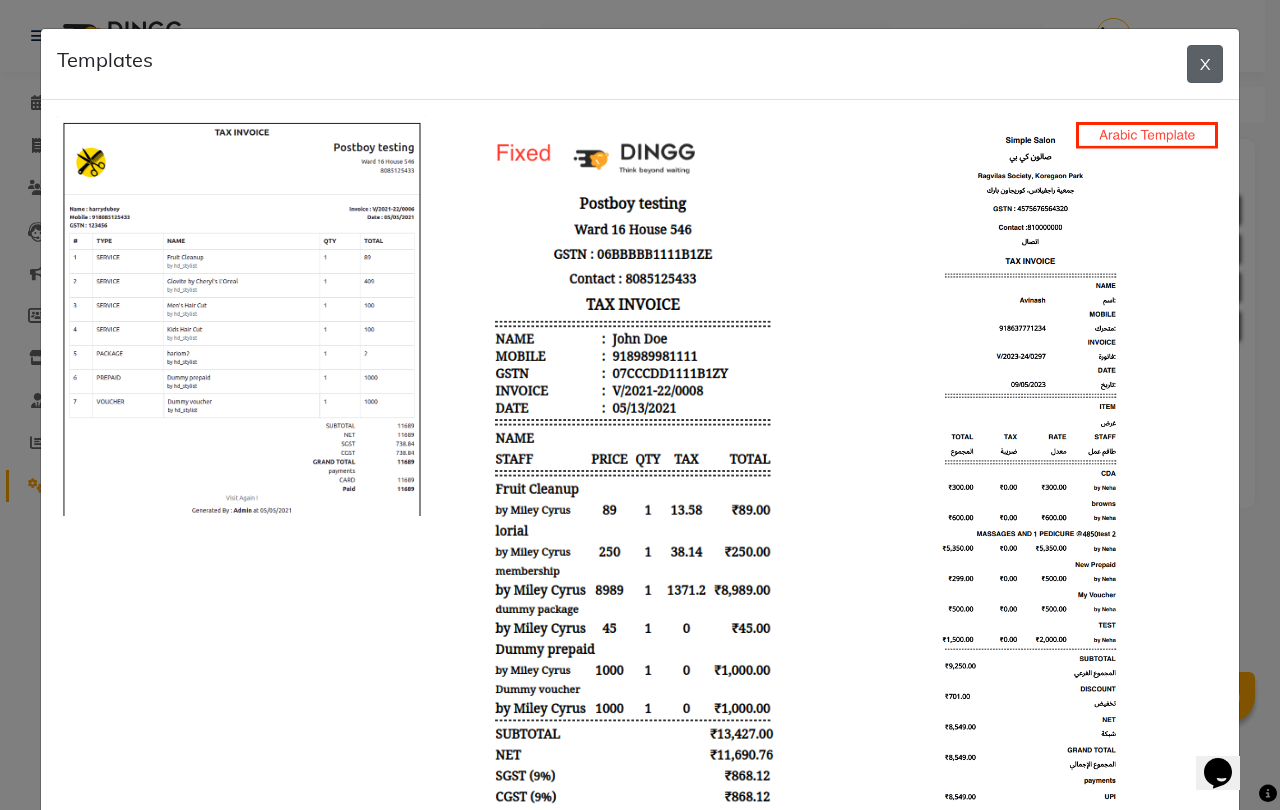 click on "X" 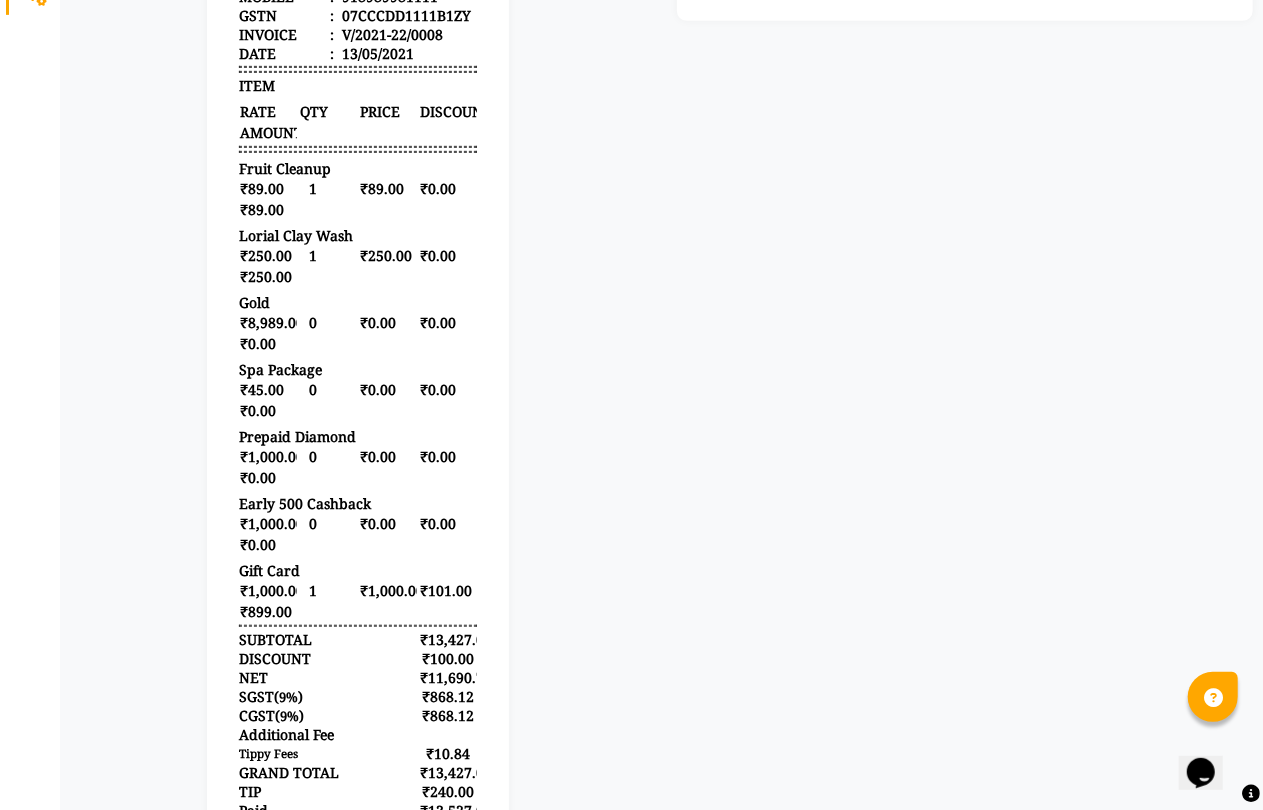 scroll, scrollTop: 0, scrollLeft: 0, axis: both 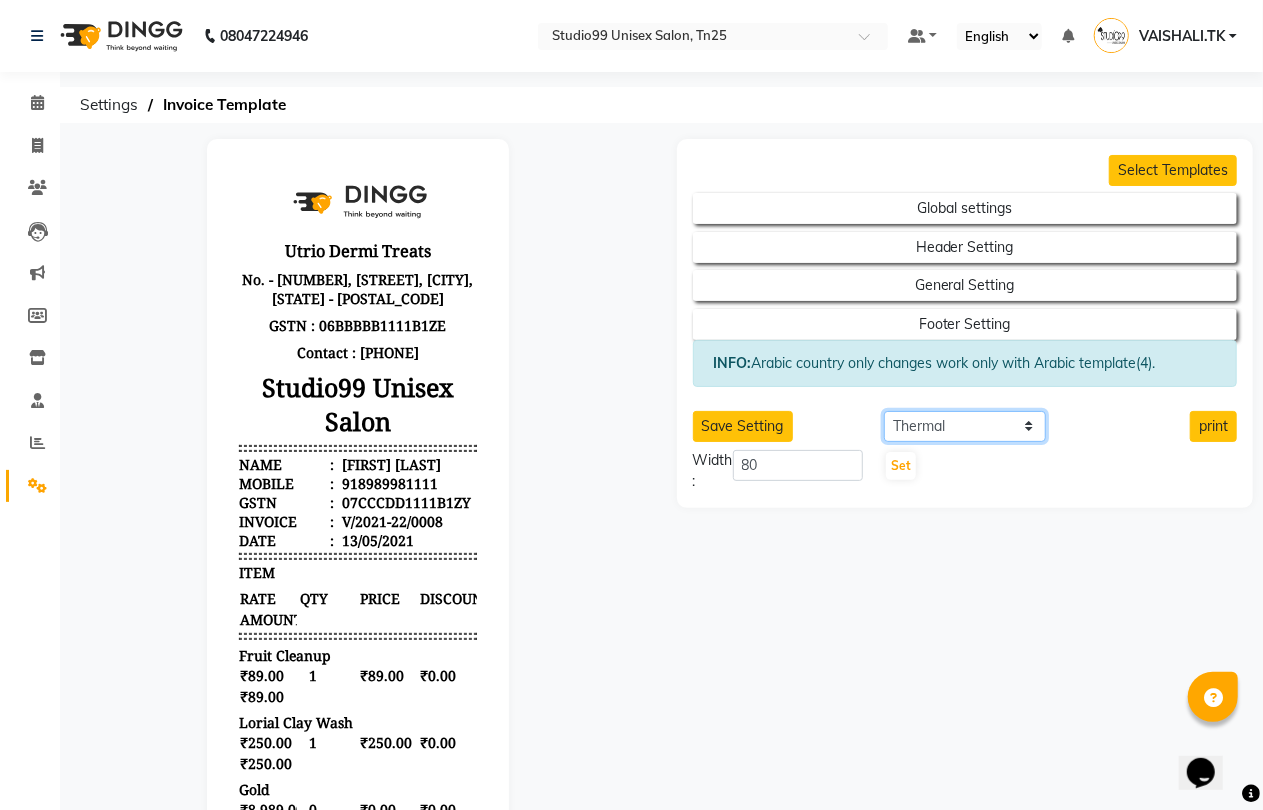 click on "Select paper A4 A5 A6 A7 Thermal Custom" 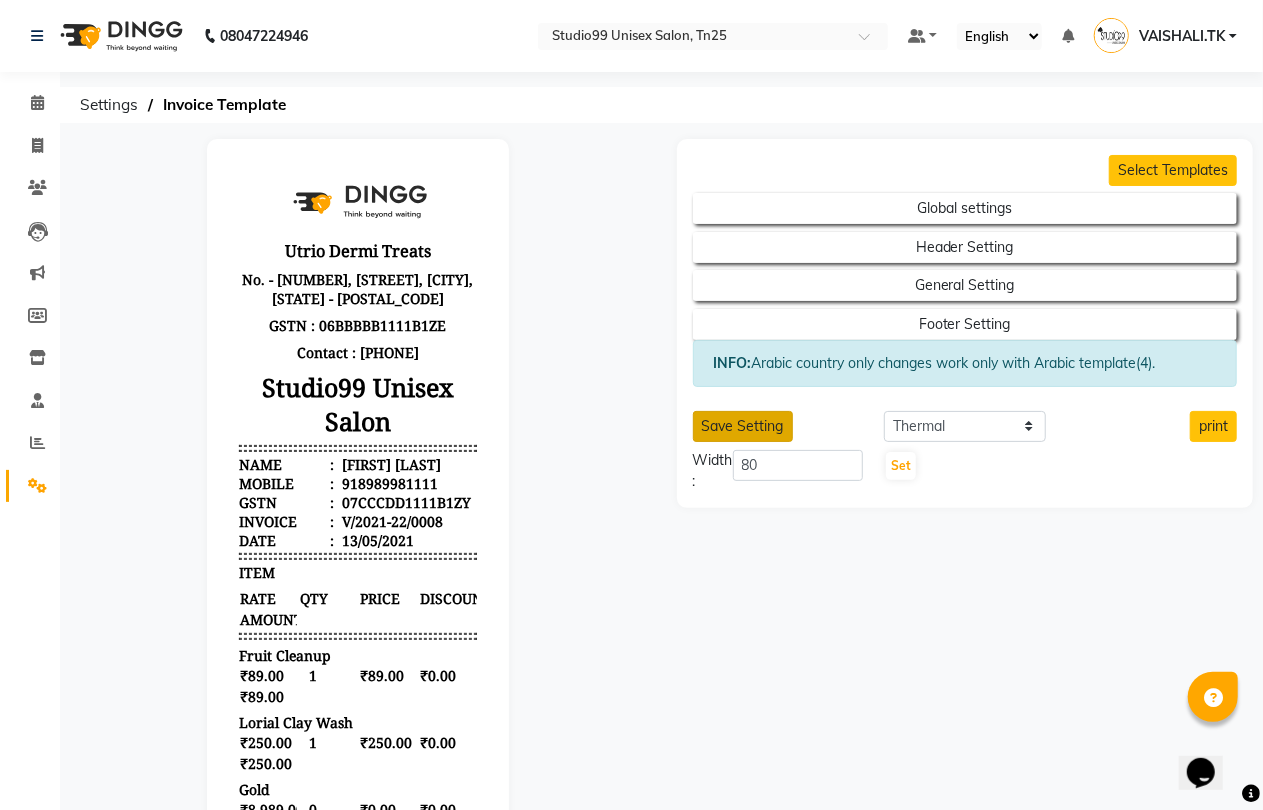 drag, startPoint x: 1206, startPoint y: 434, endPoint x: 752, endPoint y: 436, distance: 454.0044 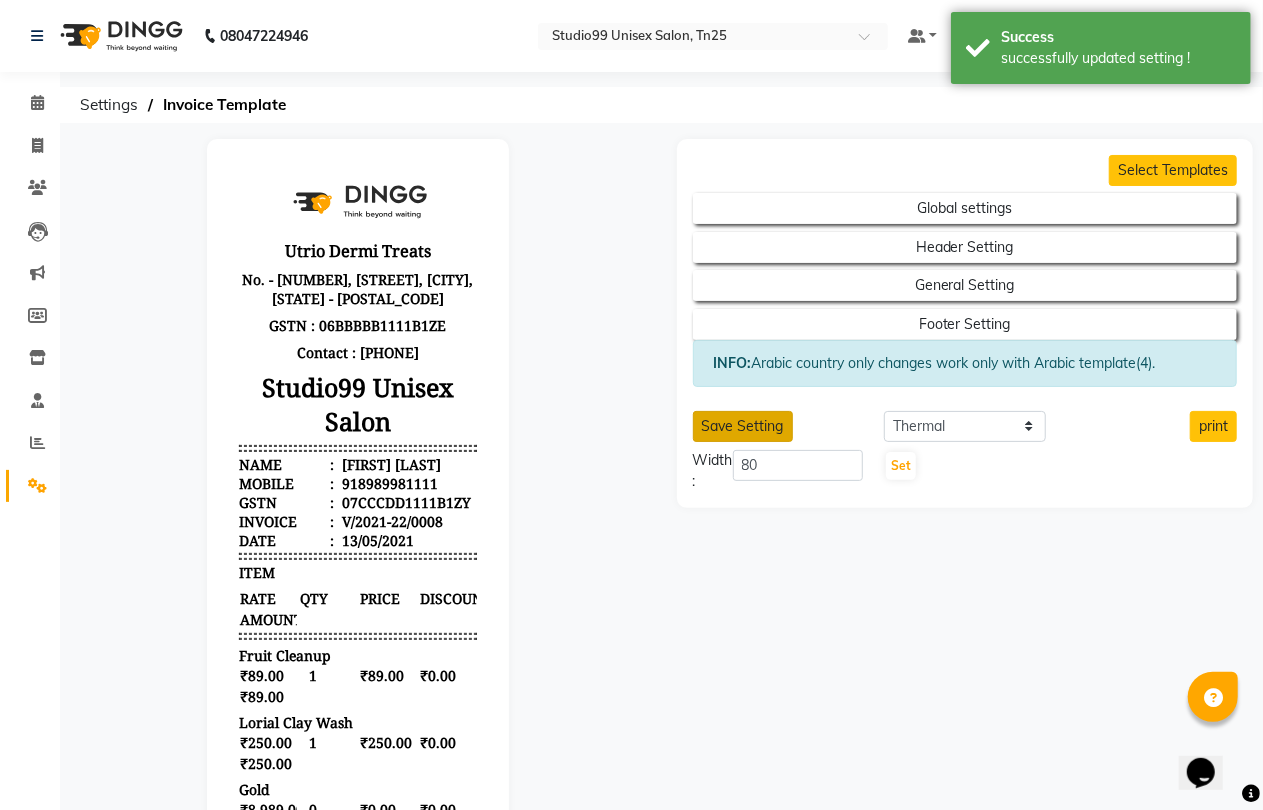 click on "Save Setting" 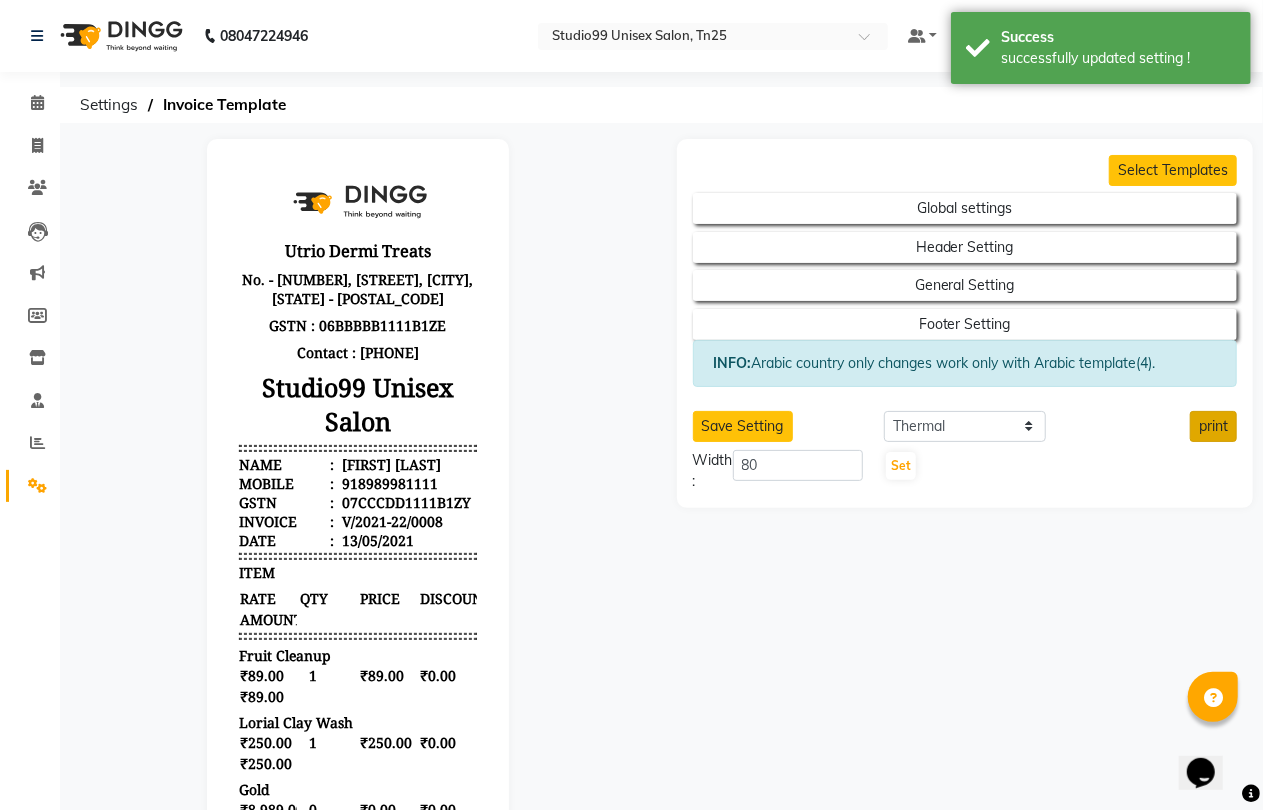 click on "print" 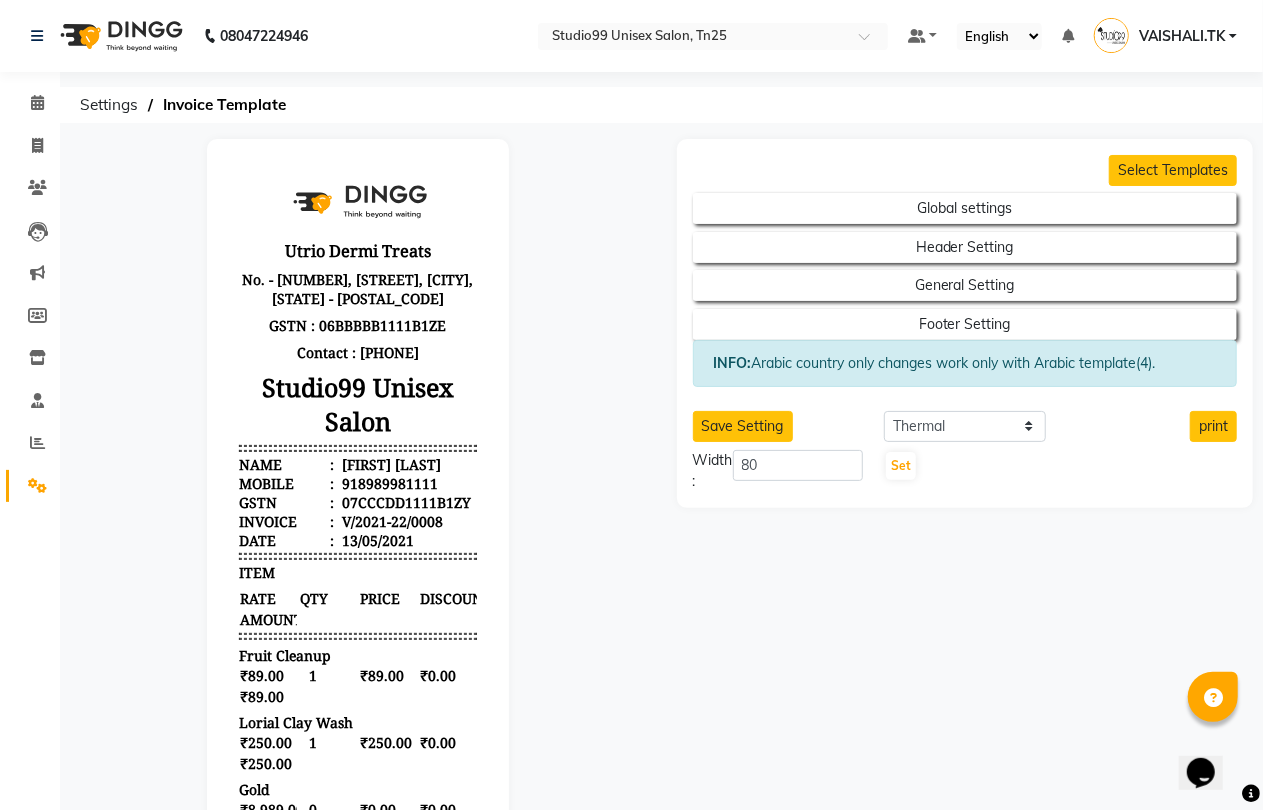 scroll, scrollTop: 13, scrollLeft: 0, axis: vertical 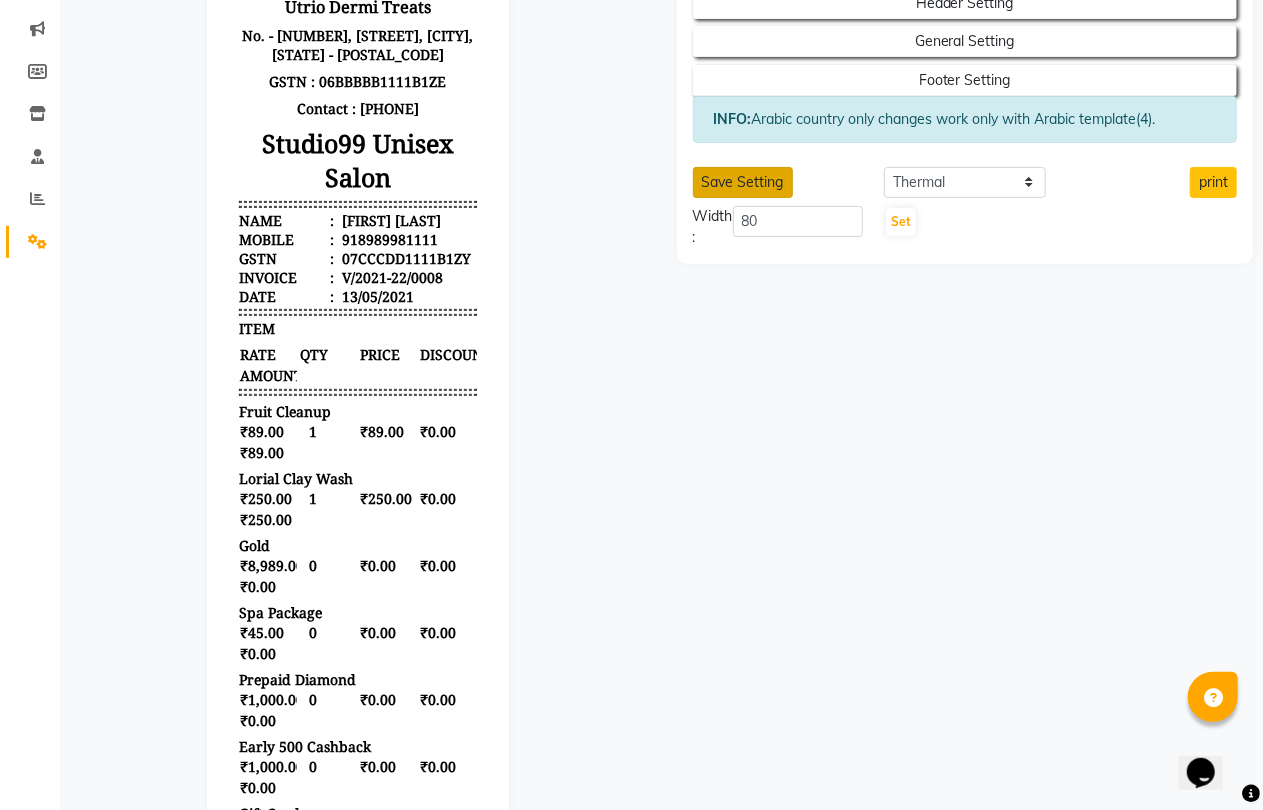 click on "Save Setting" 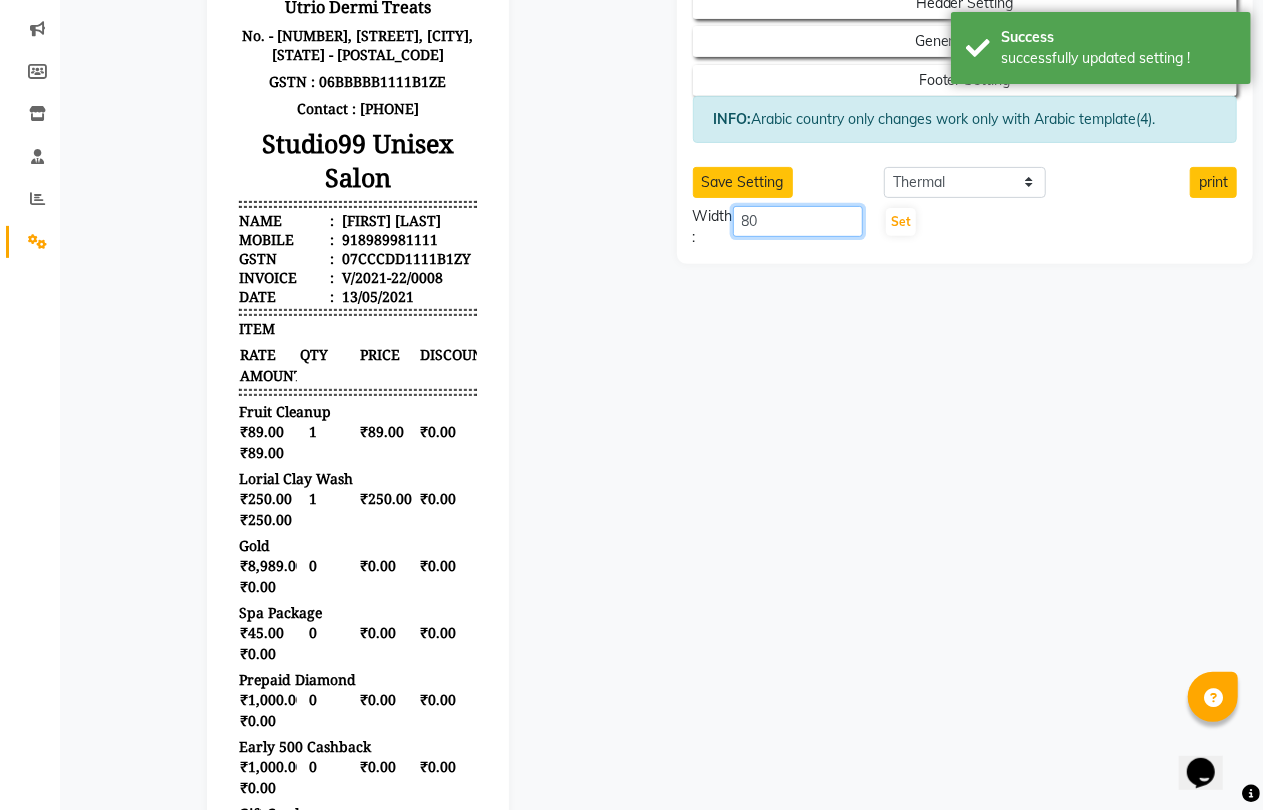 click on "80" 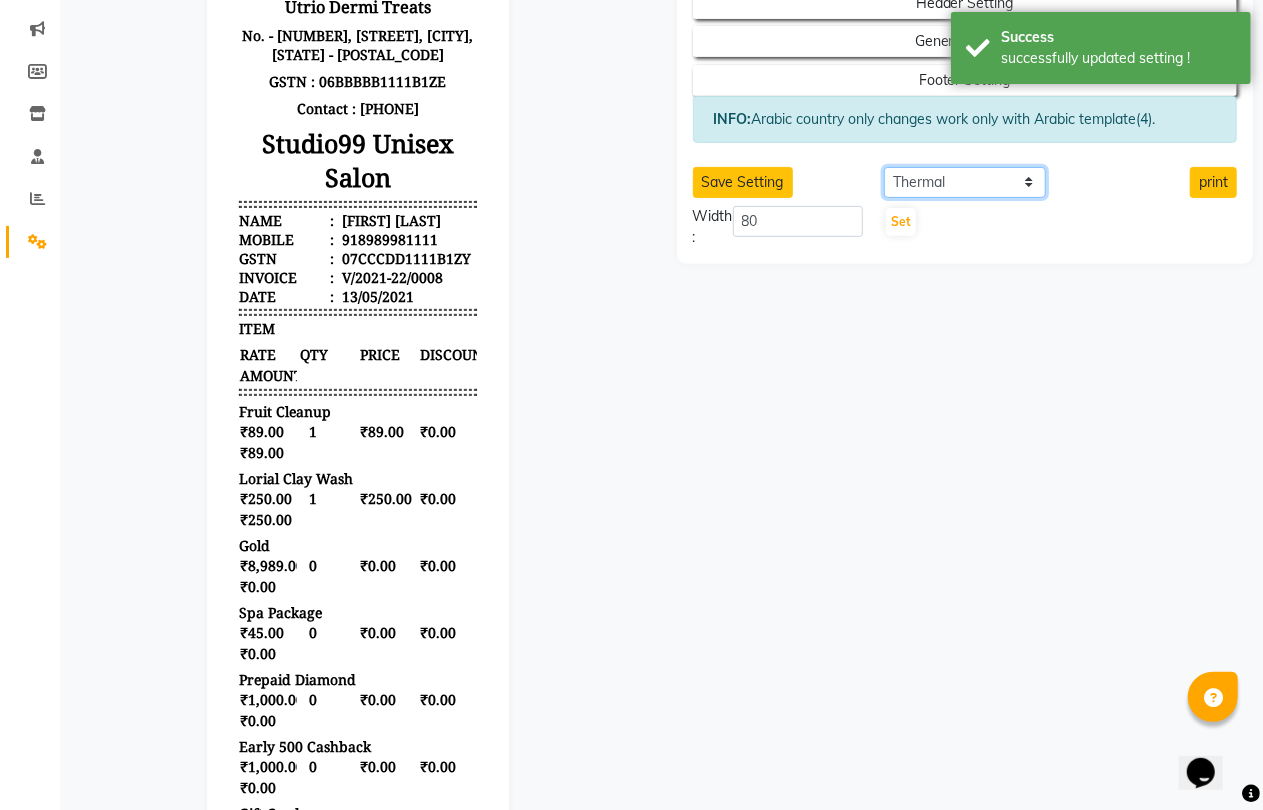 click on "Select paper A4 A5 A6 A7 Thermal Custom" 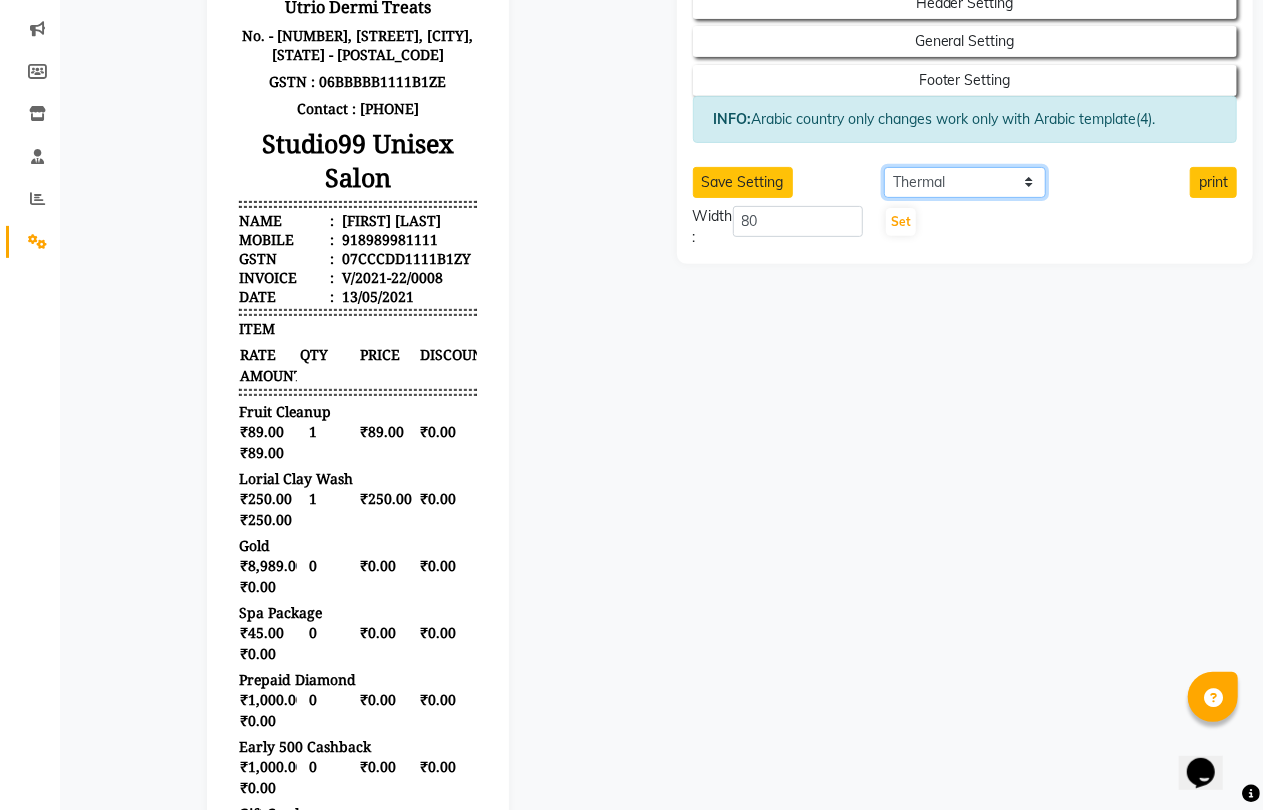 click on "Select paper A4 A5 A6 A7 Thermal Custom" 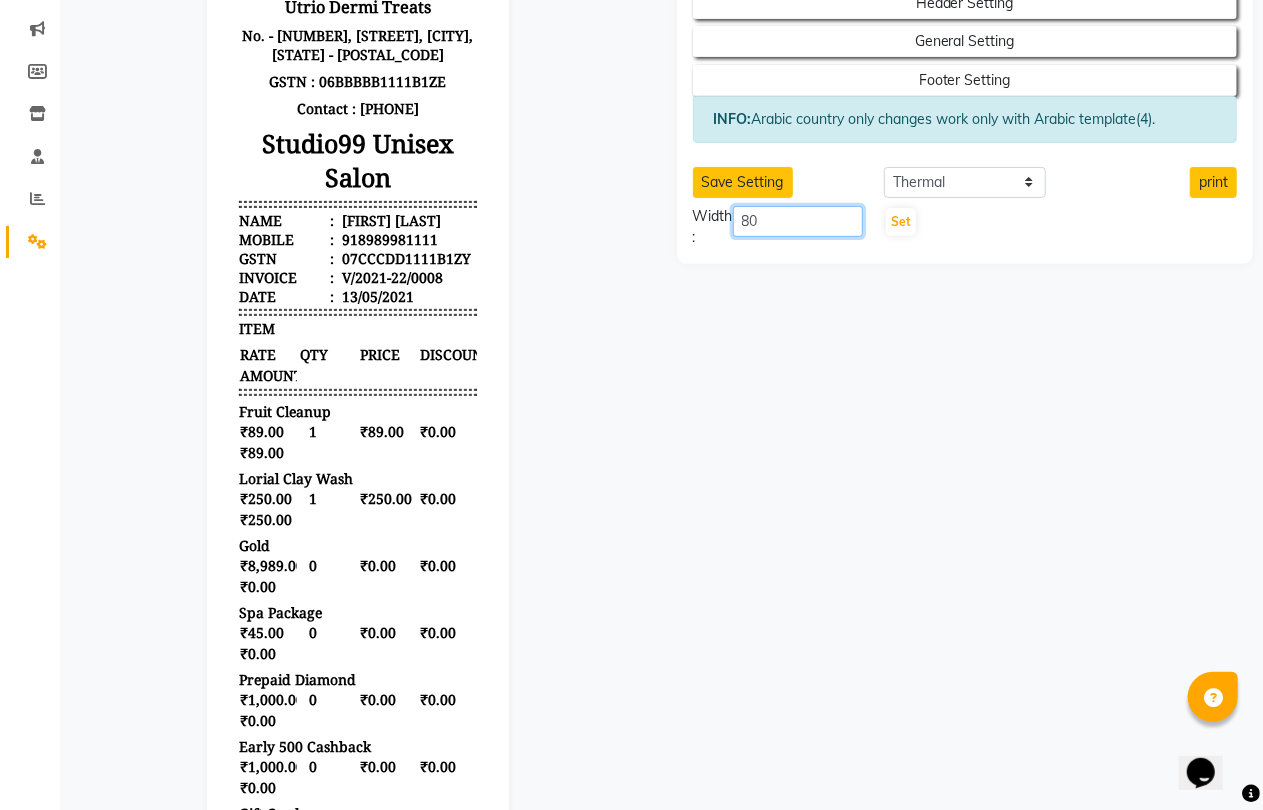 click on "80" 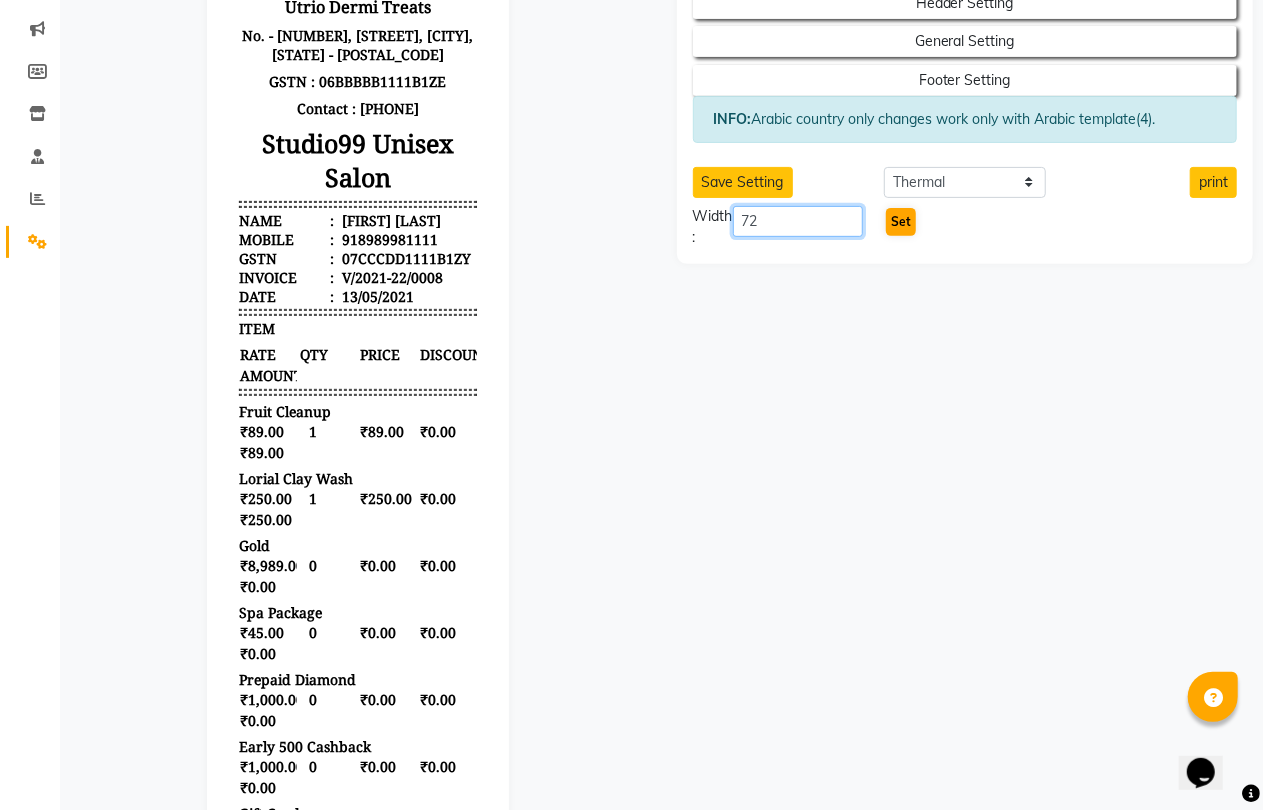 type on "72" 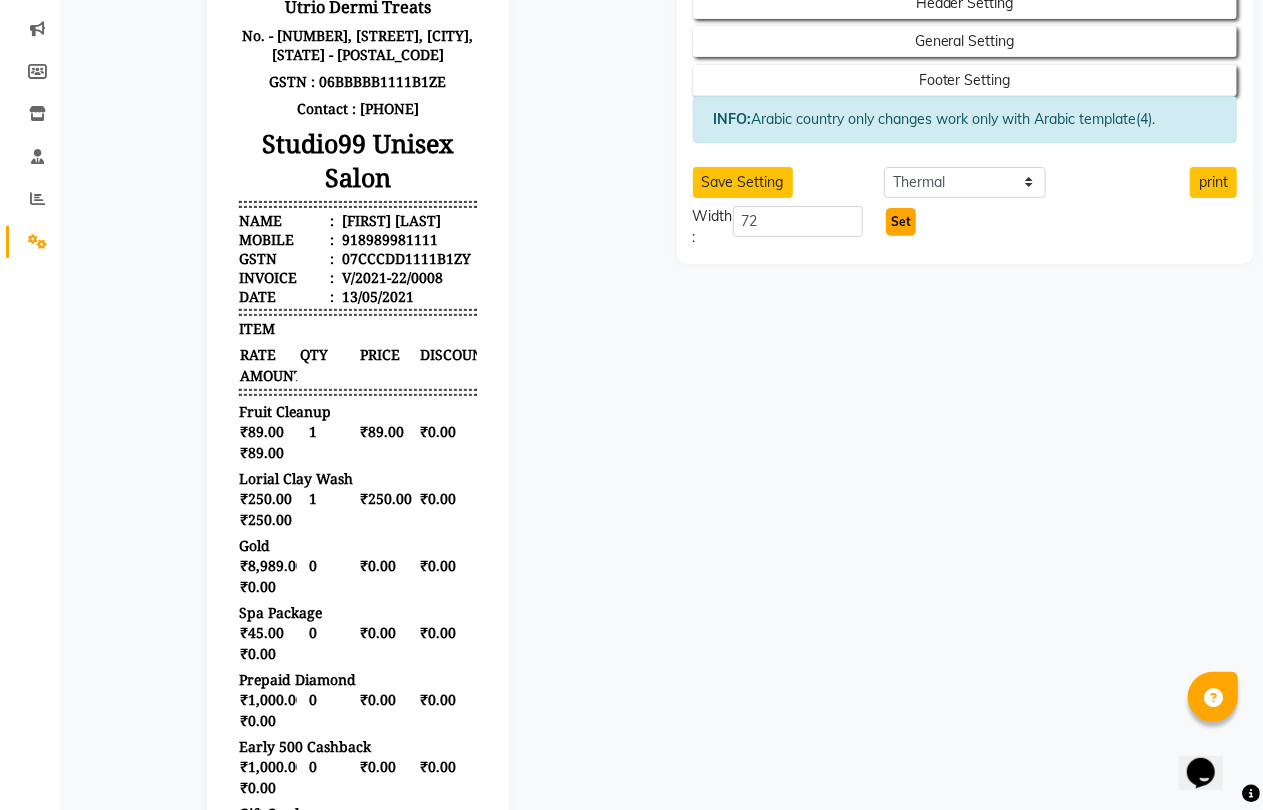 click on "Set" 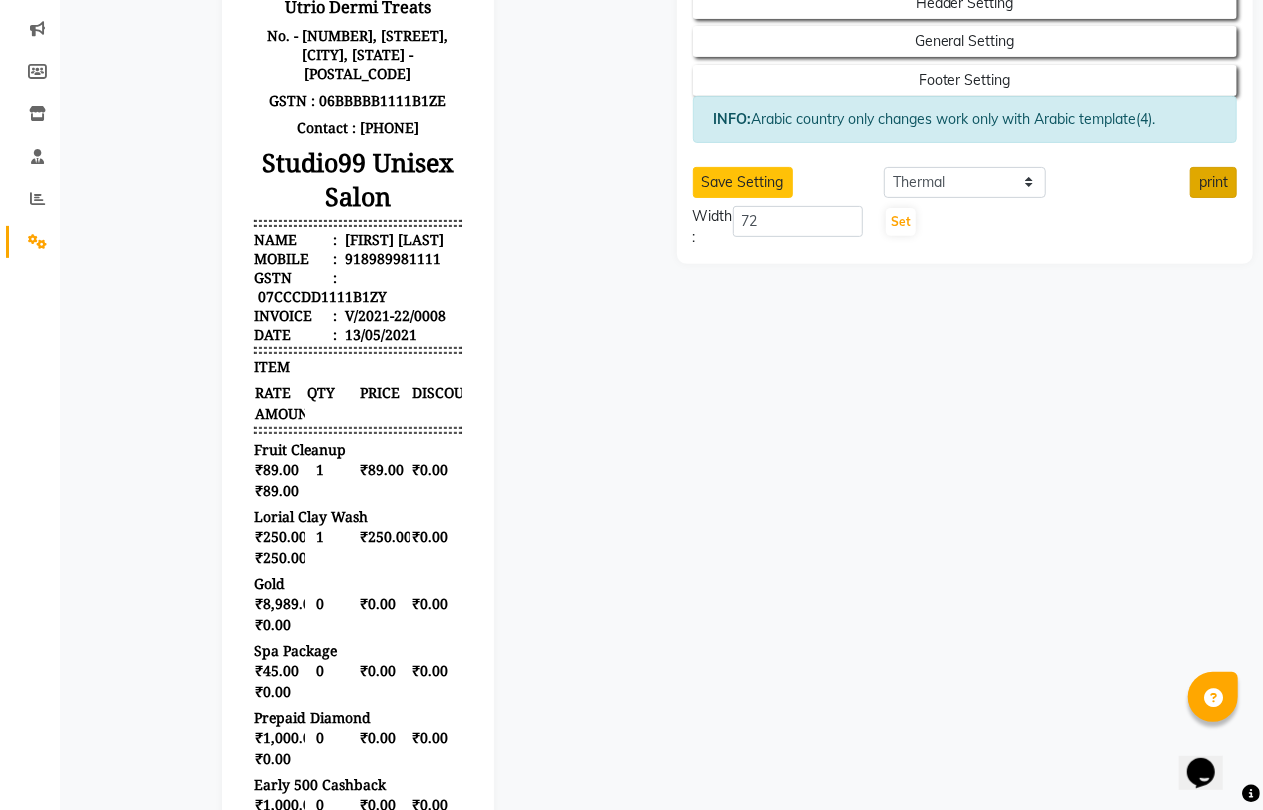 click on "print" 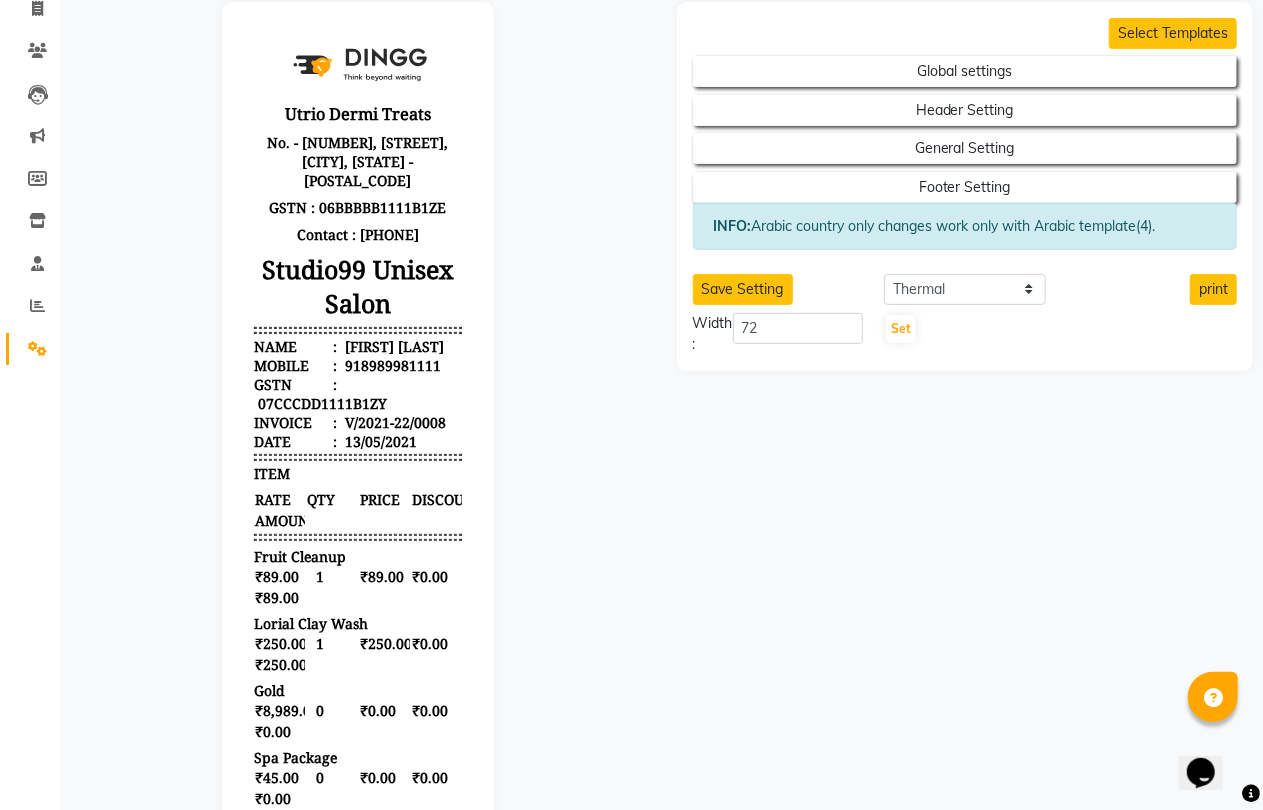 scroll, scrollTop: 0, scrollLeft: 0, axis: both 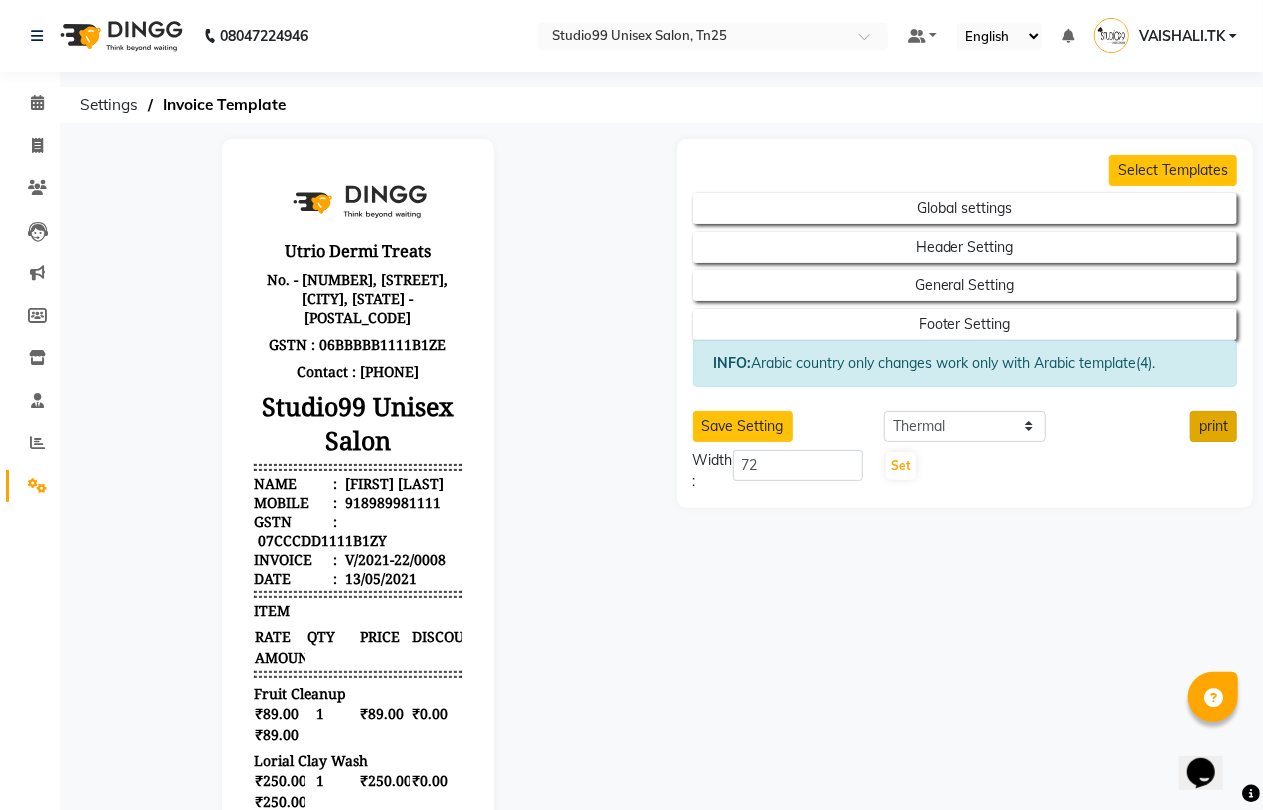 click on "print" 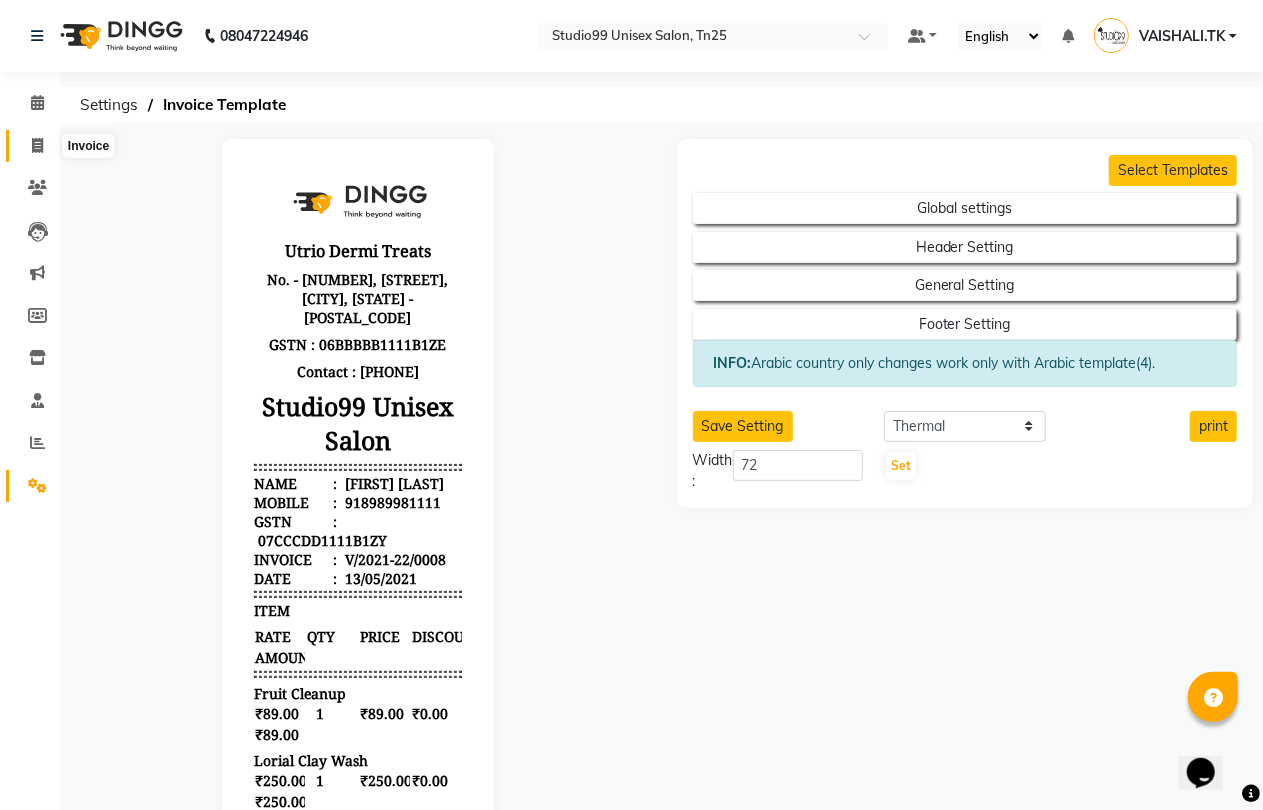 click 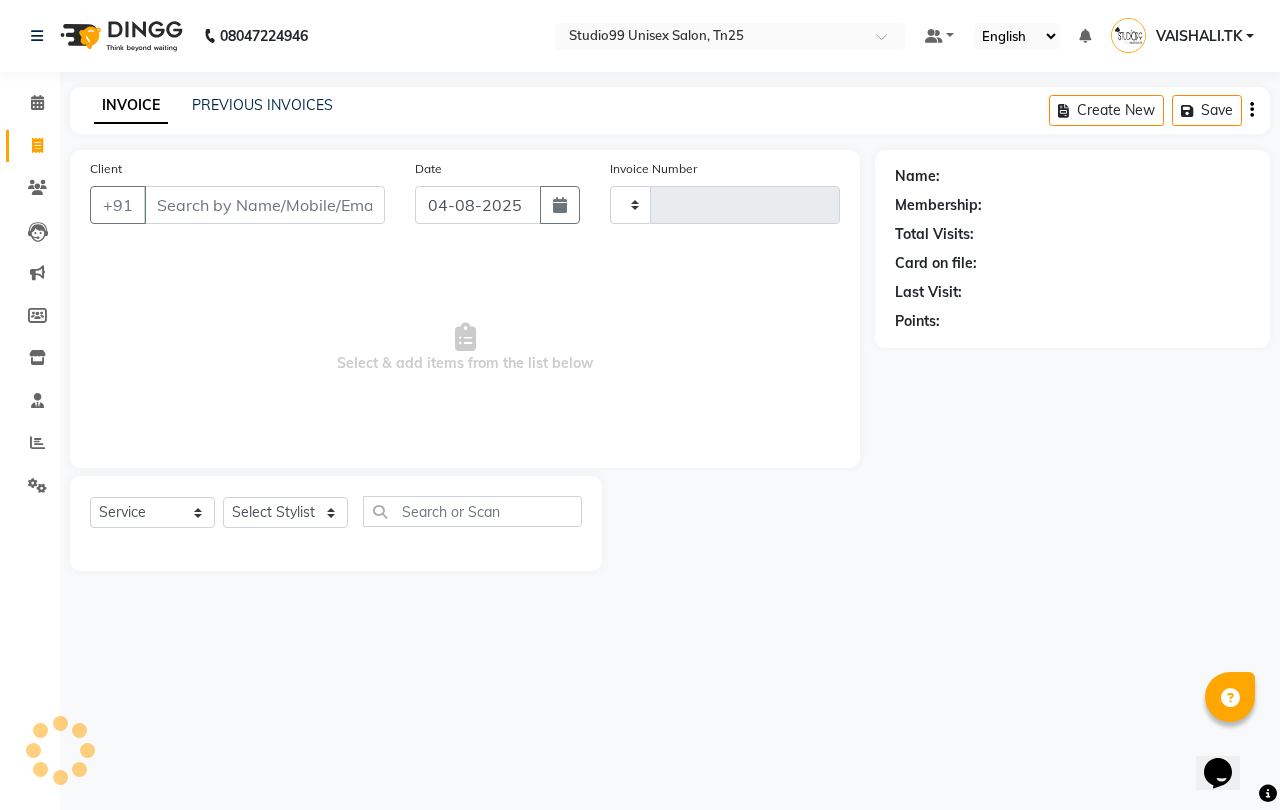 type on "0677" 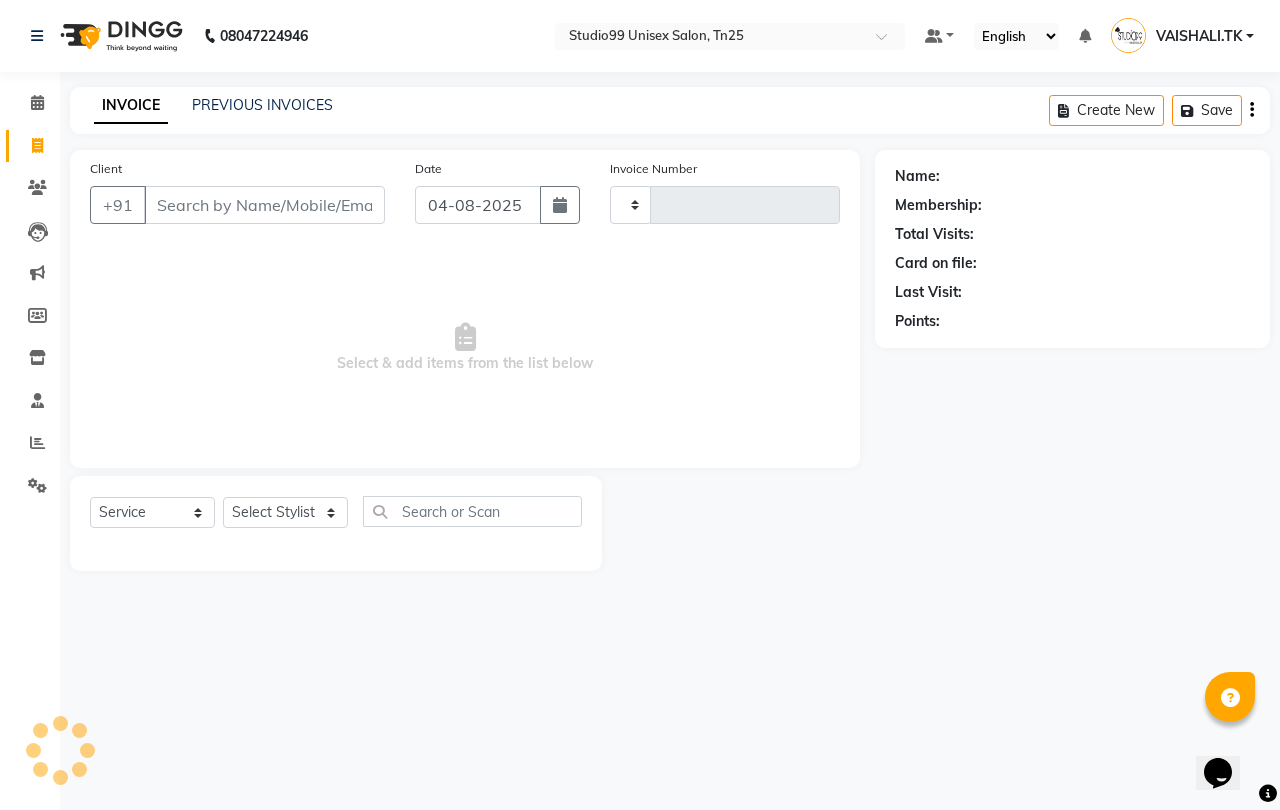 select on "8331" 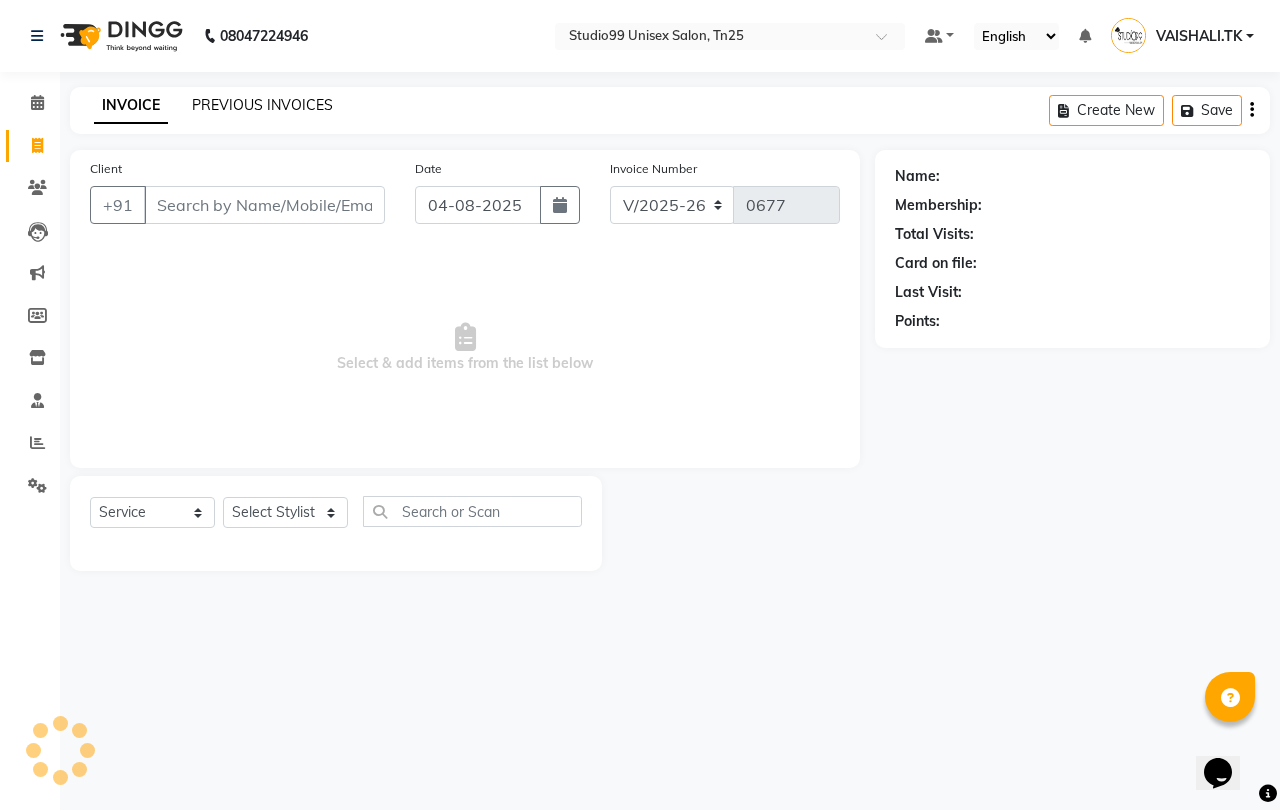 click on "PREVIOUS INVOICES" 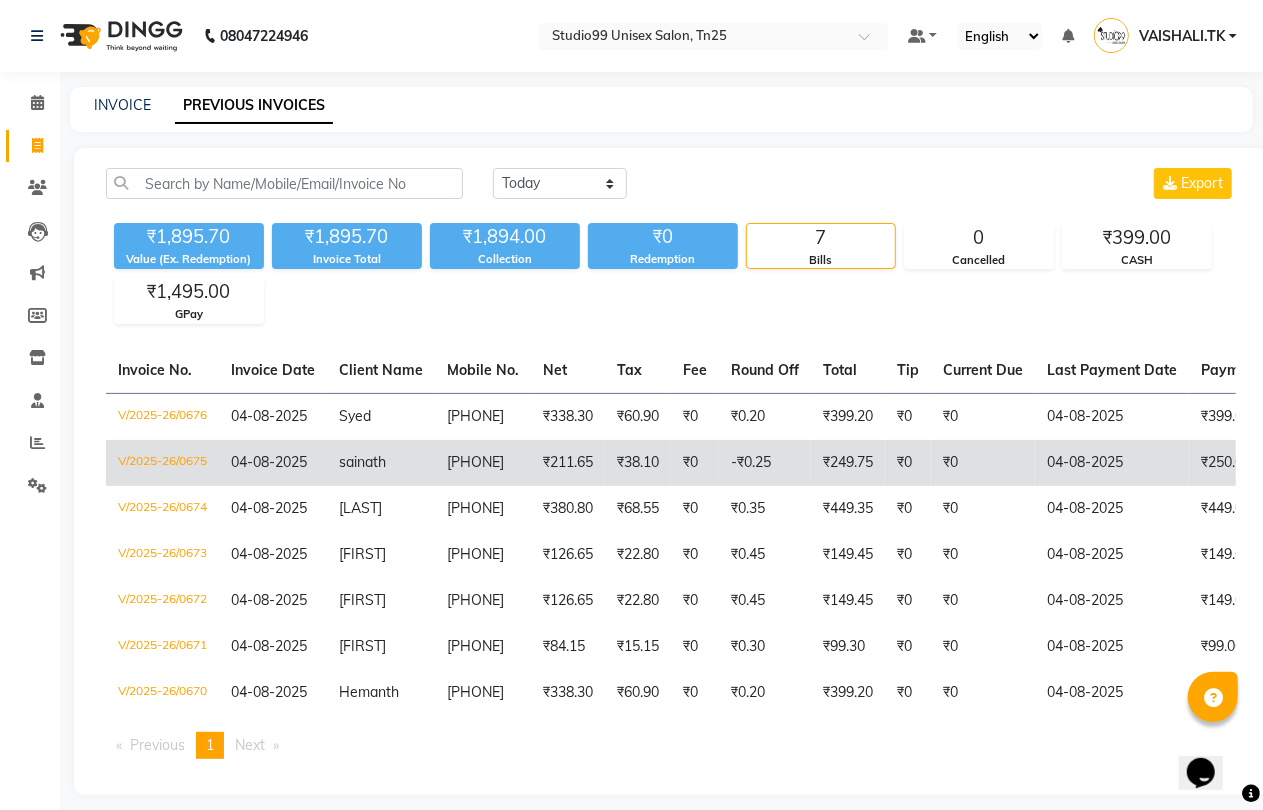 click on "04-08-2025" 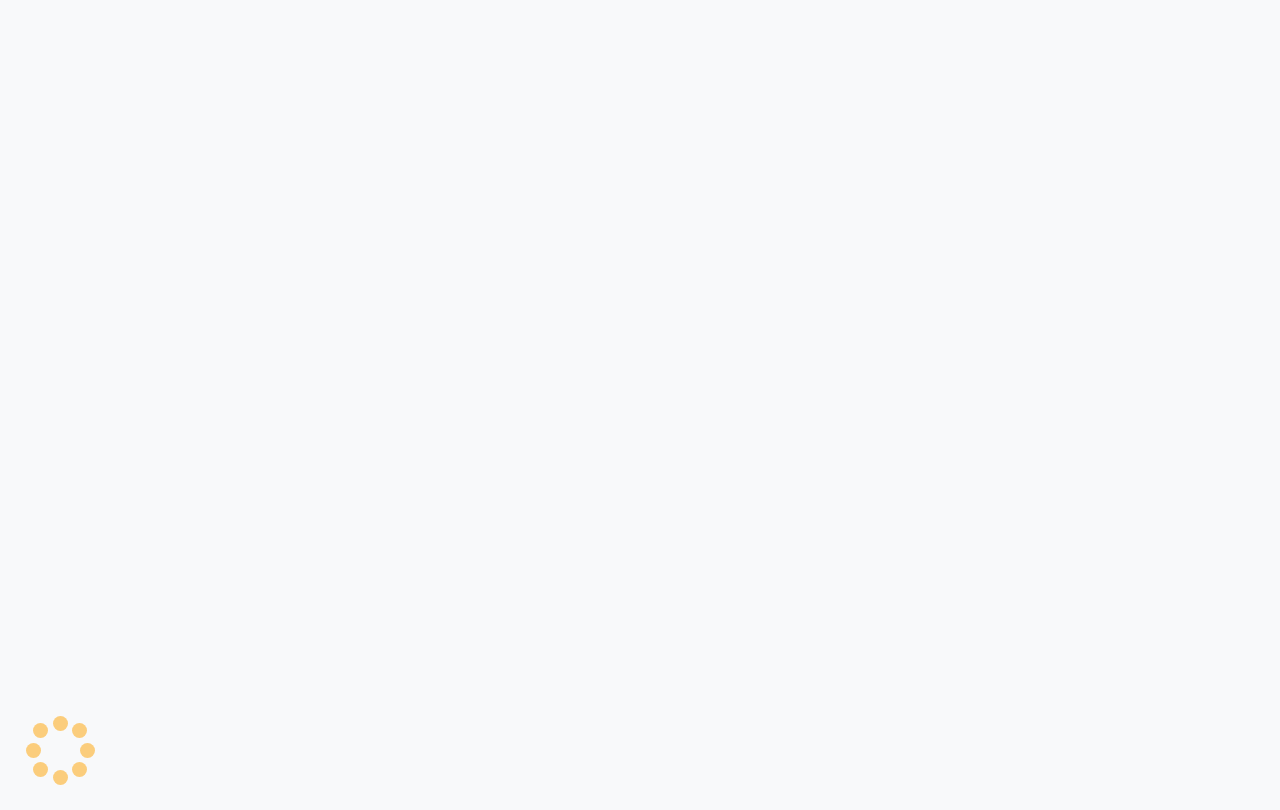 scroll, scrollTop: 0, scrollLeft: 0, axis: both 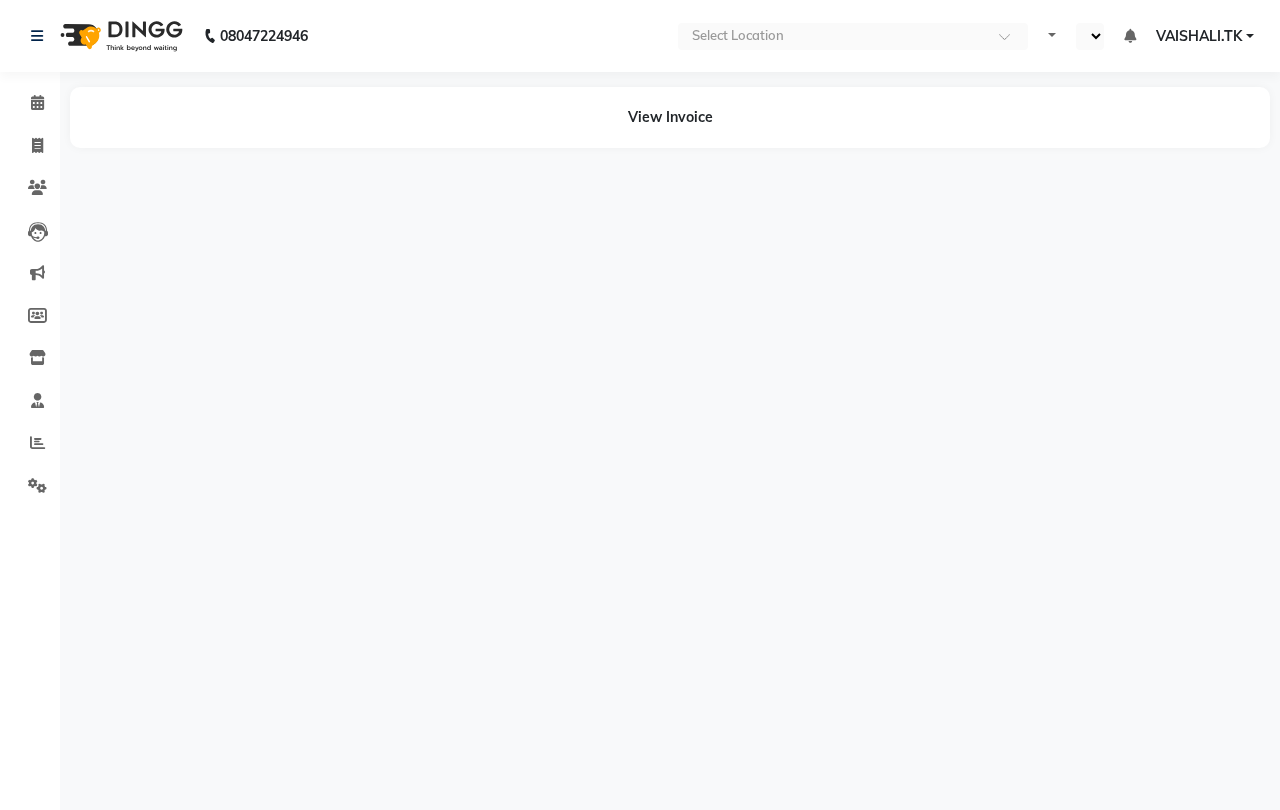 select on "en" 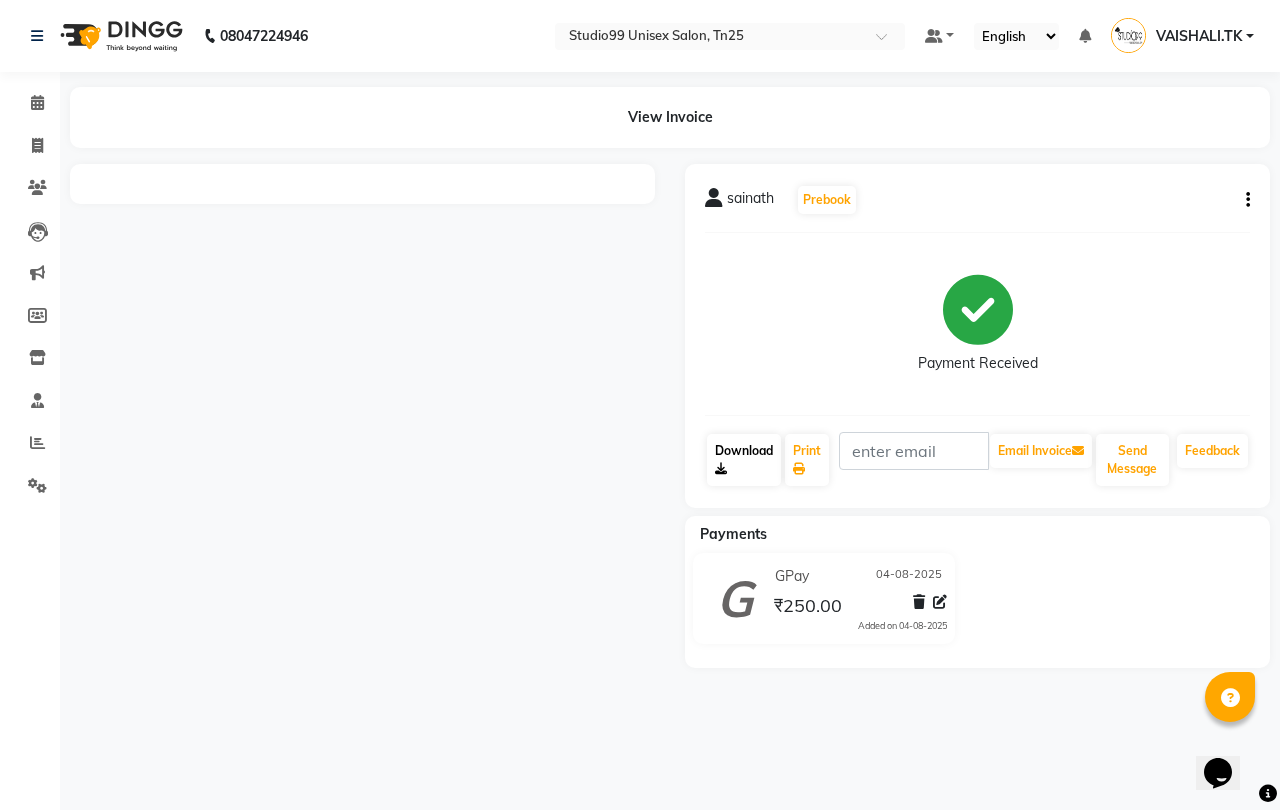 scroll, scrollTop: 0, scrollLeft: 0, axis: both 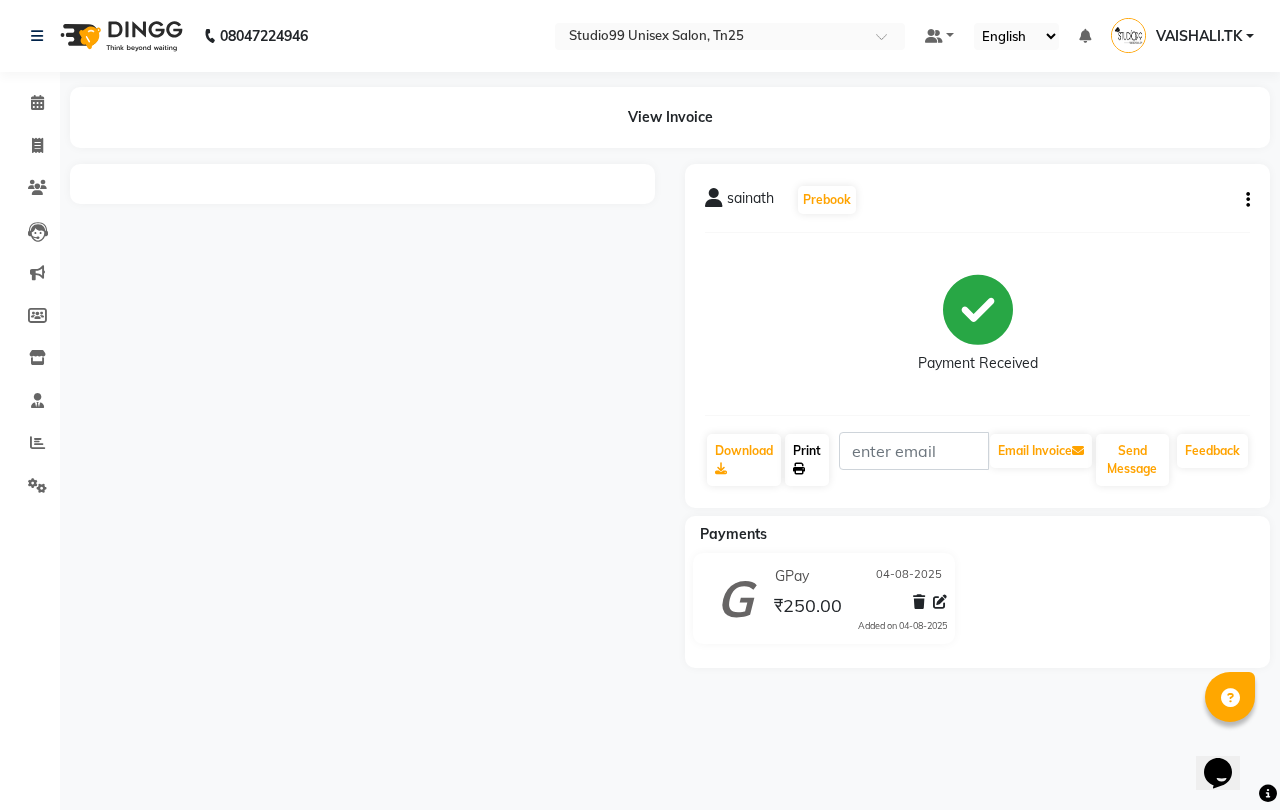 click on "Print" 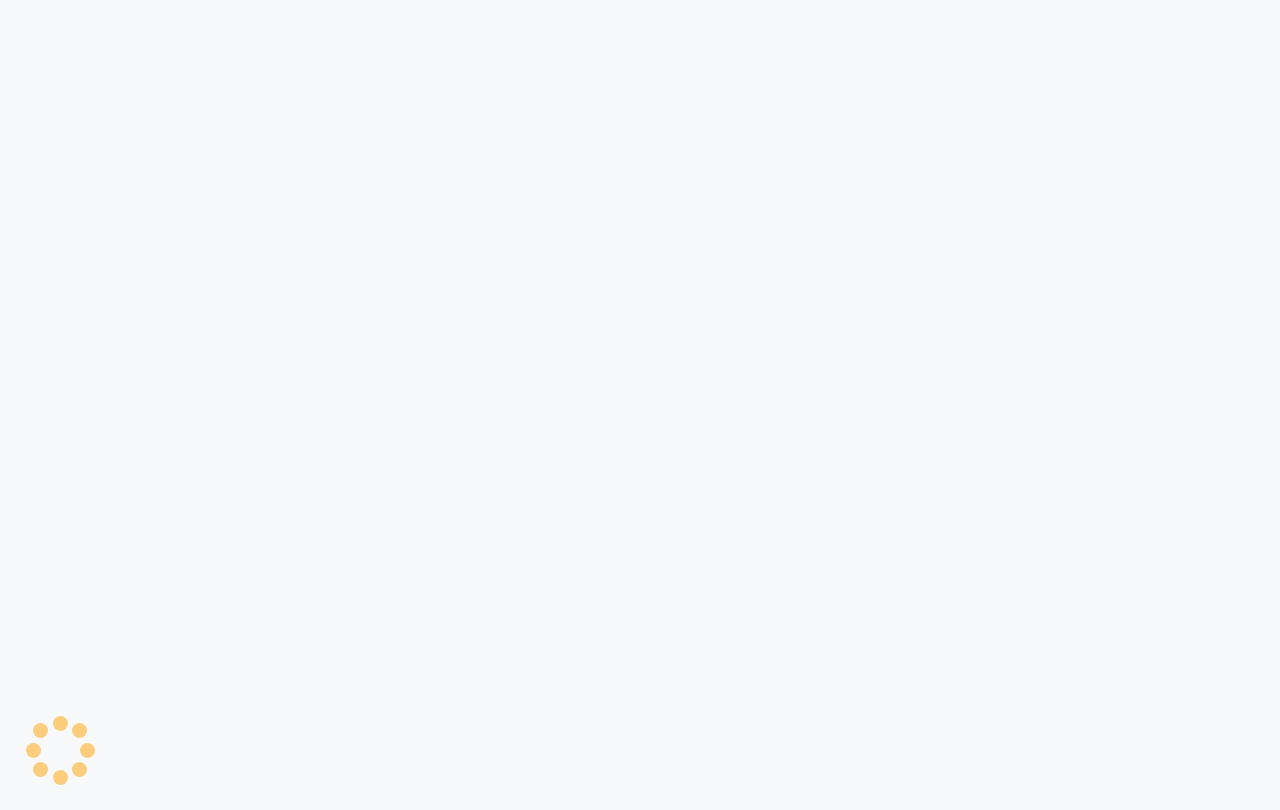 scroll, scrollTop: 0, scrollLeft: 0, axis: both 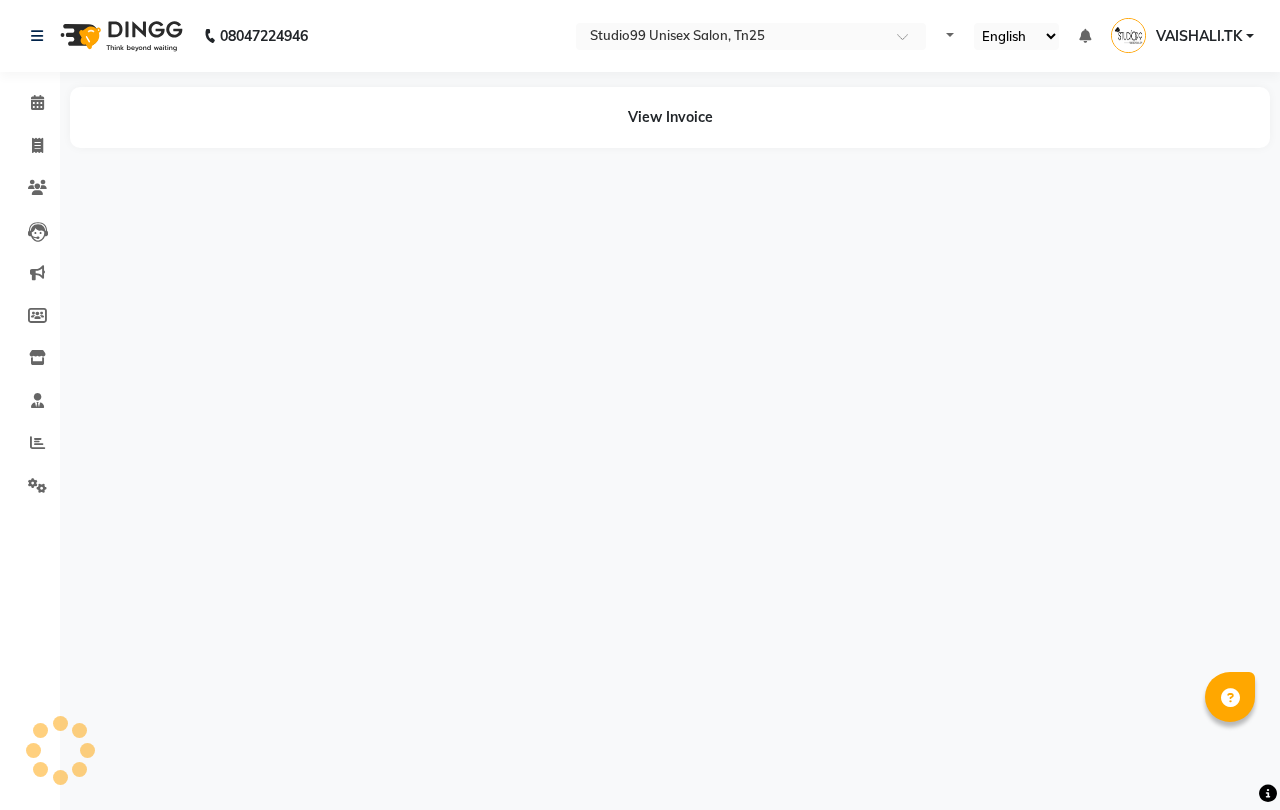 select on "en" 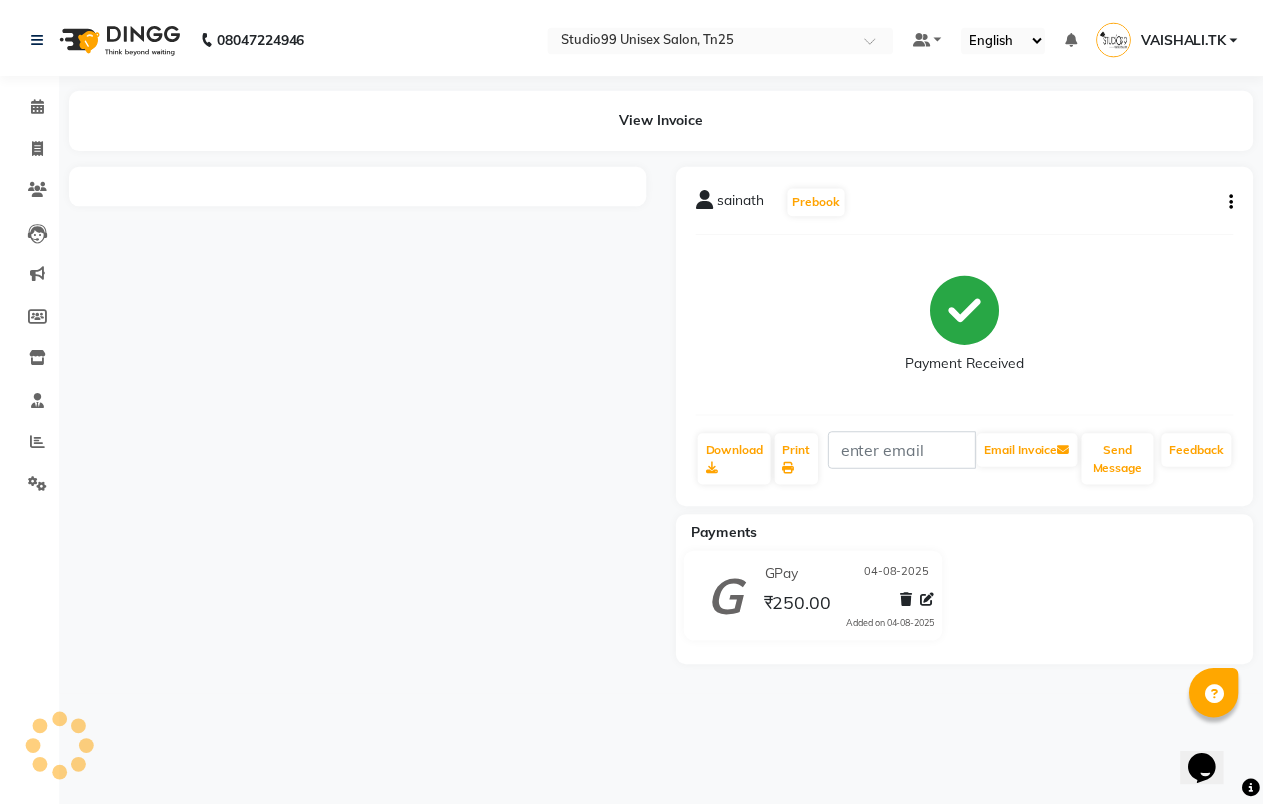 scroll, scrollTop: 0, scrollLeft: 0, axis: both 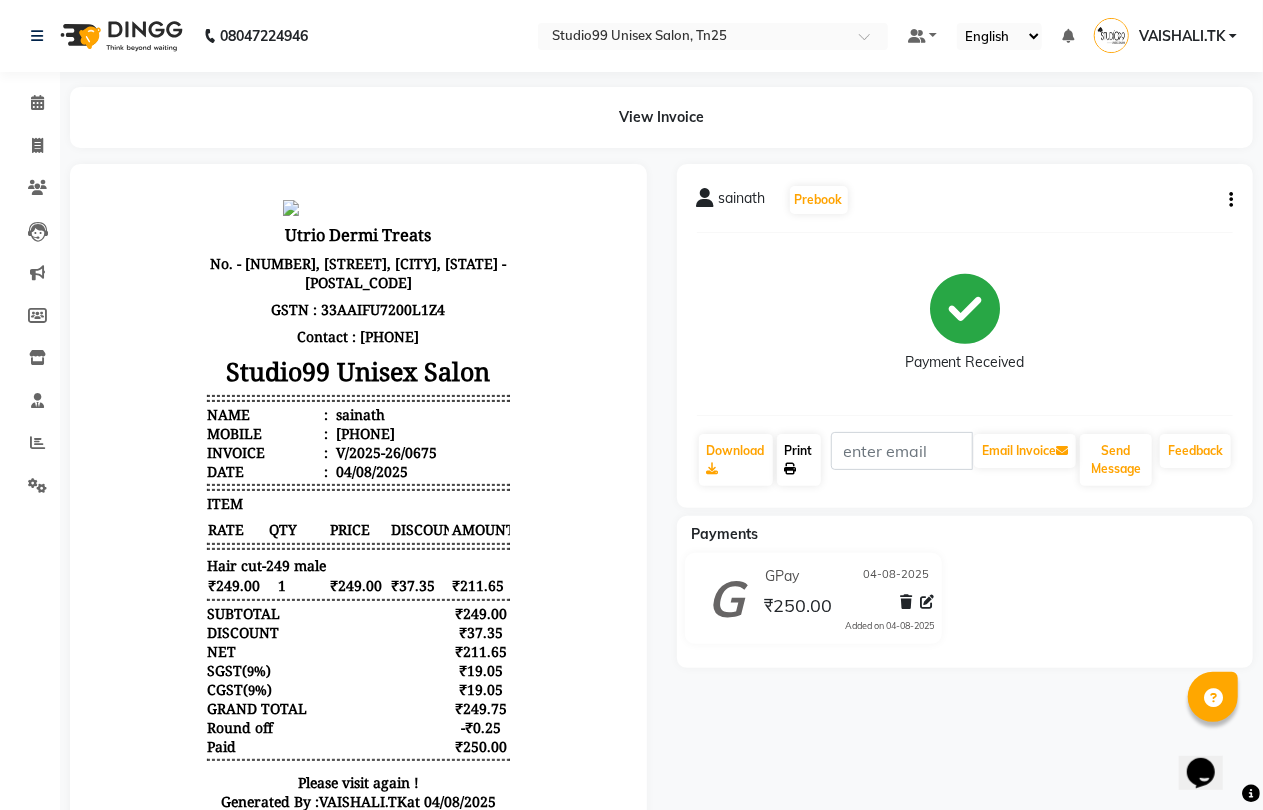 click on "Print" 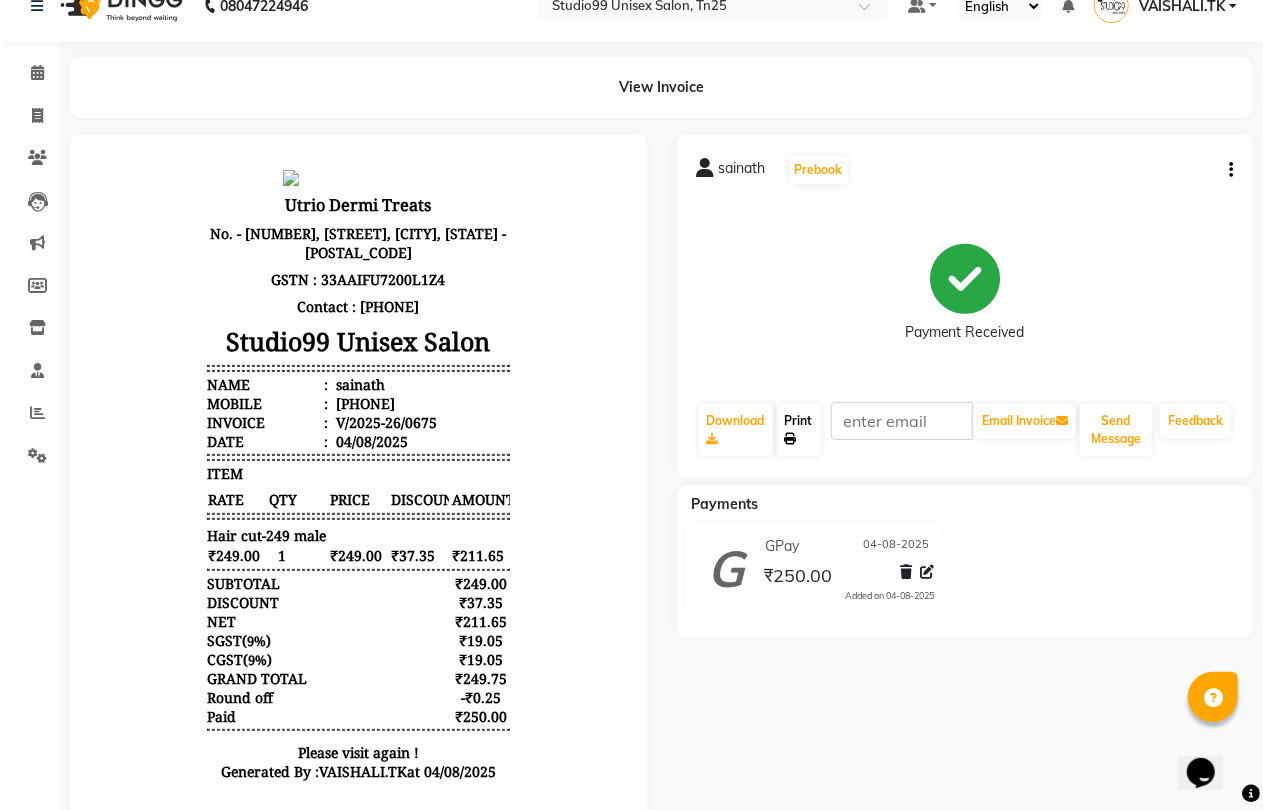 scroll, scrollTop: 0, scrollLeft: 0, axis: both 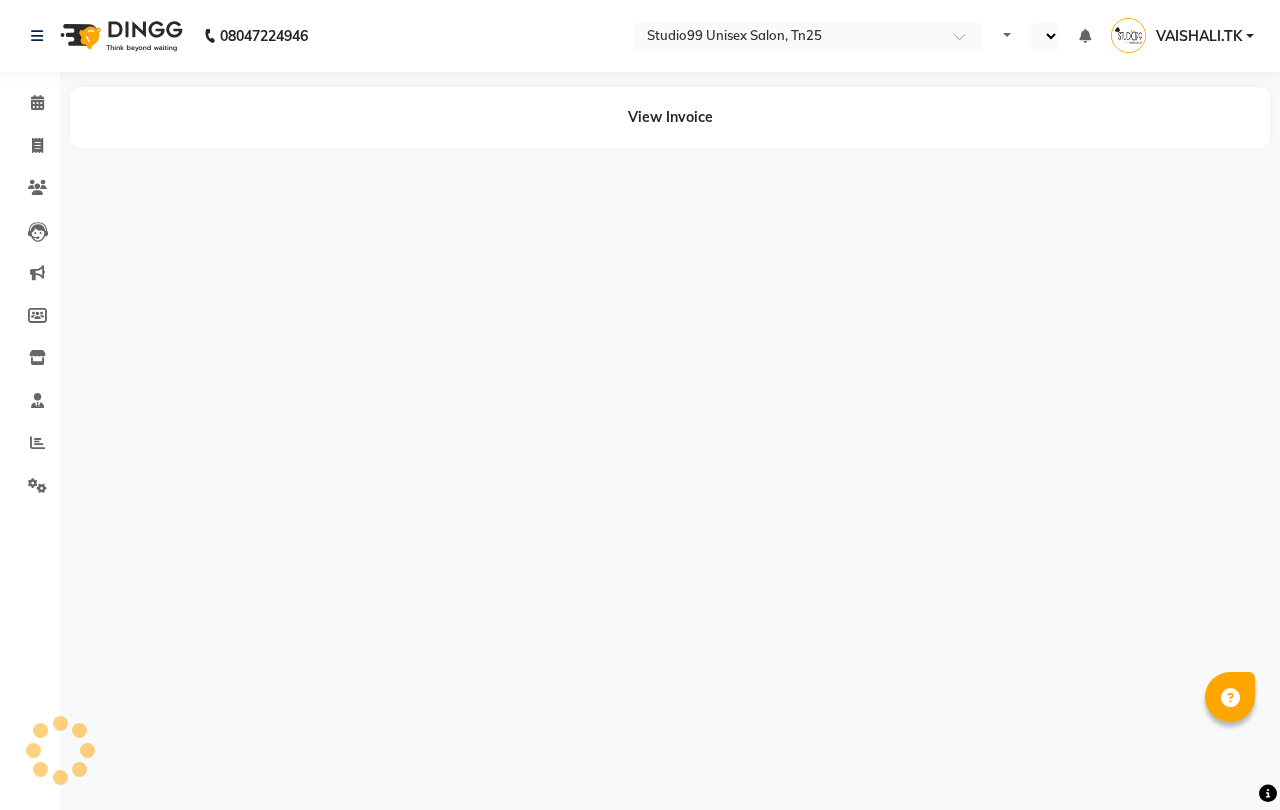 select on "en" 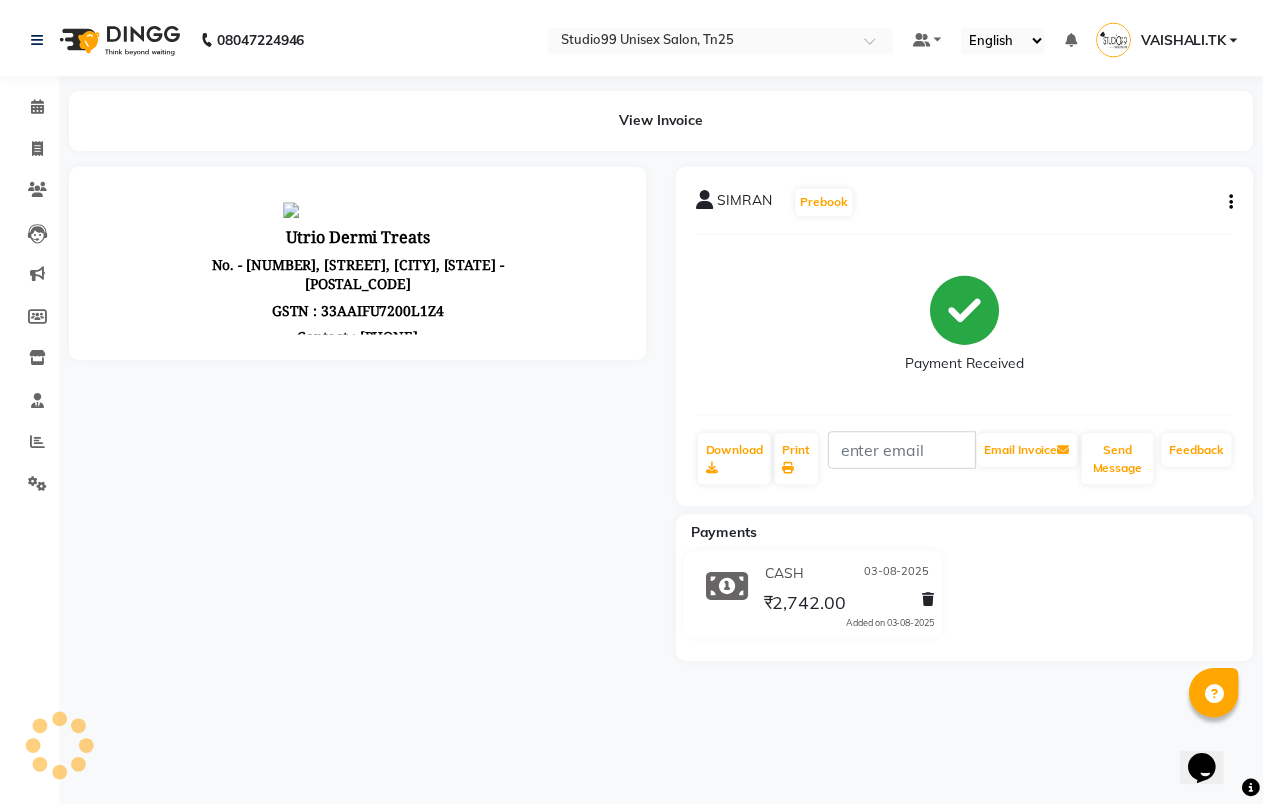 scroll, scrollTop: 0, scrollLeft: 0, axis: both 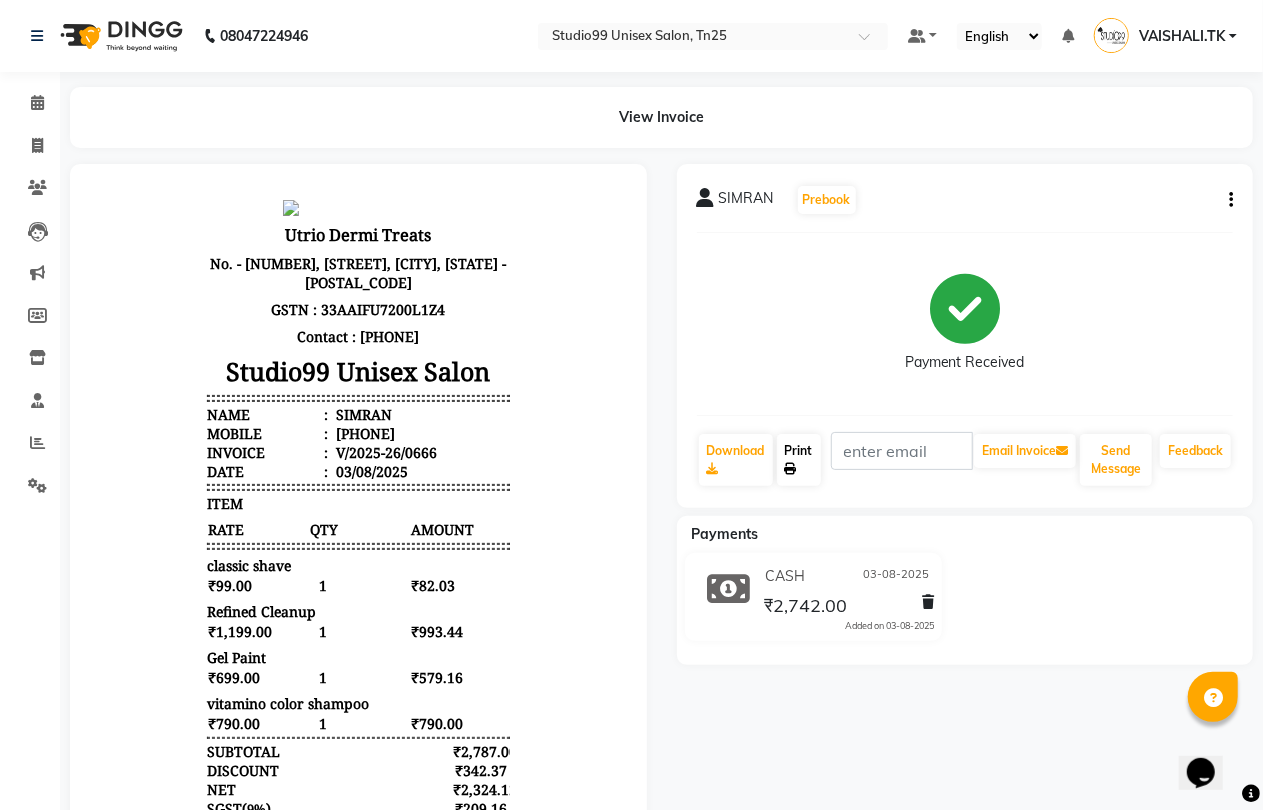 click on "Print" 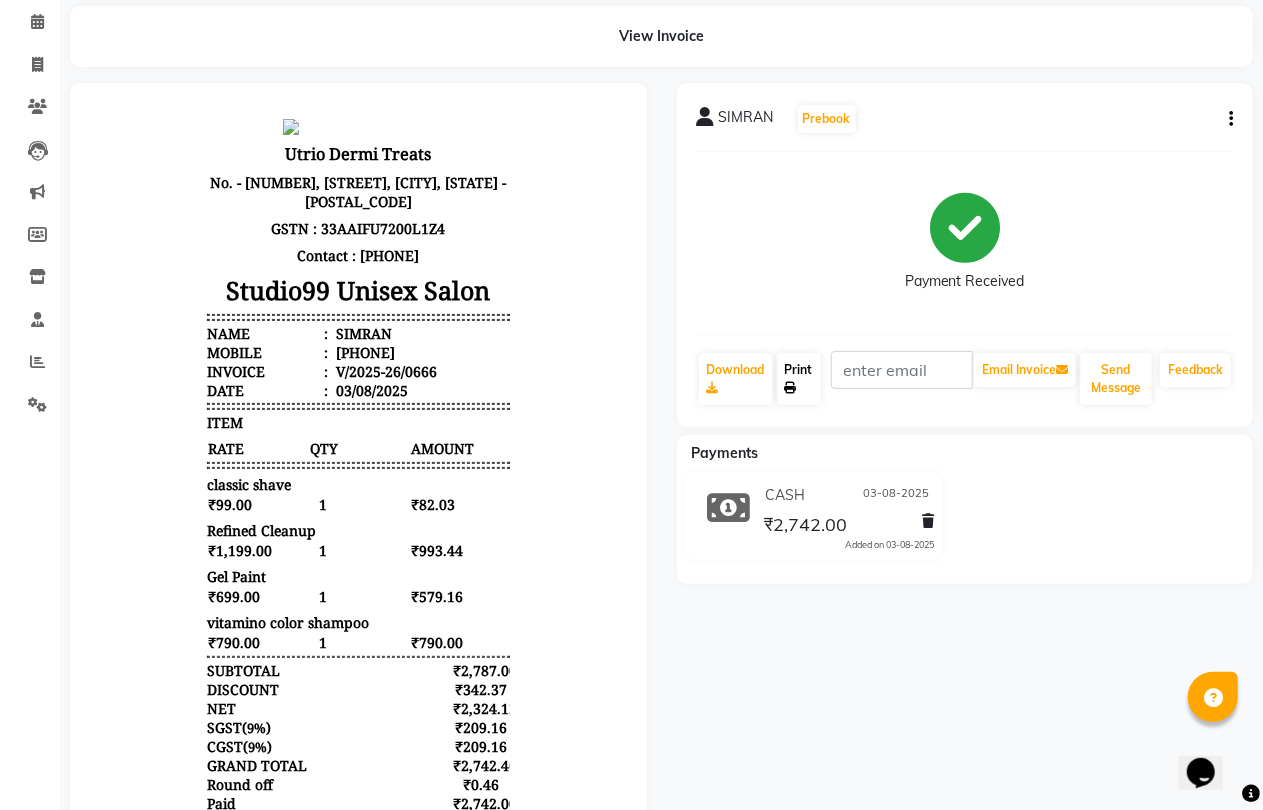 scroll, scrollTop: 0, scrollLeft: 0, axis: both 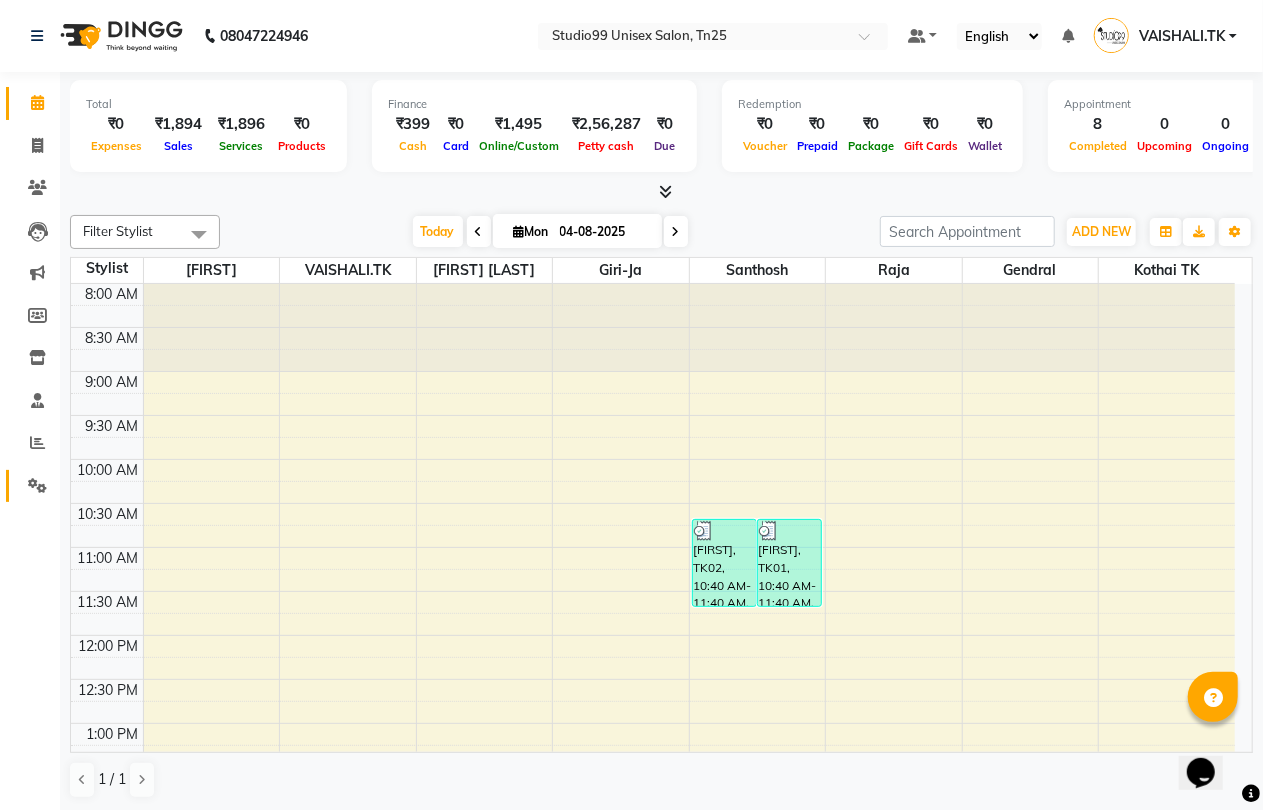 click on "Settings" 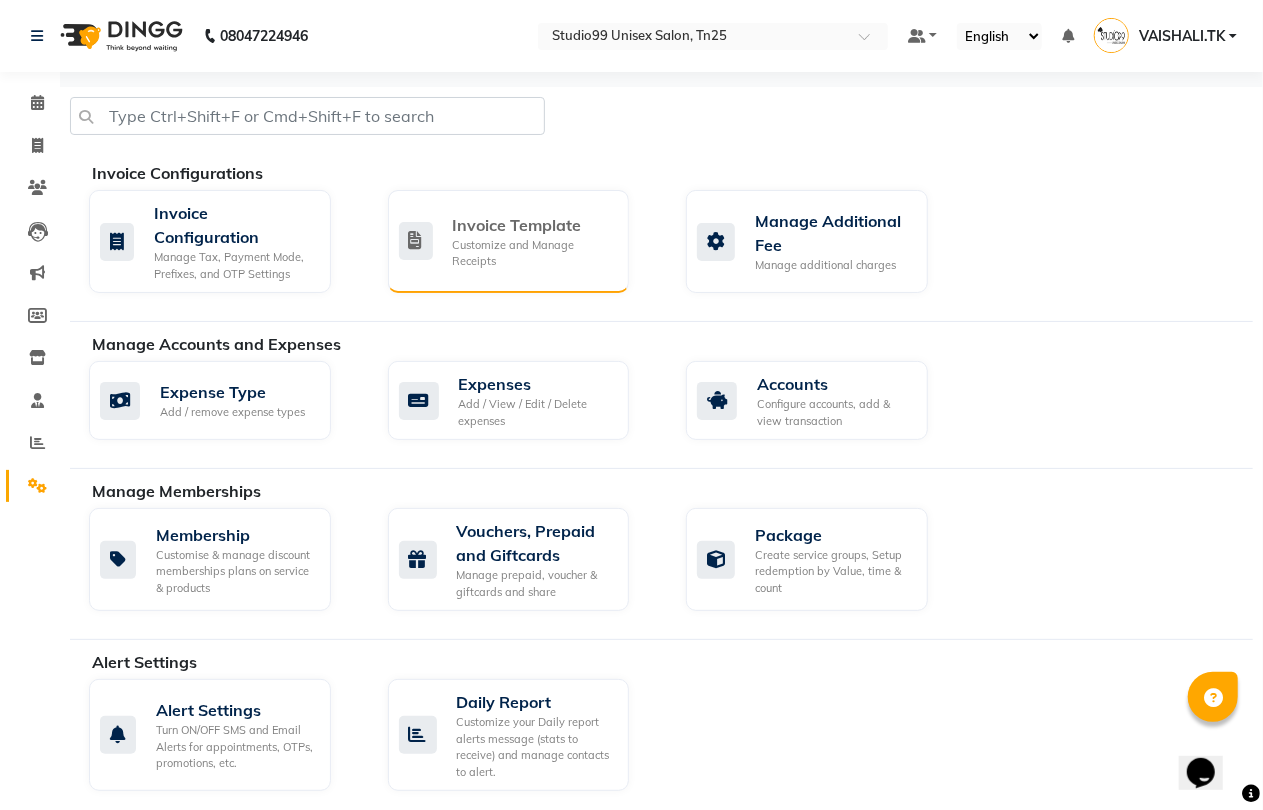 click on "Invoice Template" 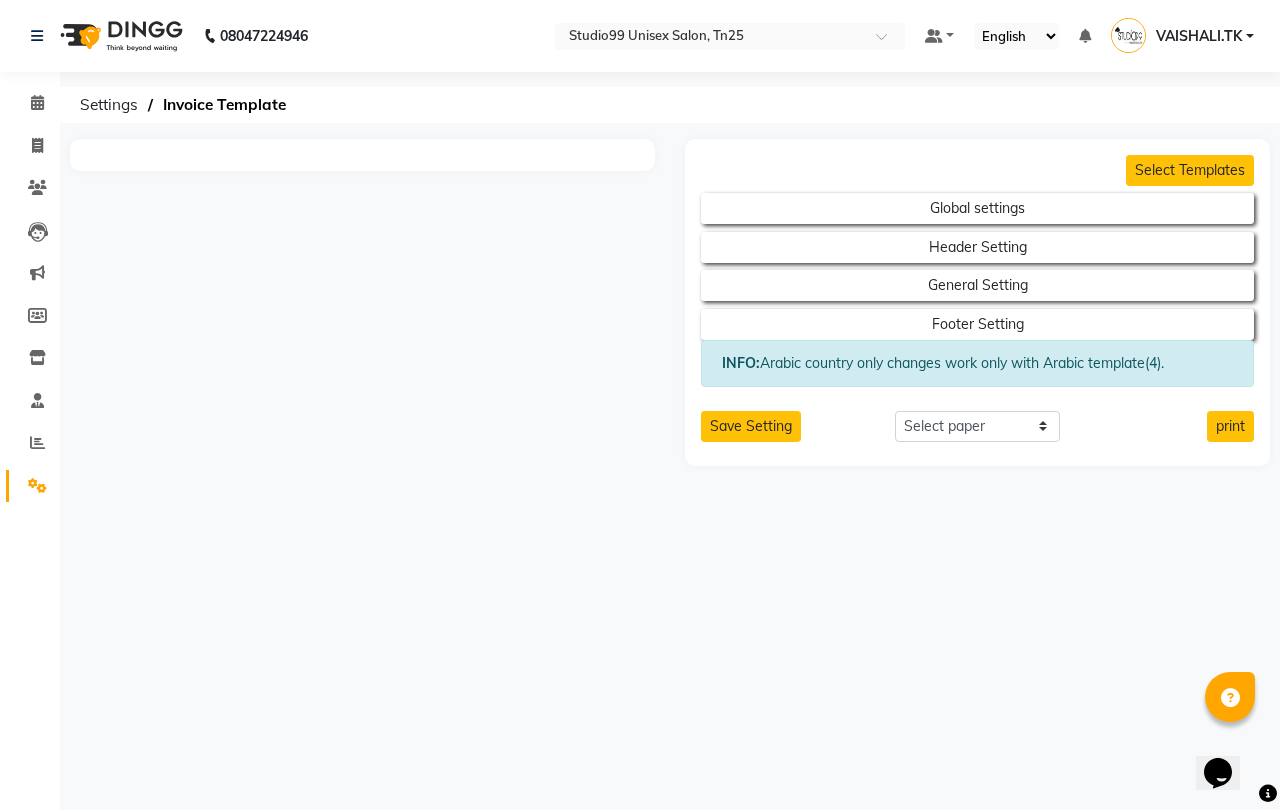 select on "thermal" 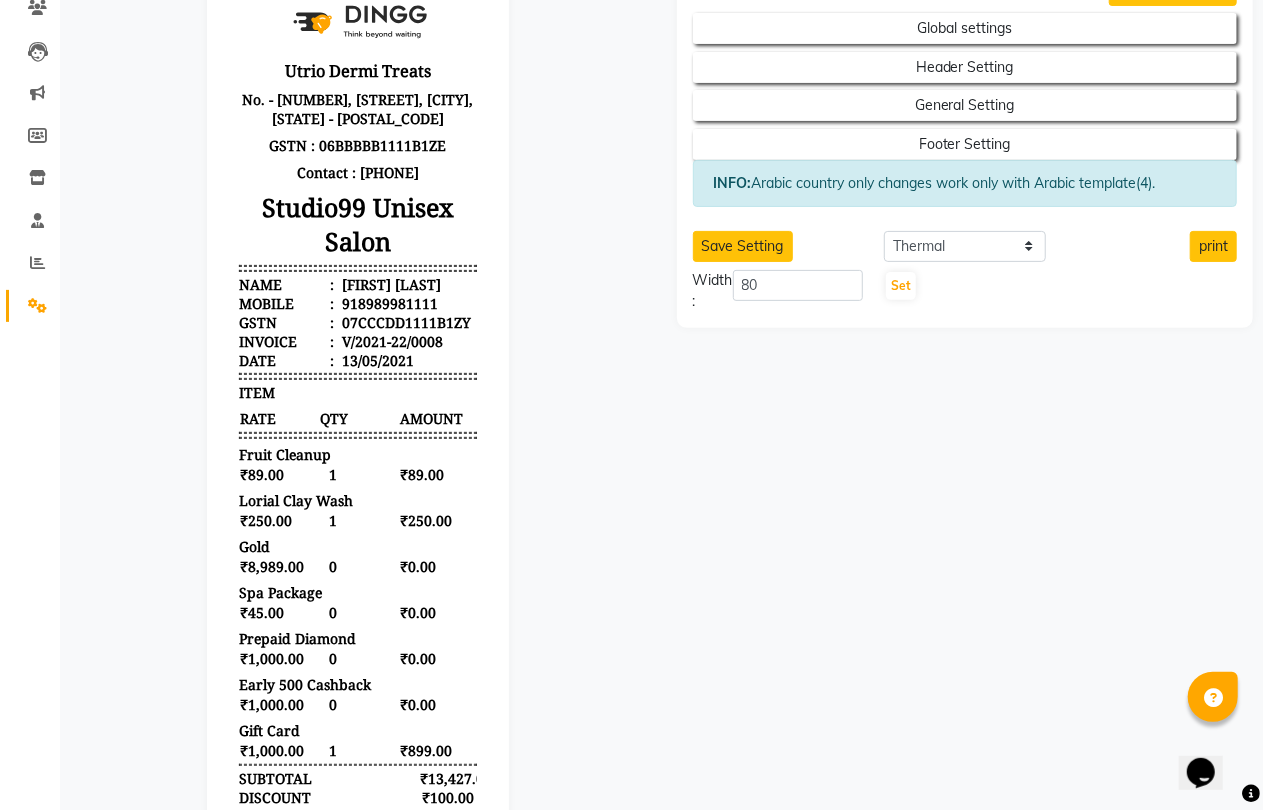 scroll, scrollTop: 0, scrollLeft: 0, axis: both 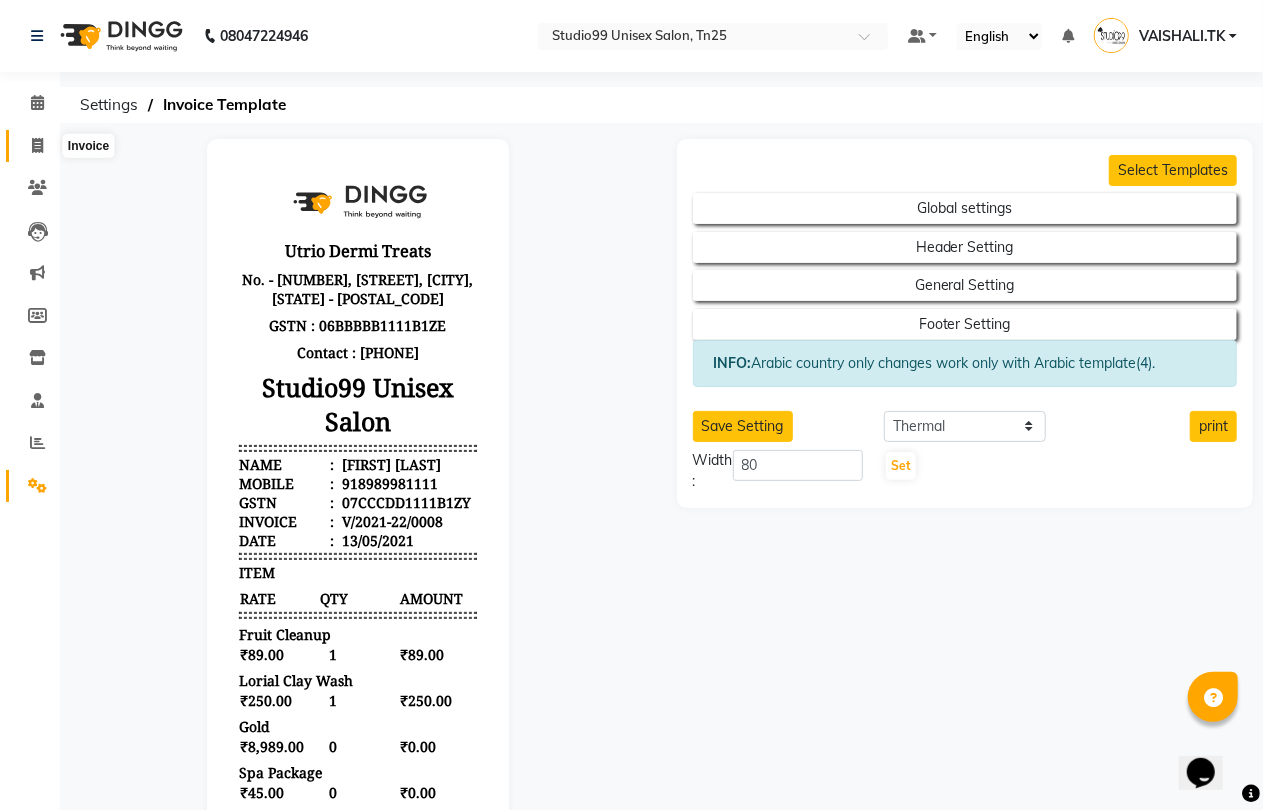 click 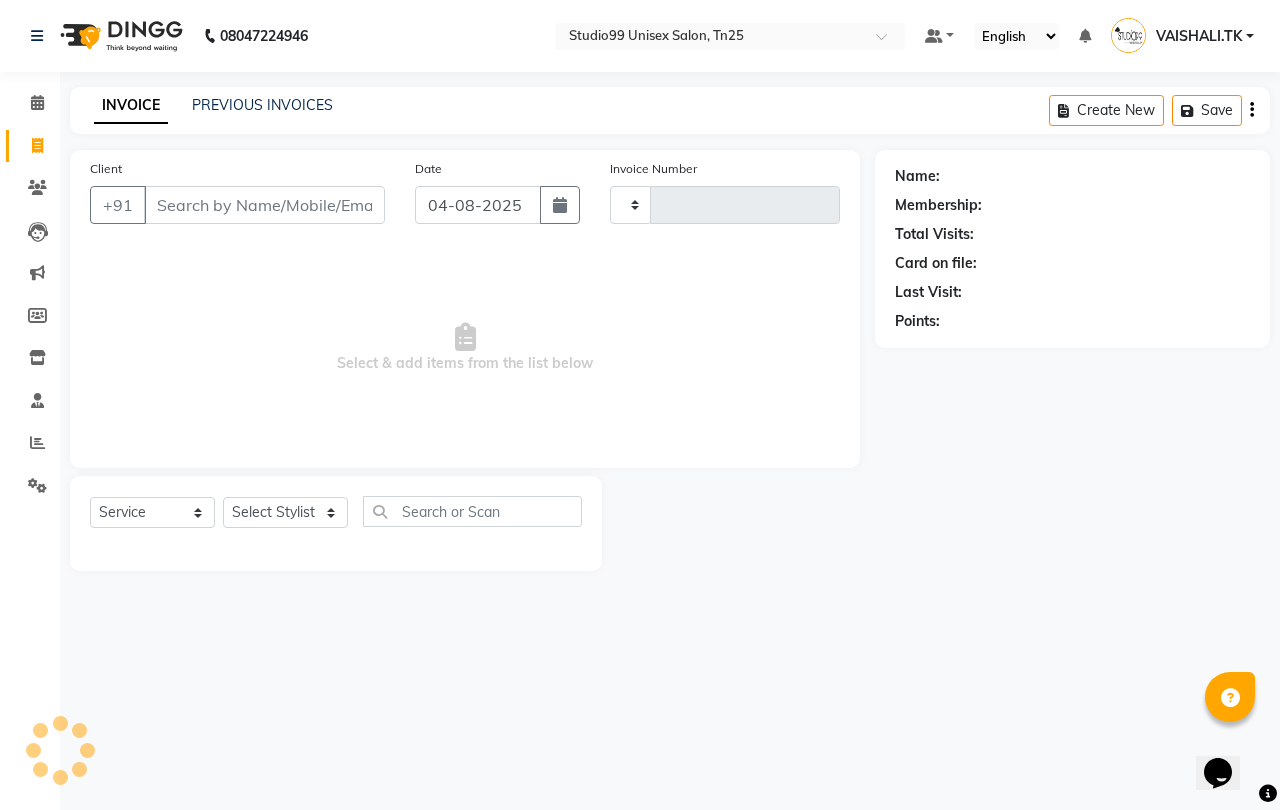 type on "0677" 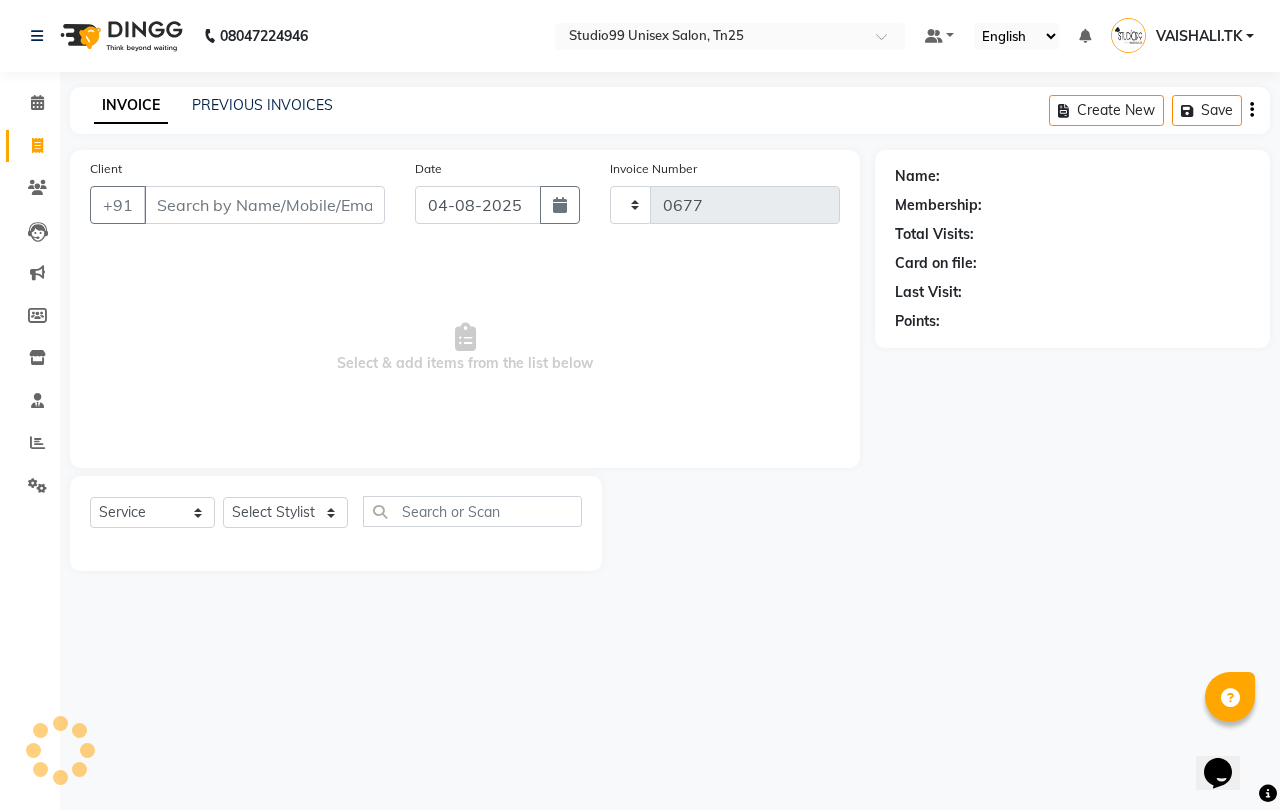 select on "8331" 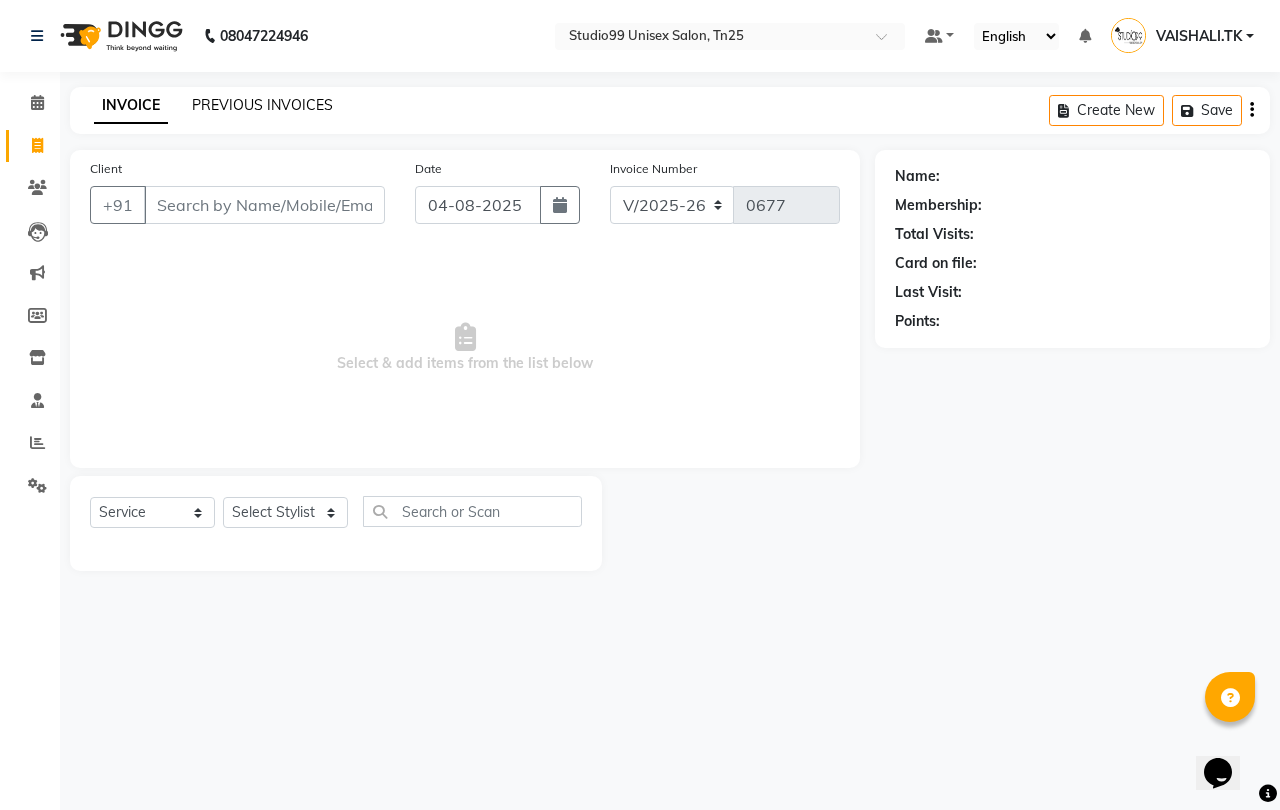 click on "PREVIOUS INVOICES" 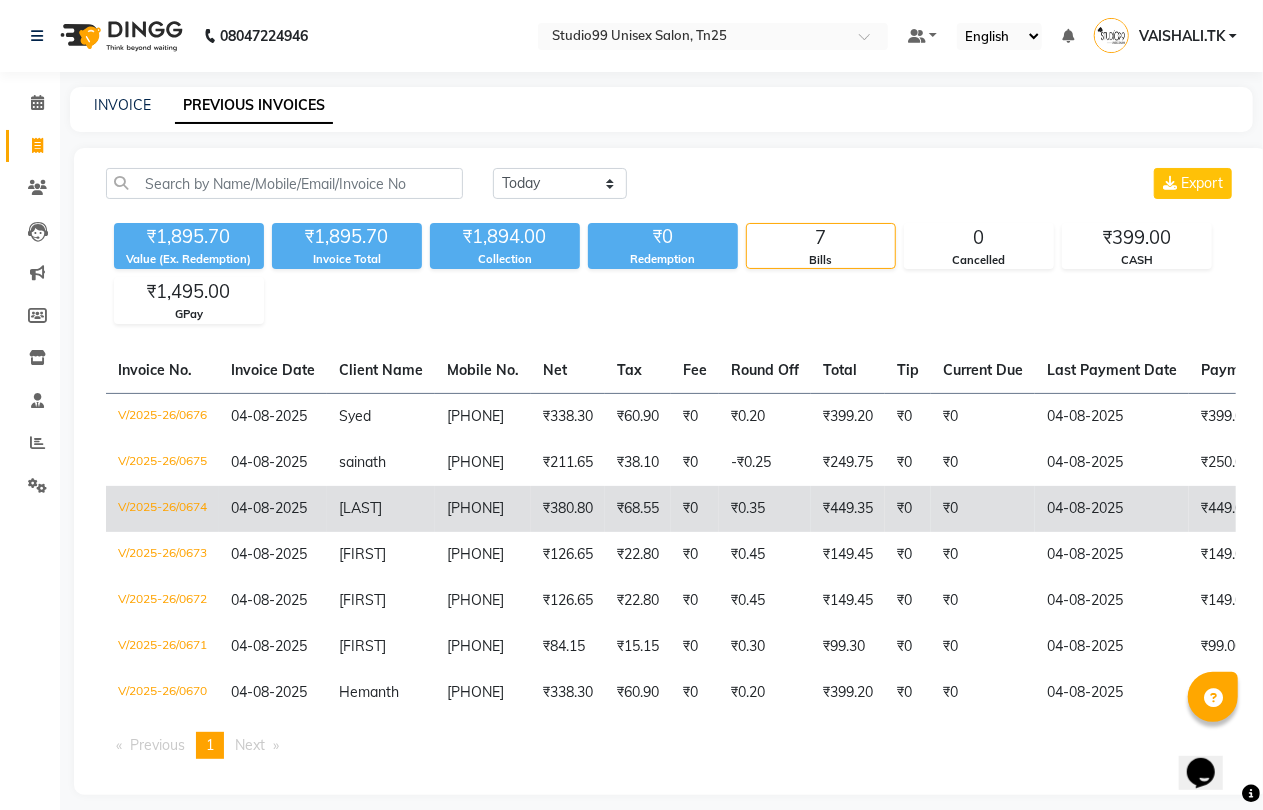 click on "[LAST]" 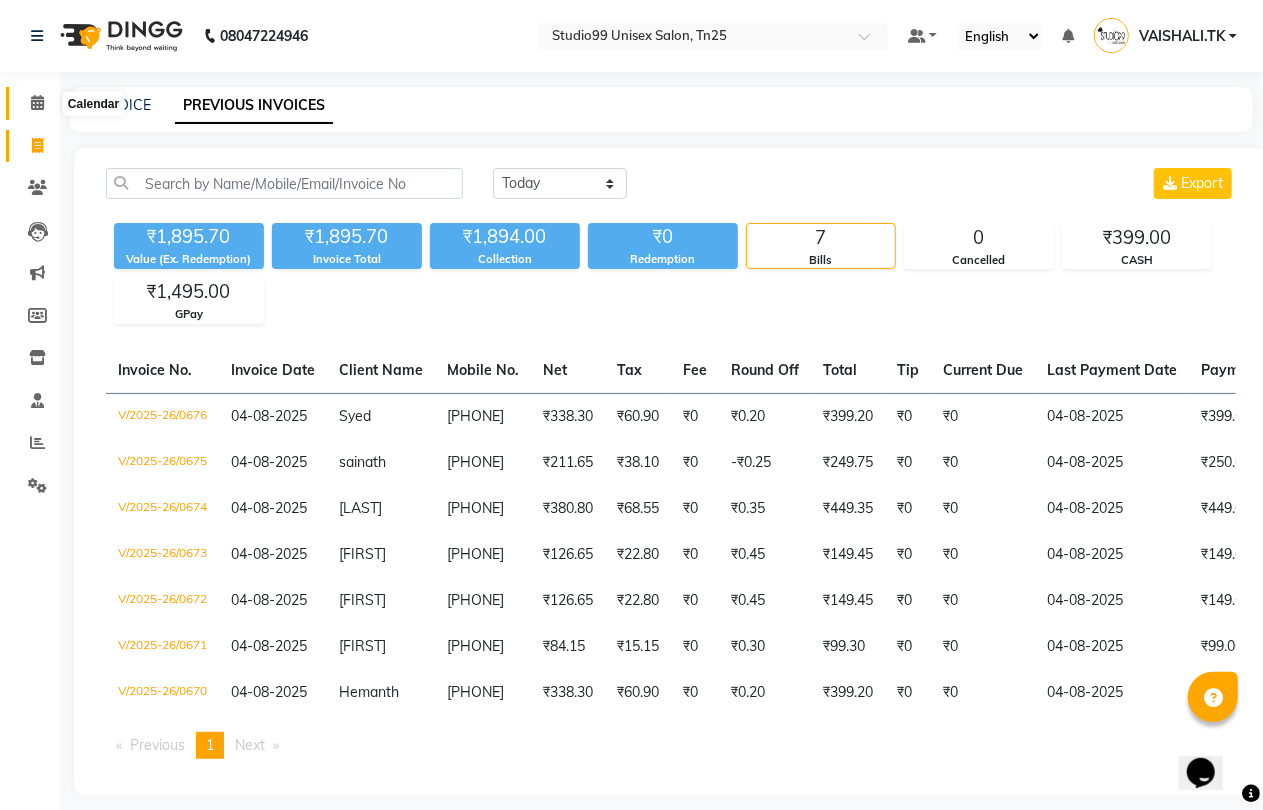 click 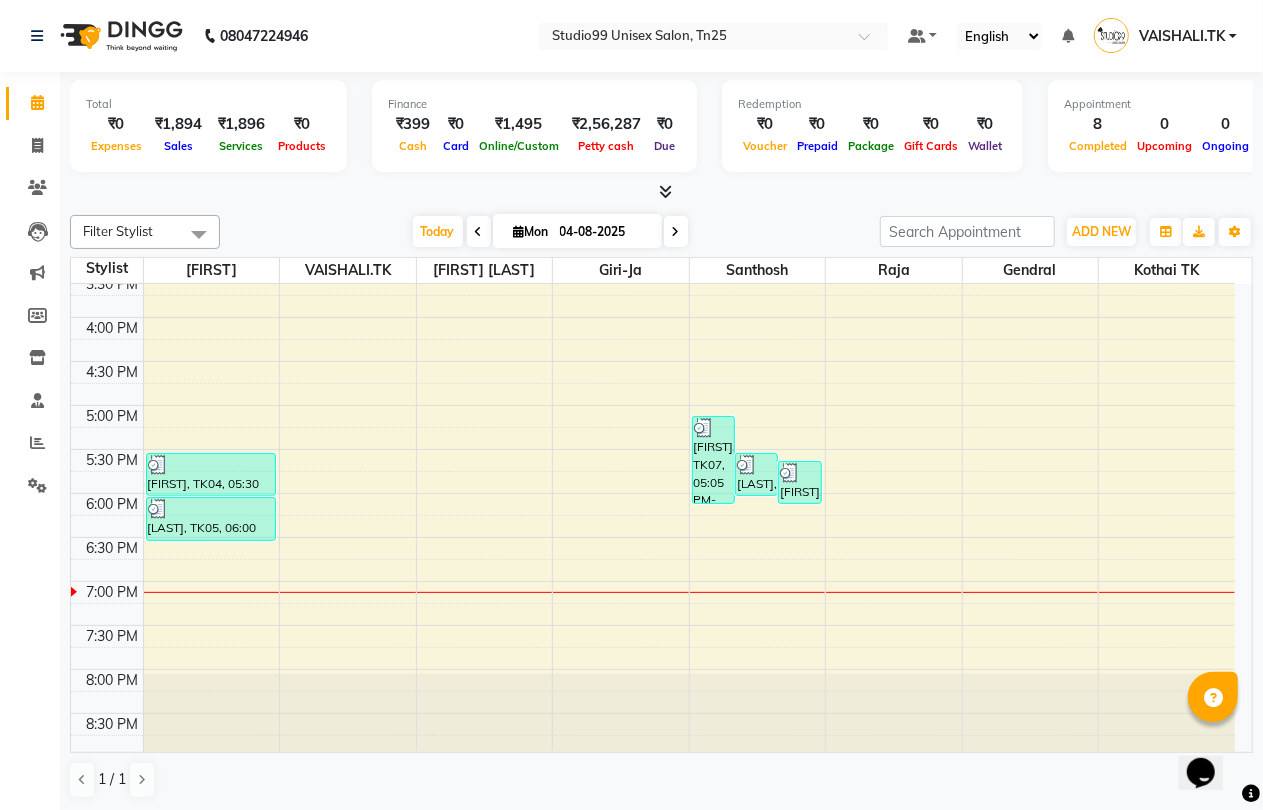 scroll, scrollTop: 680, scrollLeft: 0, axis: vertical 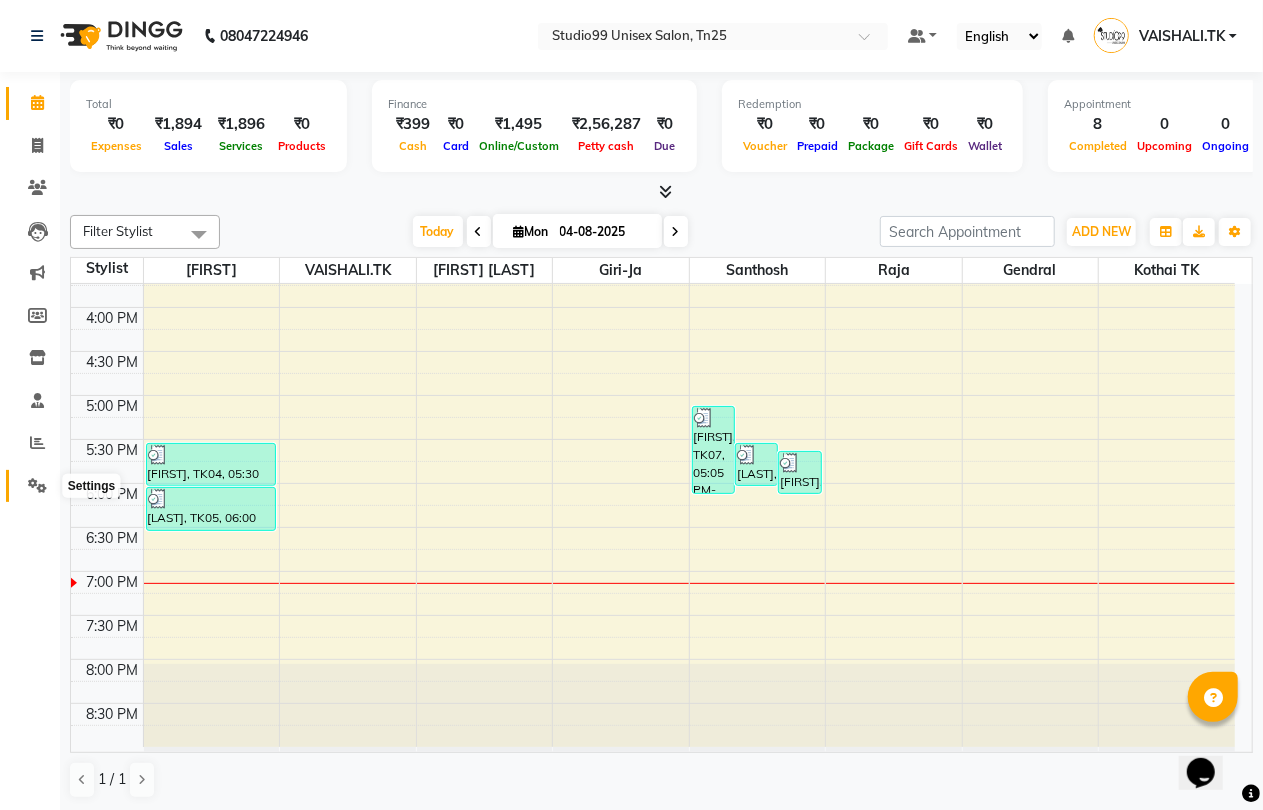 click 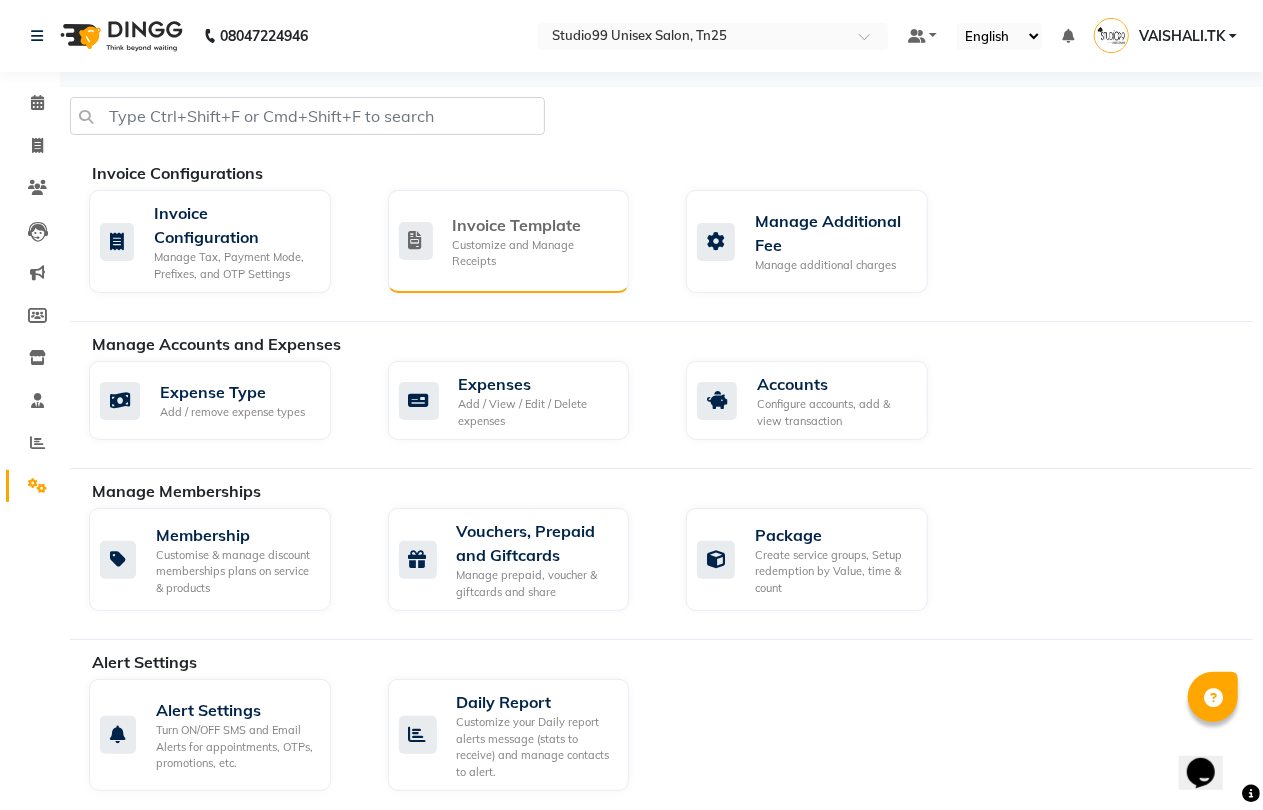 click on "Invoice Template" 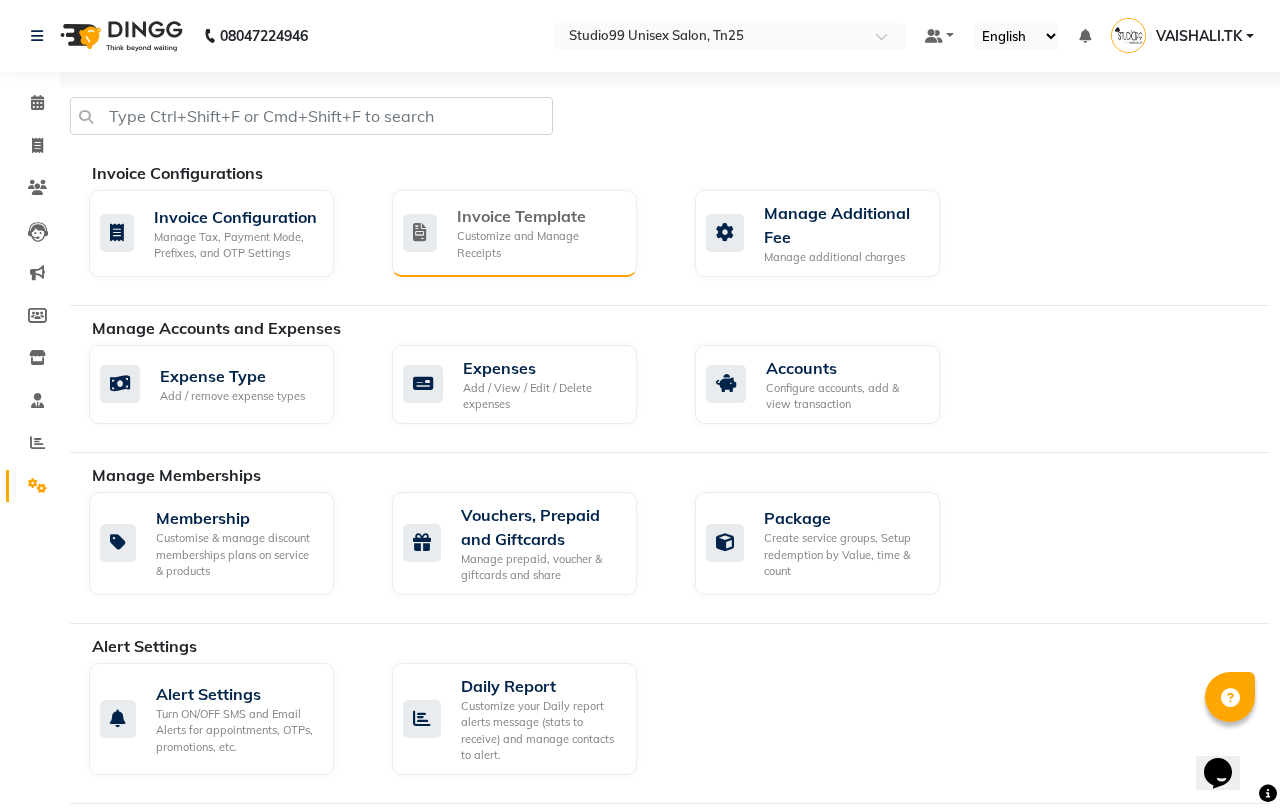 select on "thermal" 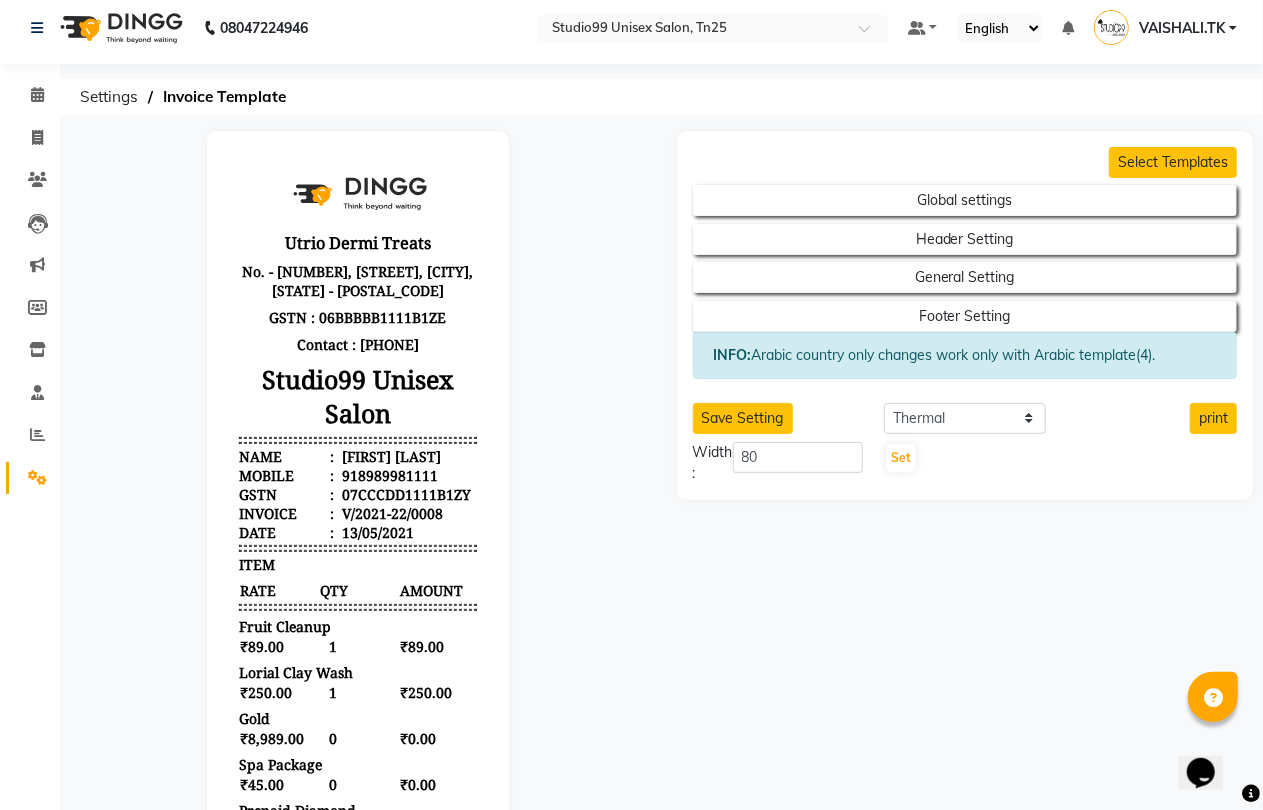 scroll, scrollTop: 0, scrollLeft: 0, axis: both 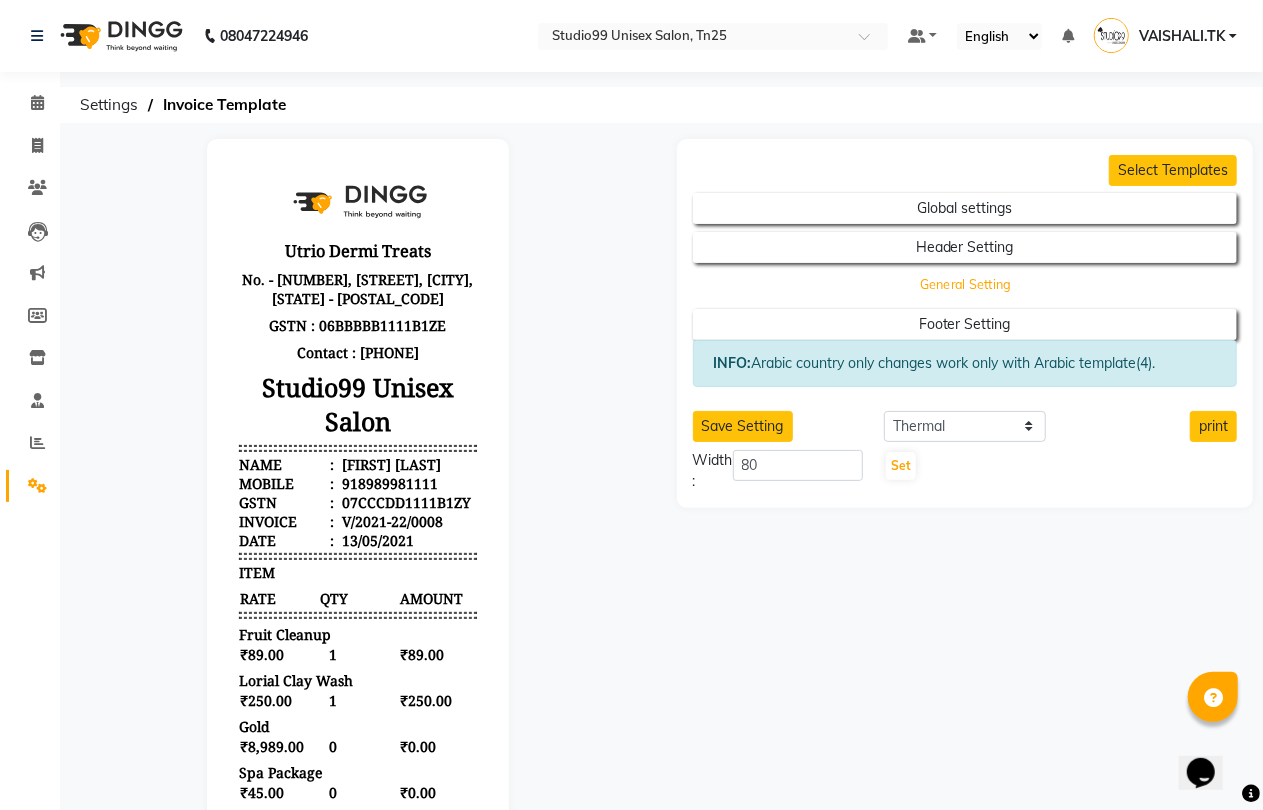 click on "General Setting" at bounding box center [965, 208] 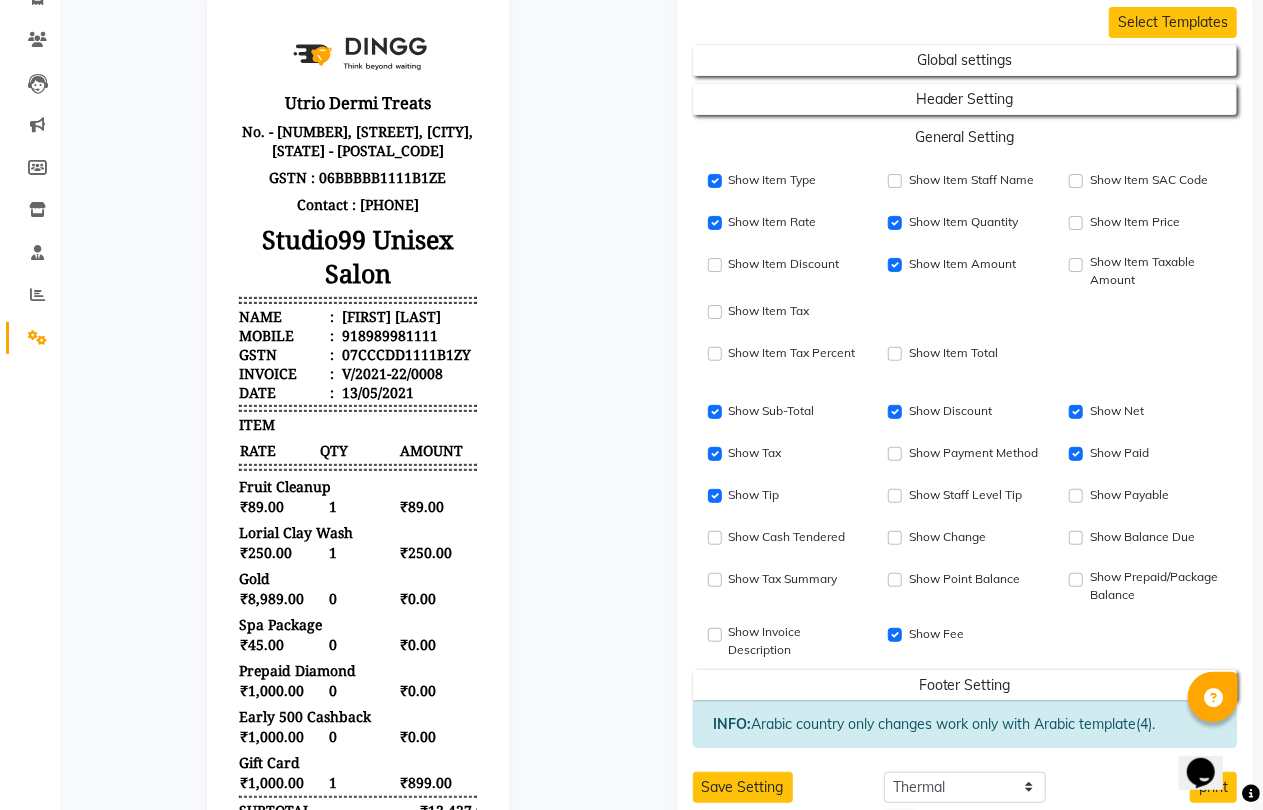scroll, scrollTop: 111, scrollLeft: 0, axis: vertical 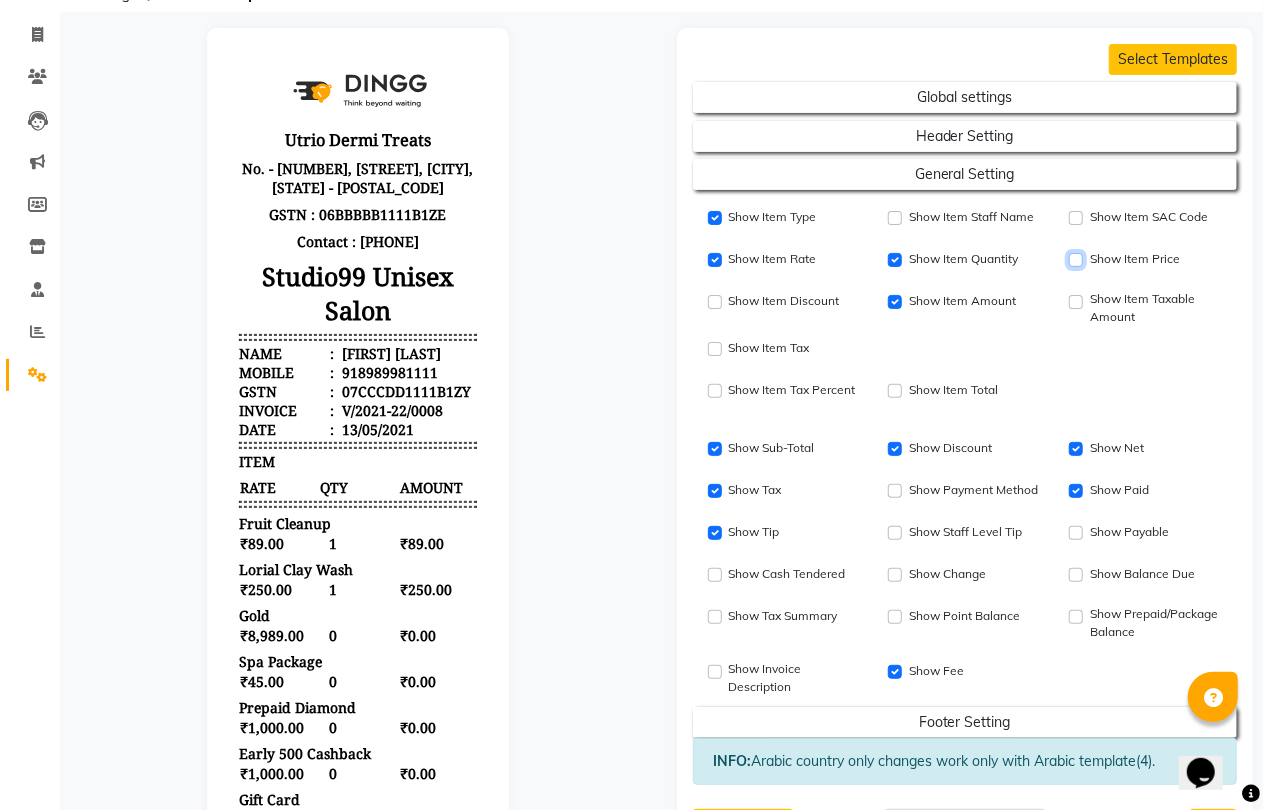 click on "Show Item Price" at bounding box center [1076, 260] 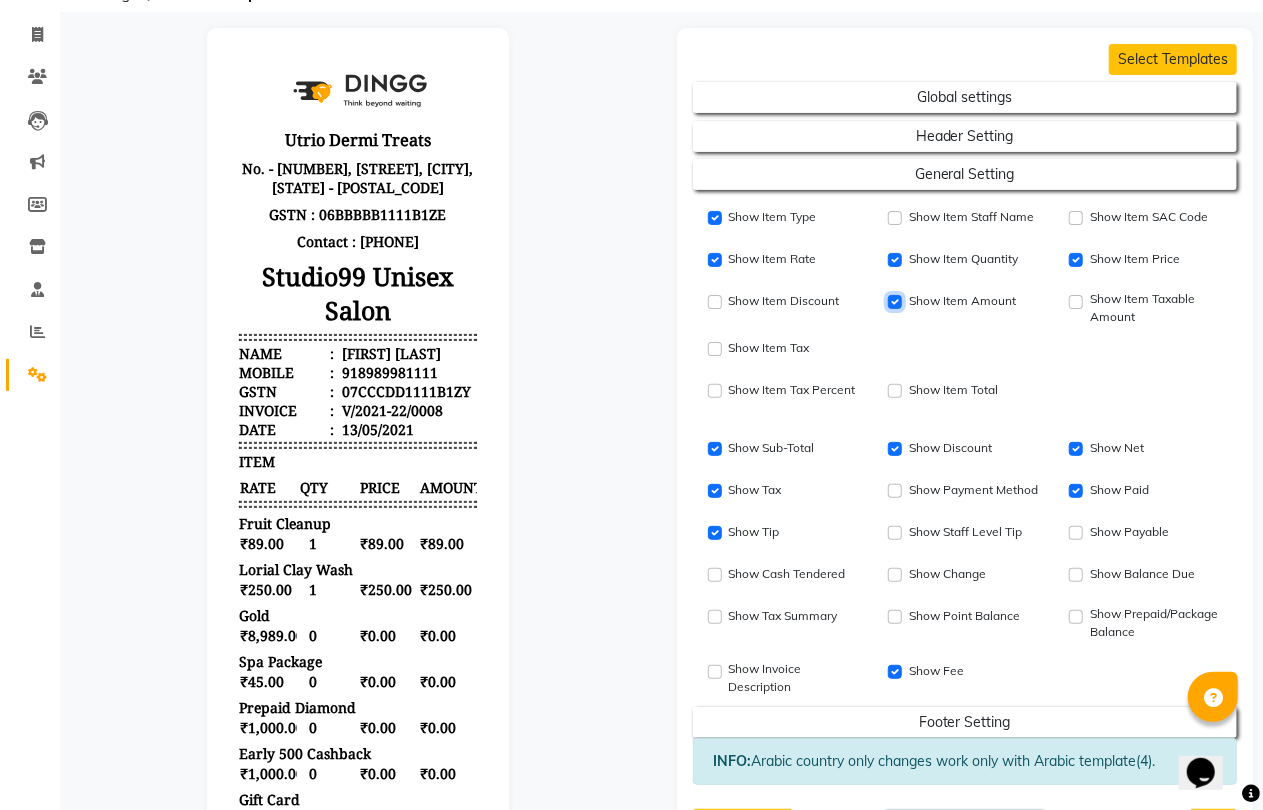 click on "Show Item SAC Code" at bounding box center [1076, 218] 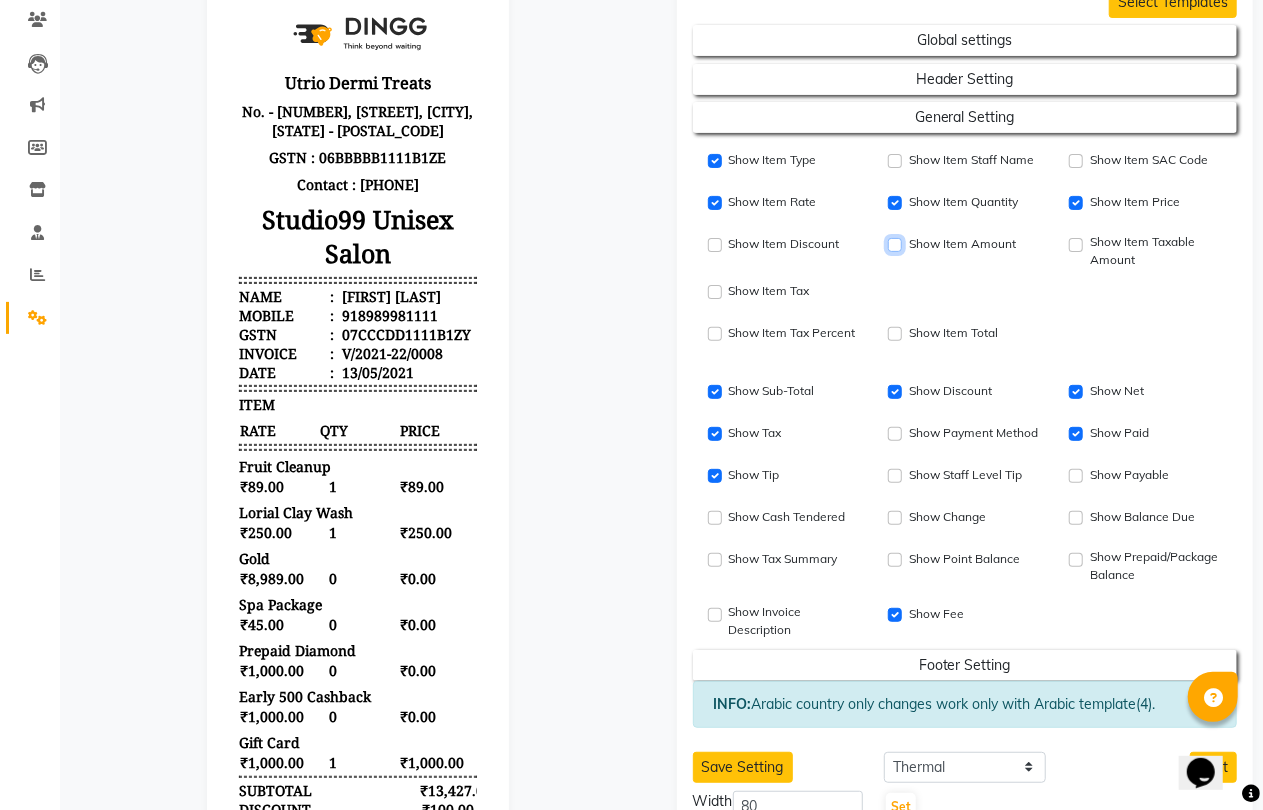scroll, scrollTop: 333, scrollLeft: 0, axis: vertical 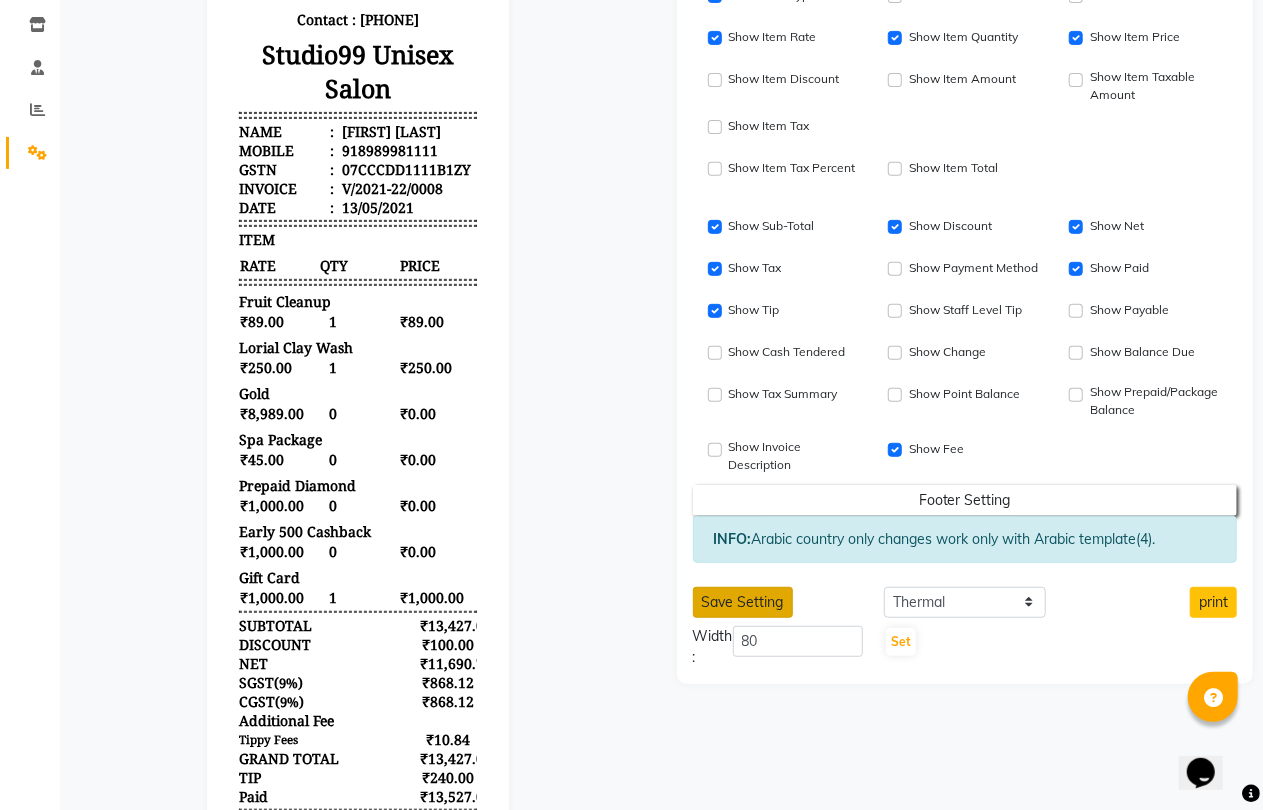 click on "Save Setting" 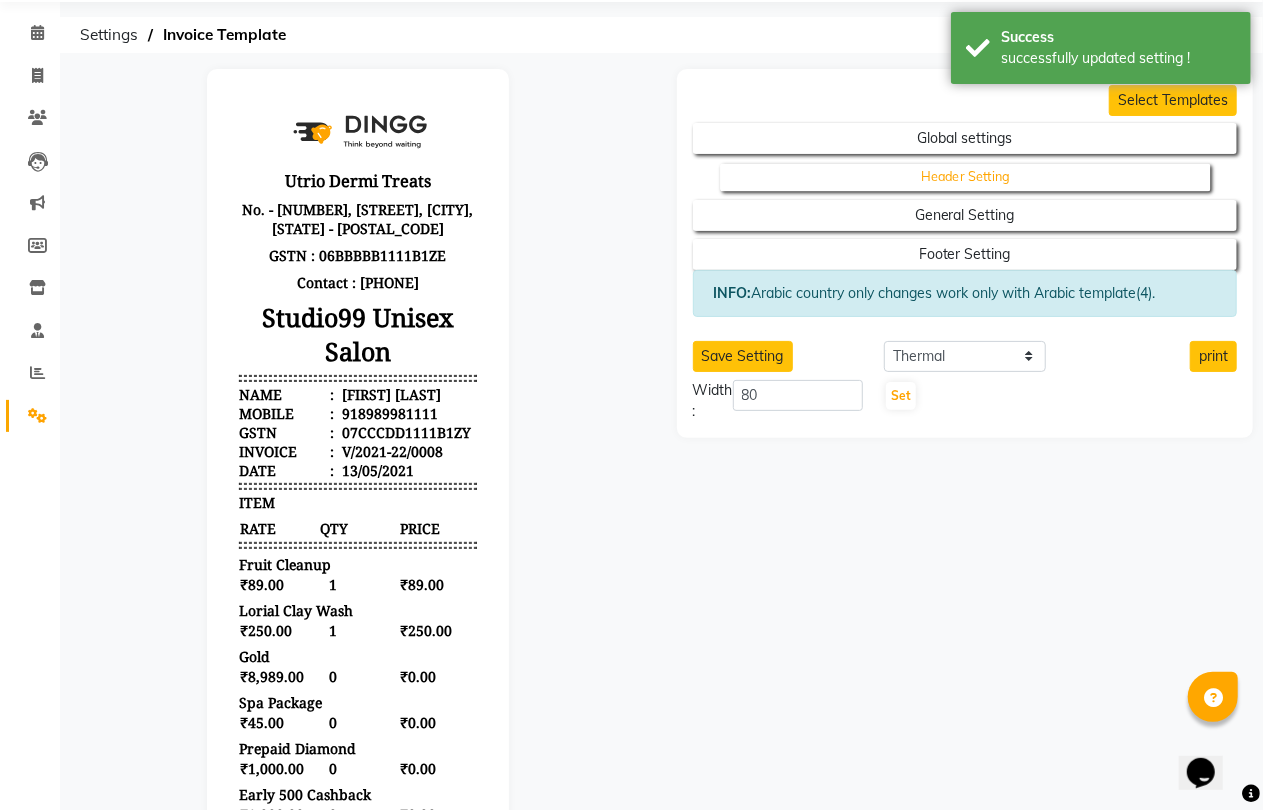 scroll, scrollTop: 0, scrollLeft: 0, axis: both 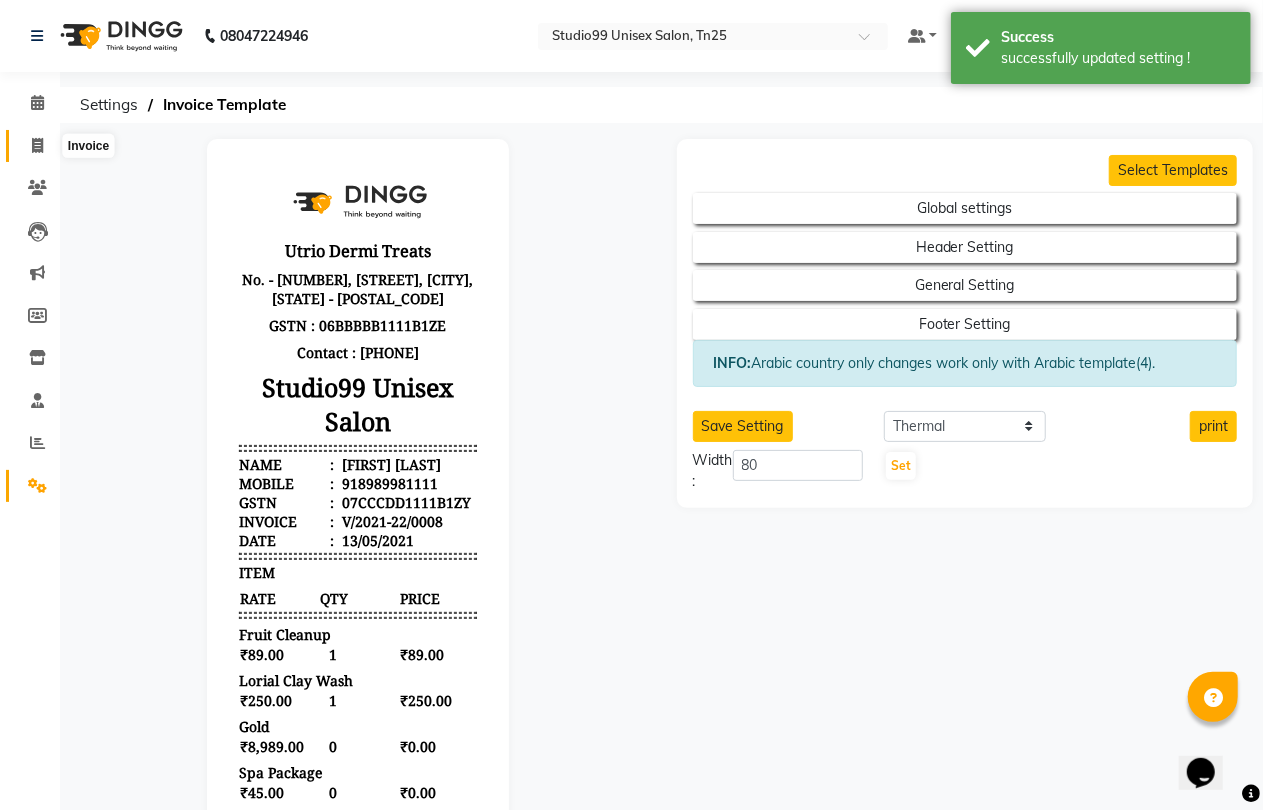 click 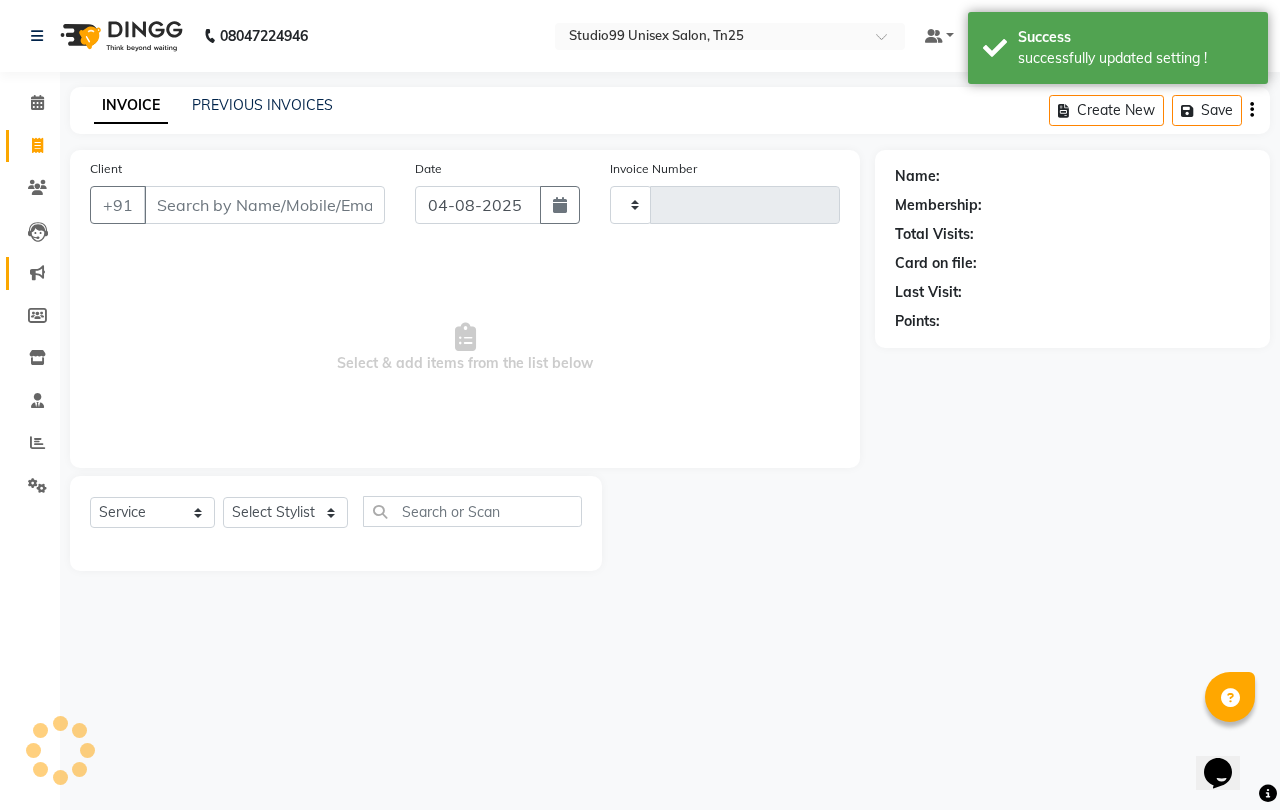 type on "0677" 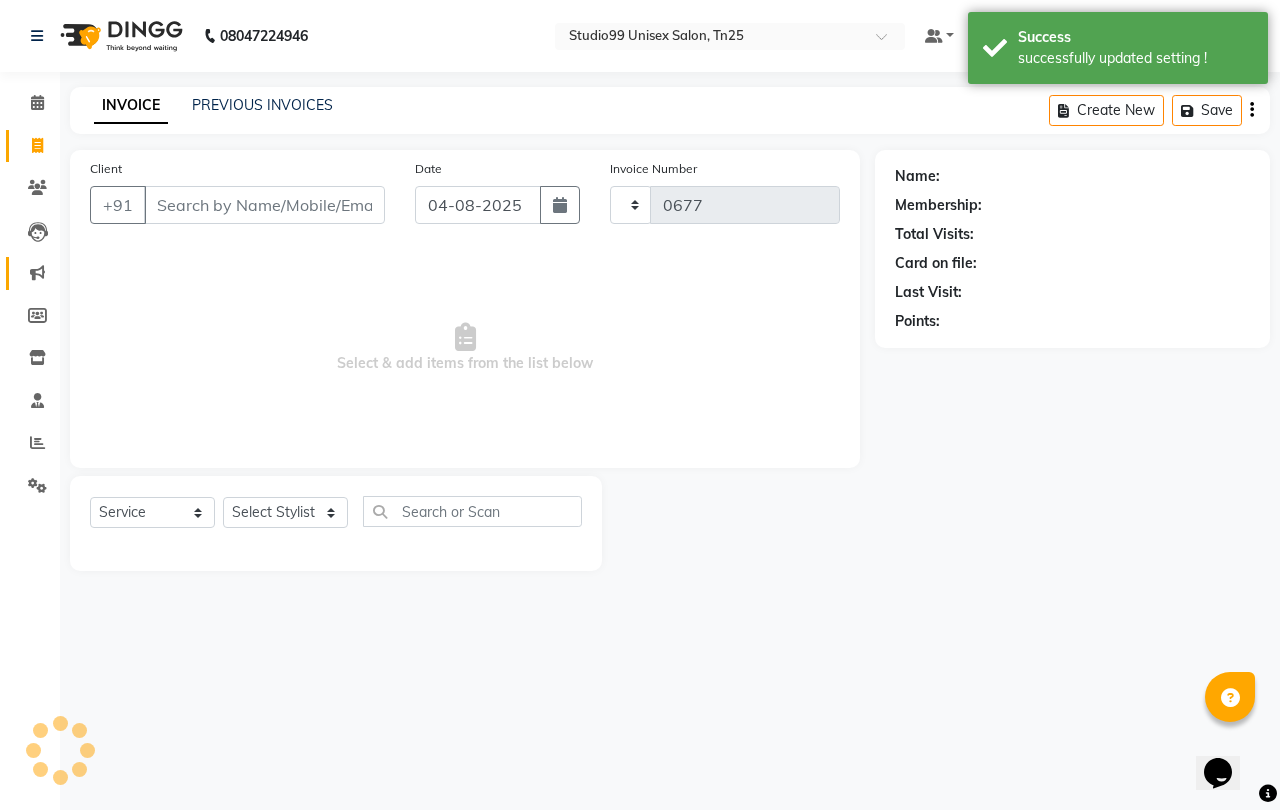 select on "8331" 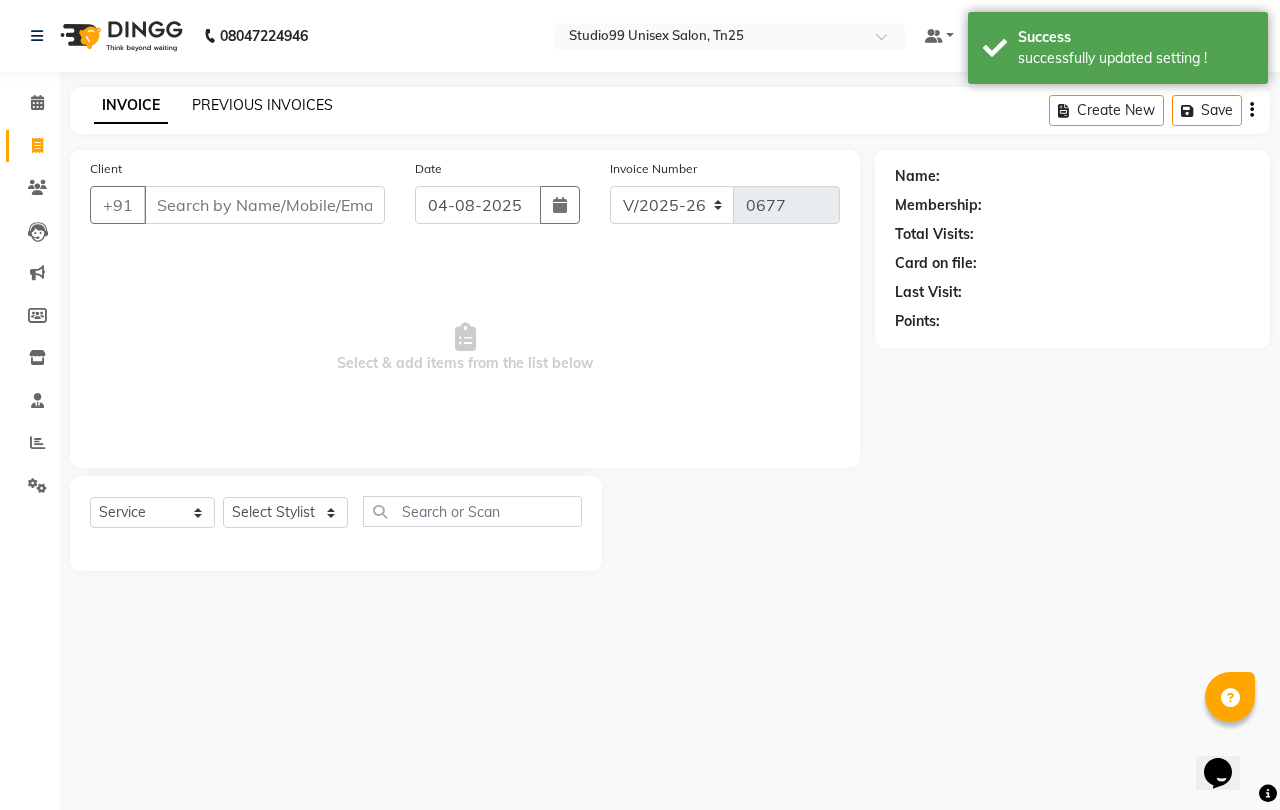 click on "PREVIOUS INVOICES" 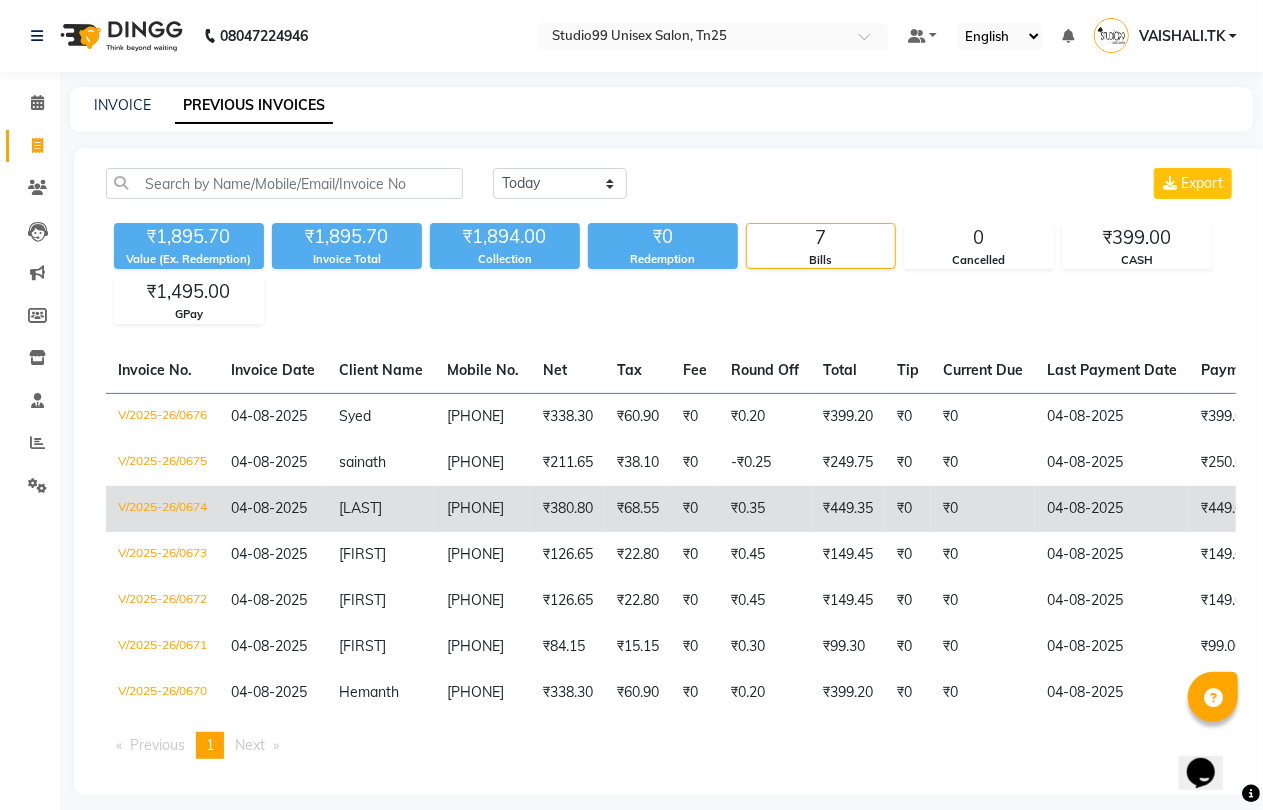 click on "[LAST]" 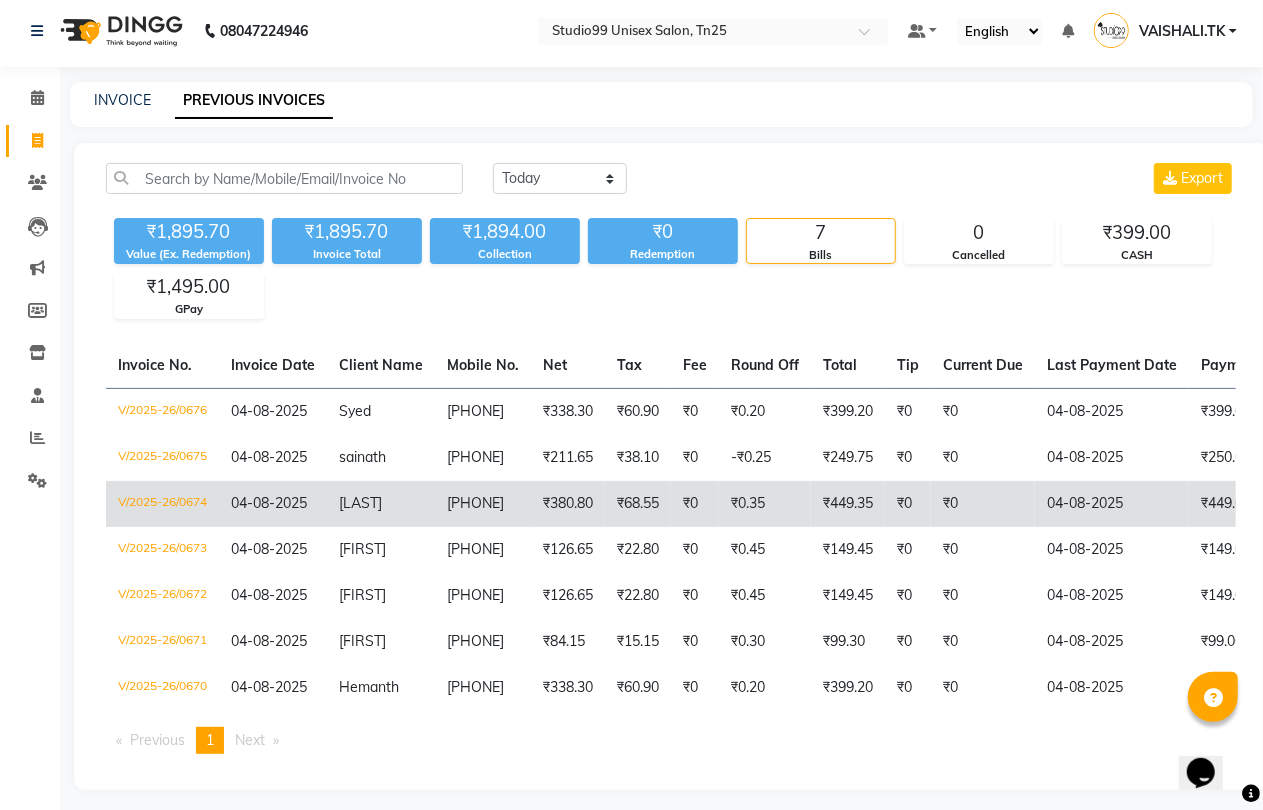 scroll, scrollTop: 0, scrollLeft: 0, axis: both 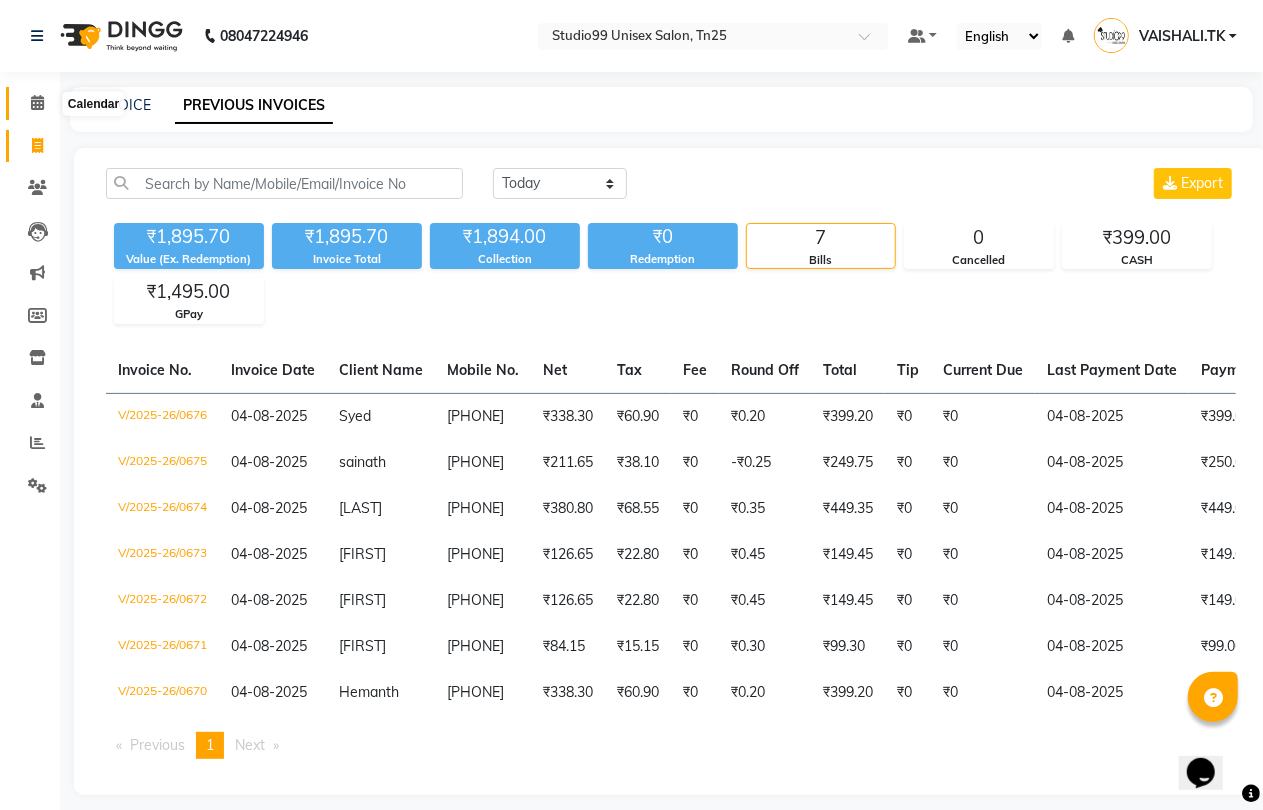click 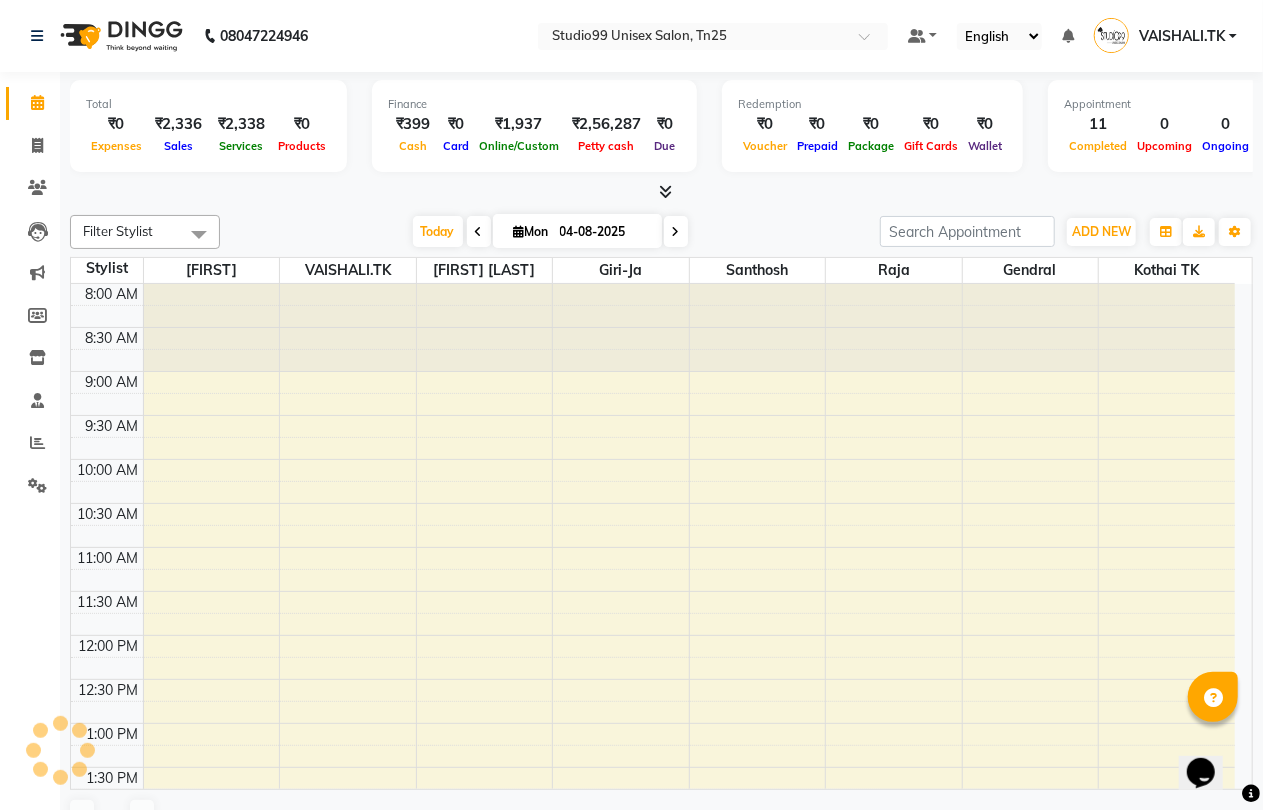 scroll, scrollTop: 0, scrollLeft: 0, axis: both 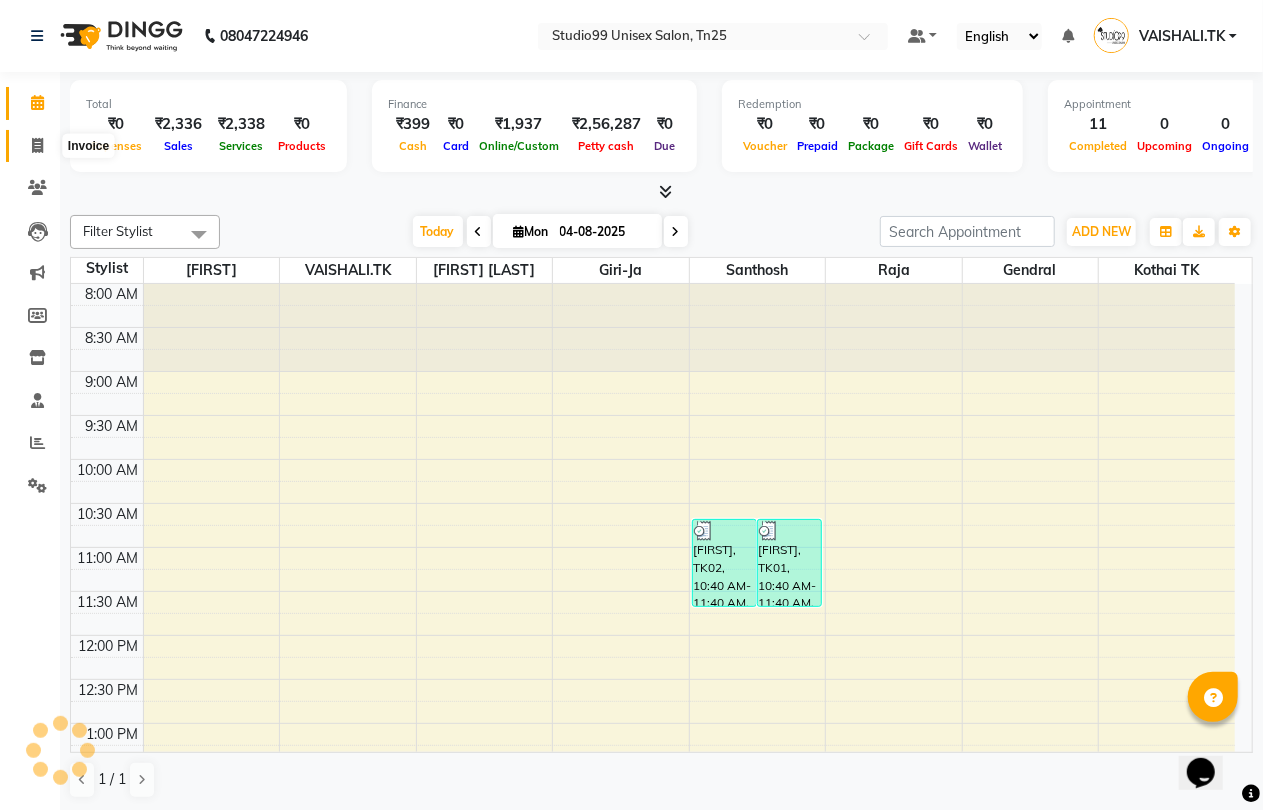 click 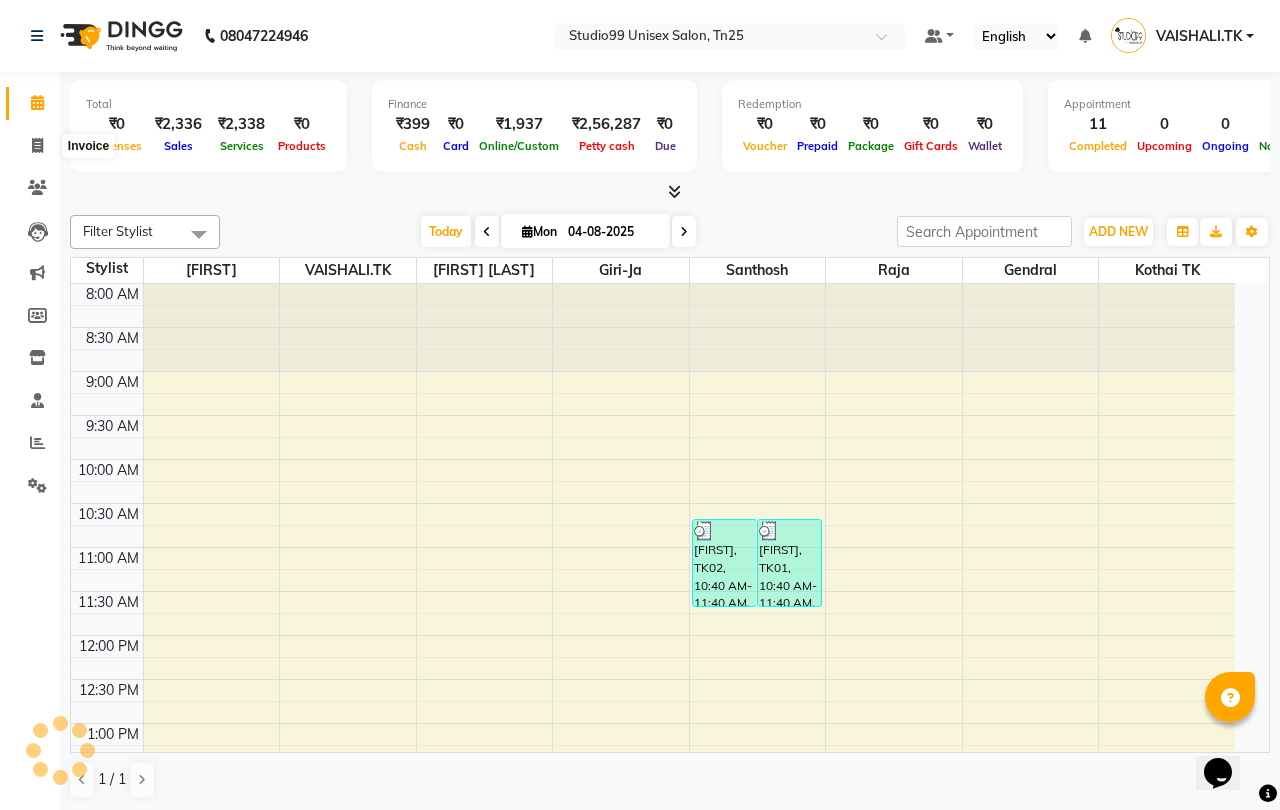 select on "service" 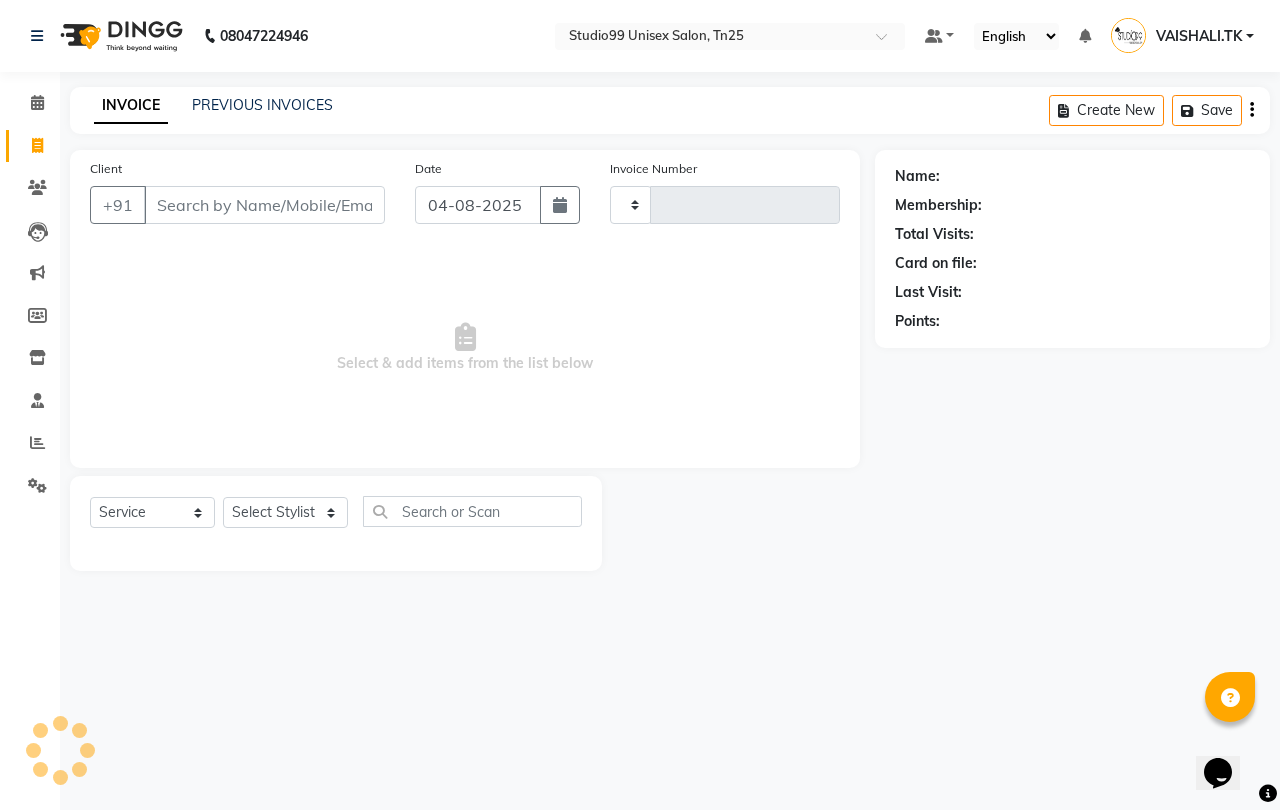 type on "0679" 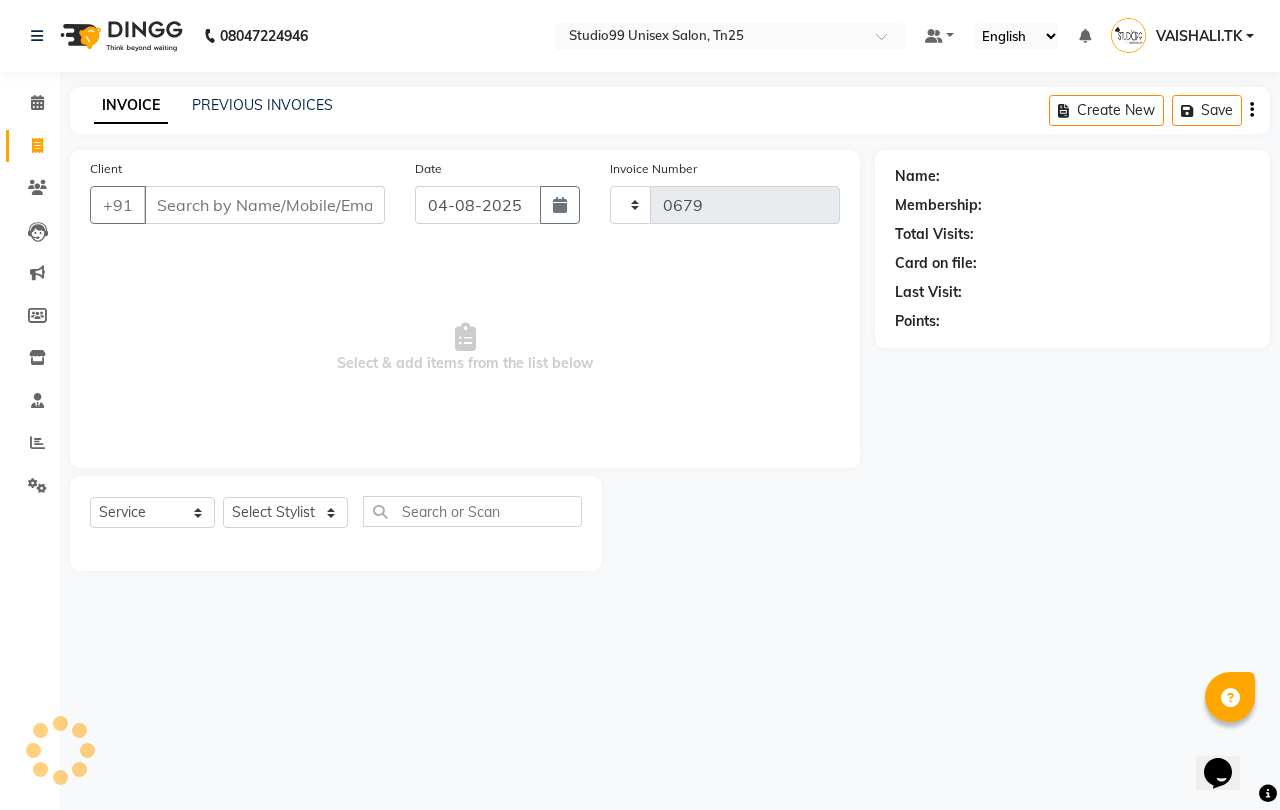select on "8331" 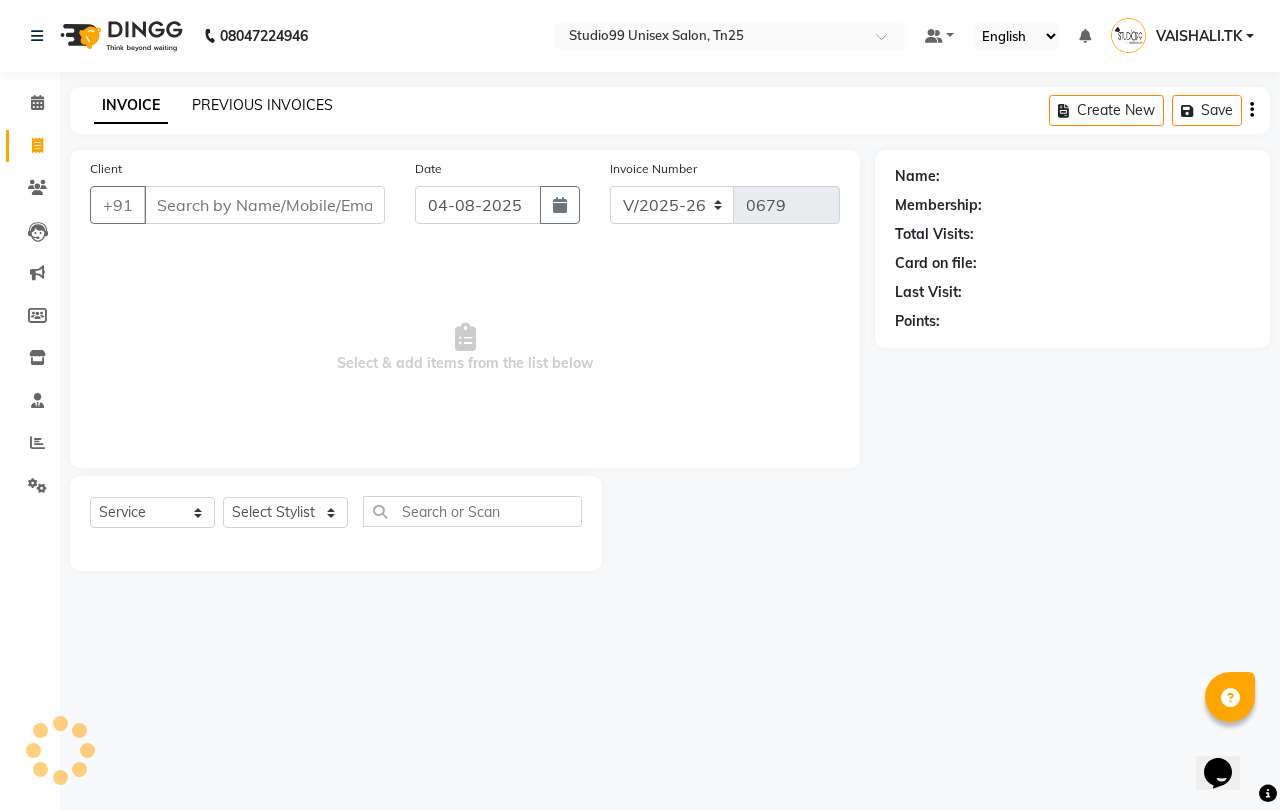 click on "PREVIOUS INVOICES" 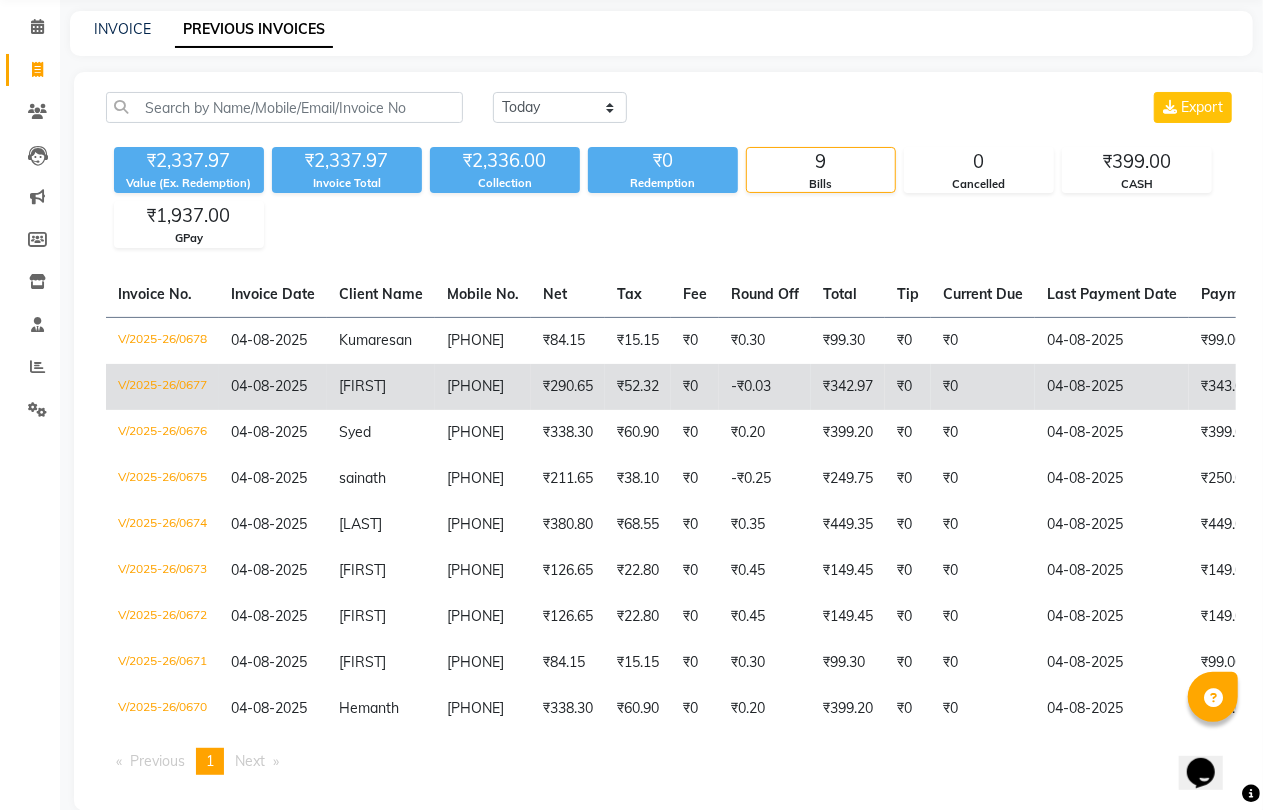 scroll, scrollTop: 121, scrollLeft: 0, axis: vertical 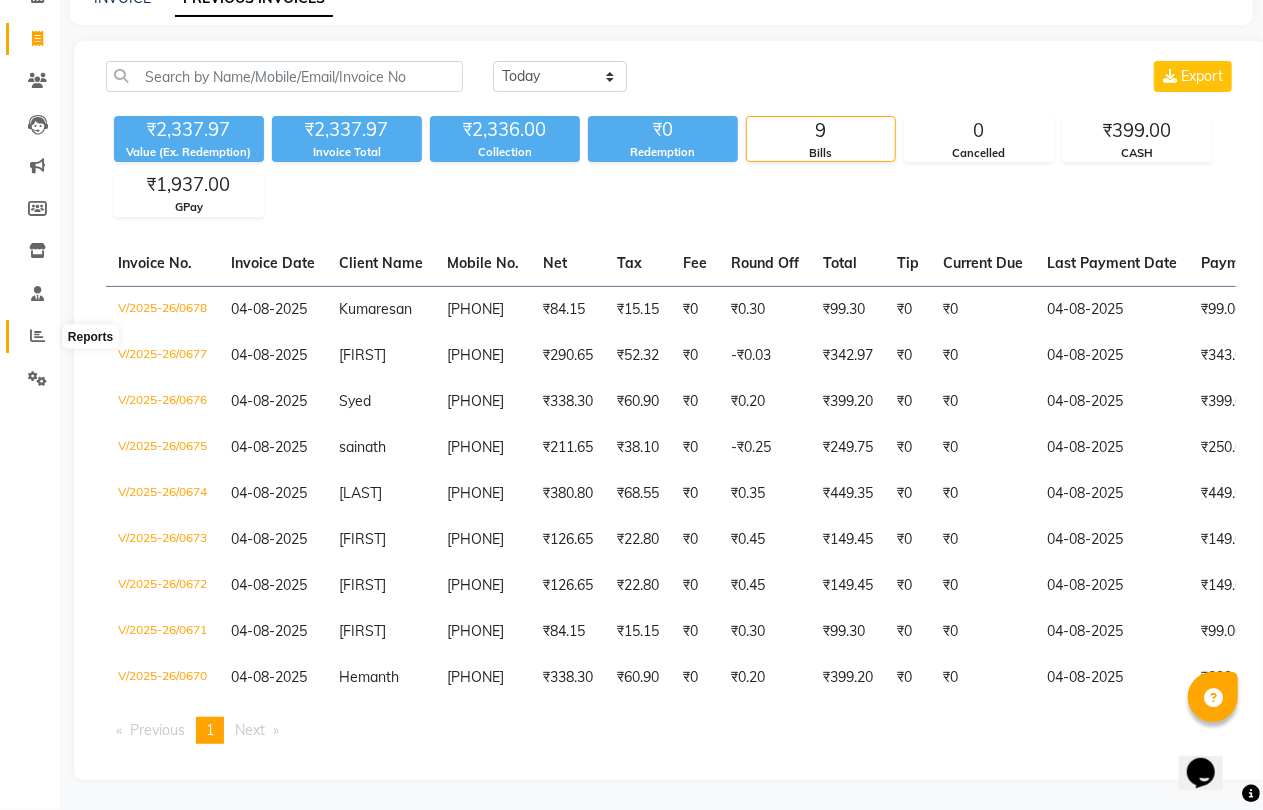 click 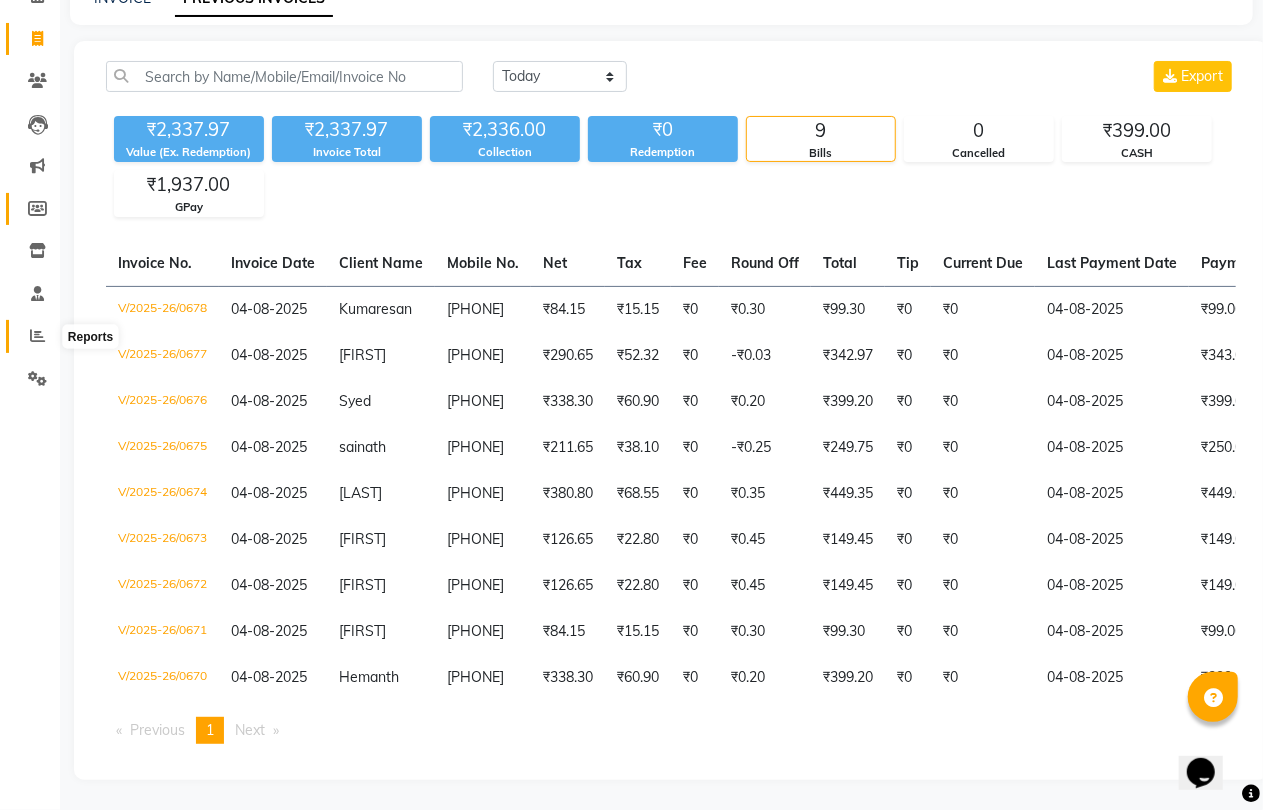 scroll, scrollTop: 0, scrollLeft: 0, axis: both 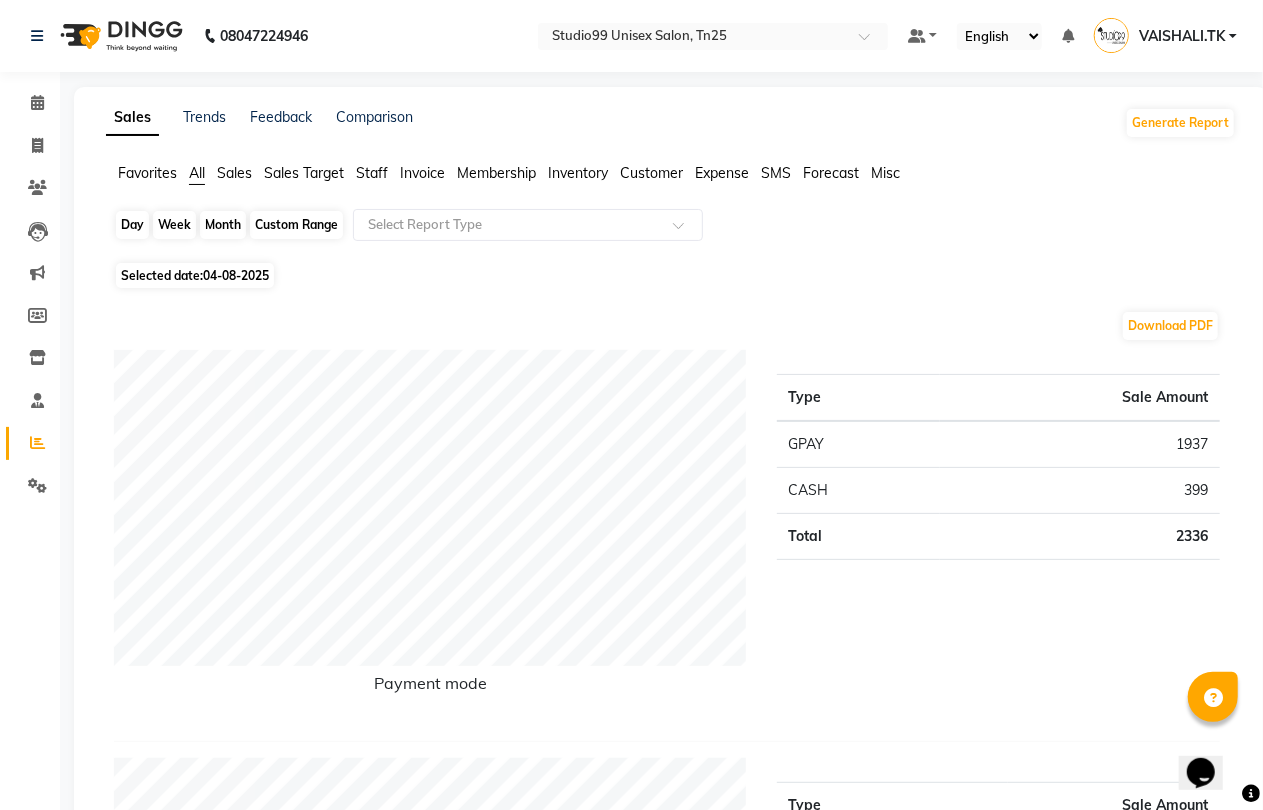 click on "Day" 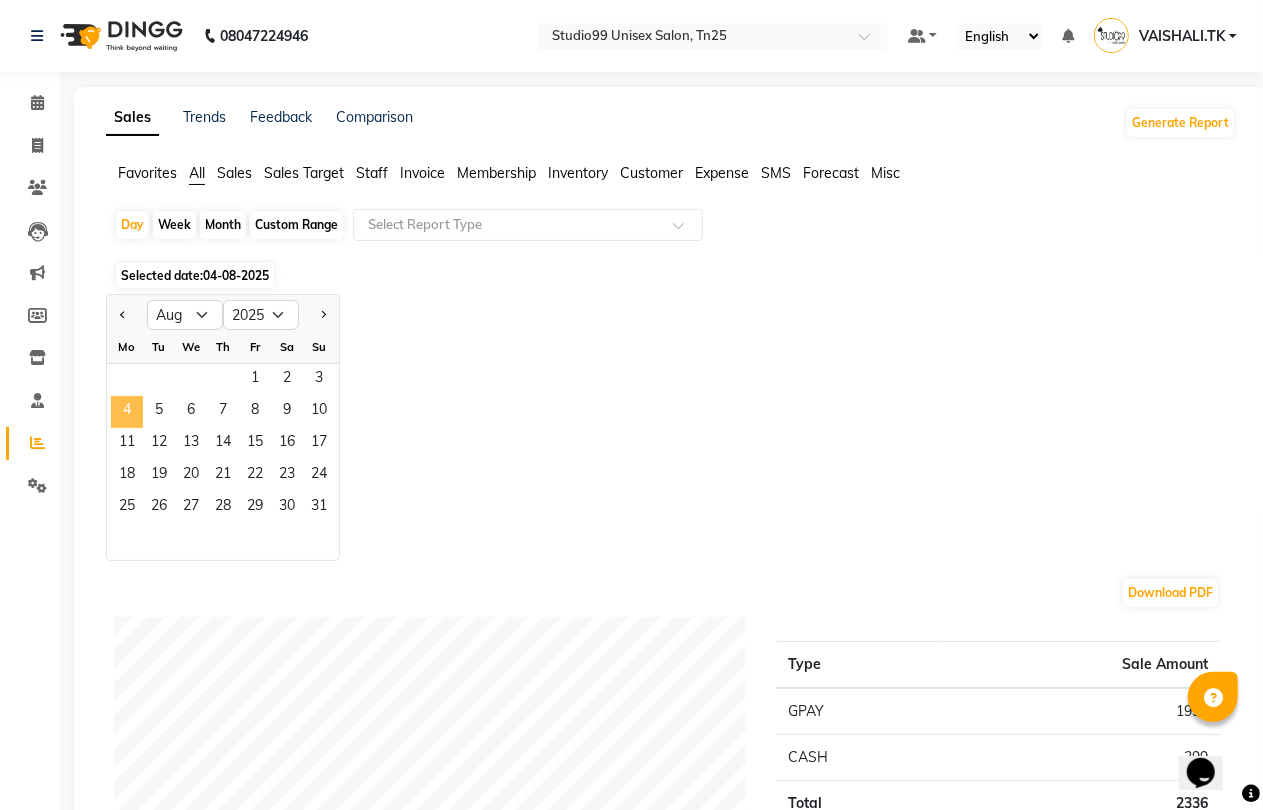 click on "4" 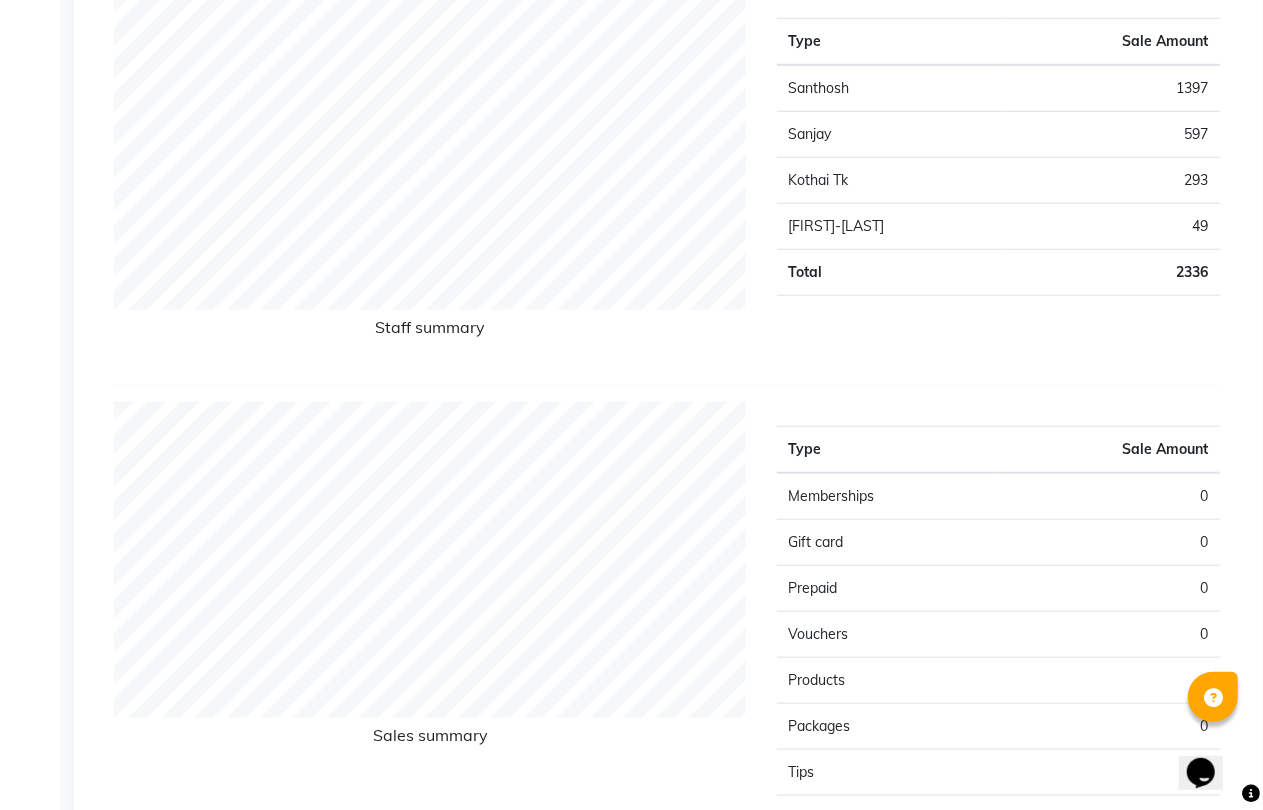 scroll, scrollTop: 666, scrollLeft: 0, axis: vertical 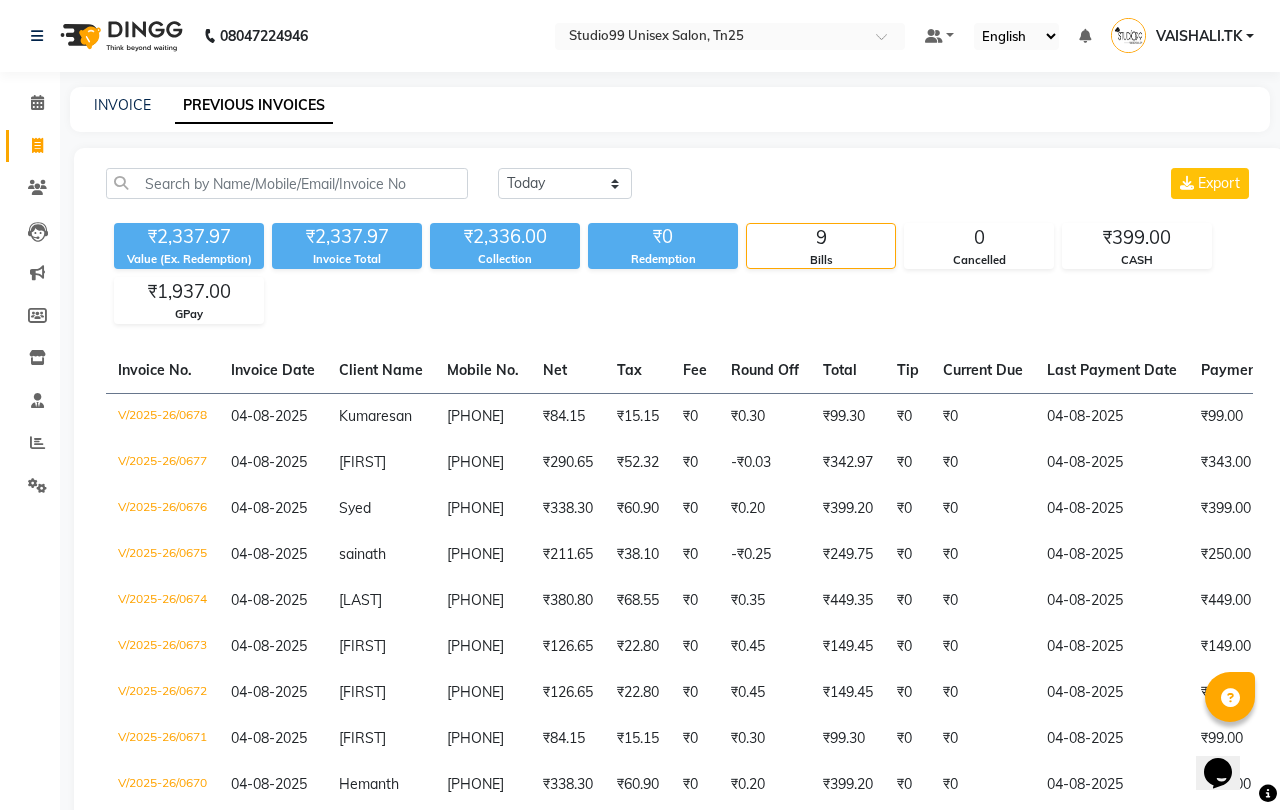 select on "service" 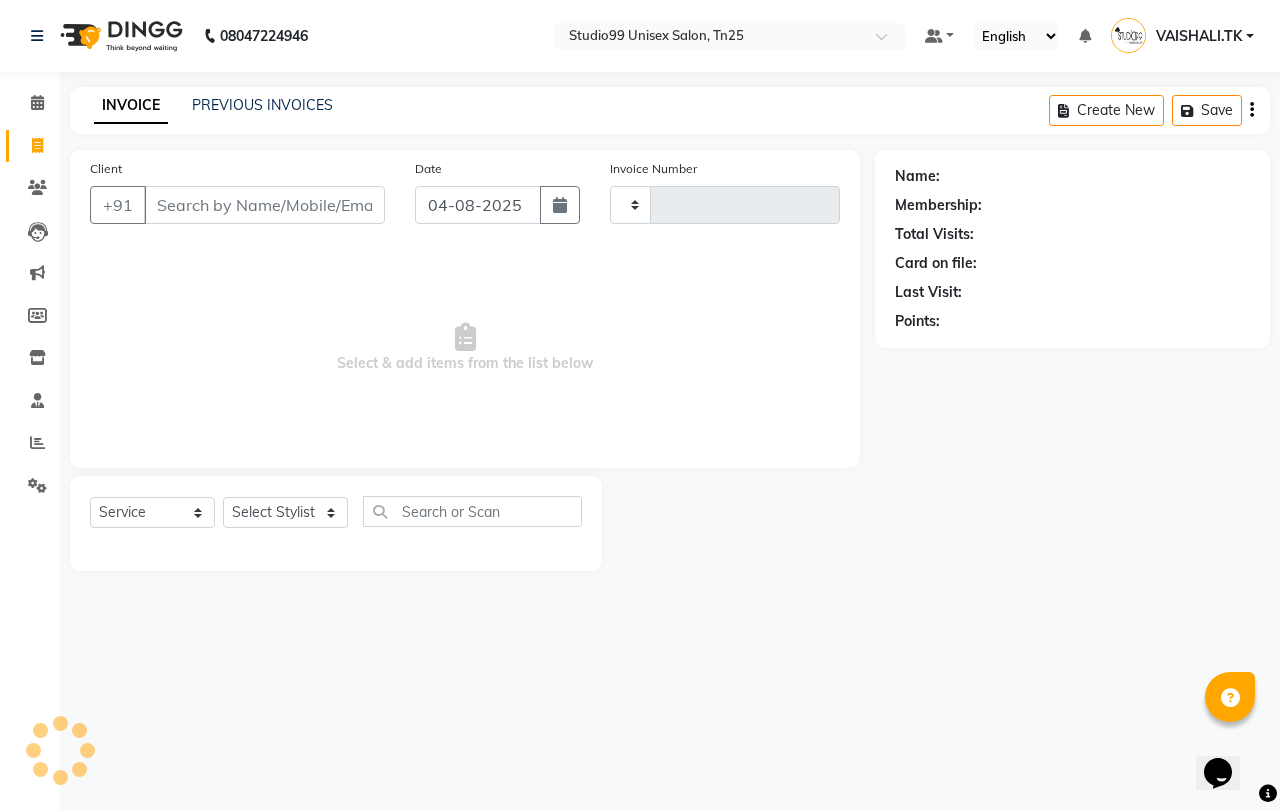 click on "Client" at bounding box center [264, 205] 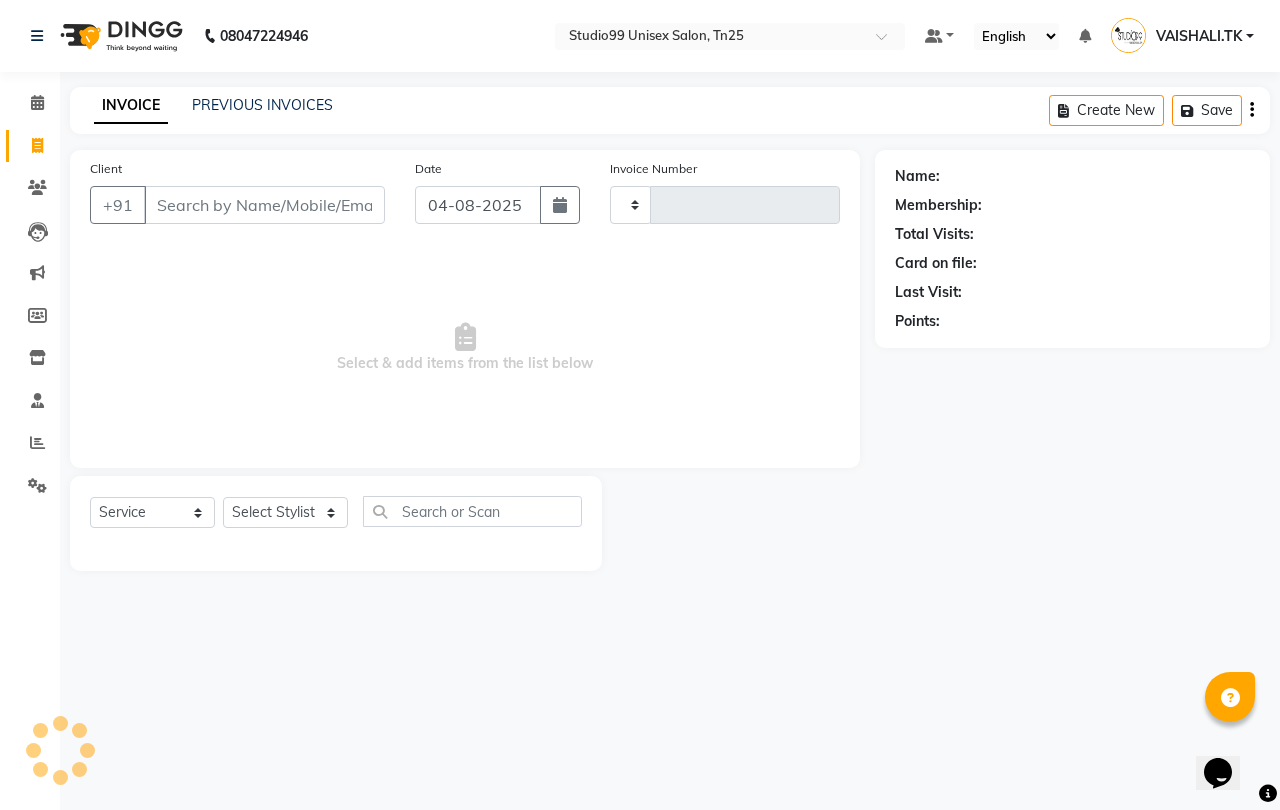type on "0679" 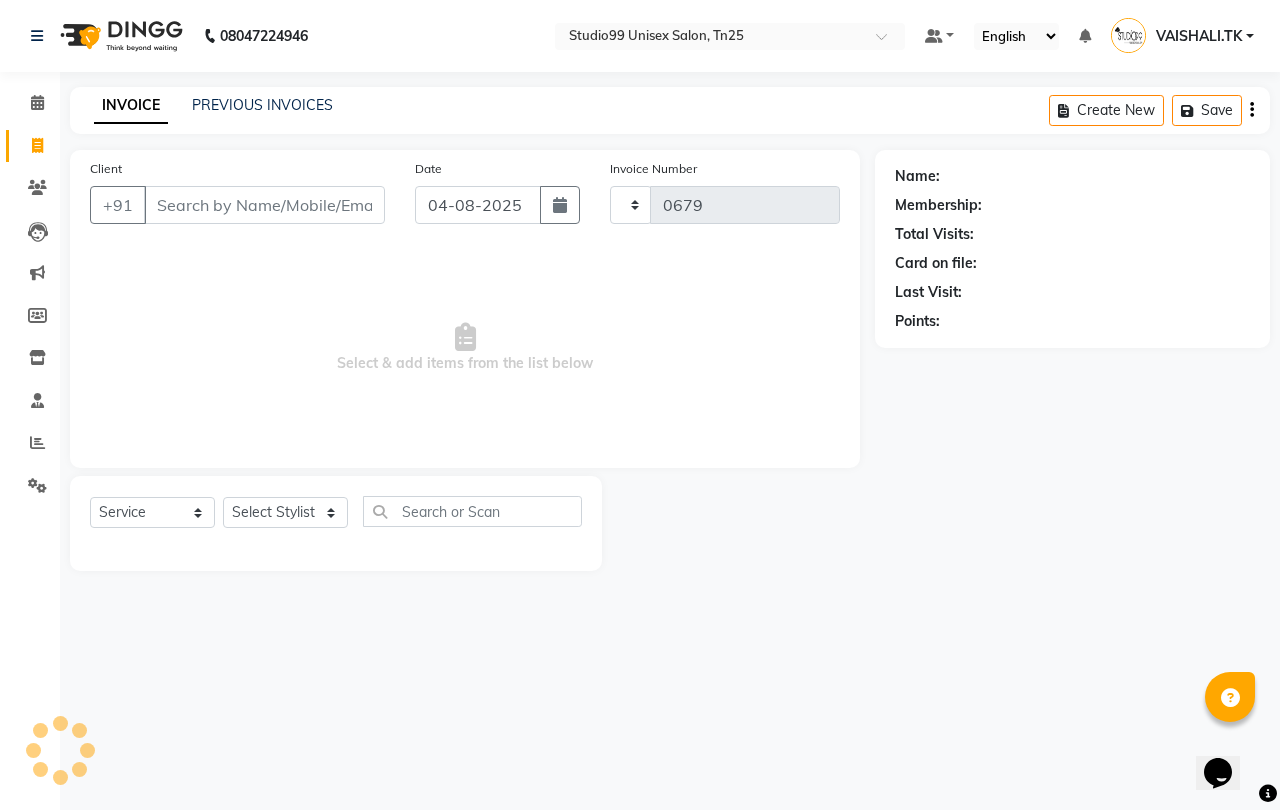 select on "8331" 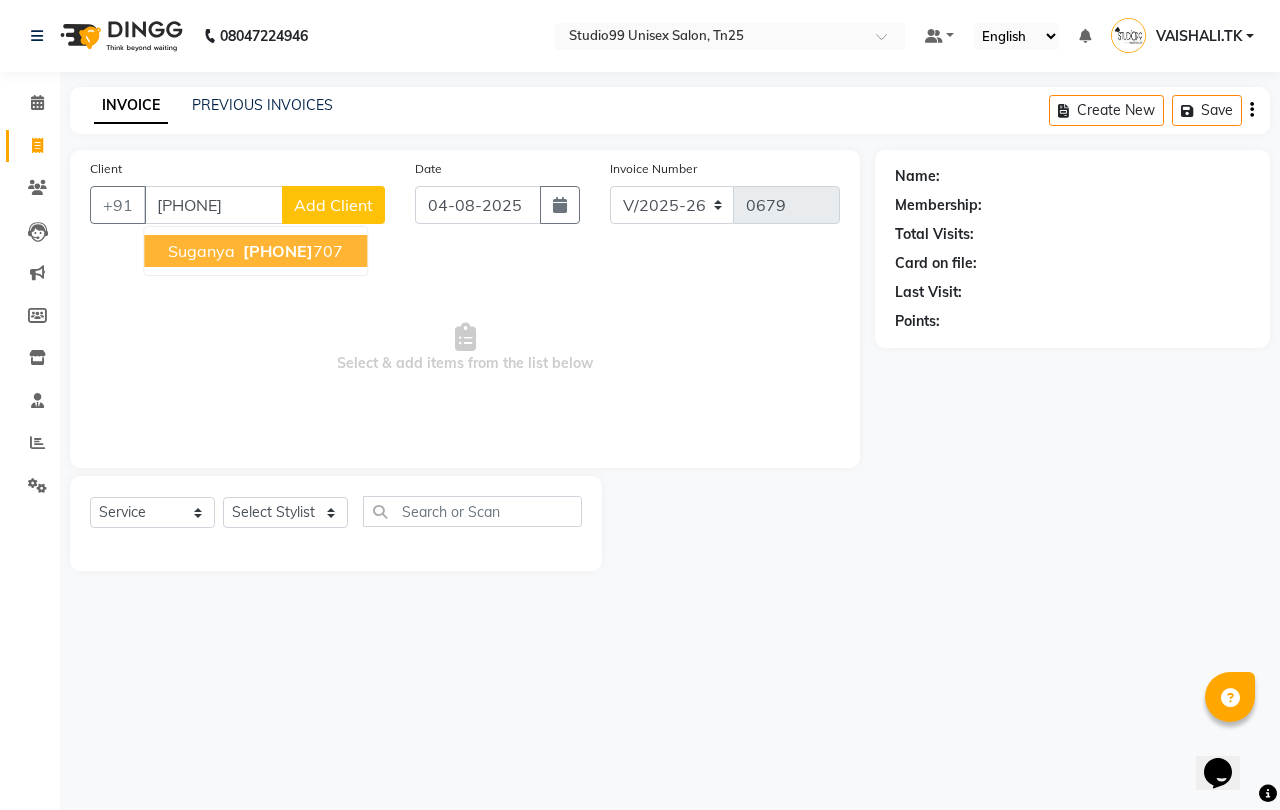 click on "Suganya" at bounding box center (201, 251) 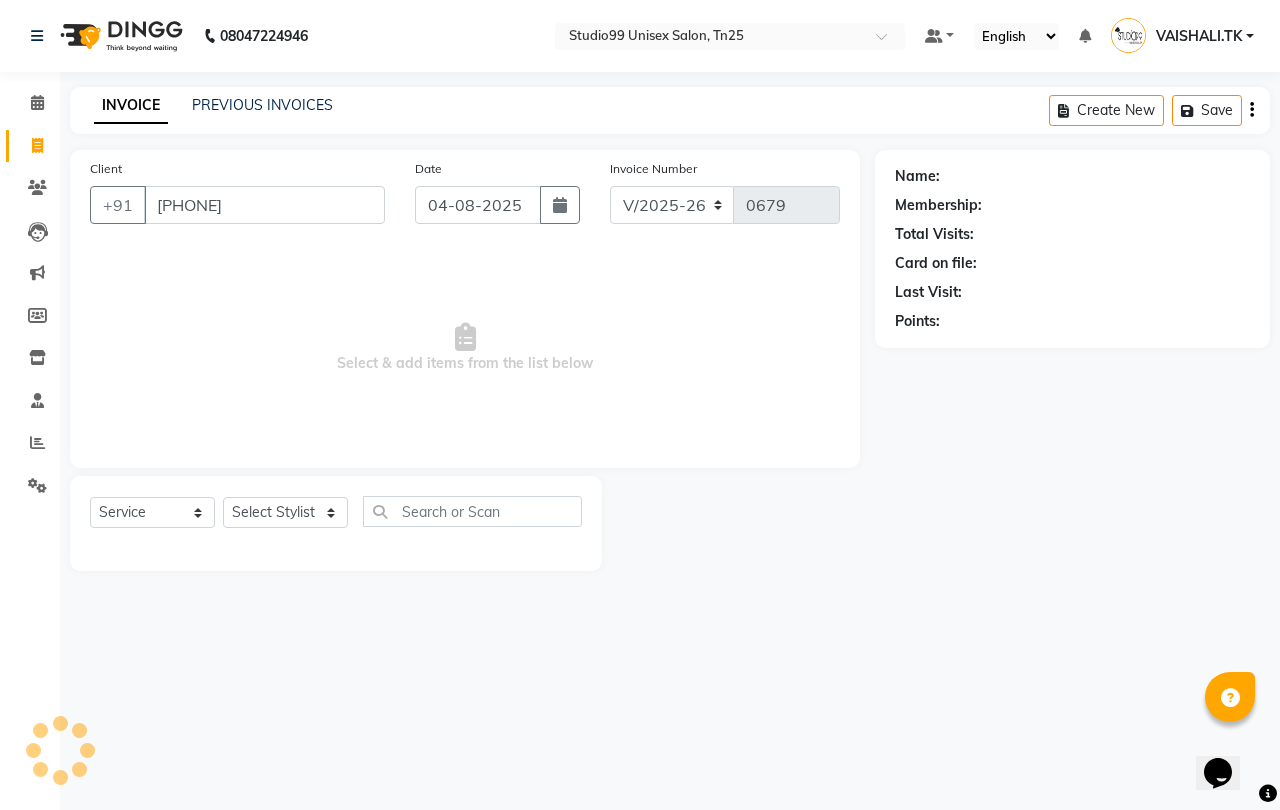 type on "9500746707" 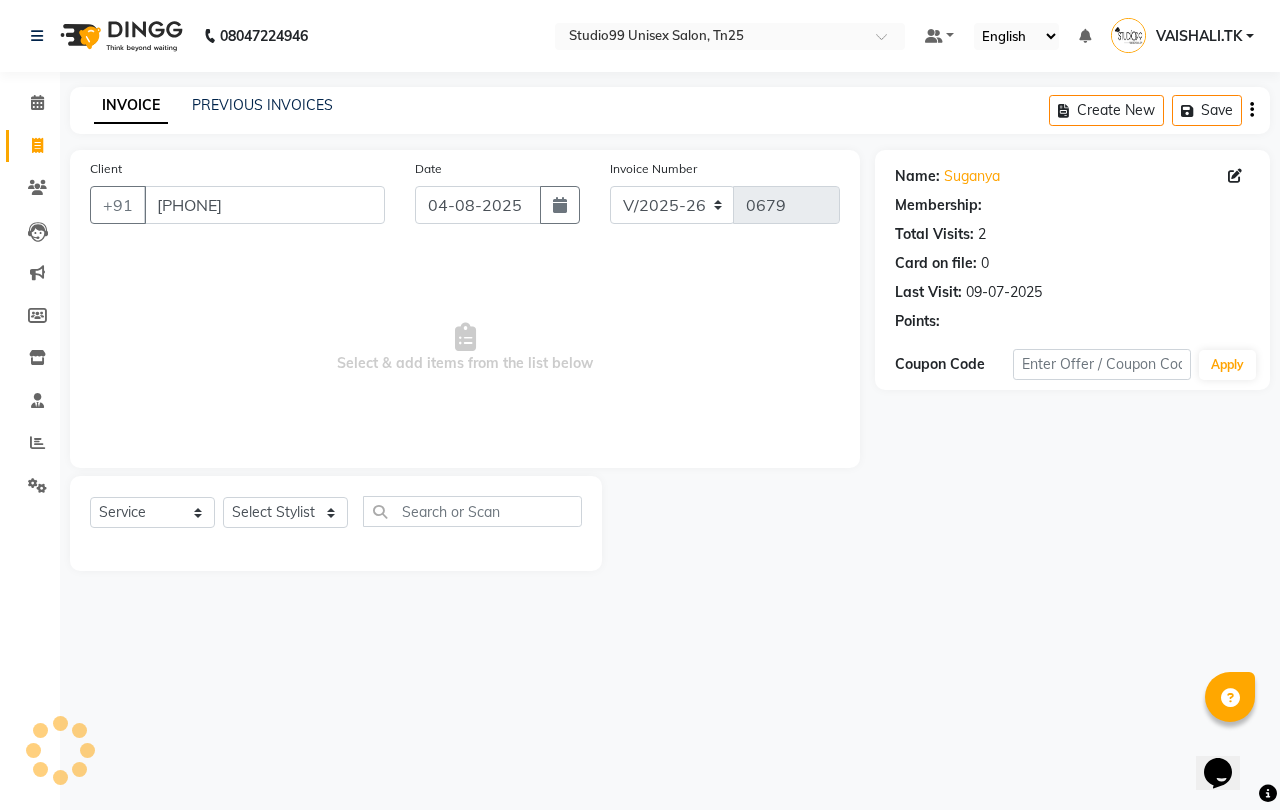select on "1: Object" 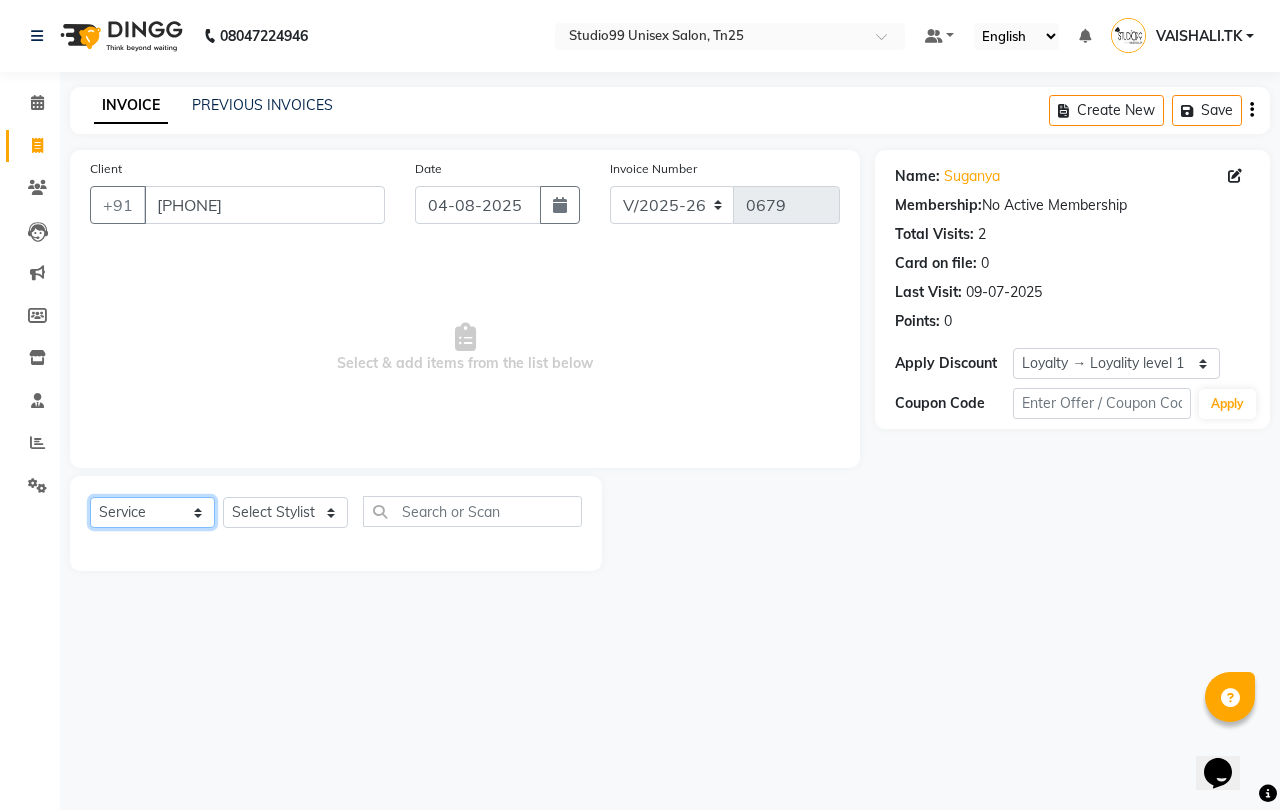 click on "Select  Service  Product  Membership  Package Voucher Prepaid Gift Card" 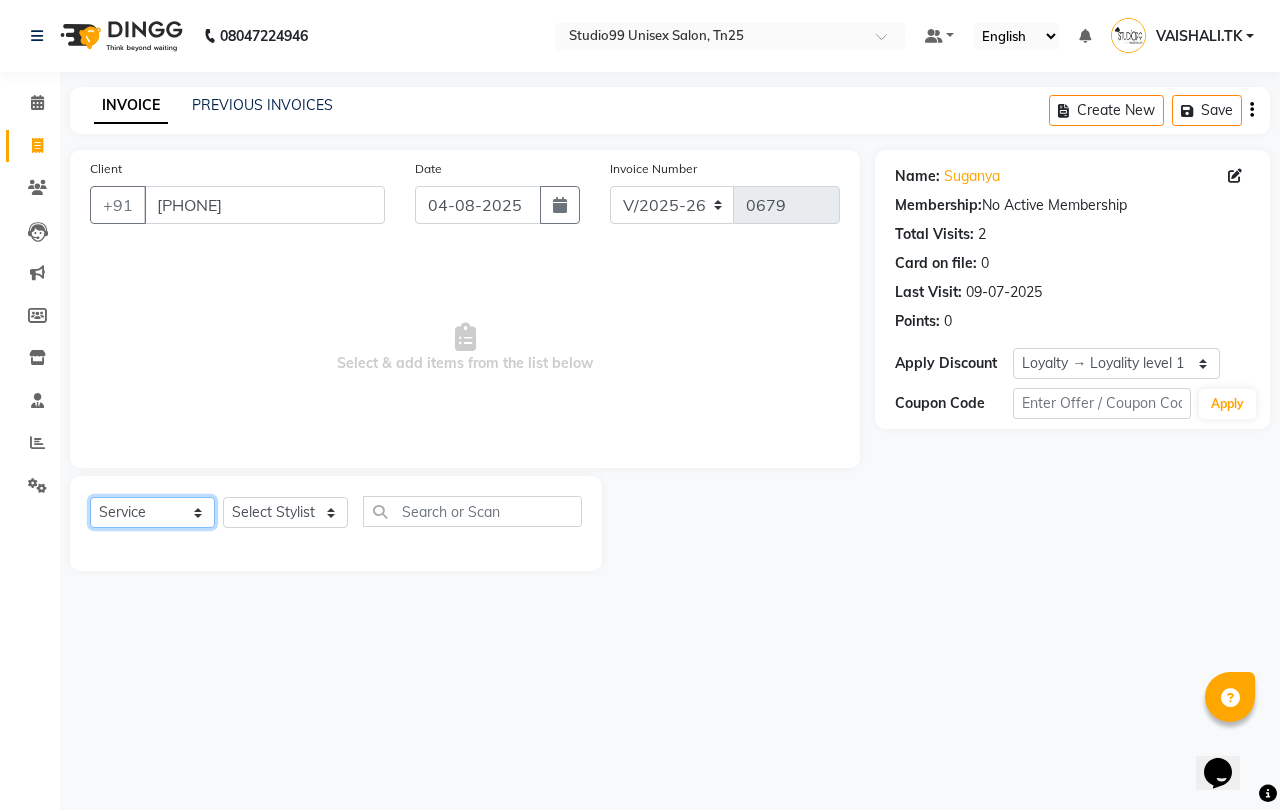 click on "Select  Service  Product  Membership  Package Voucher Prepaid Gift Card" 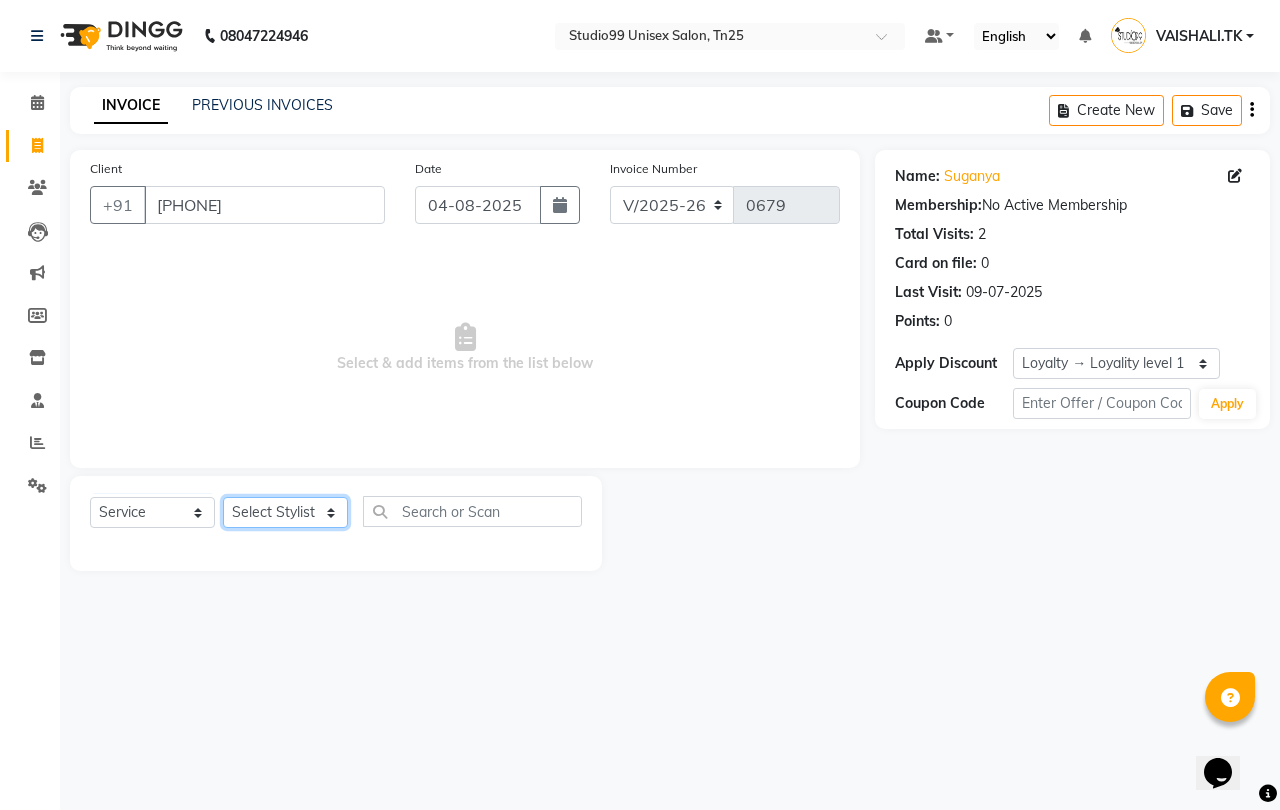 click on "Select Stylist gendral giri-ja  jaya priya kothai TK raja sanjay santhosh VAISHALI.TK" 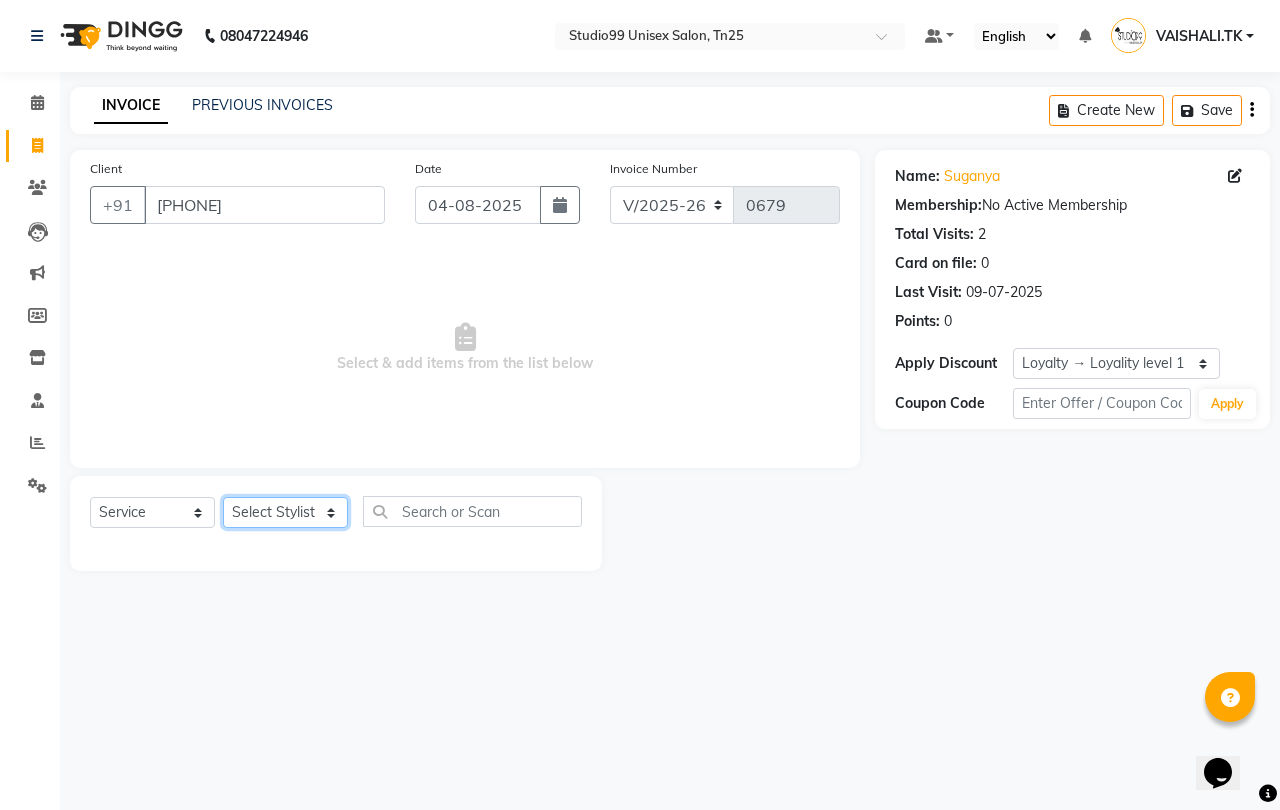 select on "80759" 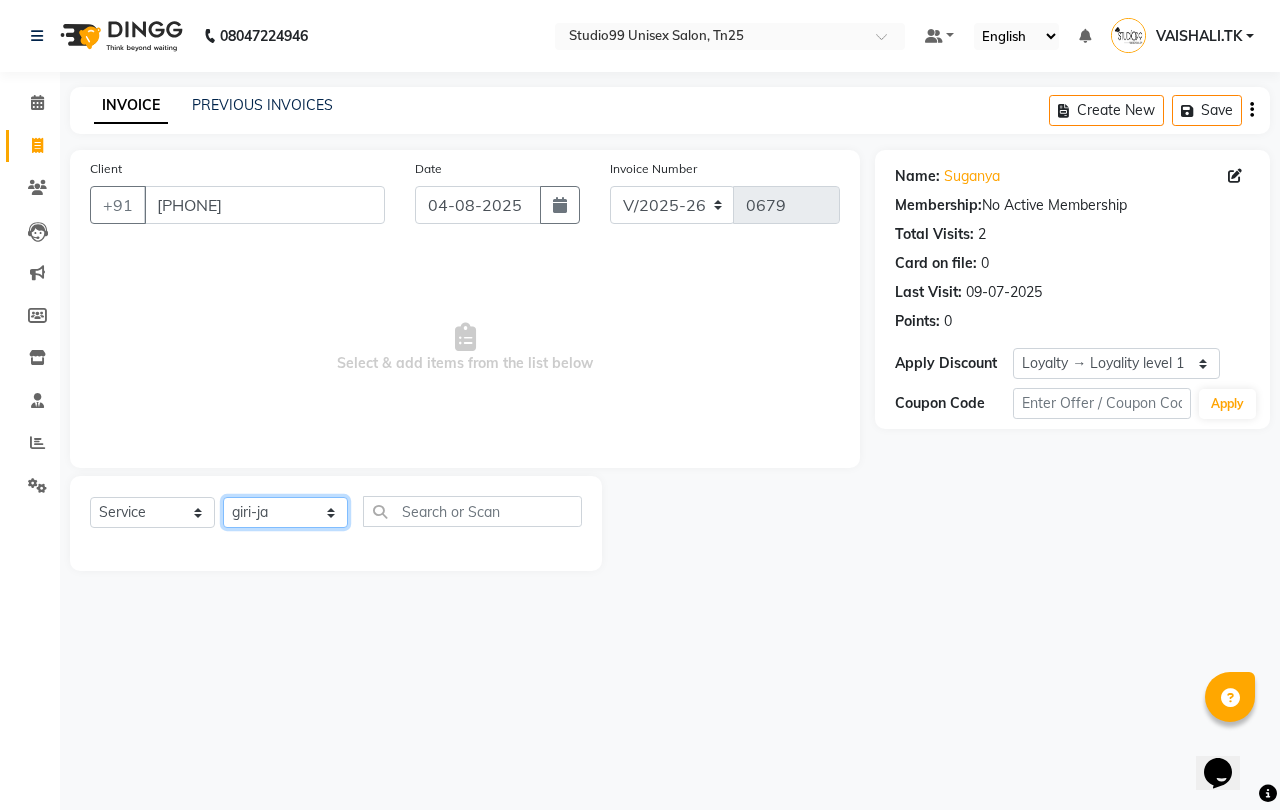 click on "Select Stylist gendral giri-ja  jaya priya kothai TK raja sanjay santhosh VAISHALI.TK" 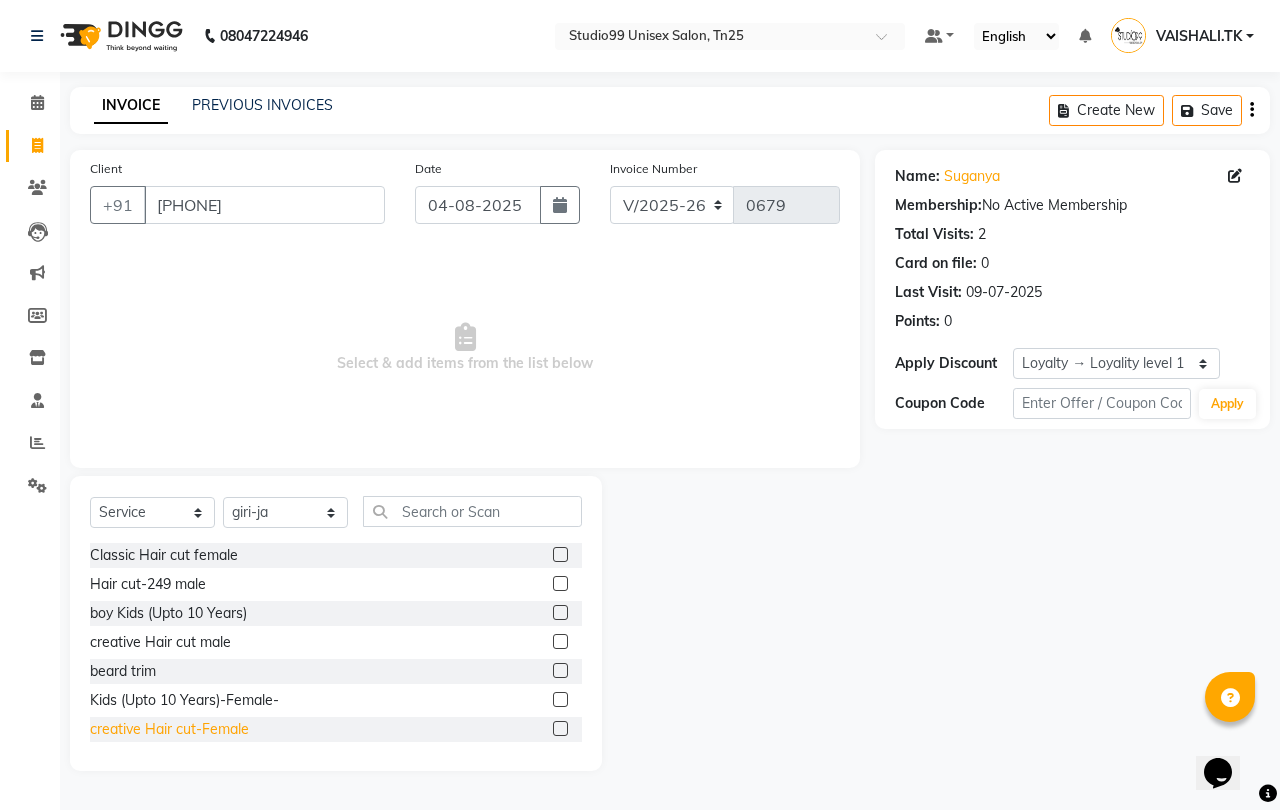 click on "creative Hair cut-Female" 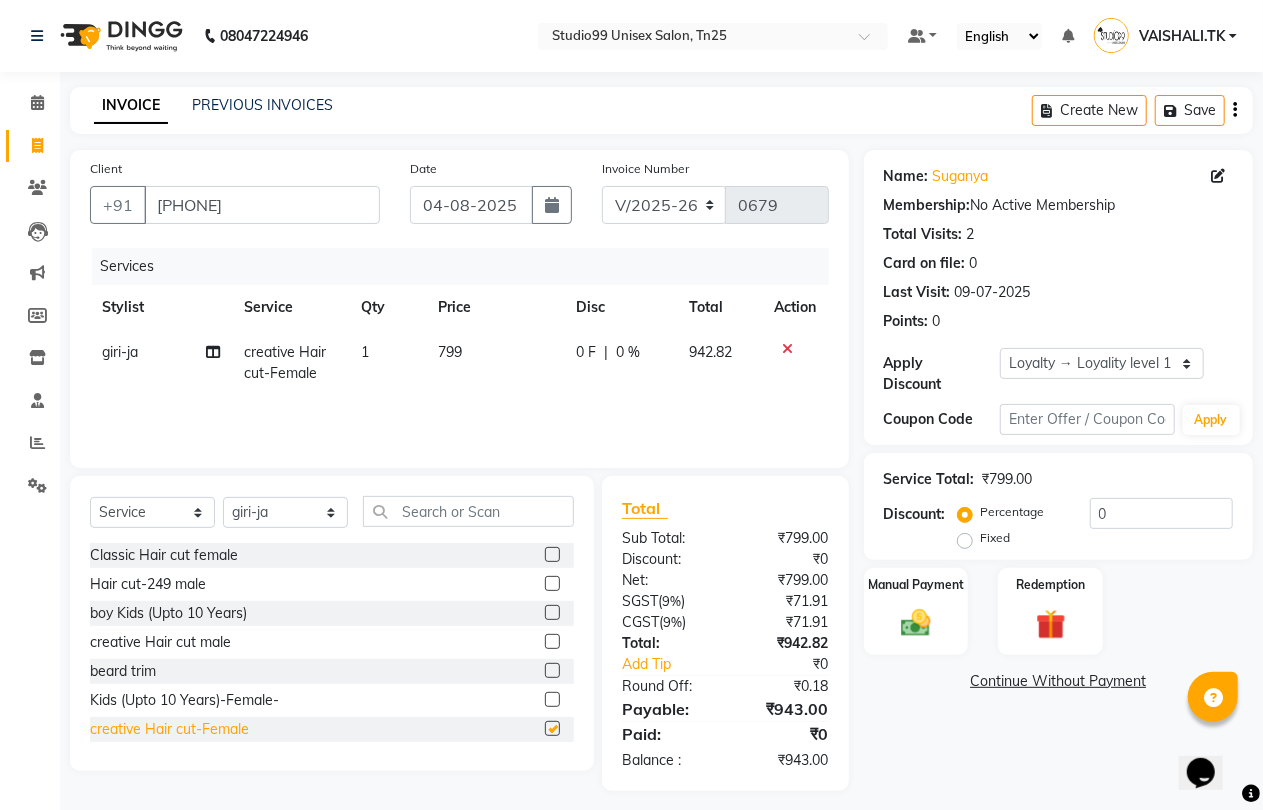 checkbox on "false" 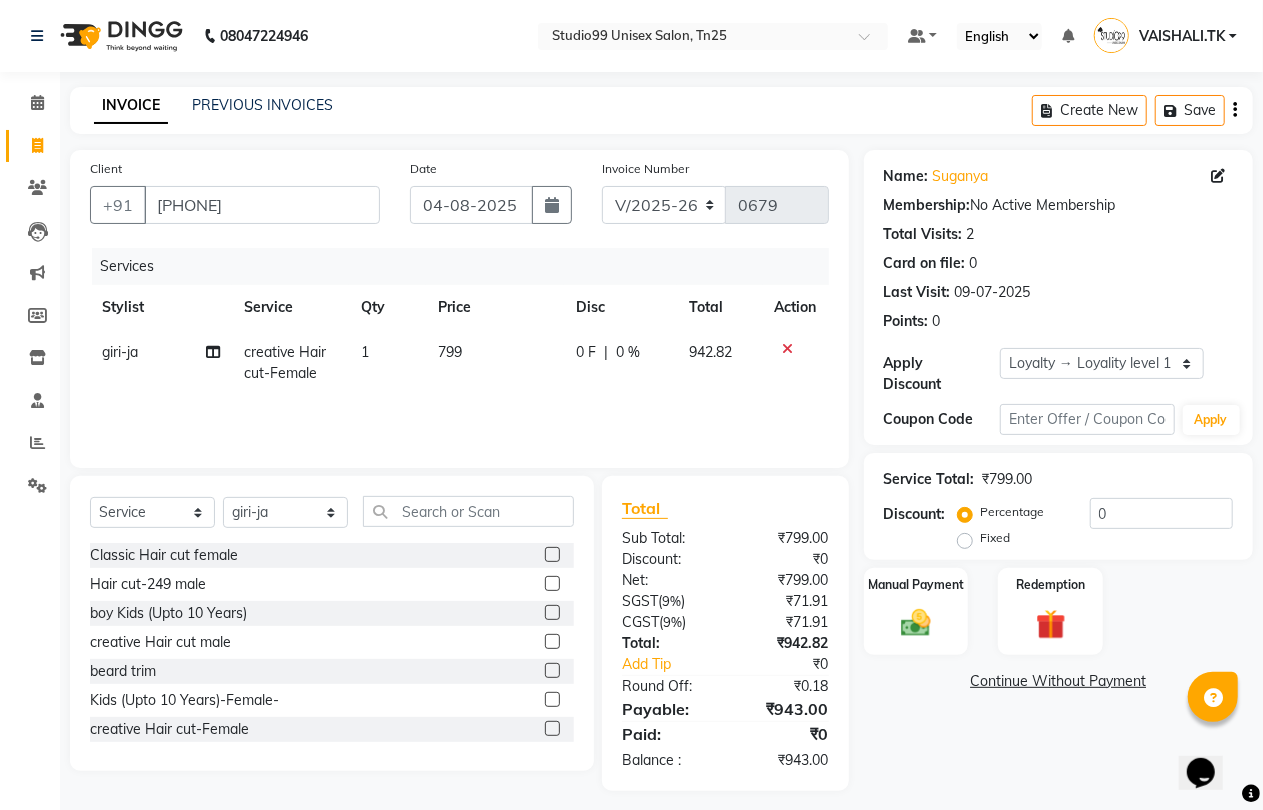 click on "Discount:" 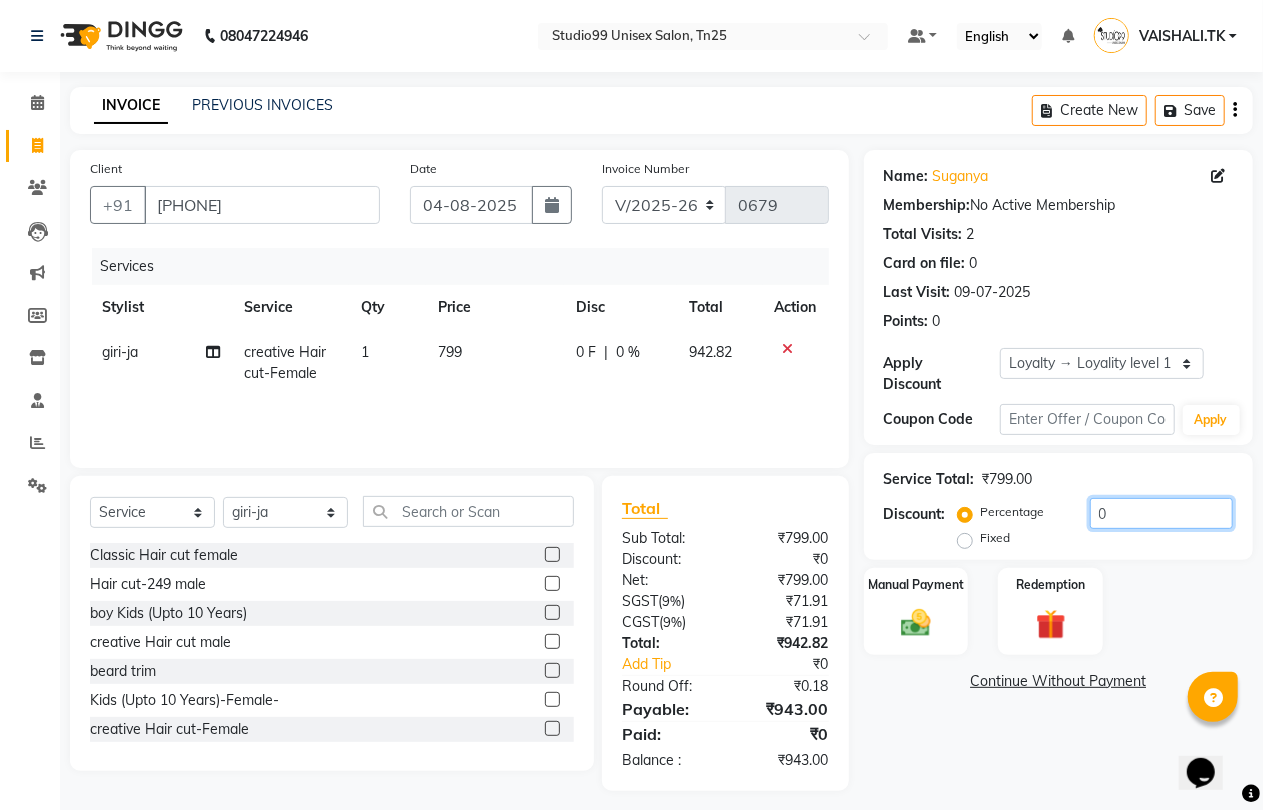 click on "0" 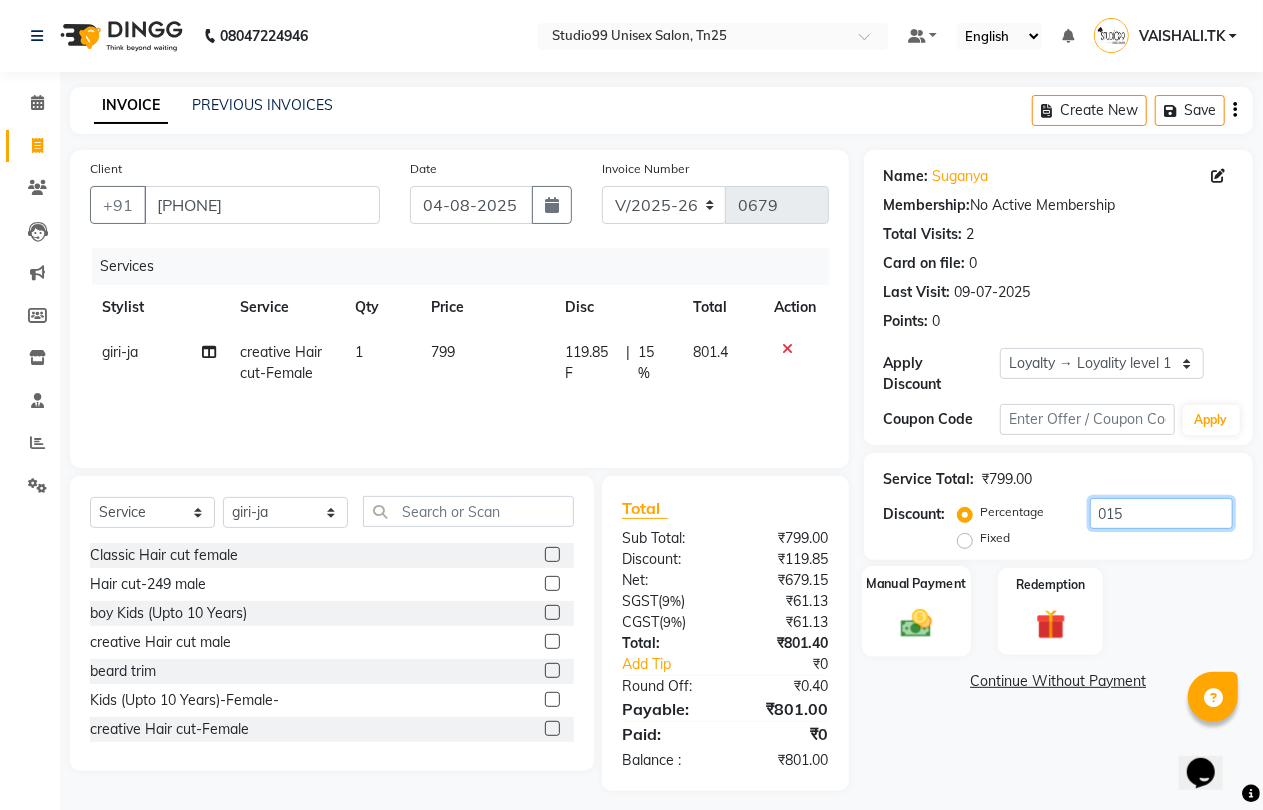 type on "015" 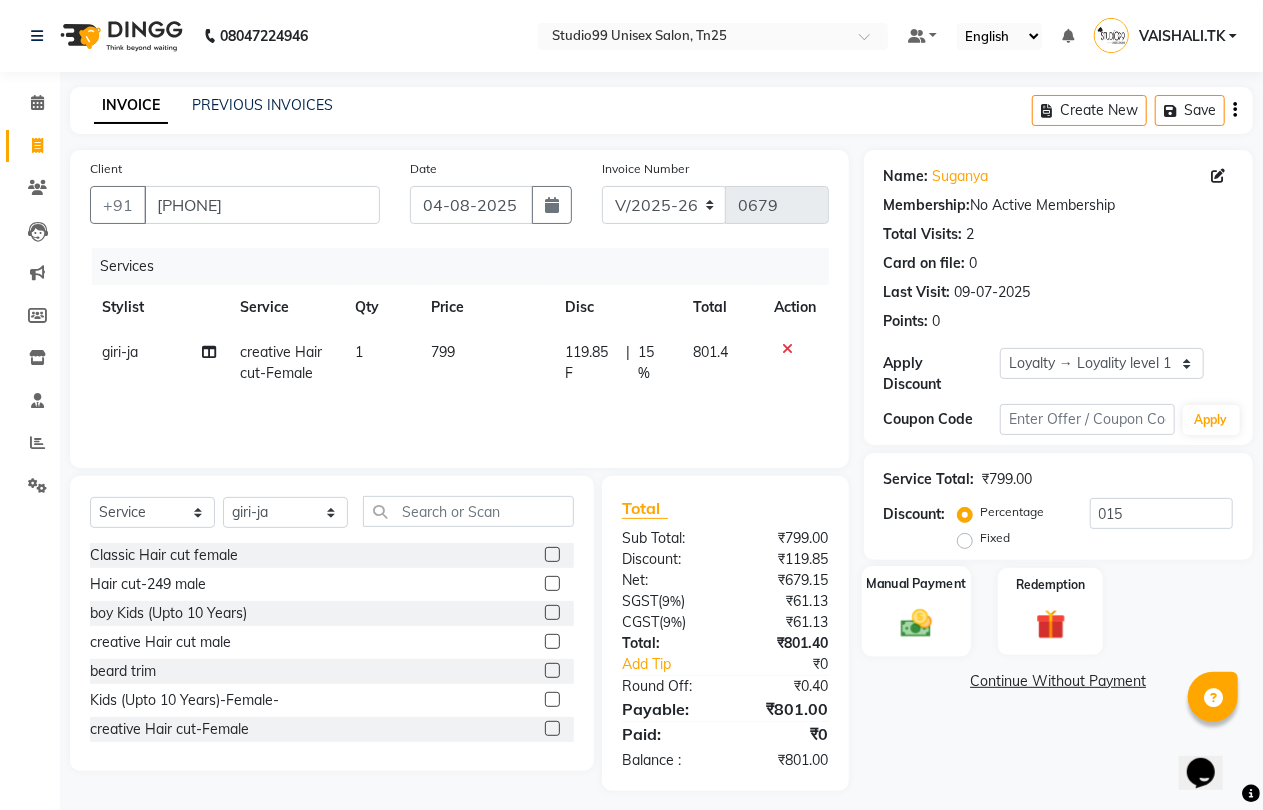 click 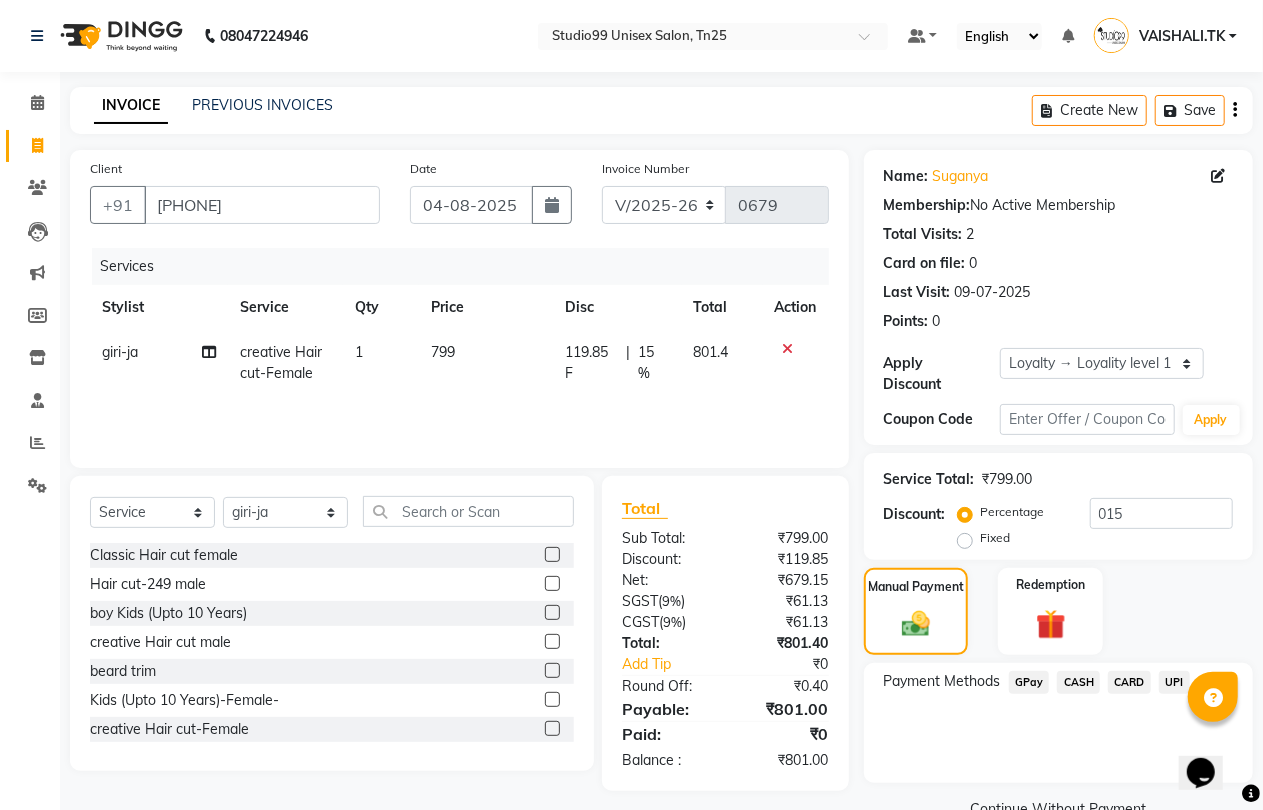 click on "GPay" 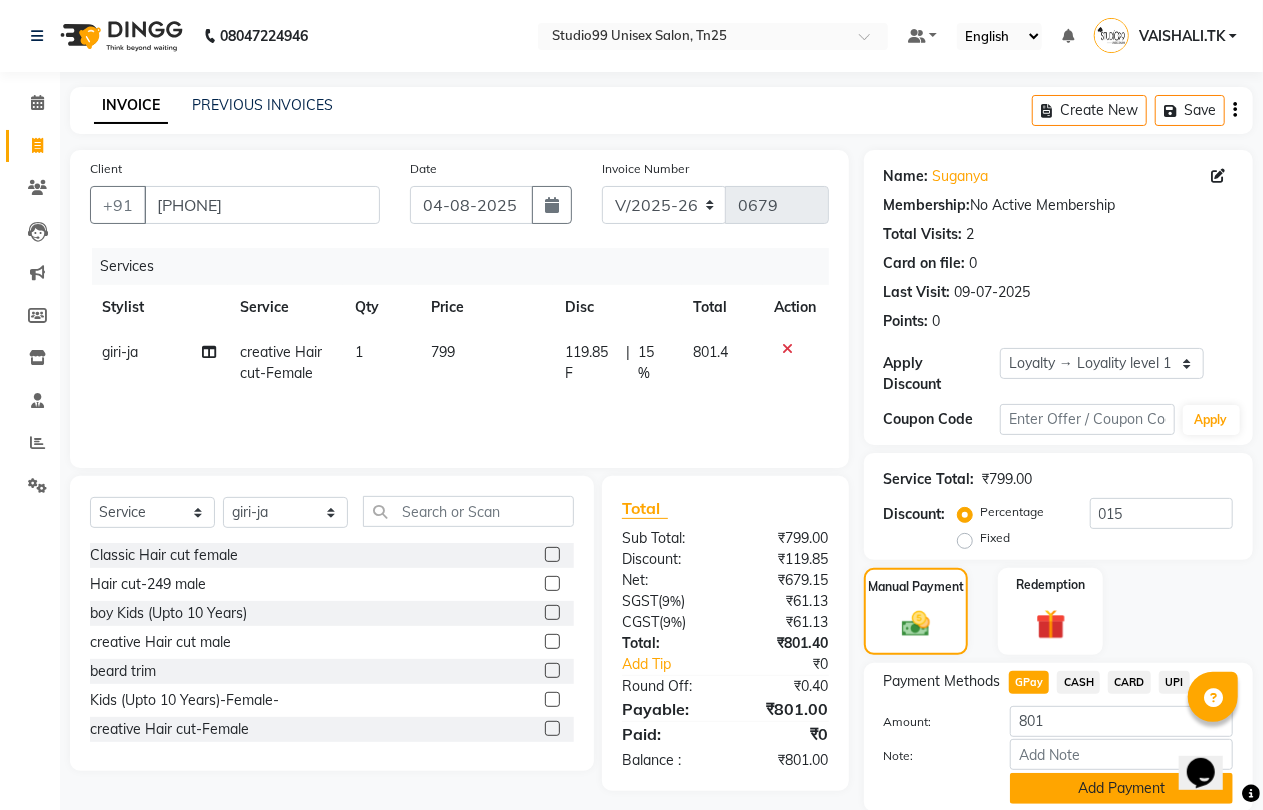 click on "Add Payment" 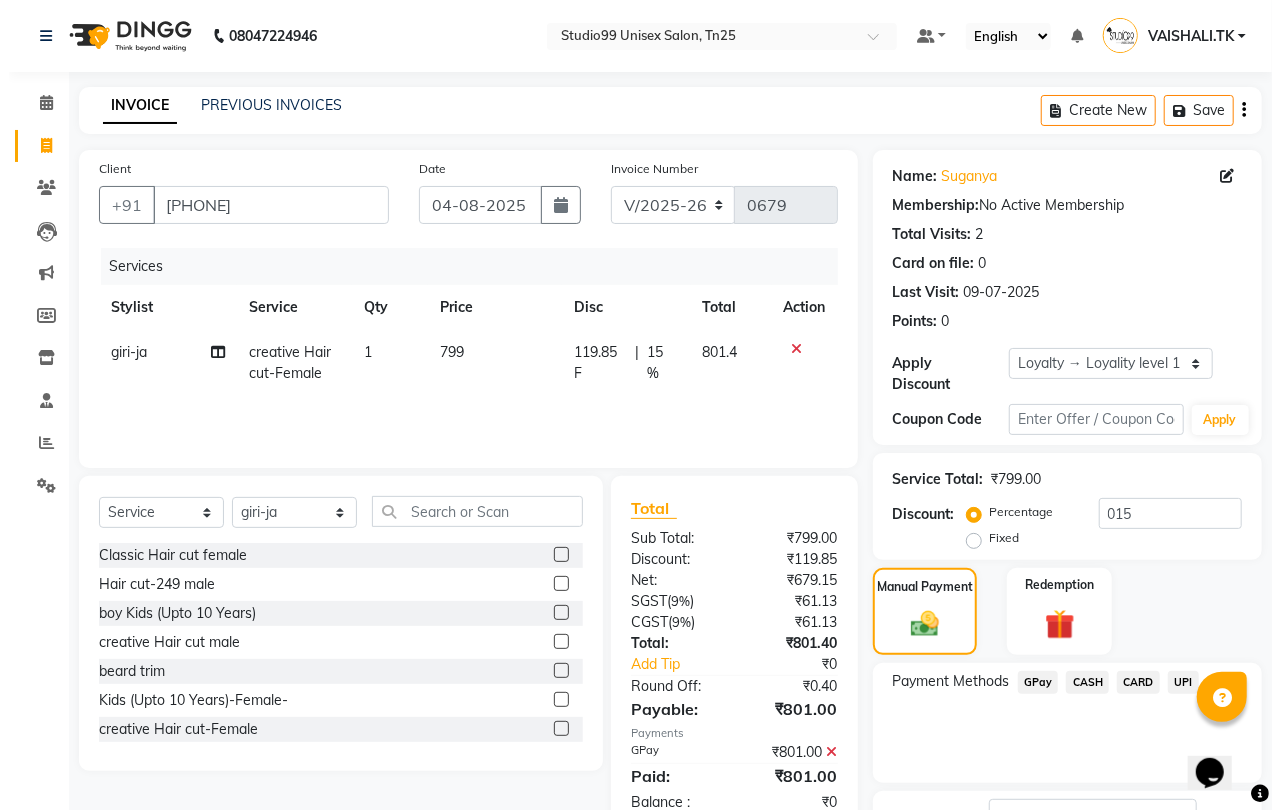 scroll, scrollTop: 214, scrollLeft: 0, axis: vertical 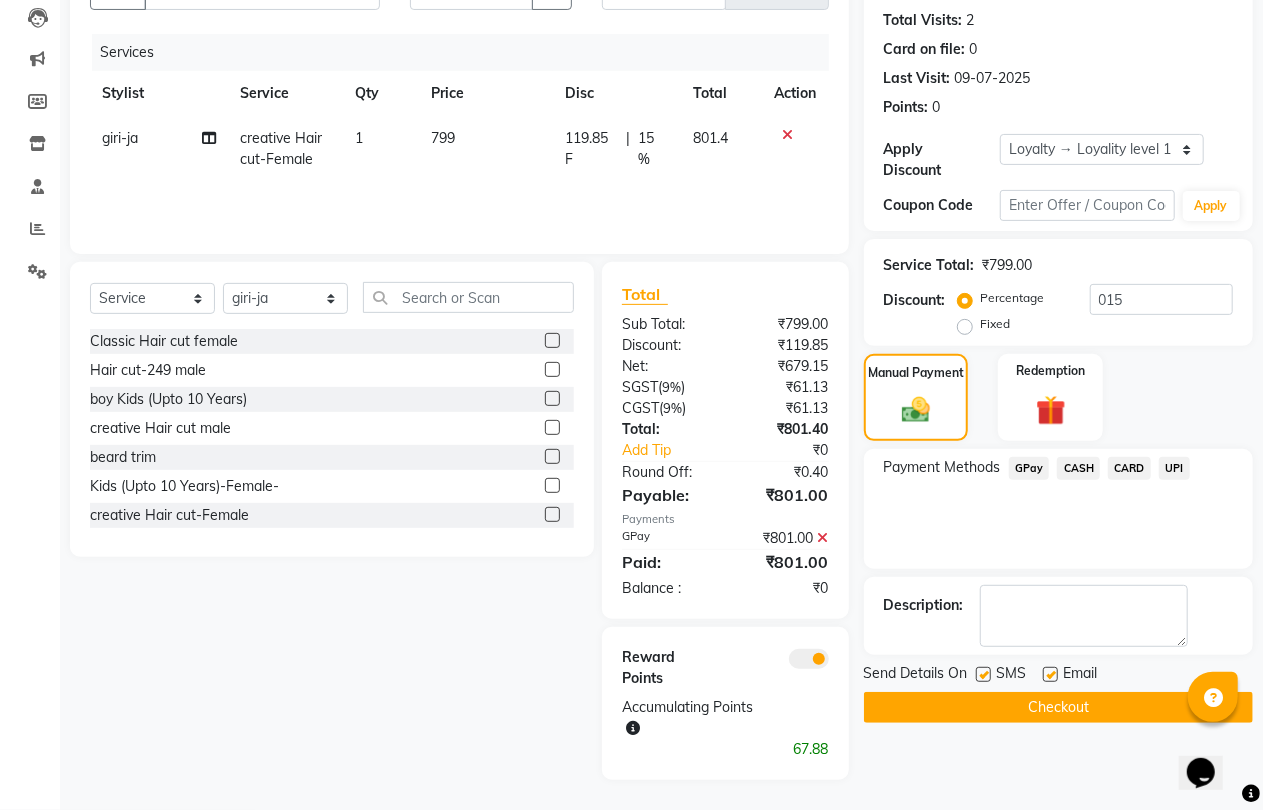 click 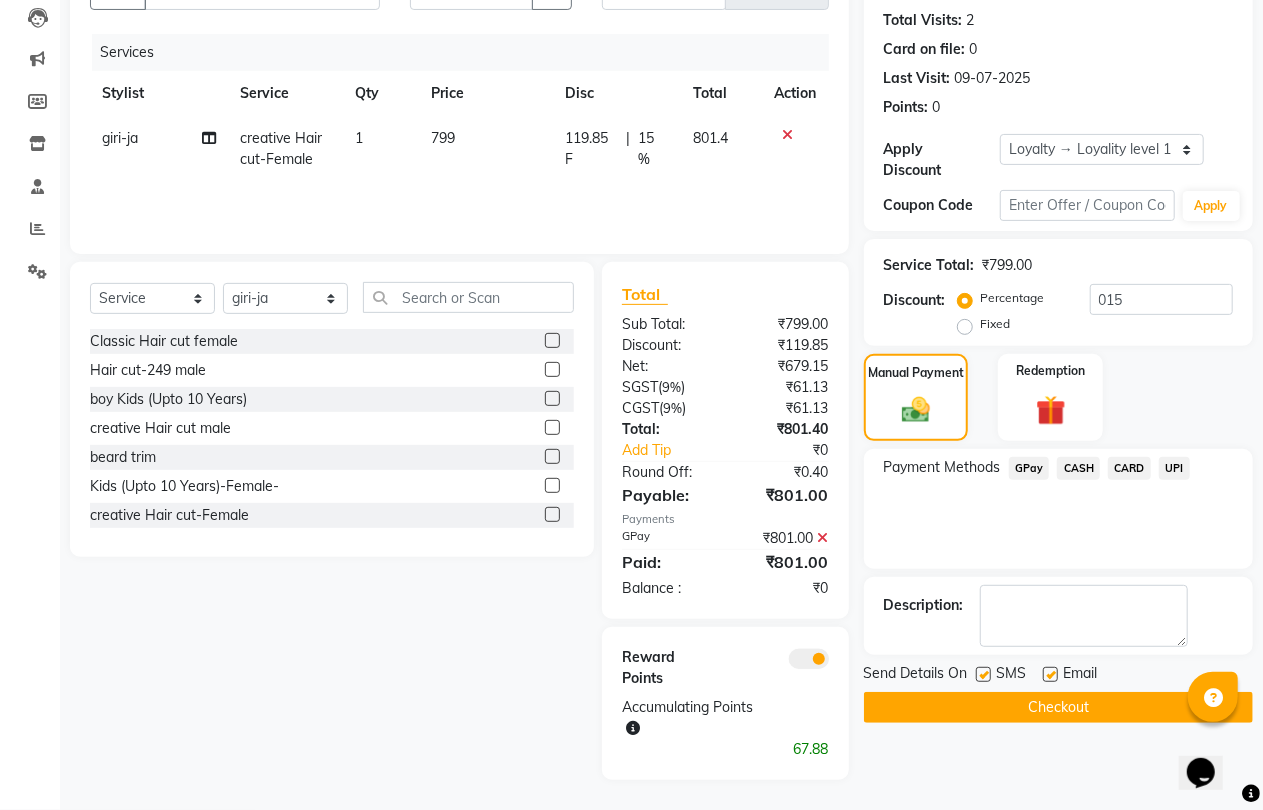 click 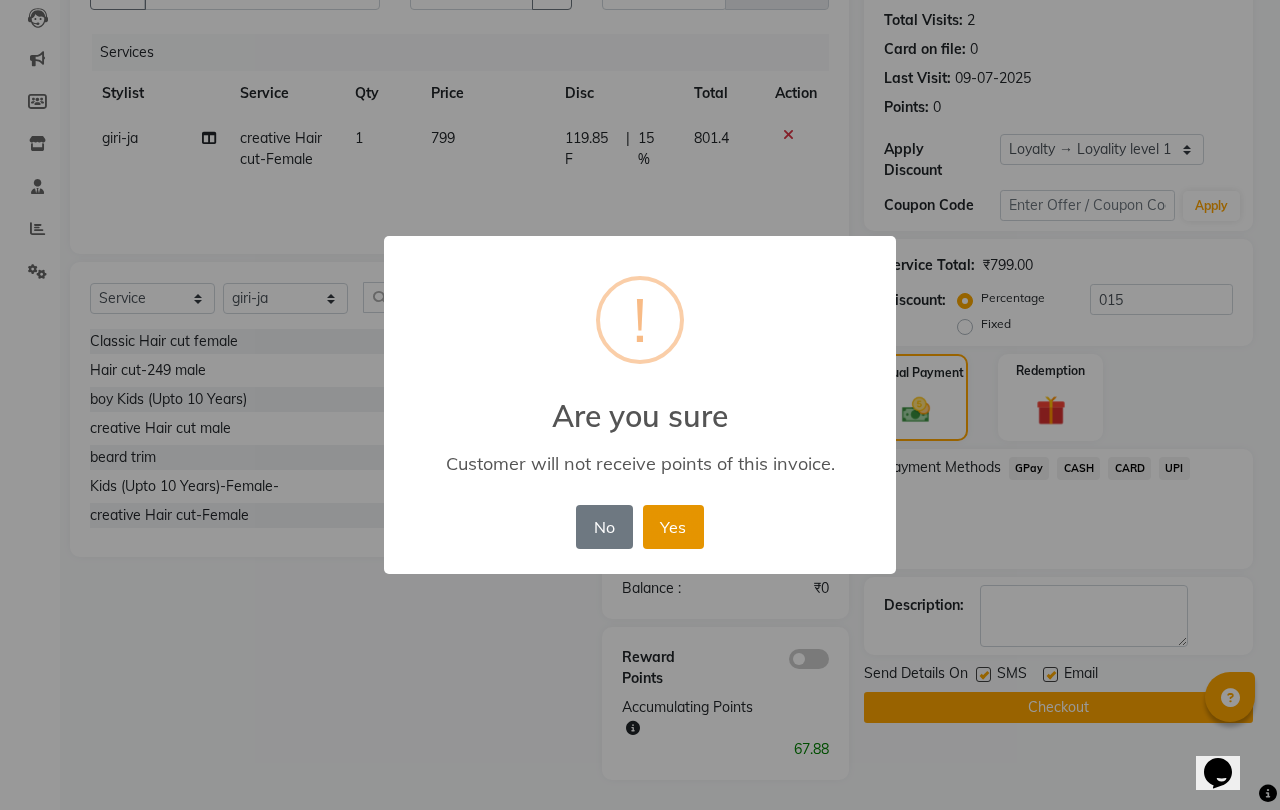 click on "Yes" at bounding box center (673, 527) 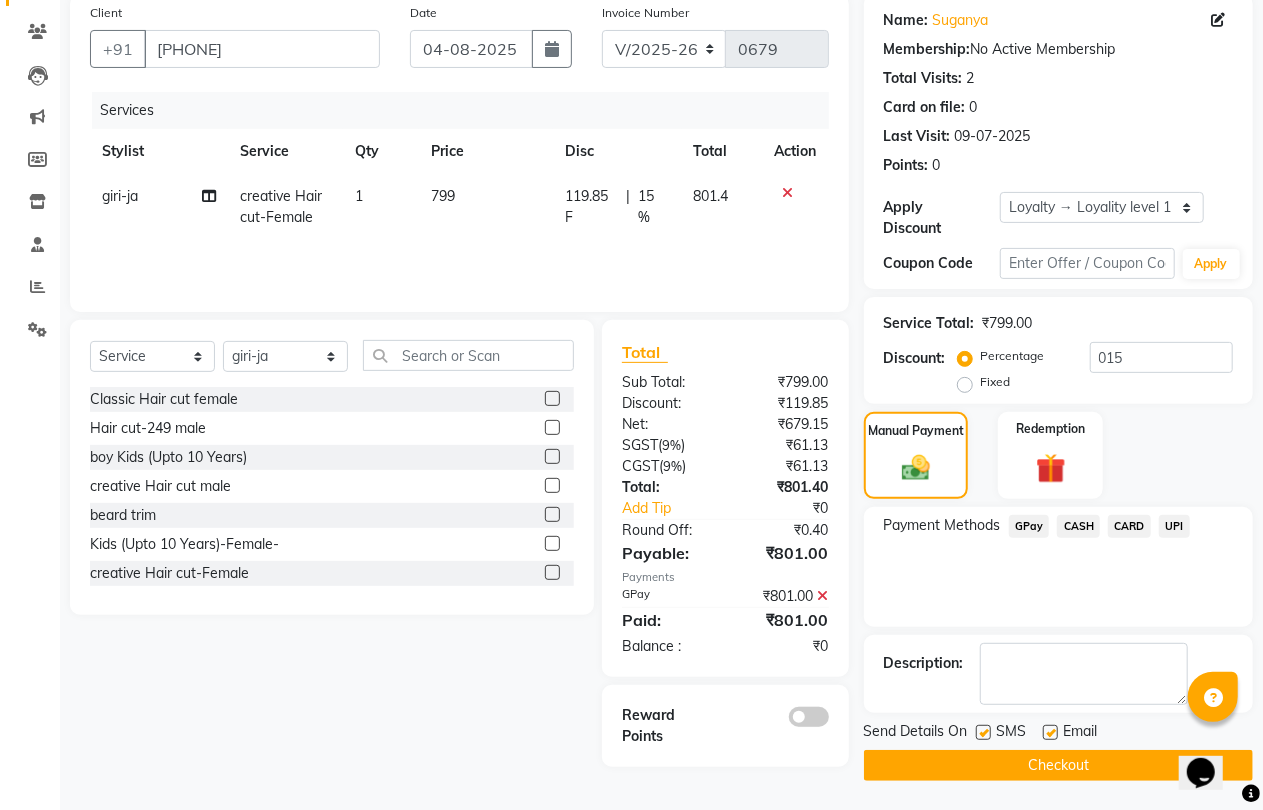 scroll, scrollTop: 157, scrollLeft: 0, axis: vertical 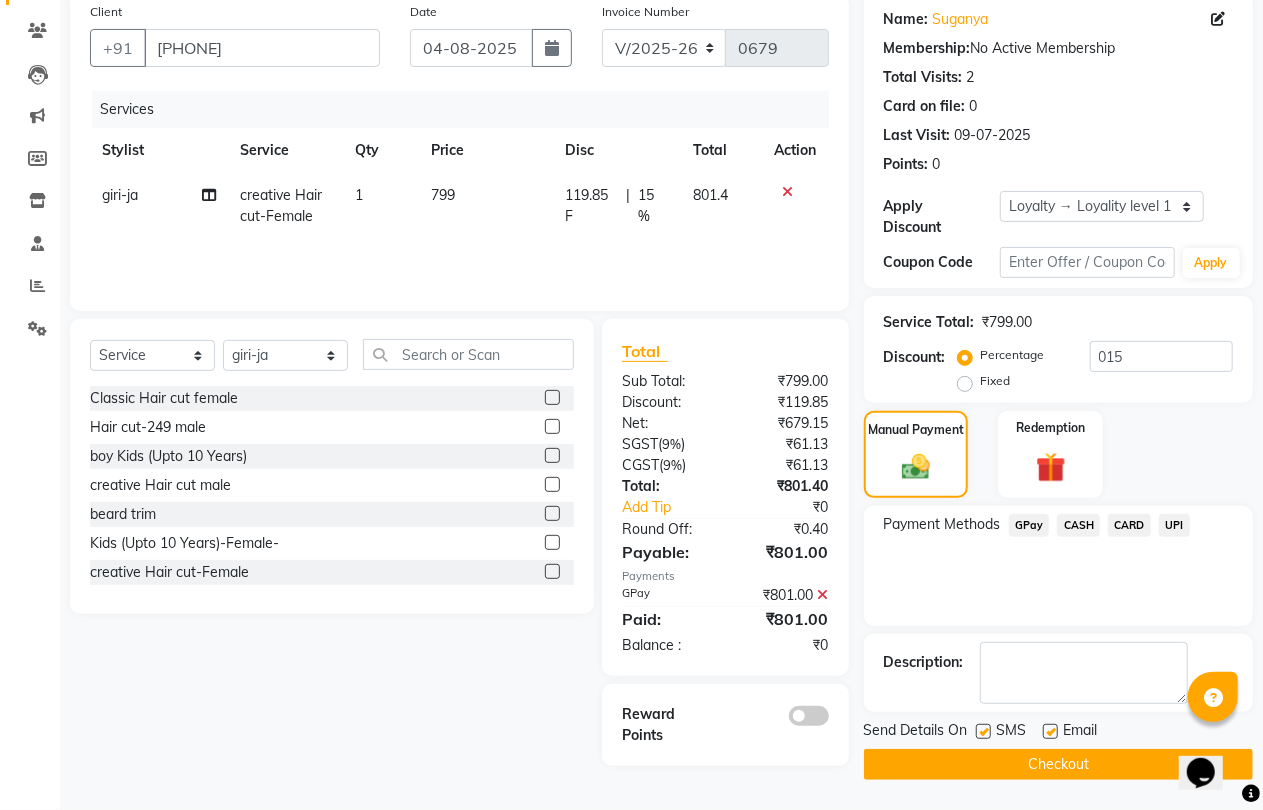 click on "Checkout" 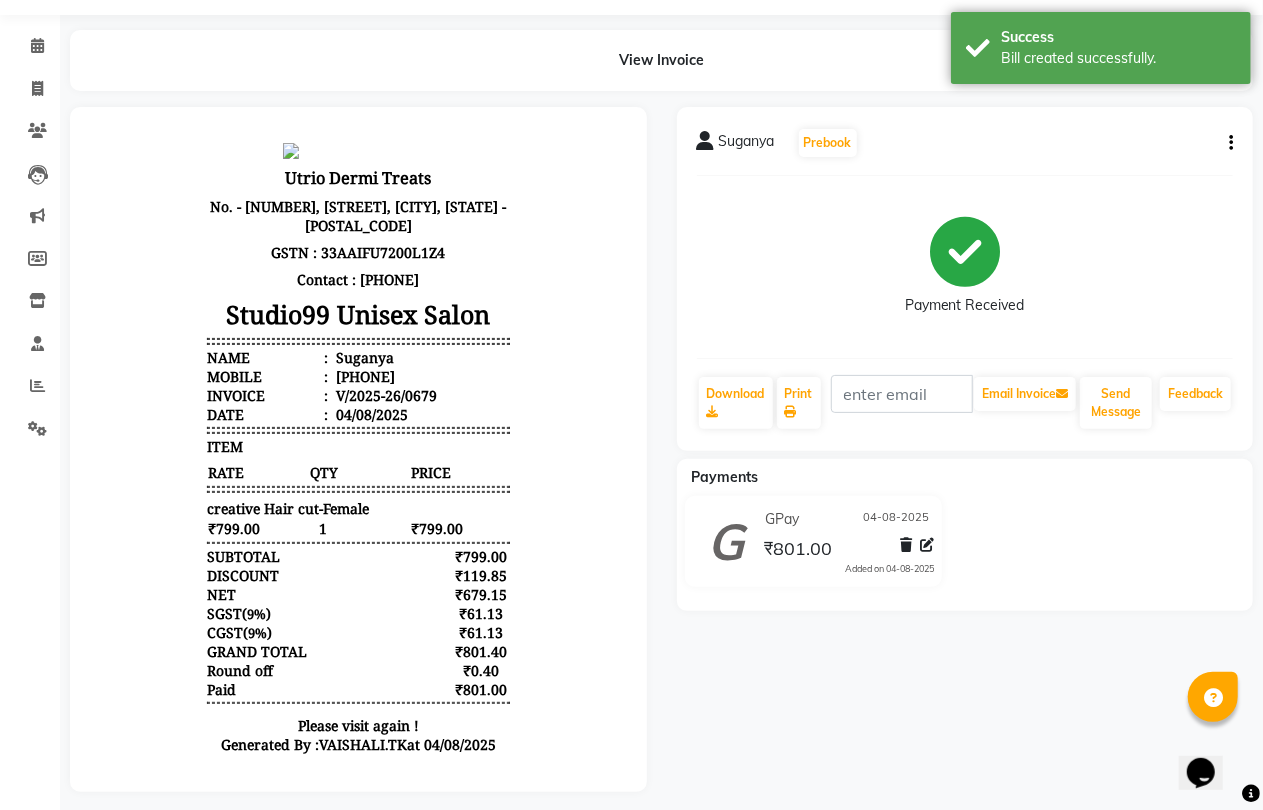 scroll, scrollTop: 85, scrollLeft: 0, axis: vertical 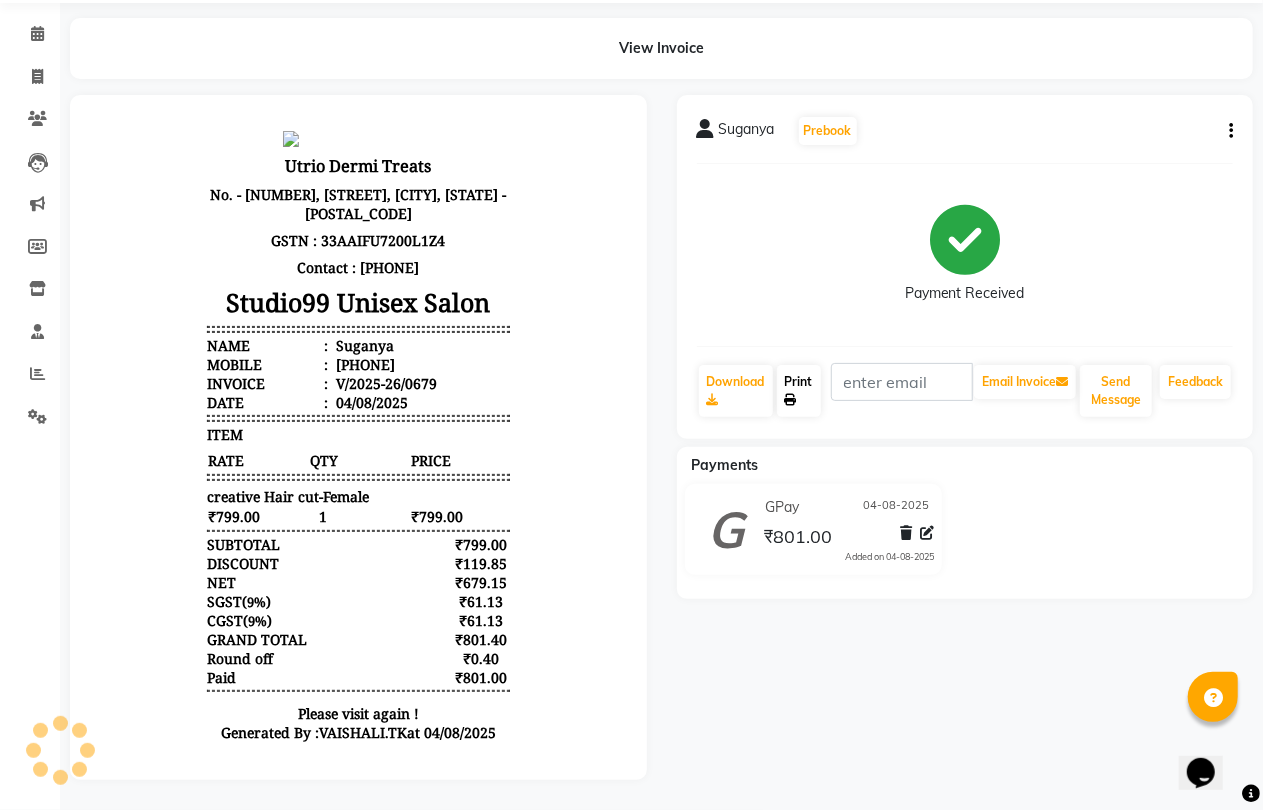 click on "Print" 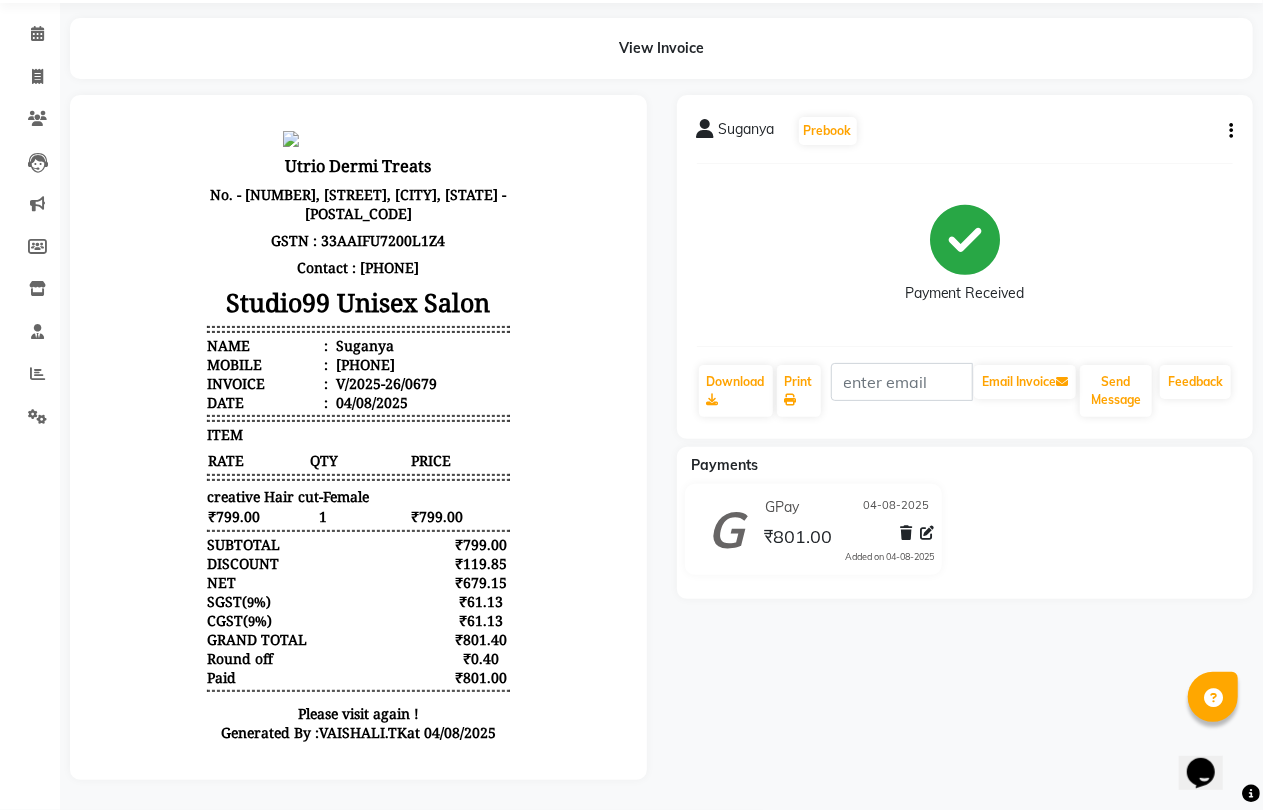 select on "service" 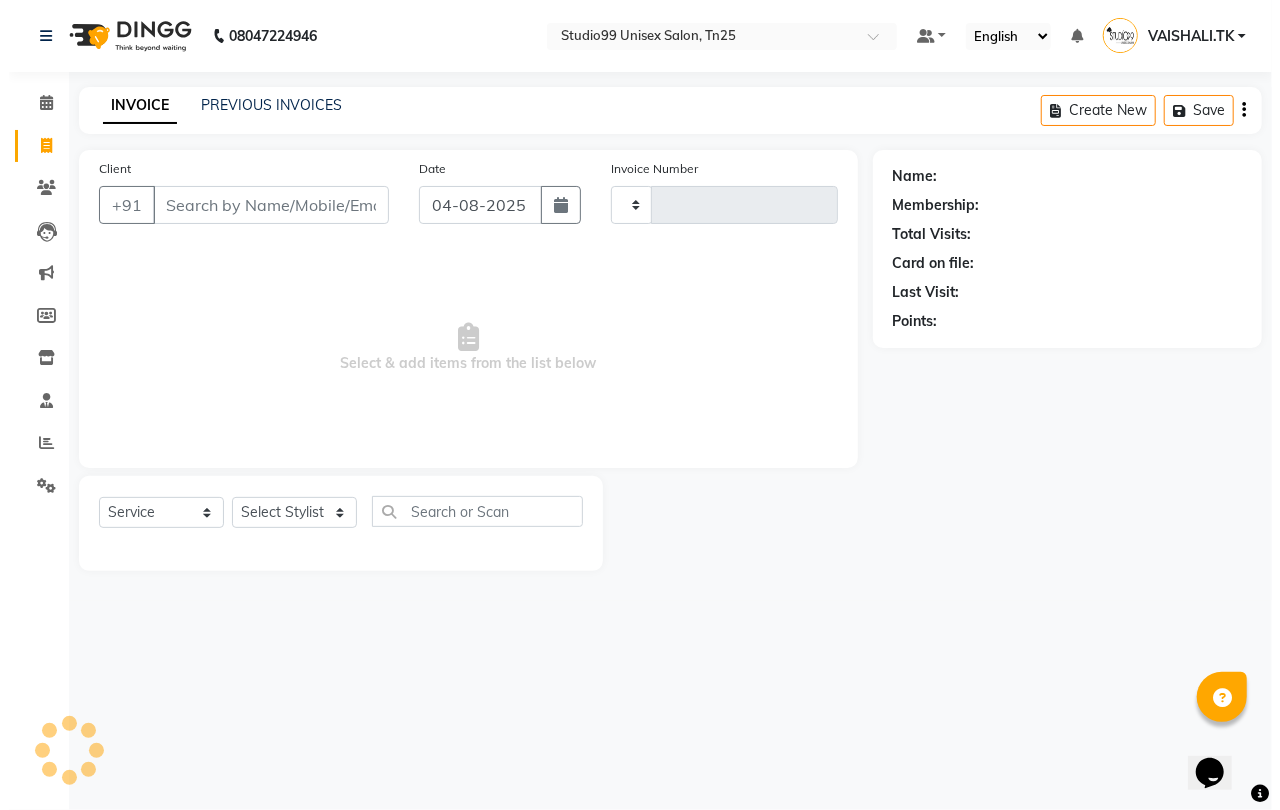scroll, scrollTop: 0, scrollLeft: 0, axis: both 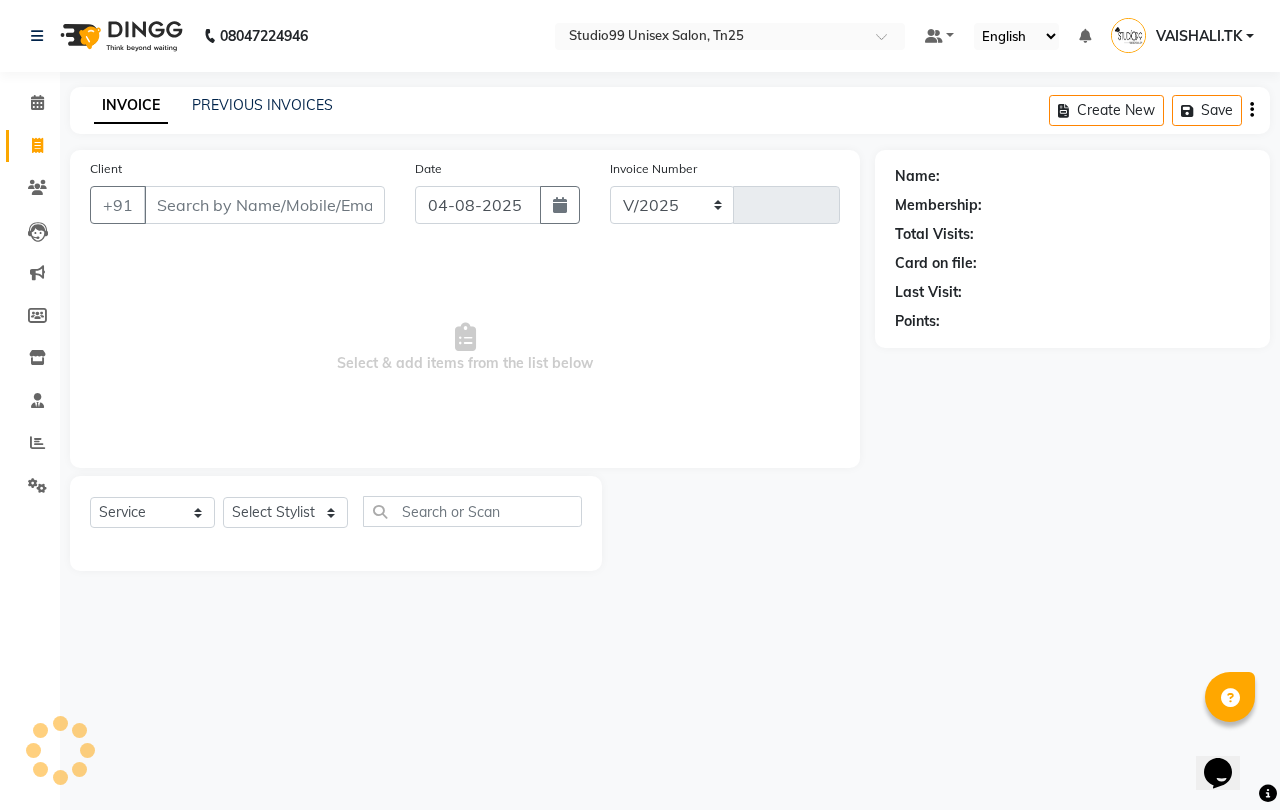 select on "8331" 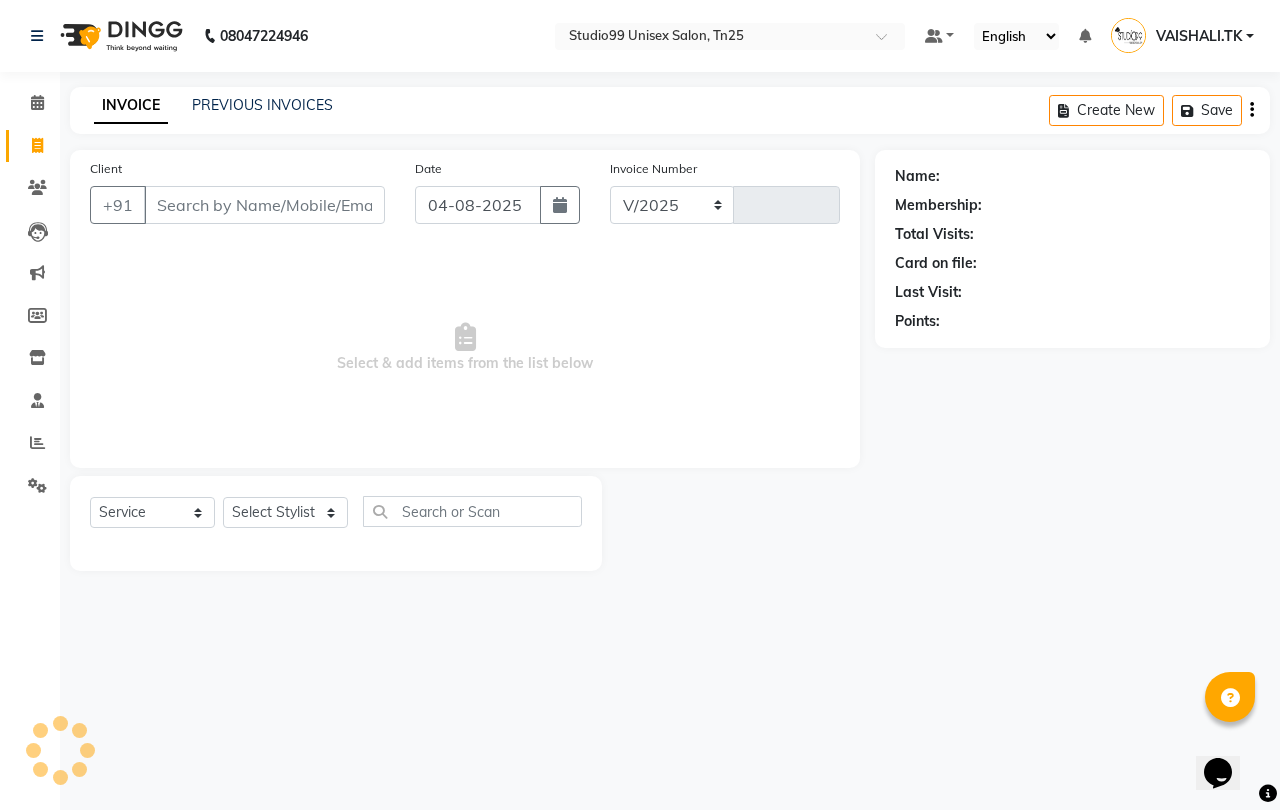 type on "0680" 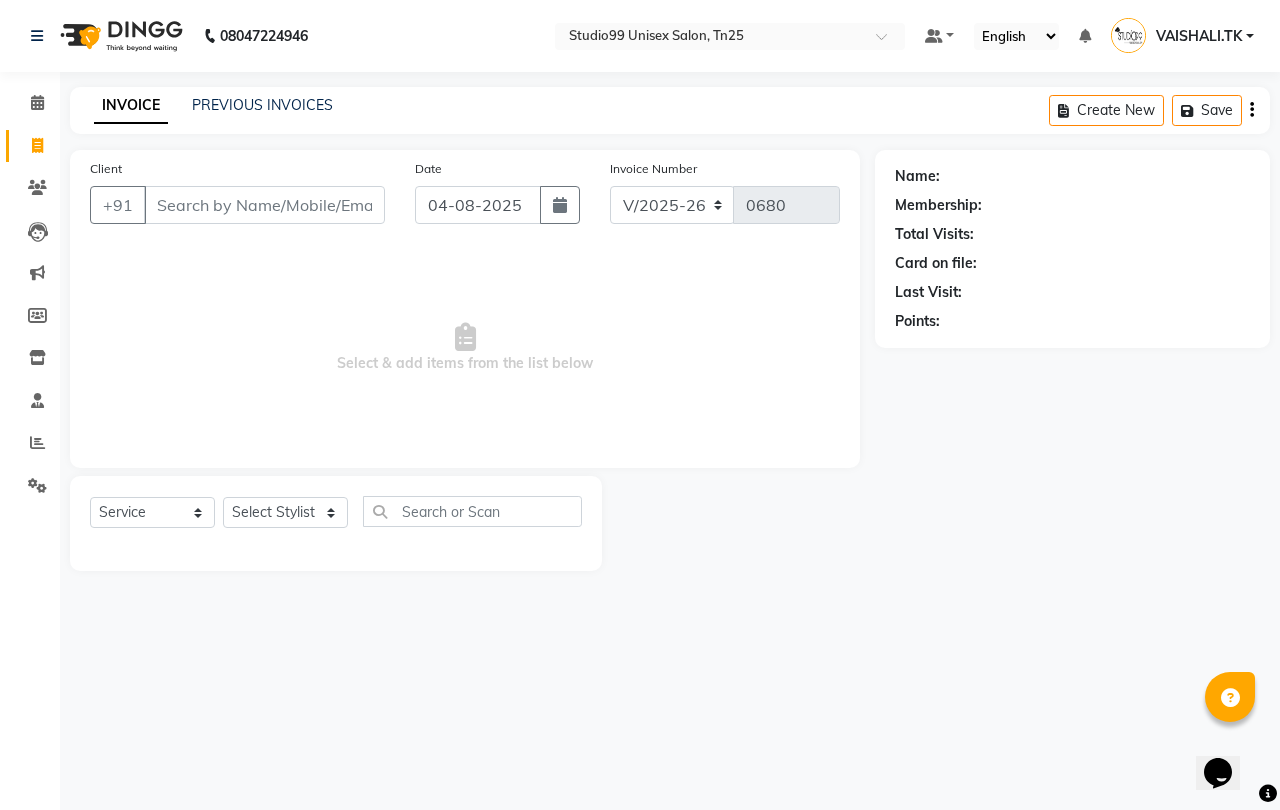 click on "Client" at bounding box center [264, 205] 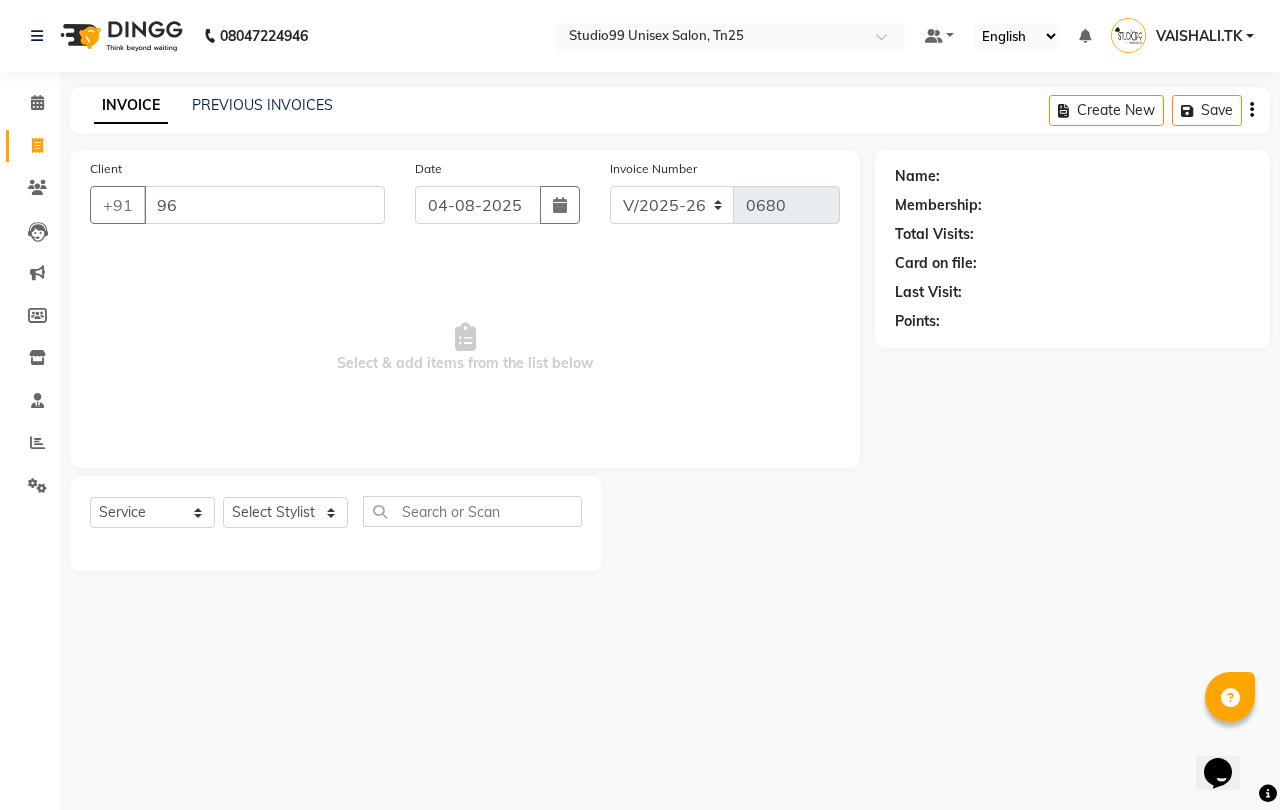 click on "96" at bounding box center (264, 205) 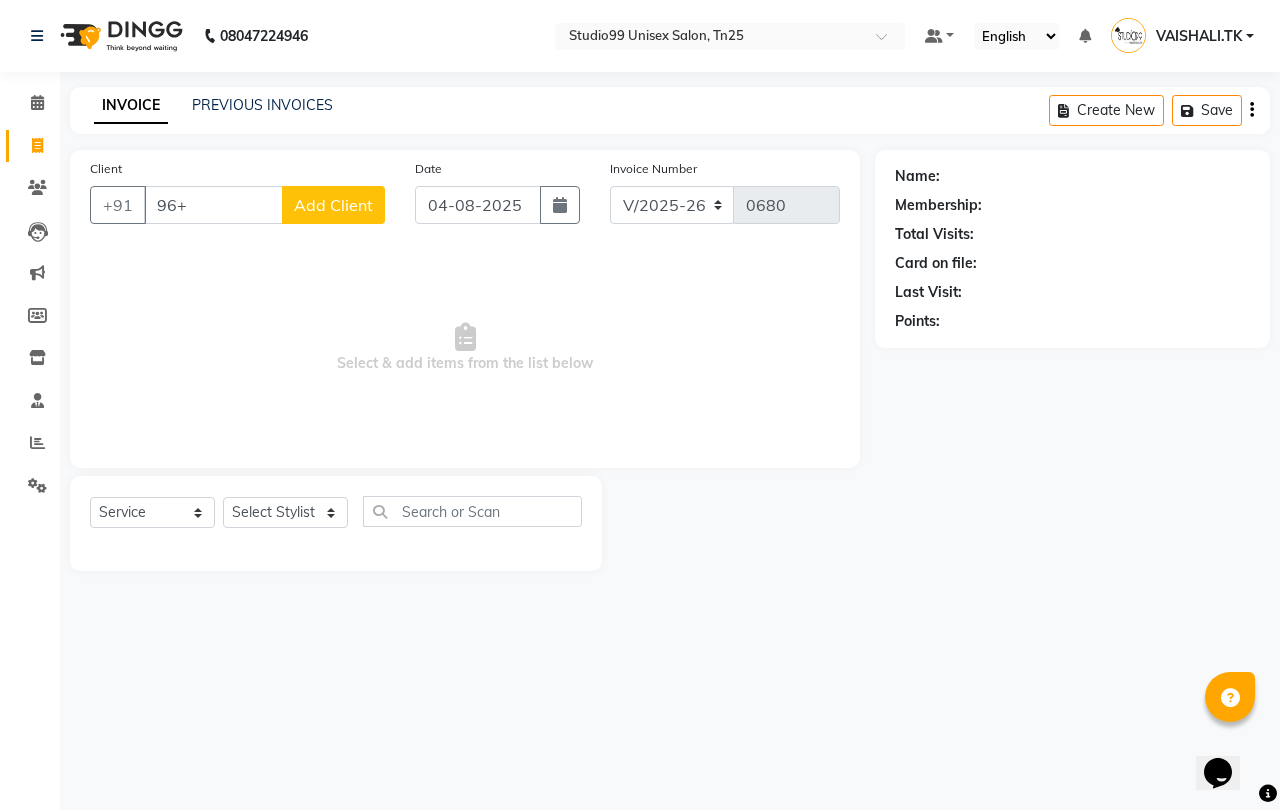 click on "96+" at bounding box center (213, 205) 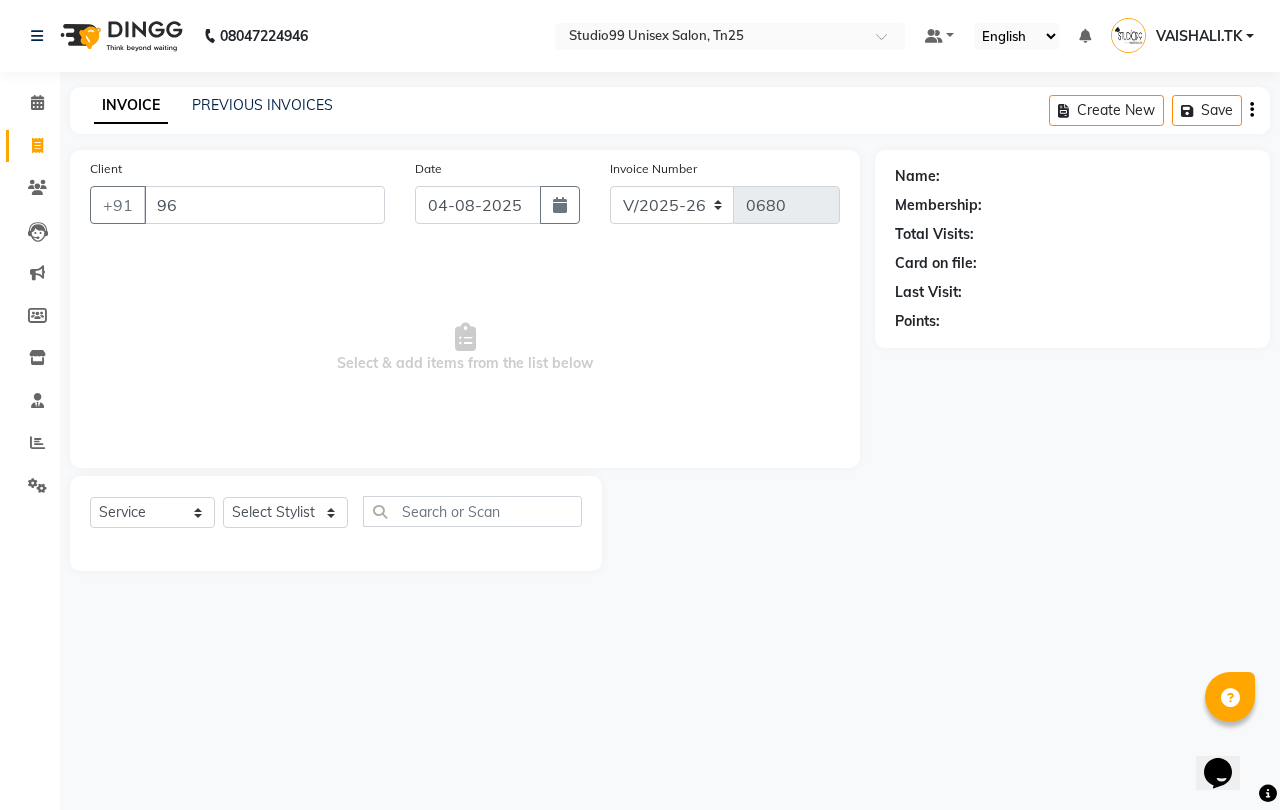 type on "9" 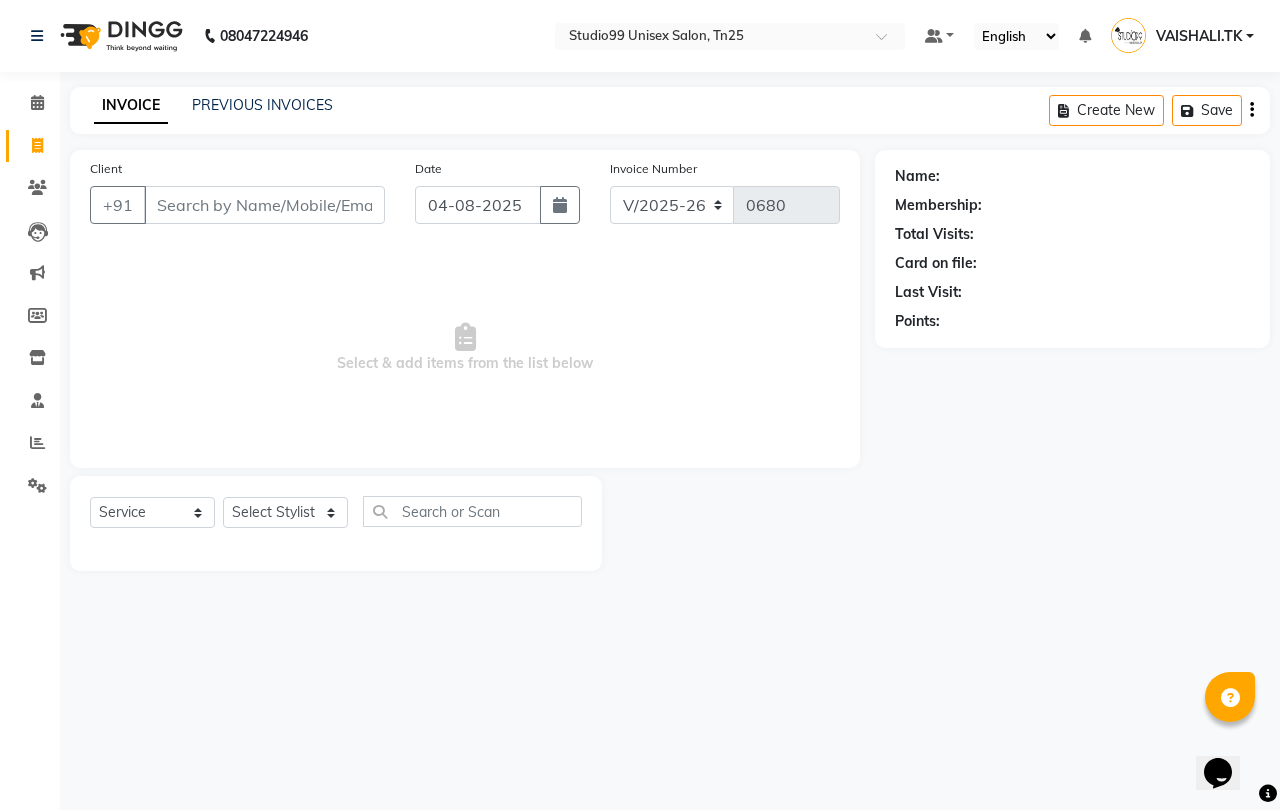 click on "Client" at bounding box center (264, 205) 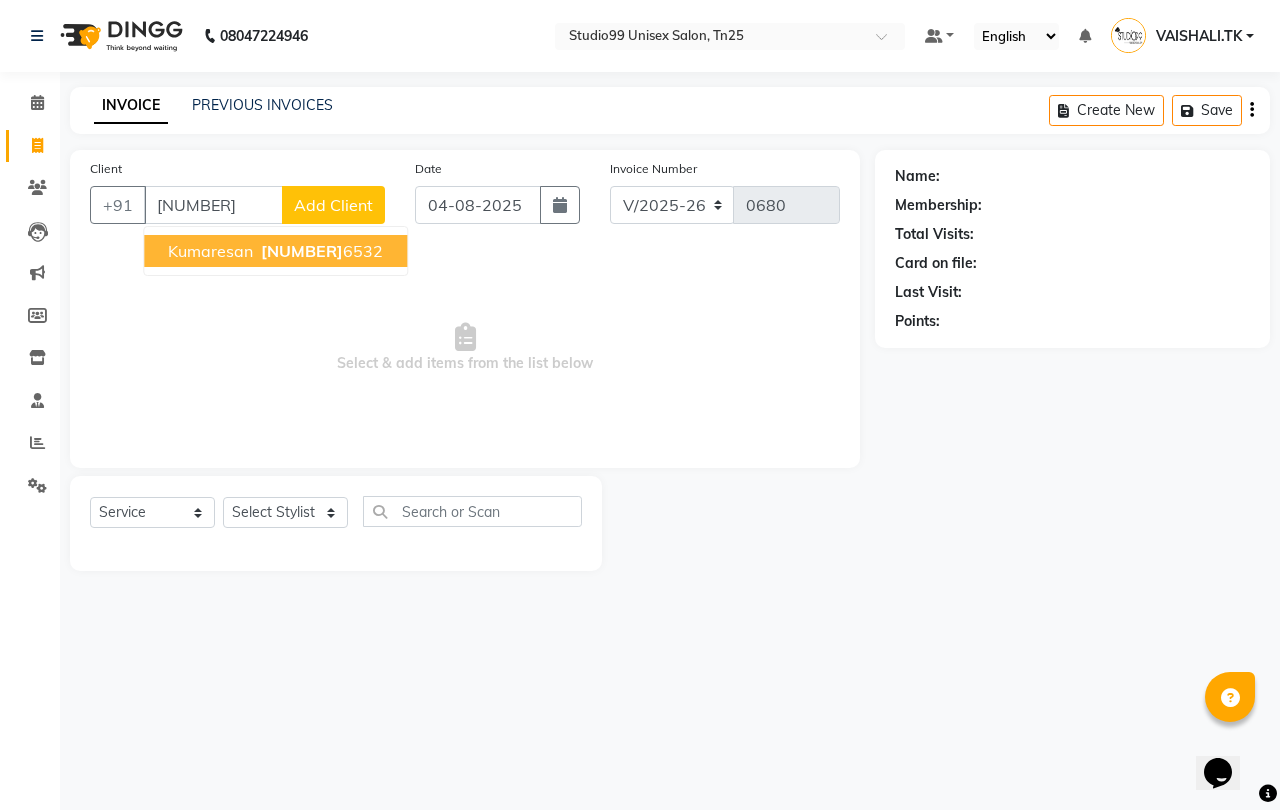click on "Kumaresan" at bounding box center (210, 251) 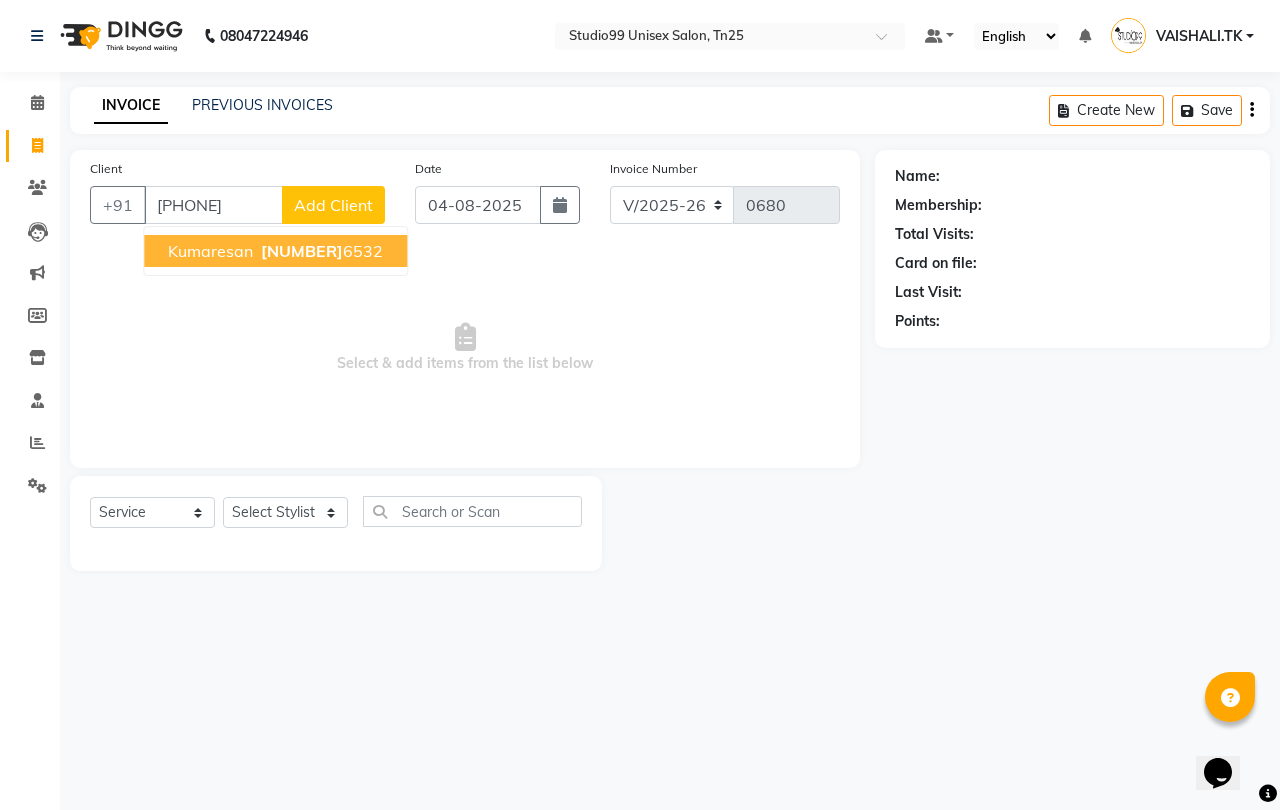 type on "[PHONE]" 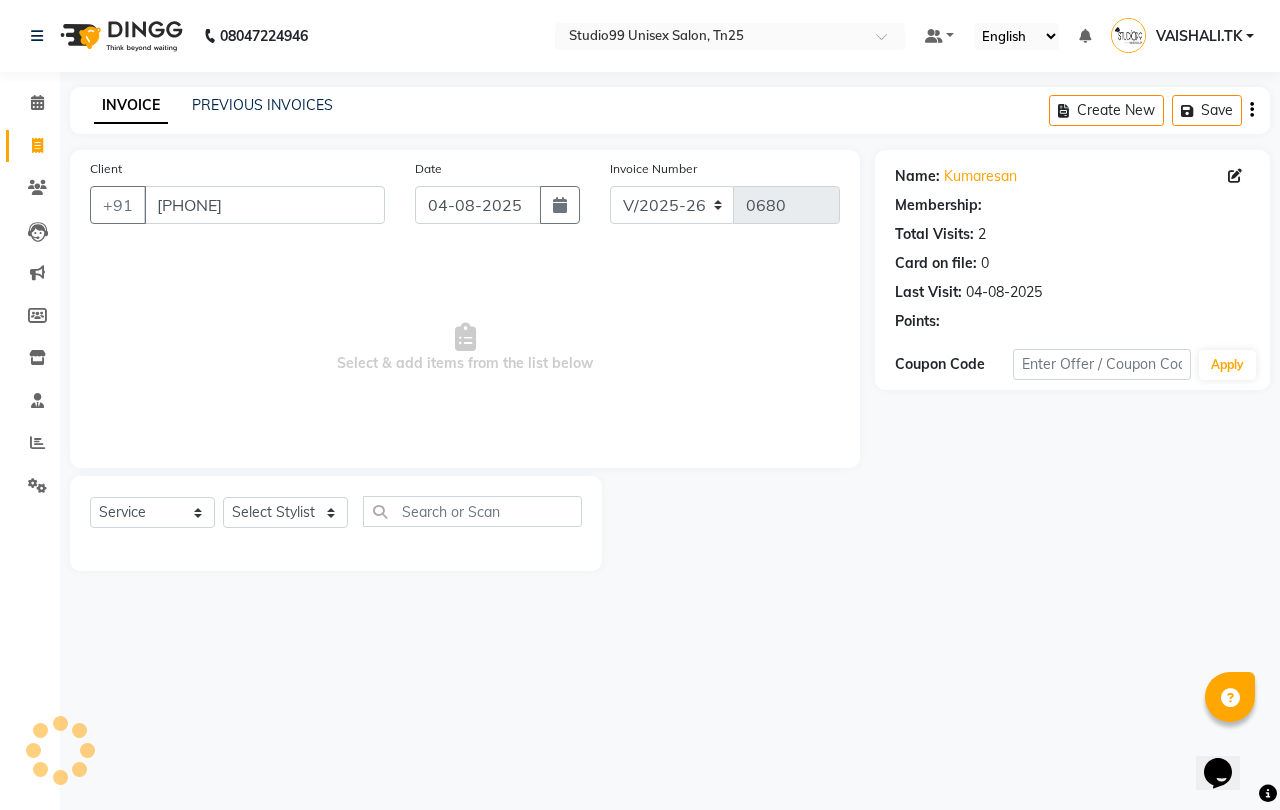 select on "1: Object" 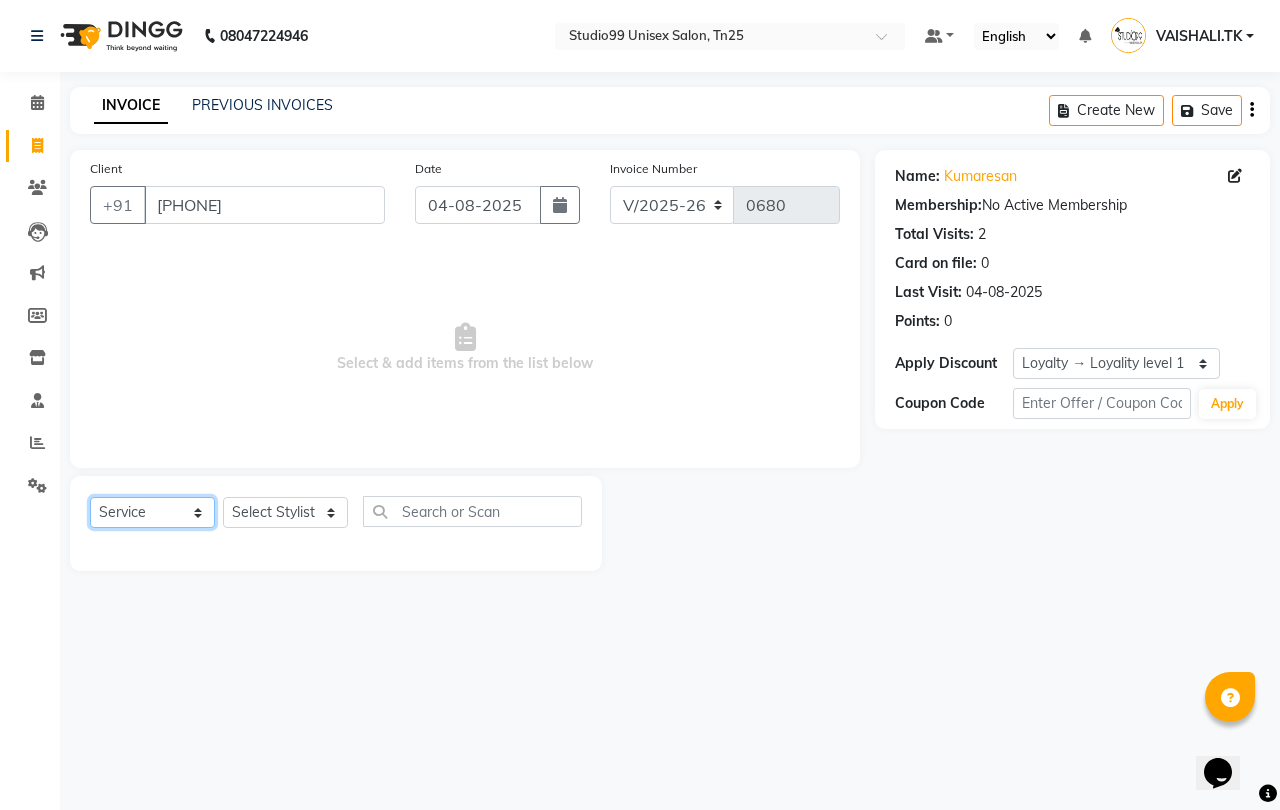 click on "Select  Service  Product  Membership  Package Voucher Prepaid Gift Card" 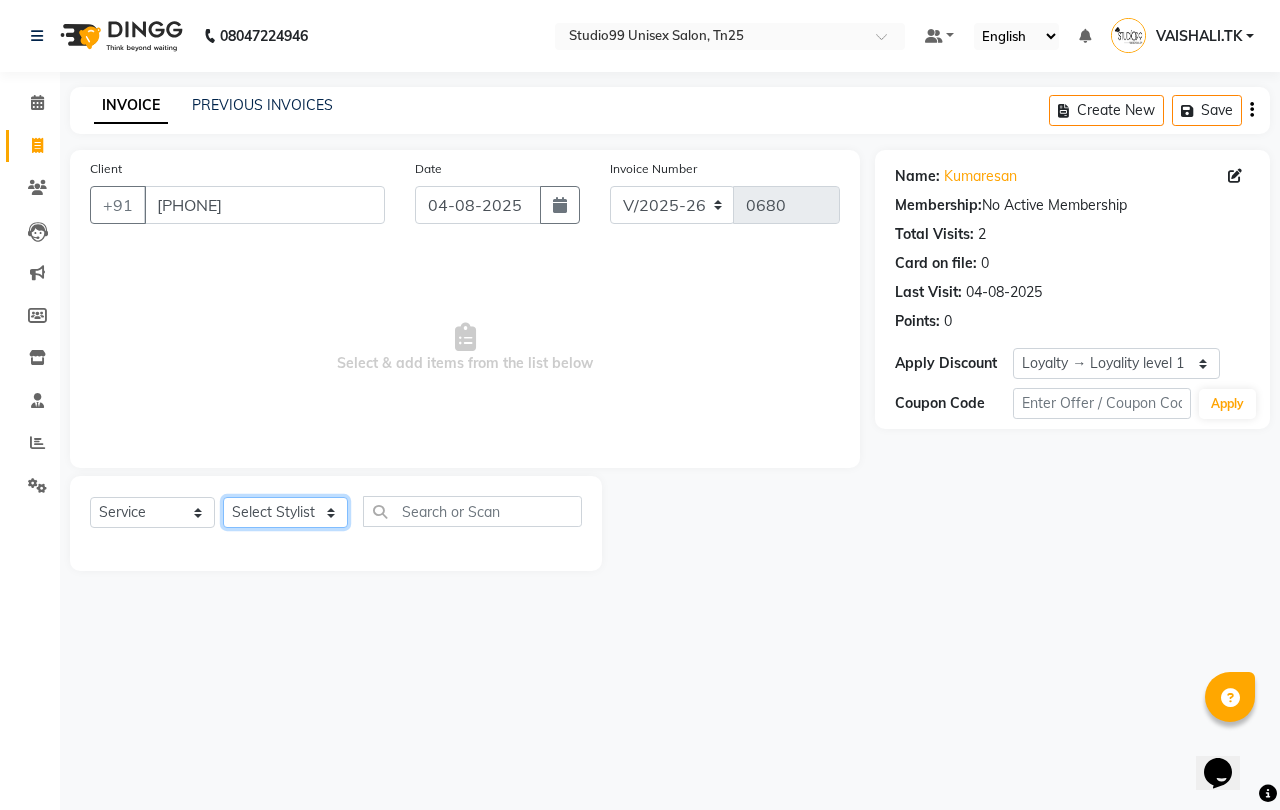 click on "Select Stylist gendral giri-ja  jaya priya kothai TK raja sanjay santhosh VAISHALI.TK" 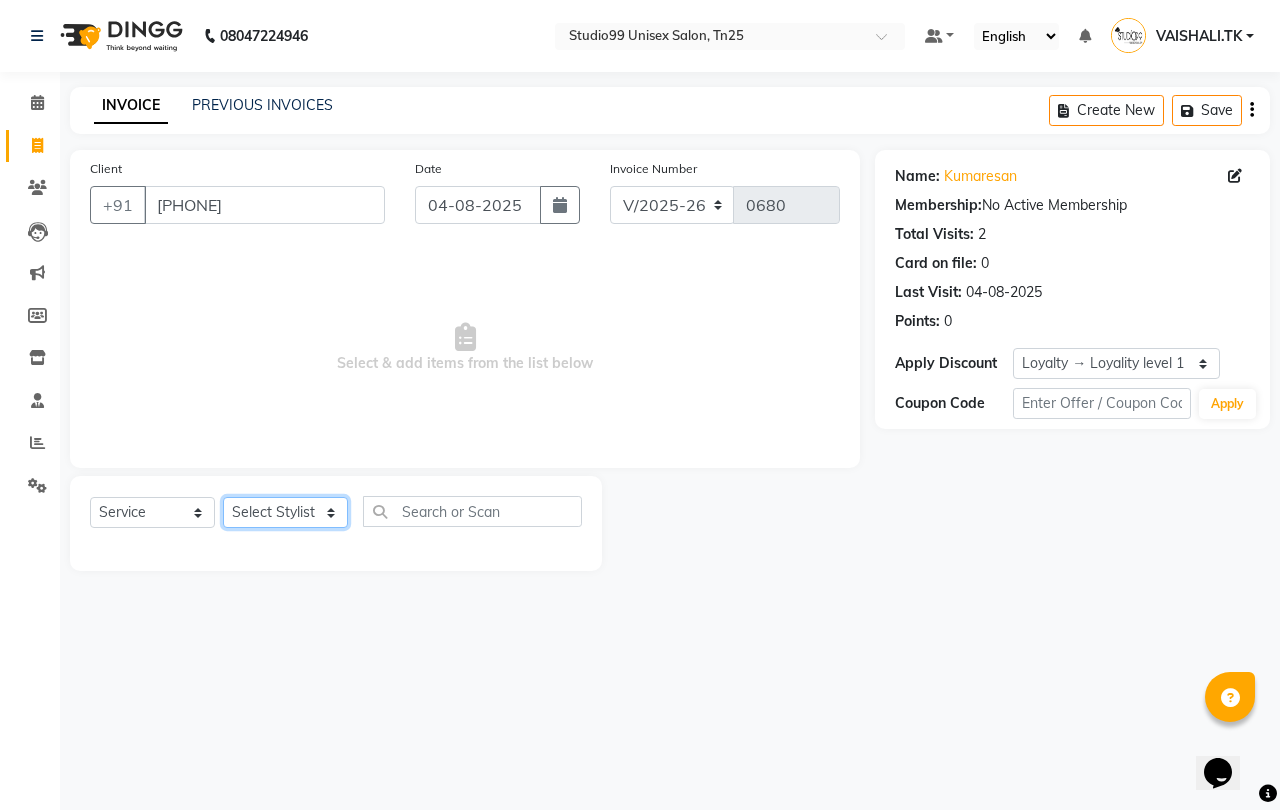 select on "80755" 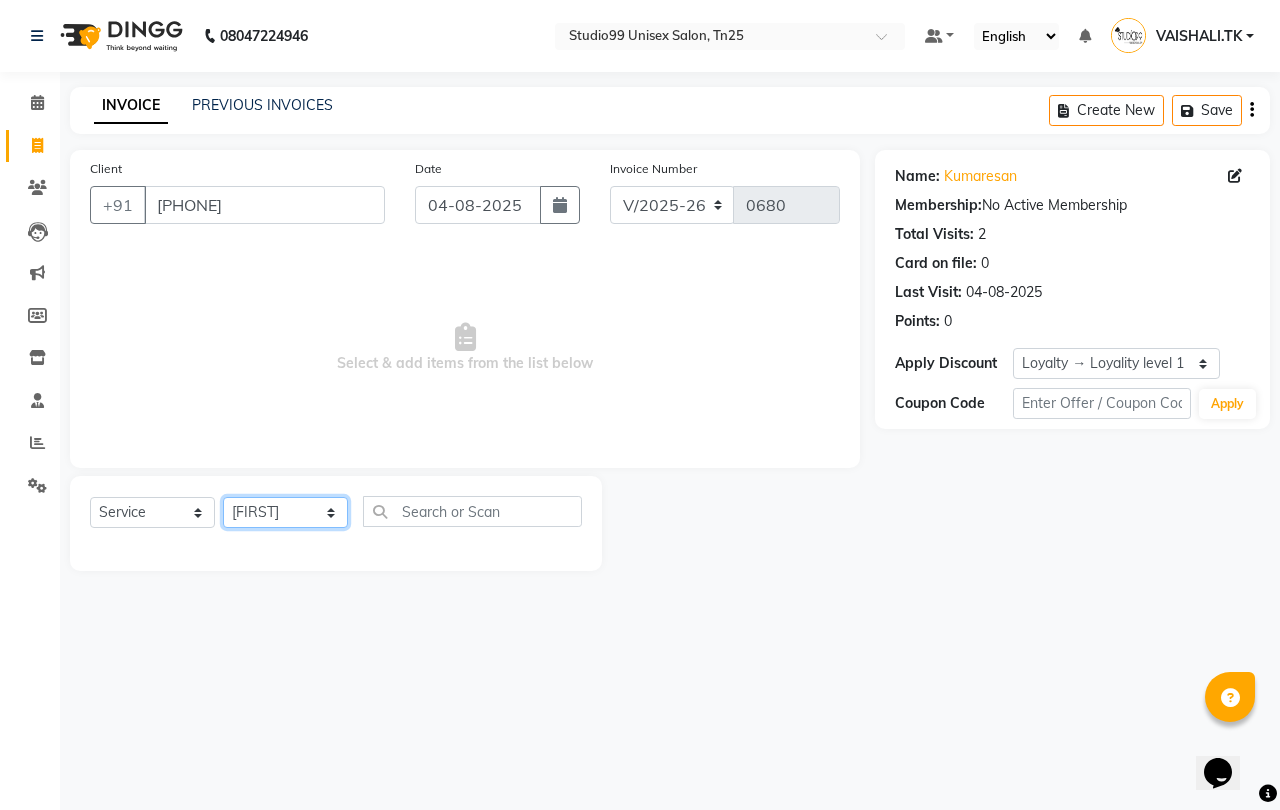click on "Select Stylist gendral giri-ja  jaya priya kothai TK raja sanjay santhosh VAISHALI.TK" 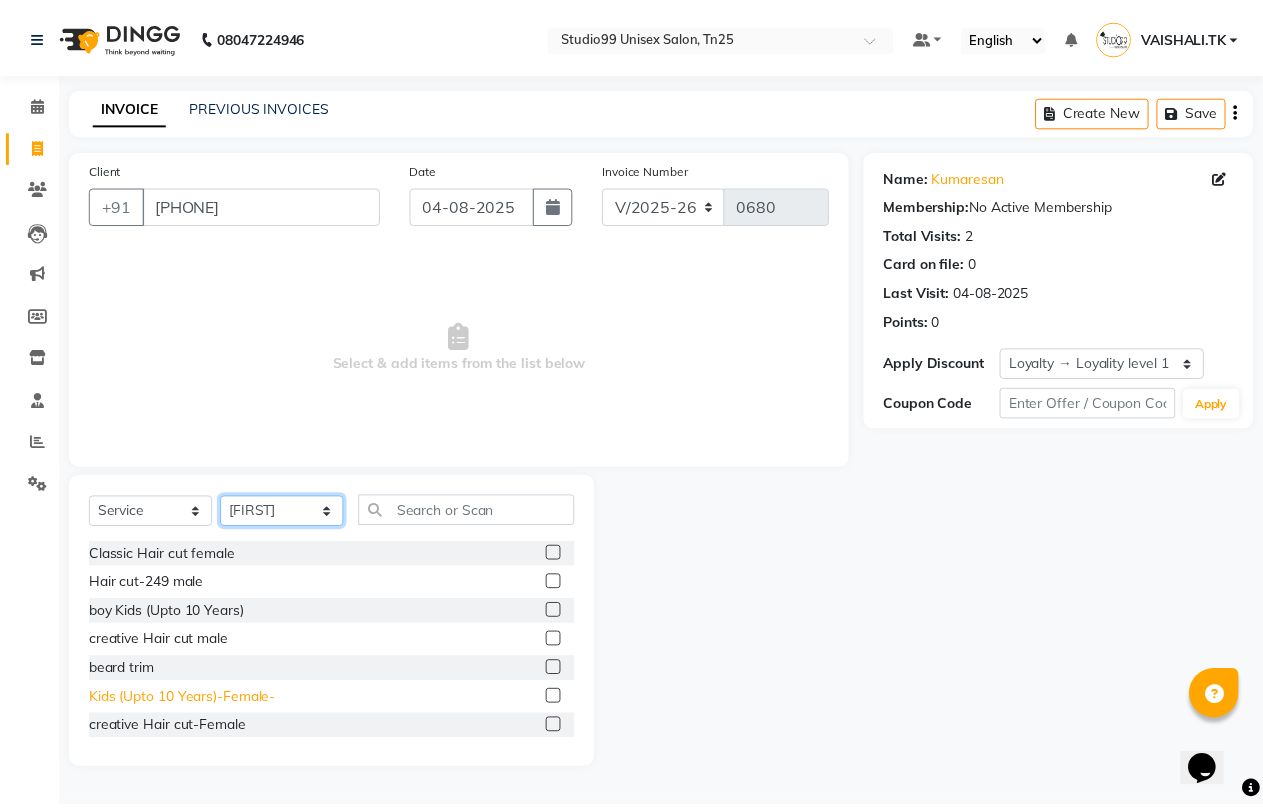 scroll, scrollTop: 111, scrollLeft: 0, axis: vertical 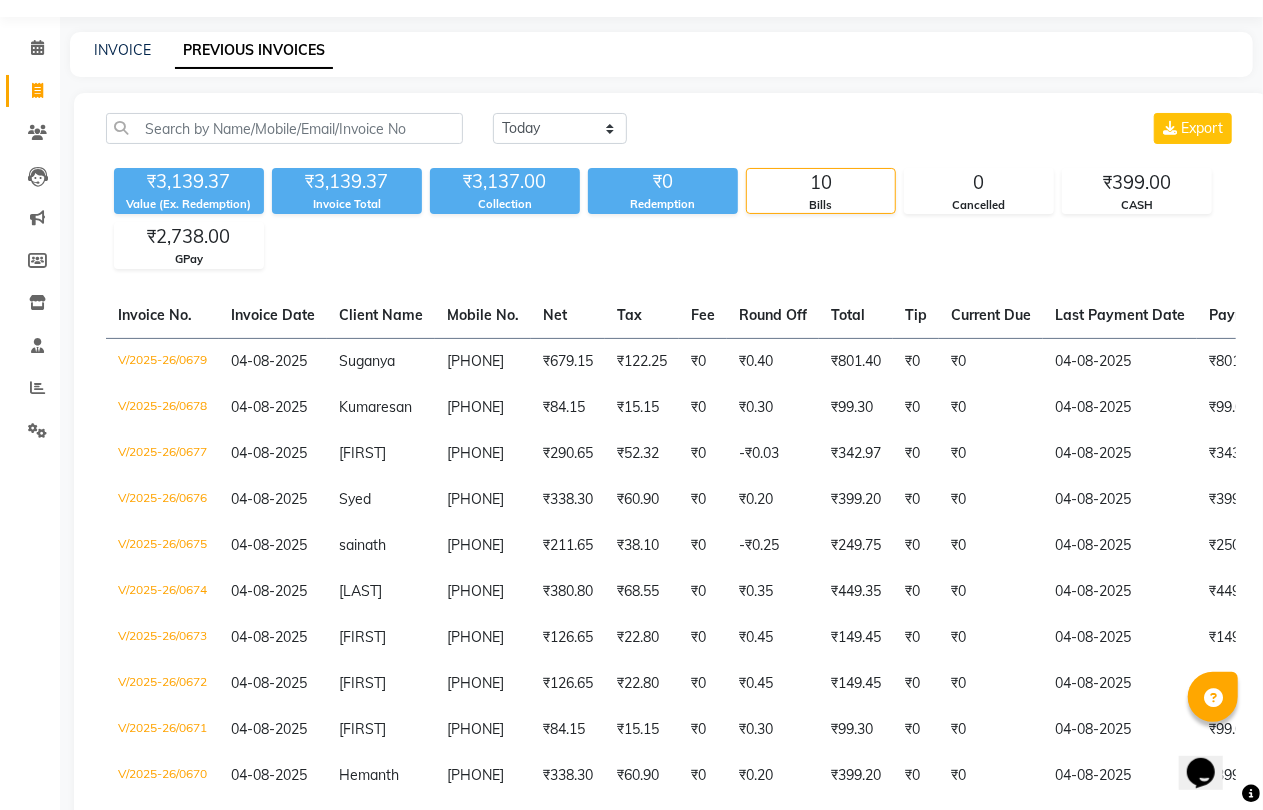 select on "service" 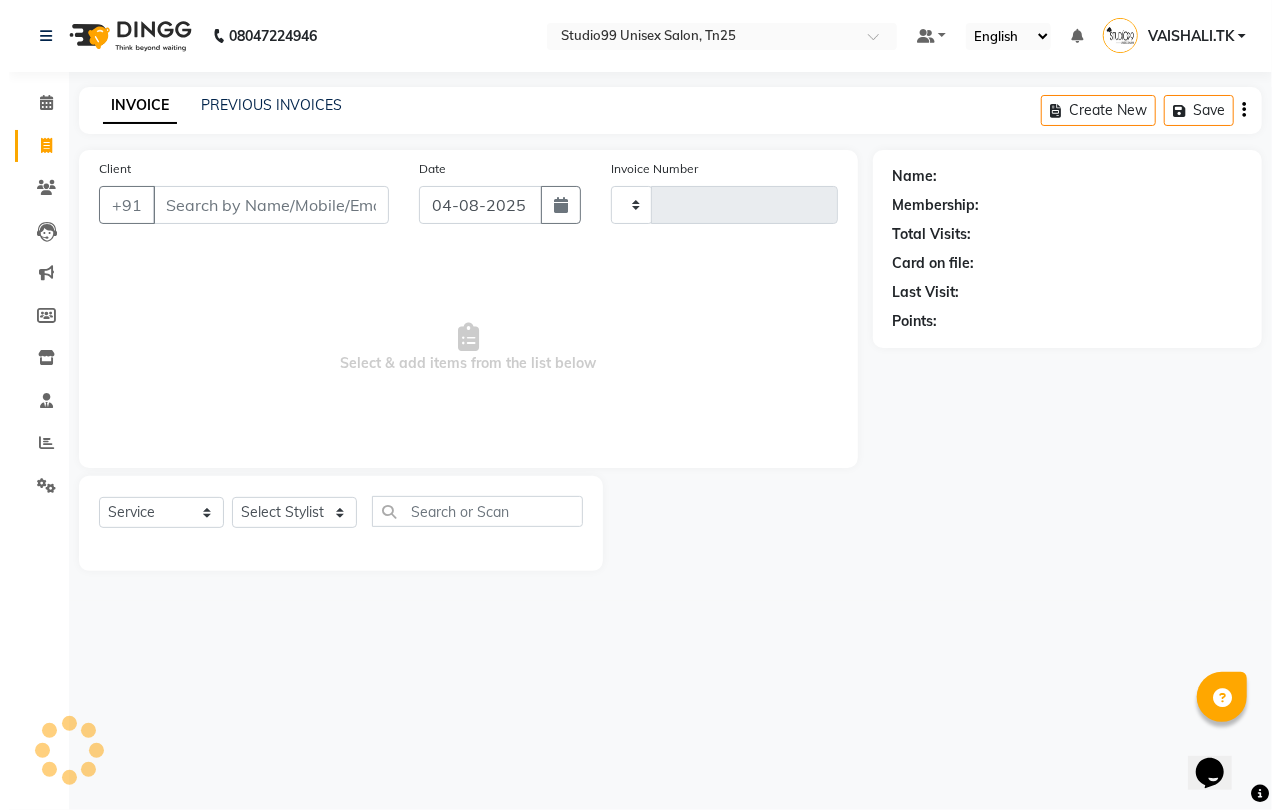 scroll, scrollTop: 0, scrollLeft: 0, axis: both 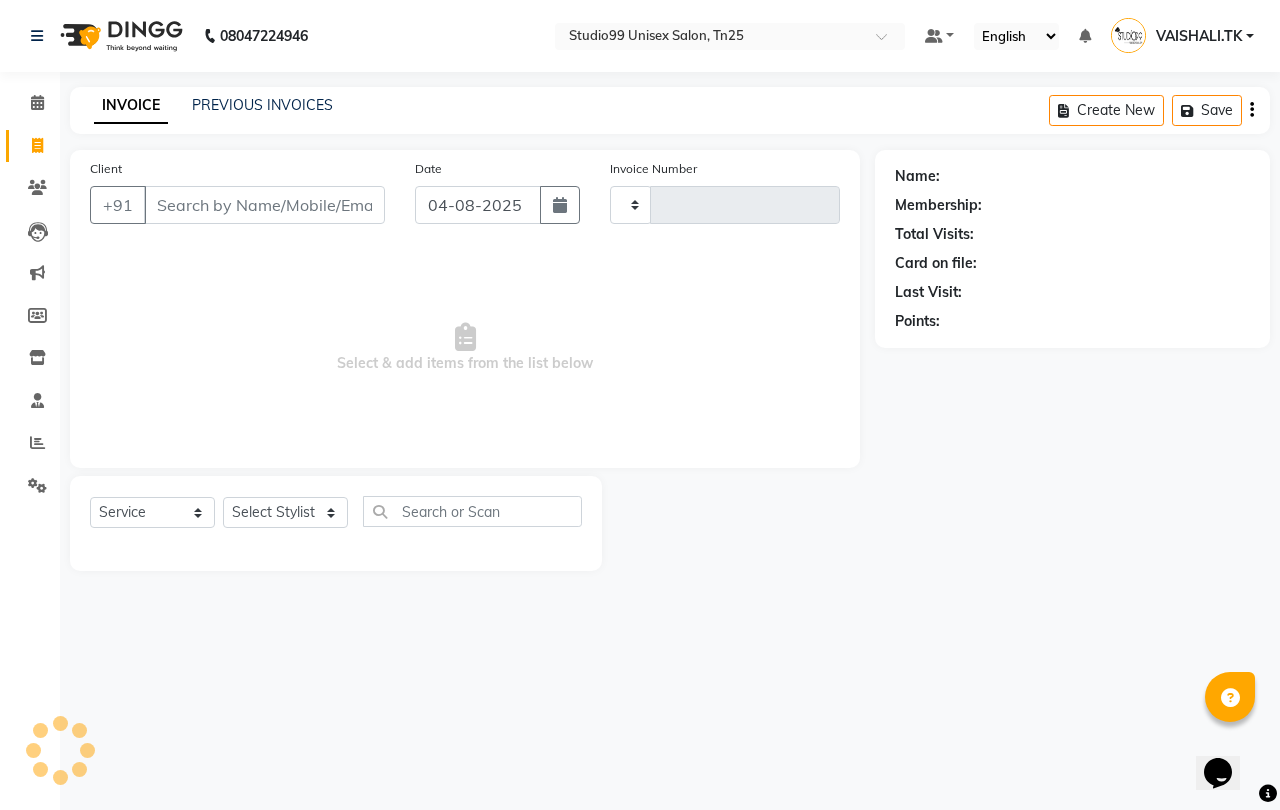 type on "0680" 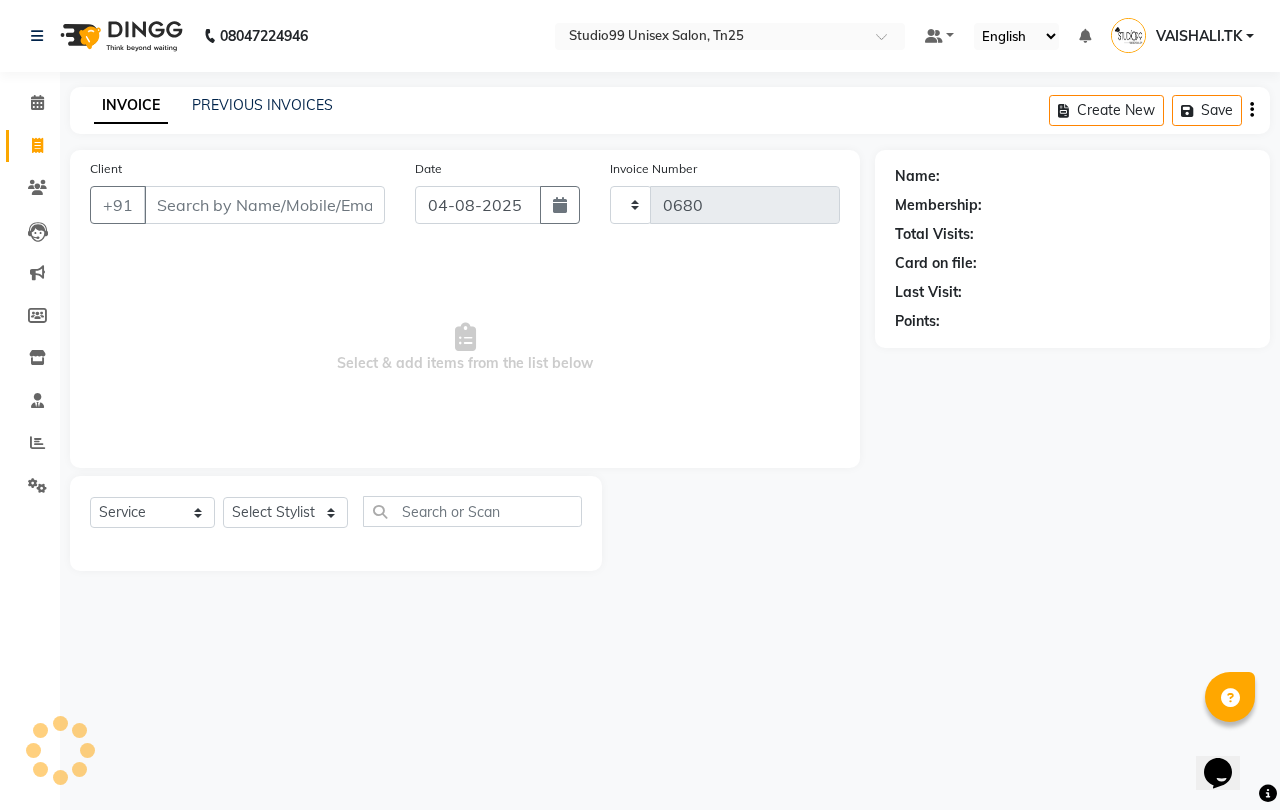 select on "8331" 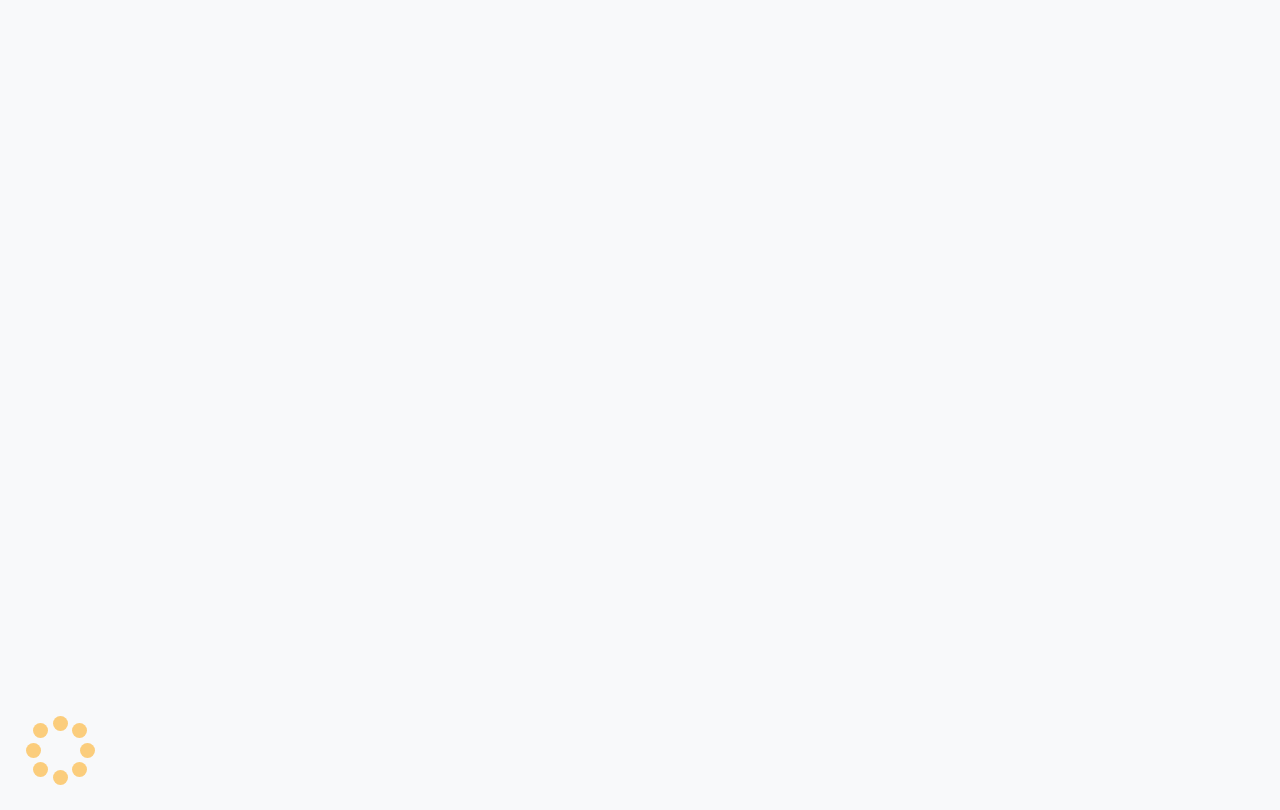 scroll, scrollTop: 0, scrollLeft: 0, axis: both 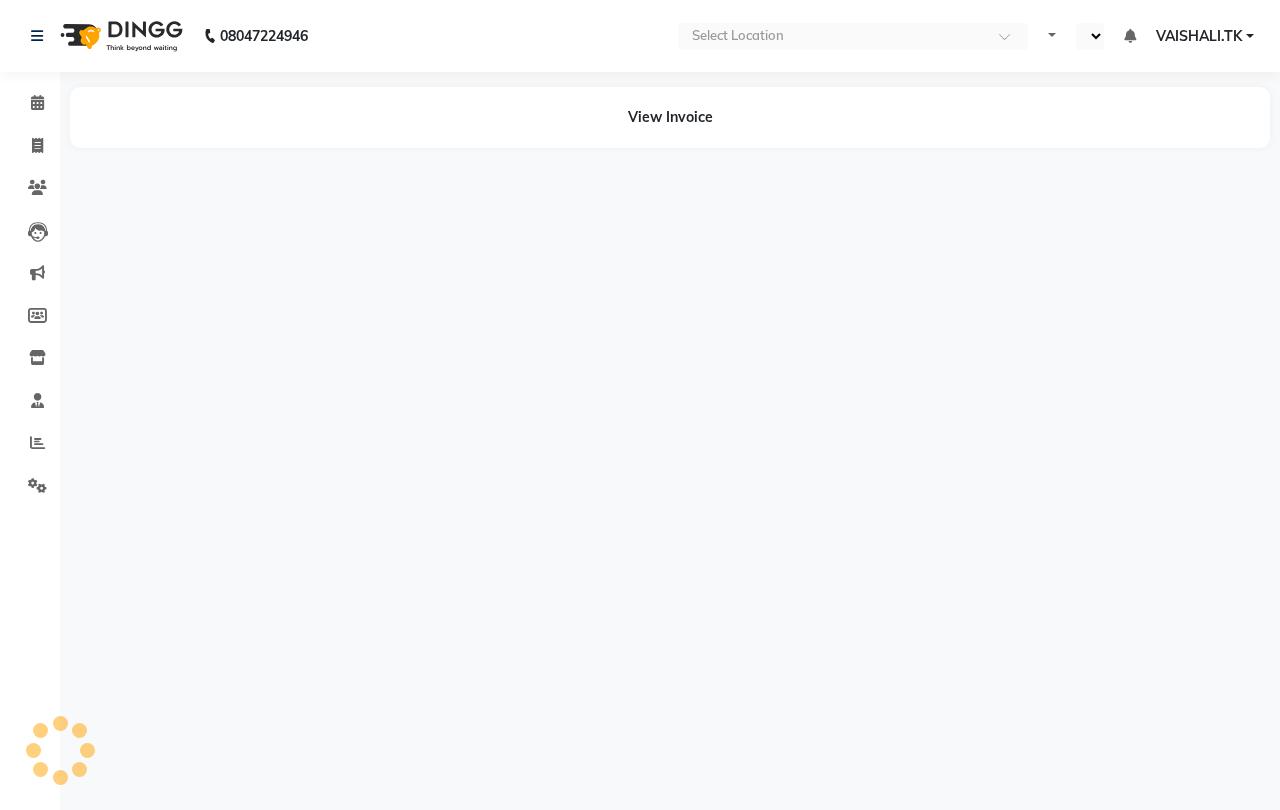 select on "en" 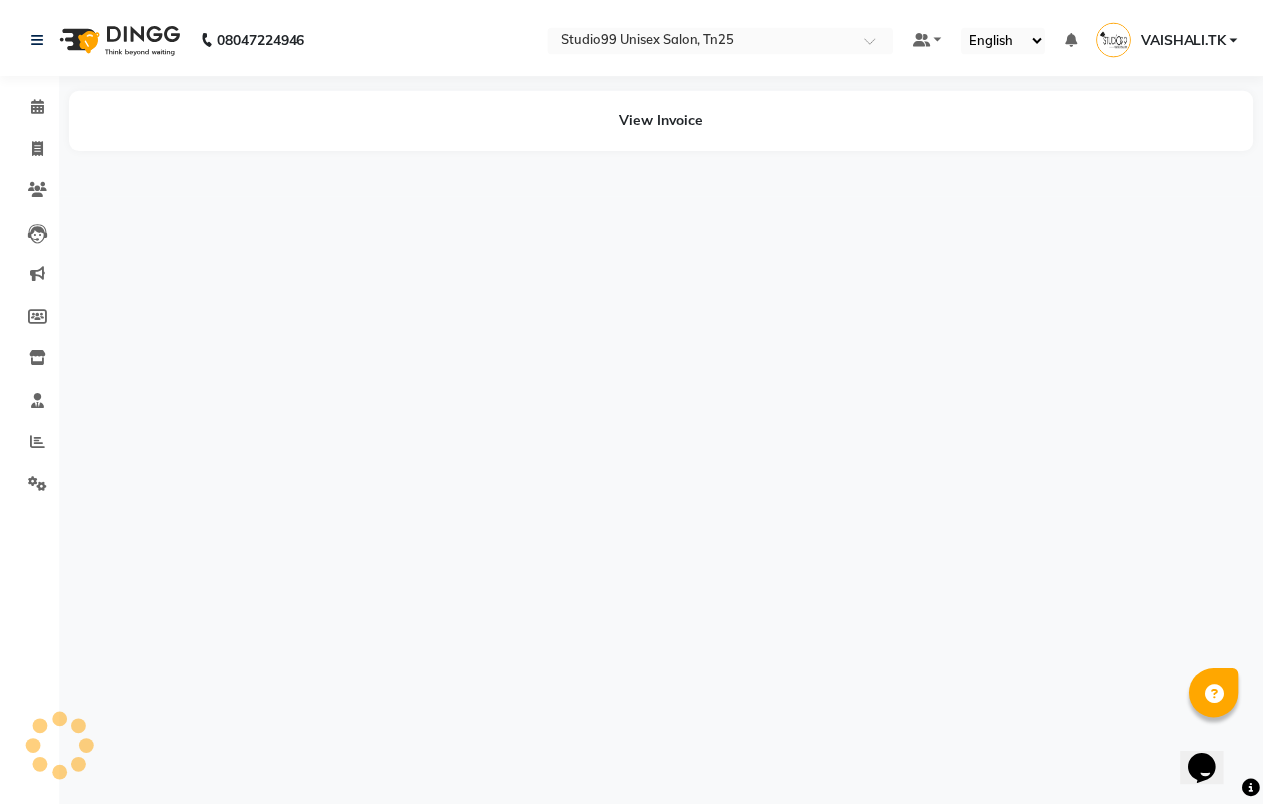 scroll, scrollTop: 0, scrollLeft: 0, axis: both 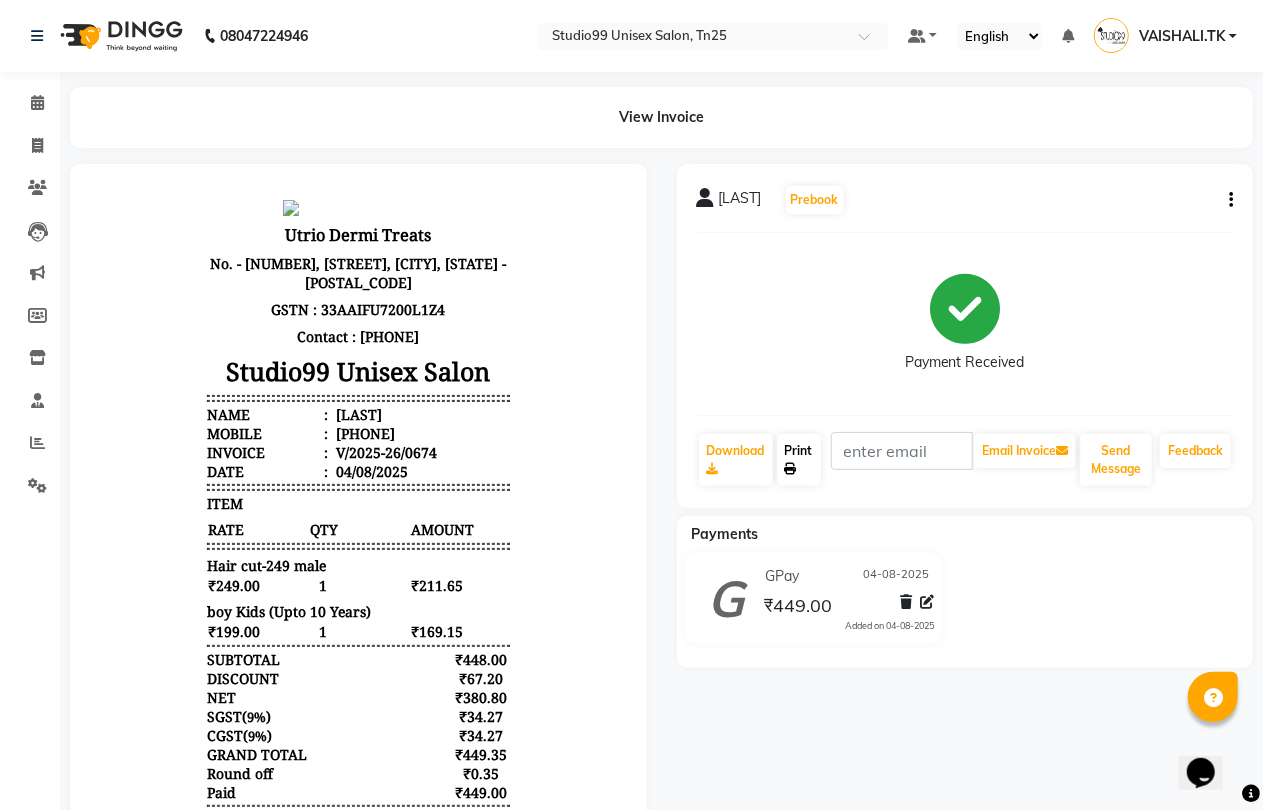 click on "Print" 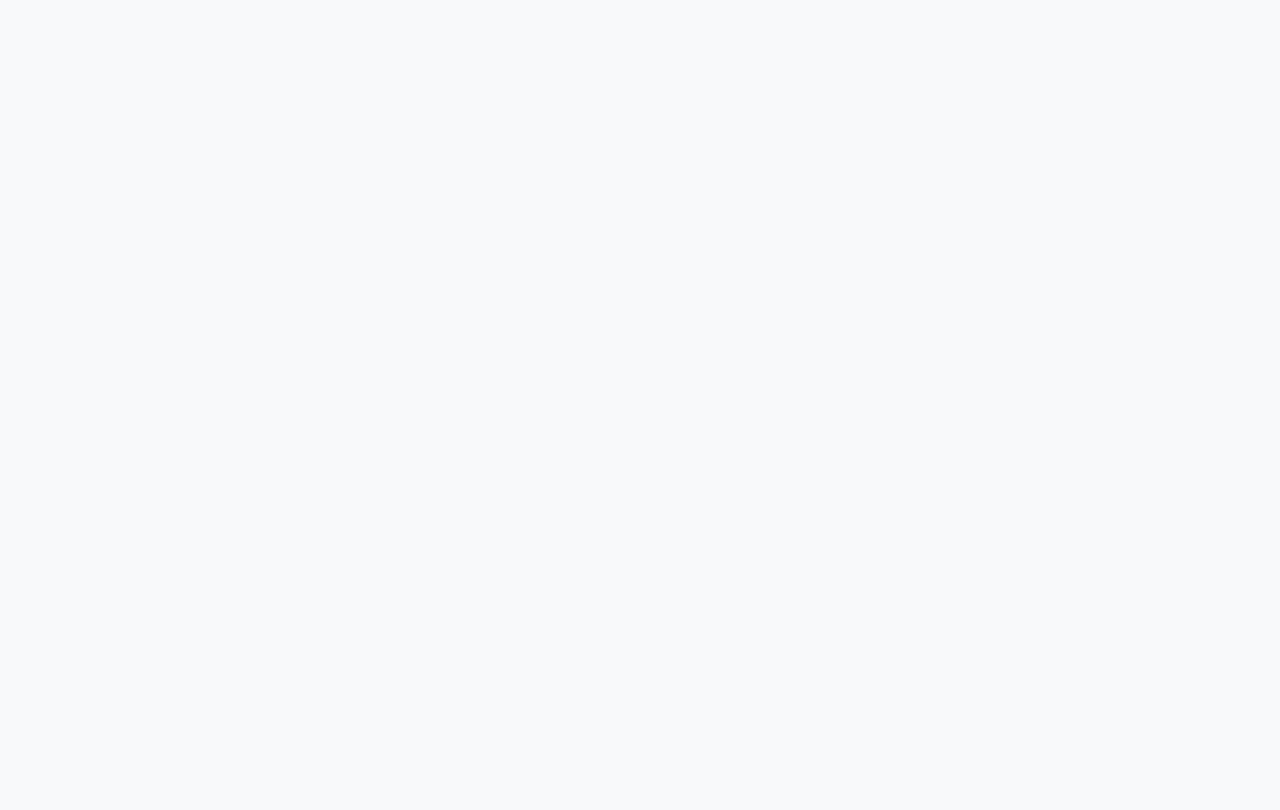scroll, scrollTop: 0, scrollLeft: 0, axis: both 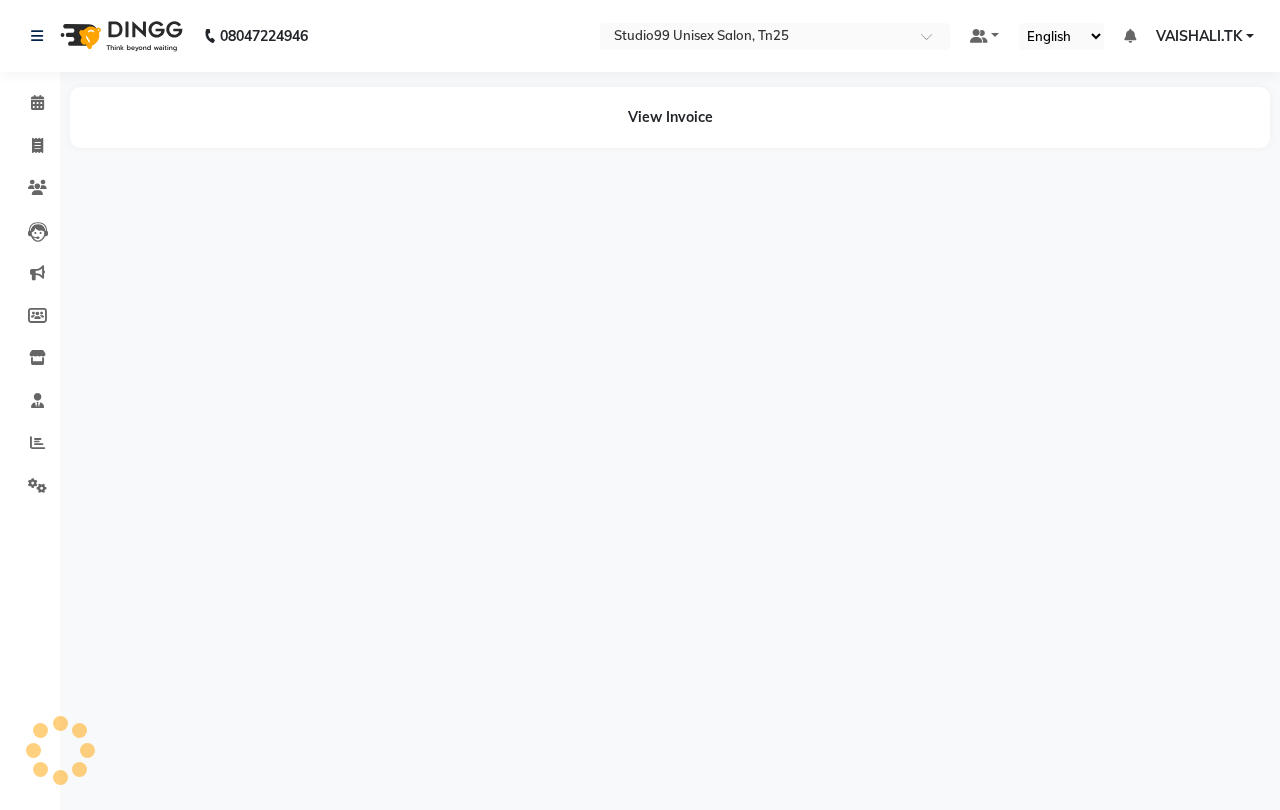 select on "en" 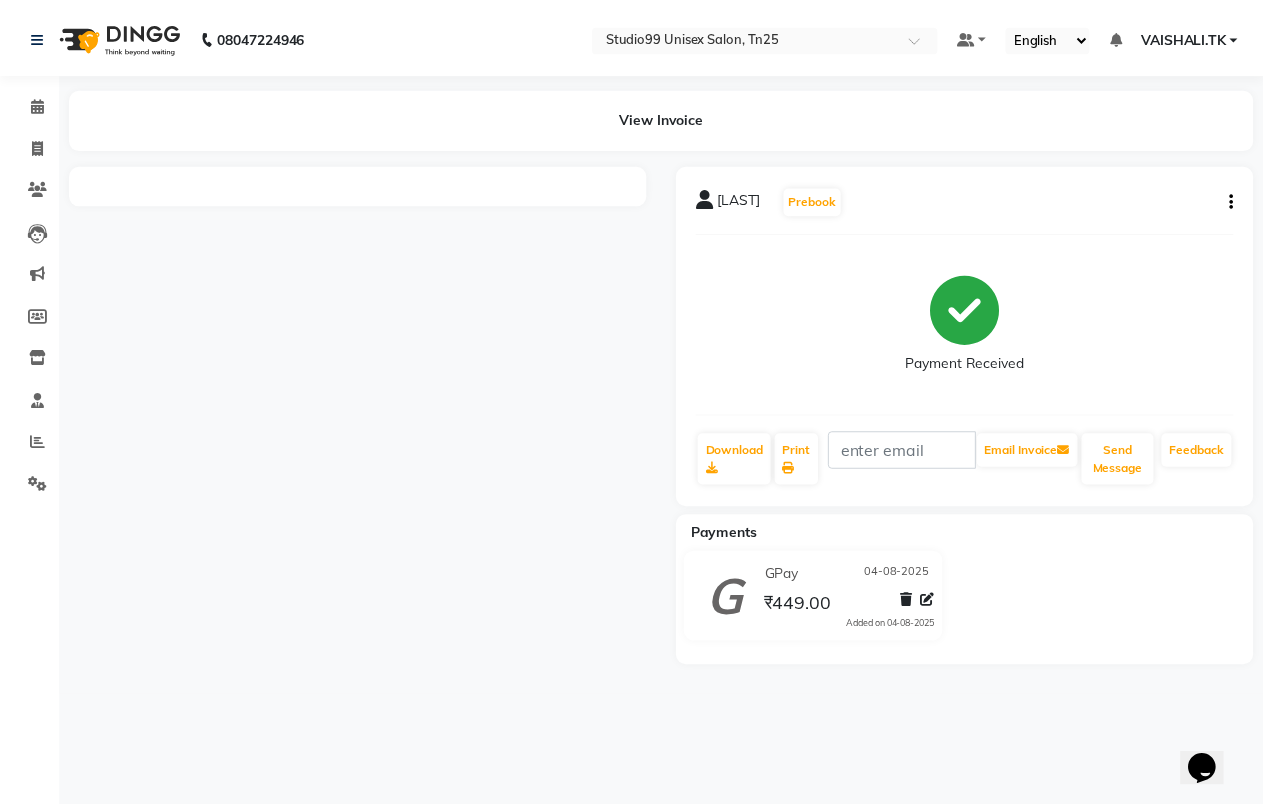 scroll, scrollTop: 0, scrollLeft: 0, axis: both 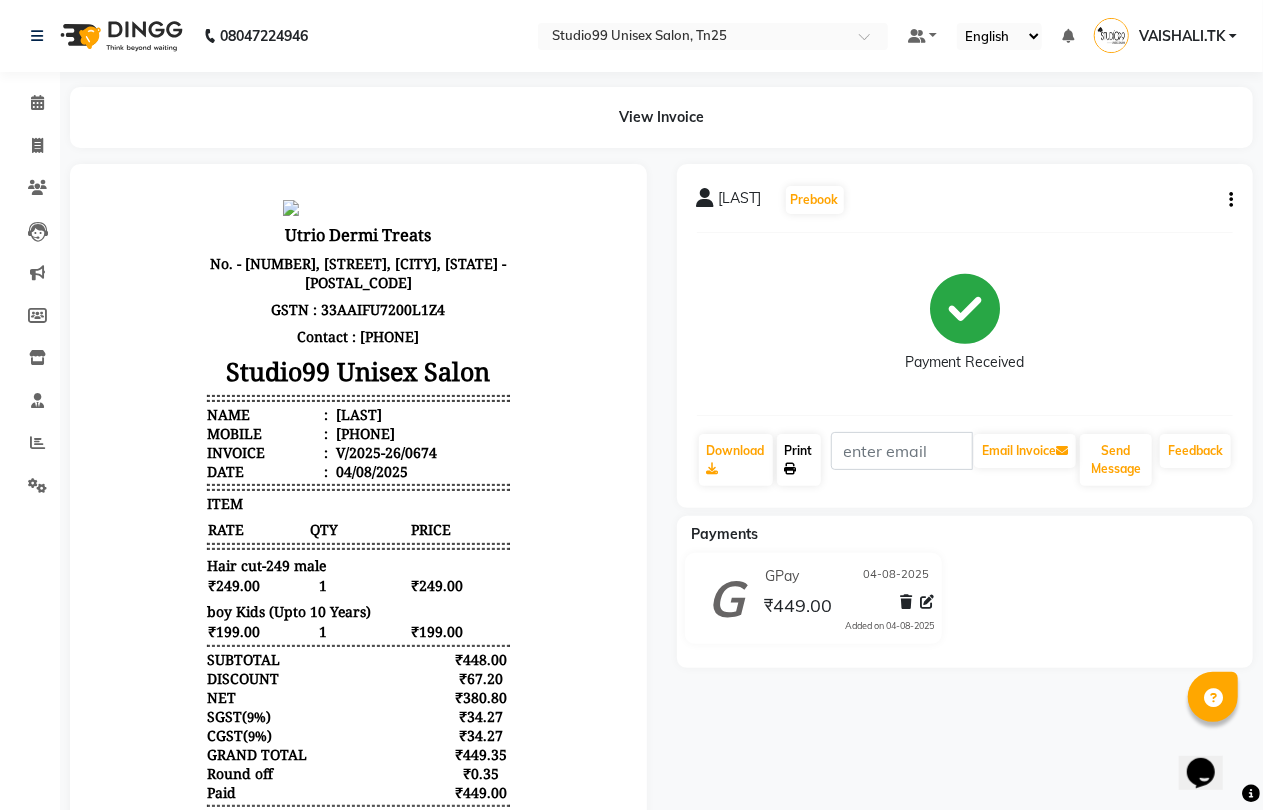 click on "Print" 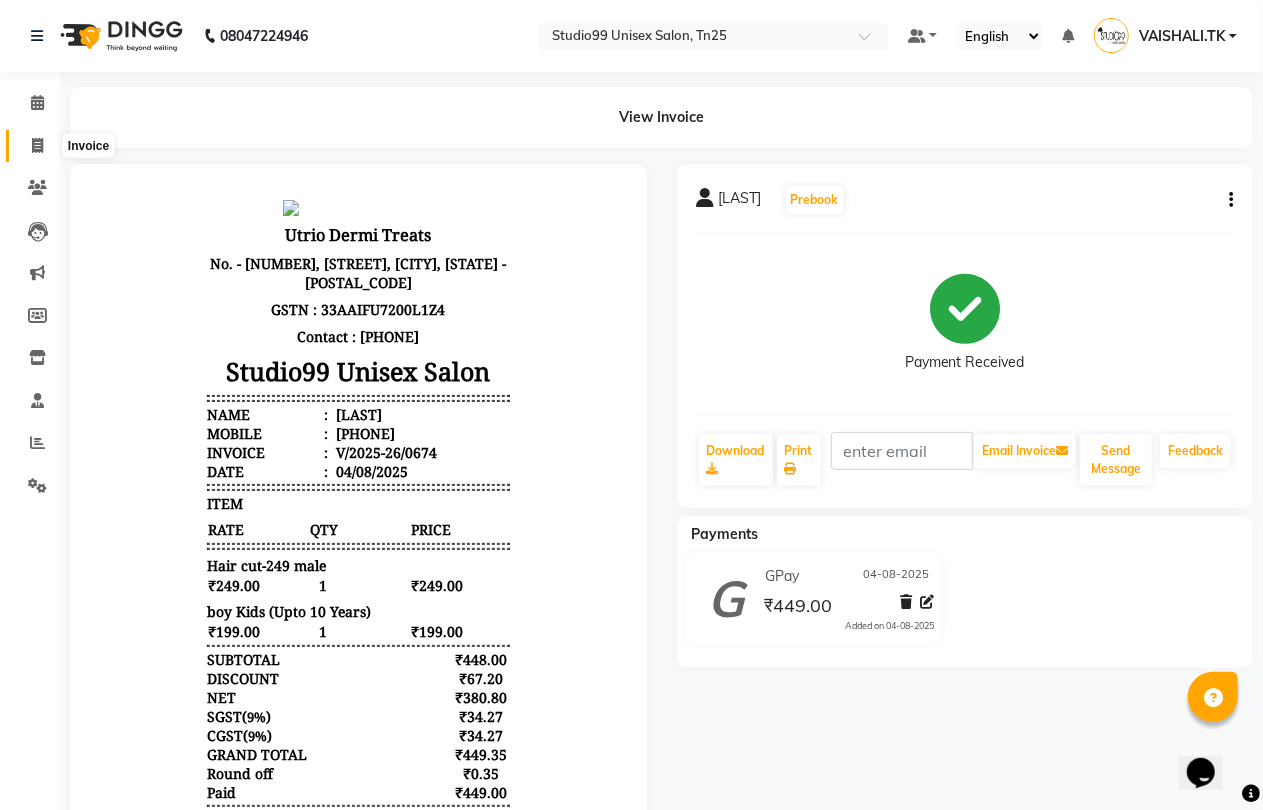 click 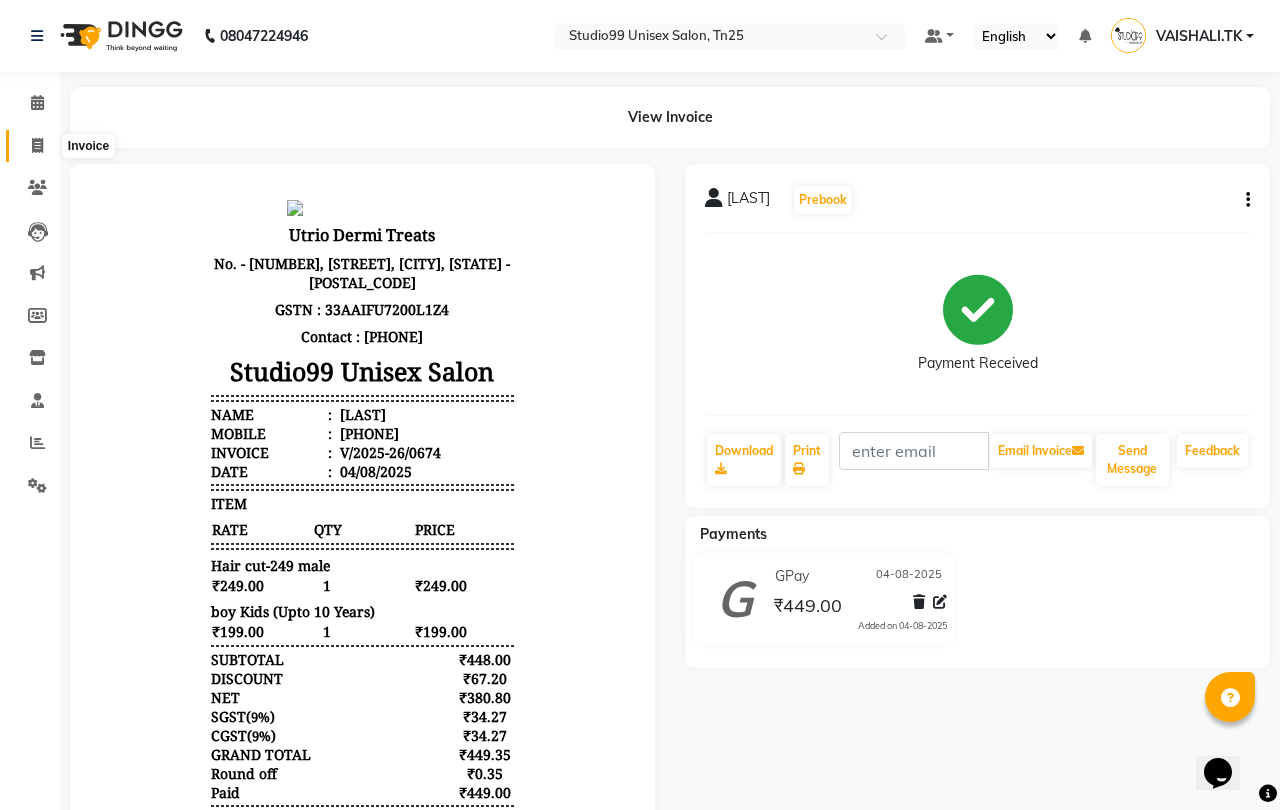 select on "service" 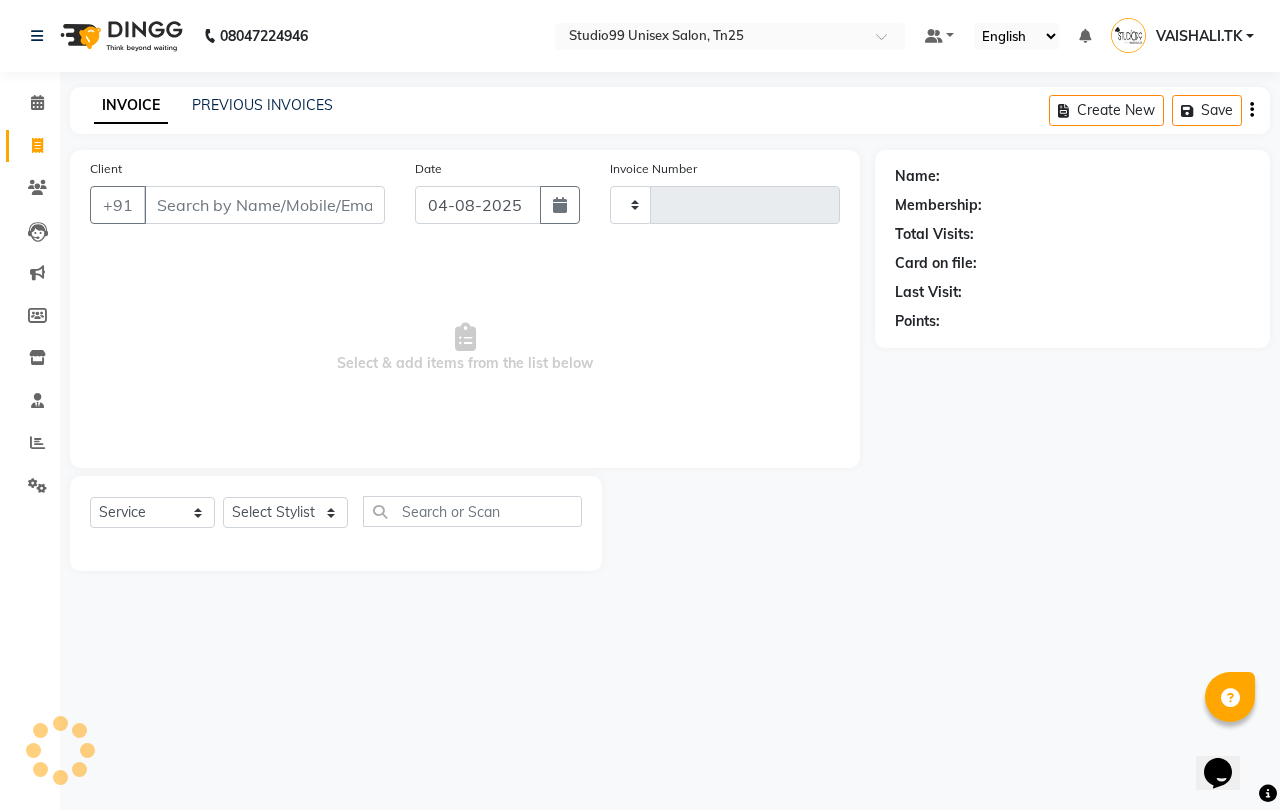 type on "0677" 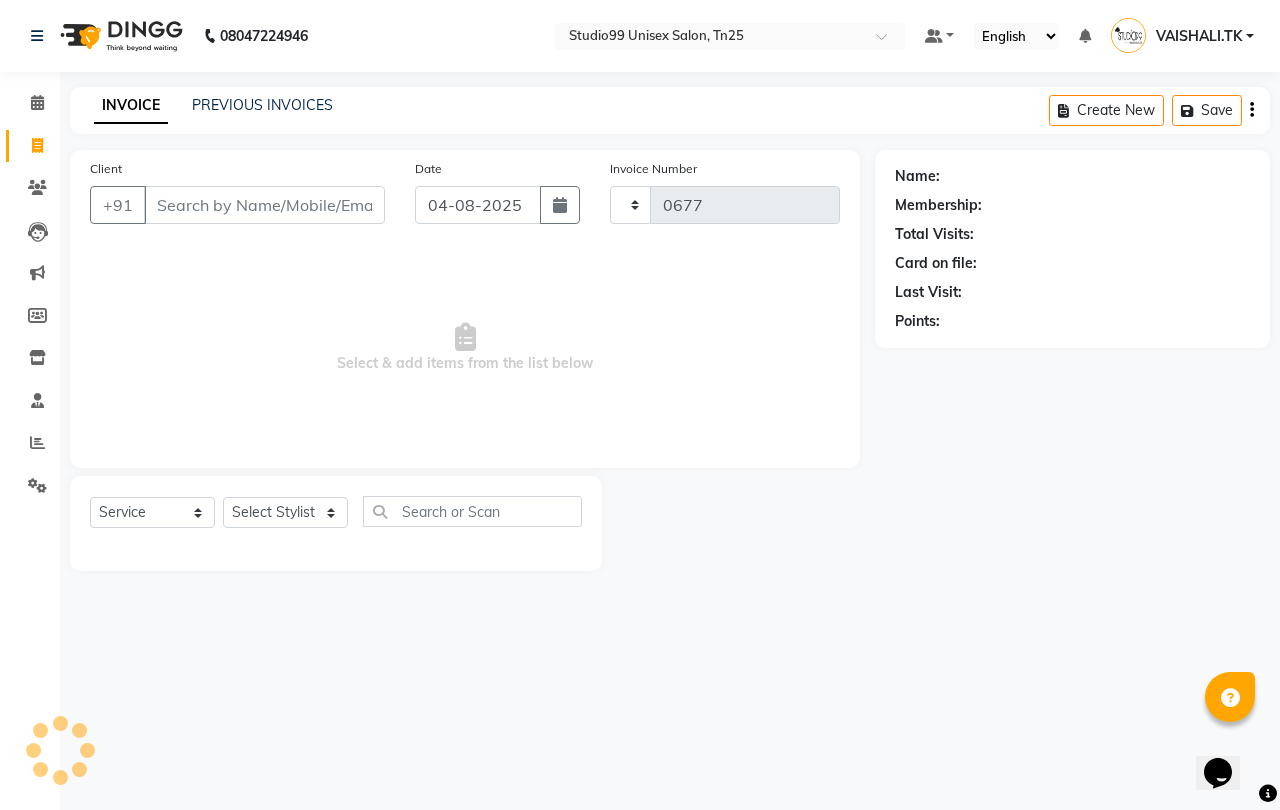 select on "8331" 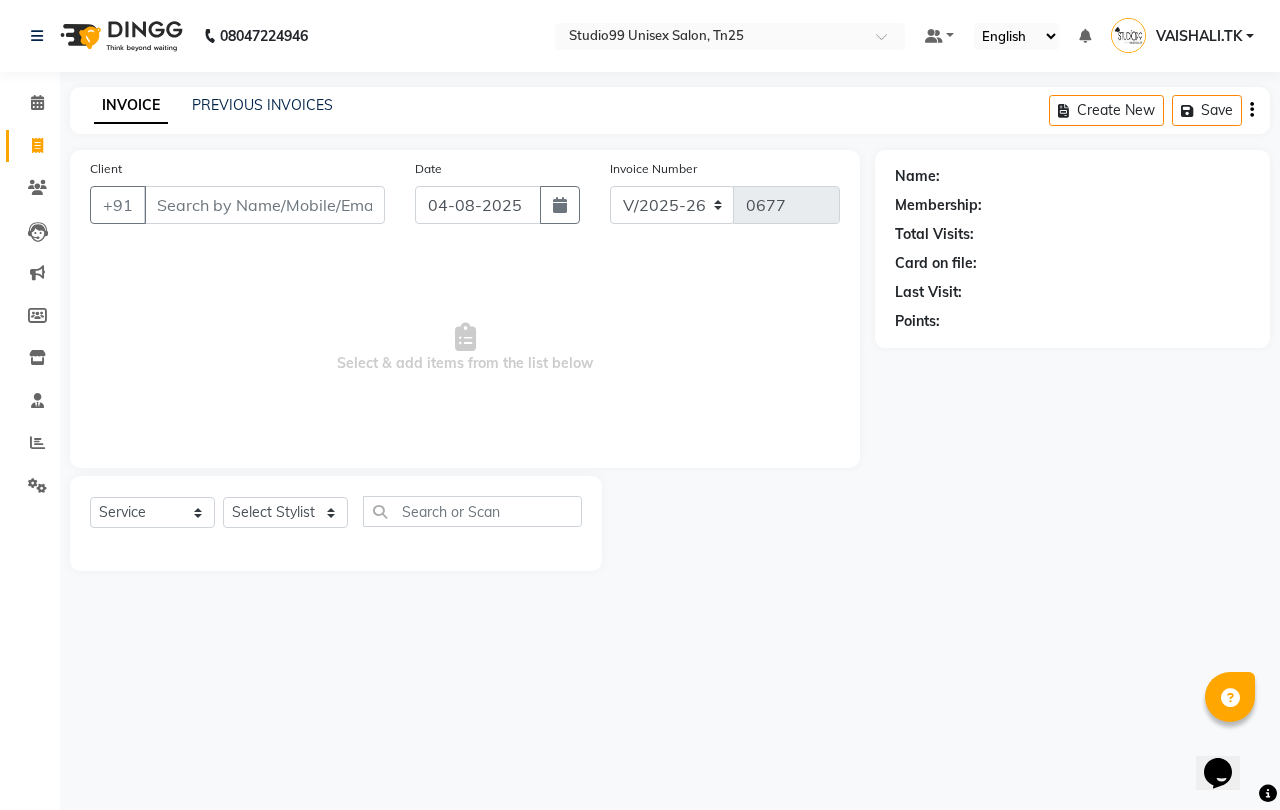 click on "Client" at bounding box center [264, 205] 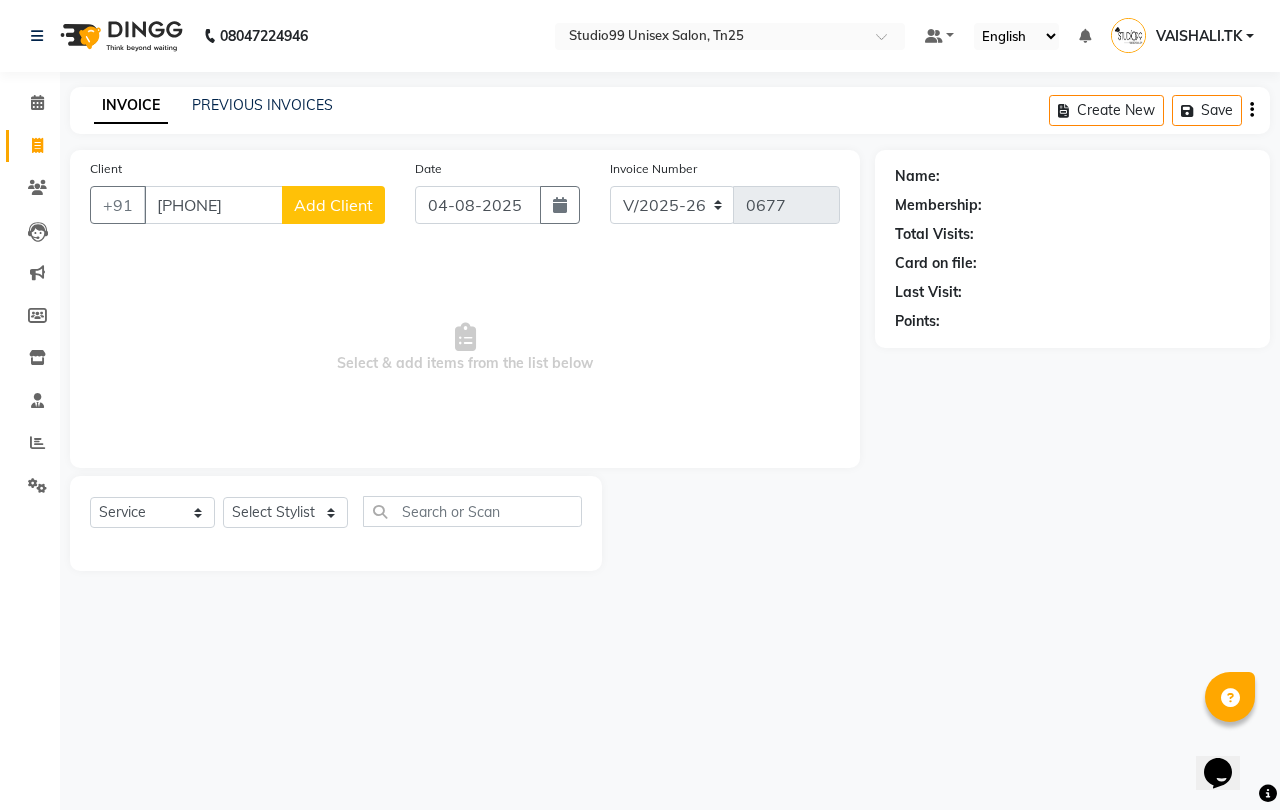 type on "[PHONE]" 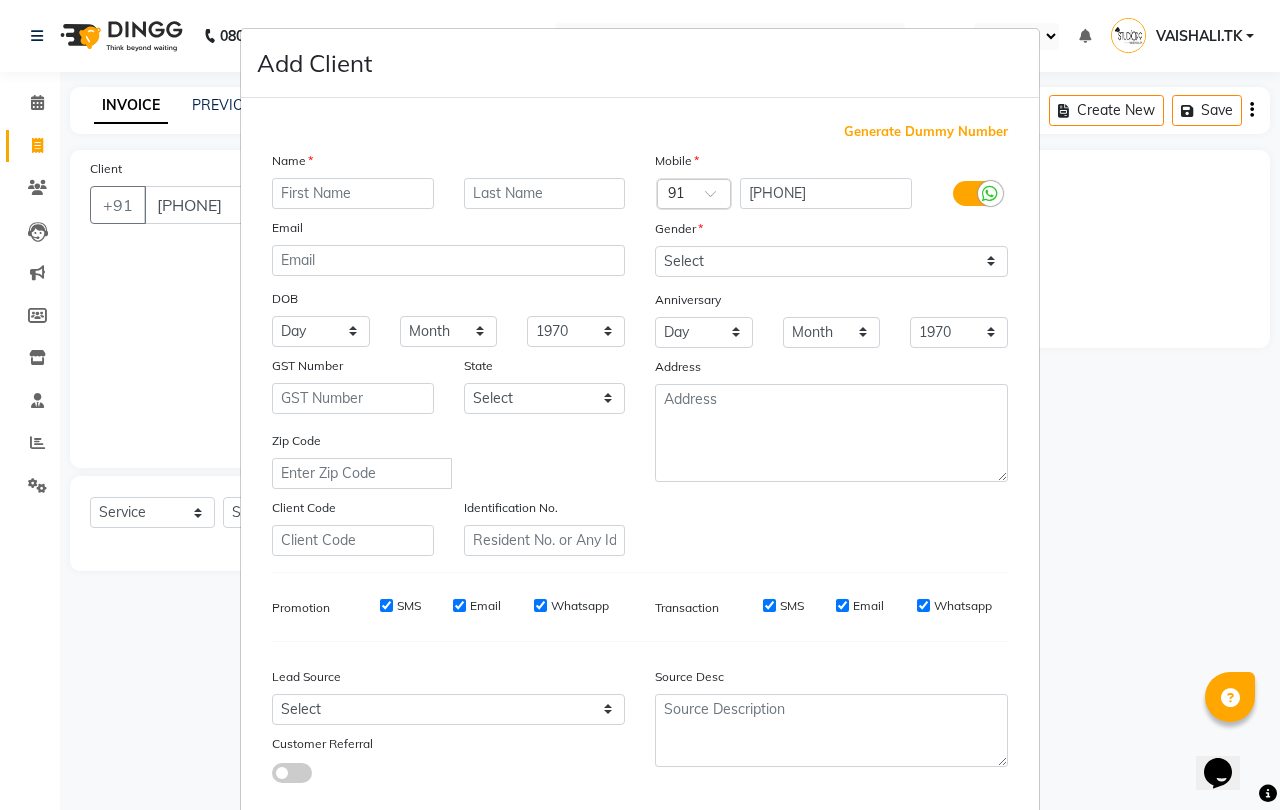 click at bounding box center (353, 193) 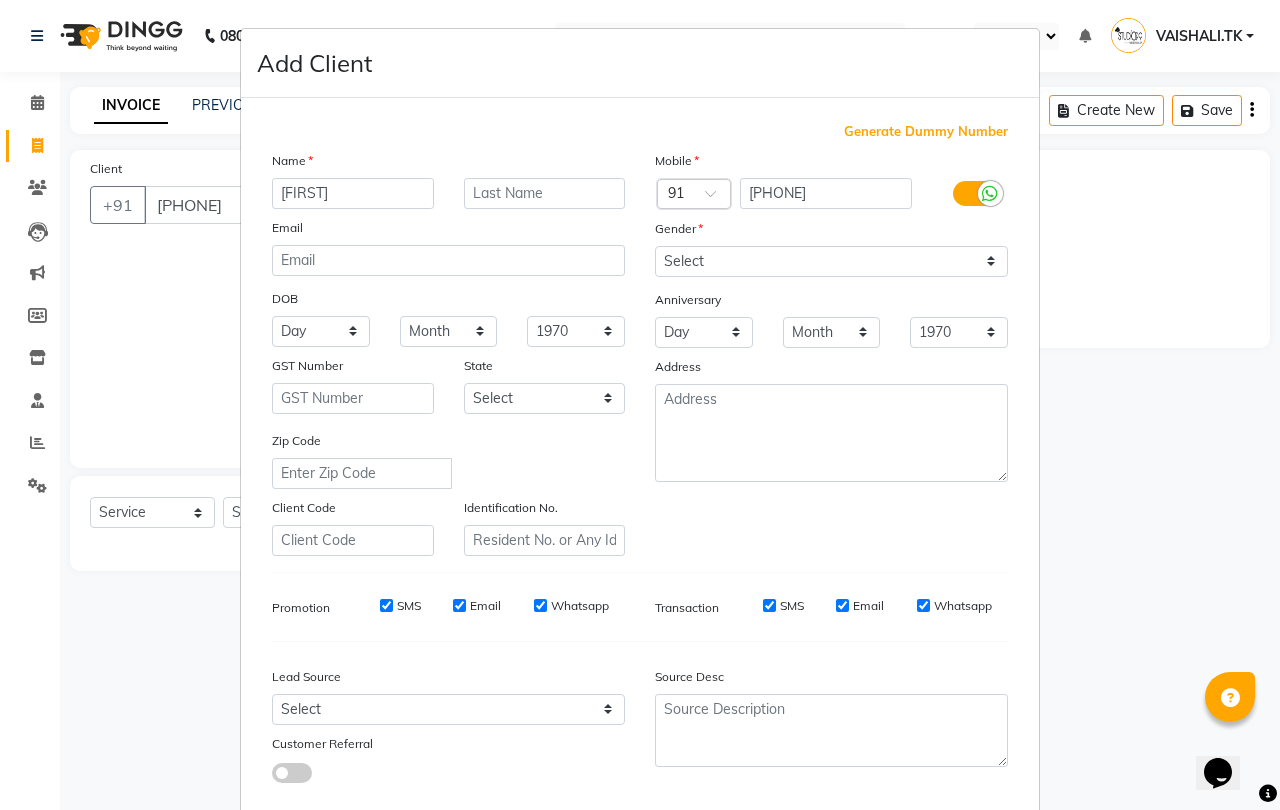 type on "[FIRST]" 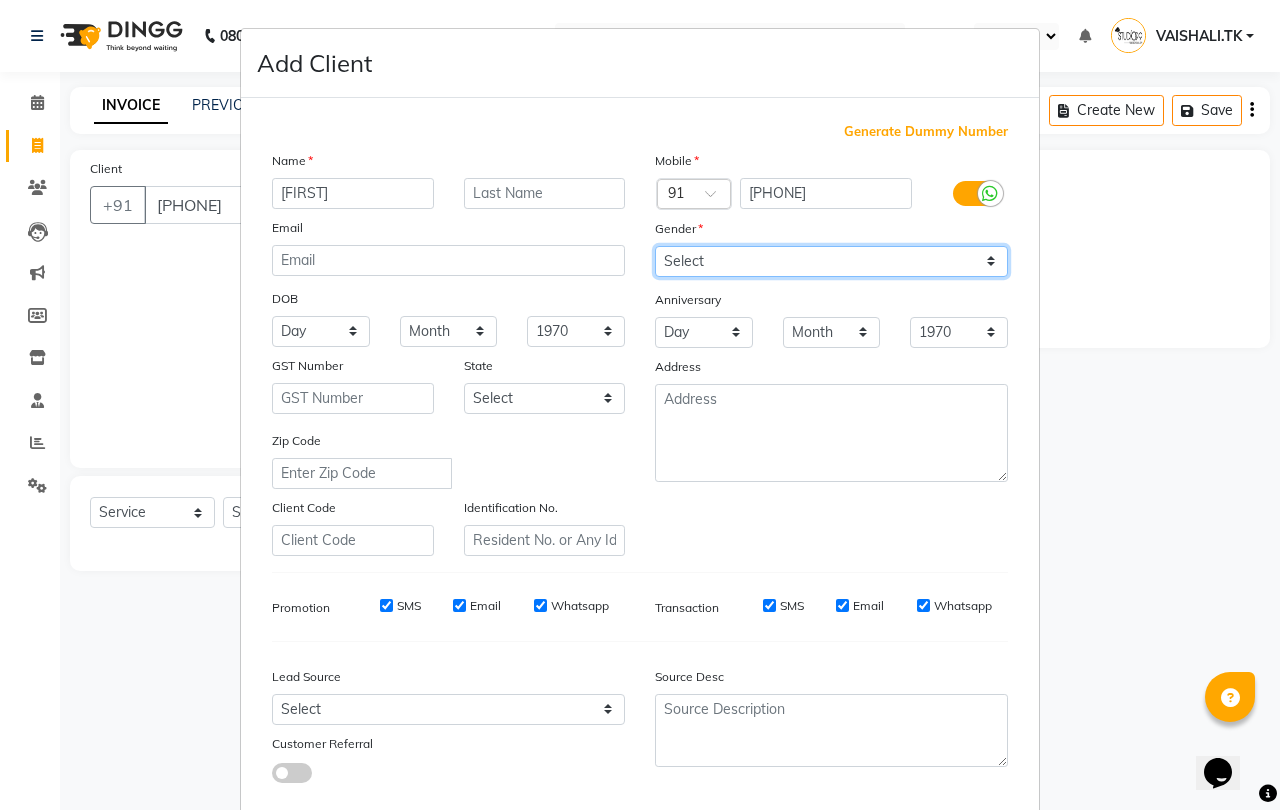 click on "Select Male Female Other Prefer Not To Say" at bounding box center (831, 261) 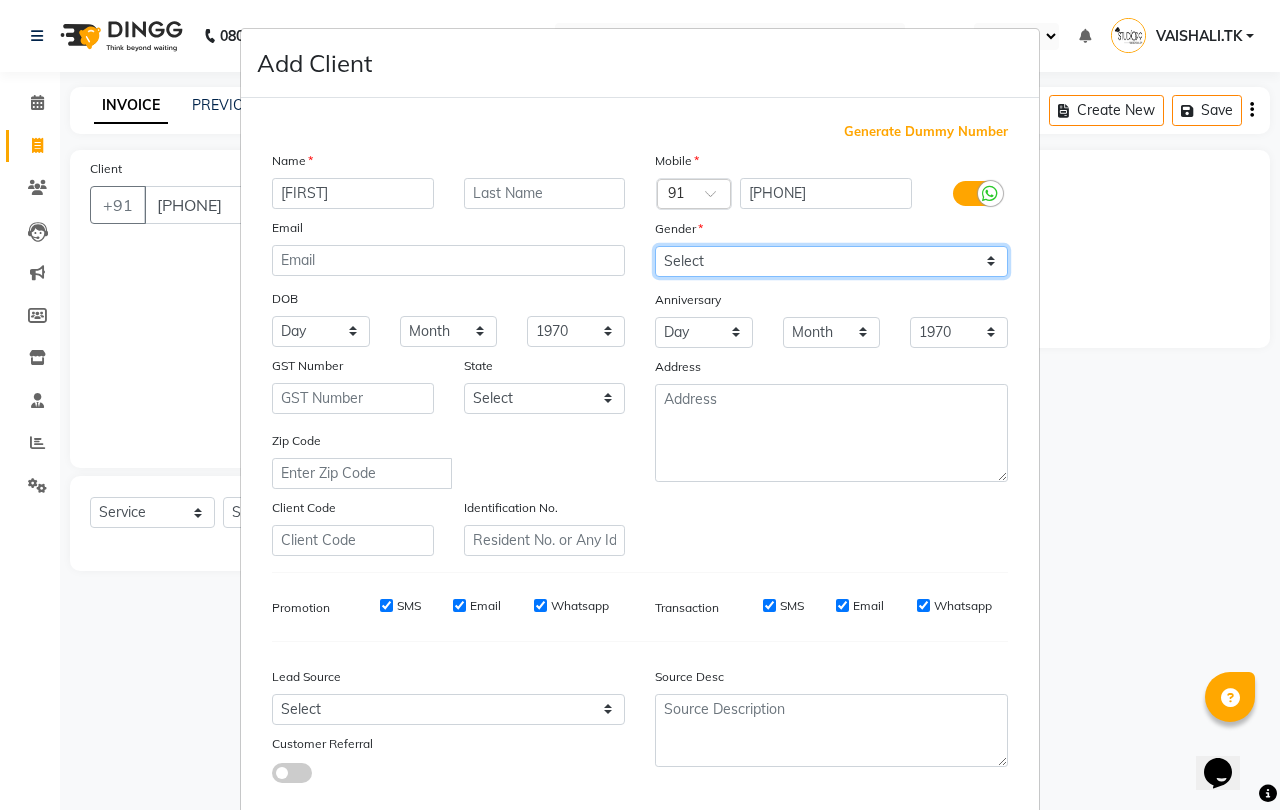 select on "female" 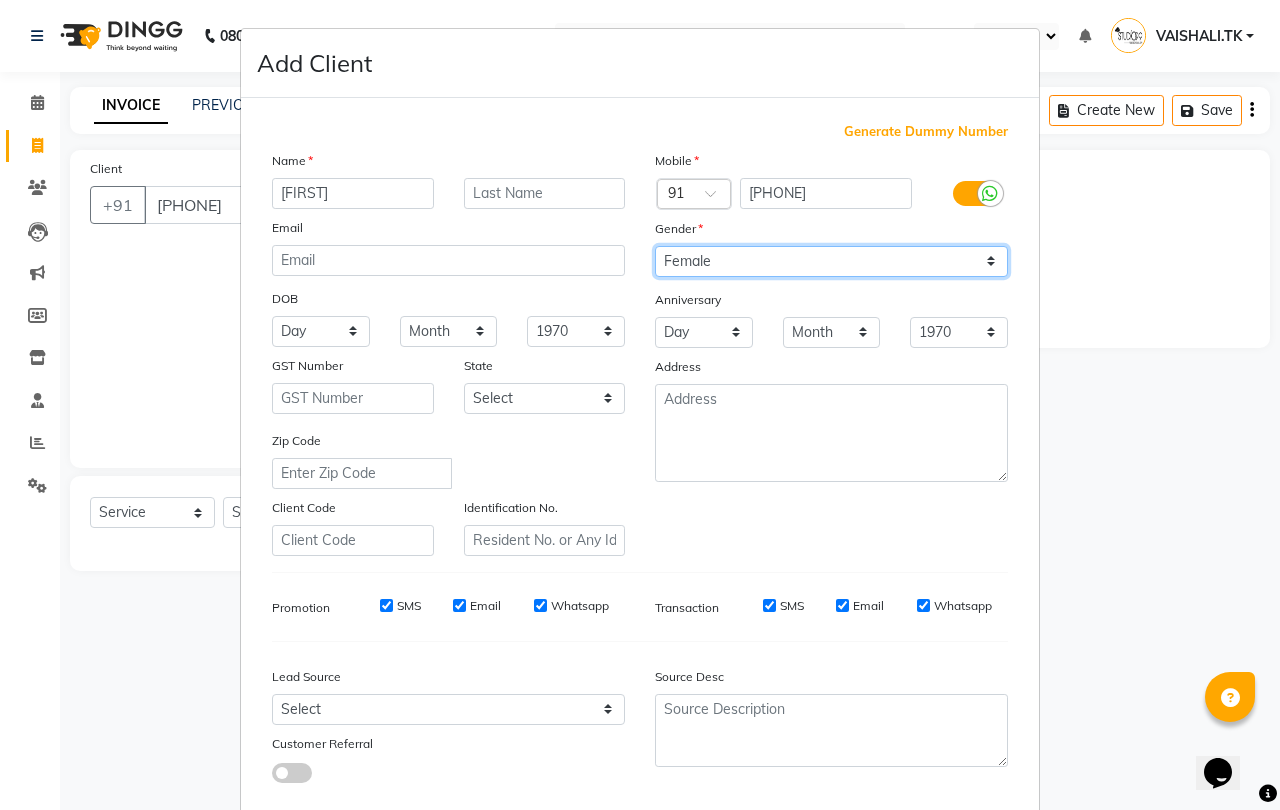 click on "Select Male Female Other Prefer Not To Say" at bounding box center [831, 261] 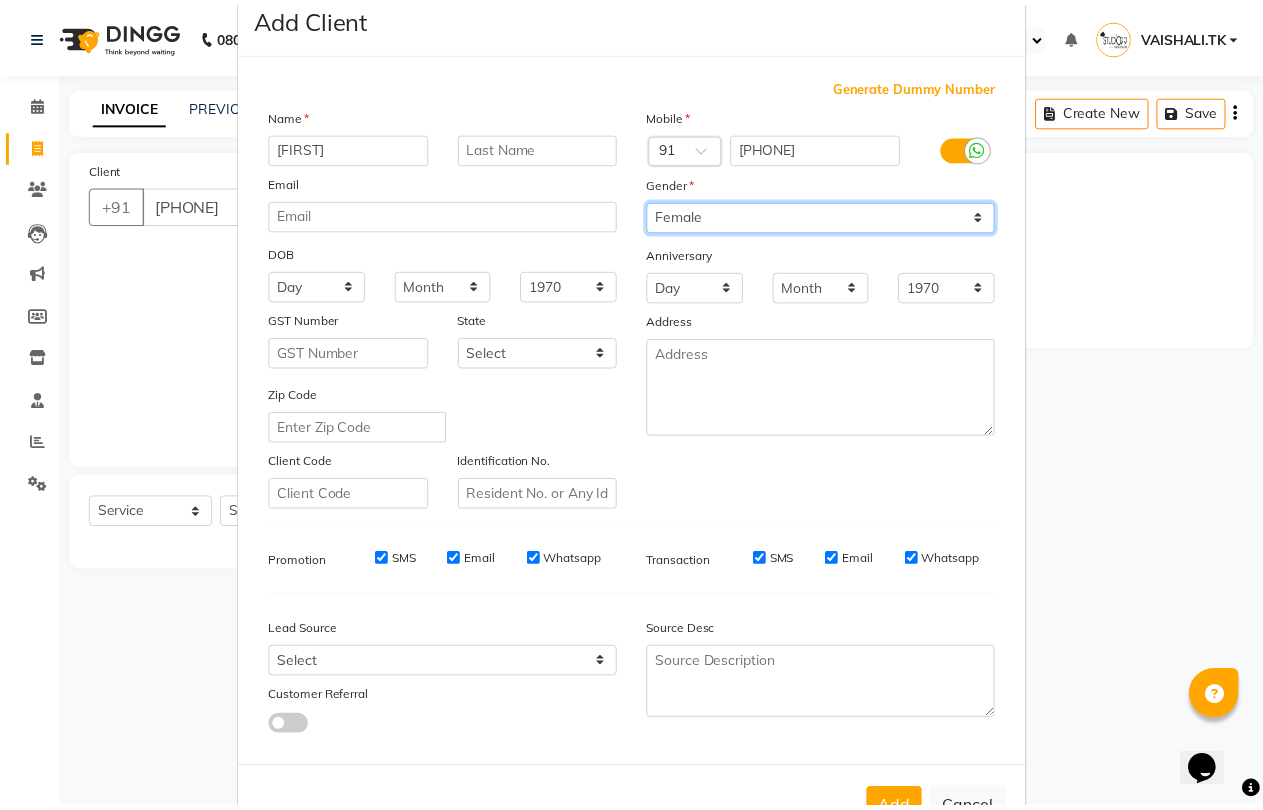 scroll, scrollTop: 114, scrollLeft: 0, axis: vertical 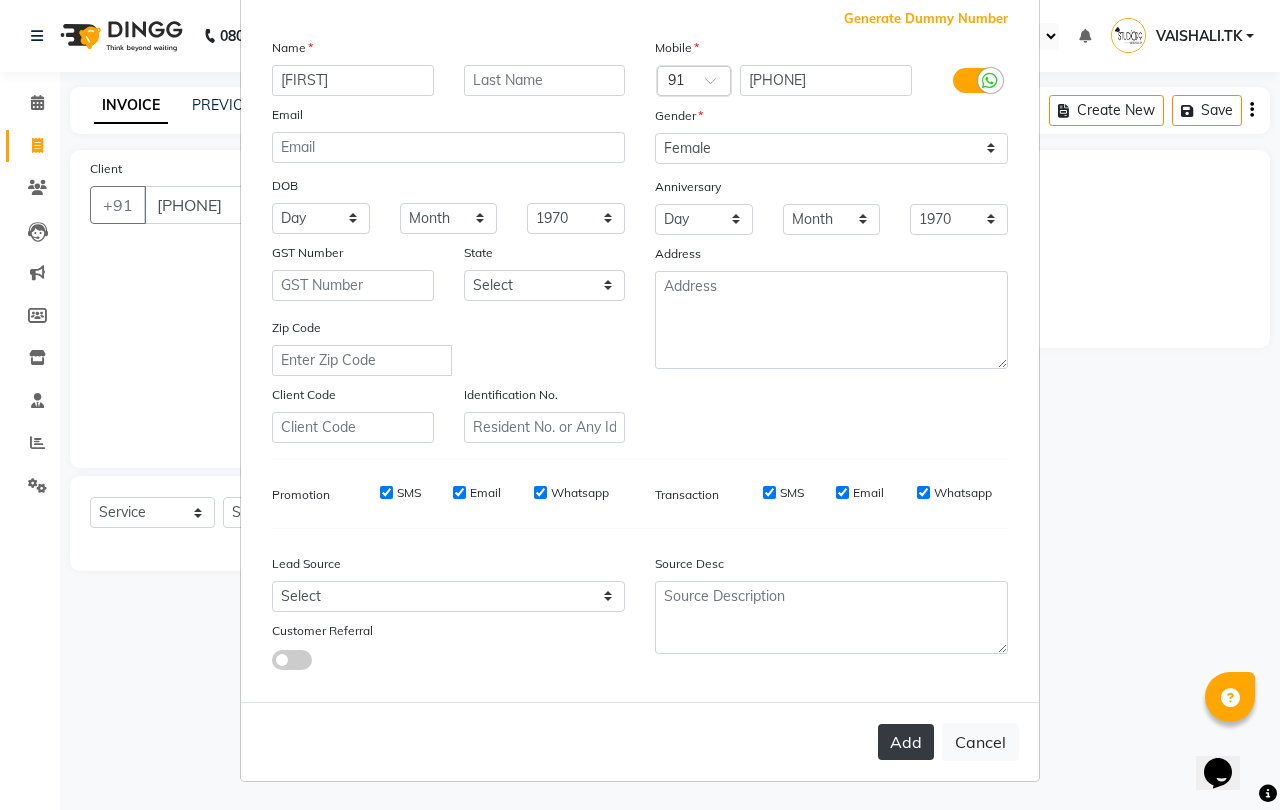 click on "Add" at bounding box center (906, 742) 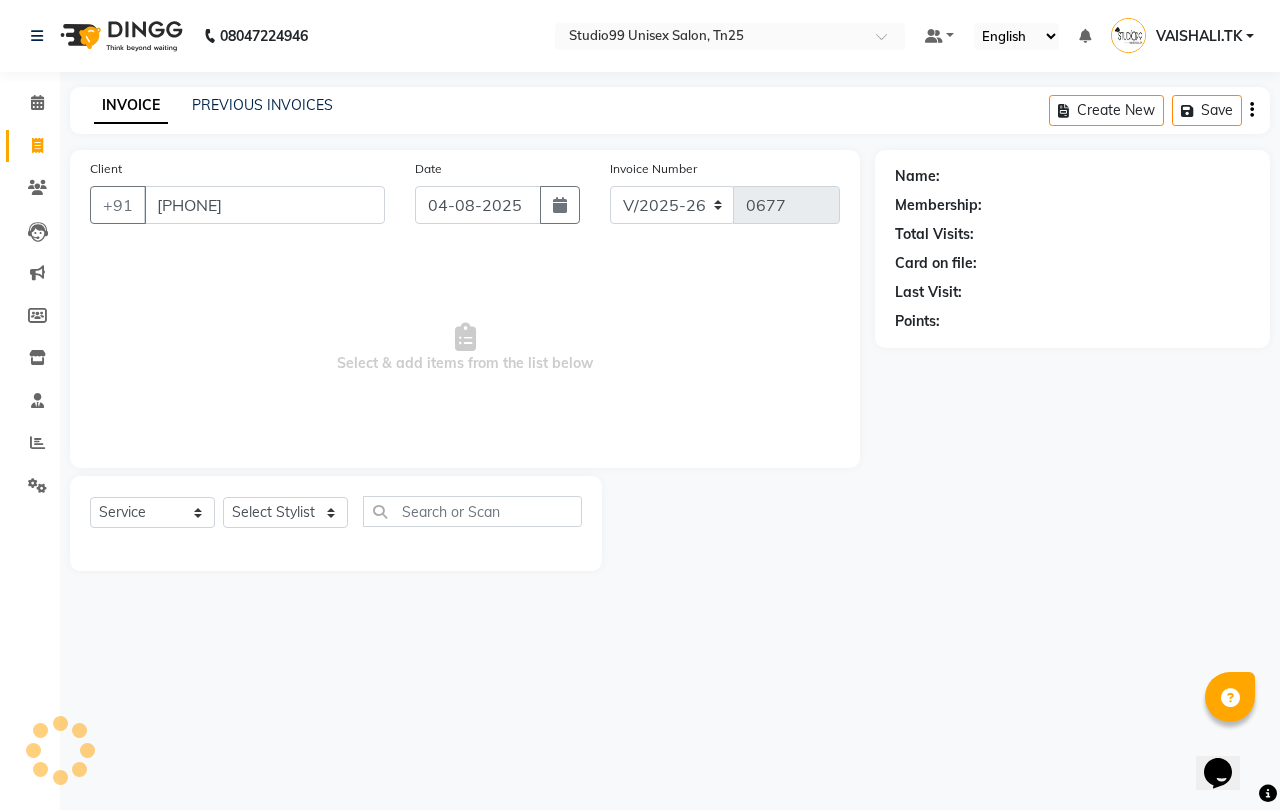 type 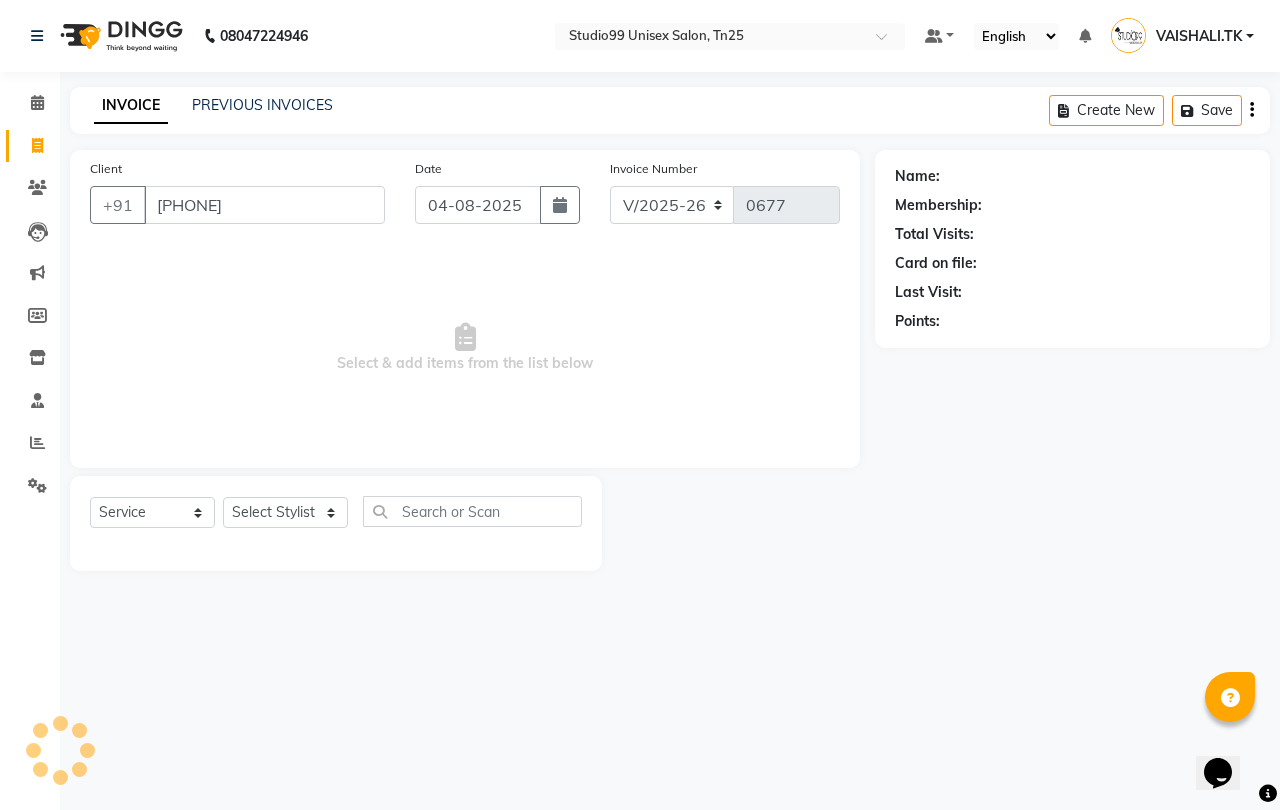 select 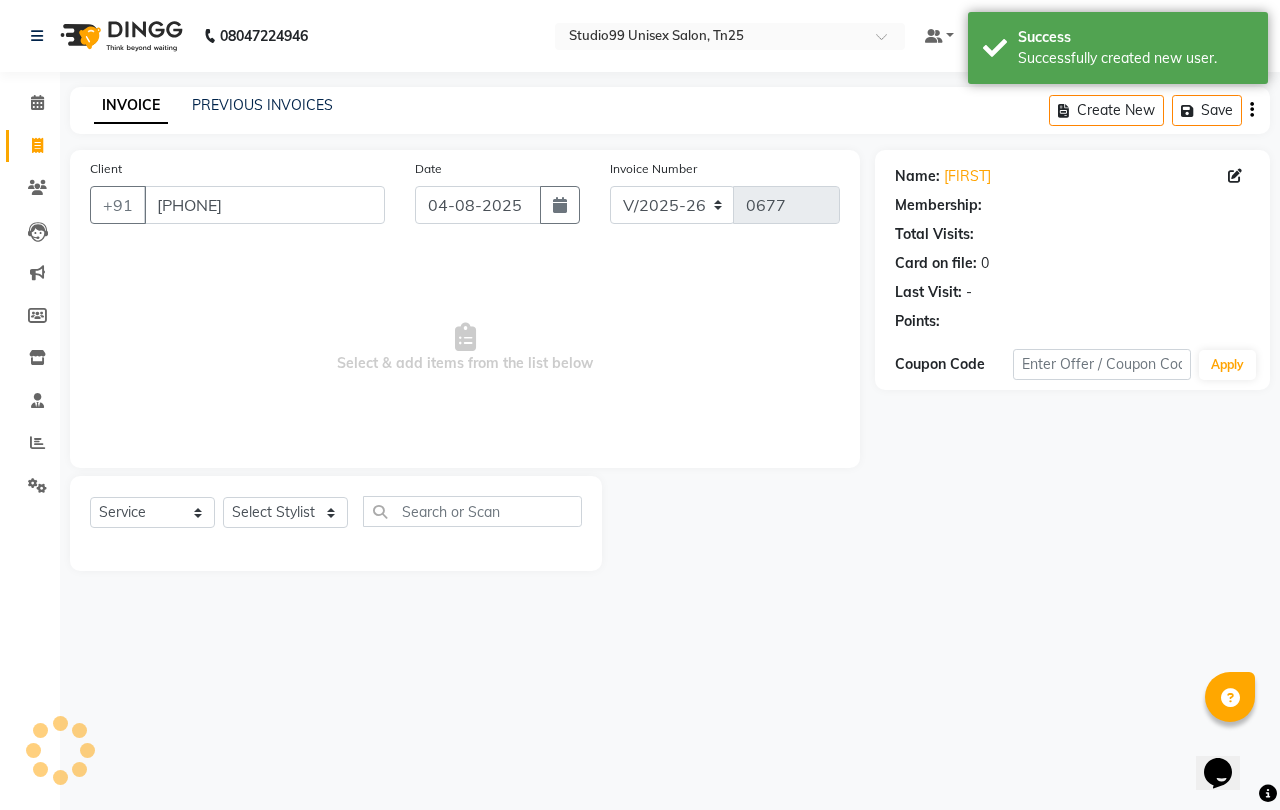 select on "1: Object" 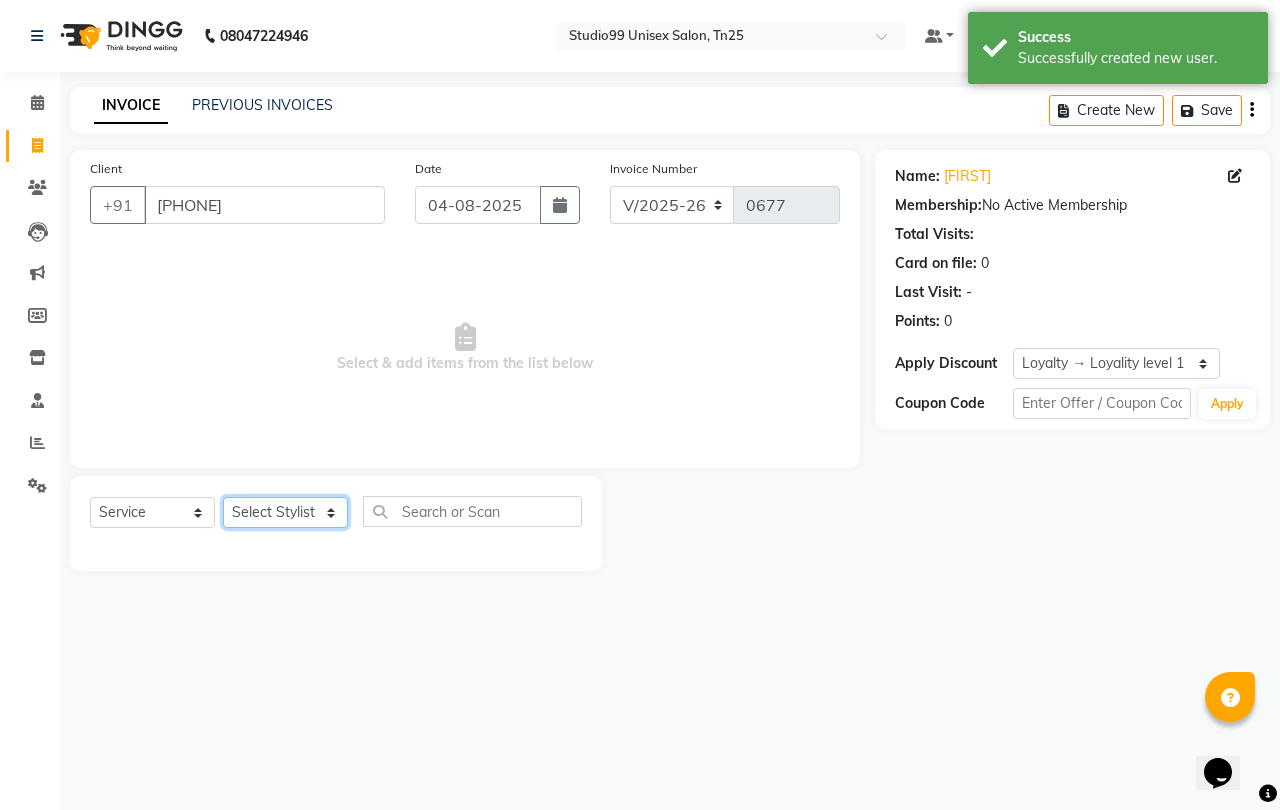 click on "Select Stylist gendral giri-ja  jaya priya kothai TK raja sanjay santhosh VAISHALI.TK" 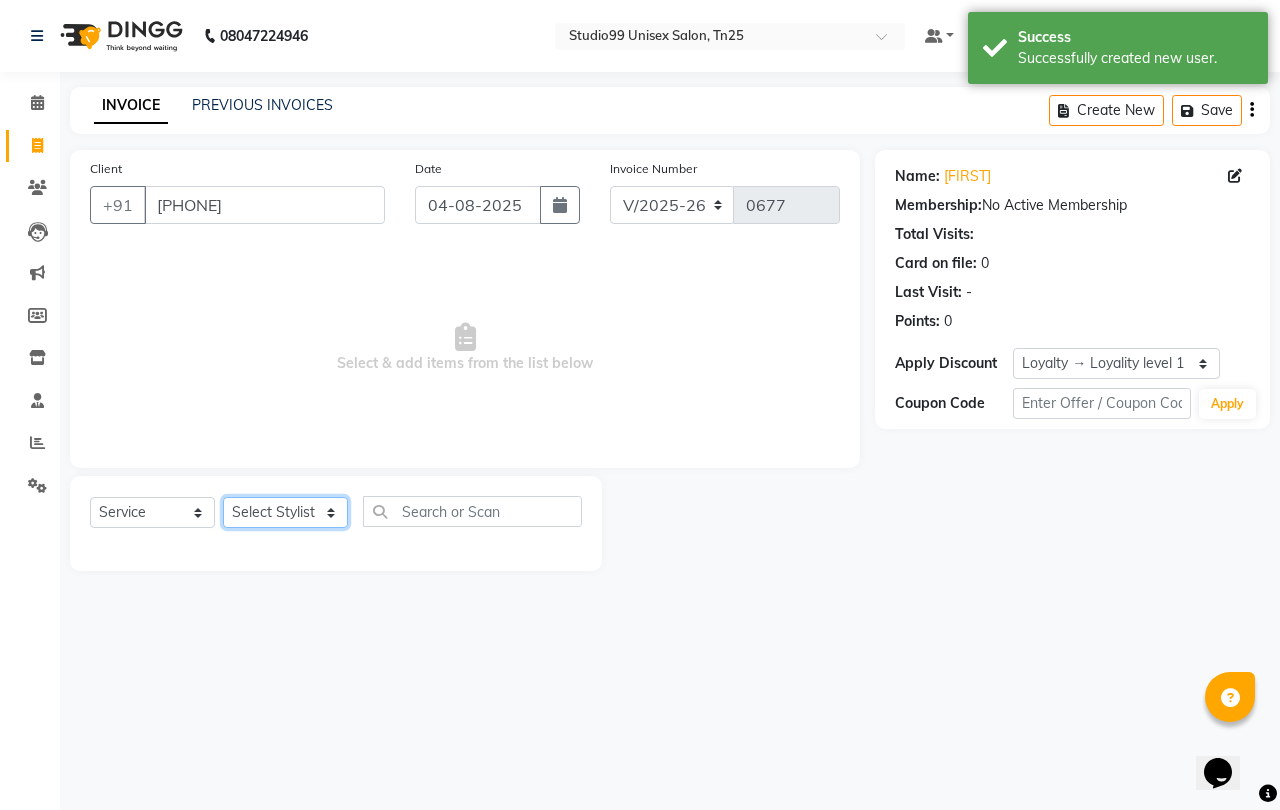 select on "80759" 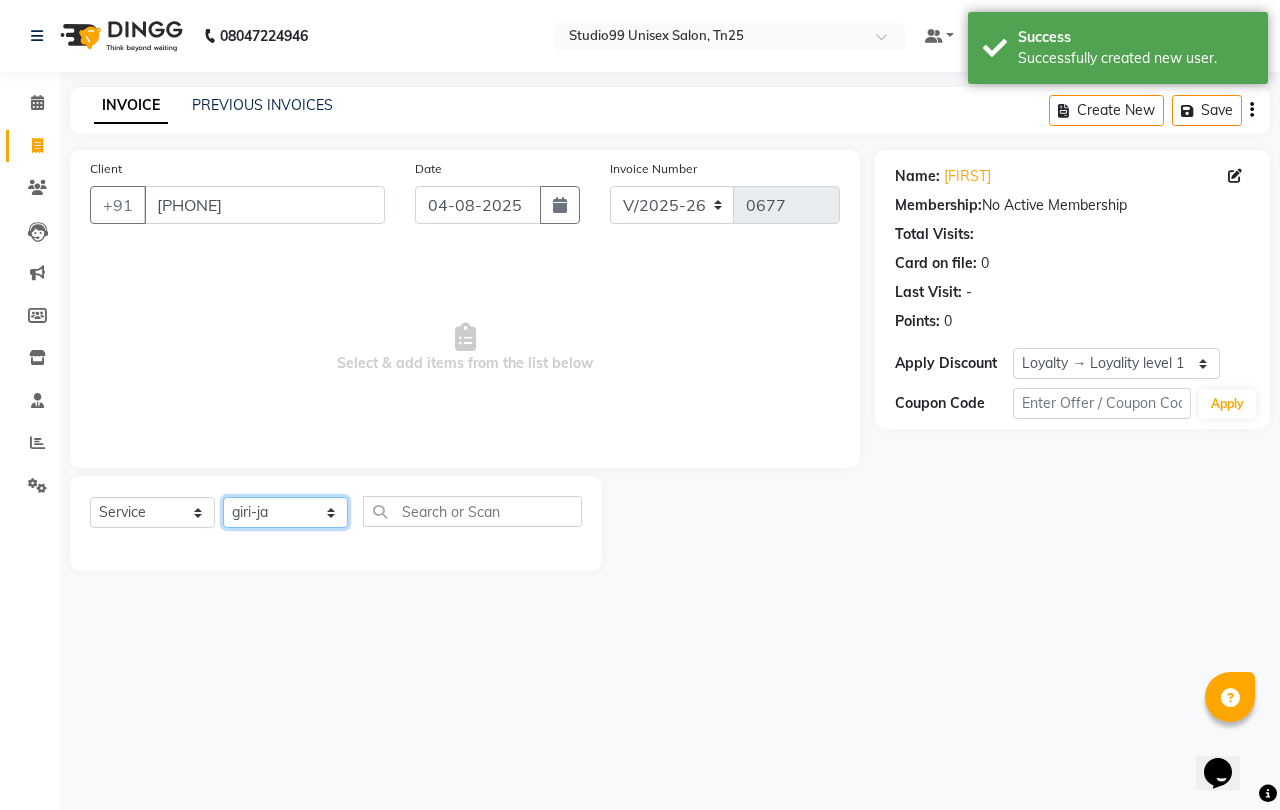 click on "Select Stylist gendral giri-ja  jaya priya kothai TK raja sanjay santhosh VAISHALI.TK" 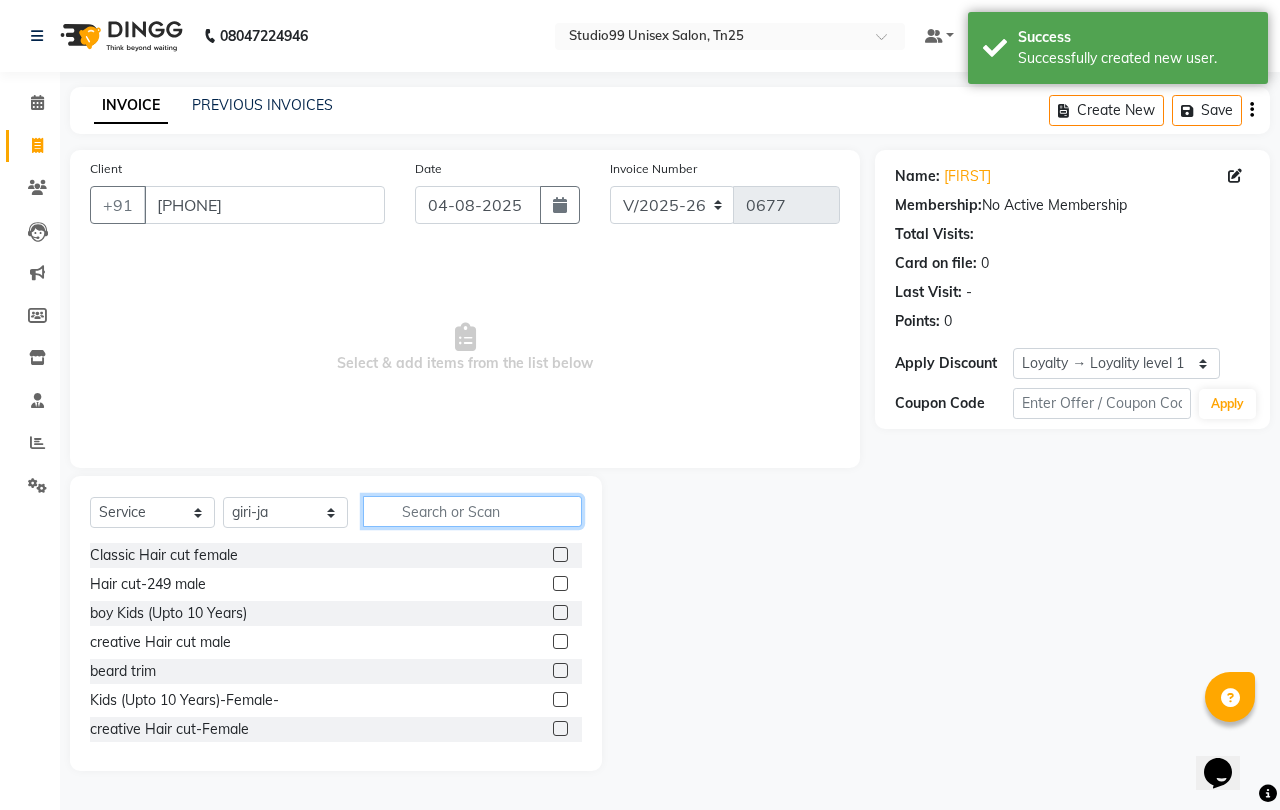 click 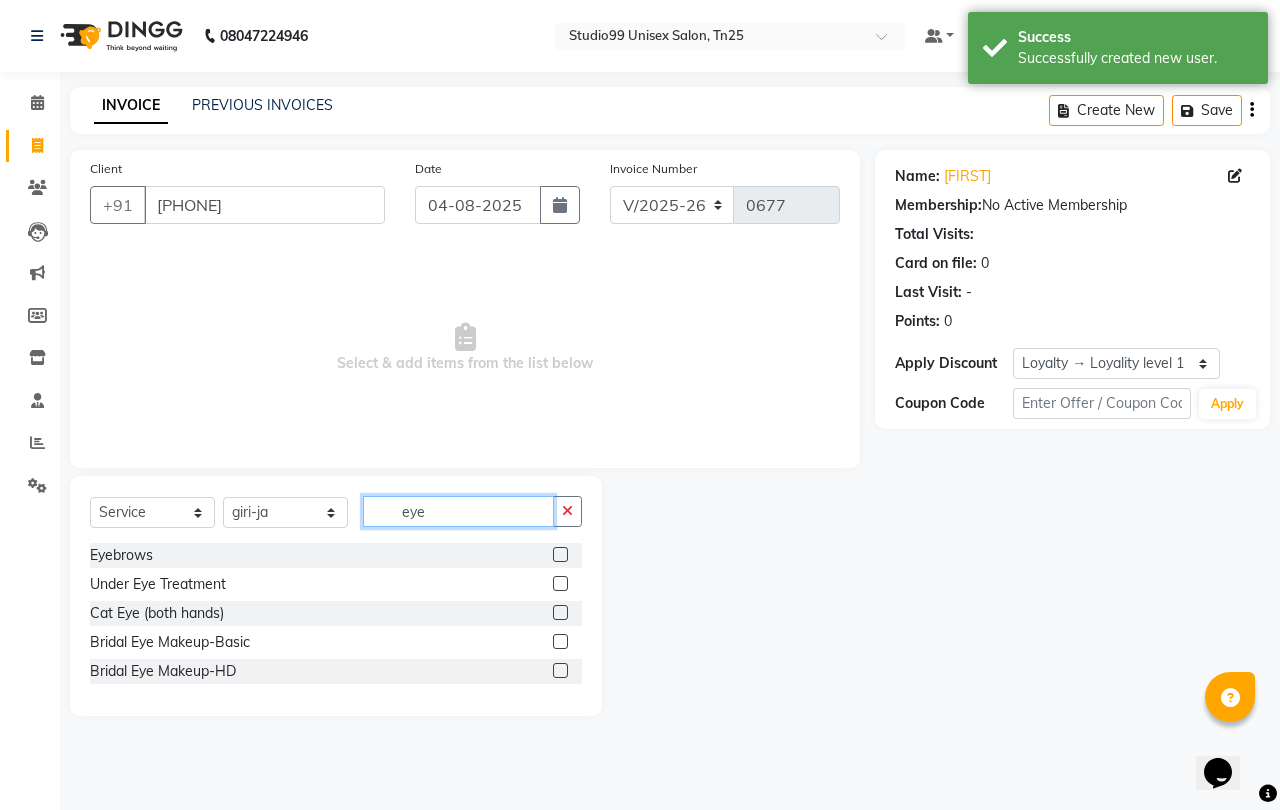 type on "eye" 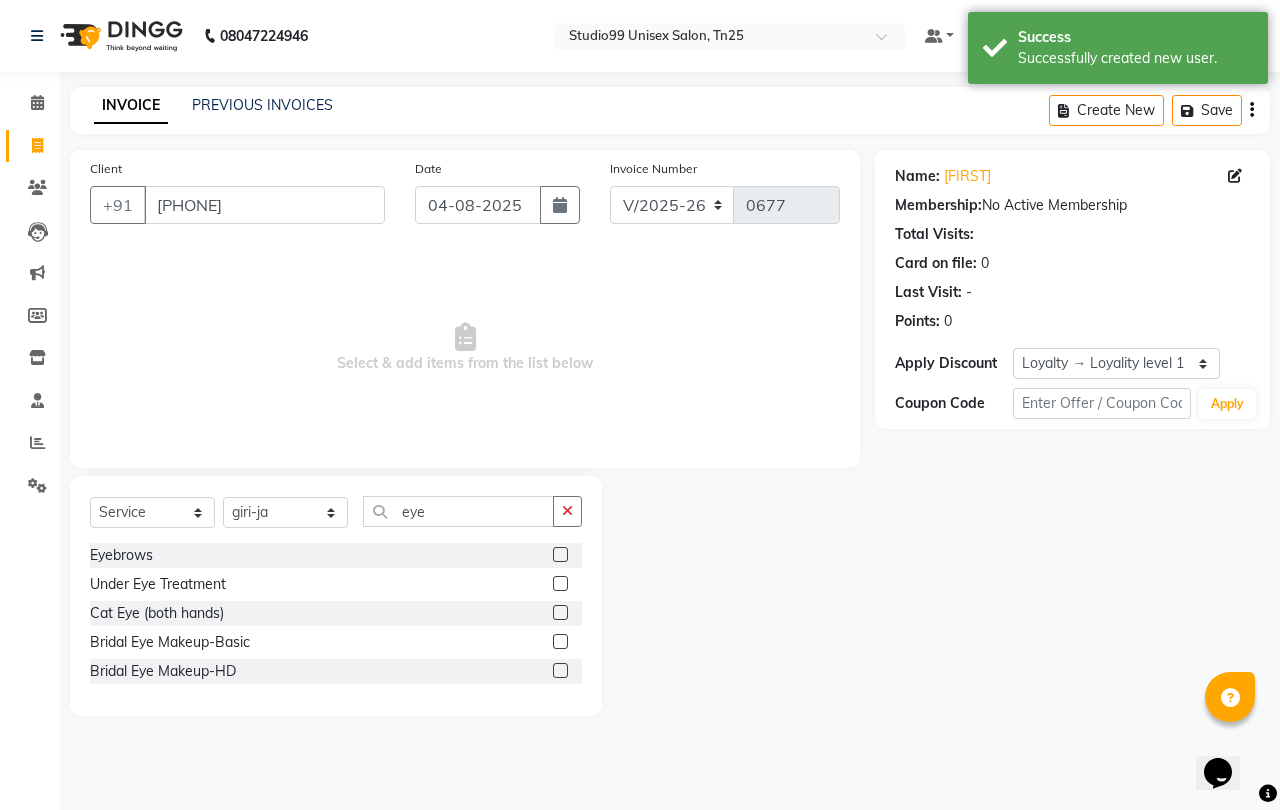 drag, startPoint x: 561, startPoint y: 562, endPoint x: 554, endPoint y: 543, distance: 20.248457 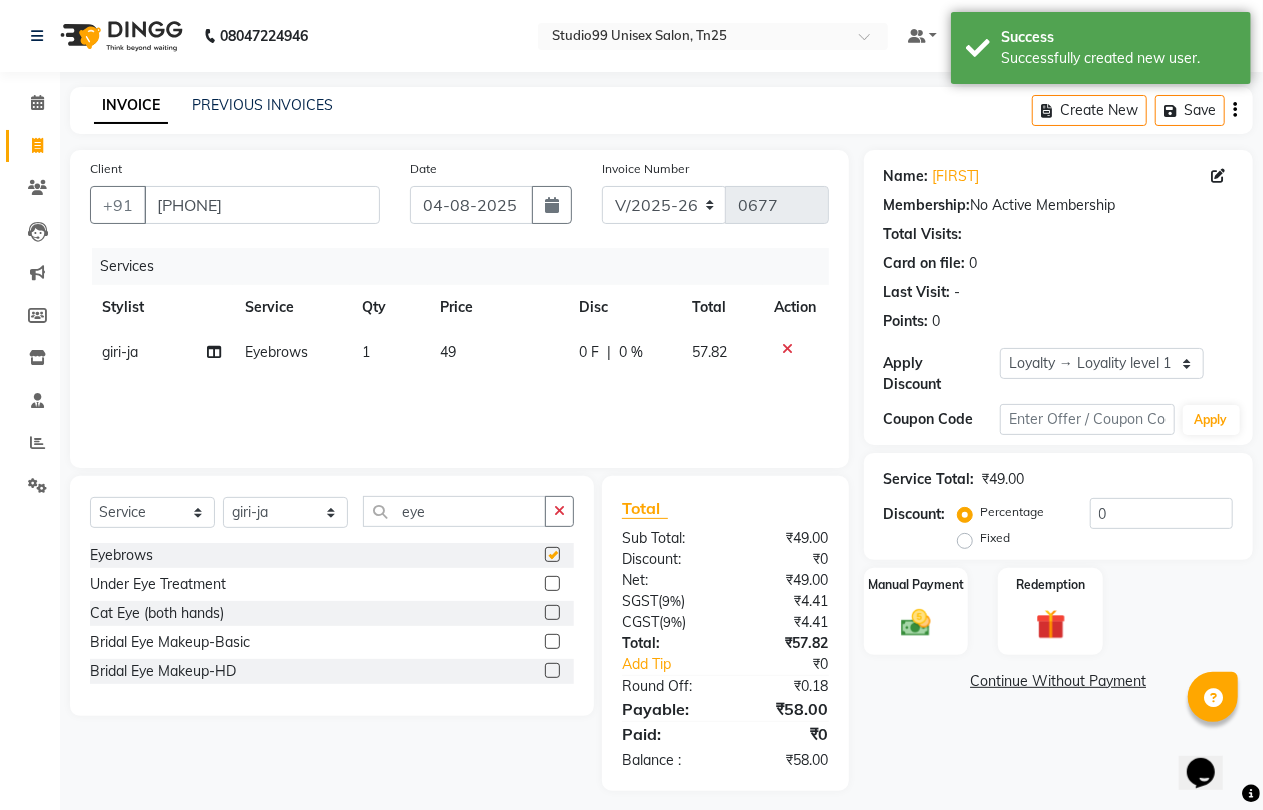 checkbox on "false" 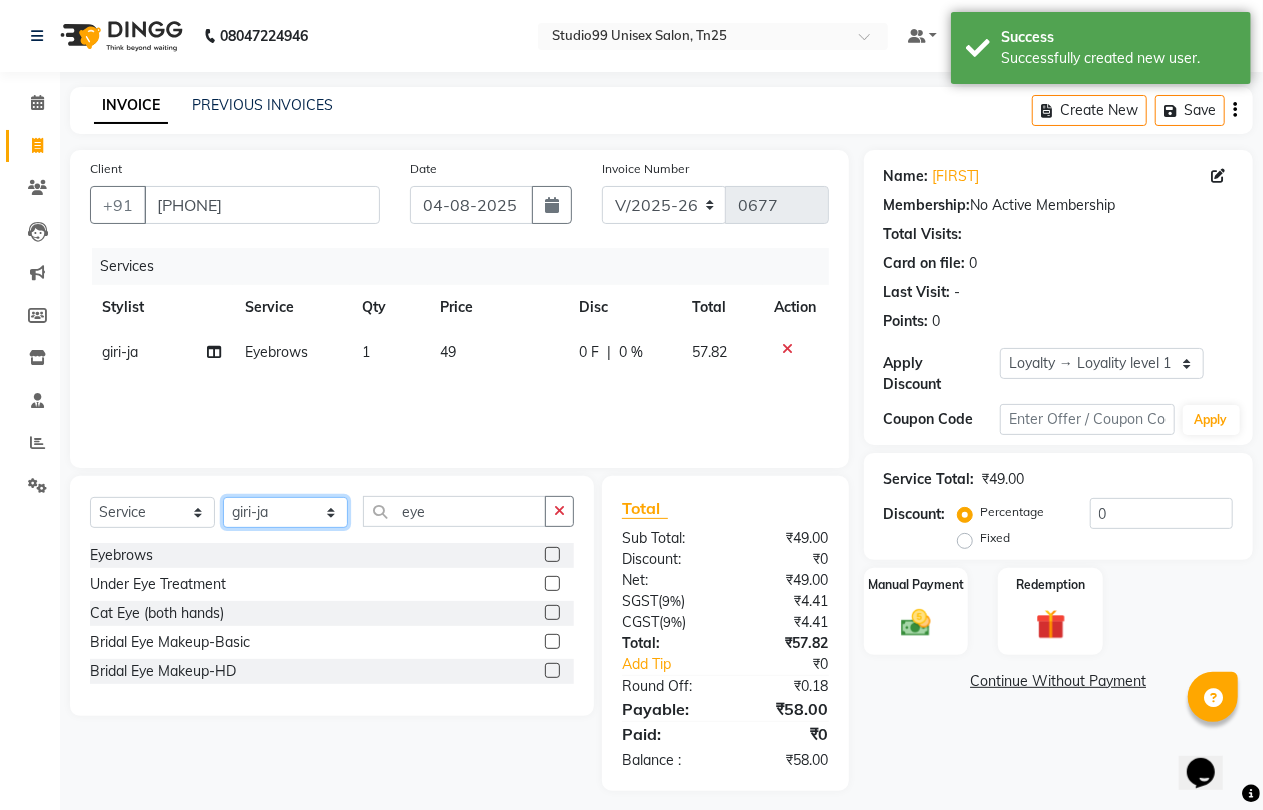 click on "Select Stylist gendral giri-ja  jaya priya kothai TK raja sanjay santhosh VAISHALI.TK" 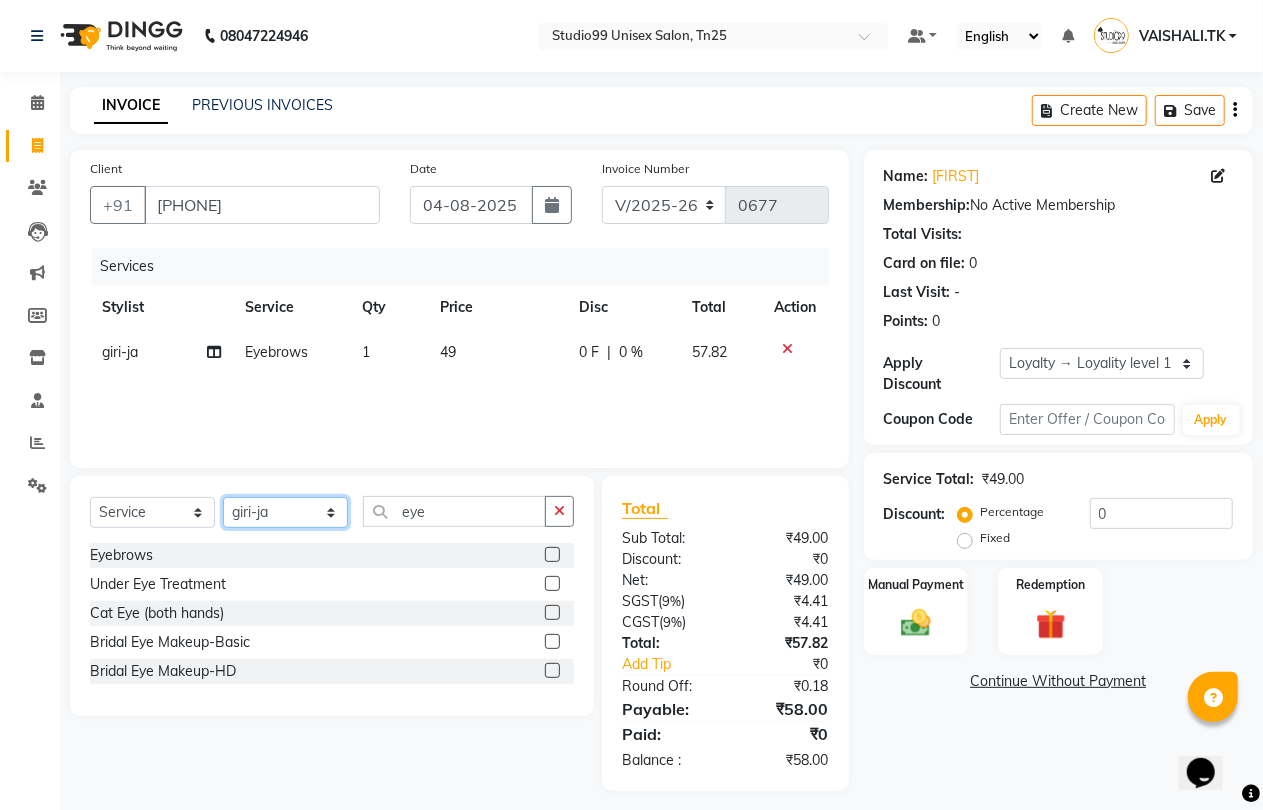select on "82463" 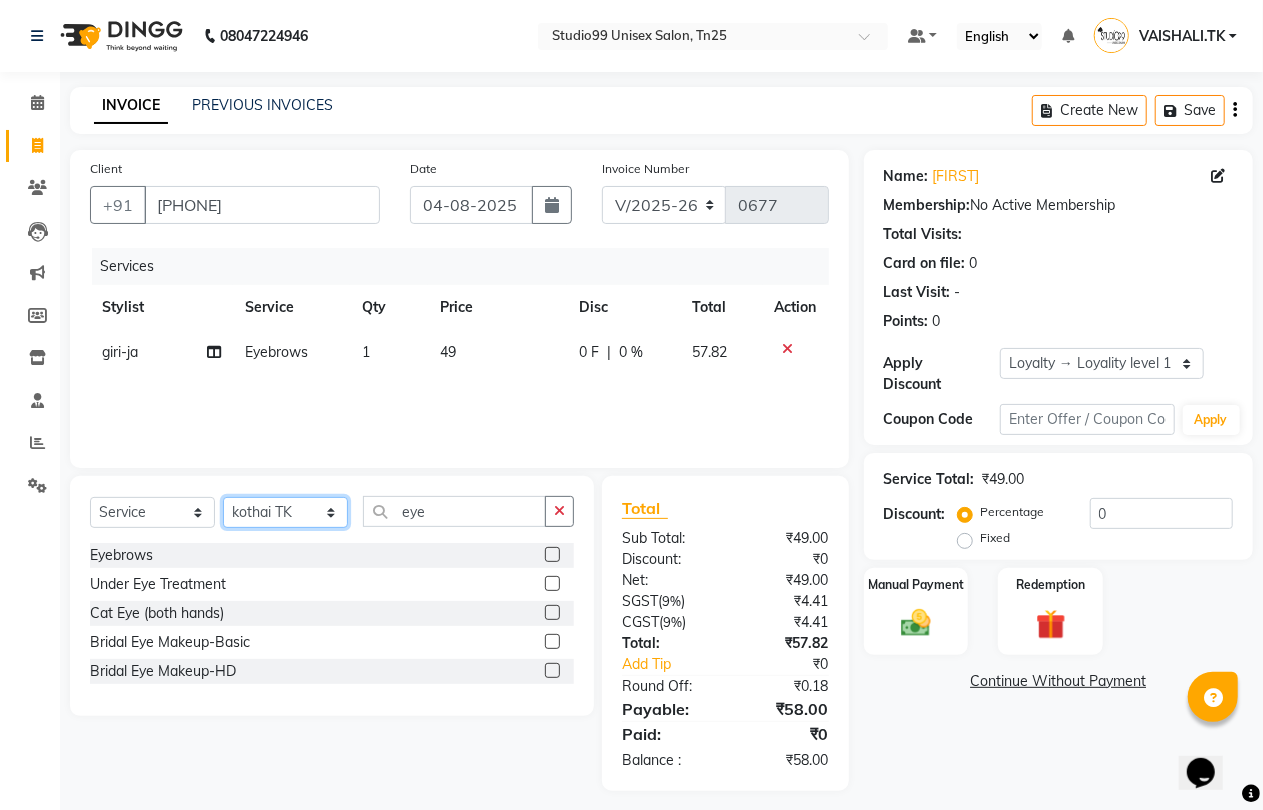 click on "Select Stylist gendral giri-ja  jaya priya kothai TK raja sanjay santhosh VAISHALI.TK" 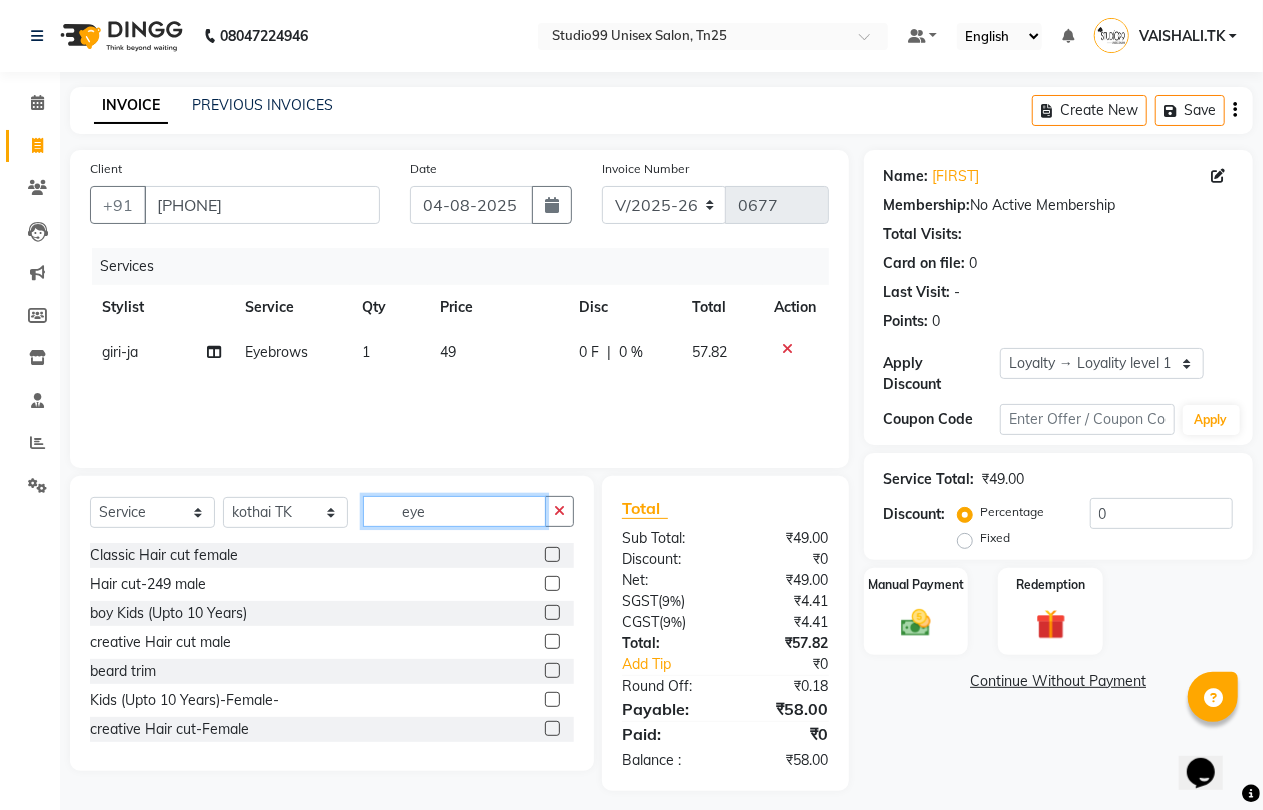 click on "eye" 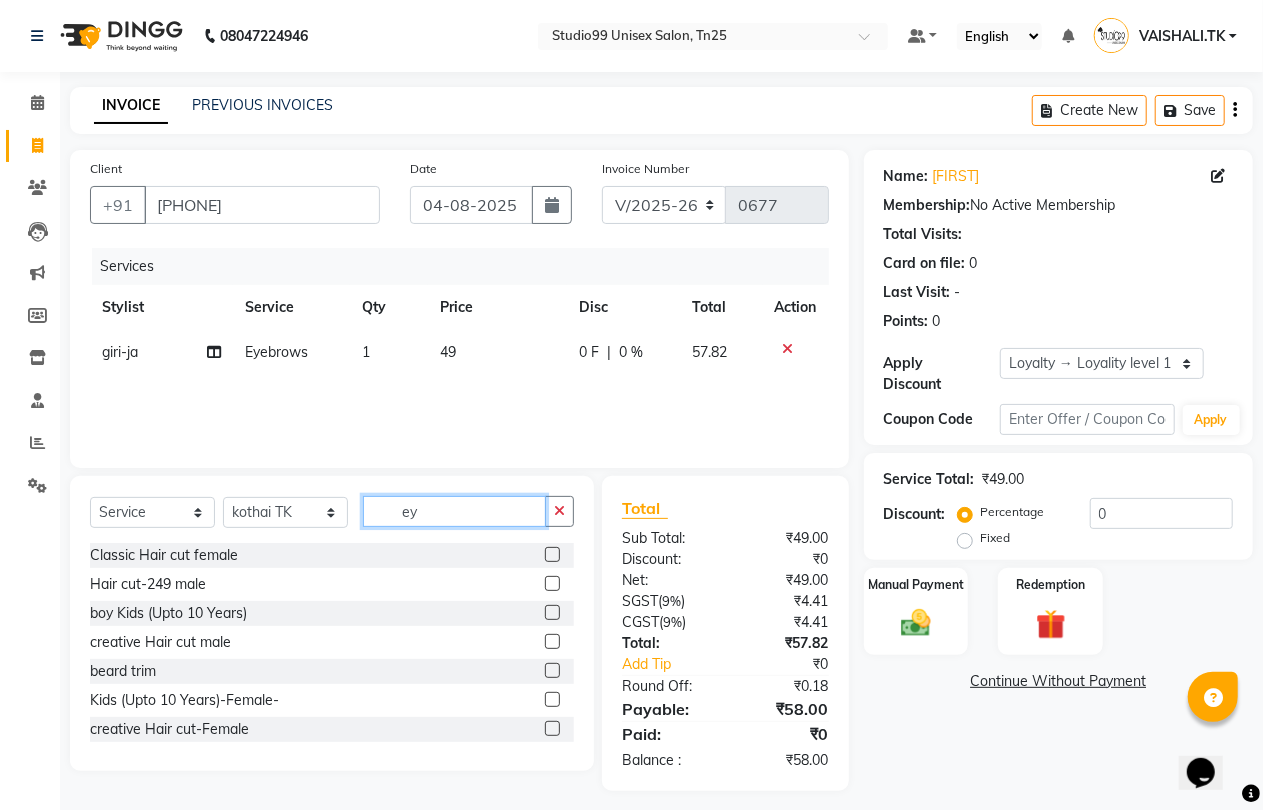 type on "e" 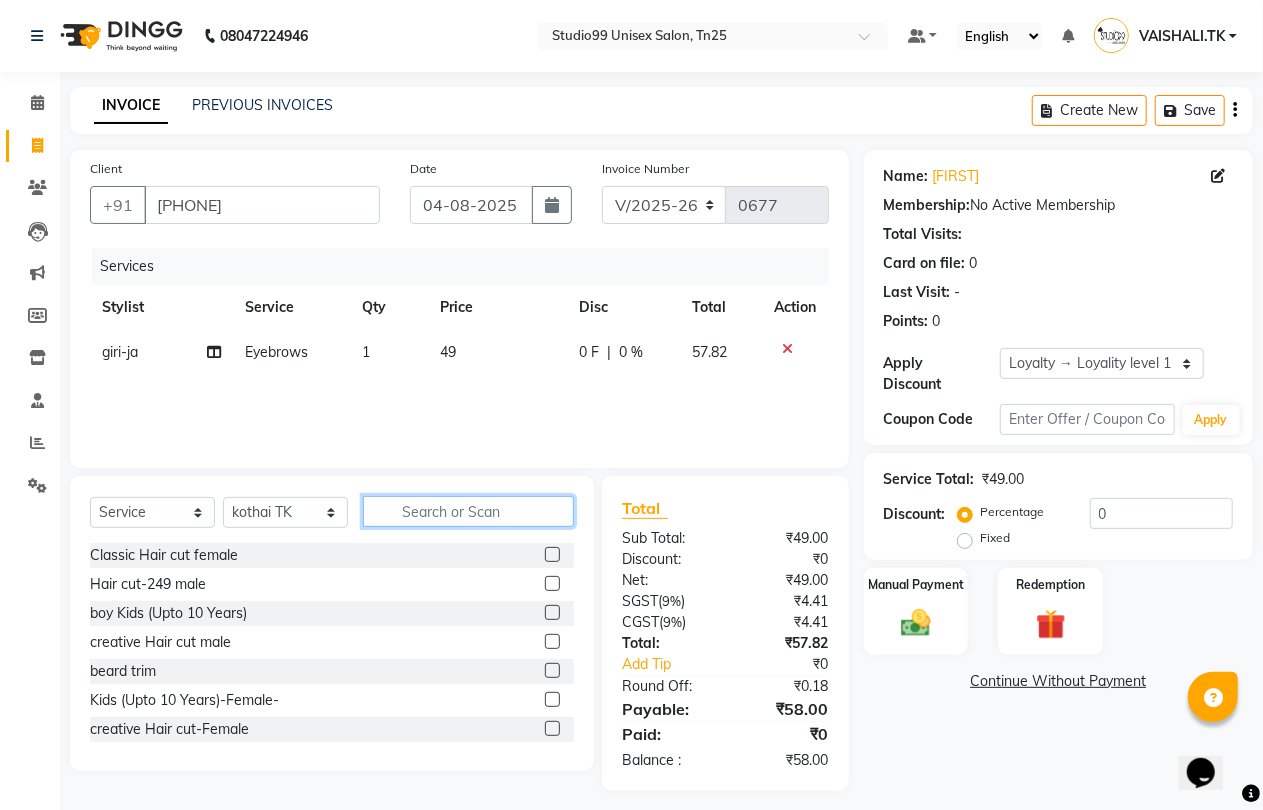 type on "e" 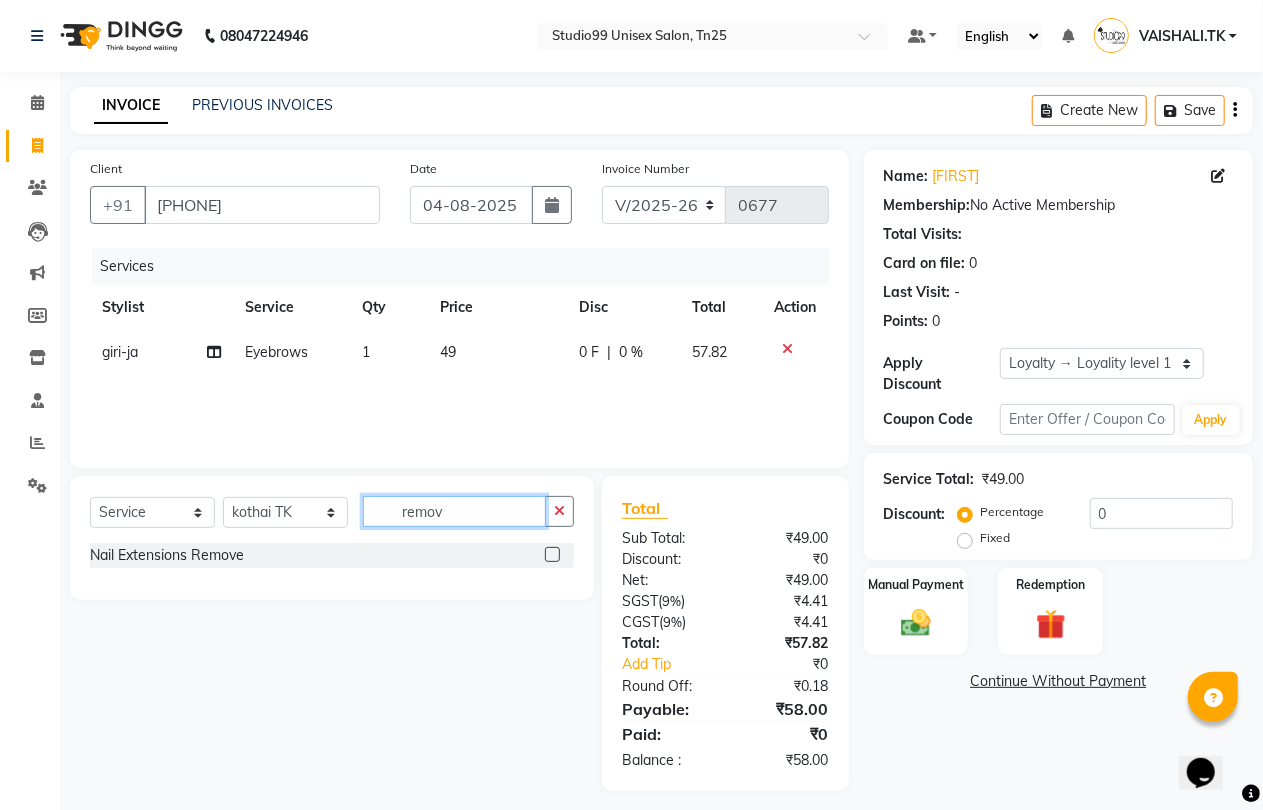 type on "remov" 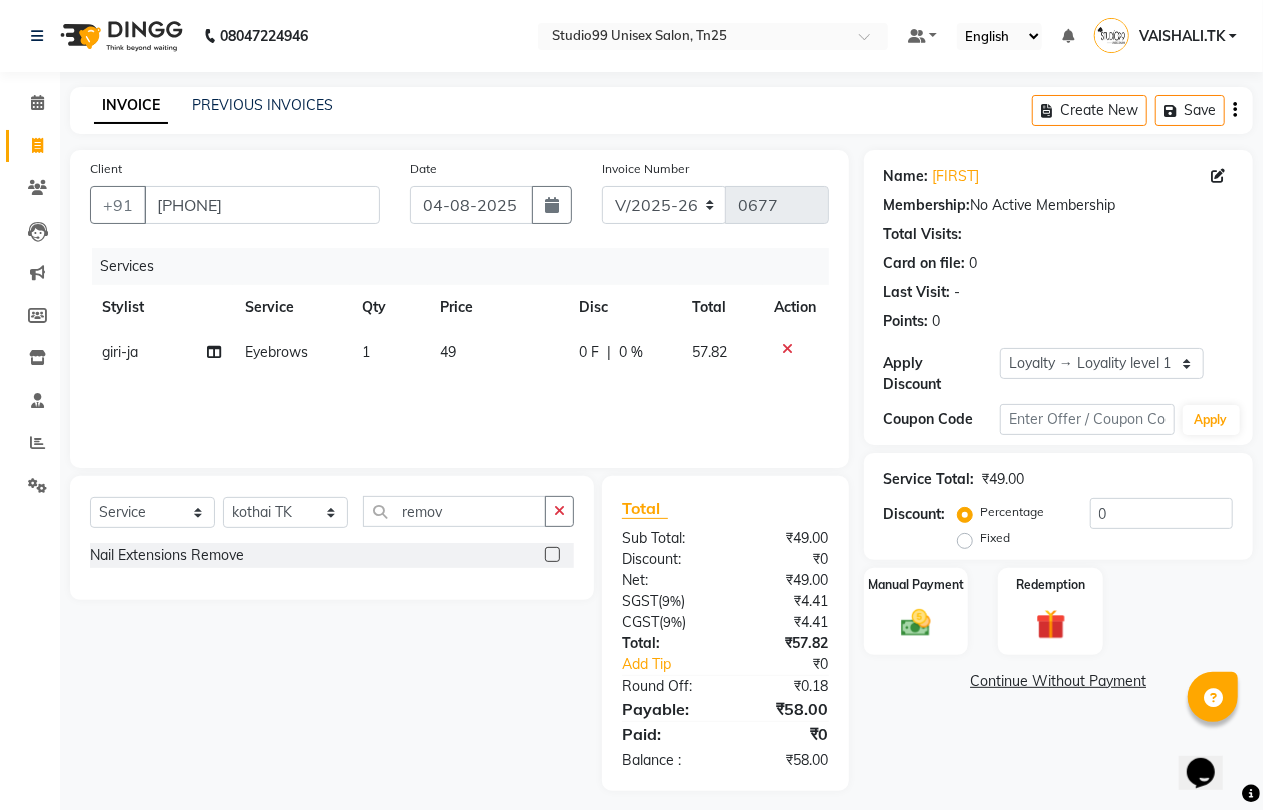 click 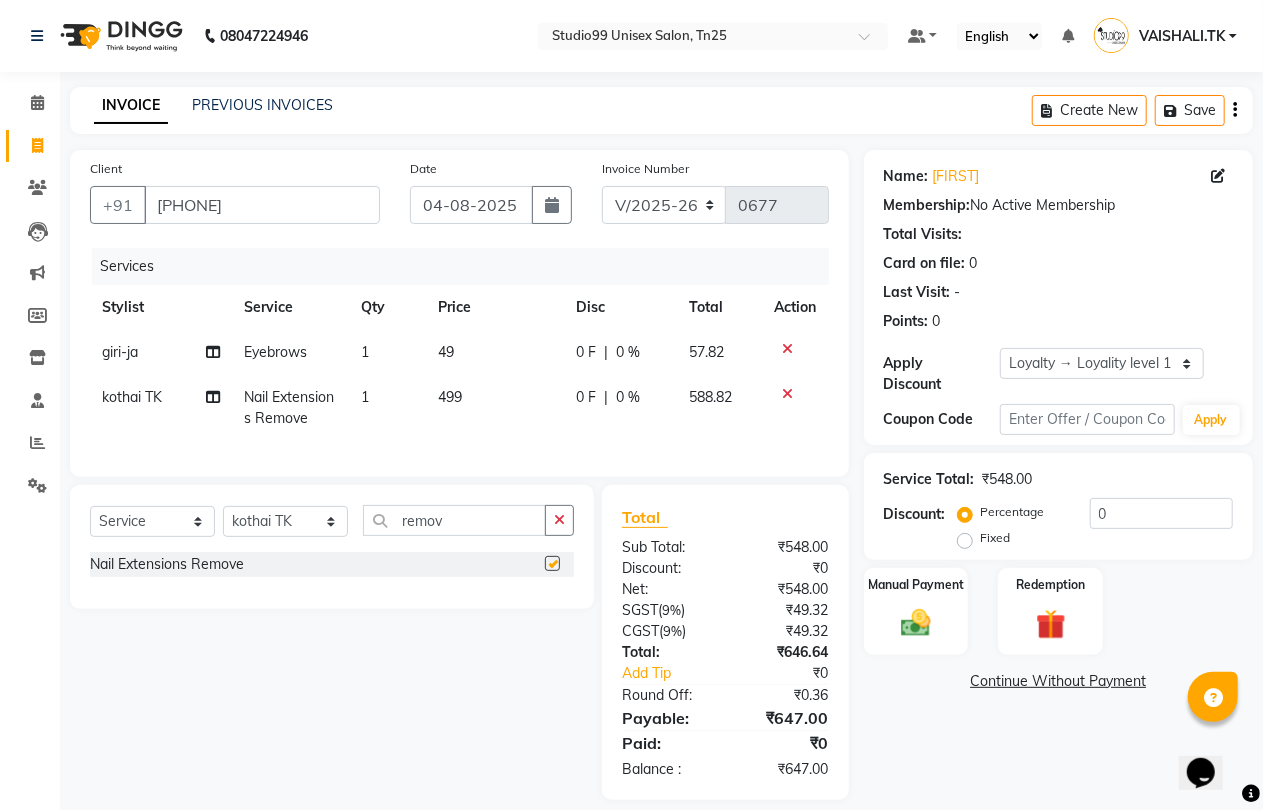 checkbox on "false" 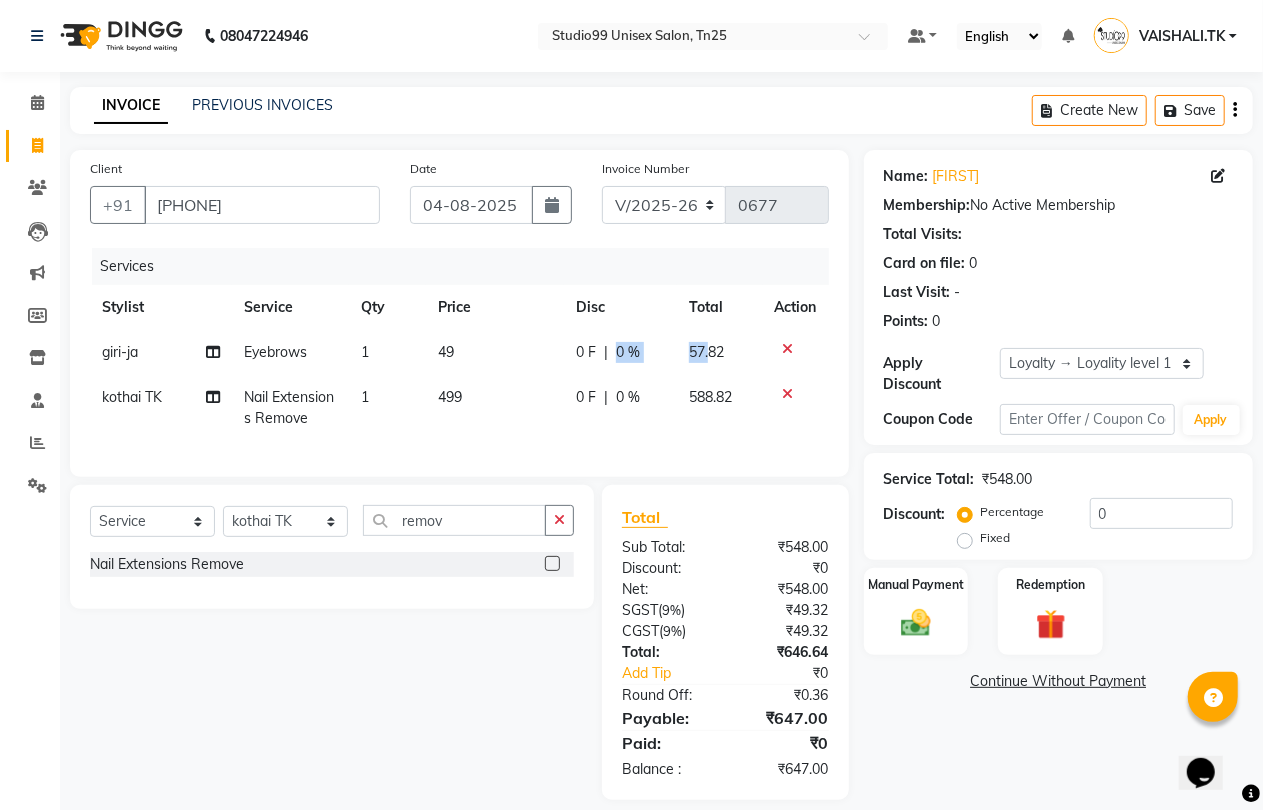 drag, startPoint x: 614, startPoint y: 347, endPoint x: 710, endPoint y: 363, distance: 97.3242 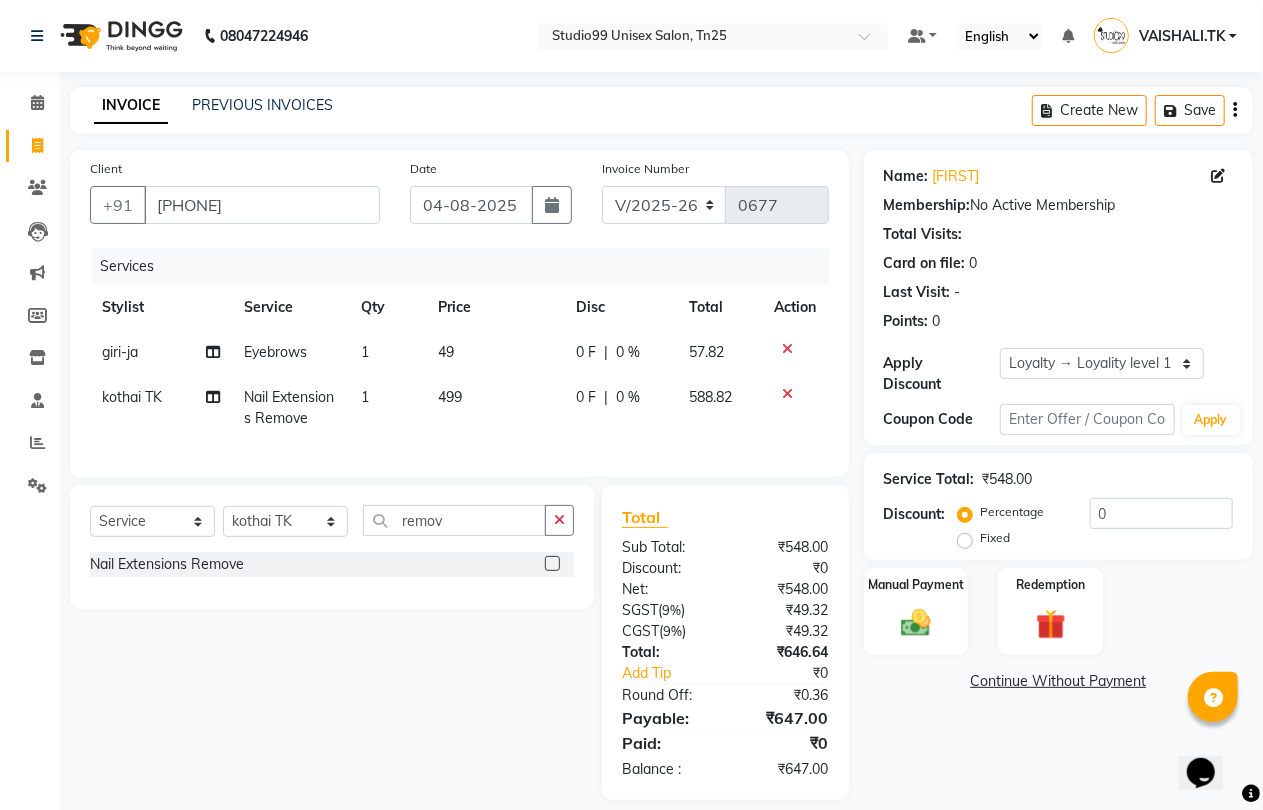 select on "80759" 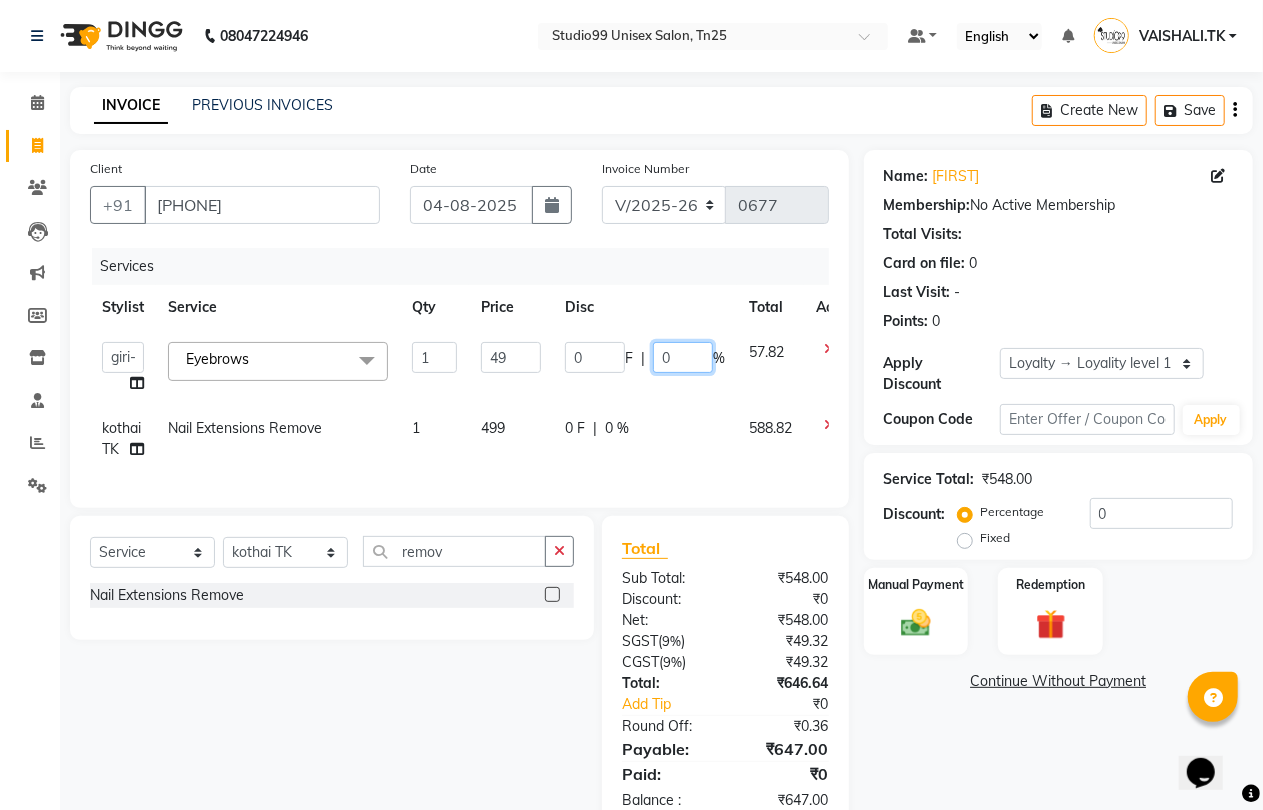 click on "0" 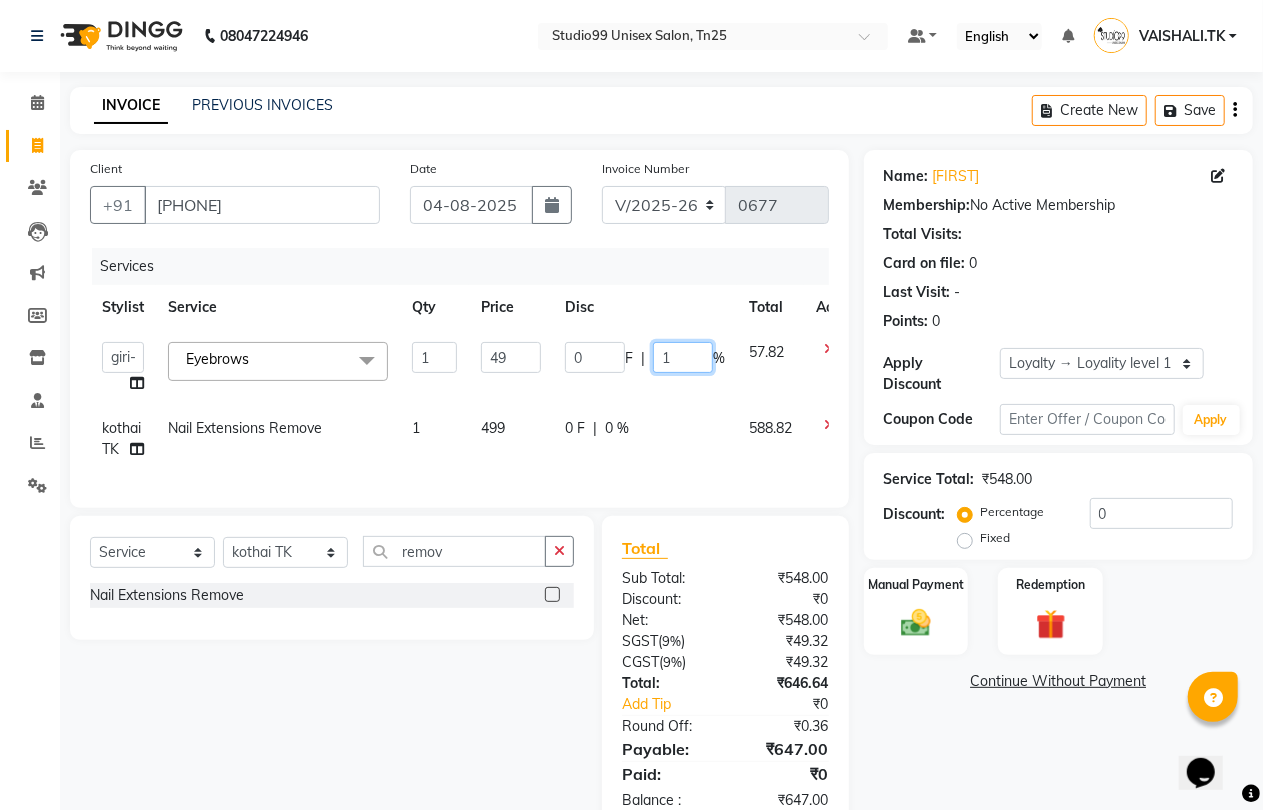 type on "15" 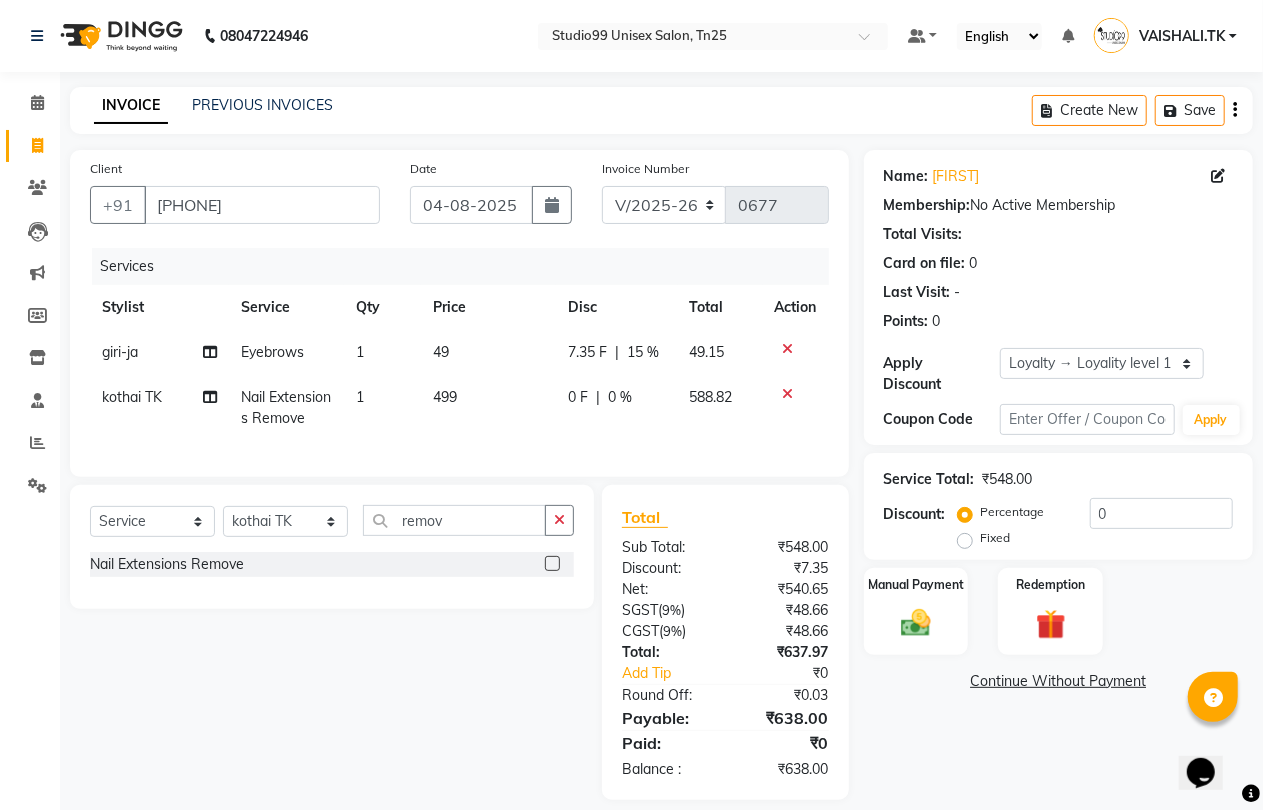 drag, startPoint x: 473, startPoint y: 424, endPoint x: 555, endPoint y: 428, distance: 82.0975 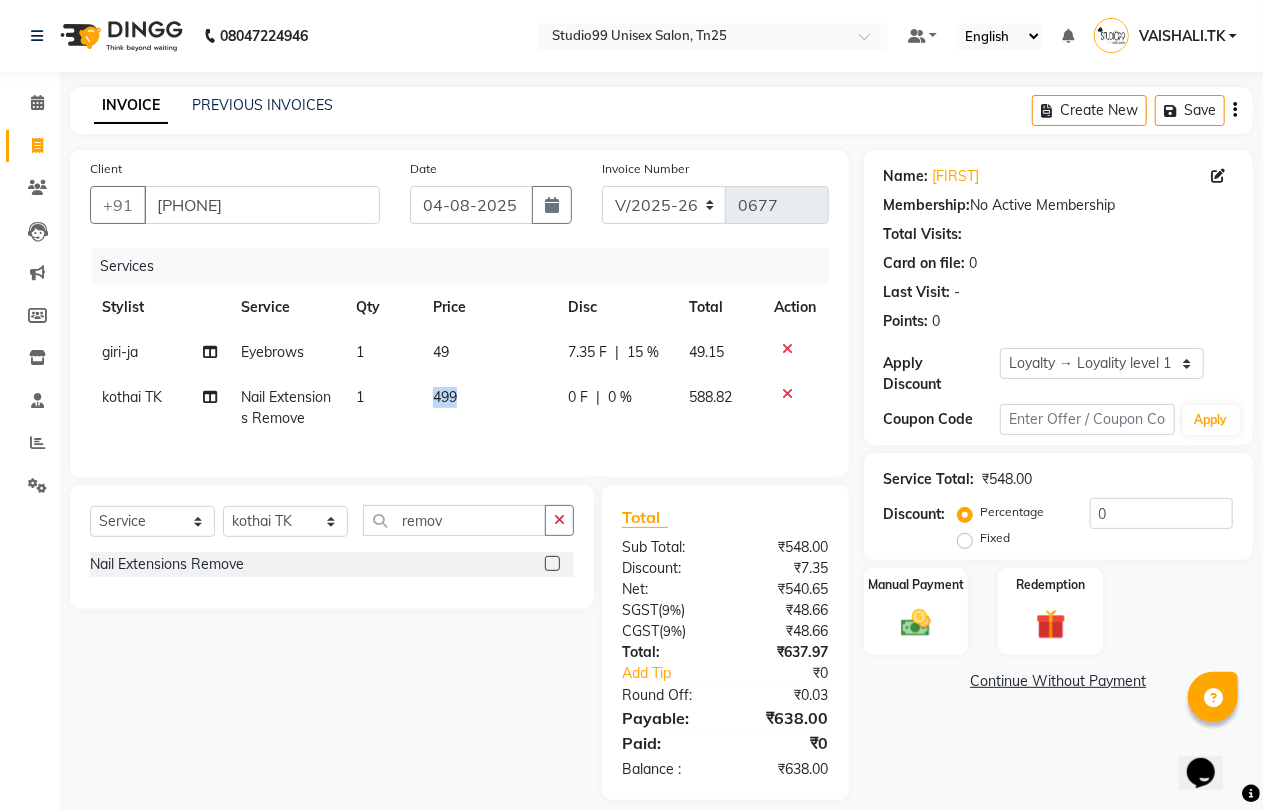 drag, startPoint x: 412, startPoint y: 396, endPoint x: 516, endPoint y: 386, distance: 104.47966 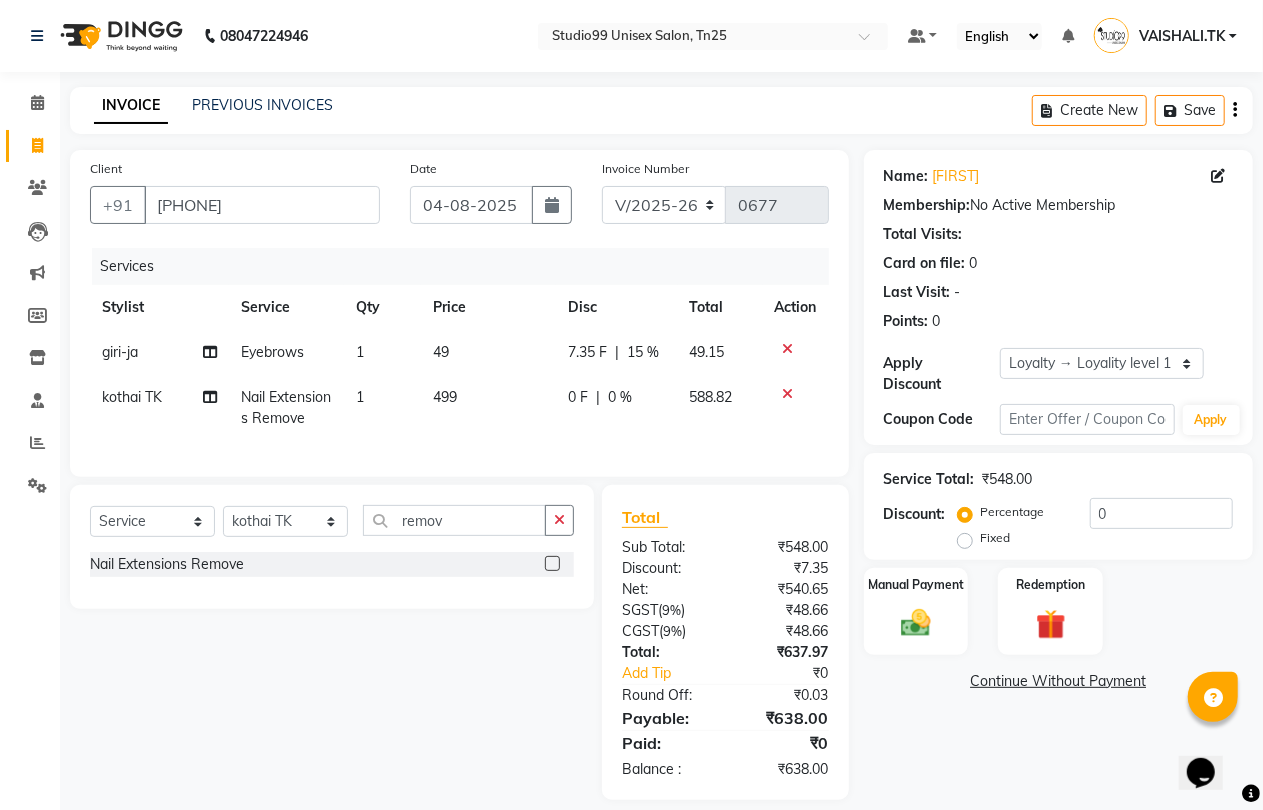 select on "82463" 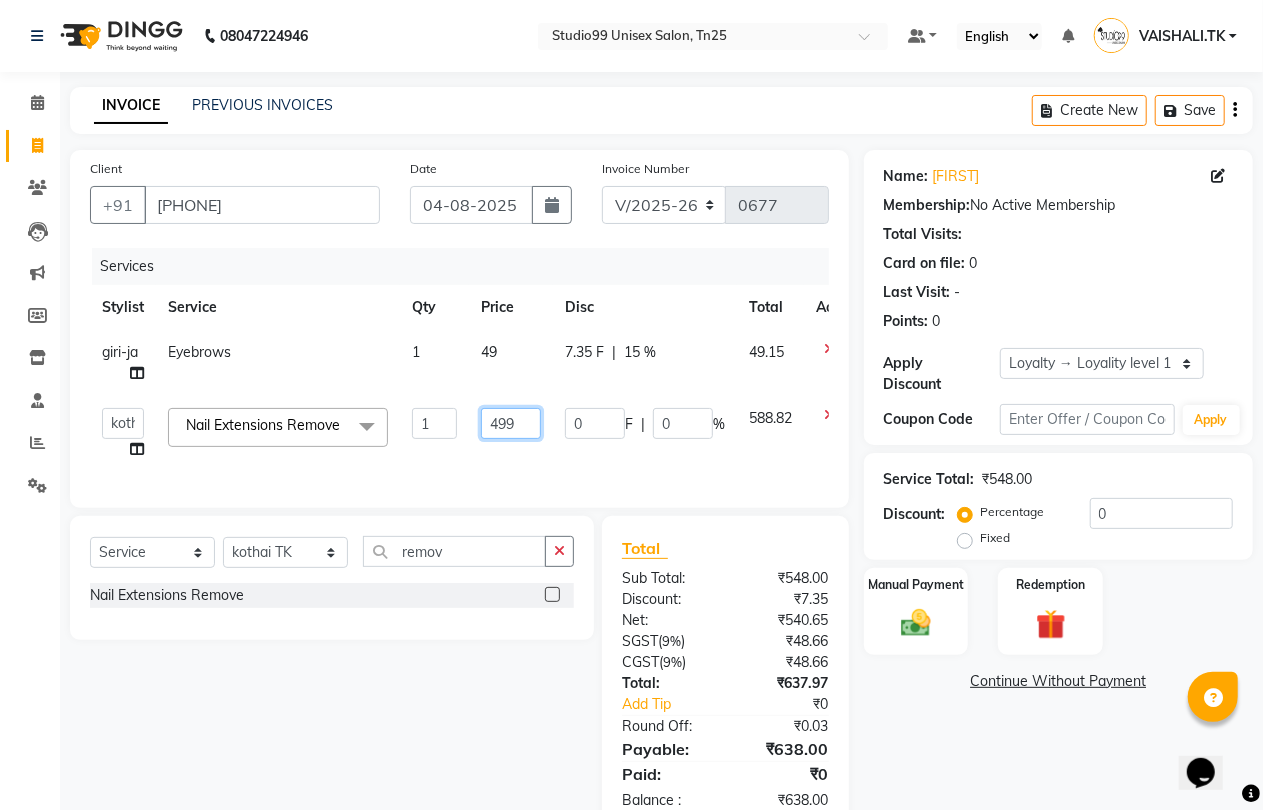 click on "499" 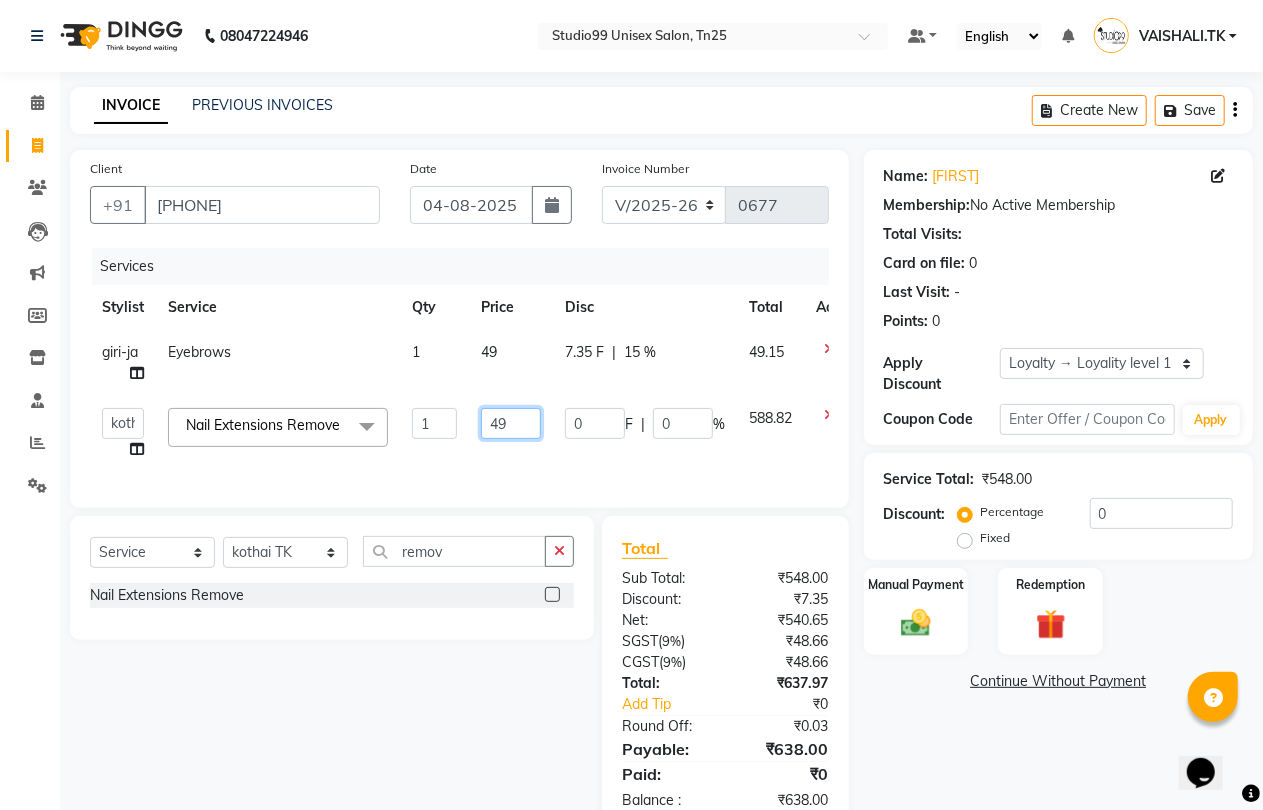 type on "4" 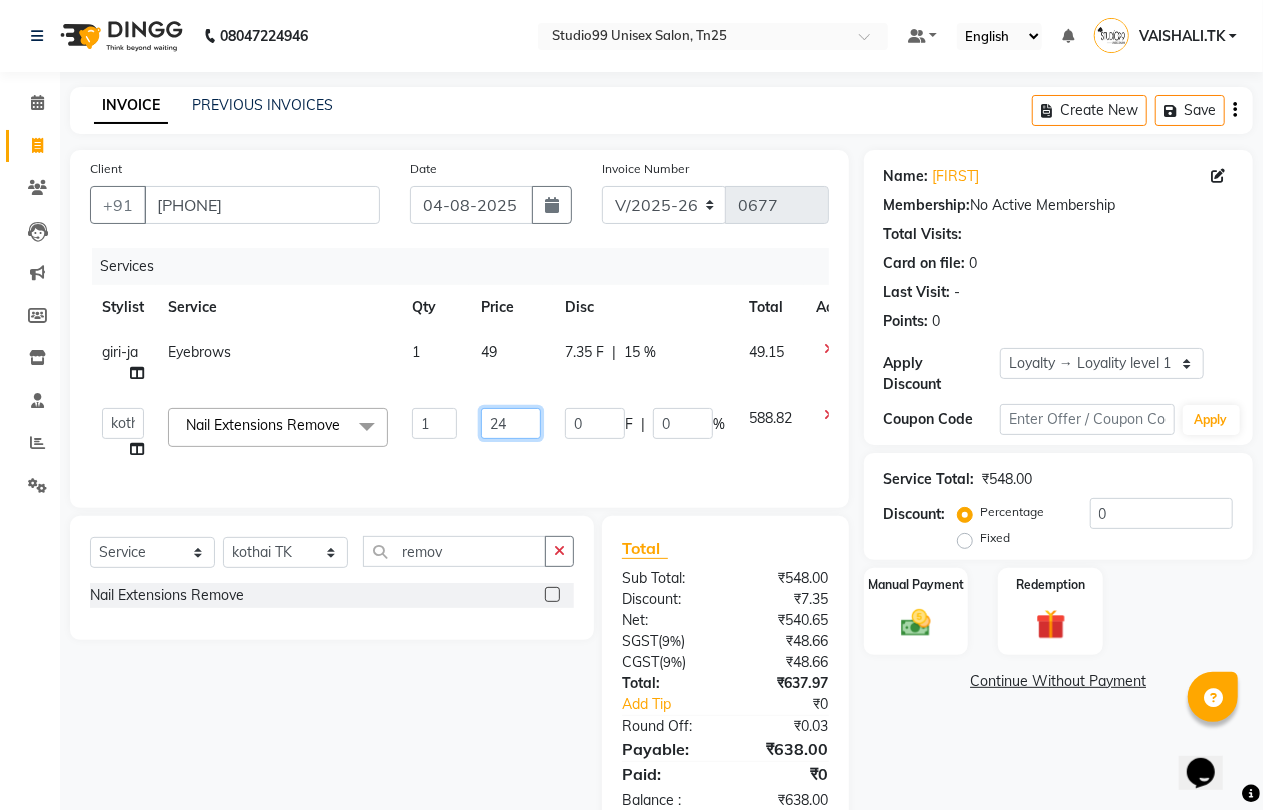 type on "249" 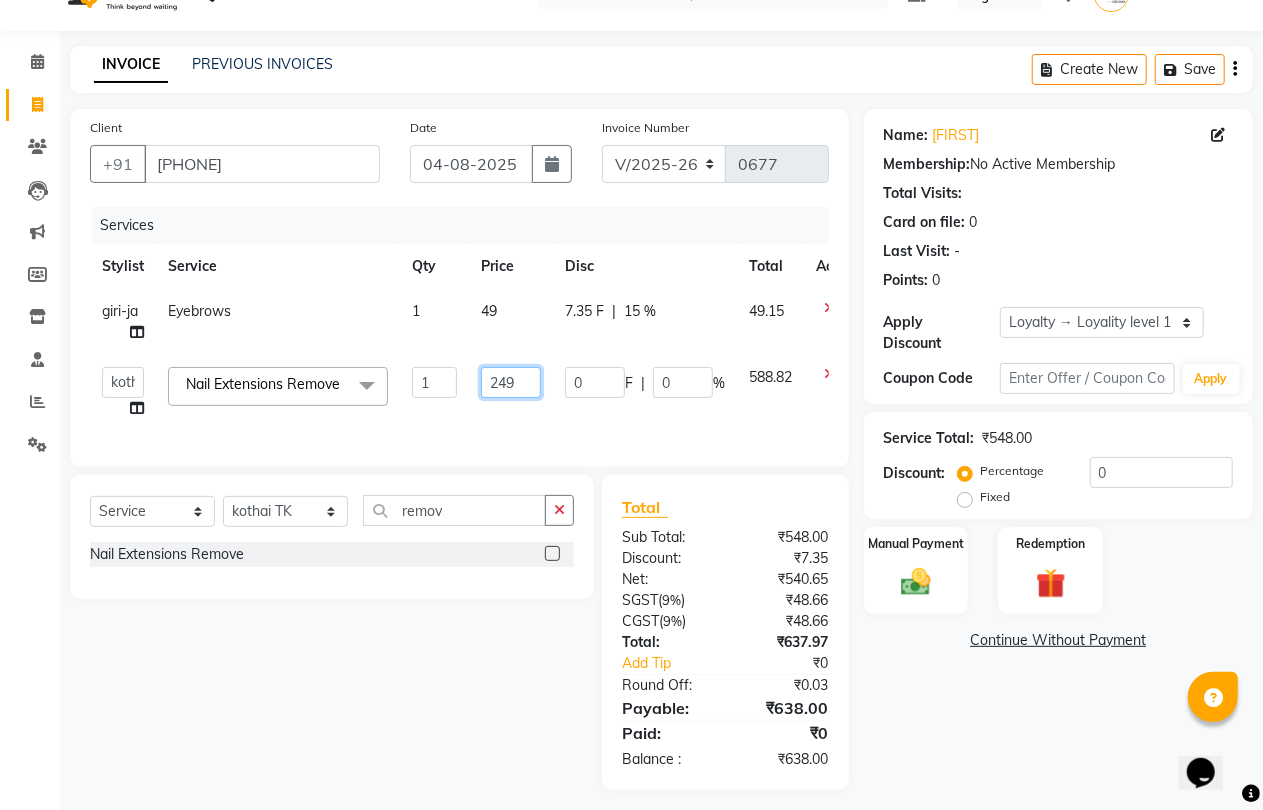 scroll, scrollTop: 76, scrollLeft: 0, axis: vertical 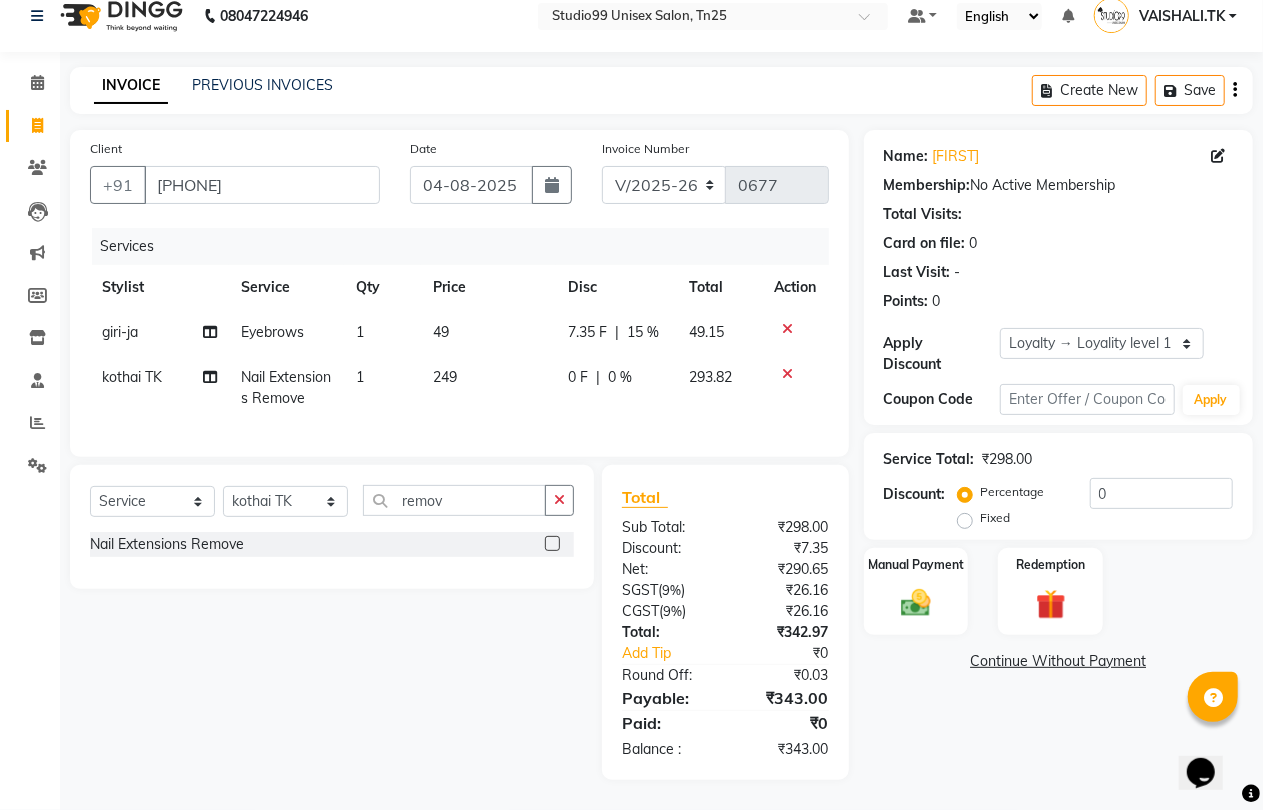 click on "Name: Yazhini  Membership:  No Active Membership  Total Visits:   Card on file:  0 Last Visit:   - Points:   0  Apply Discount Select  Loyalty → Loyality level 1  Coupon Code Apply Service Total:  ₹298.00  Discount:  Percentage   Fixed  0 Manual Payment Redemption  Continue Without Payment" 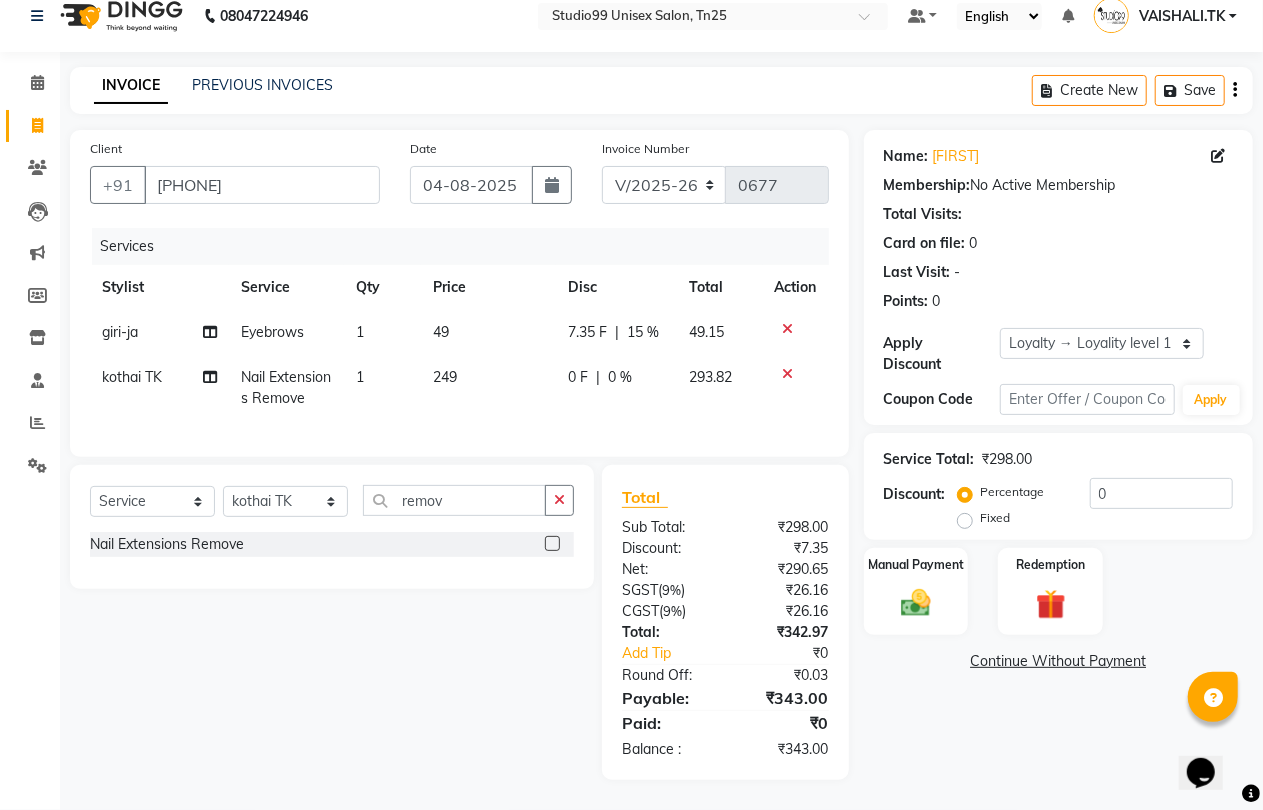 click on "Service Total:  ₹298.00  Discount:  Percentage   Fixed  0" 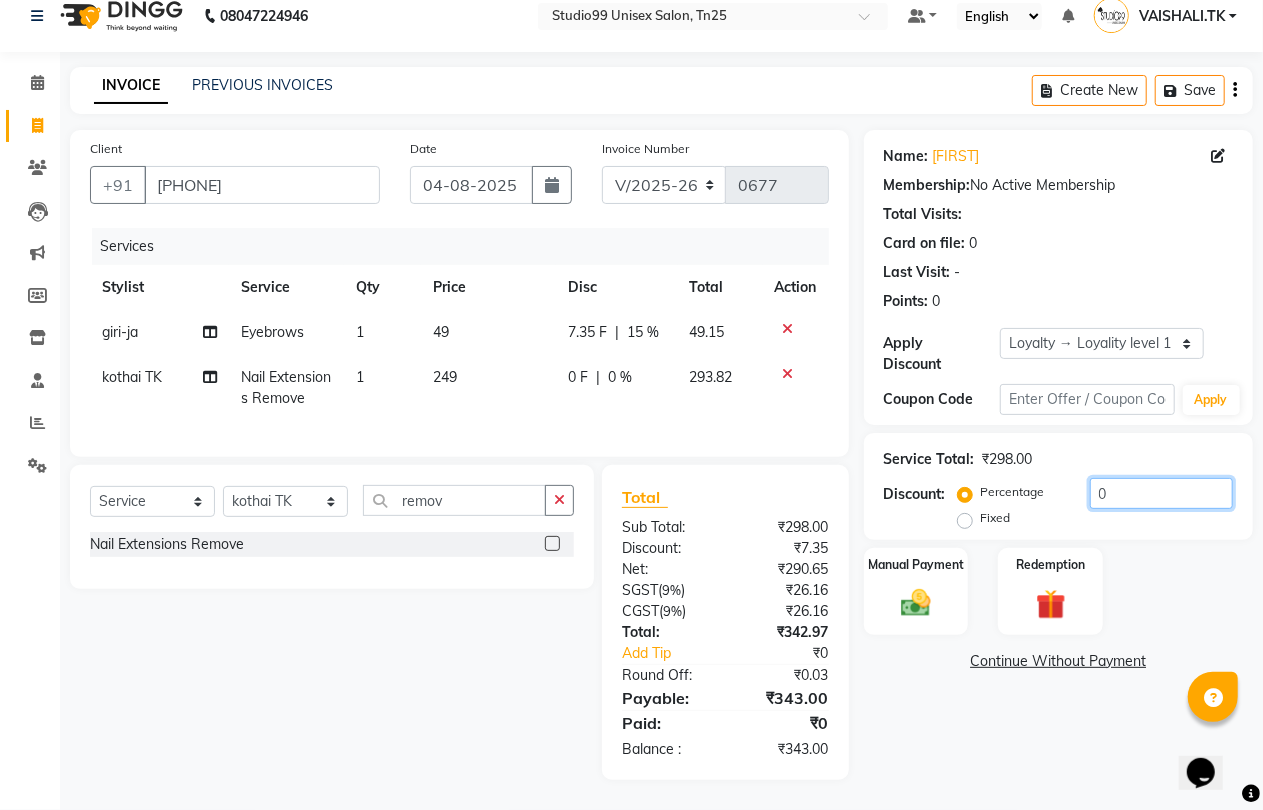 click on "0" 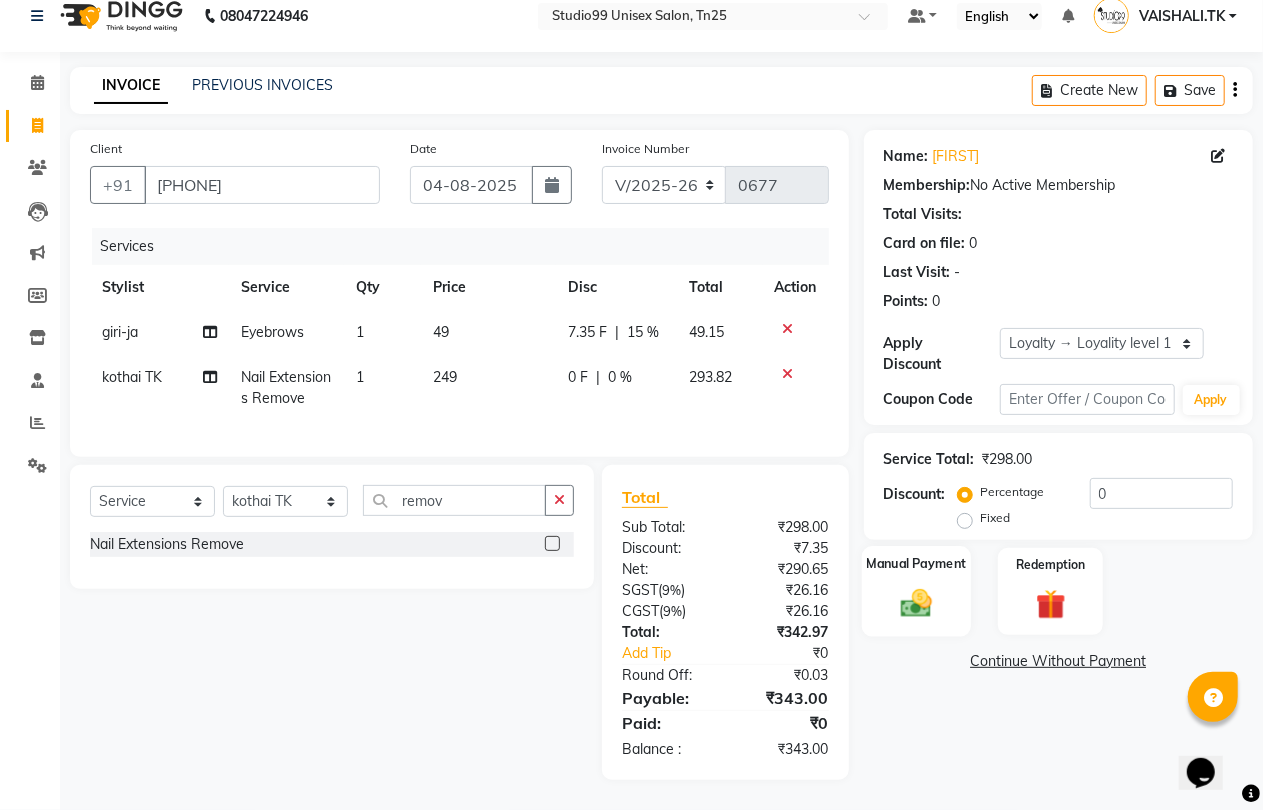 click on "Manual Payment" 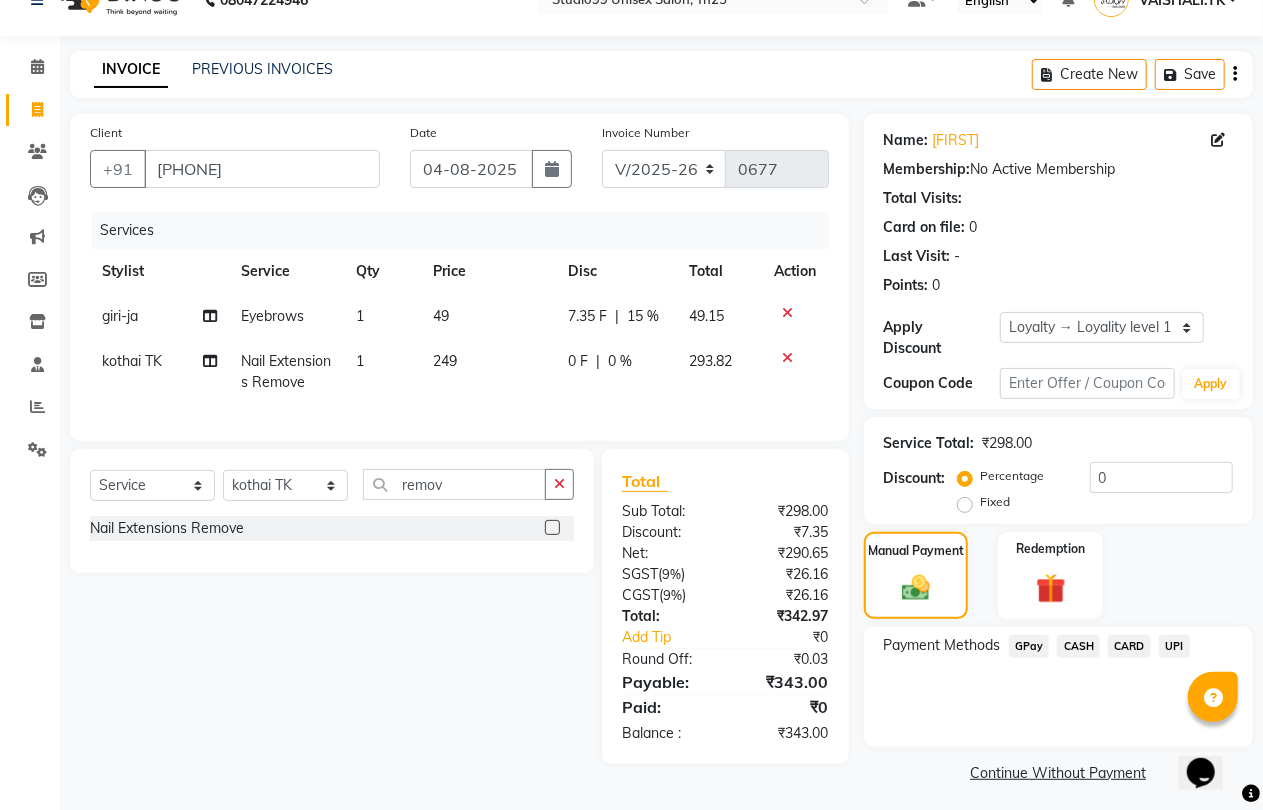 click on "GPay" 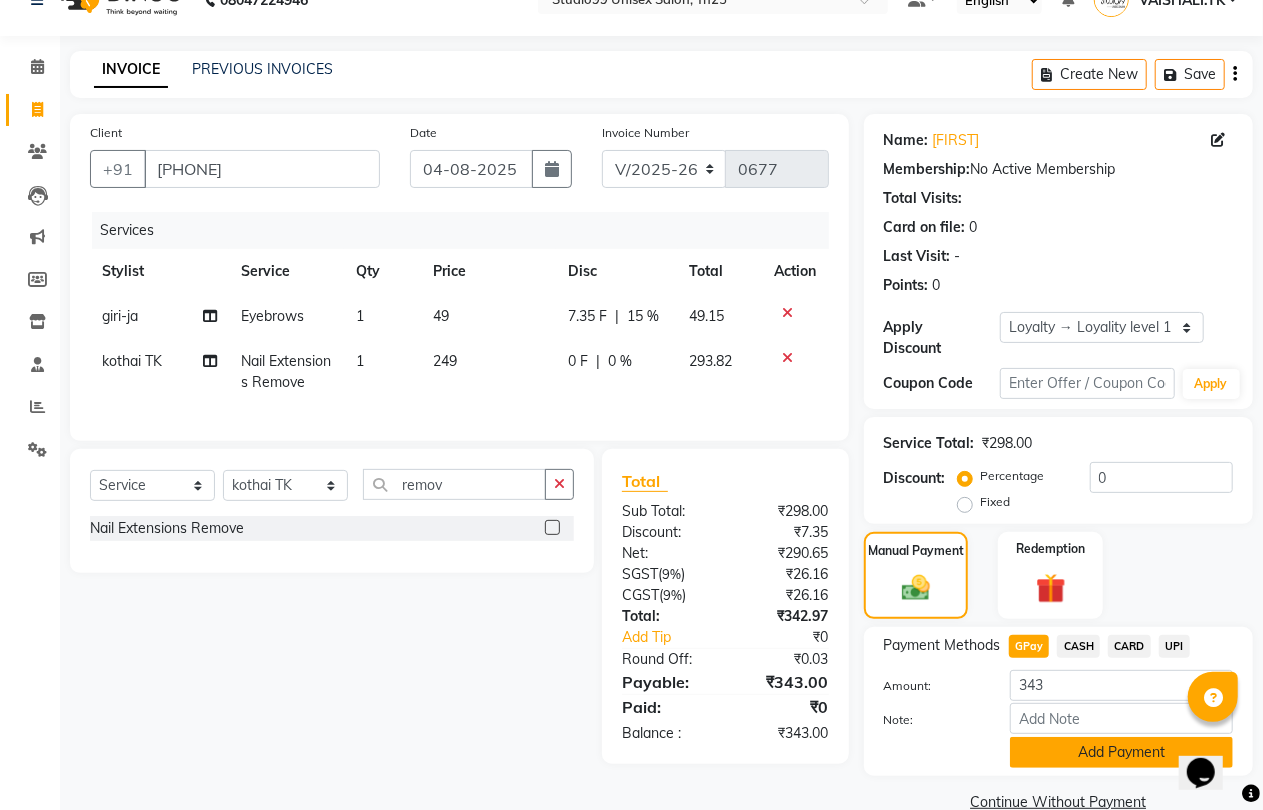 click on "Add Payment" 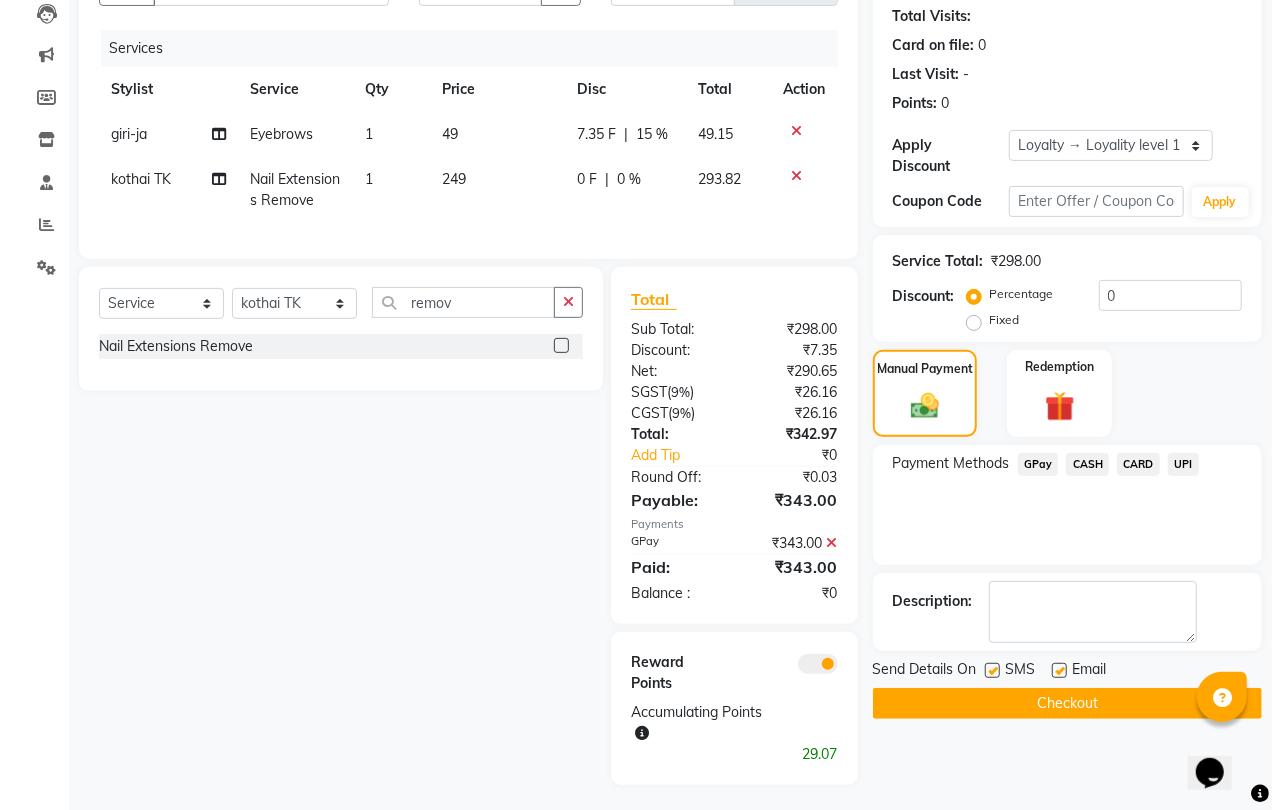 scroll, scrollTop: 240, scrollLeft: 0, axis: vertical 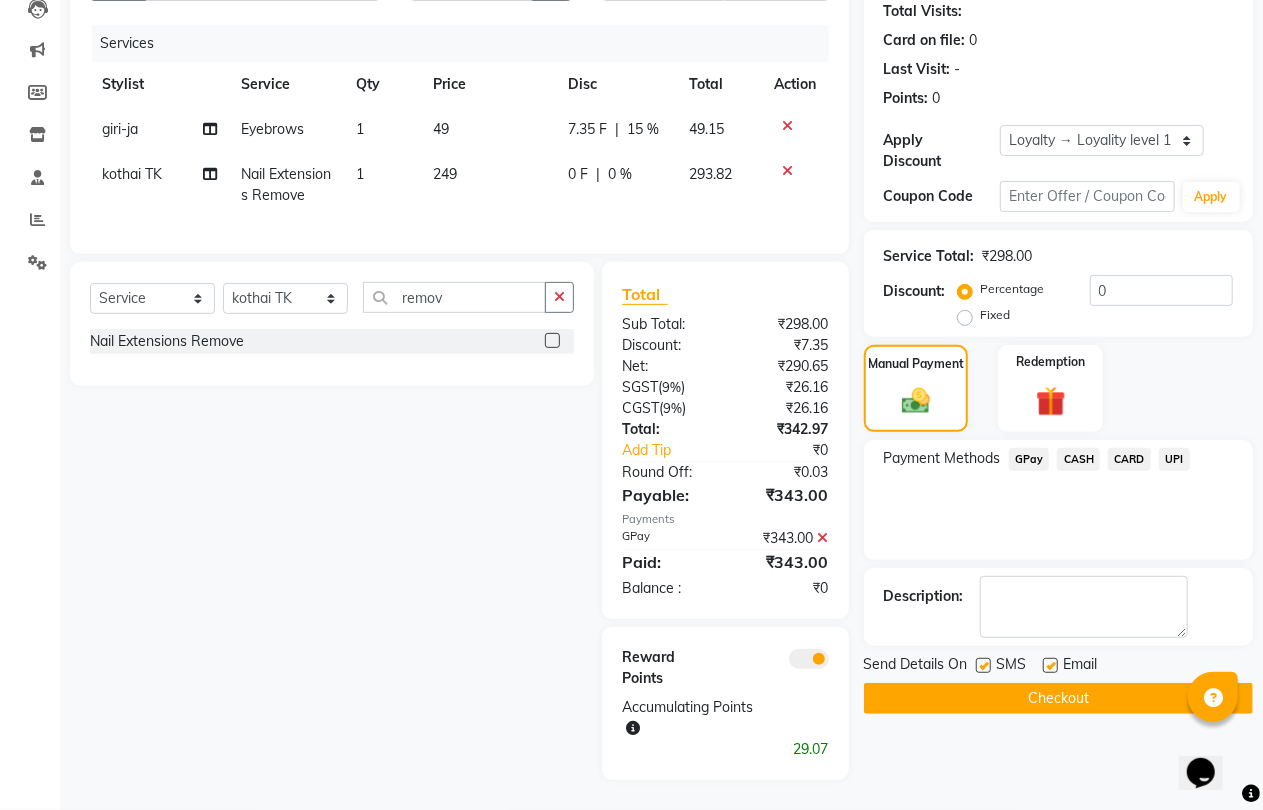 click 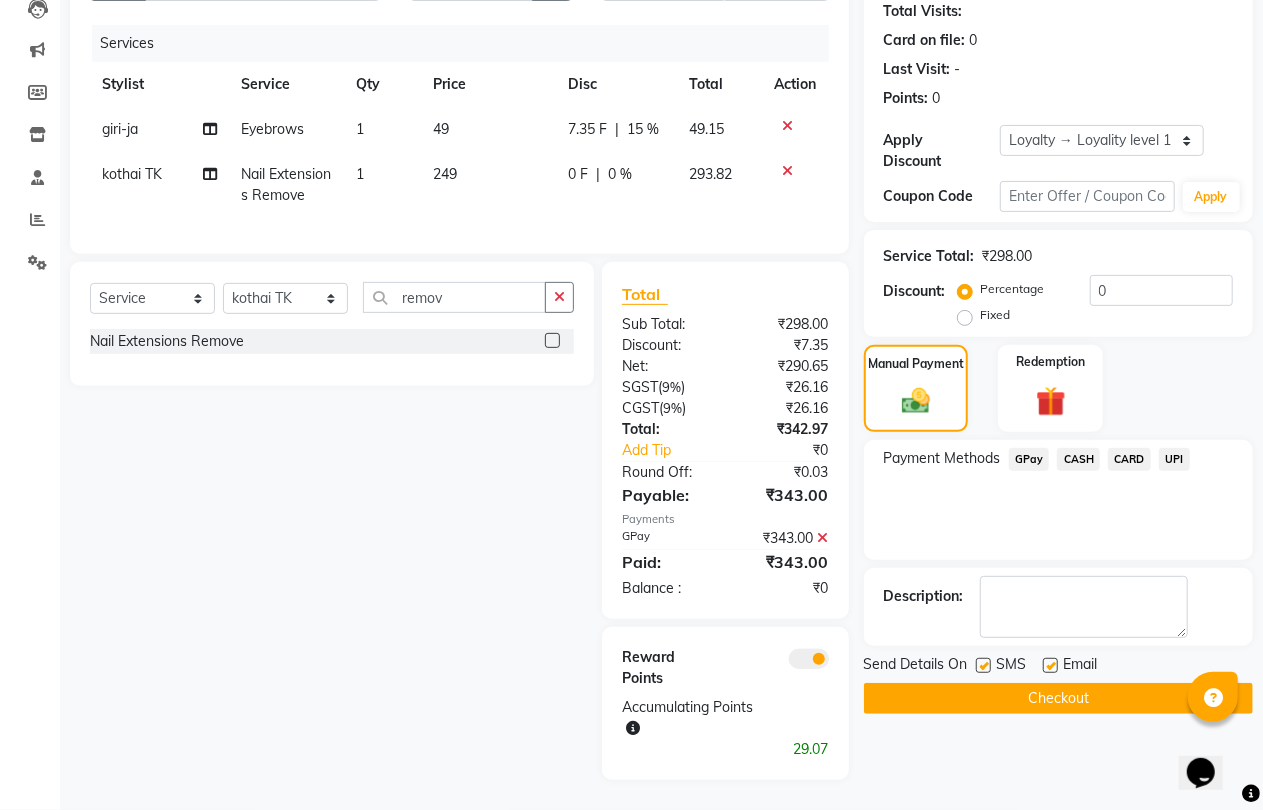 click 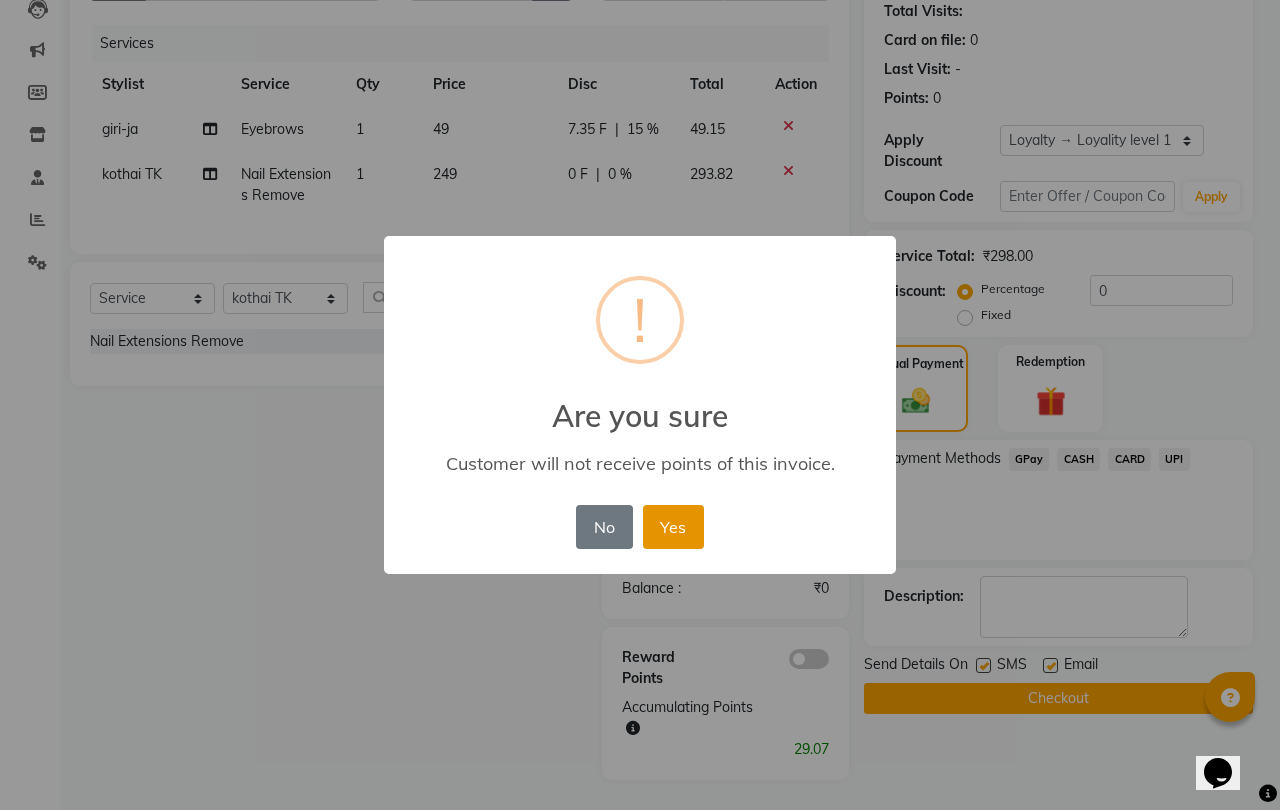 click on "Yes" at bounding box center [673, 527] 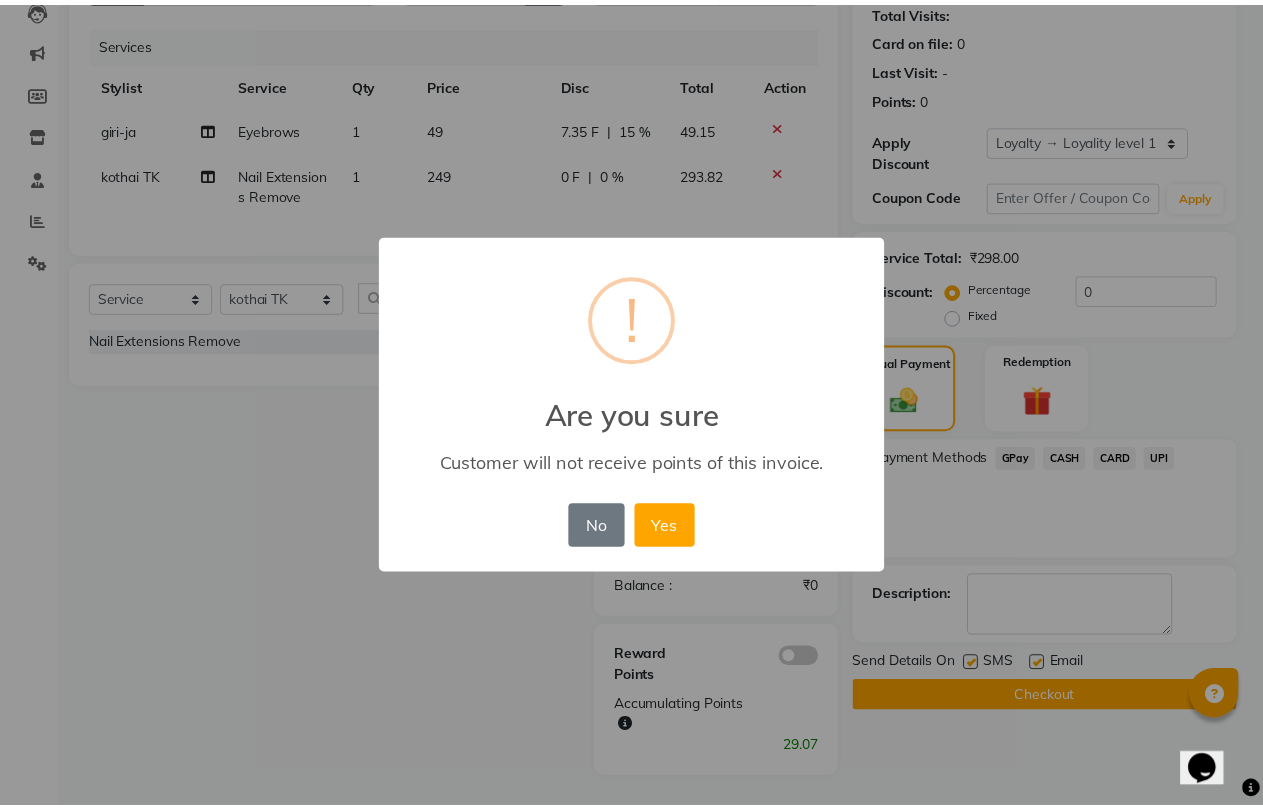 scroll, scrollTop: 168, scrollLeft: 0, axis: vertical 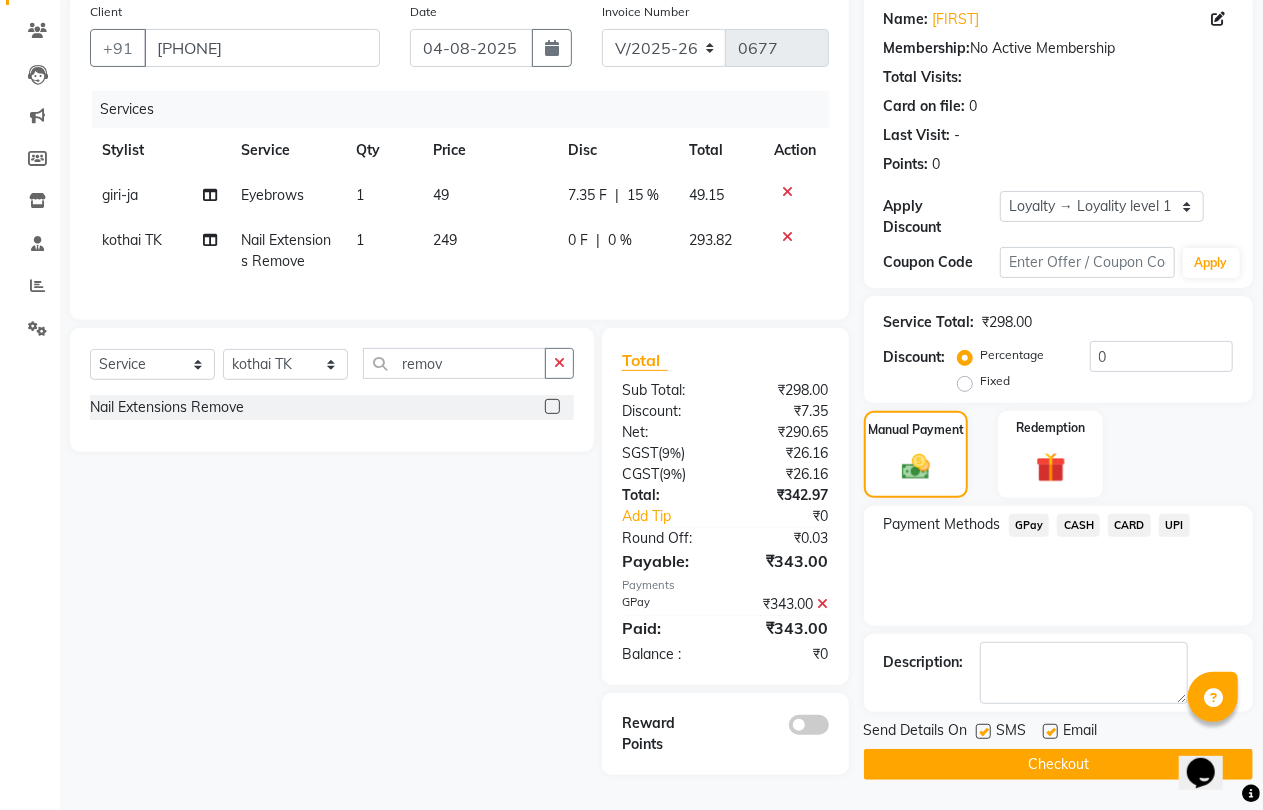 click on "Checkout" 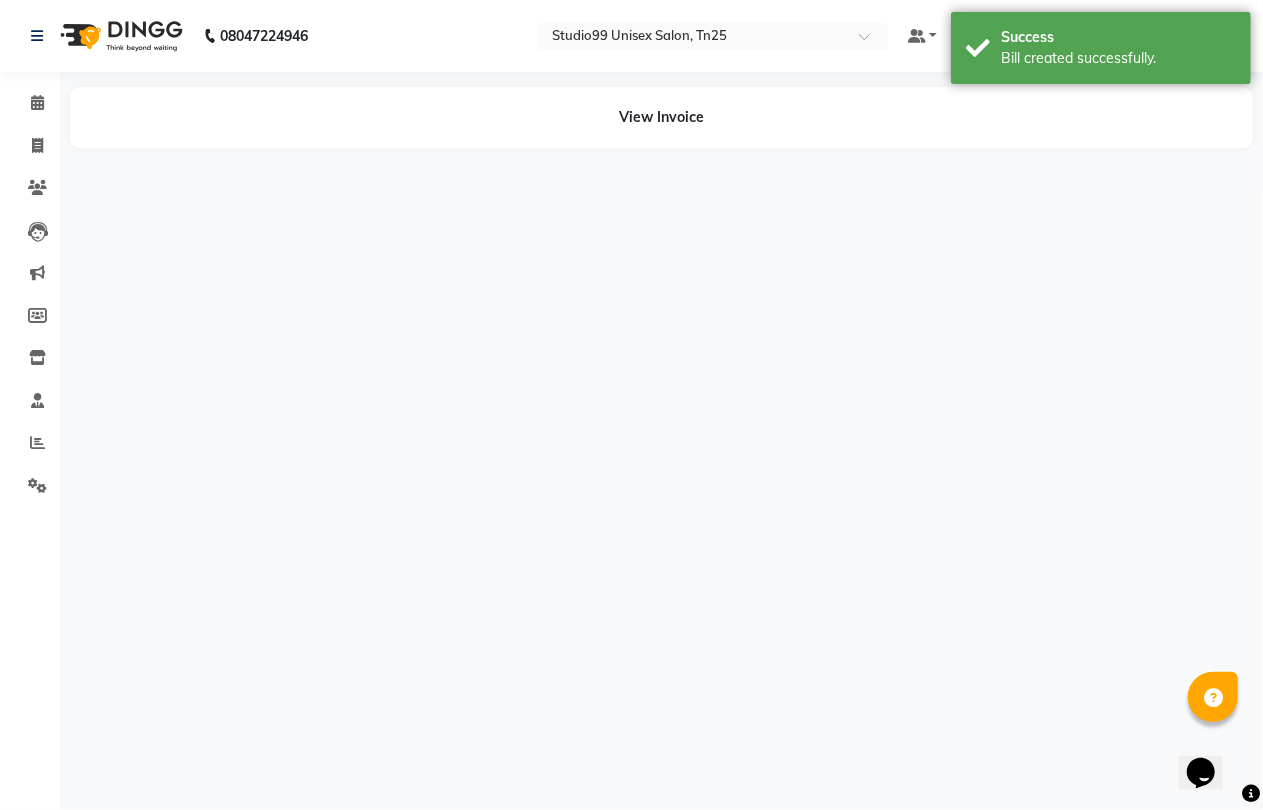 scroll, scrollTop: 0, scrollLeft: 0, axis: both 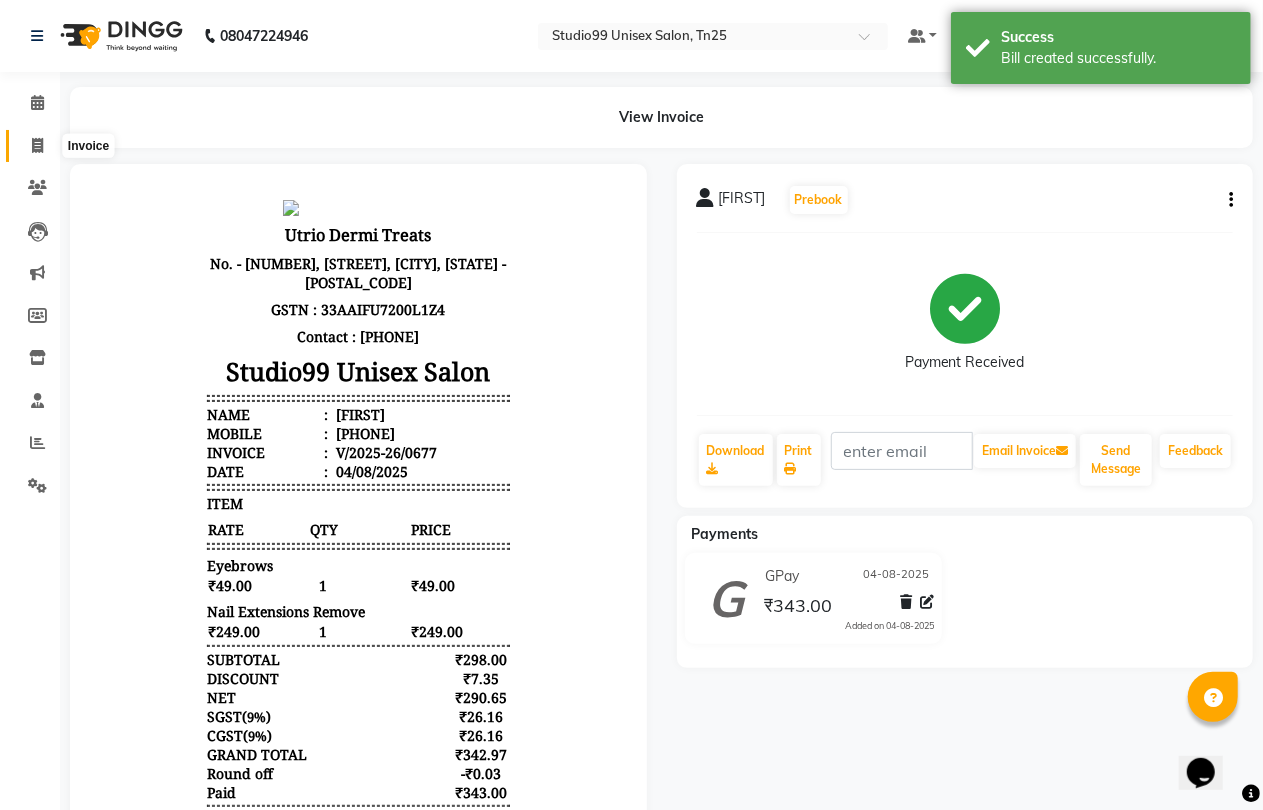 click 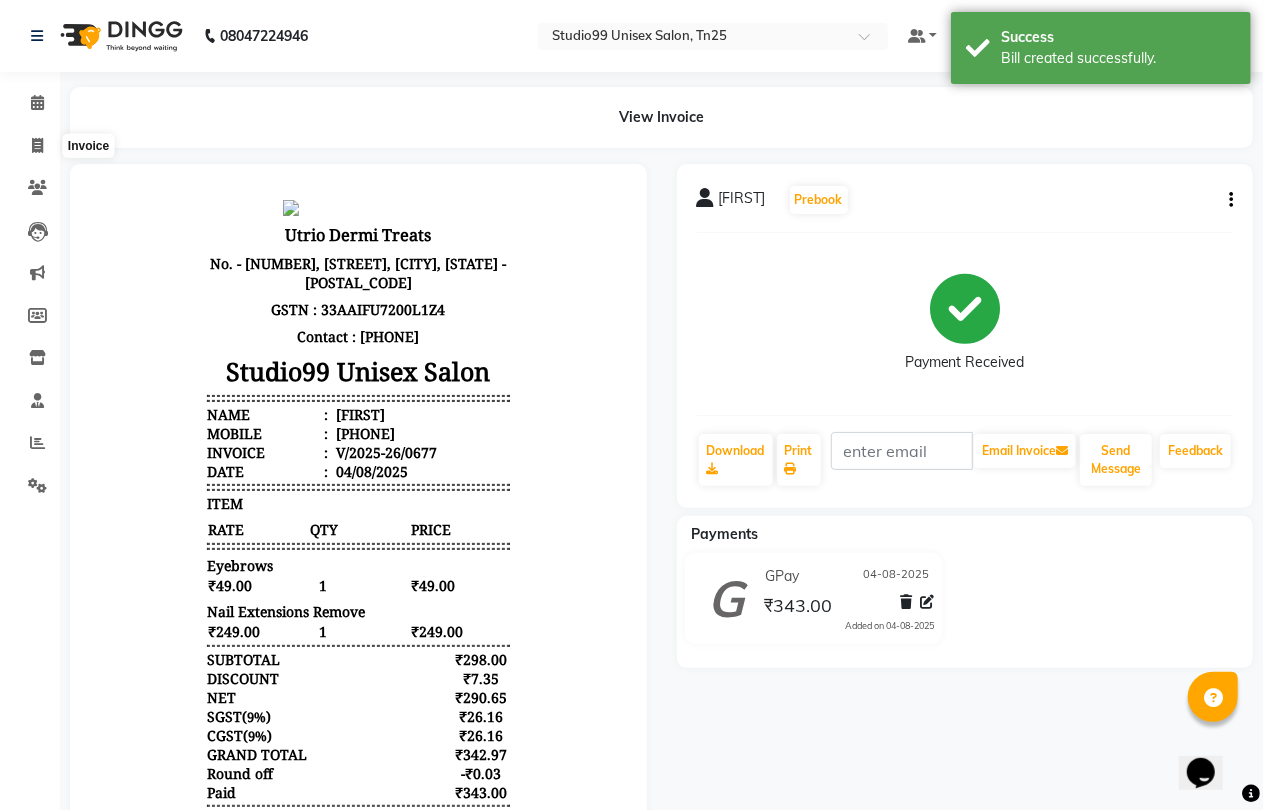 select on "service" 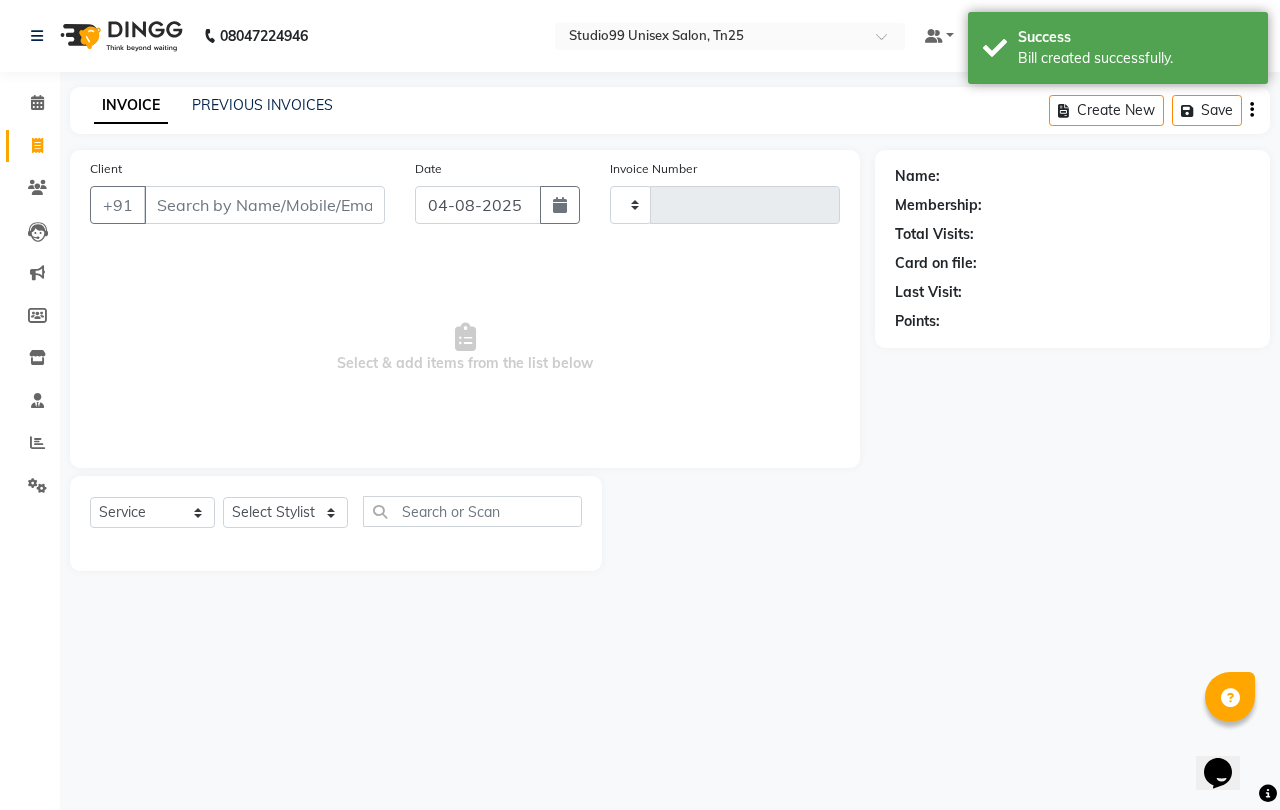 type on "0678" 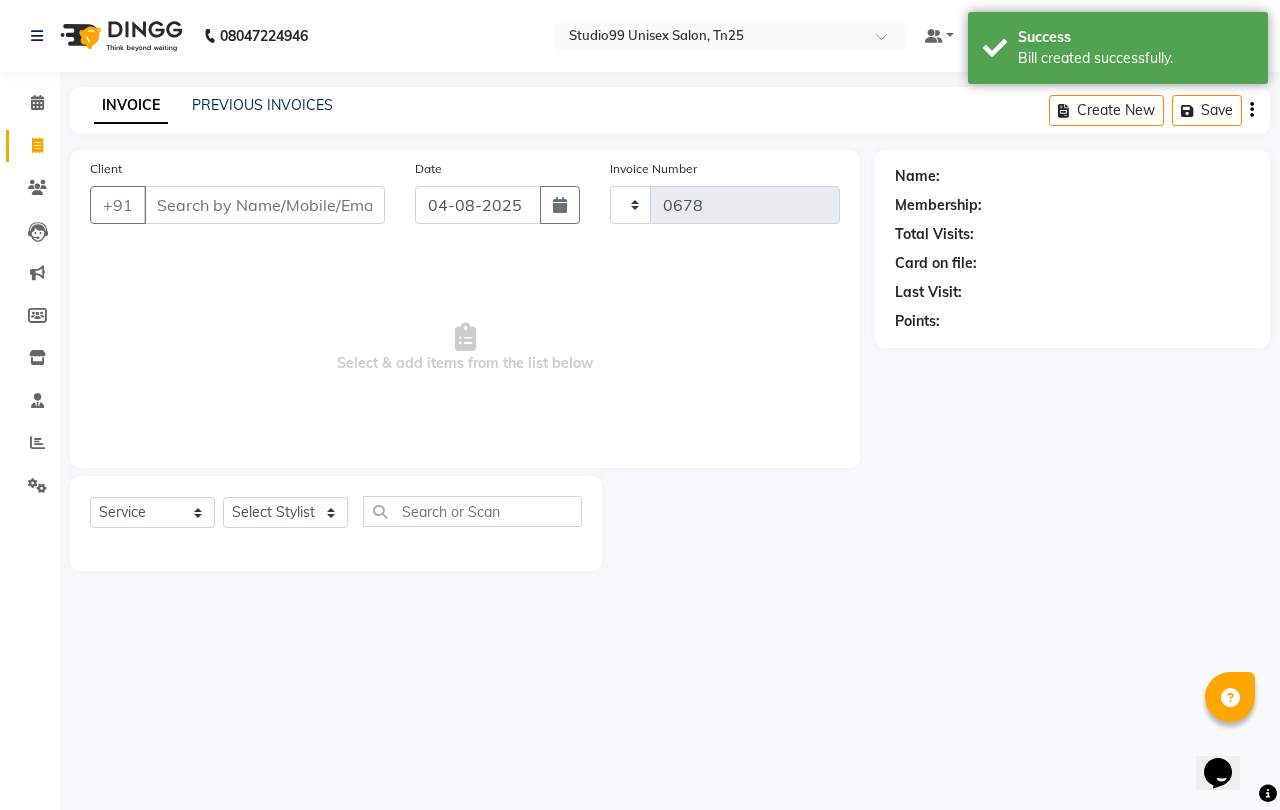 select on "8331" 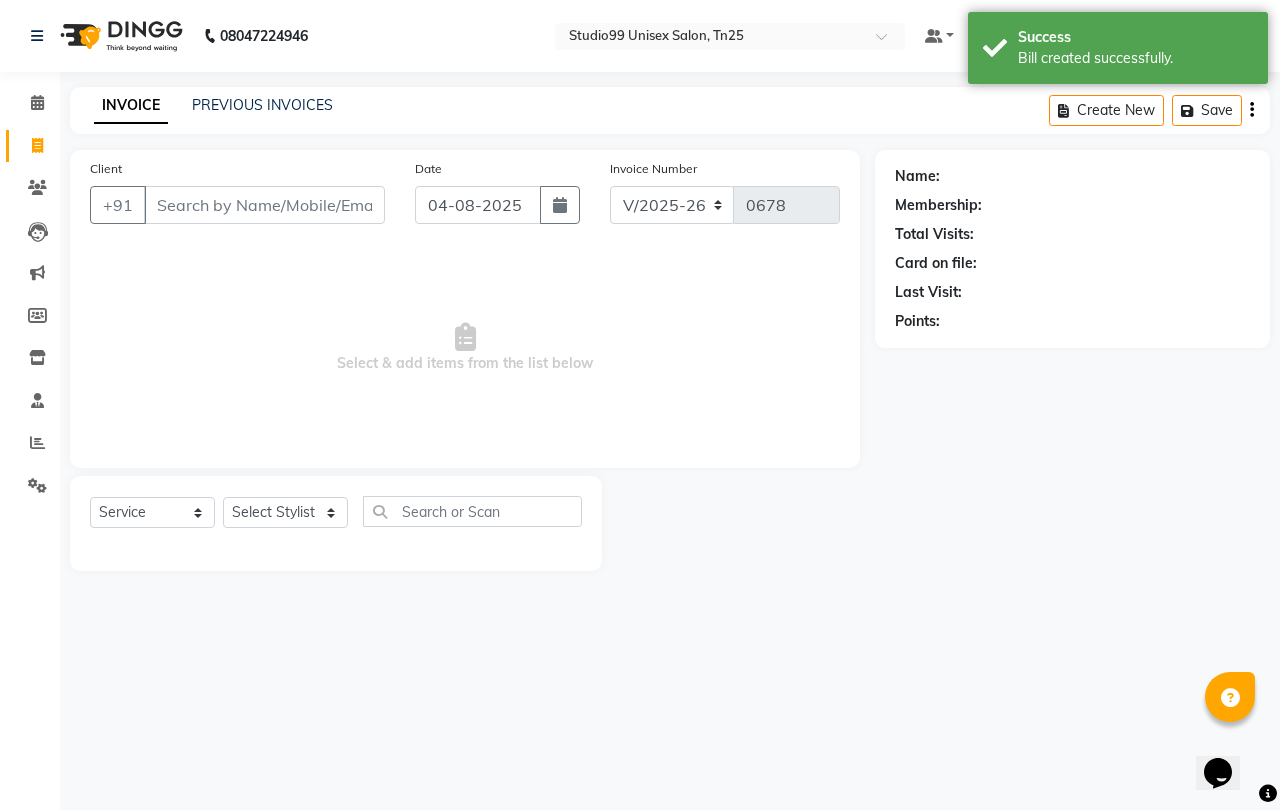 click on "Client" at bounding box center [264, 205] 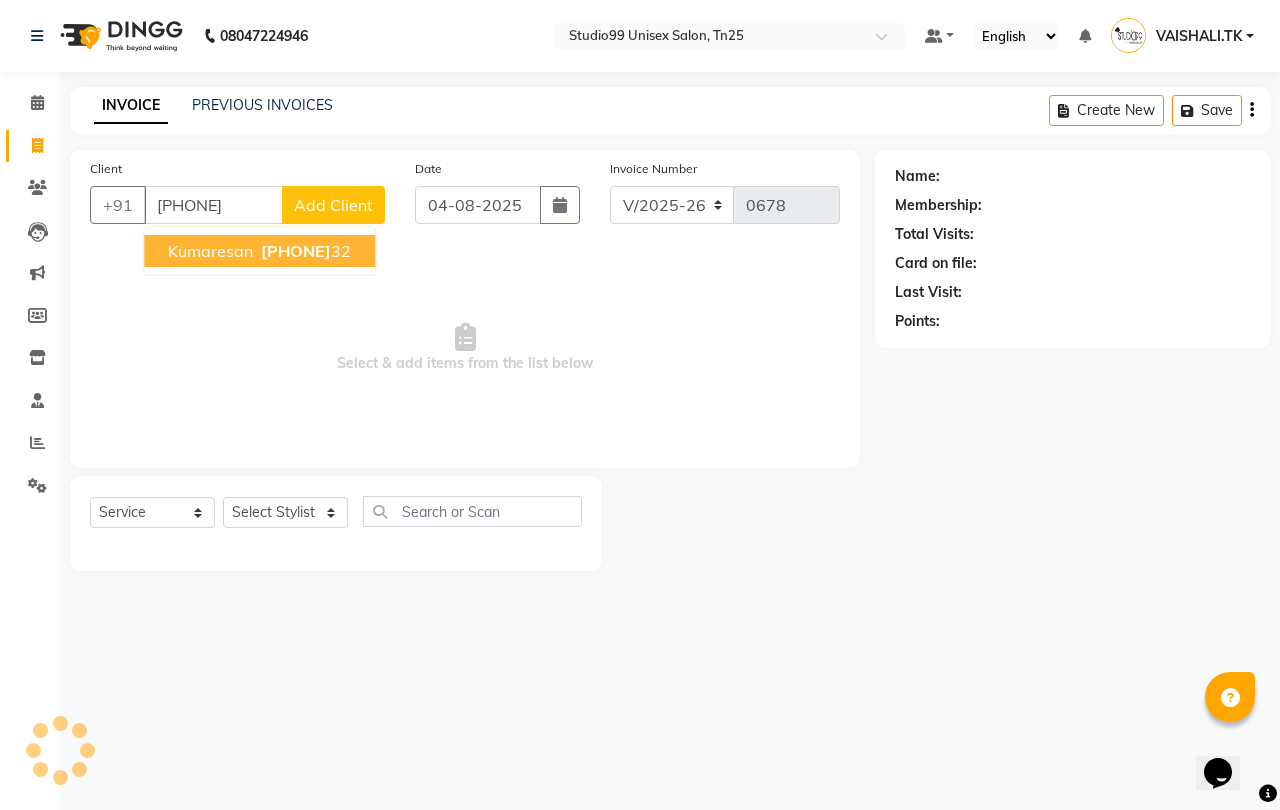 click on "Kumaresan" at bounding box center [210, 251] 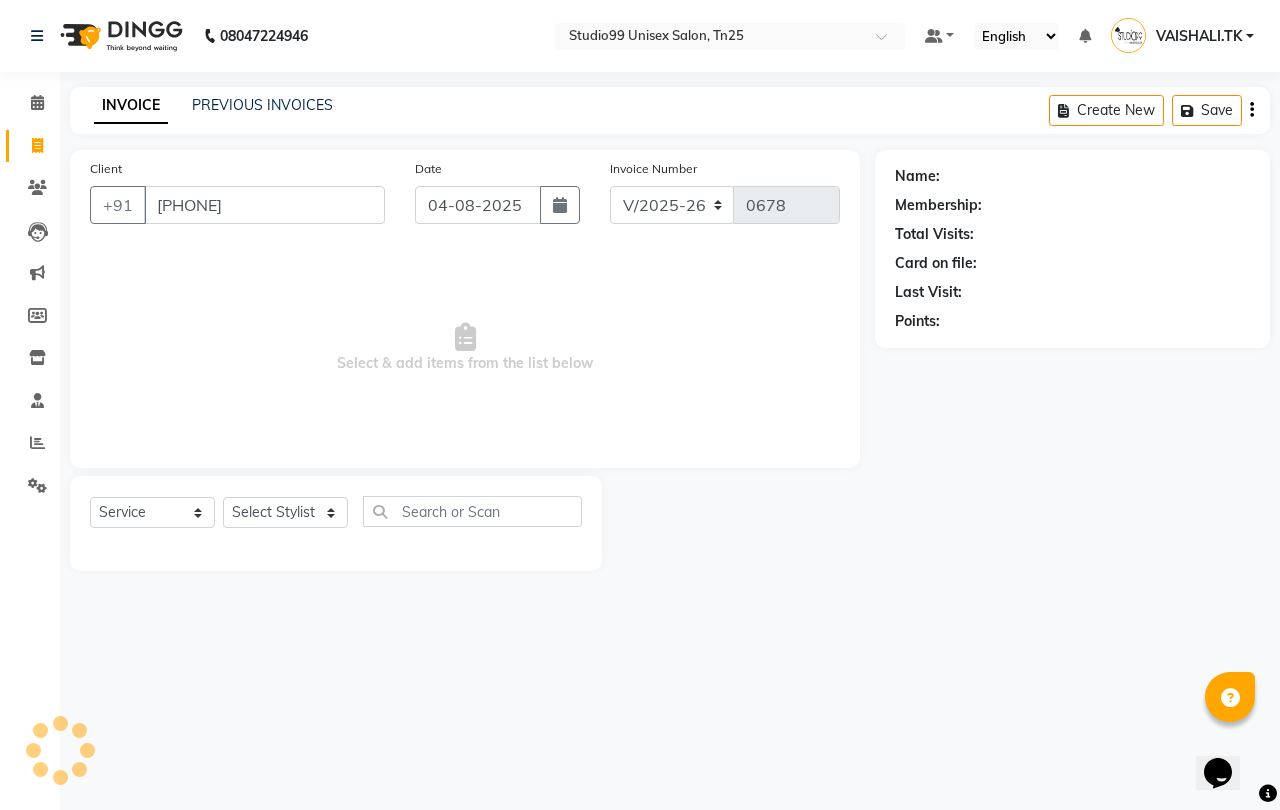 type on "7639006532" 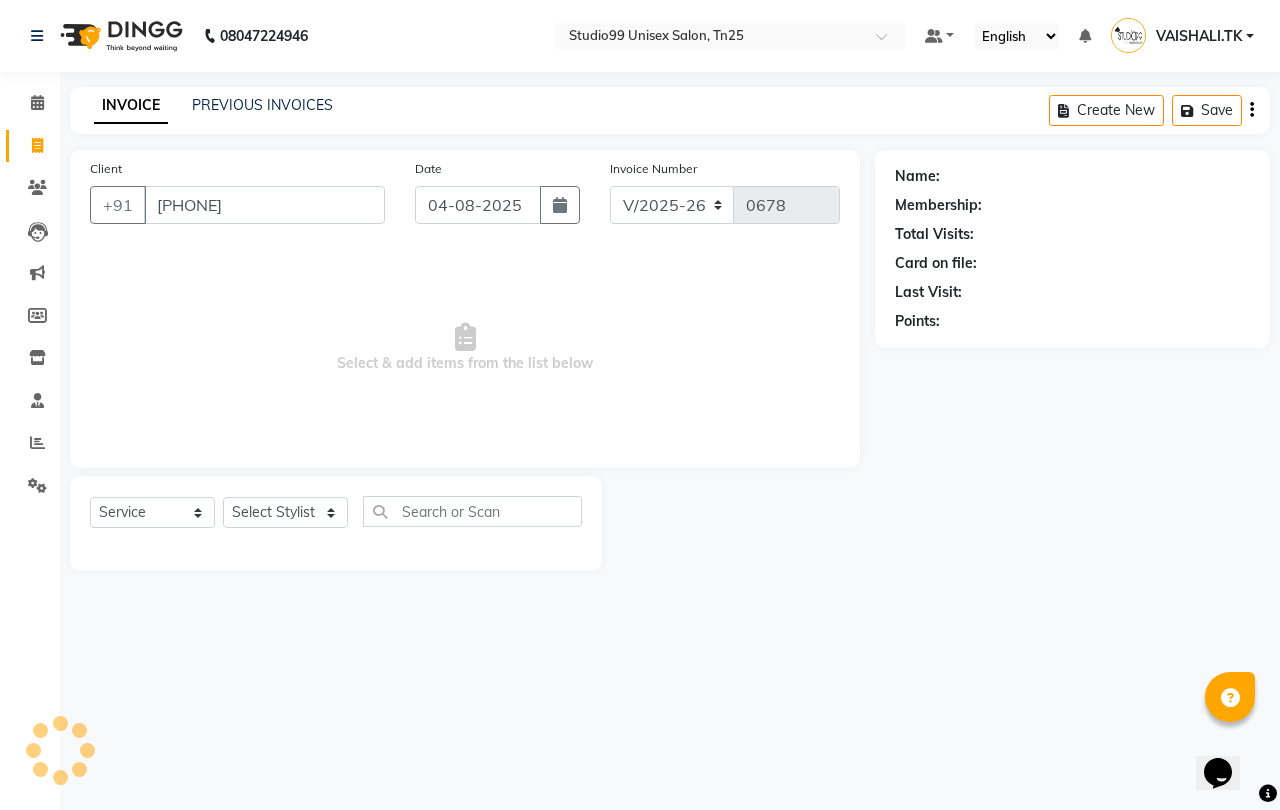 select on "1: Object" 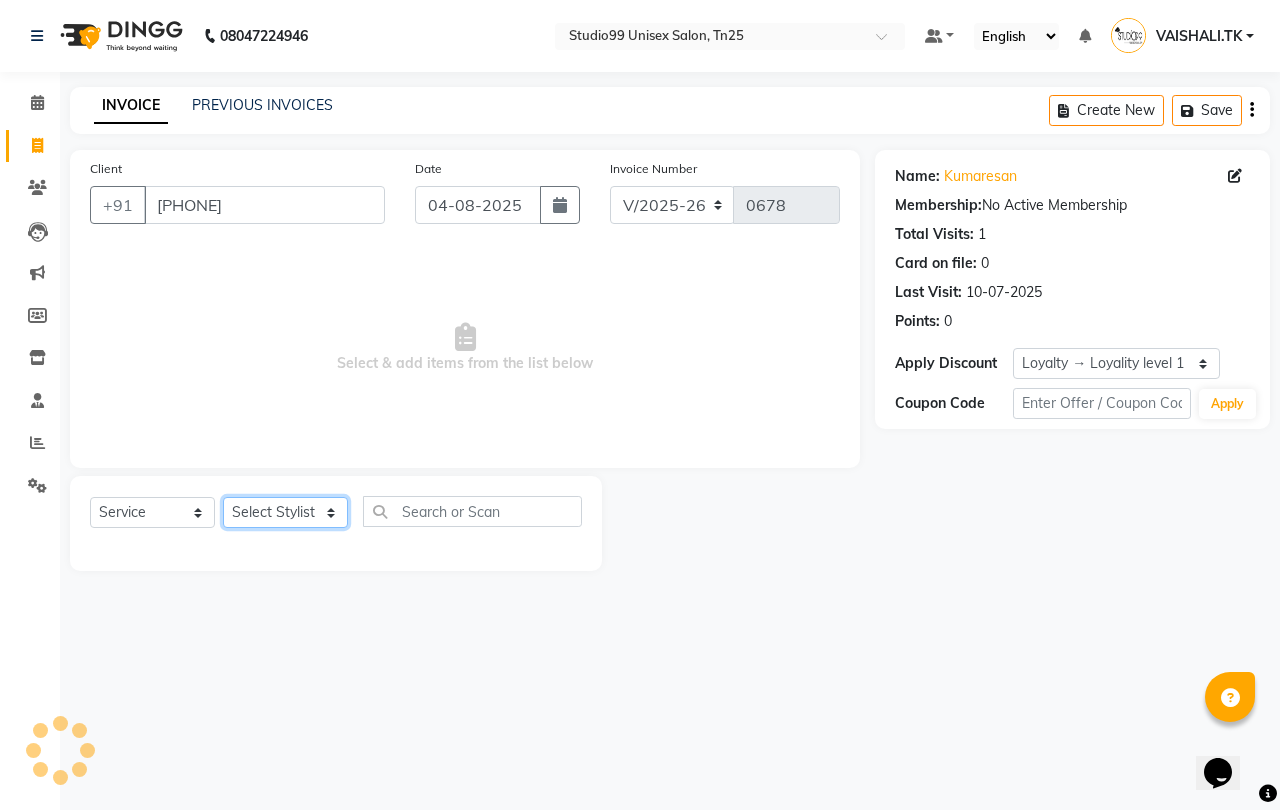 click on "Select Stylist gendral giri-ja  jaya priya kothai TK raja sanjay santhosh VAISHALI.TK" 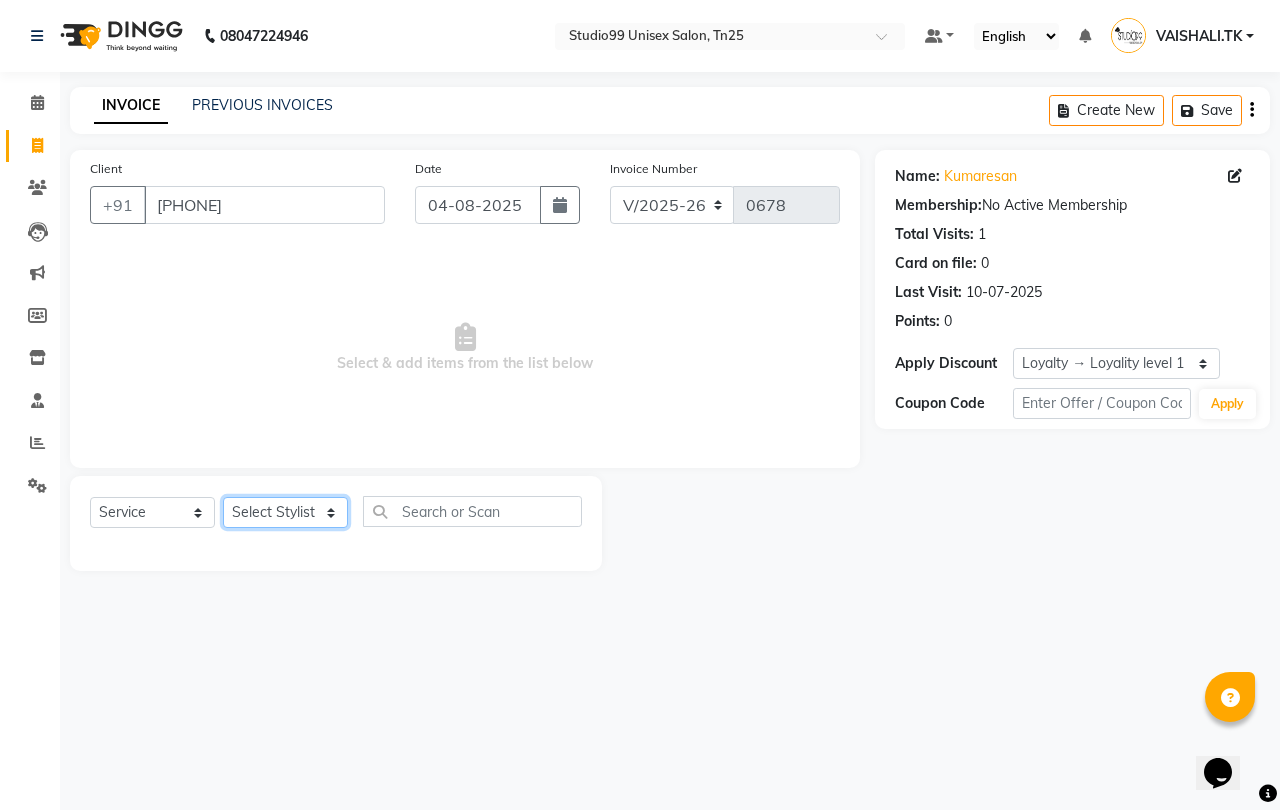 select on "80755" 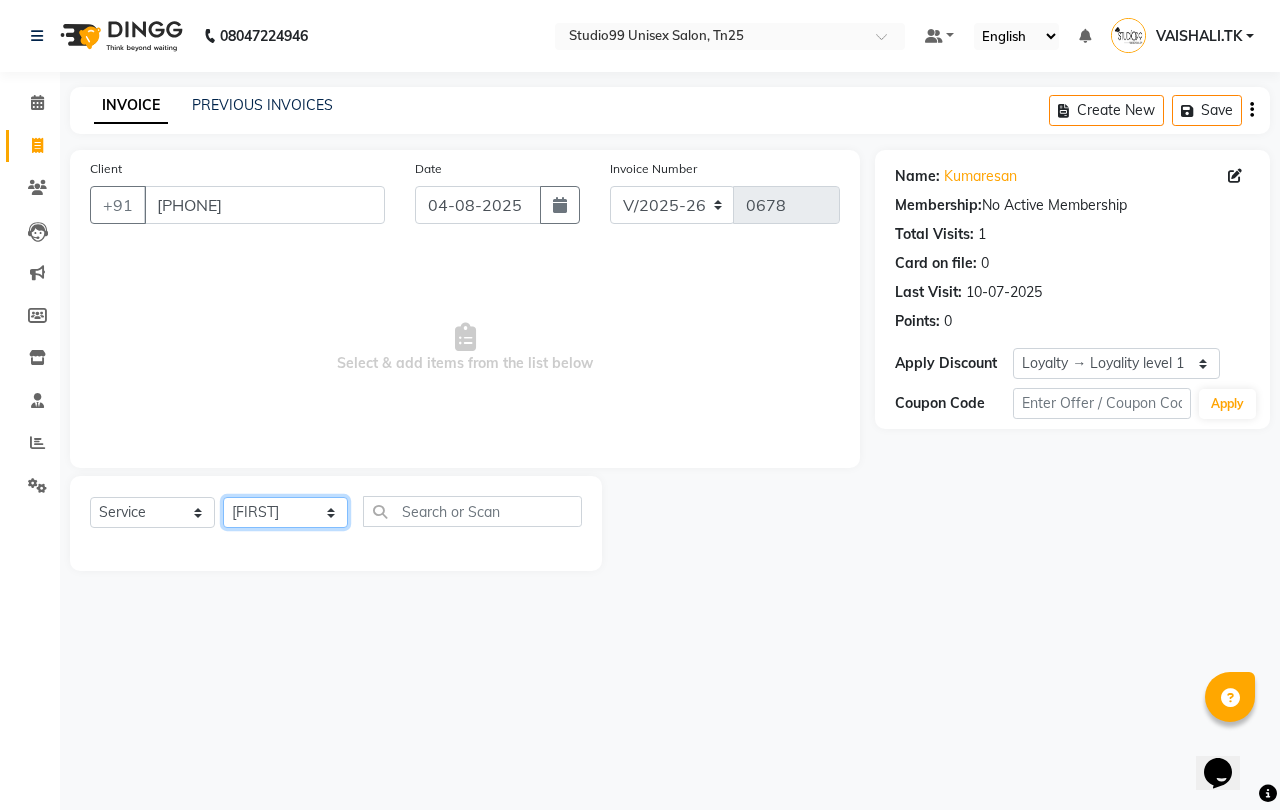 click on "Select Stylist gendral giri-ja  jaya priya kothai TK raja sanjay santhosh VAISHALI.TK" 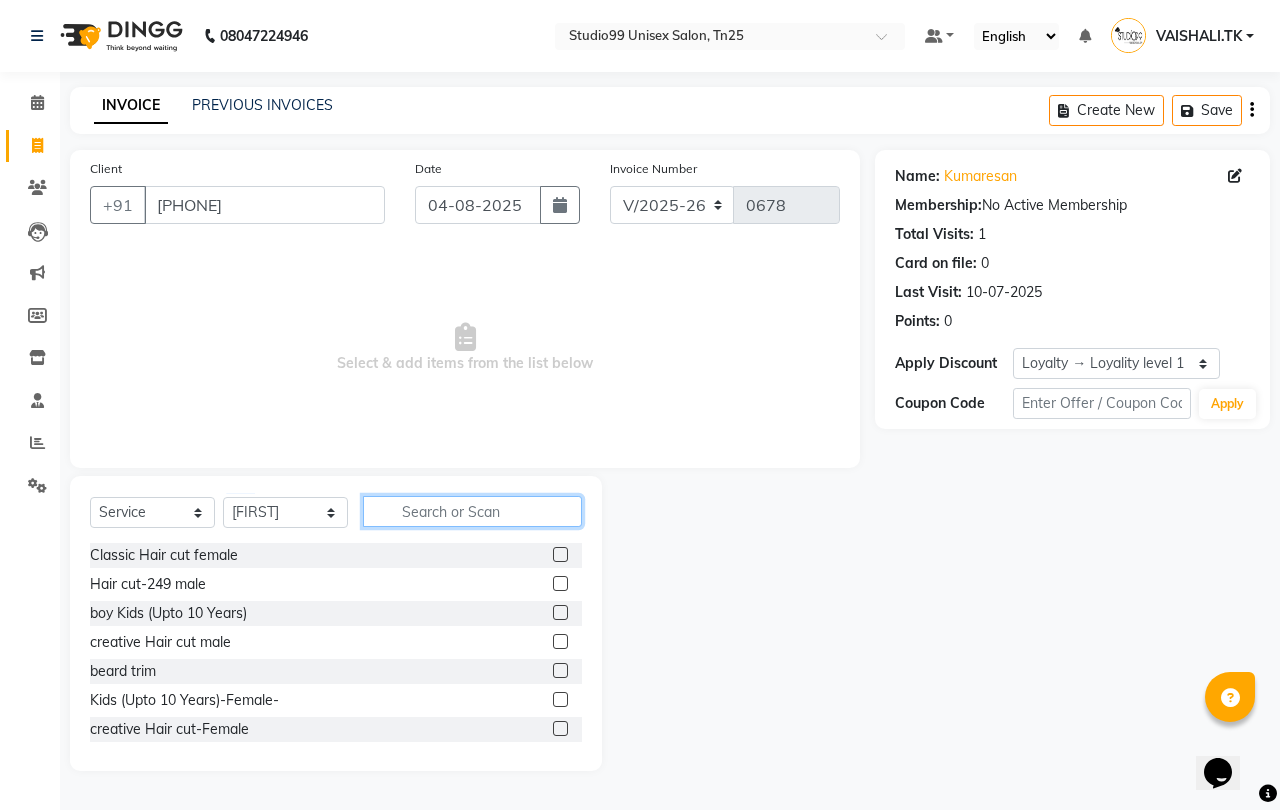 click 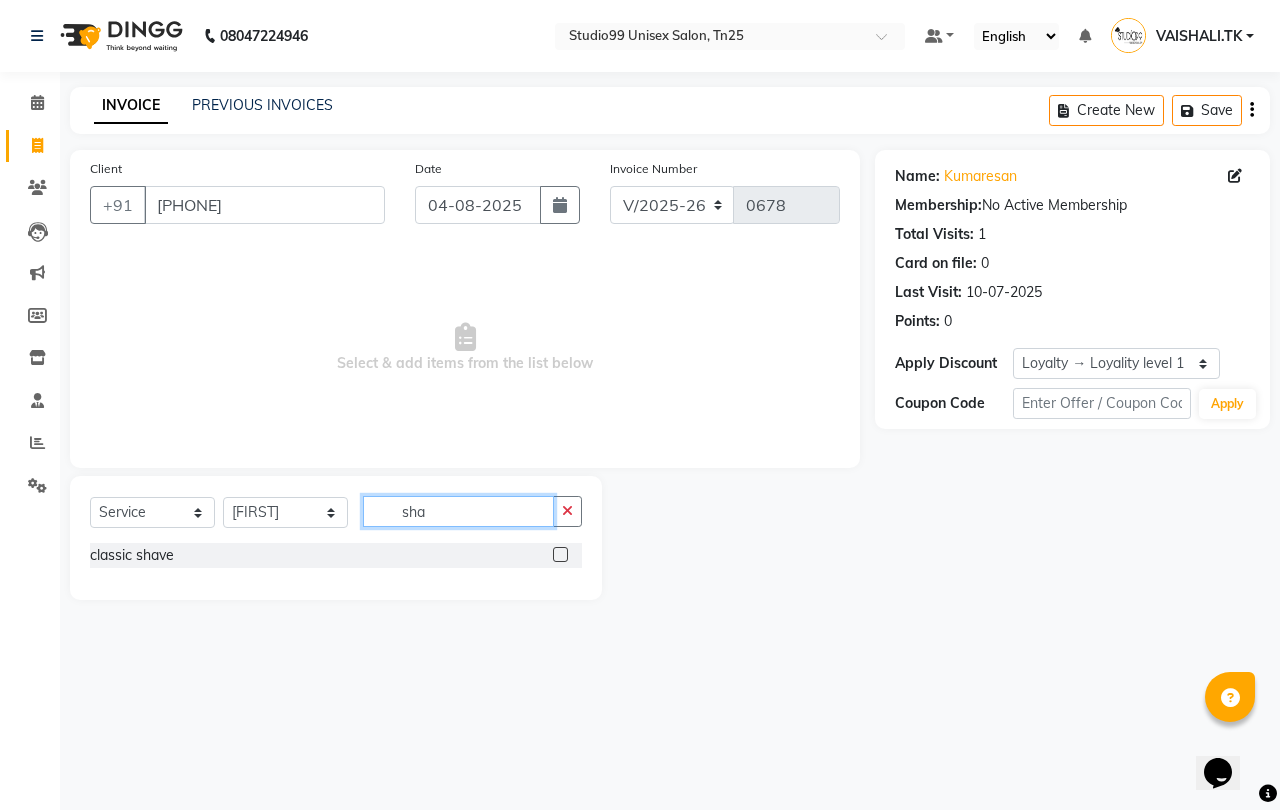 type on "sha" 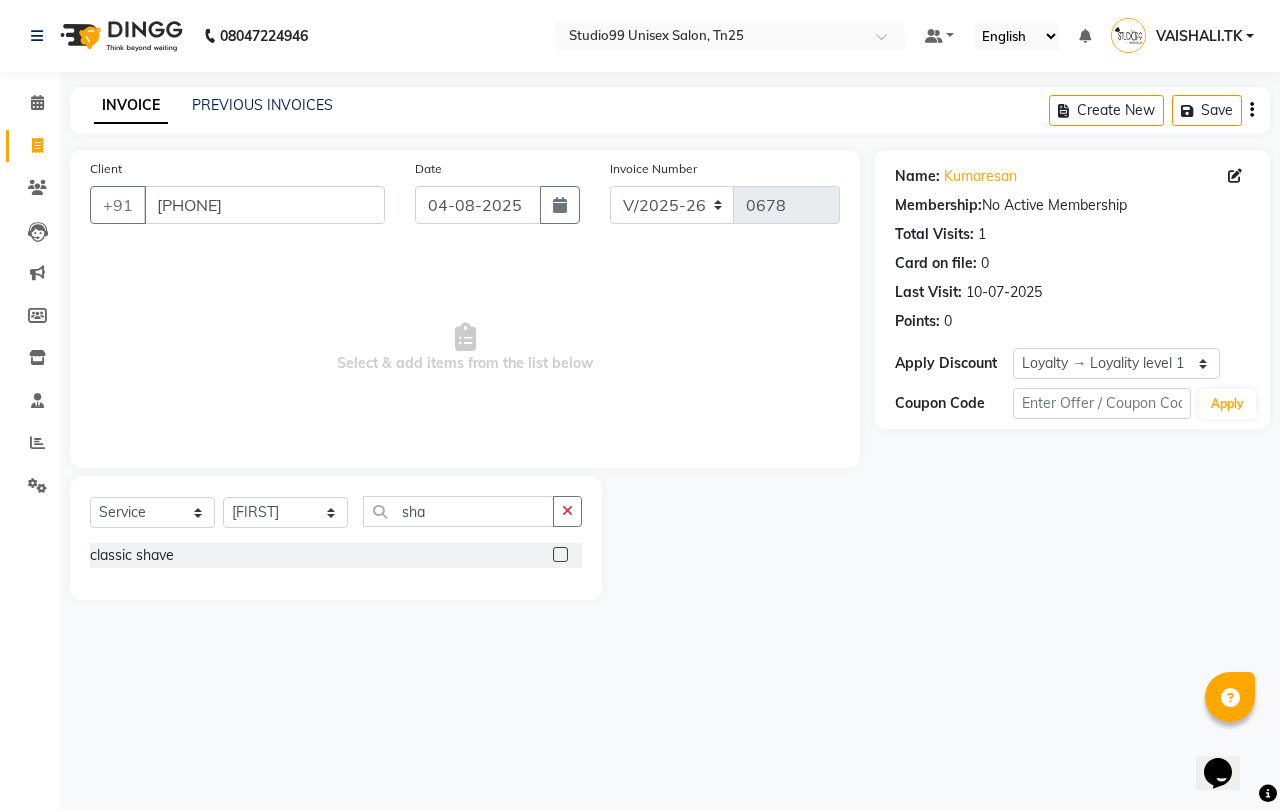 click 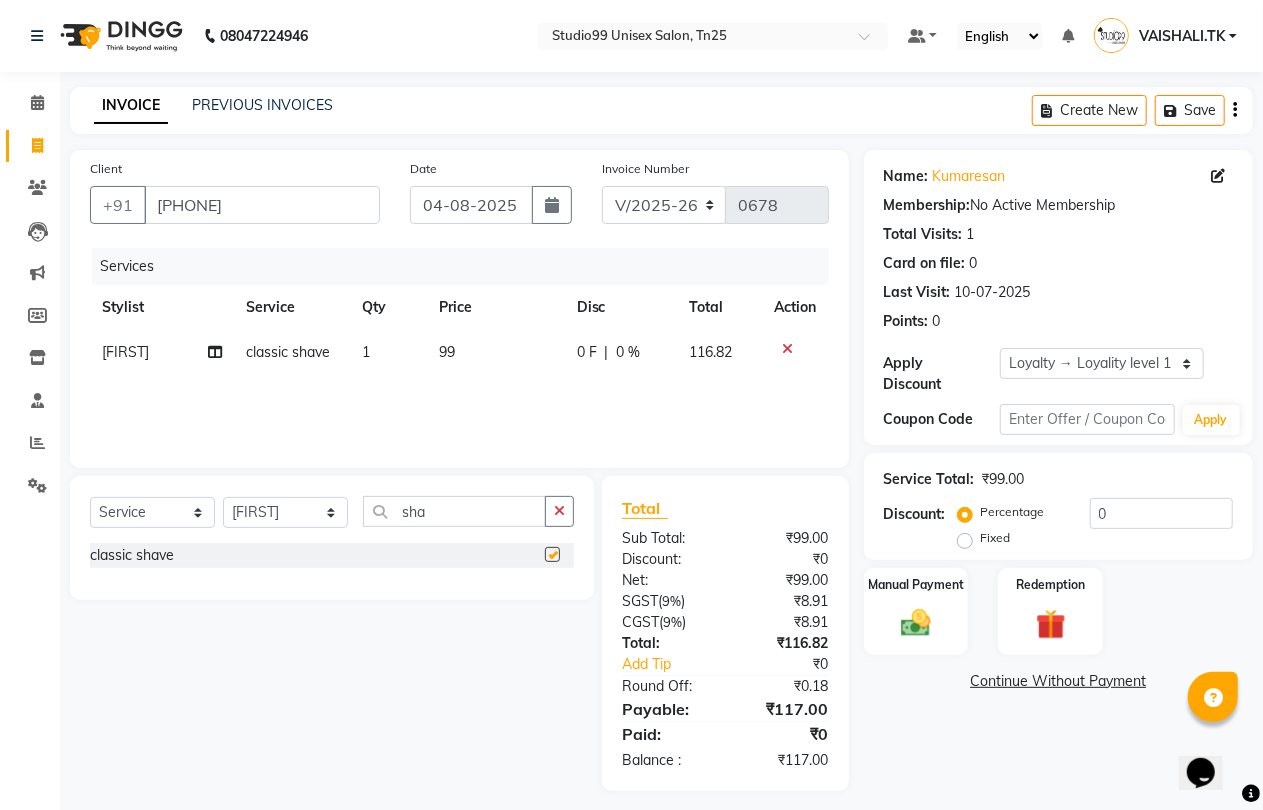 checkbox on "false" 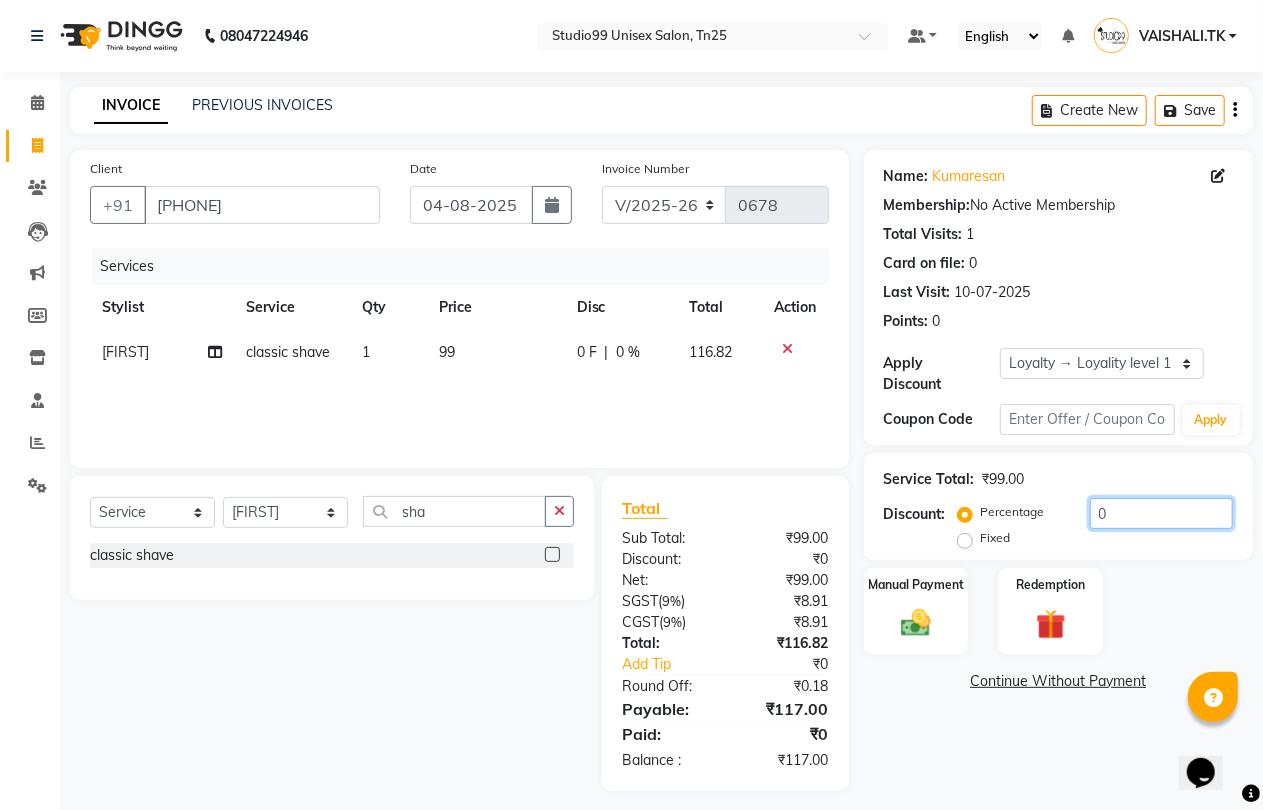 click on "0" 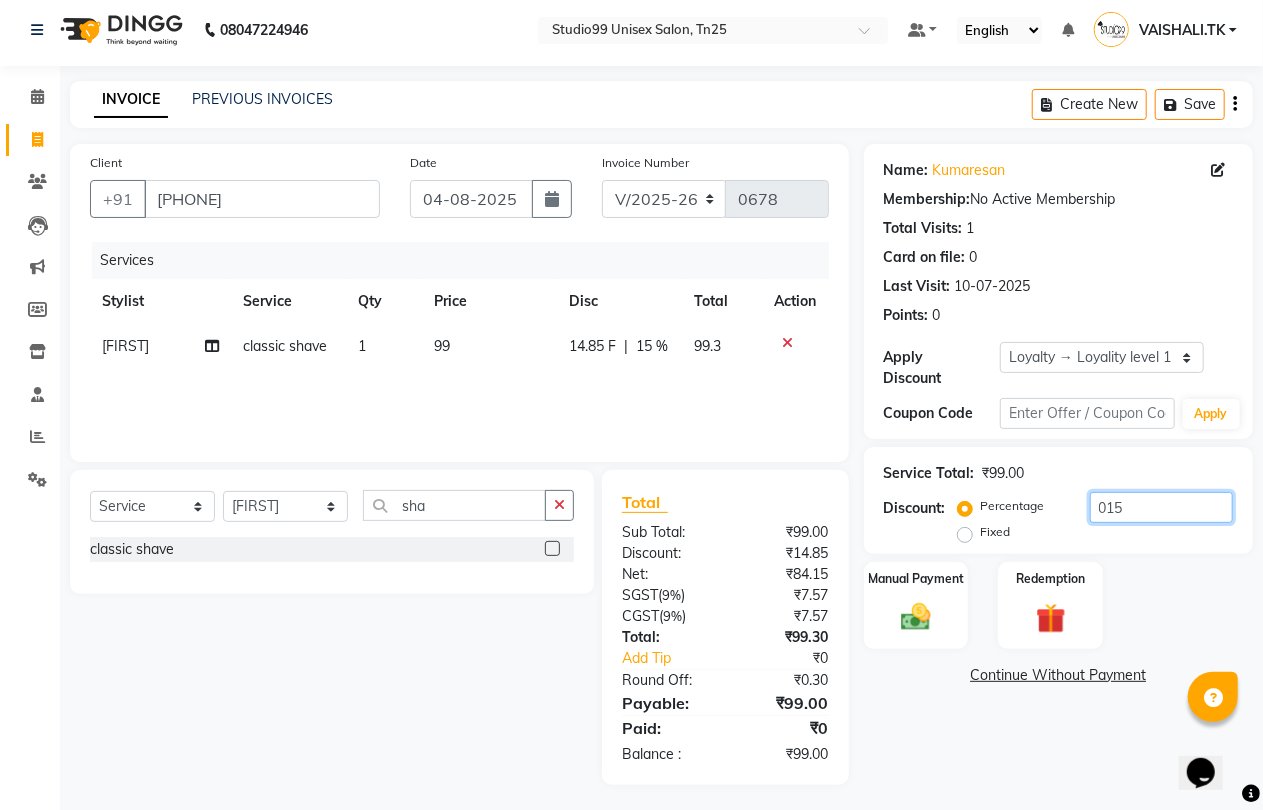 scroll, scrollTop: 11, scrollLeft: 0, axis: vertical 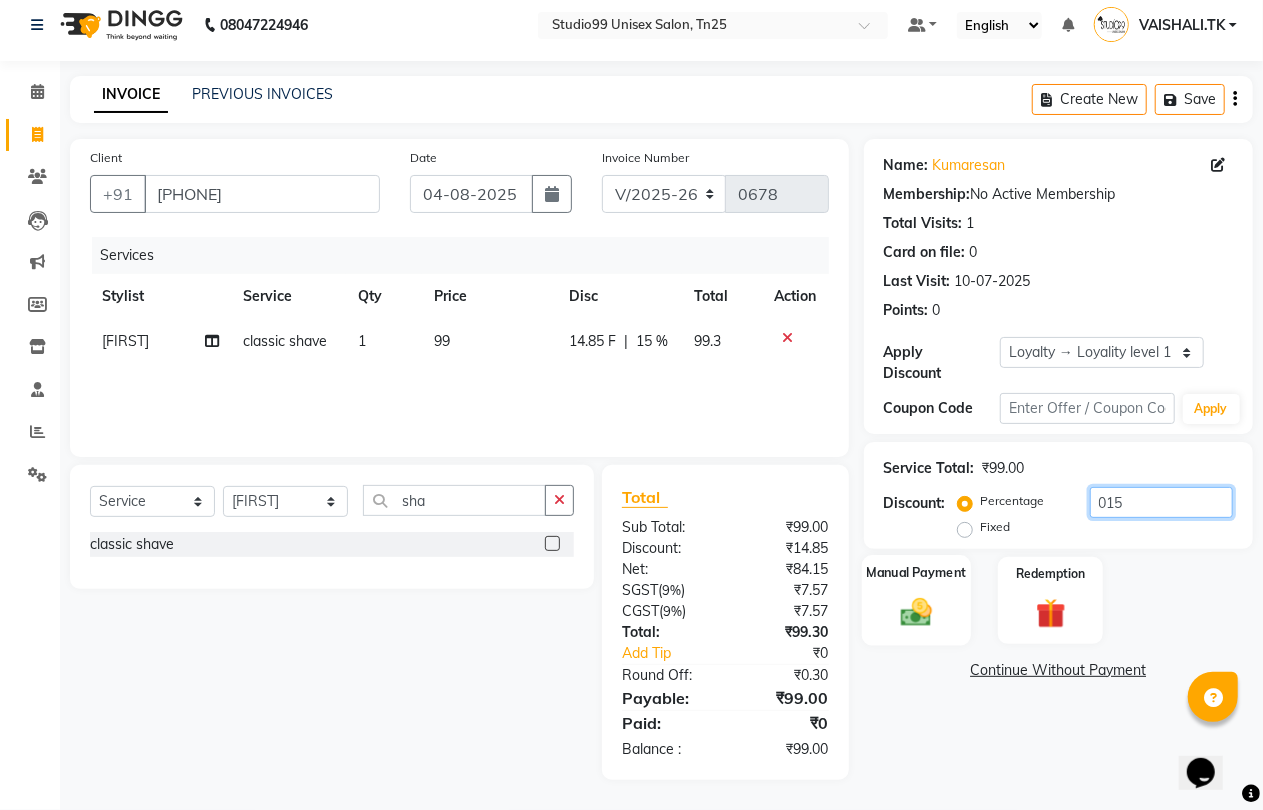 type on "015" 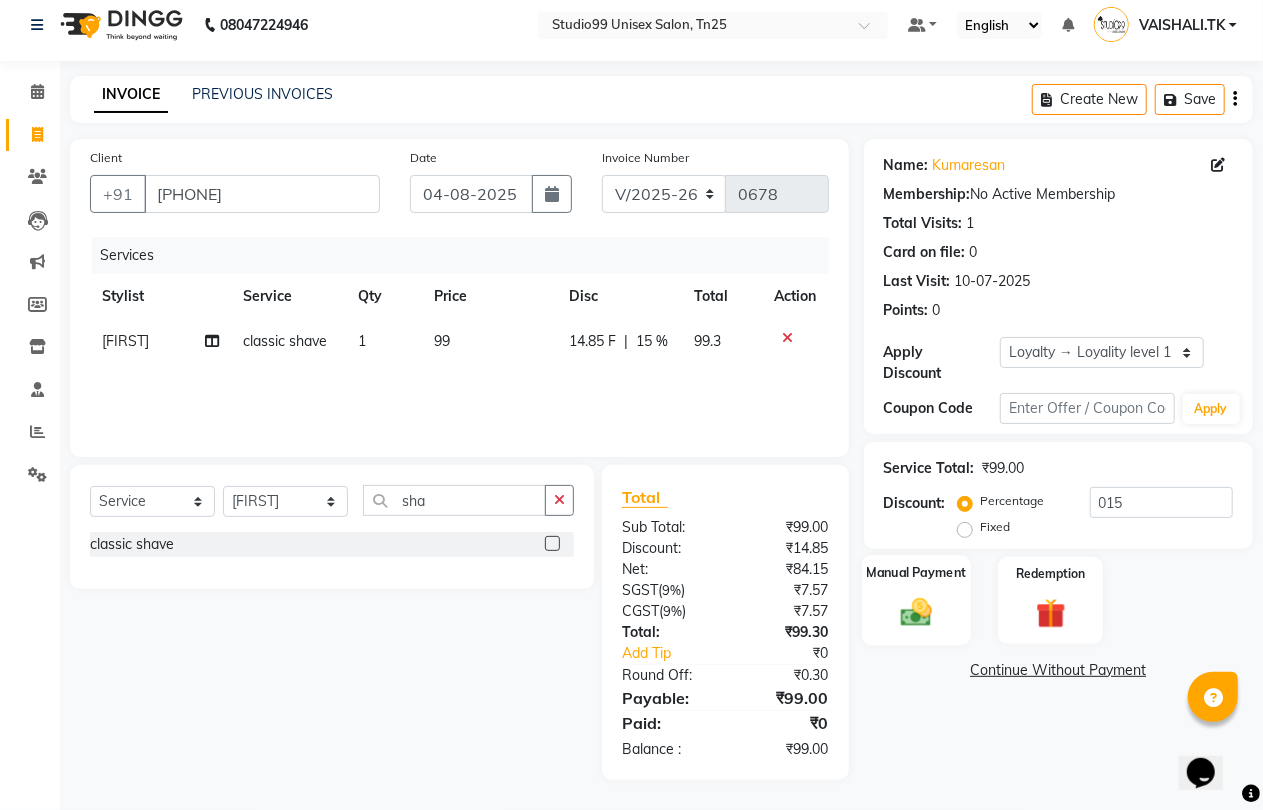 click 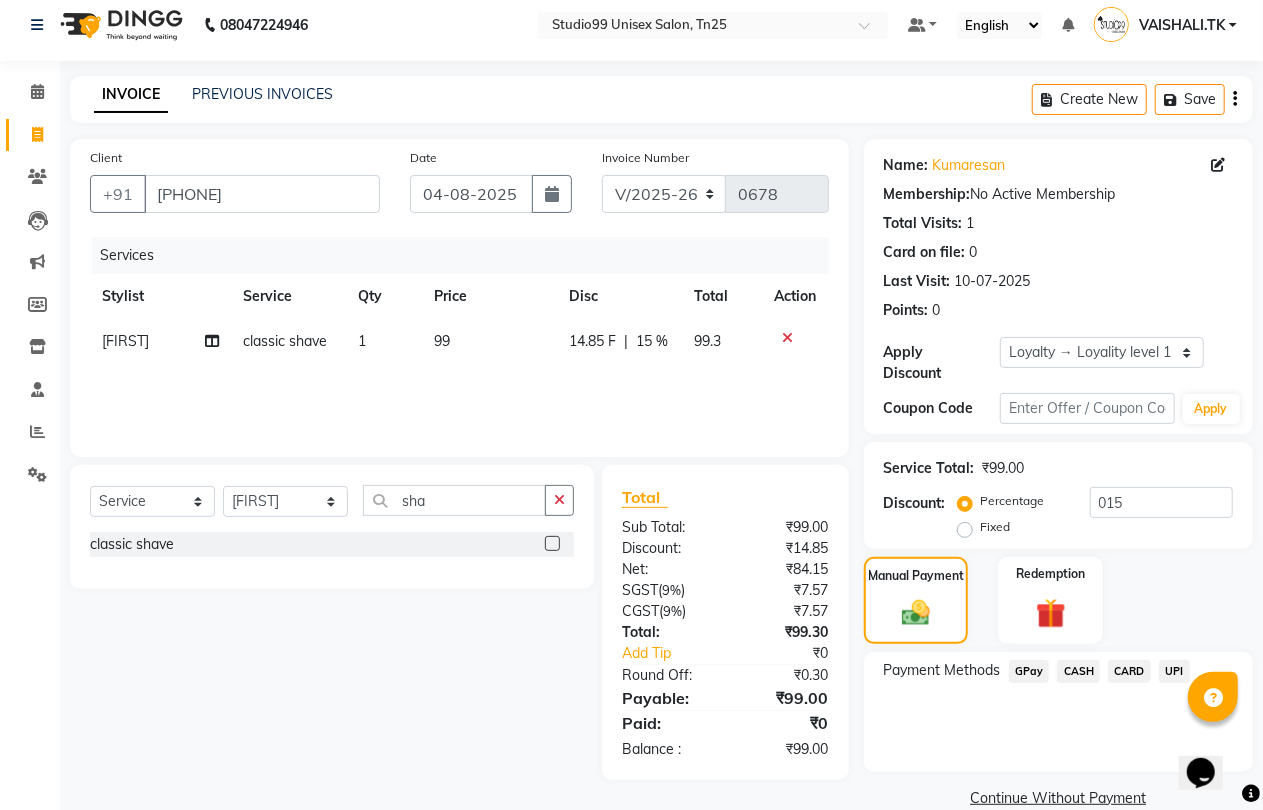 click on "GPay" 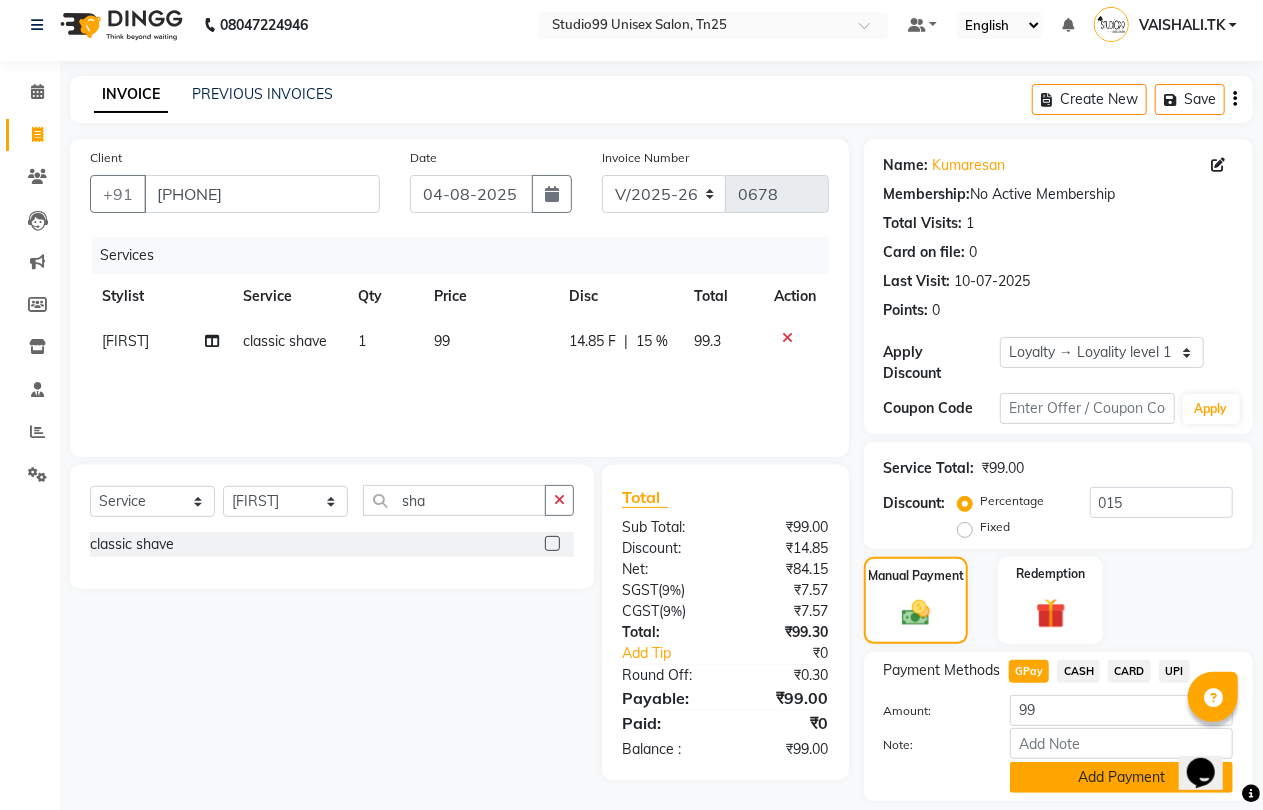 click on "Add Payment" 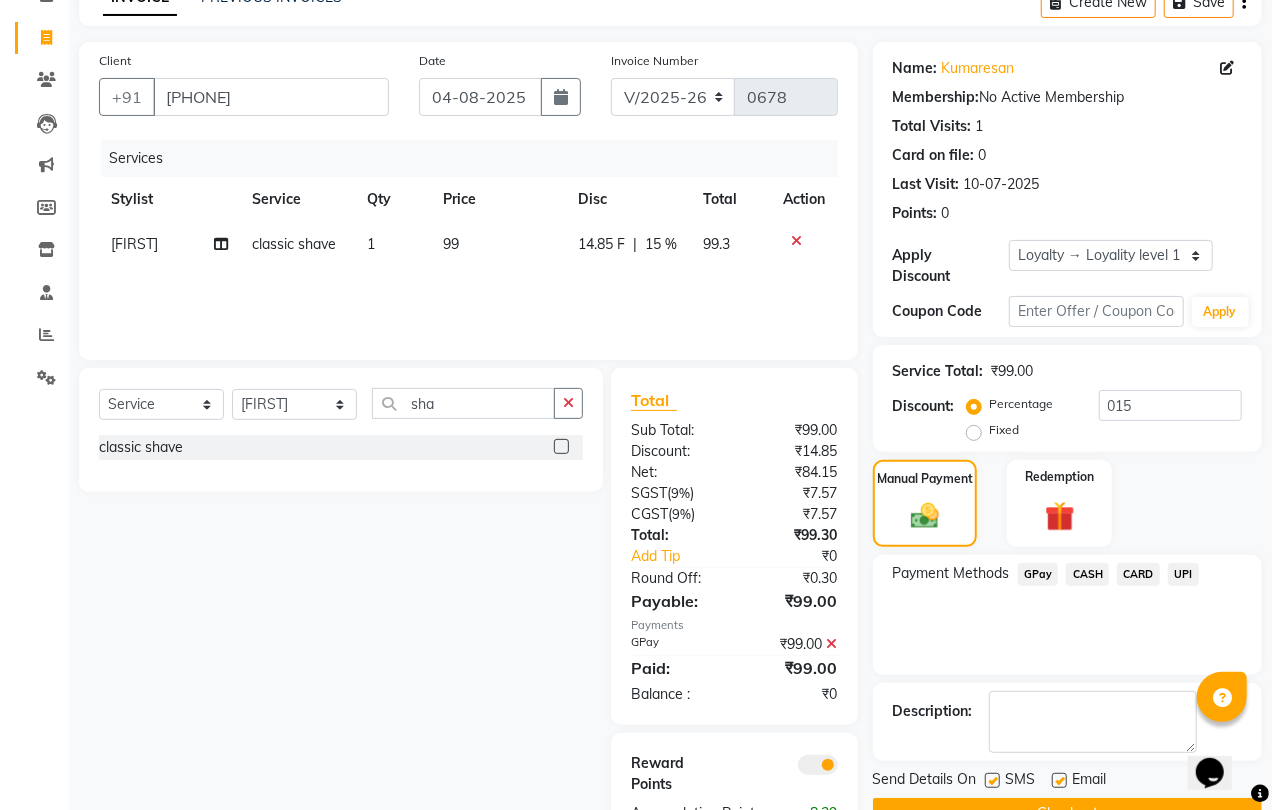 scroll, scrollTop: 193, scrollLeft: 0, axis: vertical 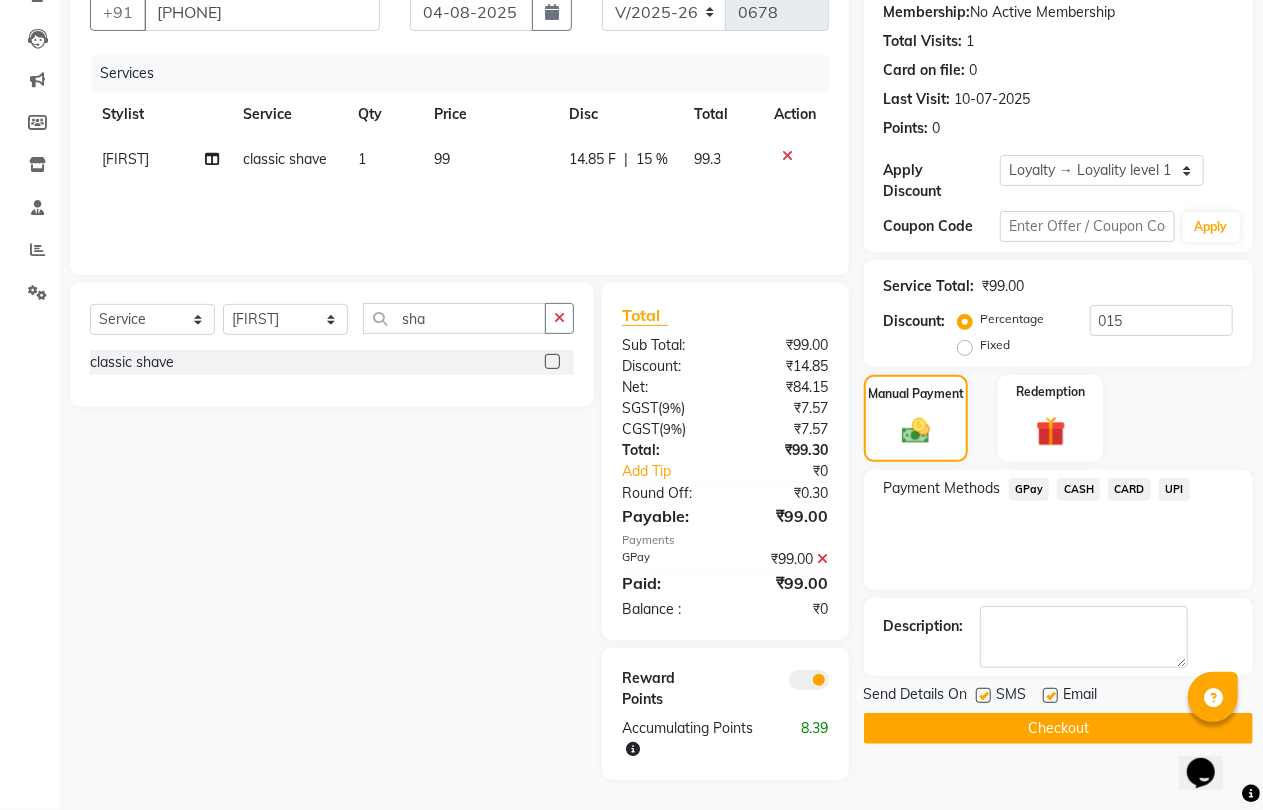 click 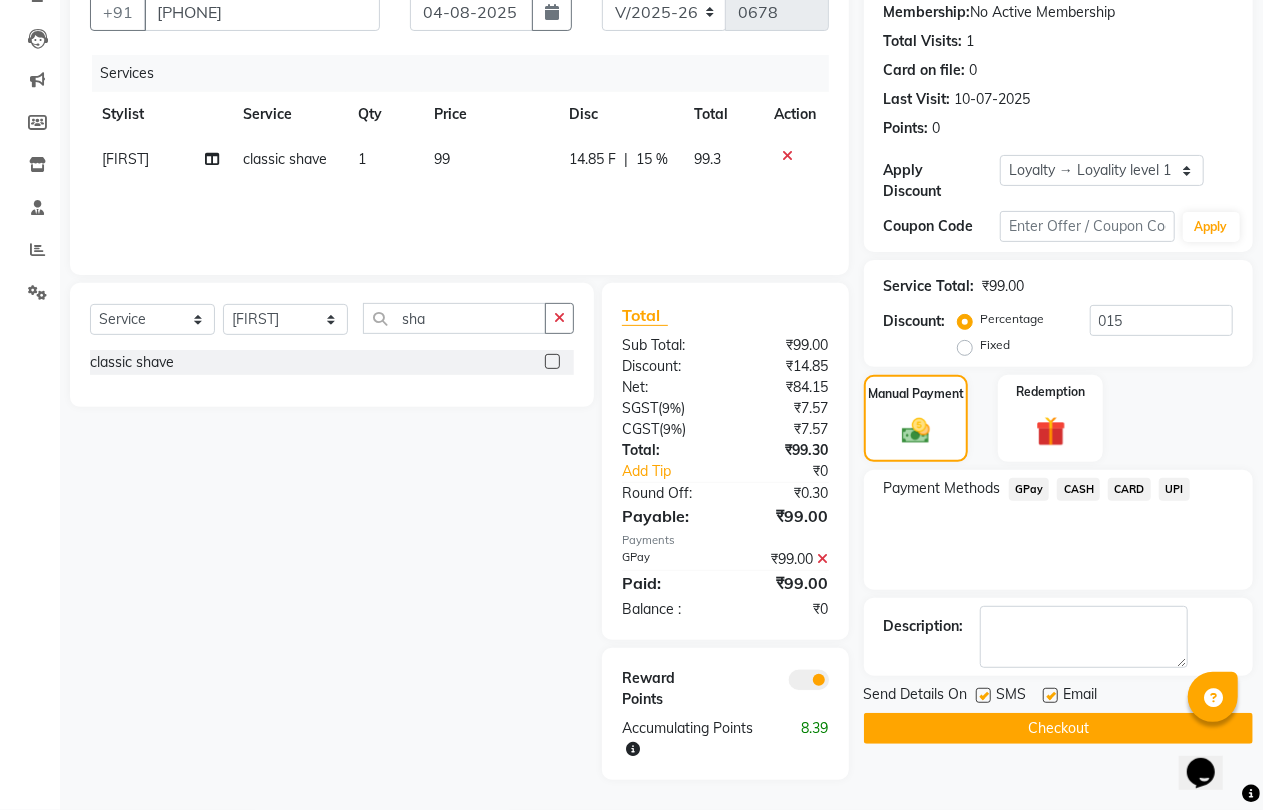 click 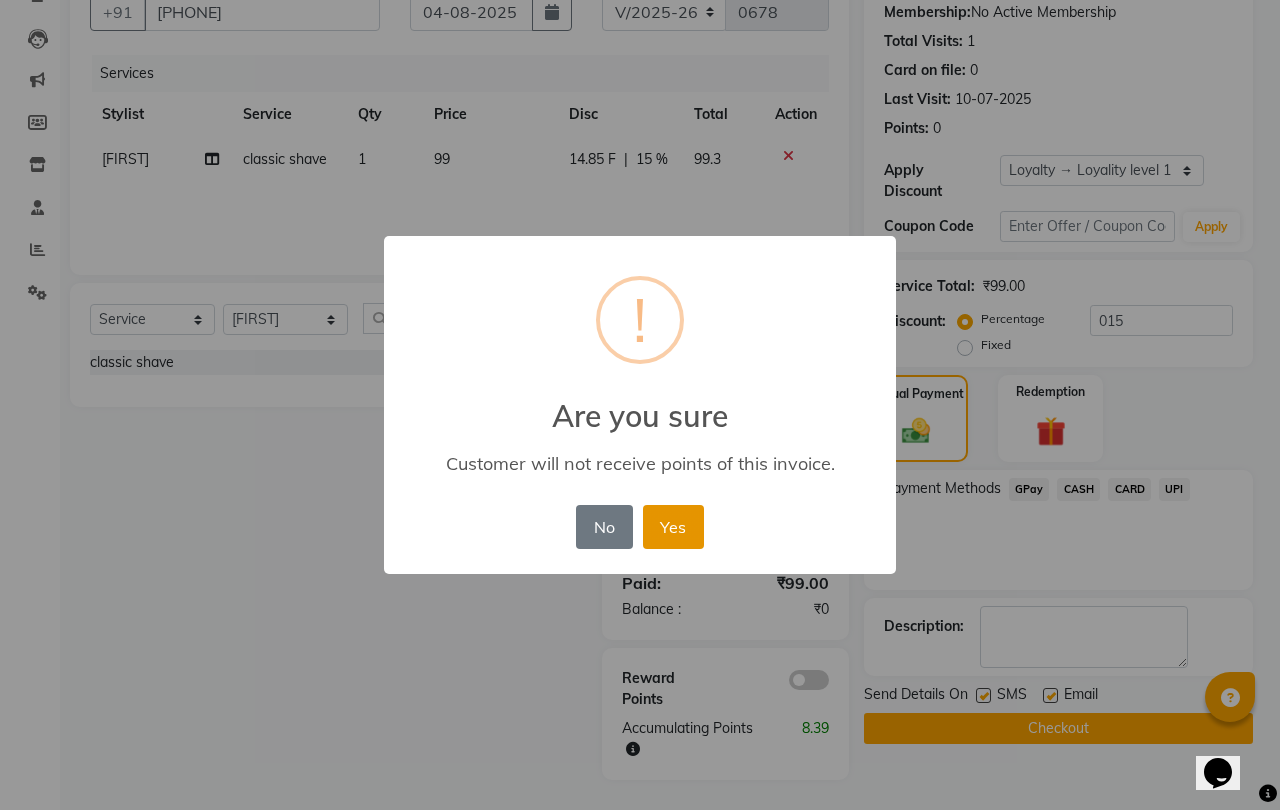 click on "Yes" at bounding box center (673, 527) 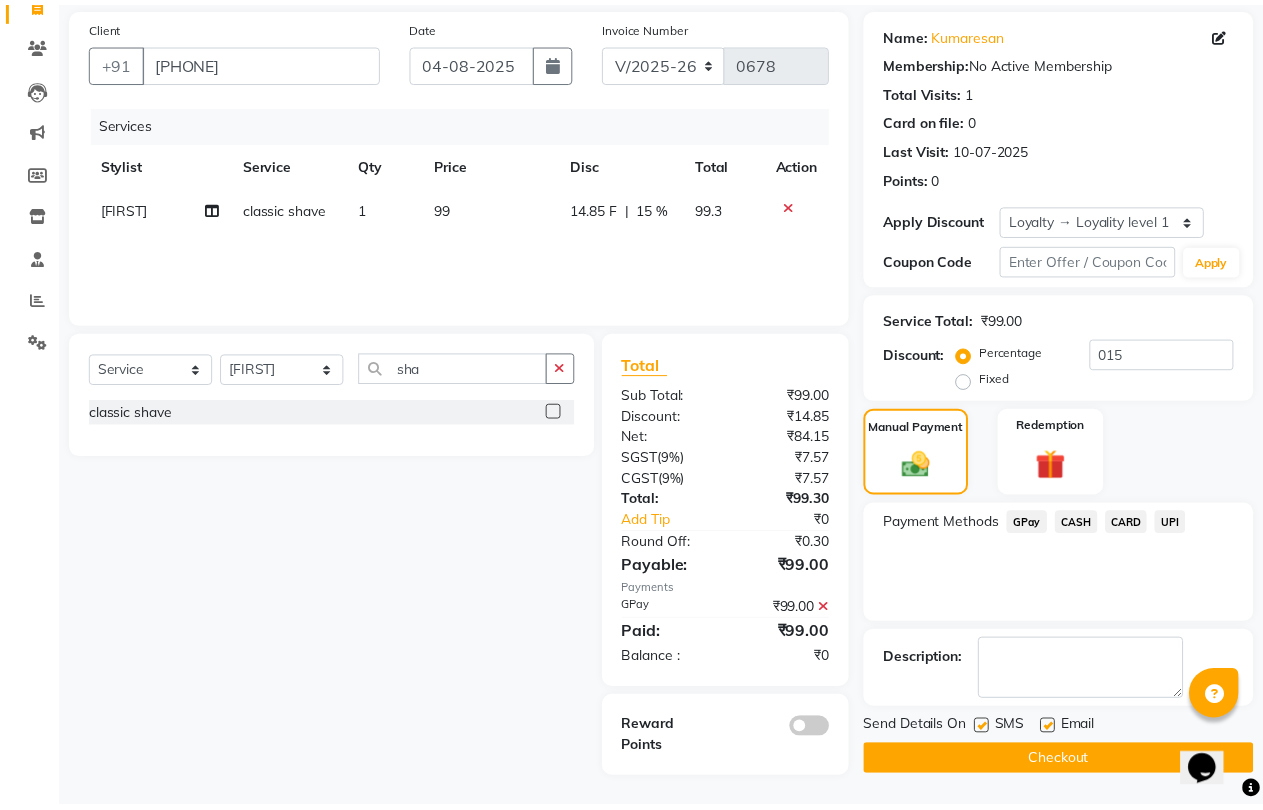 scroll, scrollTop: 143, scrollLeft: 0, axis: vertical 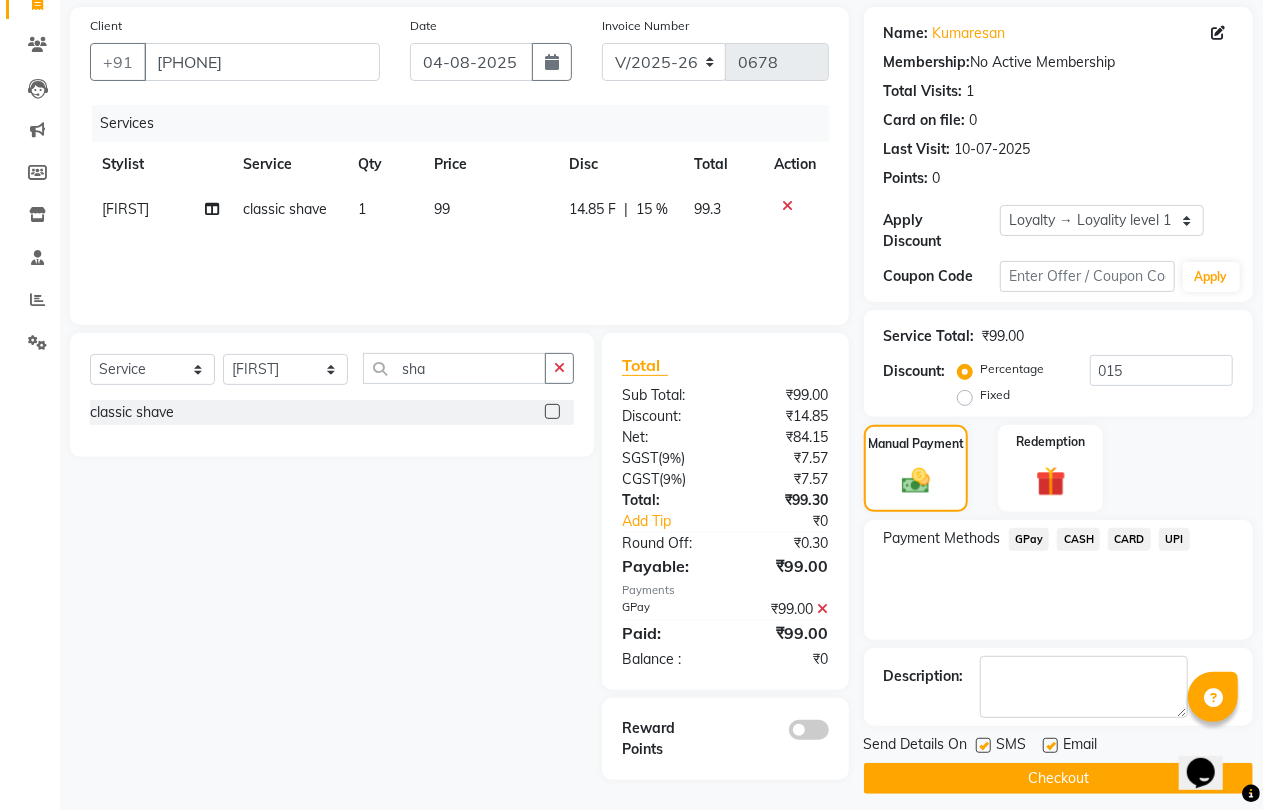 click on "Checkout" 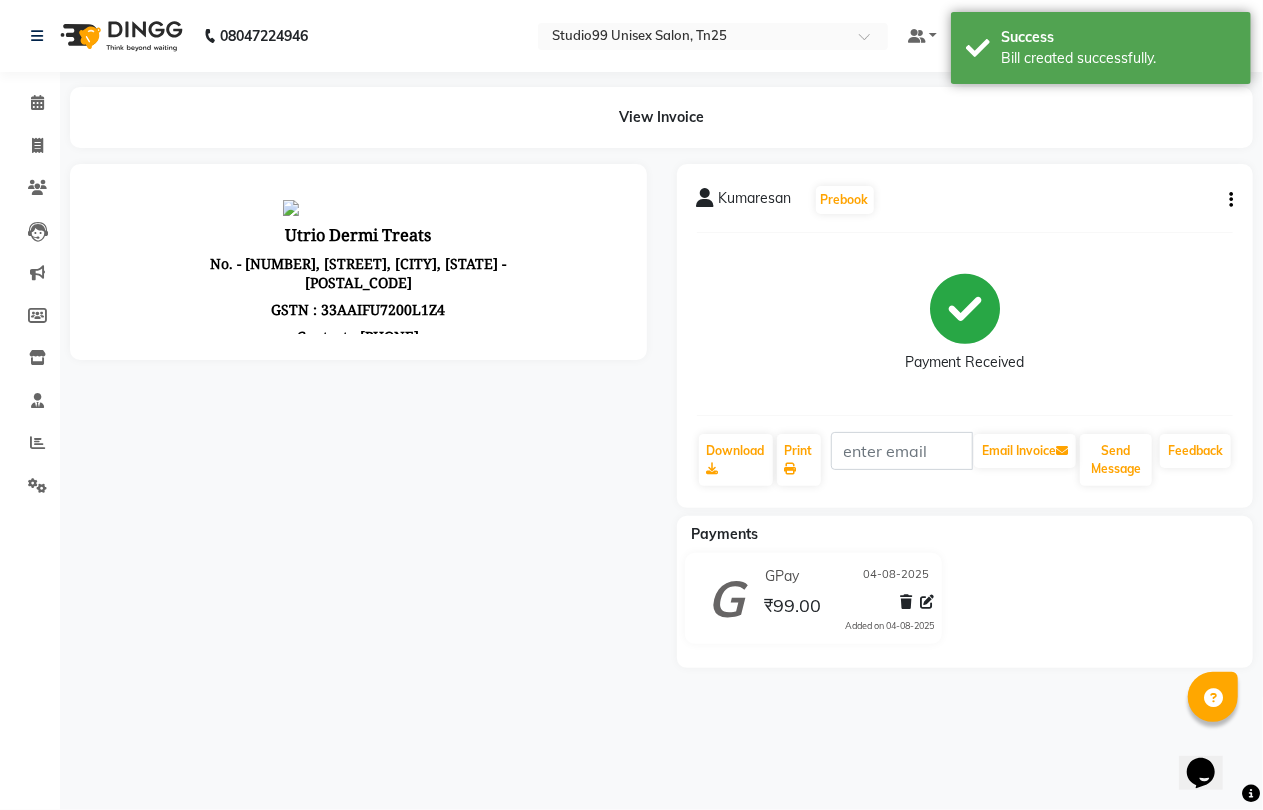 scroll, scrollTop: 0, scrollLeft: 0, axis: both 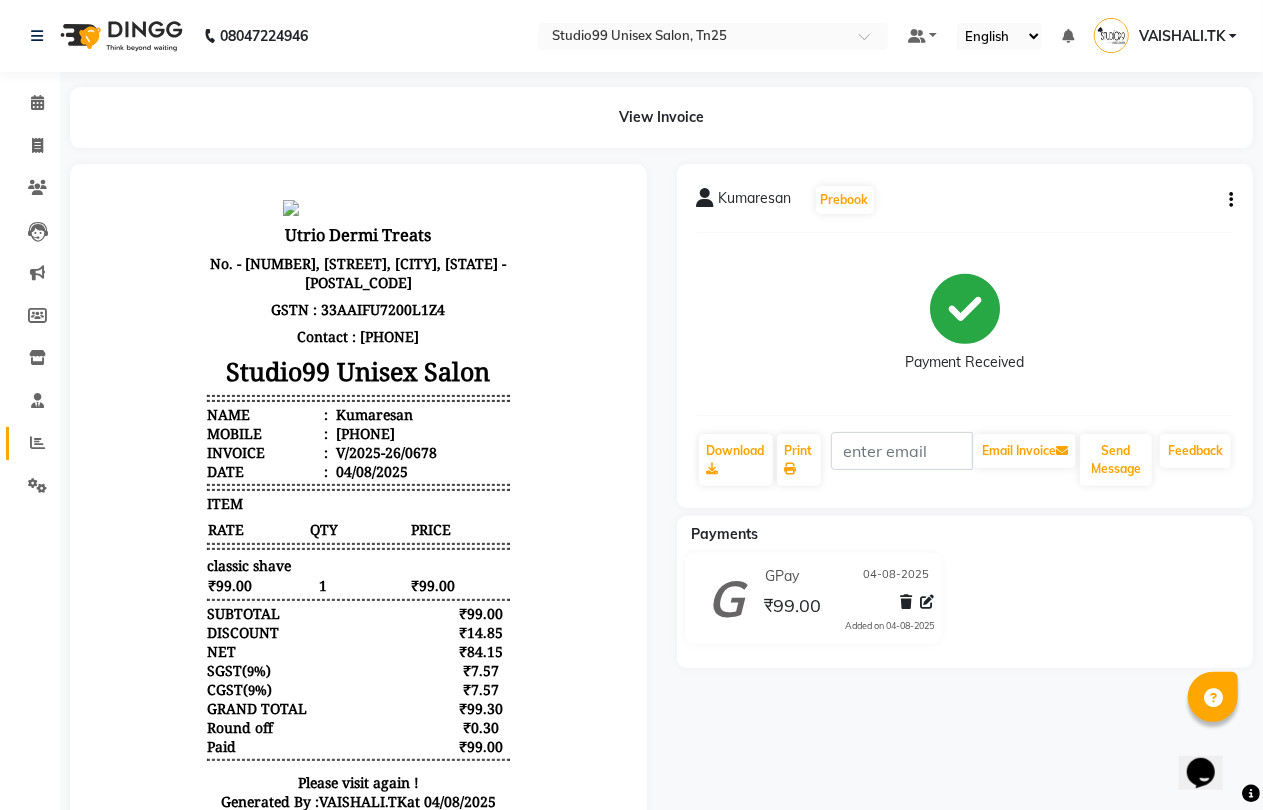 click 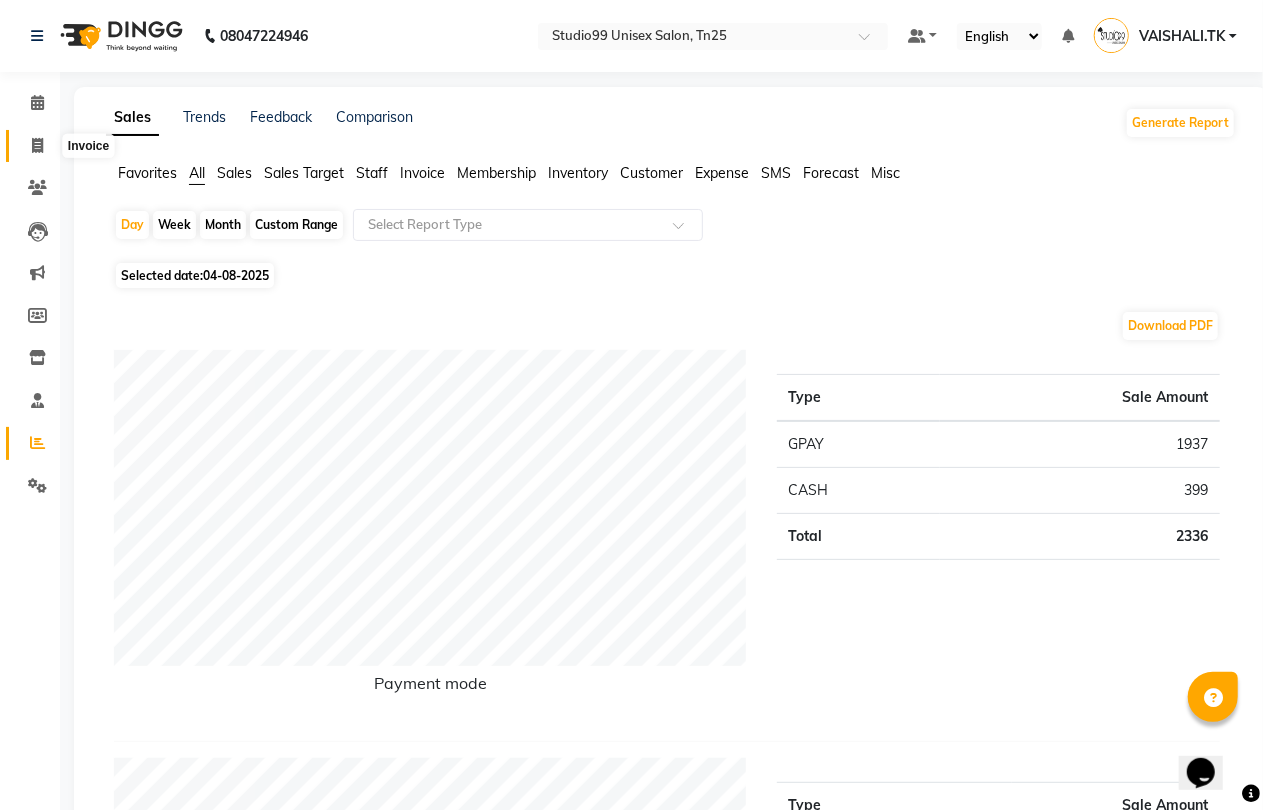 click 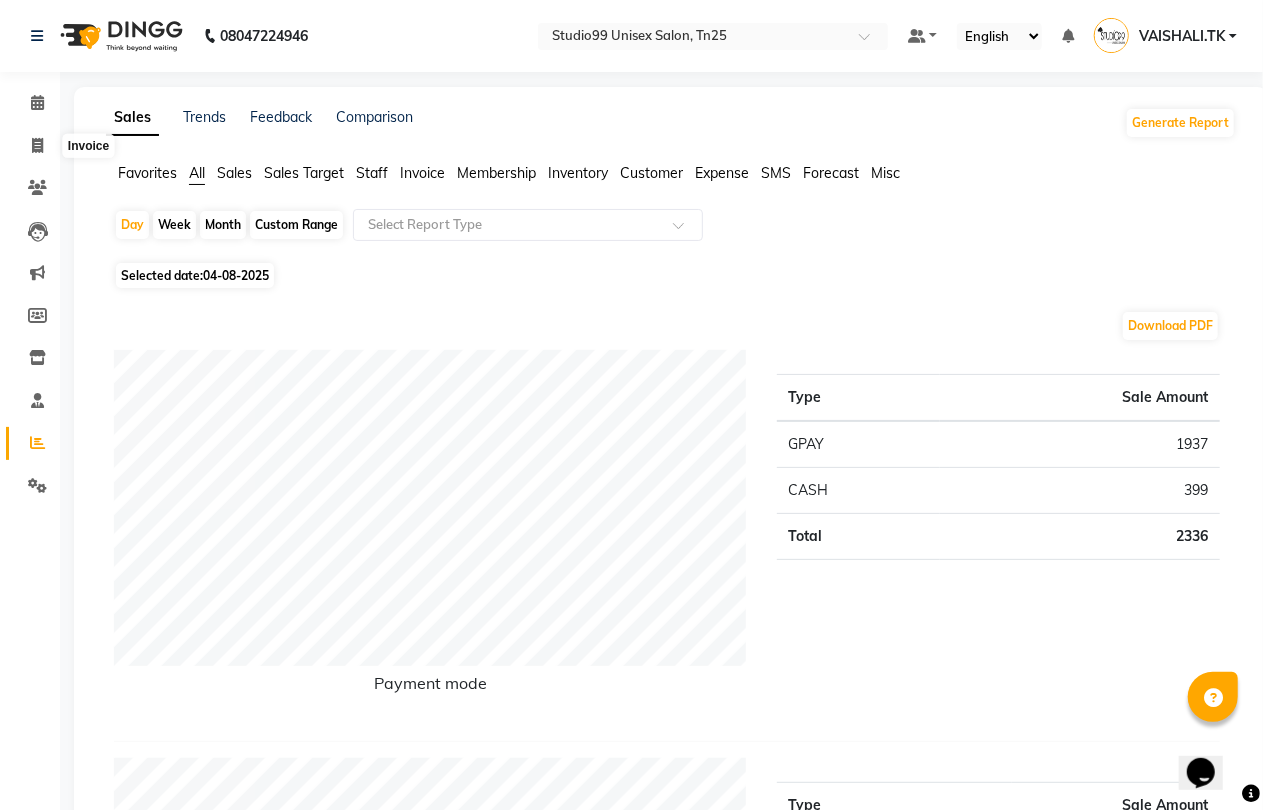select on "service" 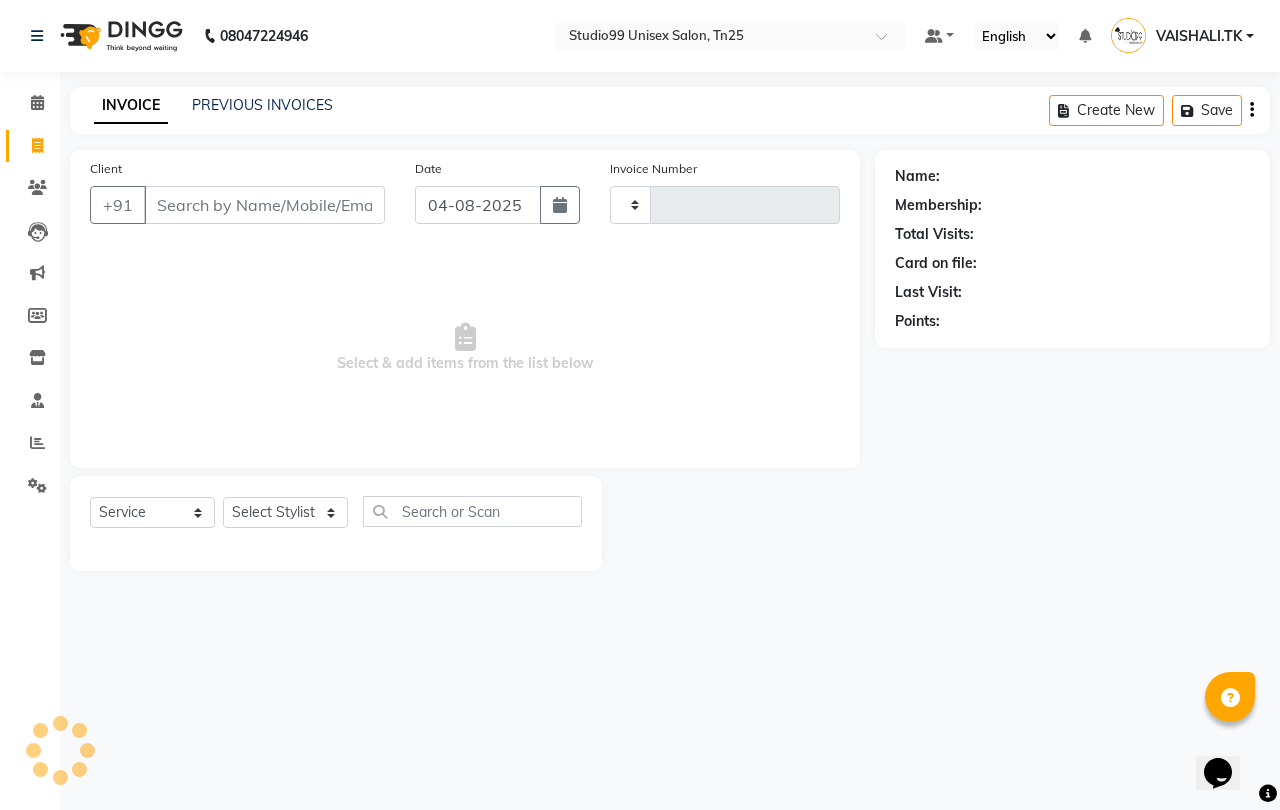 type on "0679" 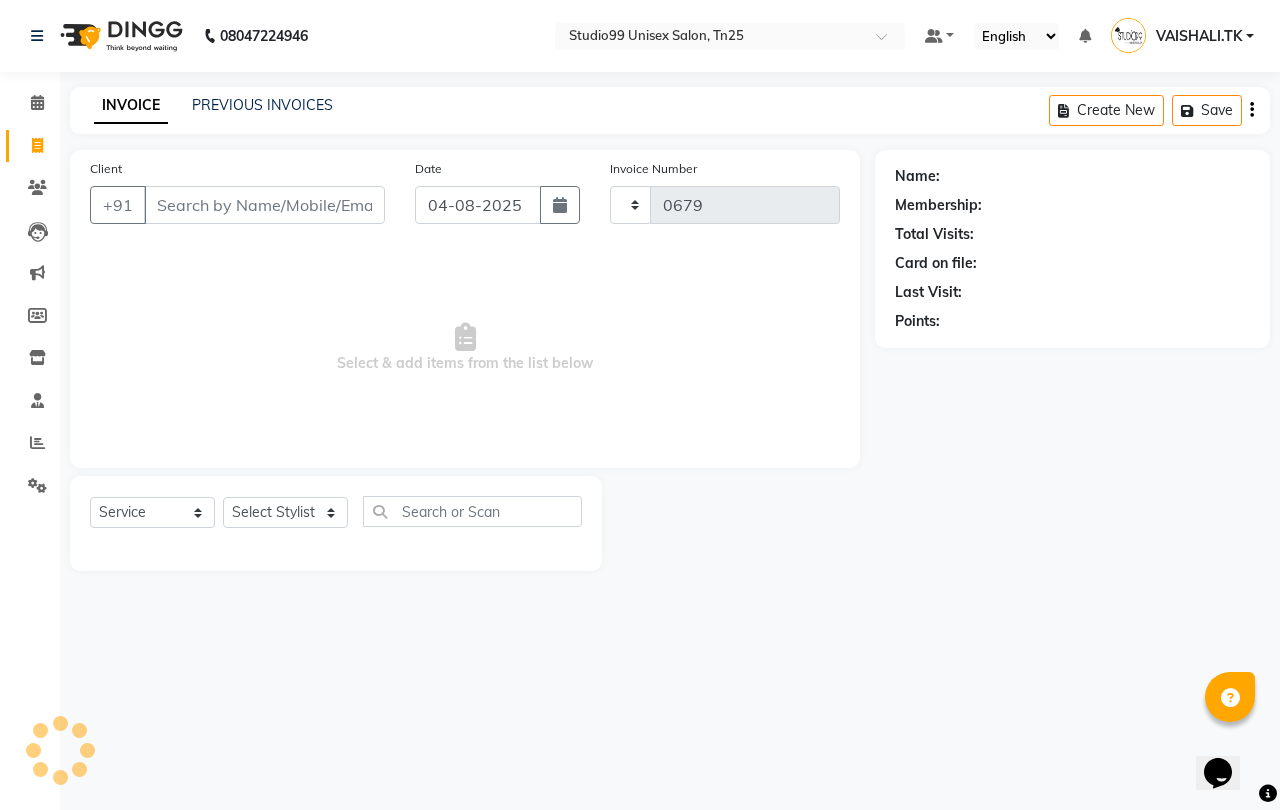 select on "8331" 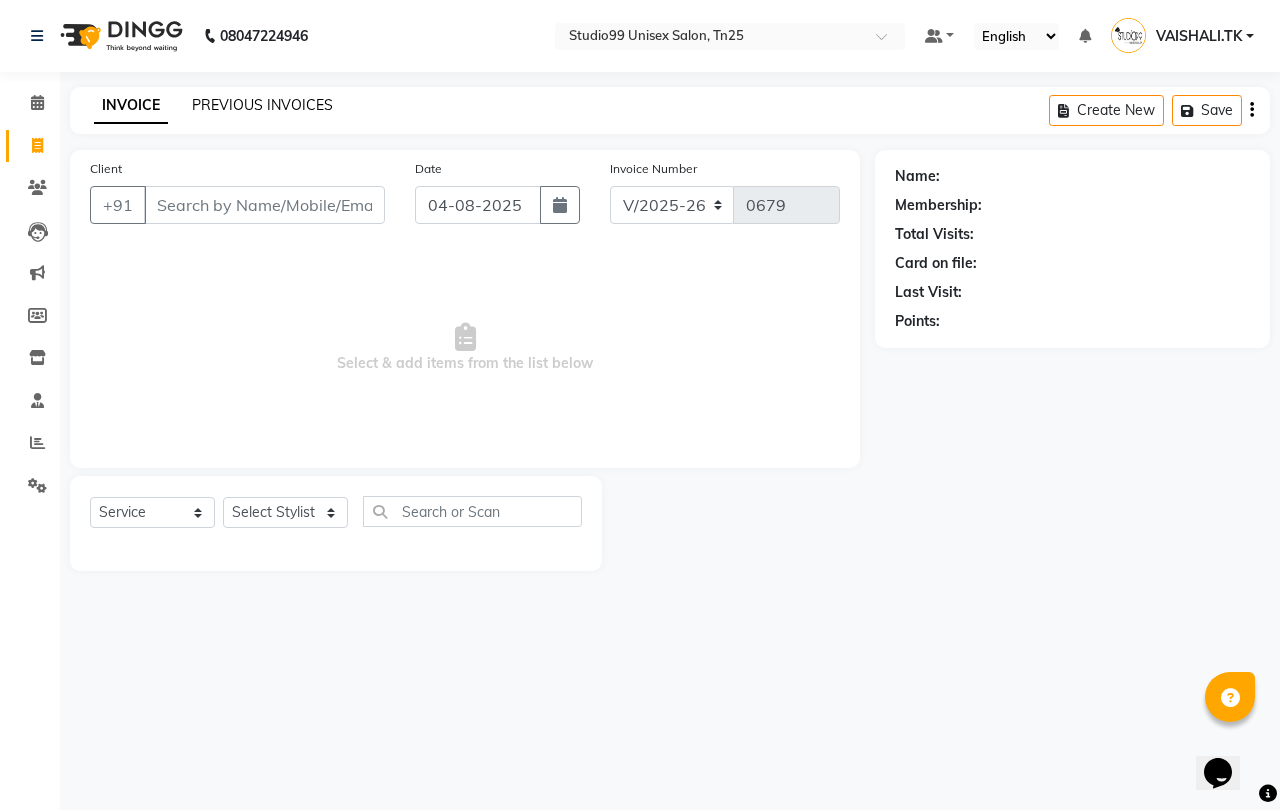 click on "PREVIOUS INVOICES" 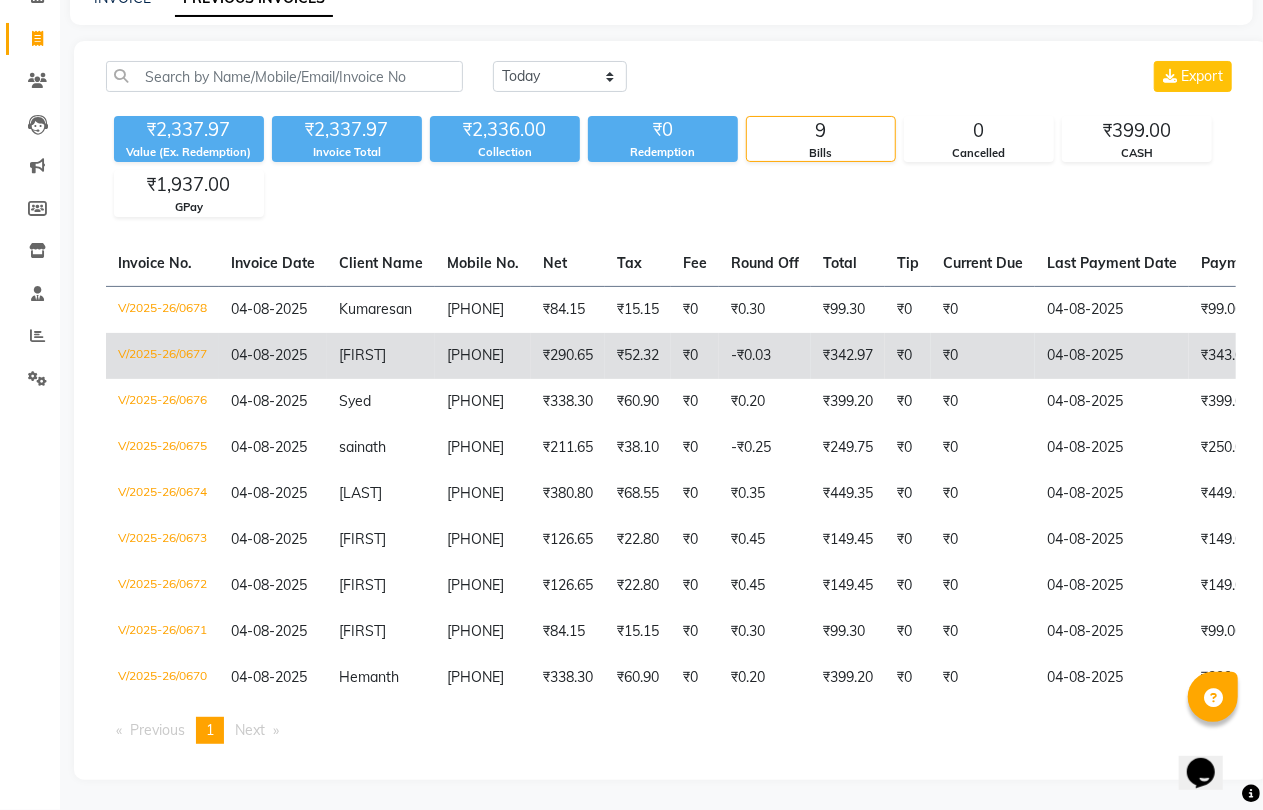 scroll, scrollTop: 121, scrollLeft: 0, axis: vertical 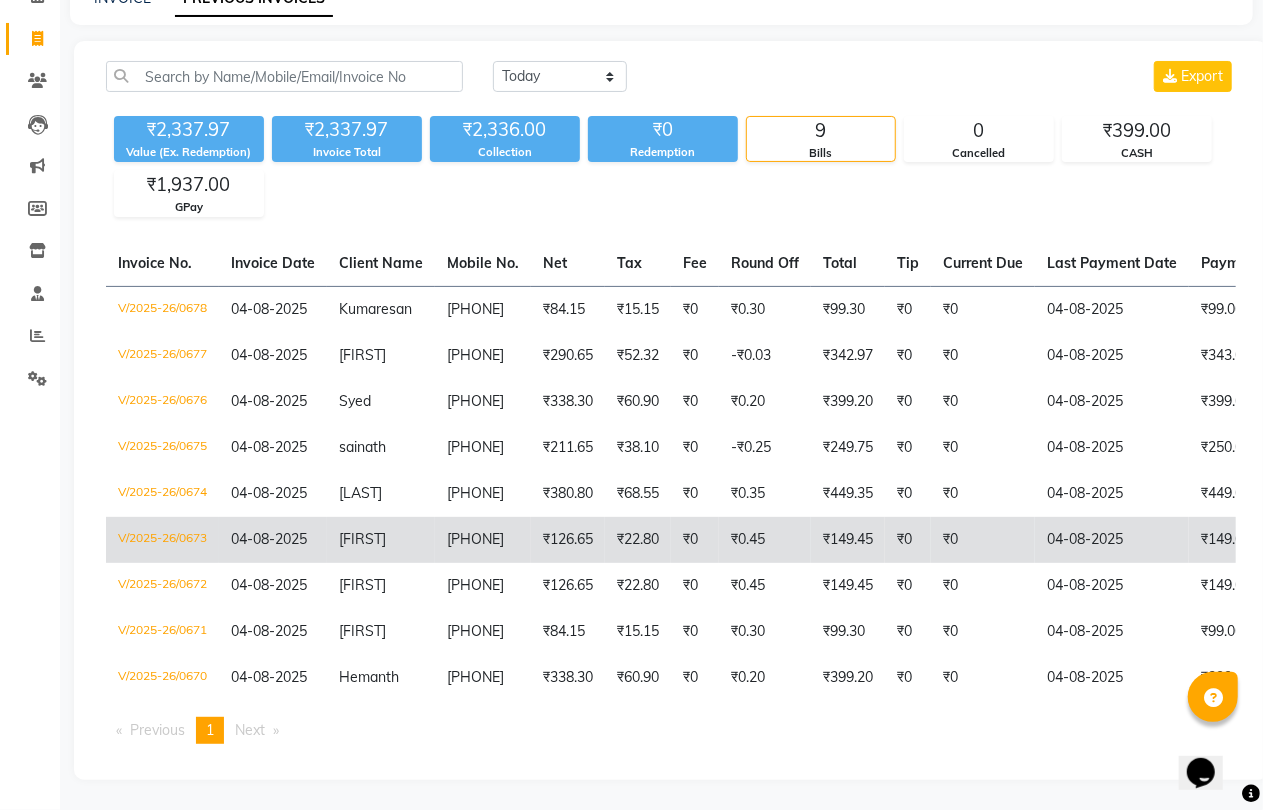 click on "[FIRST]" 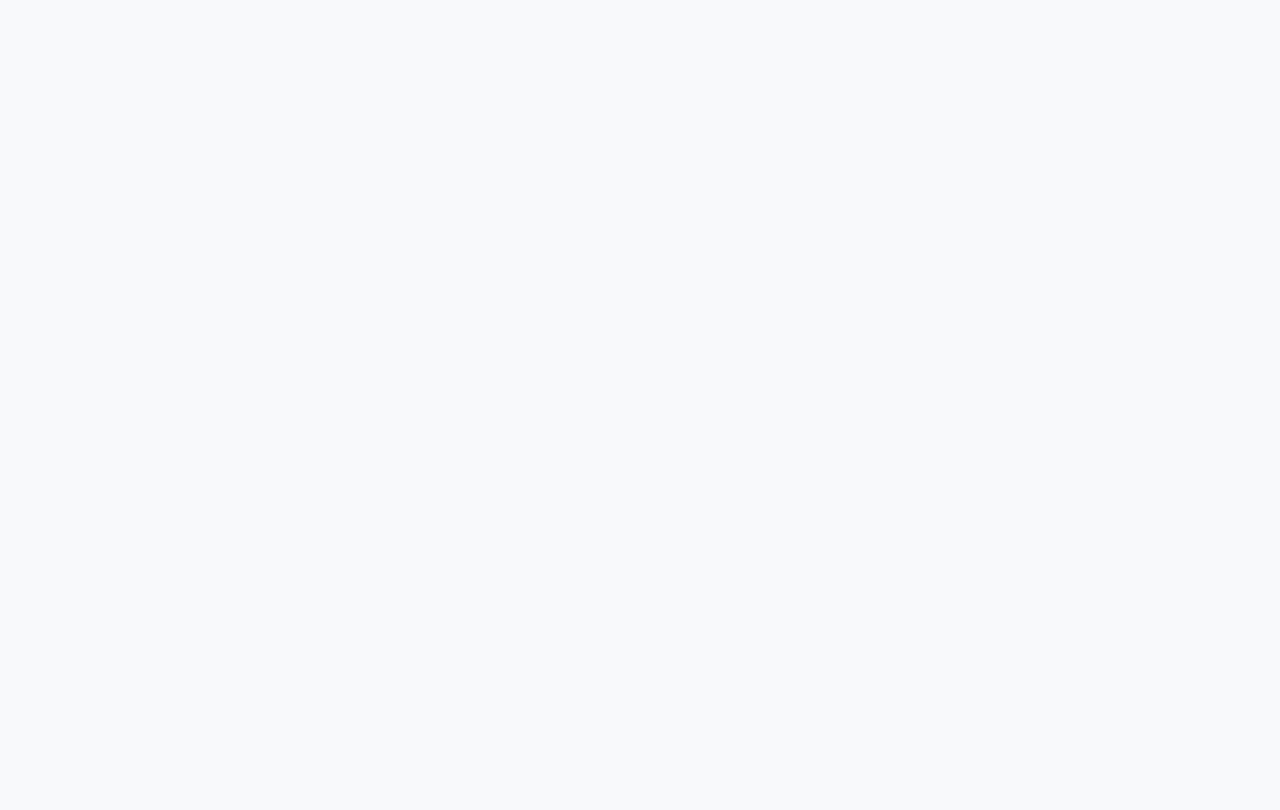 scroll, scrollTop: 0, scrollLeft: 0, axis: both 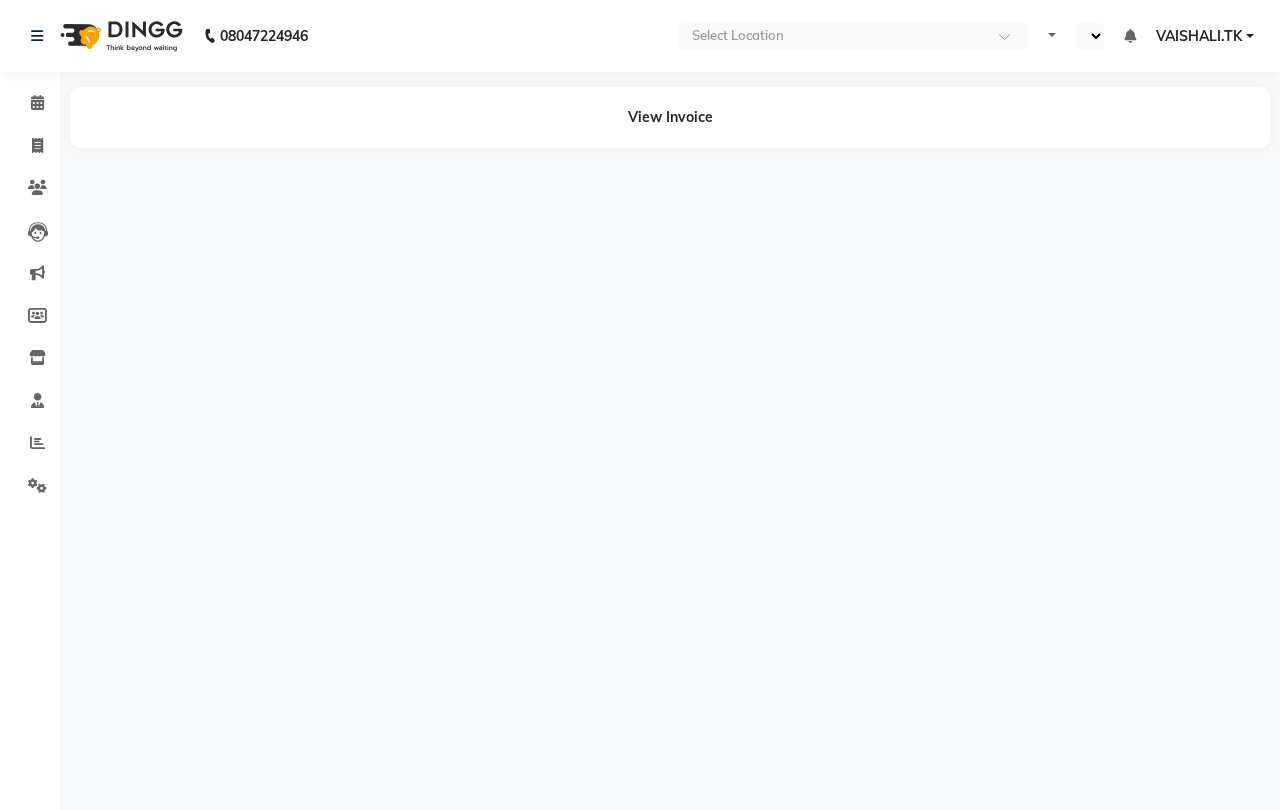 select on "en" 